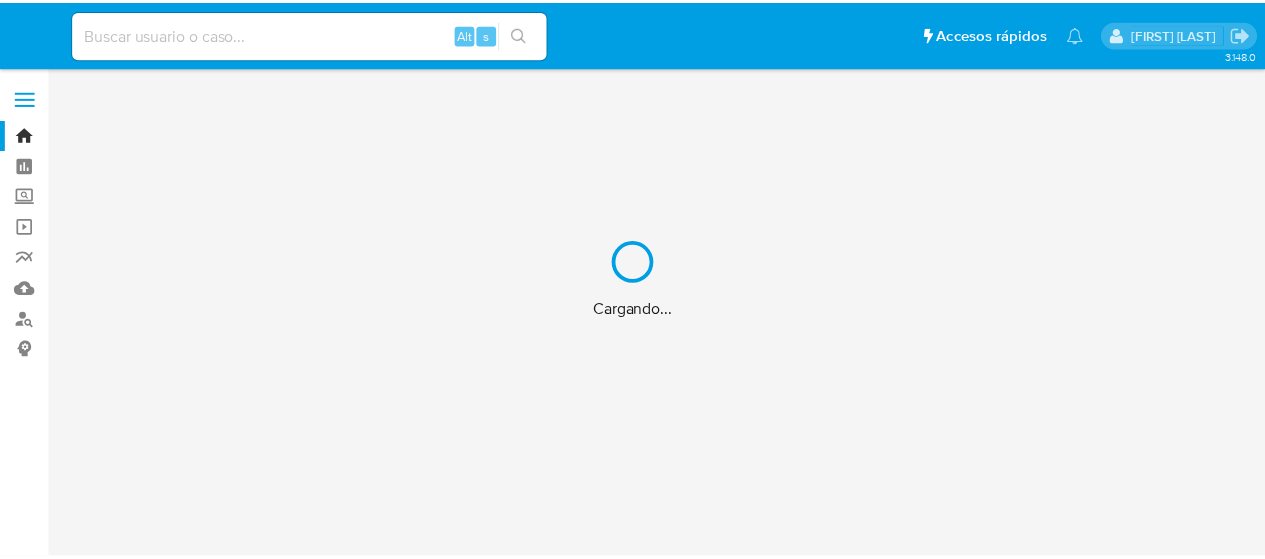 scroll, scrollTop: 0, scrollLeft: 0, axis: both 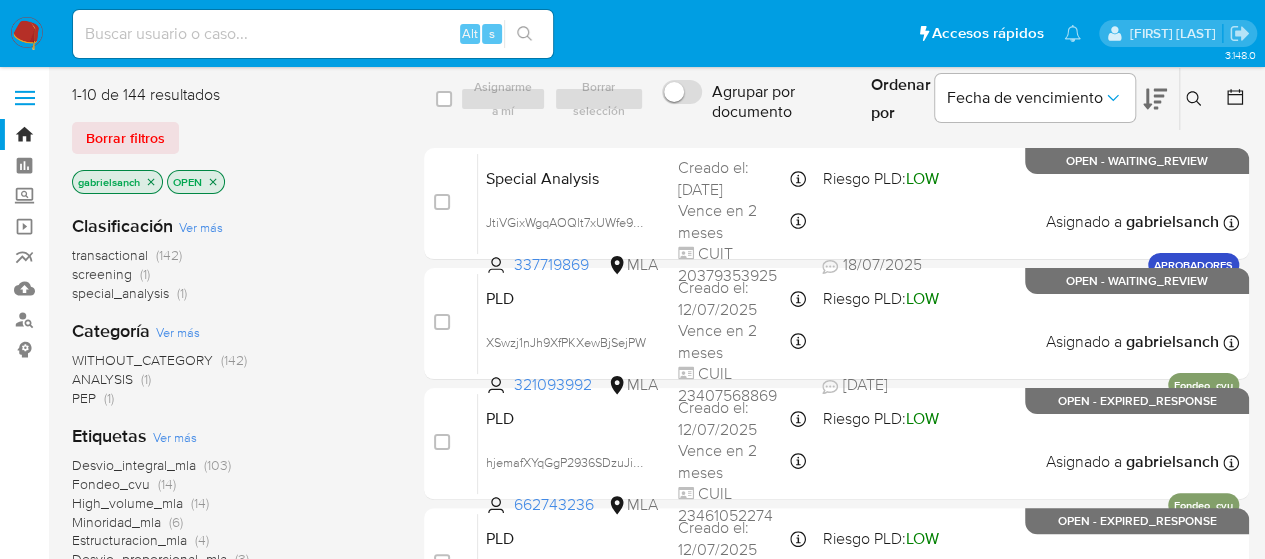 click at bounding box center (313, 34) 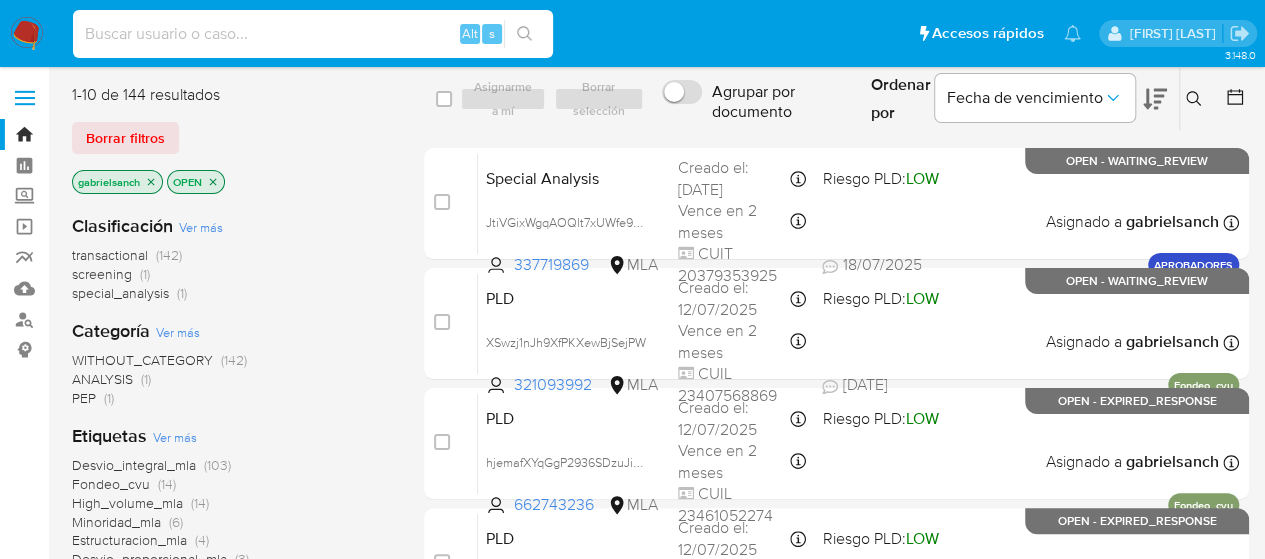 paste on "[ALPHANUMERIC]" 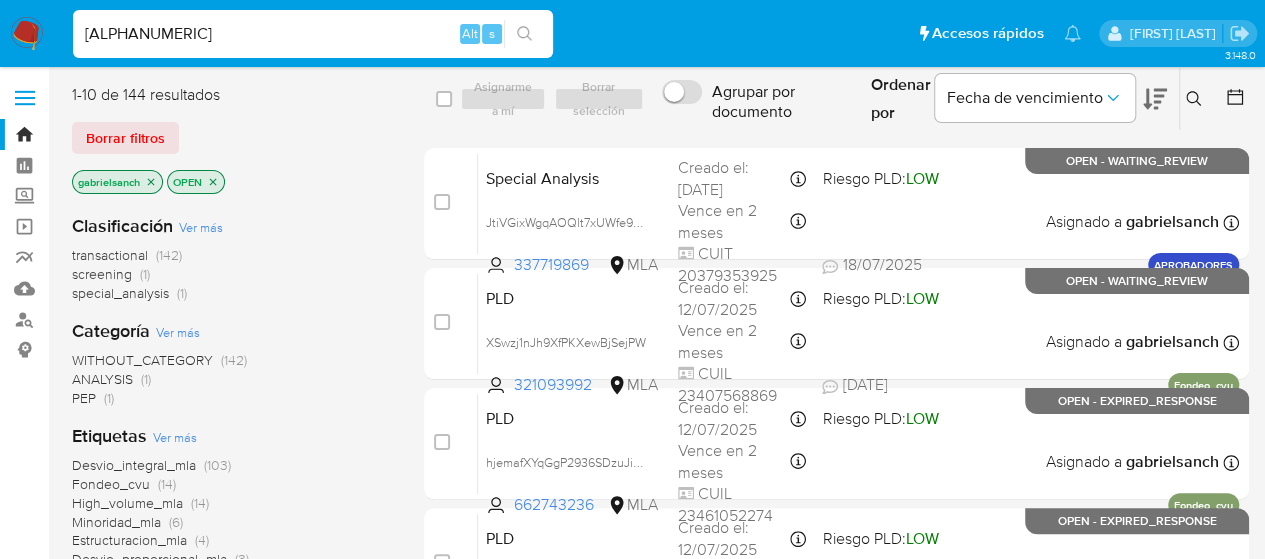type on "[ALPHANUMERIC]" 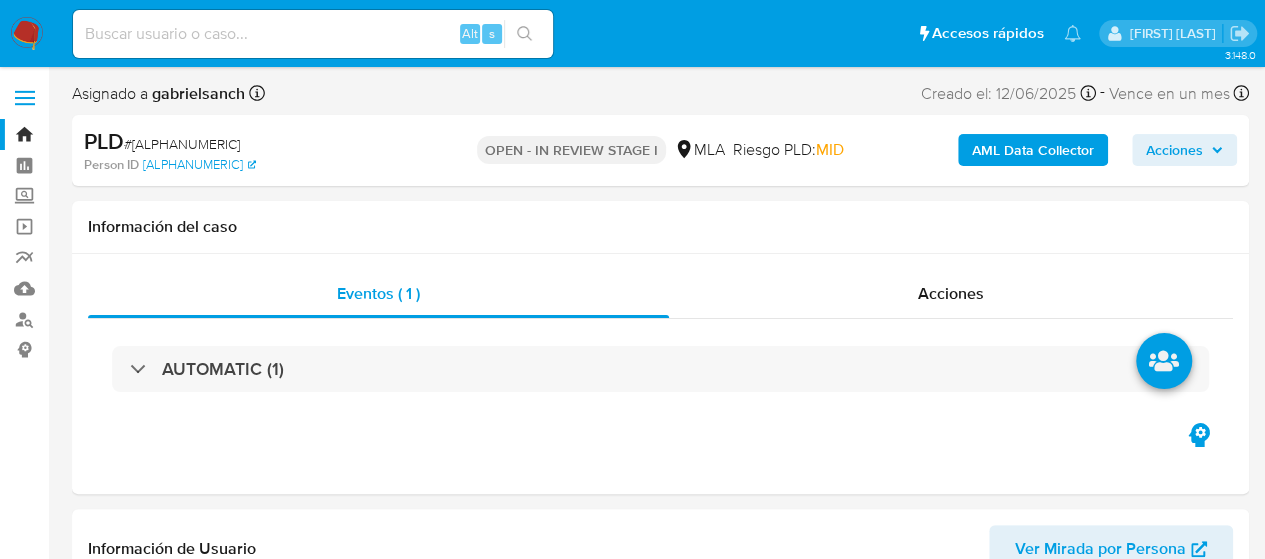 select on "10" 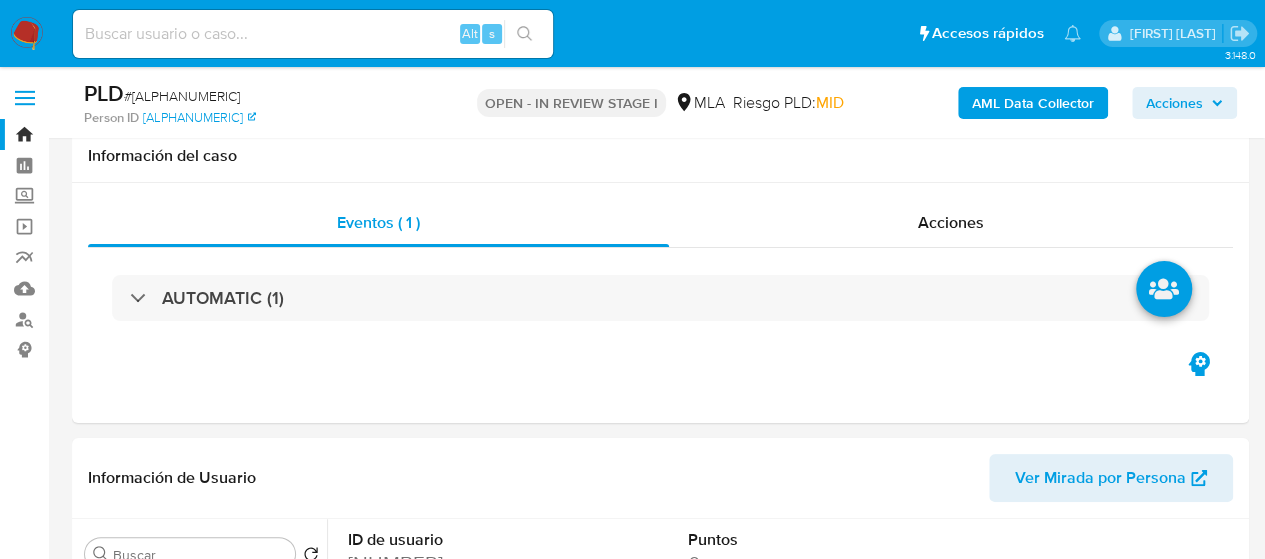 scroll, scrollTop: 400, scrollLeft: 0, axis: vertical 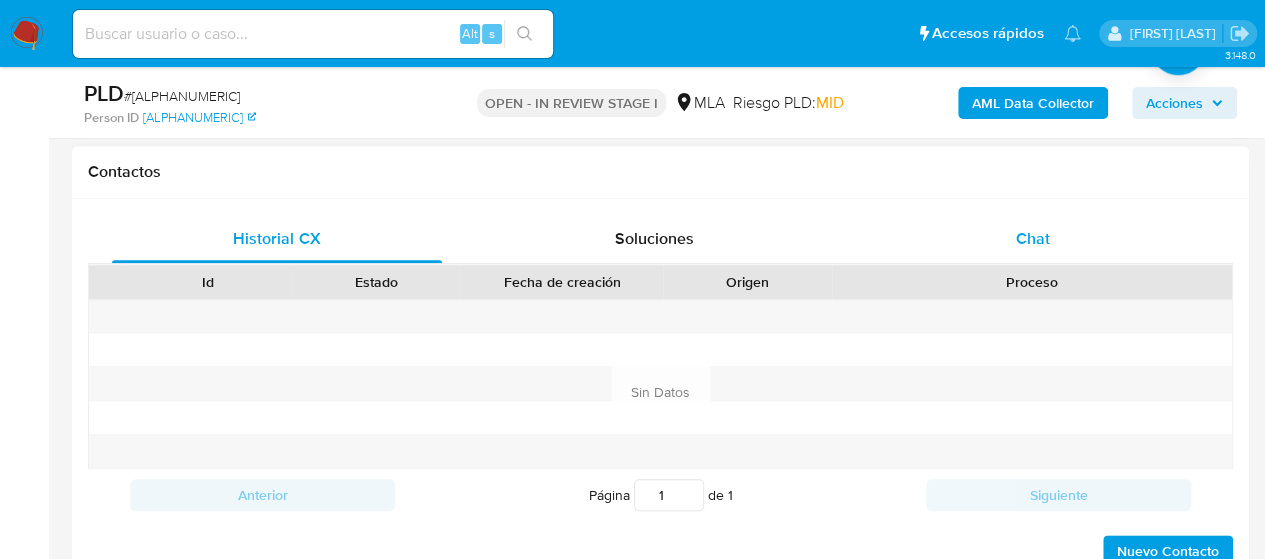click on "Chat" at bounding box center [1033, 238] 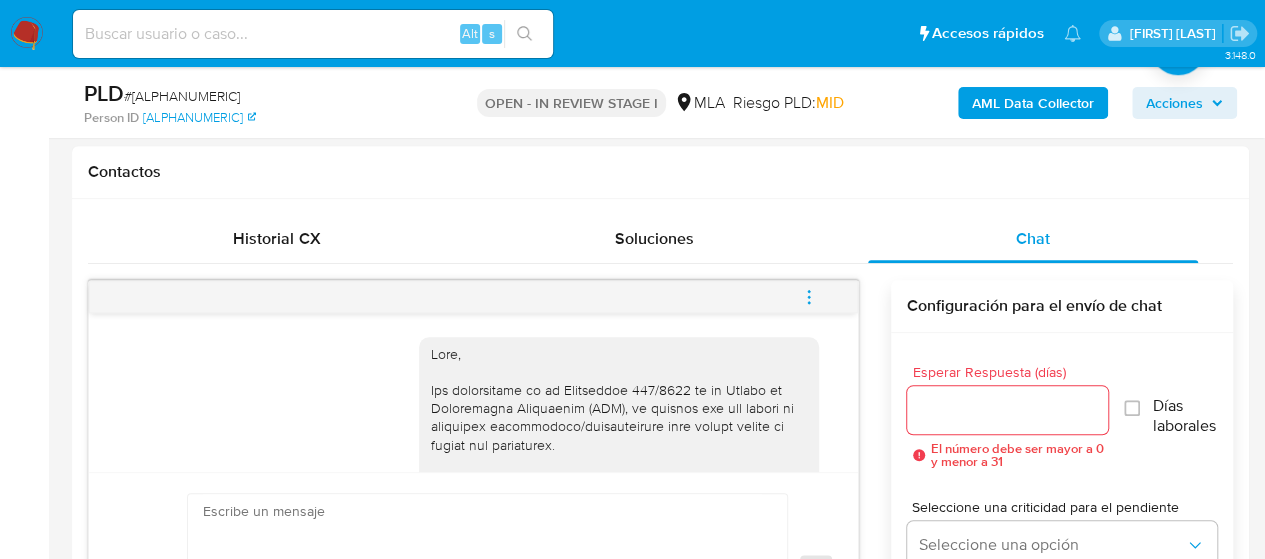 scroll, scrollTop: 2152, scrollLeft: 0, axis: vertical 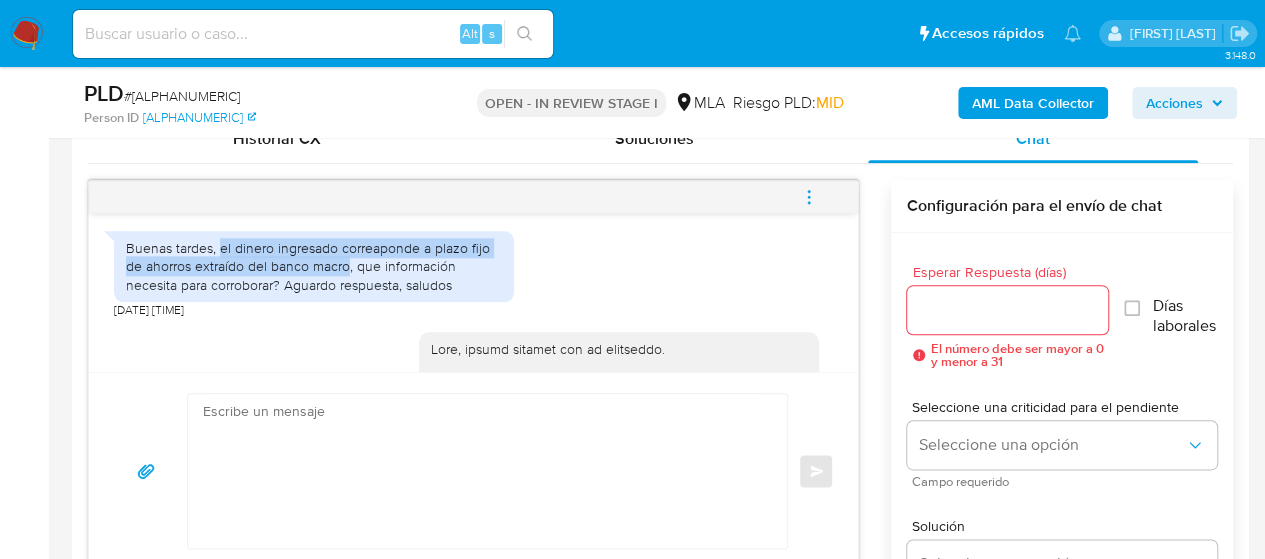 drag, startPoint x: 220, startPoint y: 303, endPoint x: 346, endPoint y: 328, distance: 128.45622 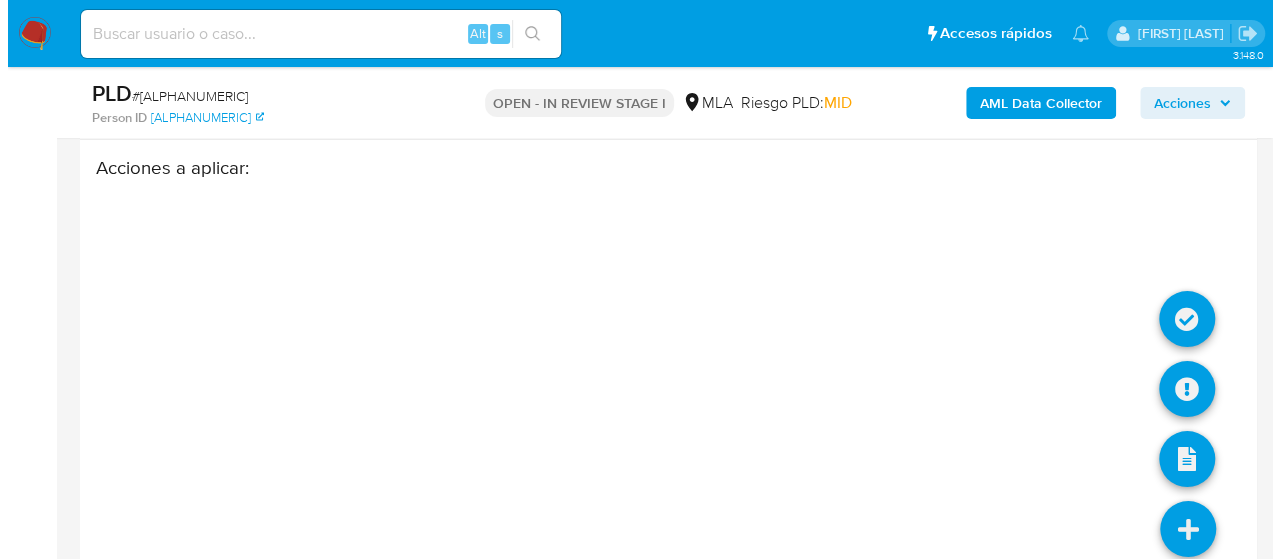 scroll, scrollTop: 3694, scrollLeft: 0, axis: vertical 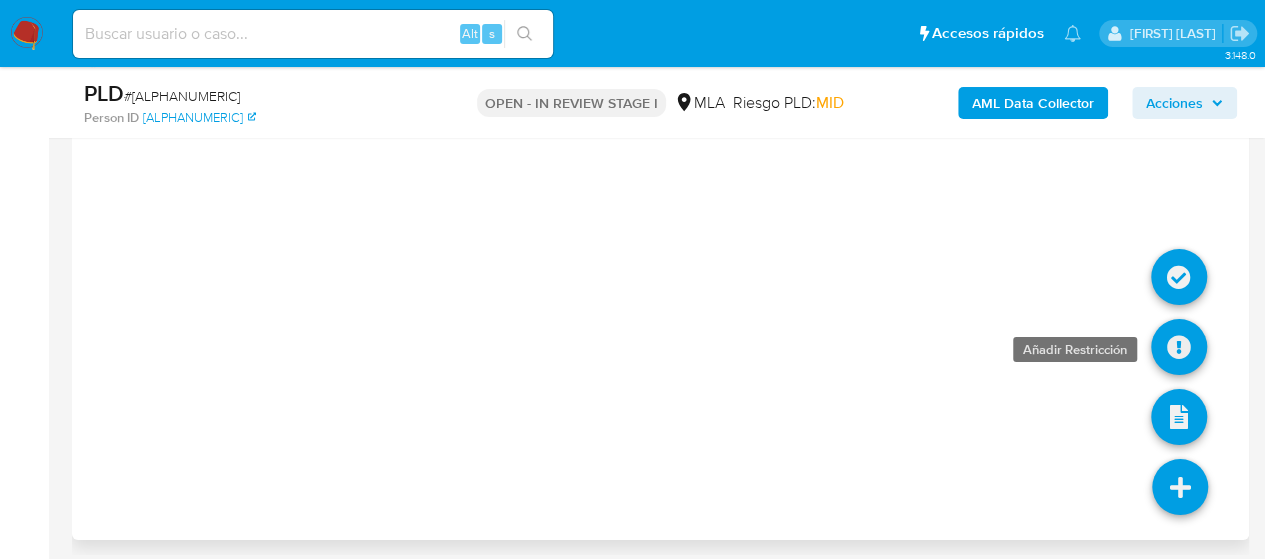 click at bounding box center (1179, 347) 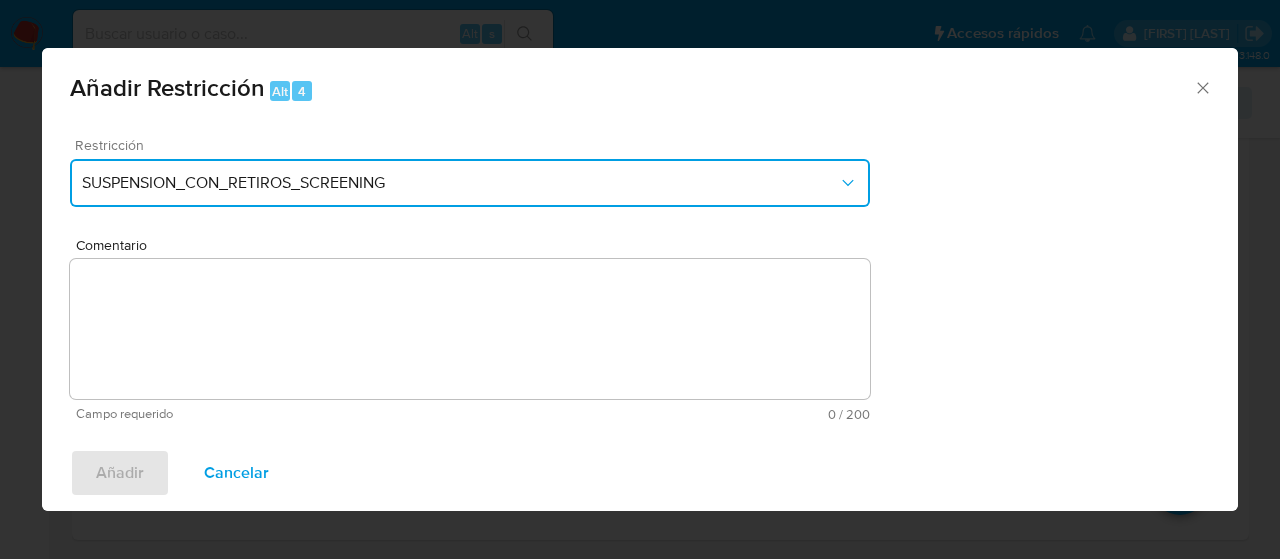 click on "SUSPENSION_CON_RETIROS_SCREENING" at bounding box center (460, 183) 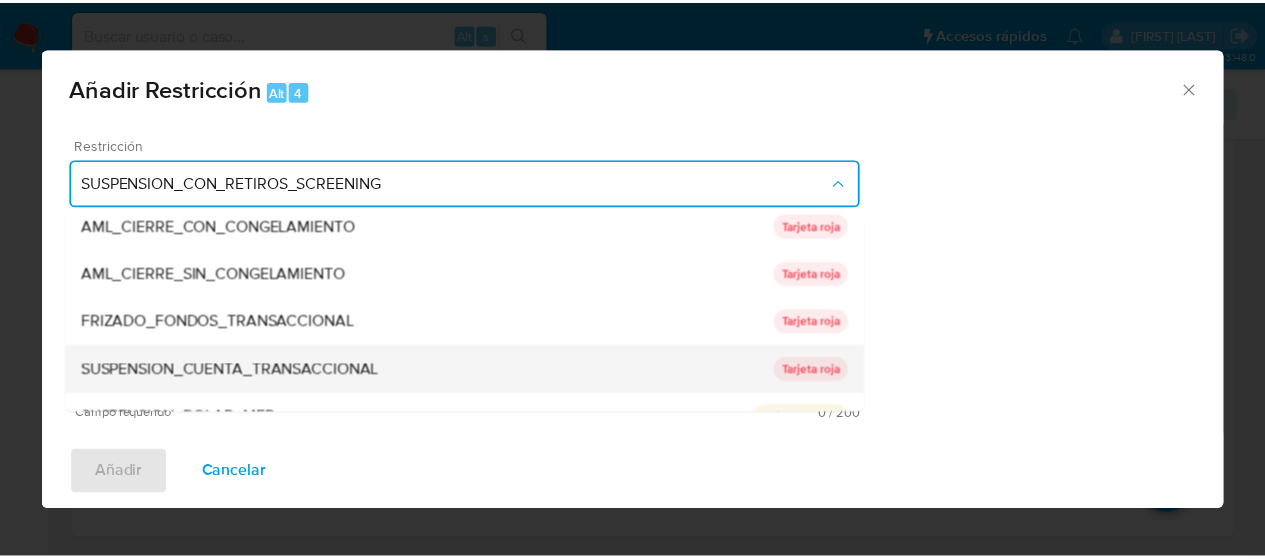 scroll, scrollTop: 136, scrollLeft: 0, axis: vertical 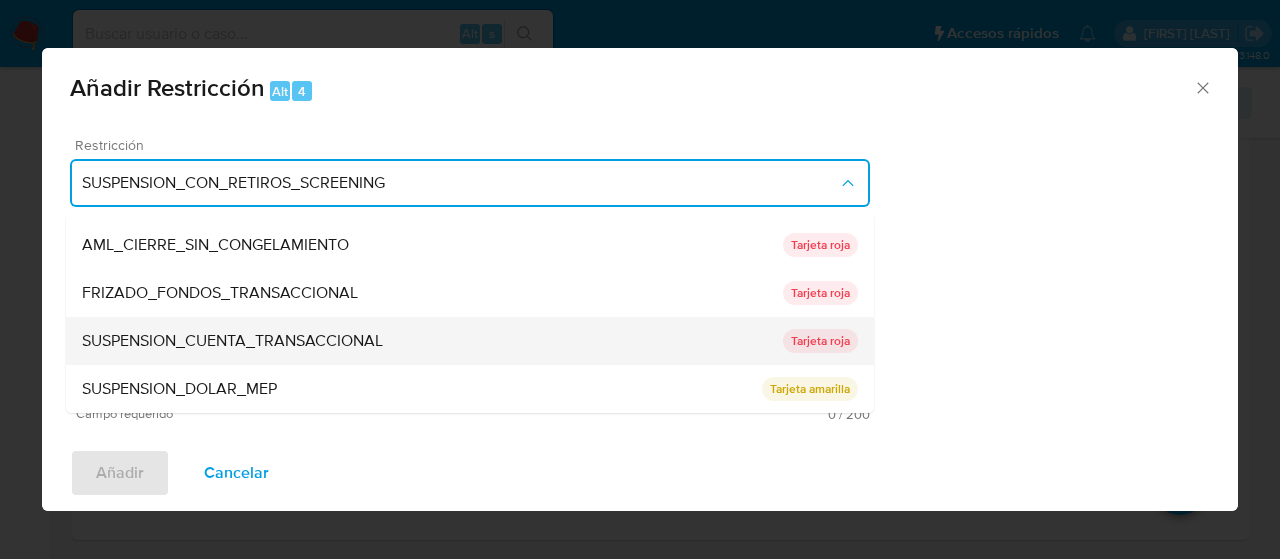 click on "SUSPENSION_CUENTA_TRANSACCIONAL" at bounding box center (232, 341) 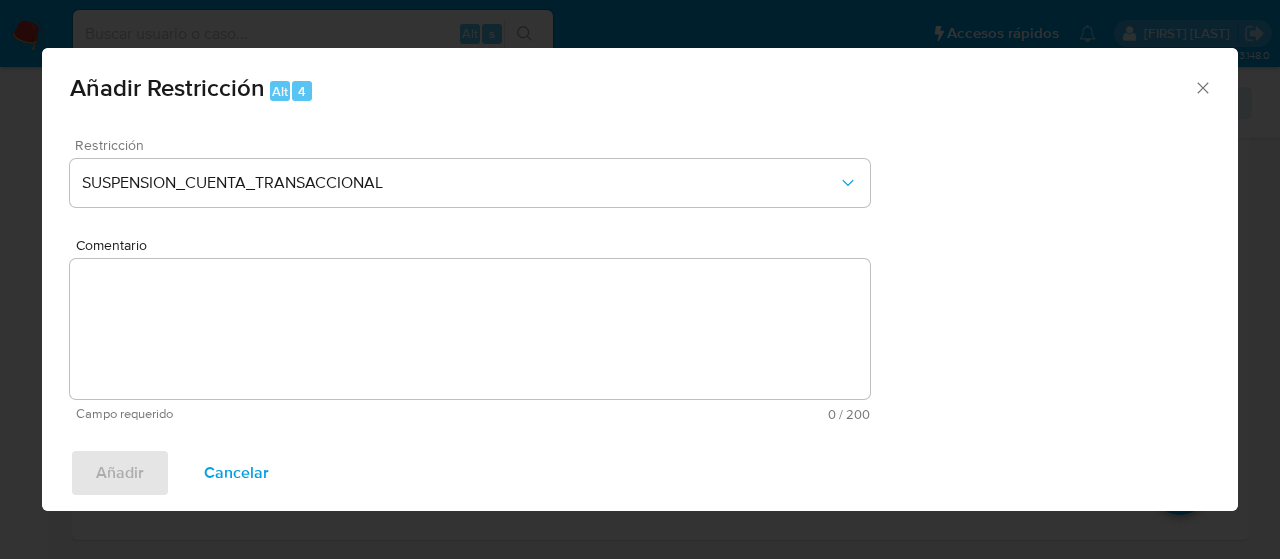 click on "Comentario" at bounding box center (470, 329) 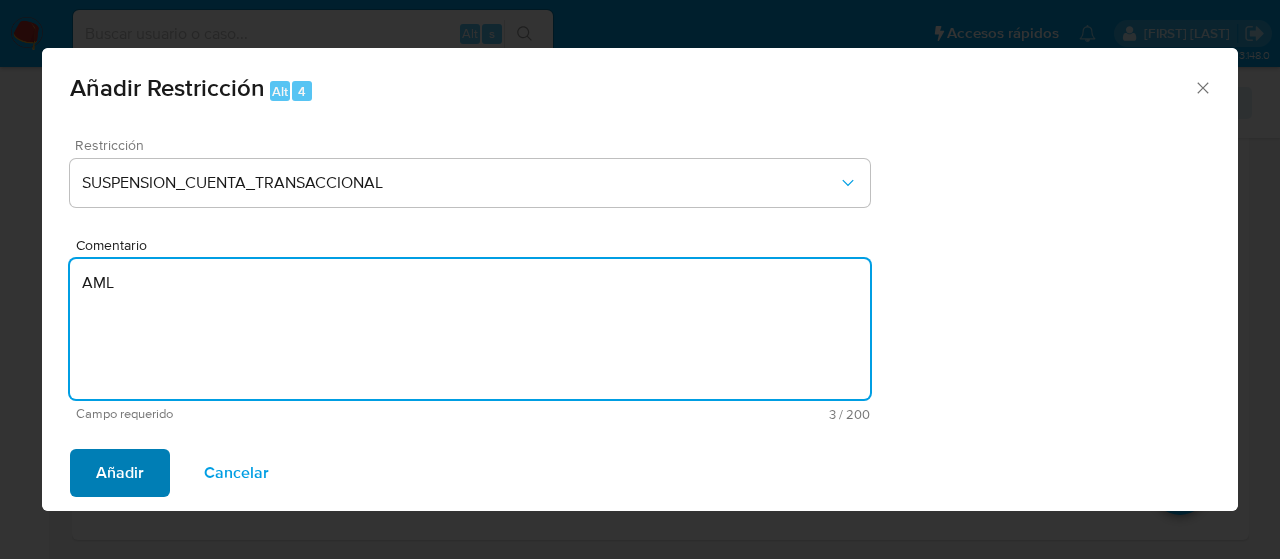 type on "AML" 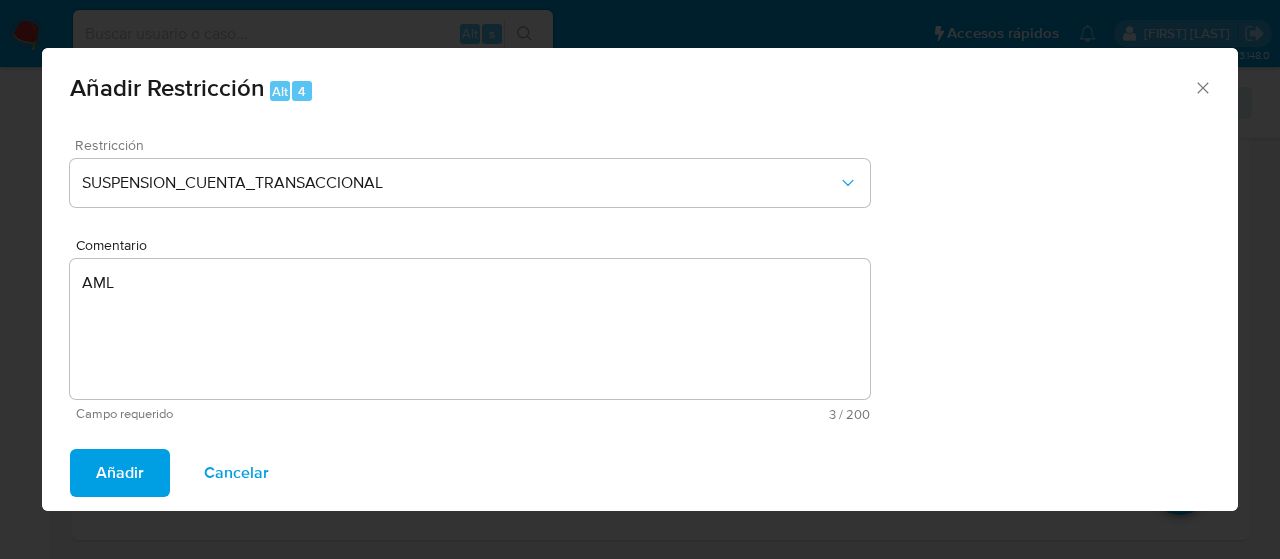 click on "Añadir" at bounding box center [120, 473] 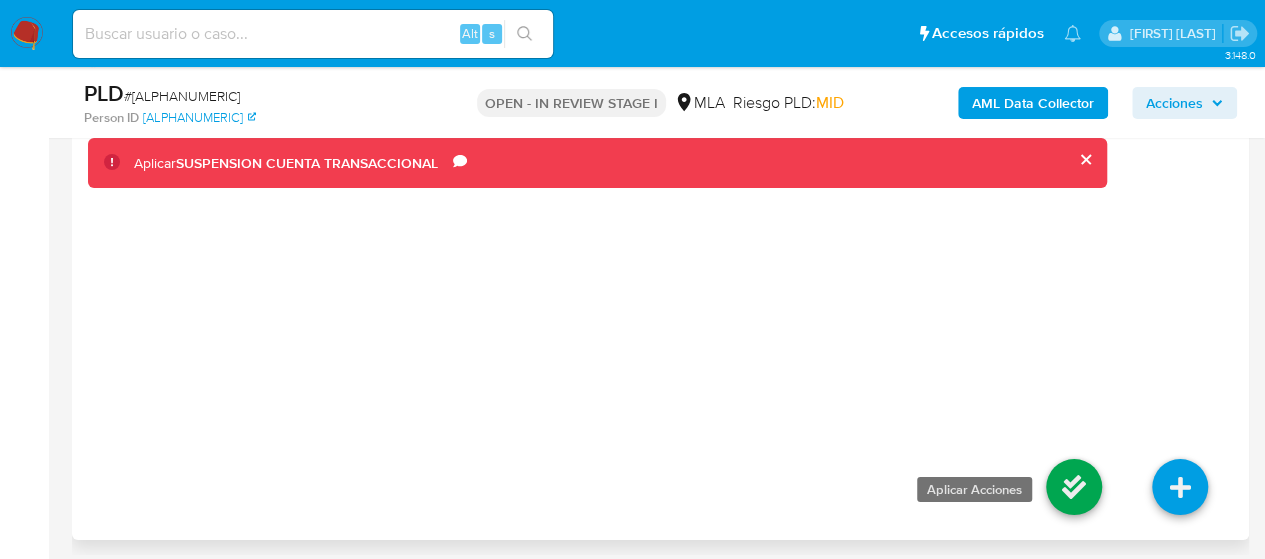 click at bounding box center [1074, 487] 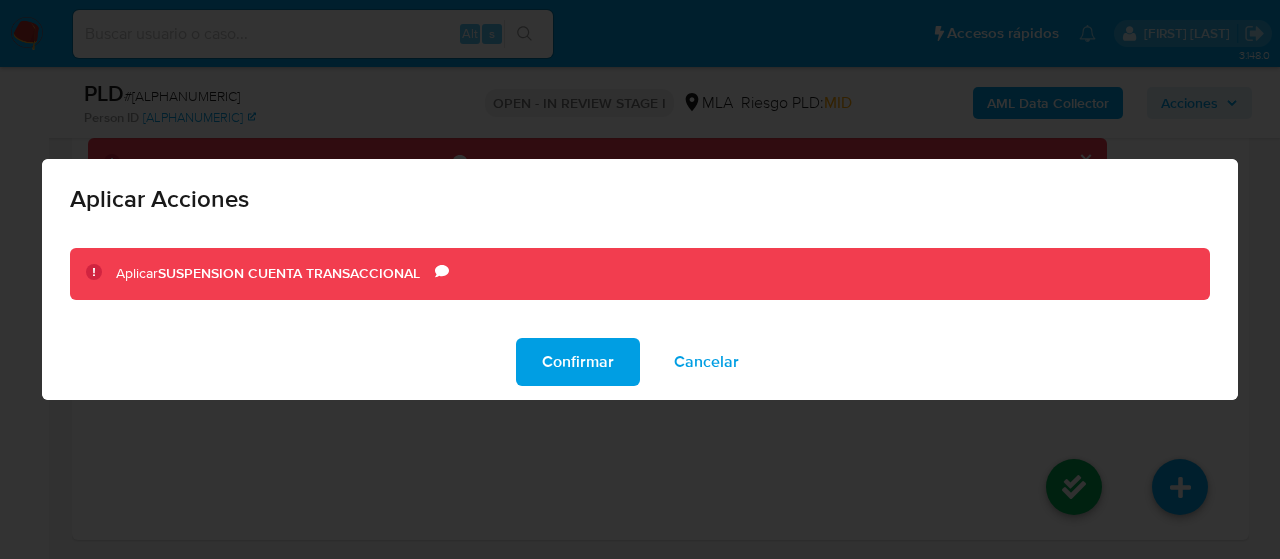 click on "Confirmar" at bounding box center [578, 362] 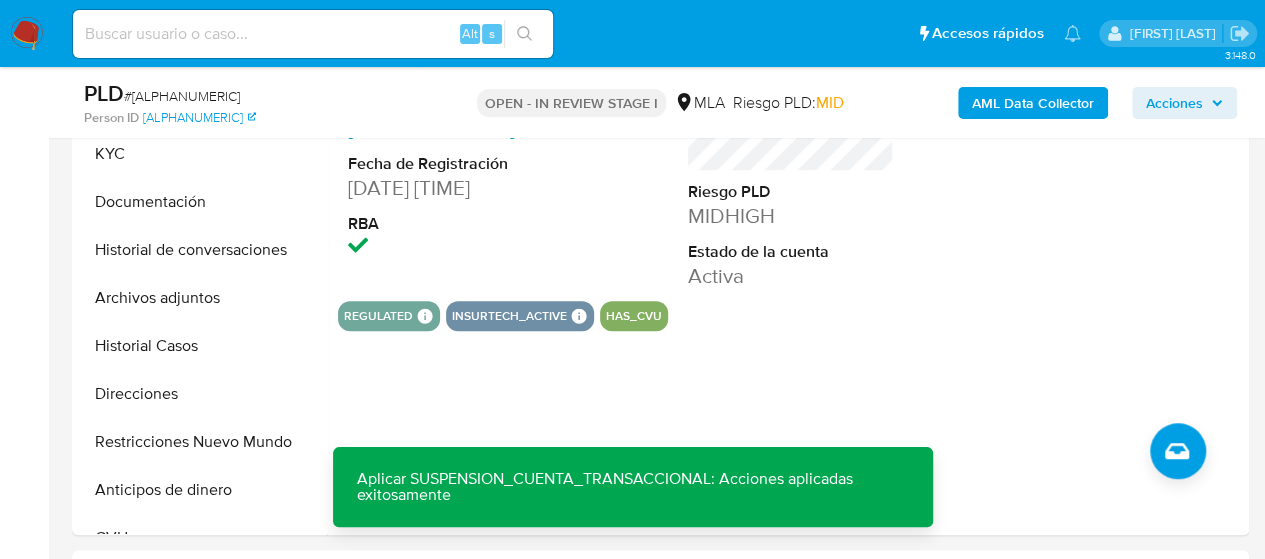 scroll, scrollTop: 594, scrollLeft: 0, axis: vertical 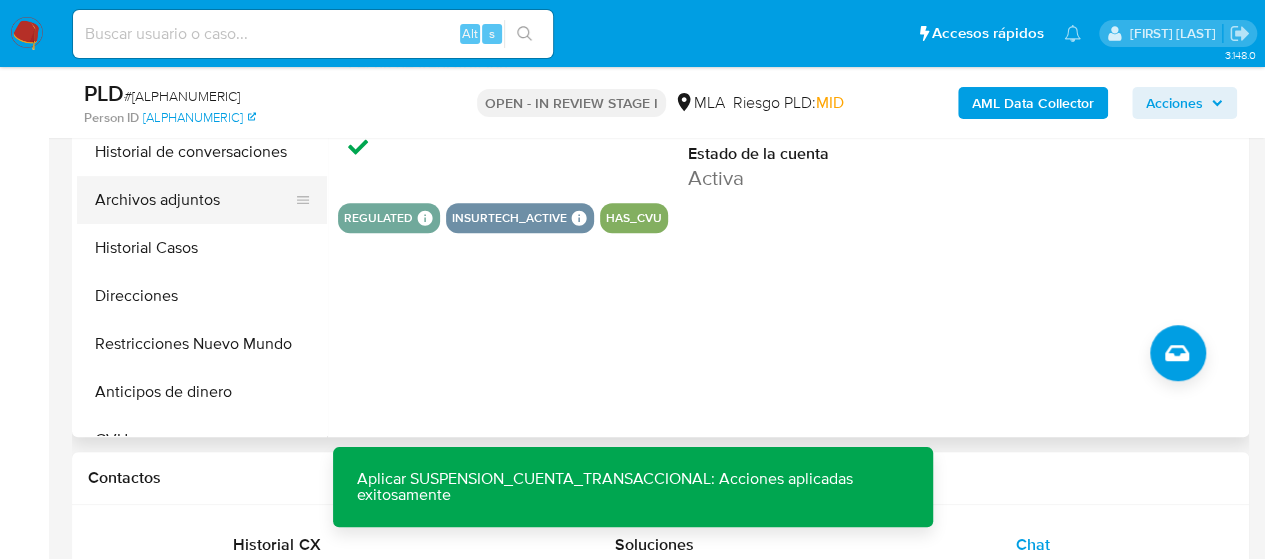 click on "Archivos adjuntos" at bounding box center (194, 200) 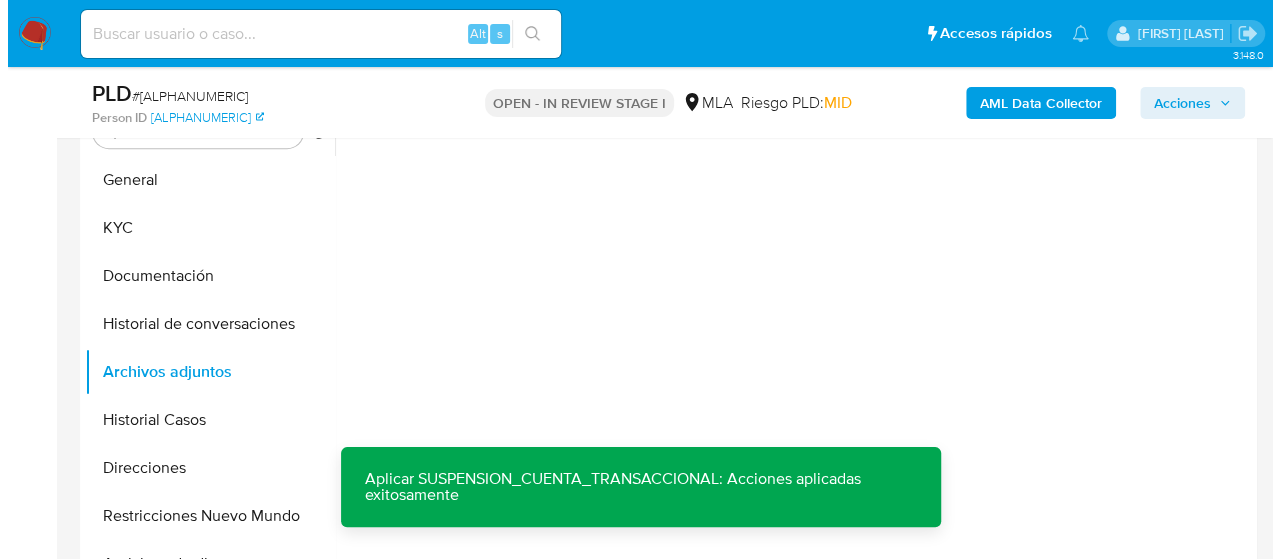 scroll, scrollTop: 394, scrollLeft: 0, axis: vertical 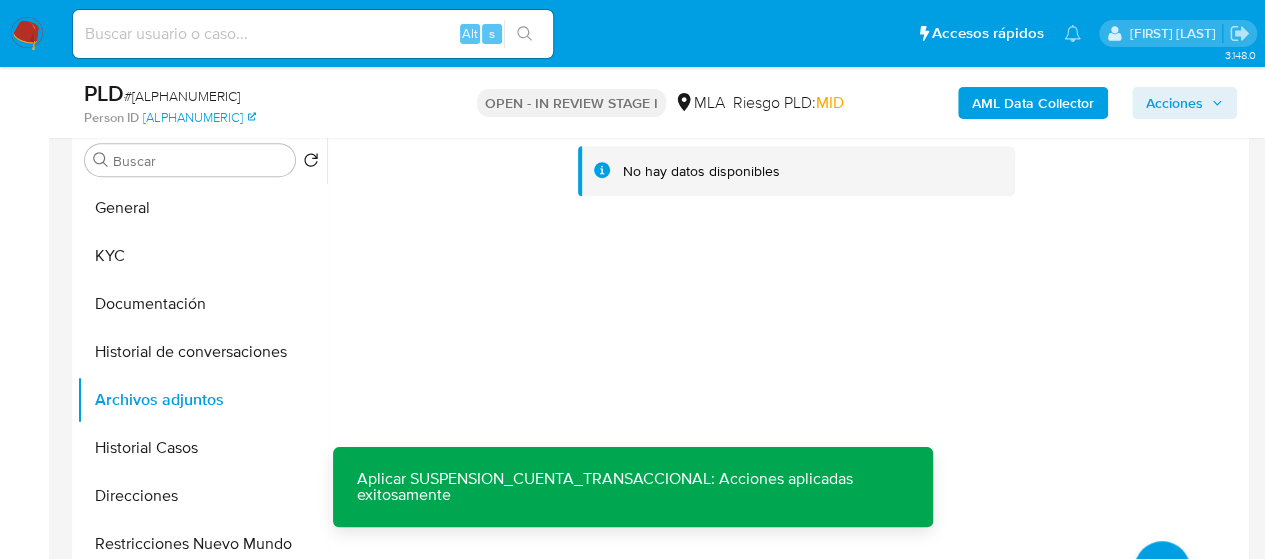 click on "AML Data Collector" at bounding box center [1033, 103] 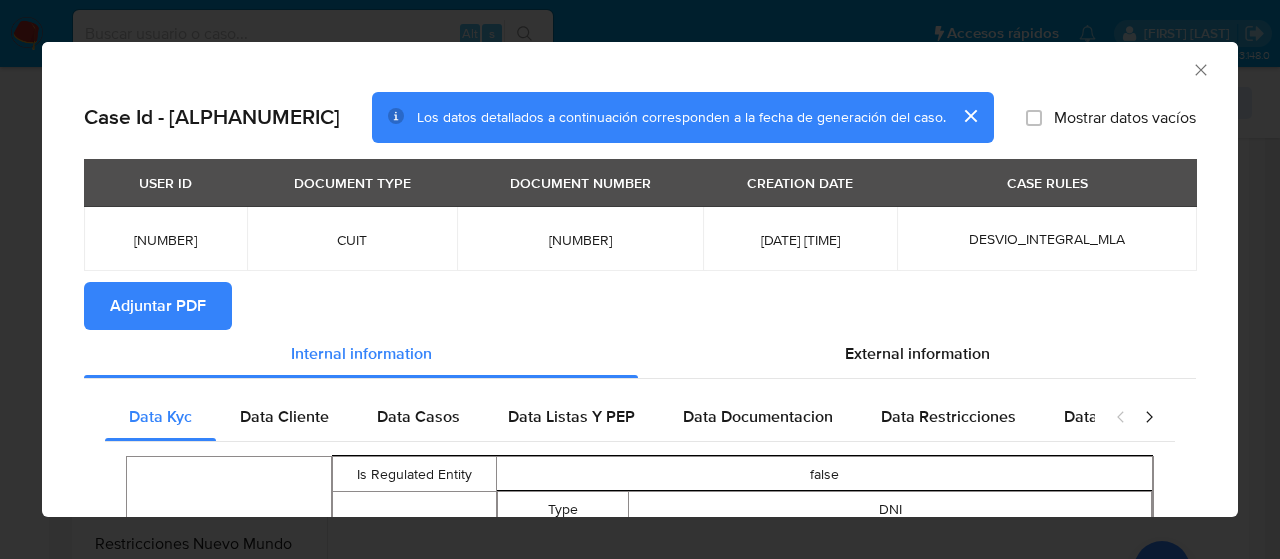 click on "Adjuntar PDF" at bounding box center (158, 306) 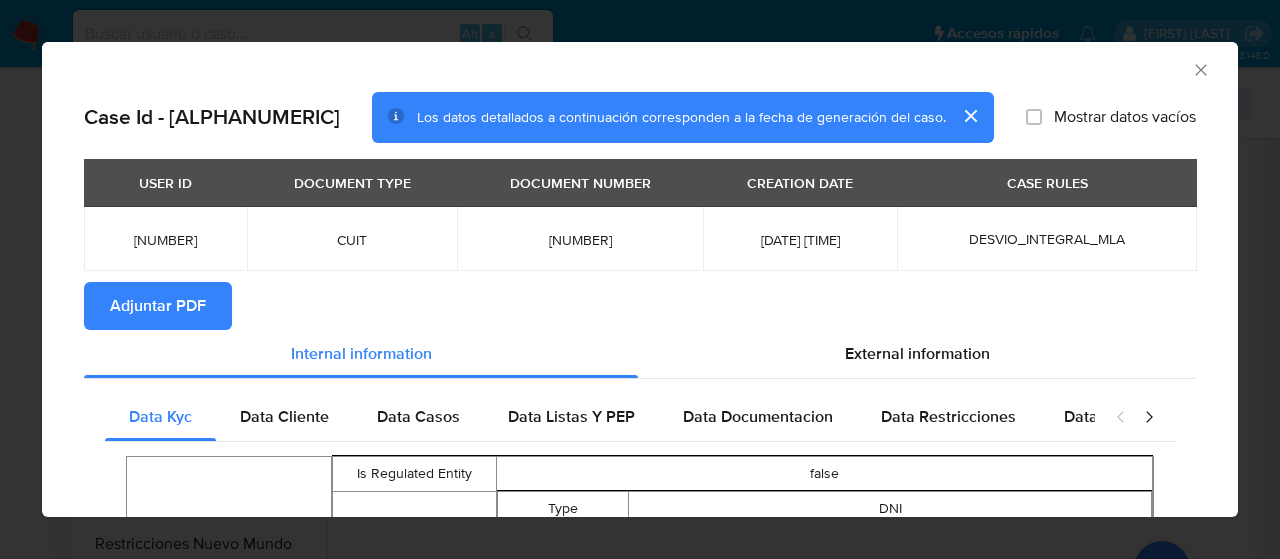 click 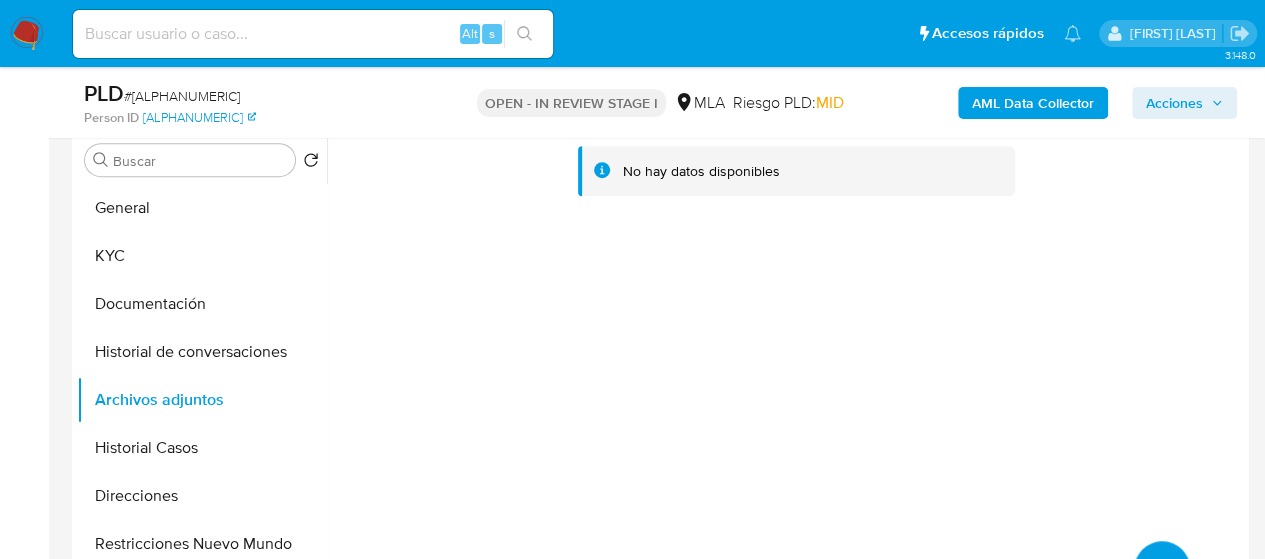 click at bounding box center [1162, 569] 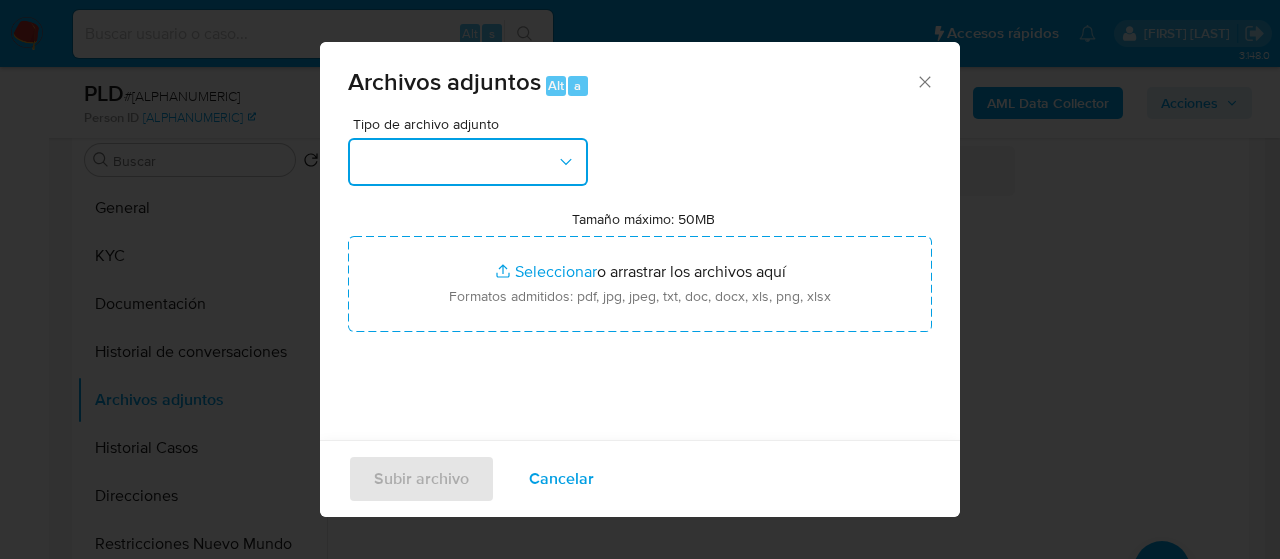 click at bounding box center [468, 162] 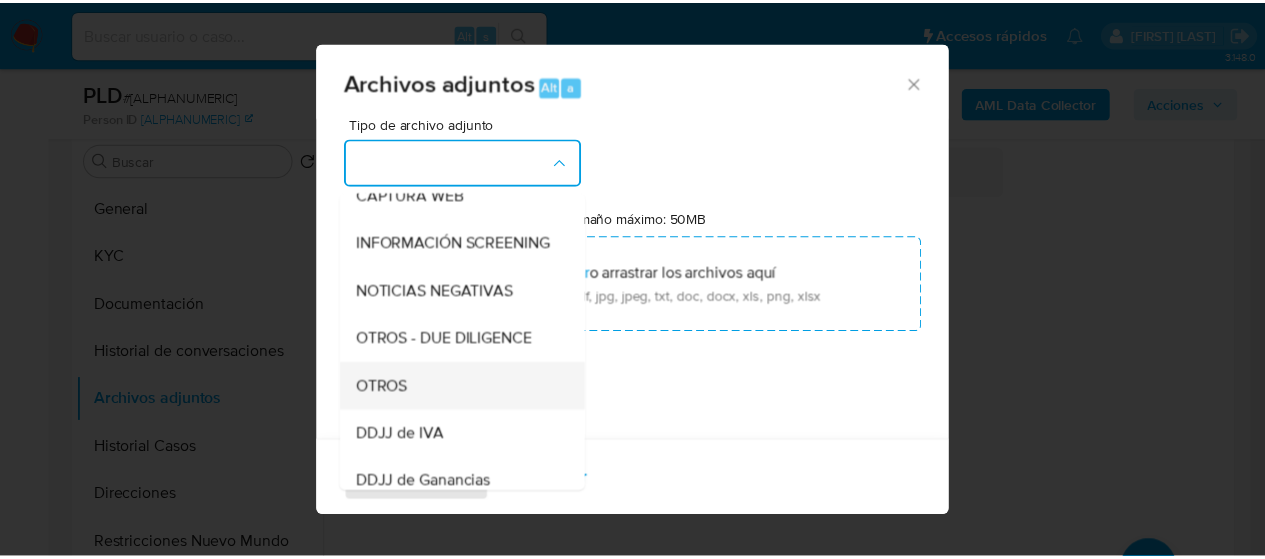 scroll, scrollTop: 300, scrollLeft: 0, axis: vertical 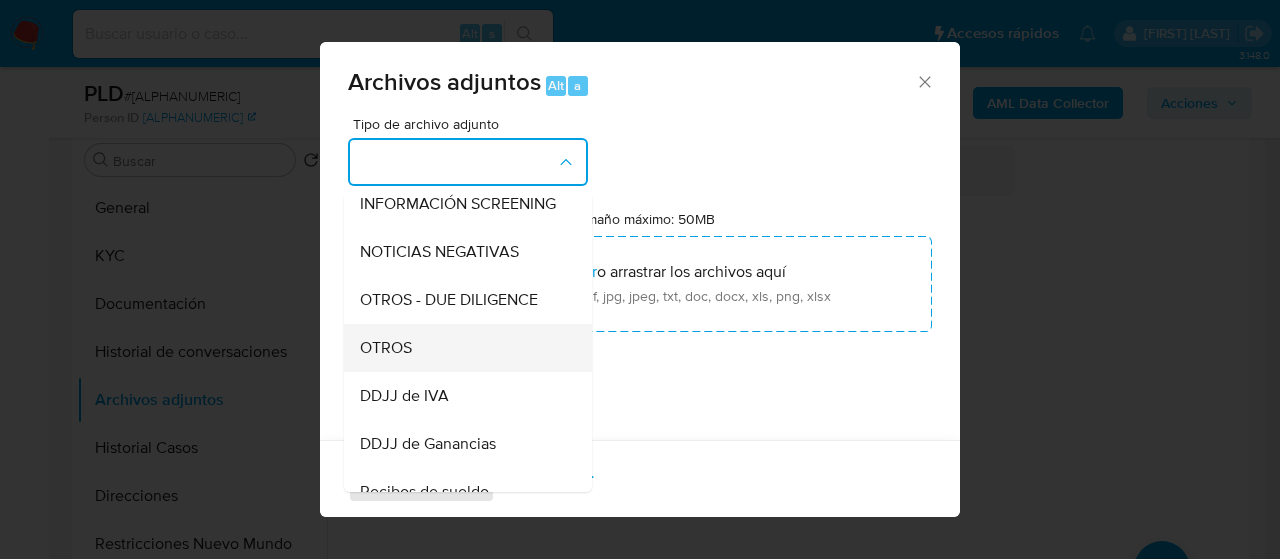 click on "OTROS" at bounding box center [386, 348] 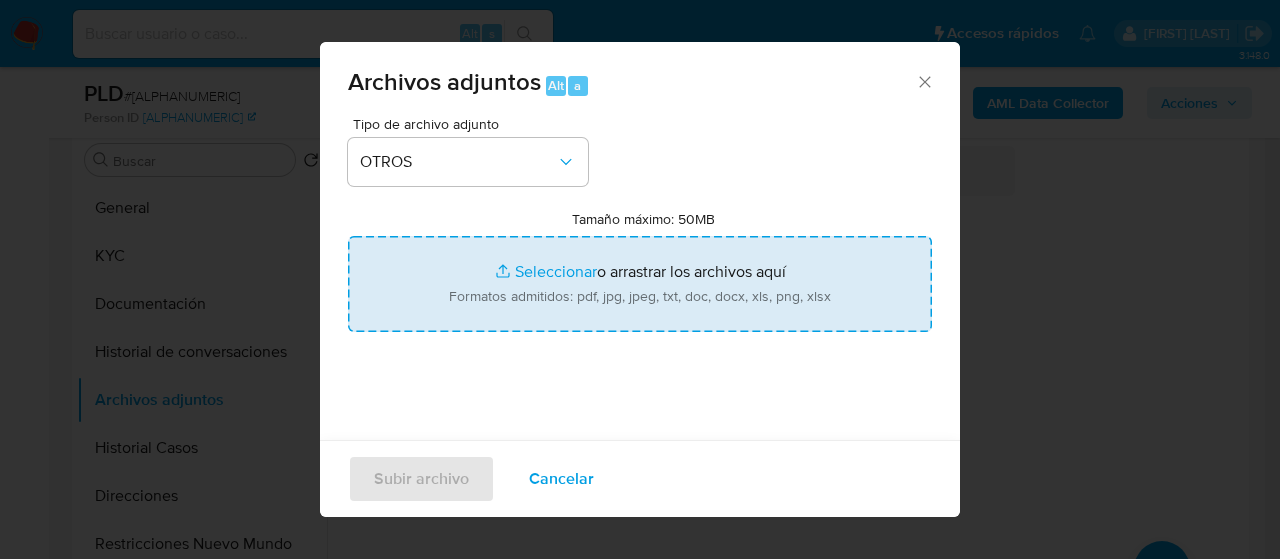 click on "Tamaño máximo: 50MB Seleccionar archivos" at bounding box center (640, 284) 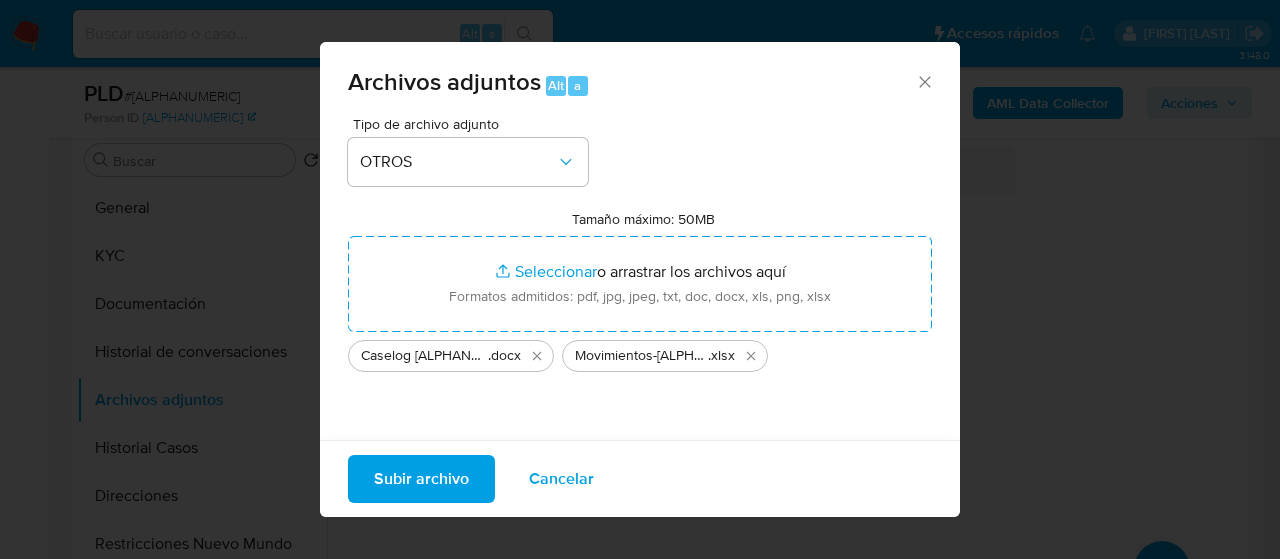 click on "Subir archivo" at bounding box center (421, 479) 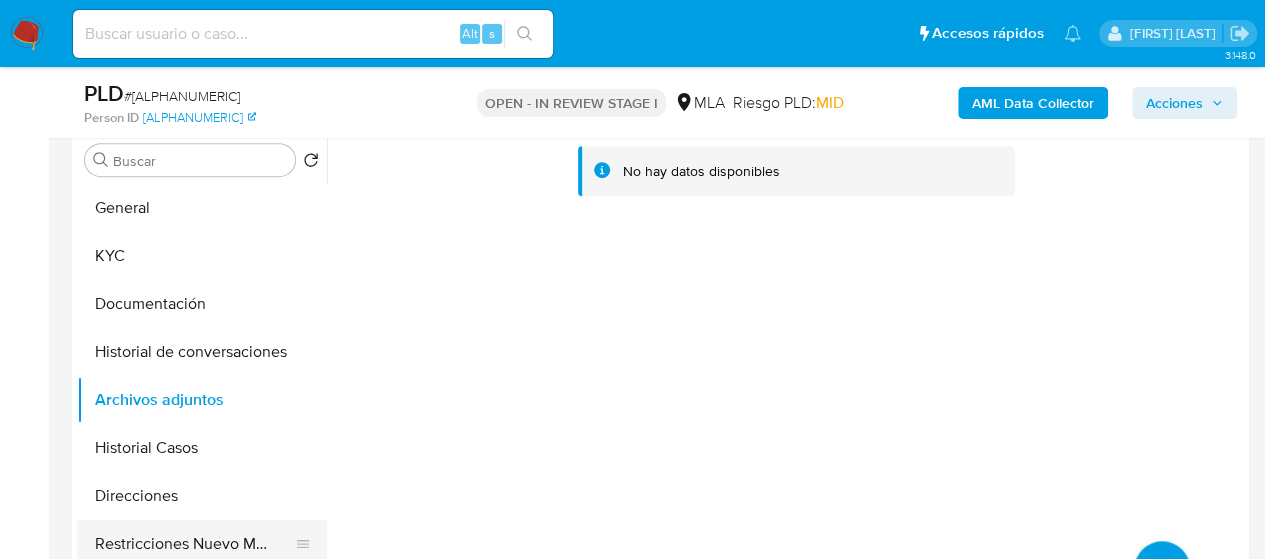 click on "Restricciones Nuevo Mundo" at bounding box center (194, 544) 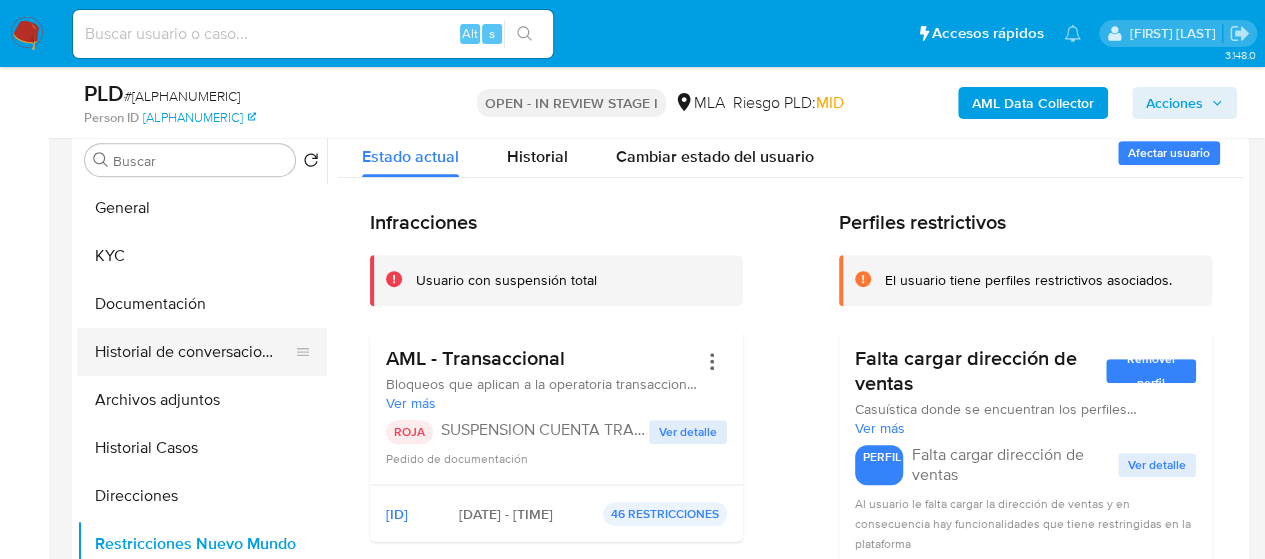 click on "Historial de conversaciones" at bounding box center (194, 352) 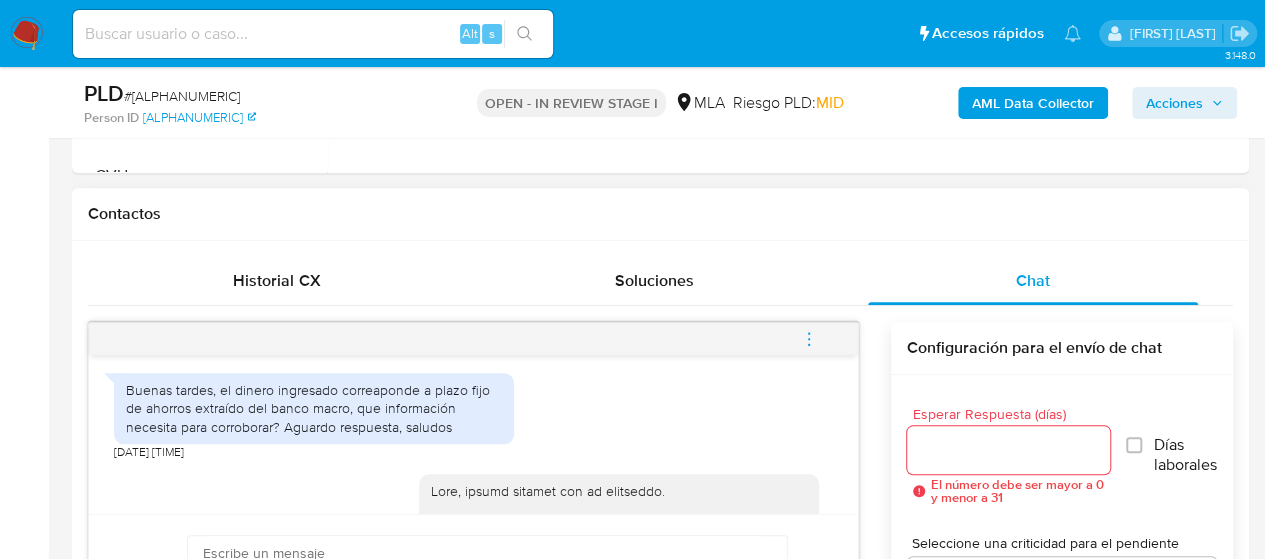 scroll, scrollTop: 894, scrollLeft: 0, axis: vertical 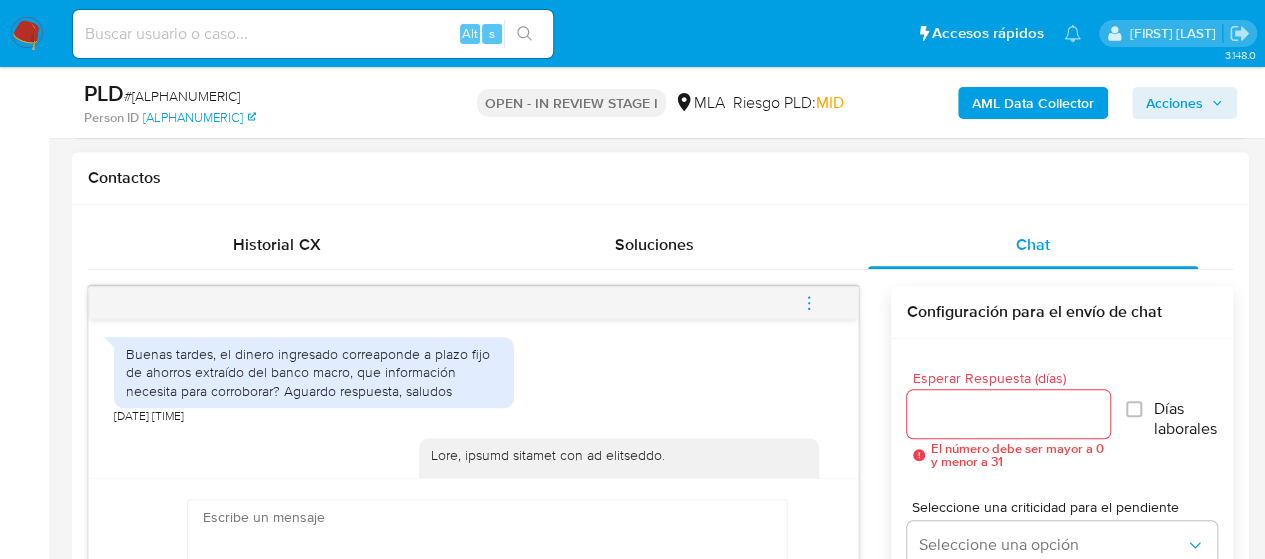 click 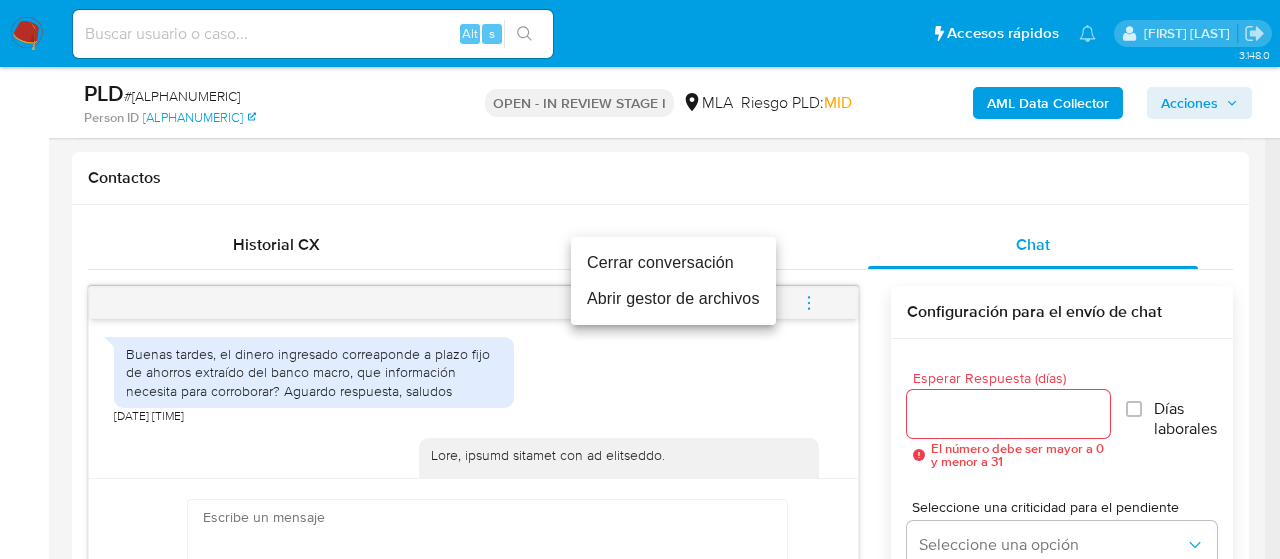click on "Cerrar conversación" at bounding box center [673, 263] 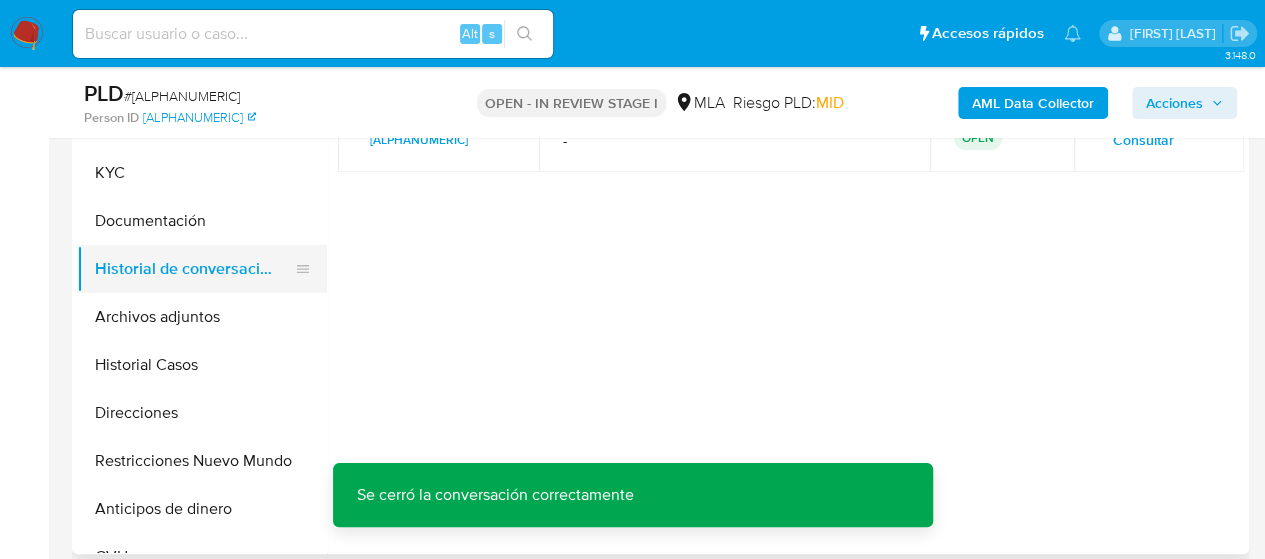 scroll, scrollTop: 394, scrollLeft: 0, axis: vertical 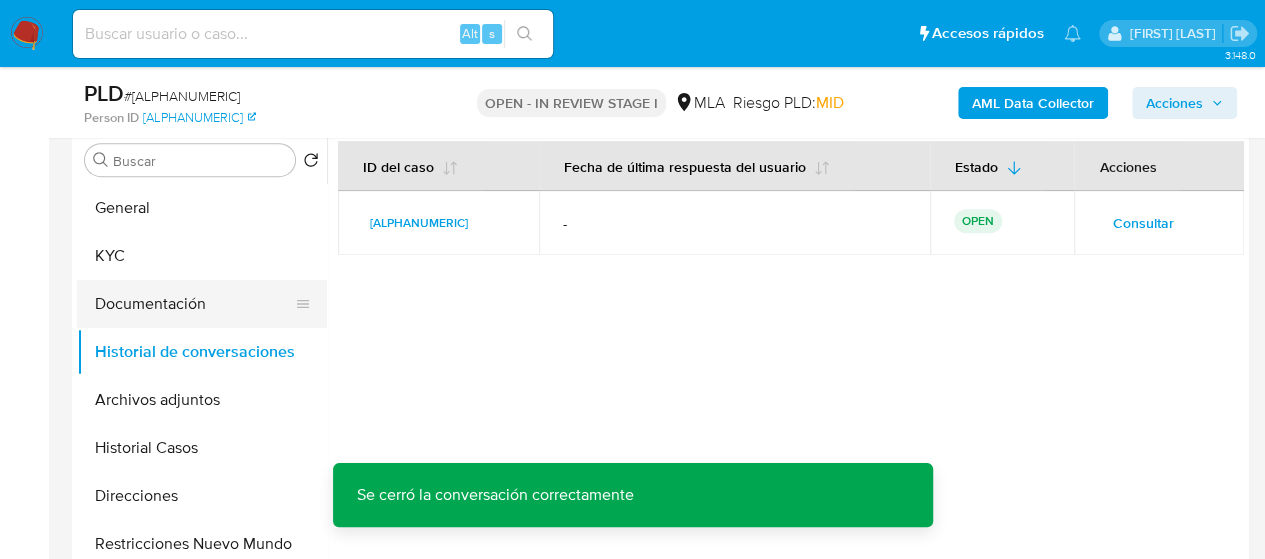 click on "Documentación" at bounding box center (194, 304) 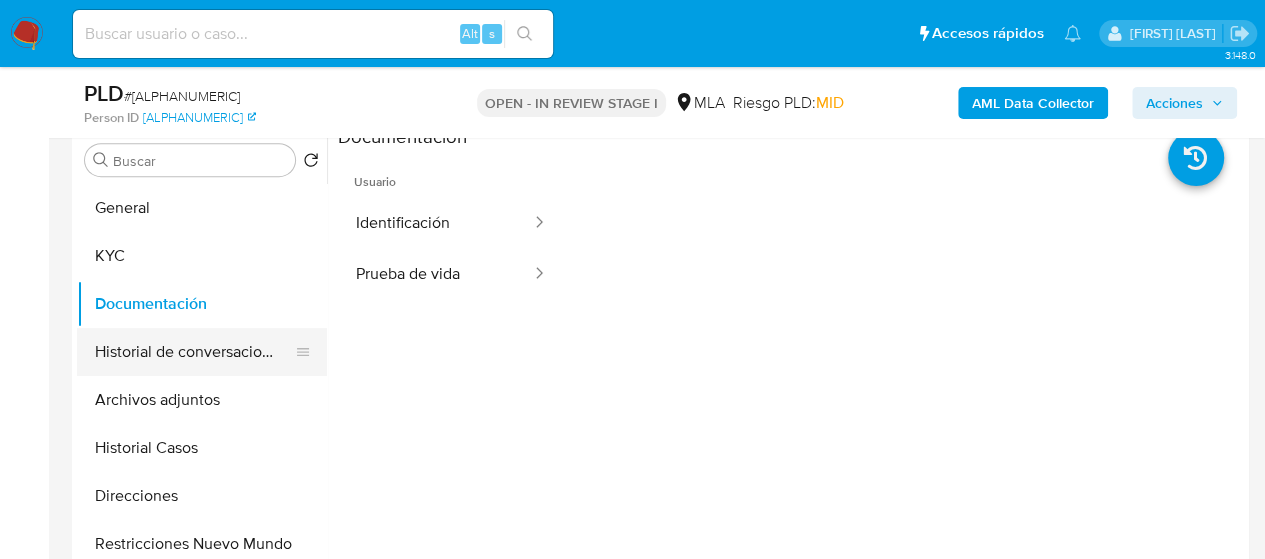 click on "Historial de conversaciones" at bounding box center [194, 352] 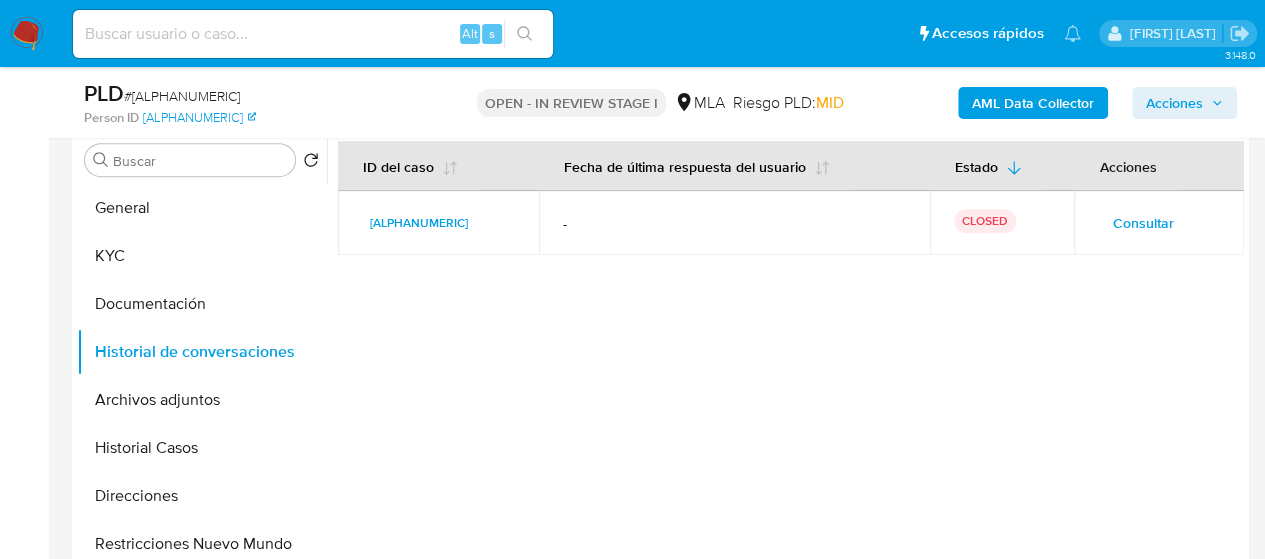 click on "Acciones" at bounding box center (1174, 103) 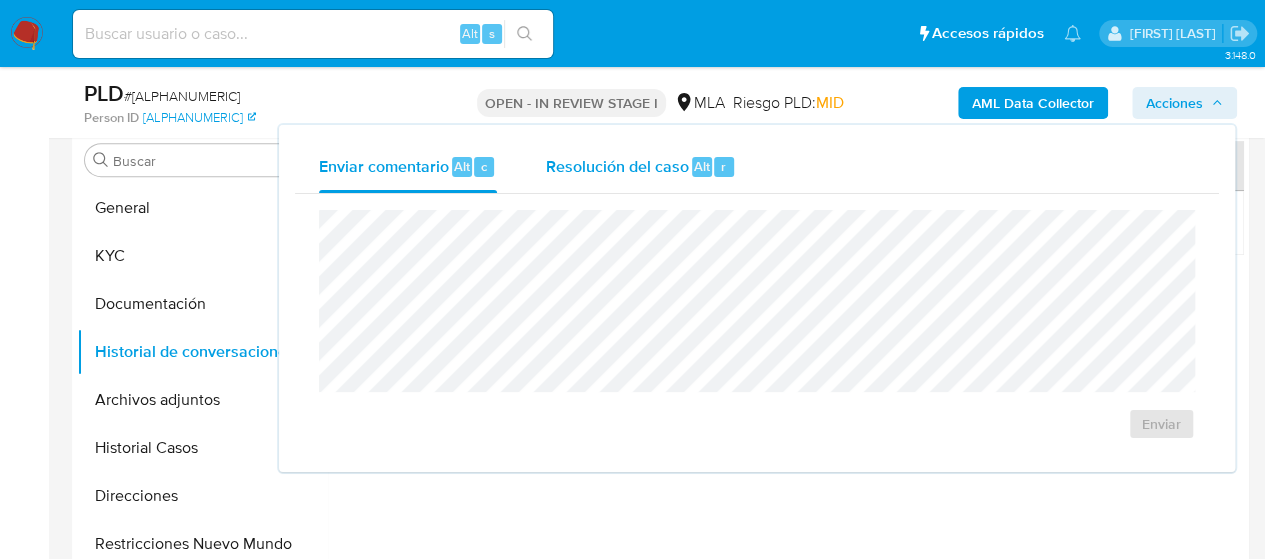 click on "Resolución del caso" at bounding box center (616, 165) 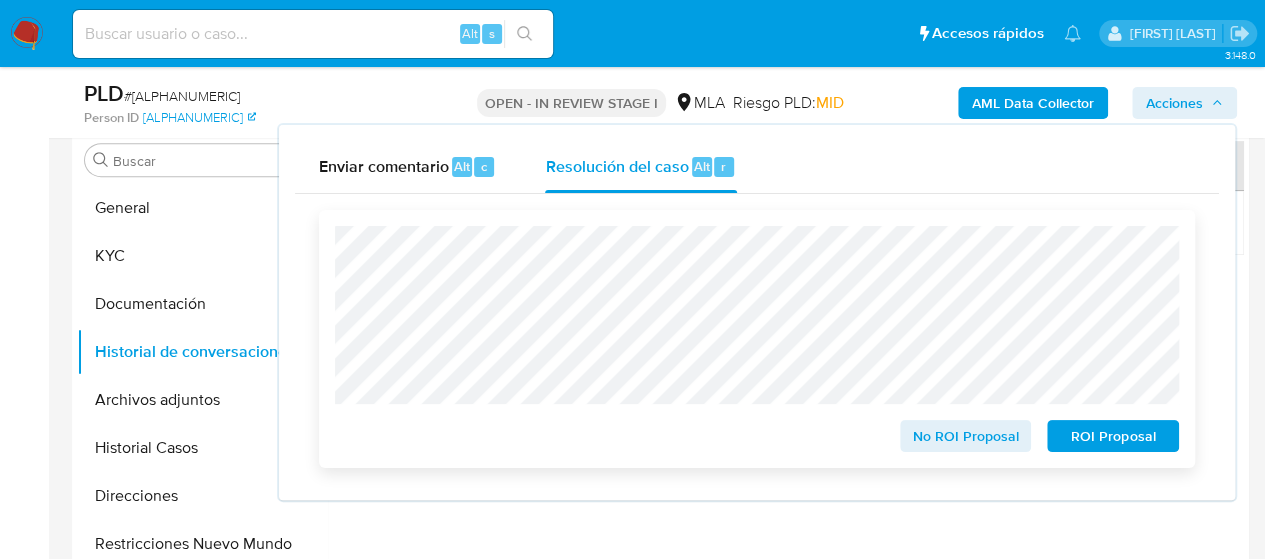 click on "ROI Proposal" at bounding box center [1113, 436] 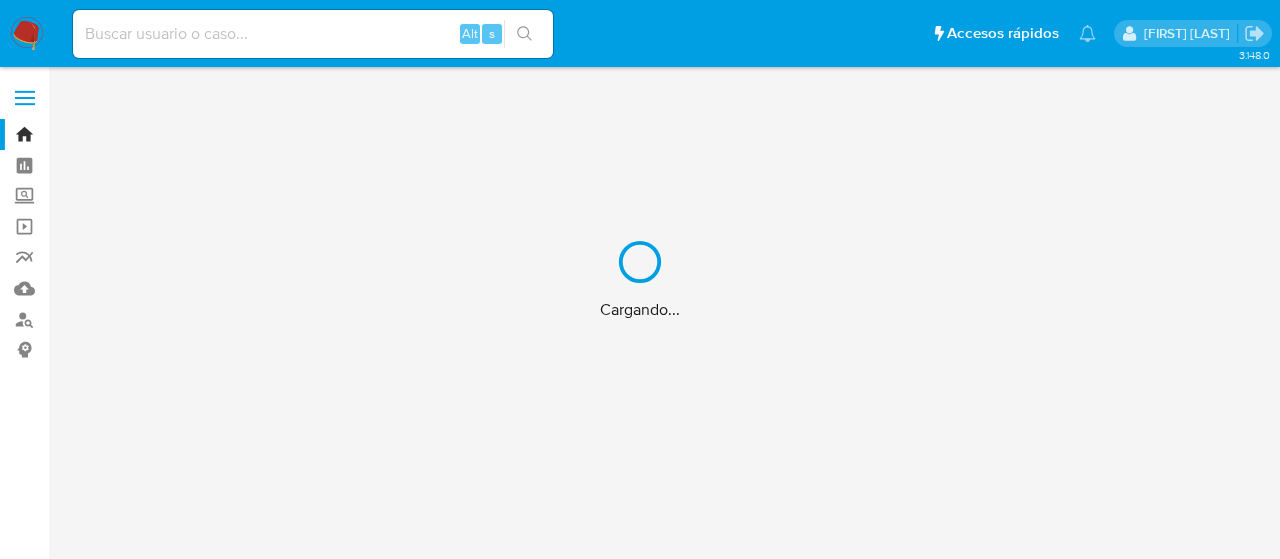 scroll, scrollTop: 0, scrollLeft: 0, axis: both 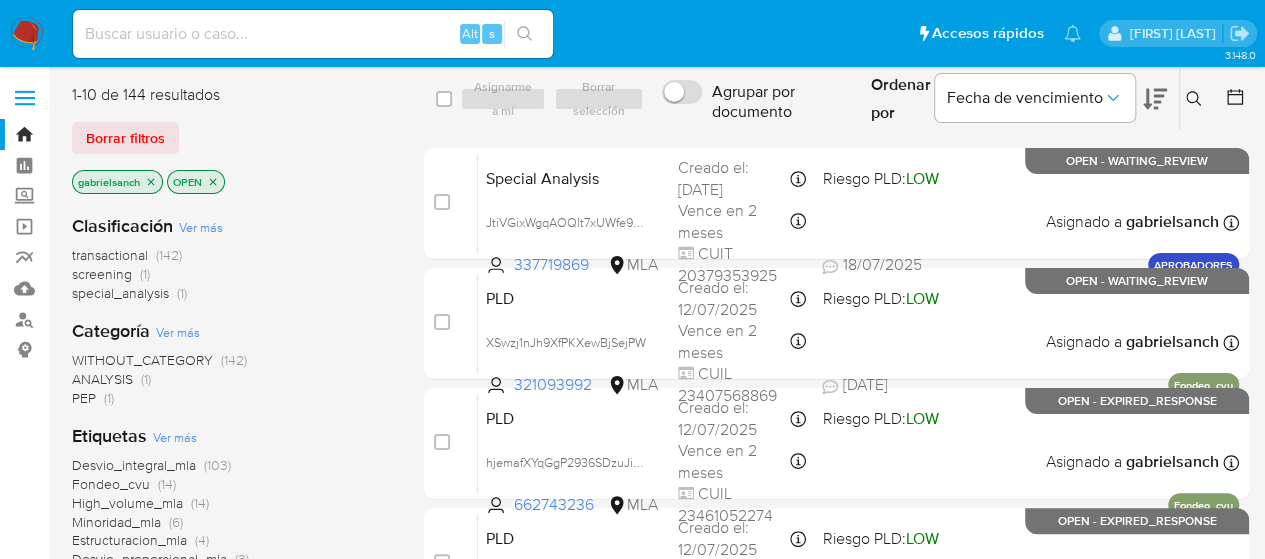 click 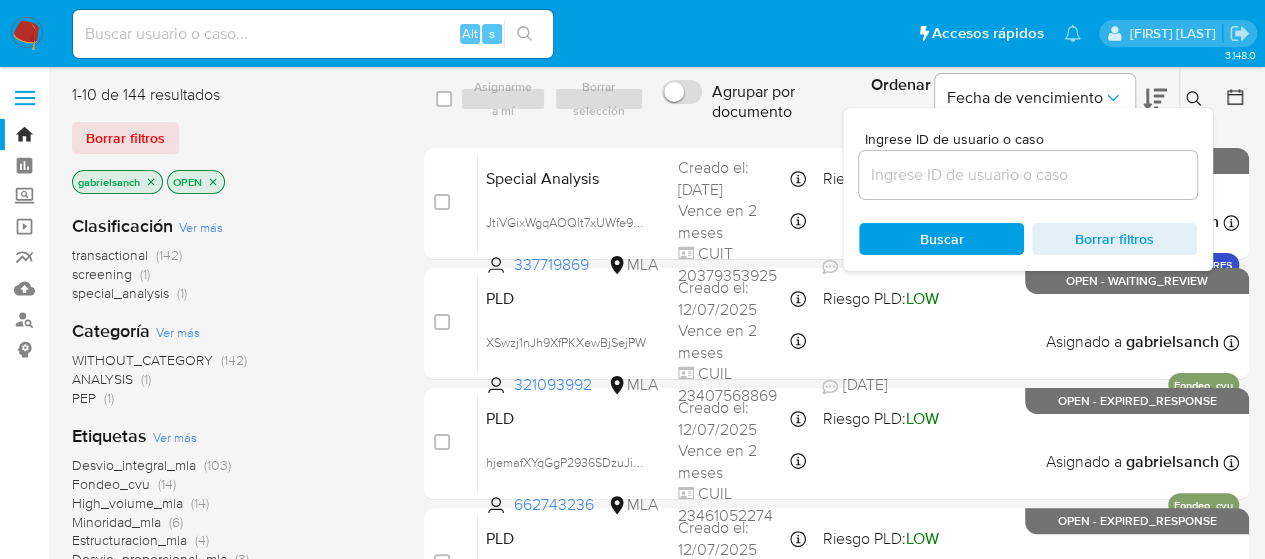 click at bounding box center [1028, 175] 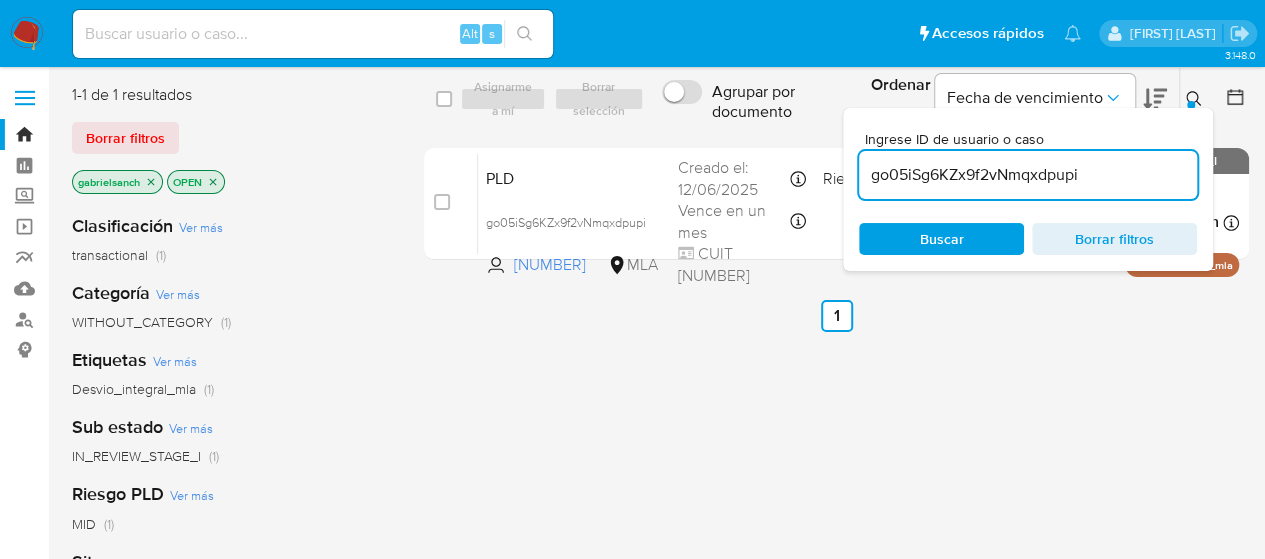 click on "[ALPHANUMERIC]" at bounding box center [1028, 175] 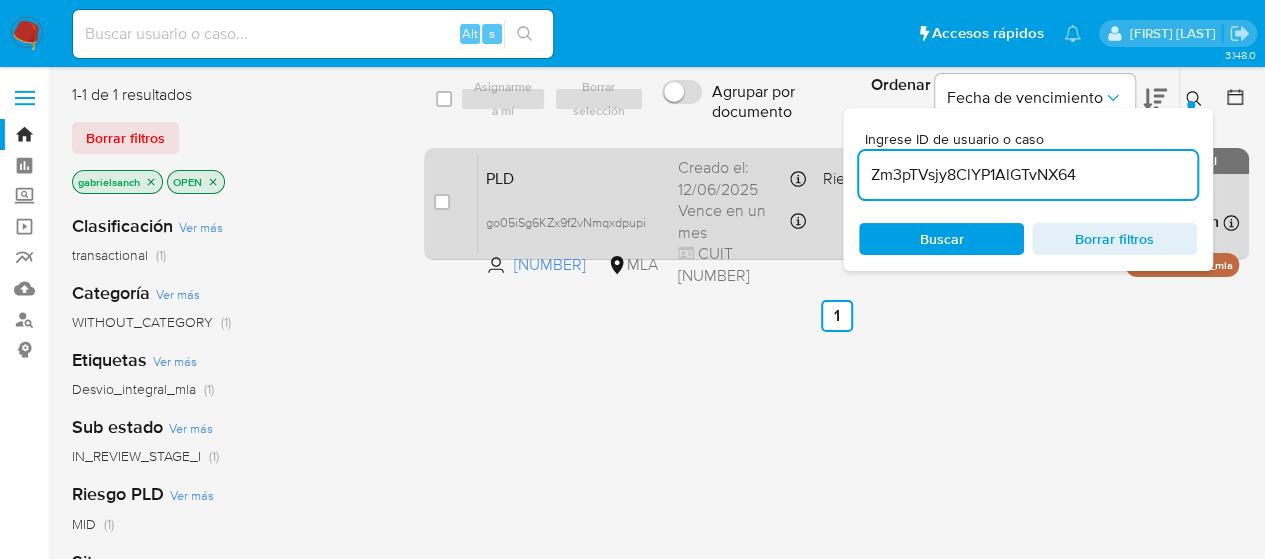 type on "Zm3pTVsjy8ClYP1AlGTvNX64" 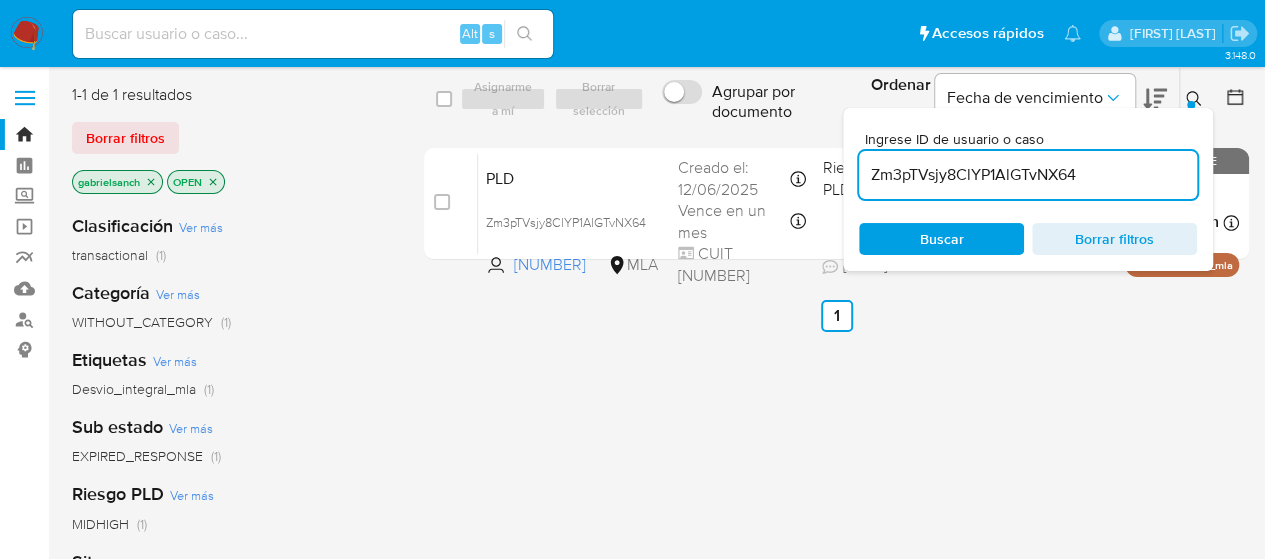click at bounding box center [442, 202] 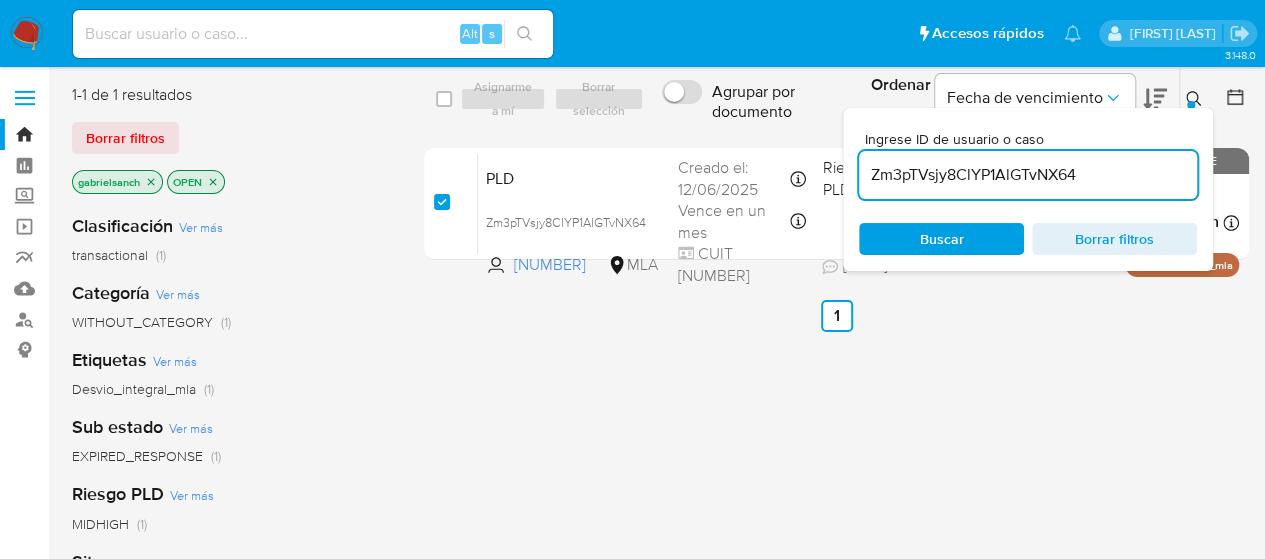 checkbox on "true" 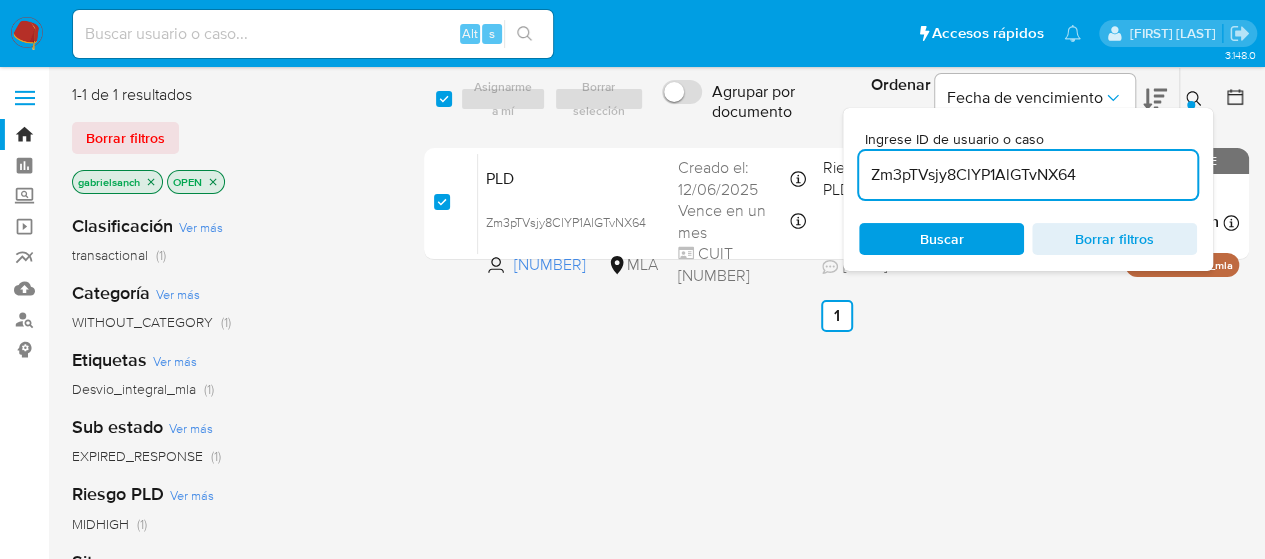 checkbox on "true" 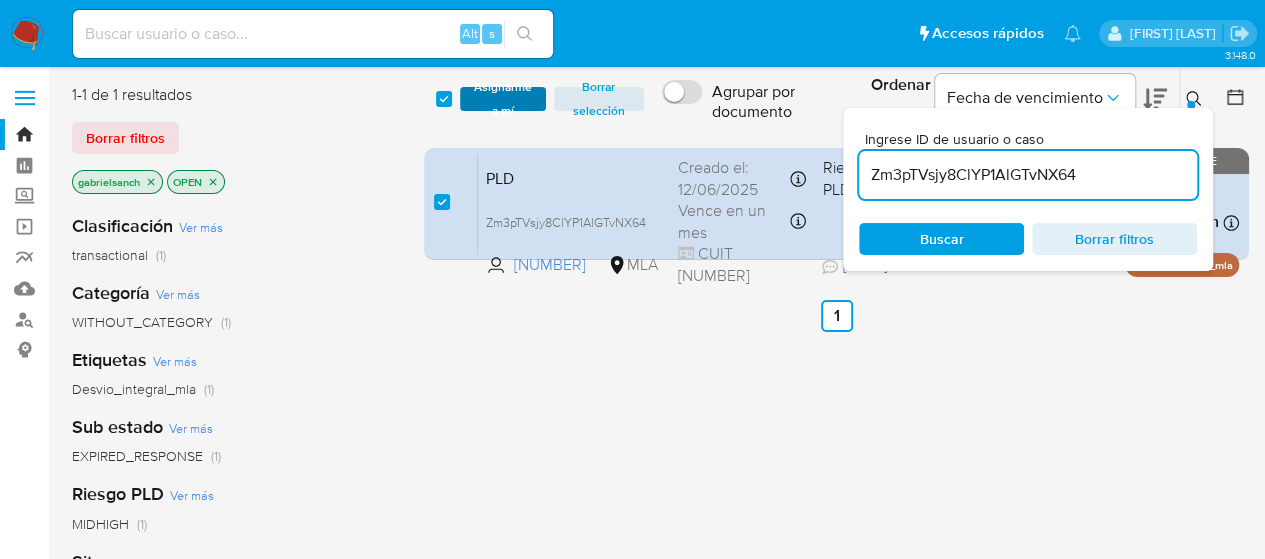 click on "Asignarme a mí" at bounding box center (503, 99) 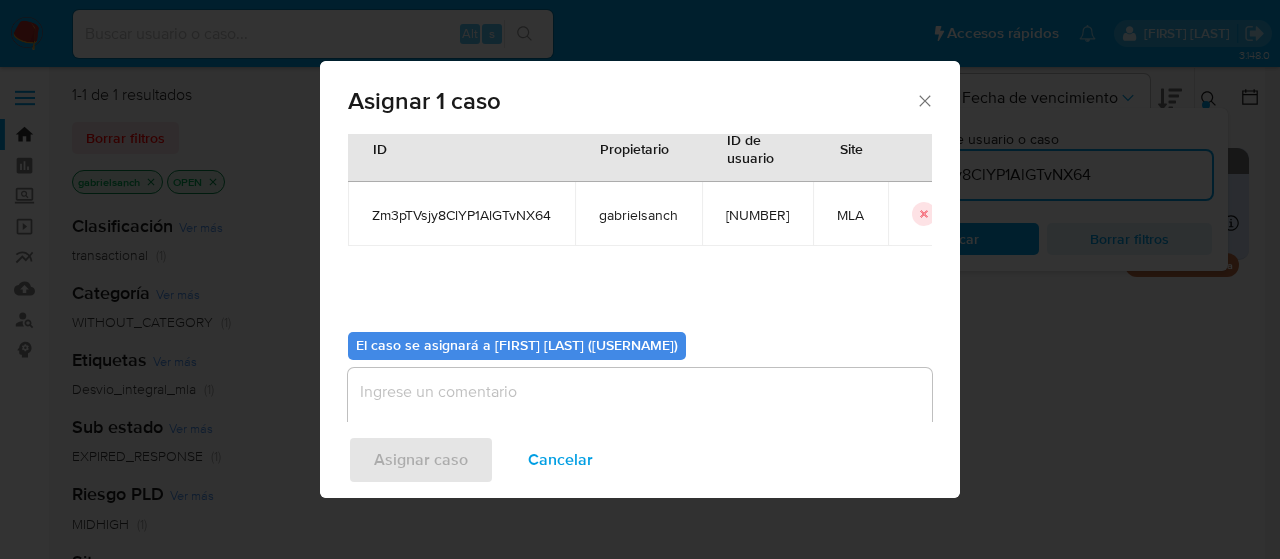 scroll, scrollTop: 102, scrollLeft: 0, axis: vertical 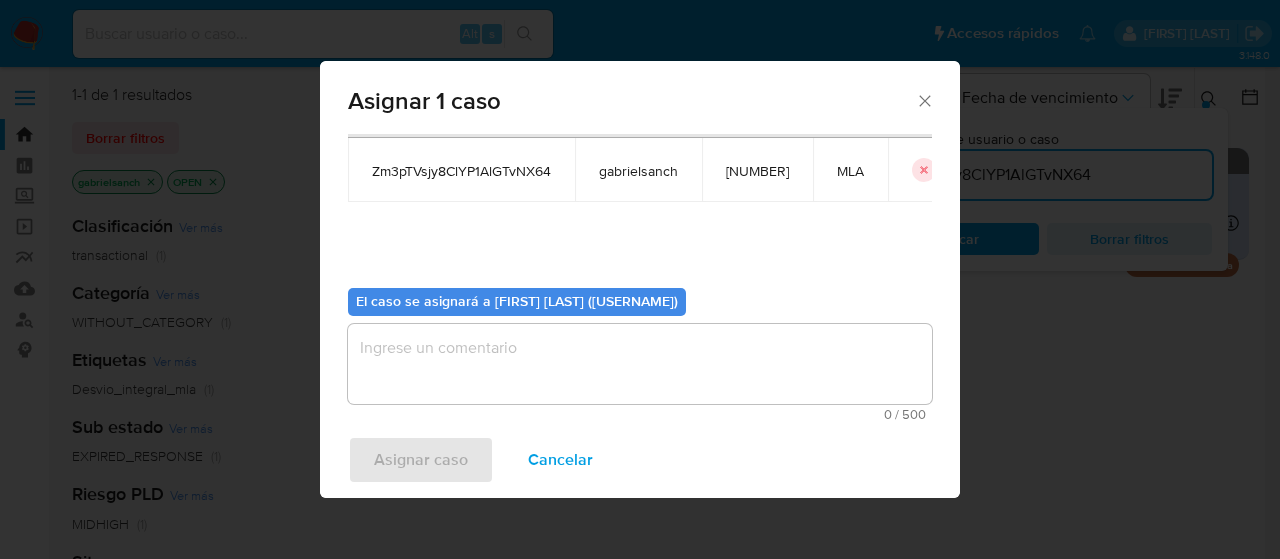 click at bounding box center [640, 364] 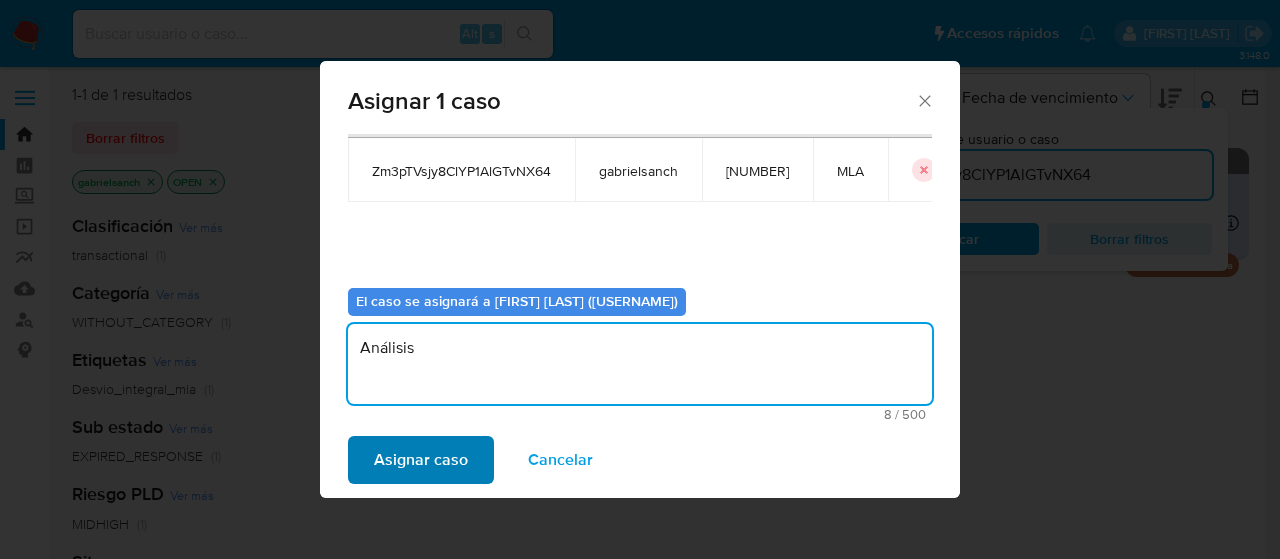 type on "Análisis" 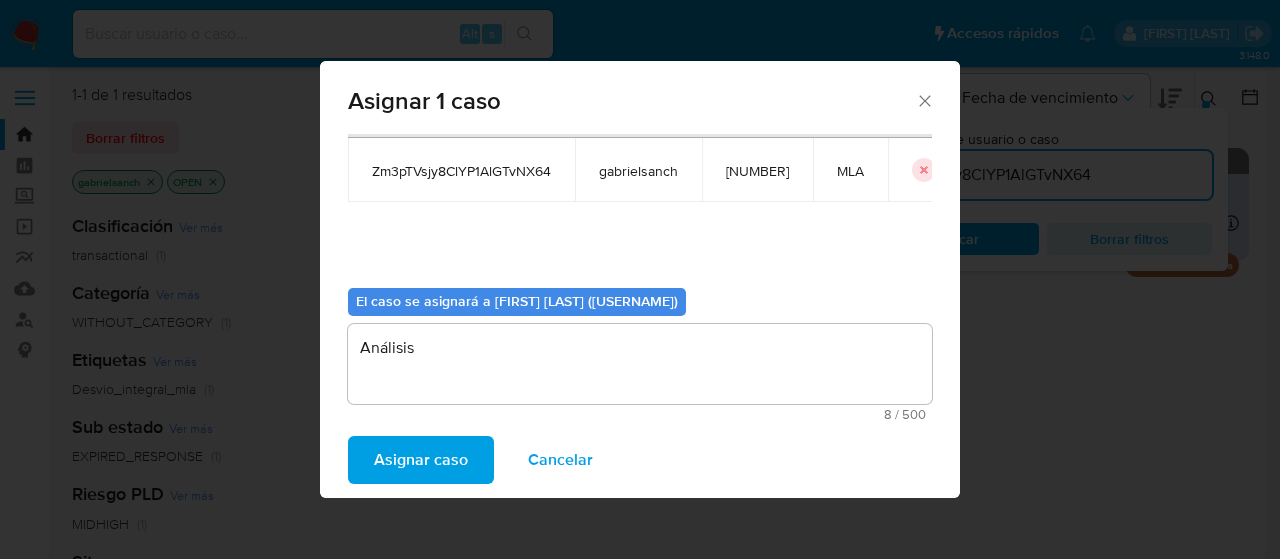 click on "Asignar caso" at bounding box center [421, 460] 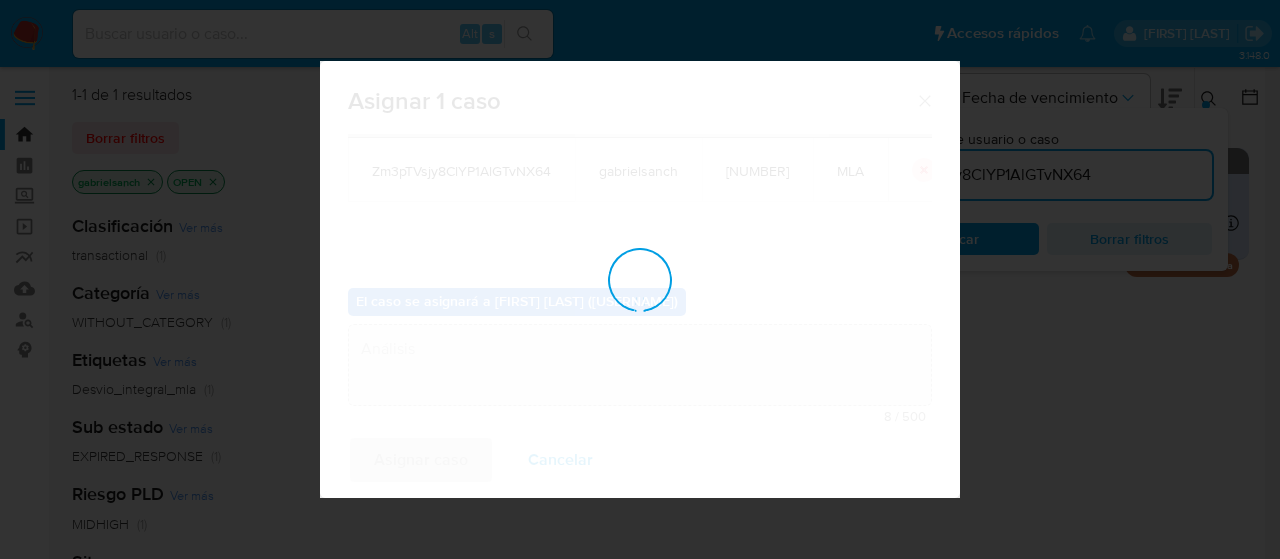 type 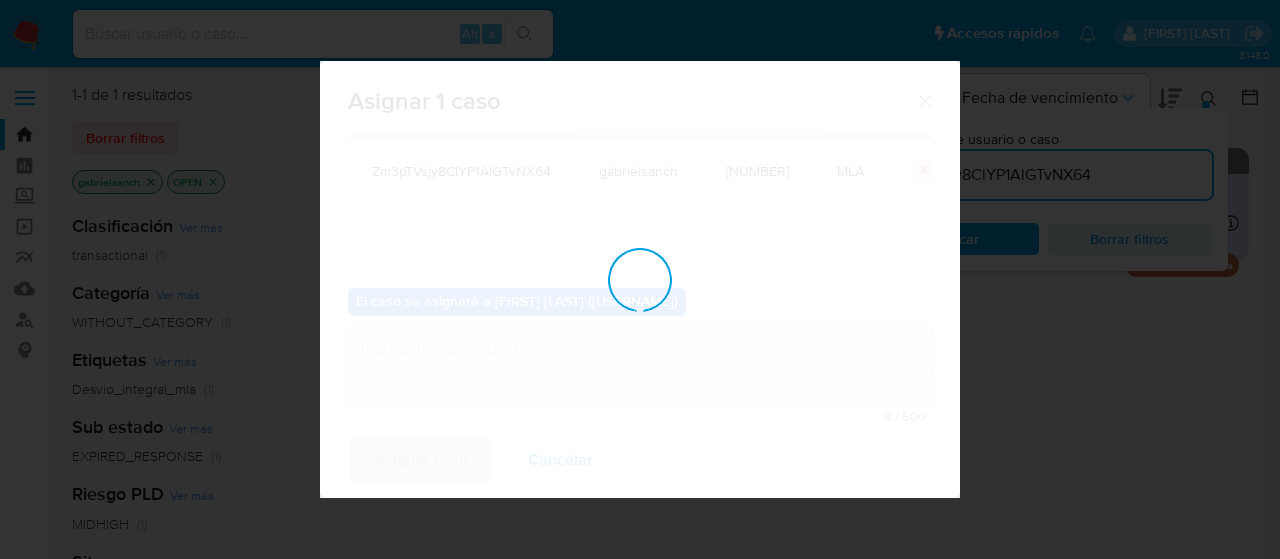 checkbox on "false" 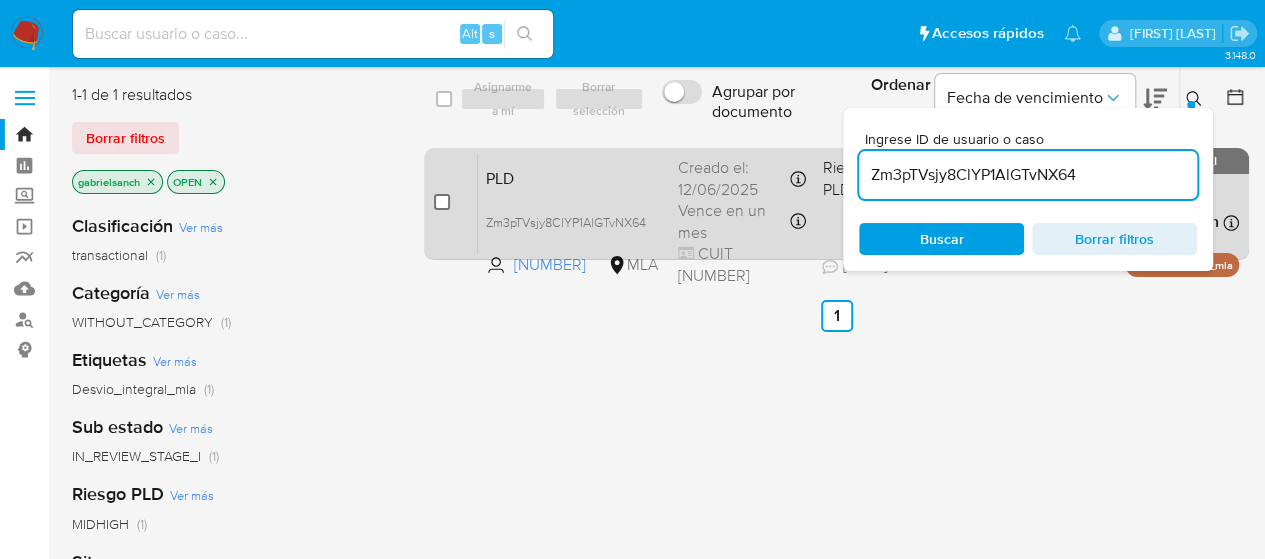click at bounding box center (442, 202) 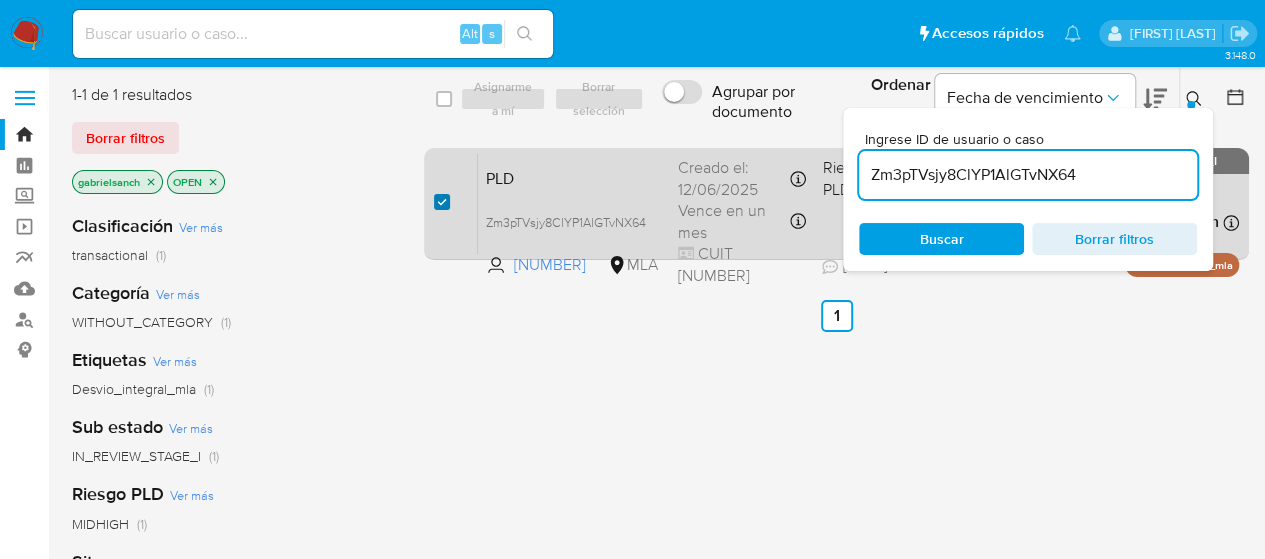 checkbox on "true" 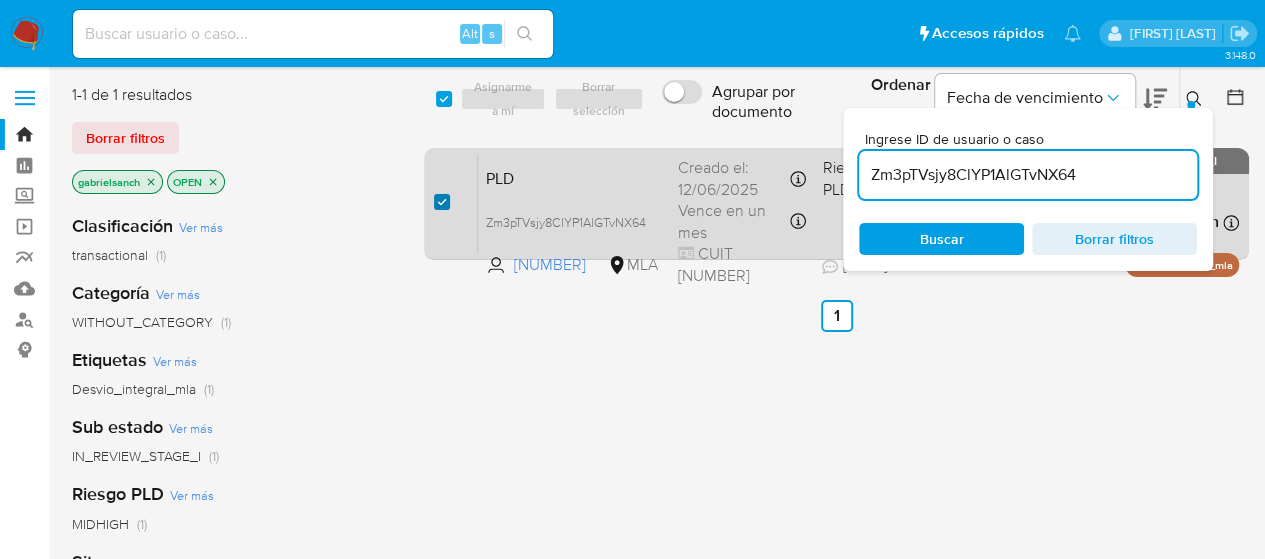 checkbox on "true" 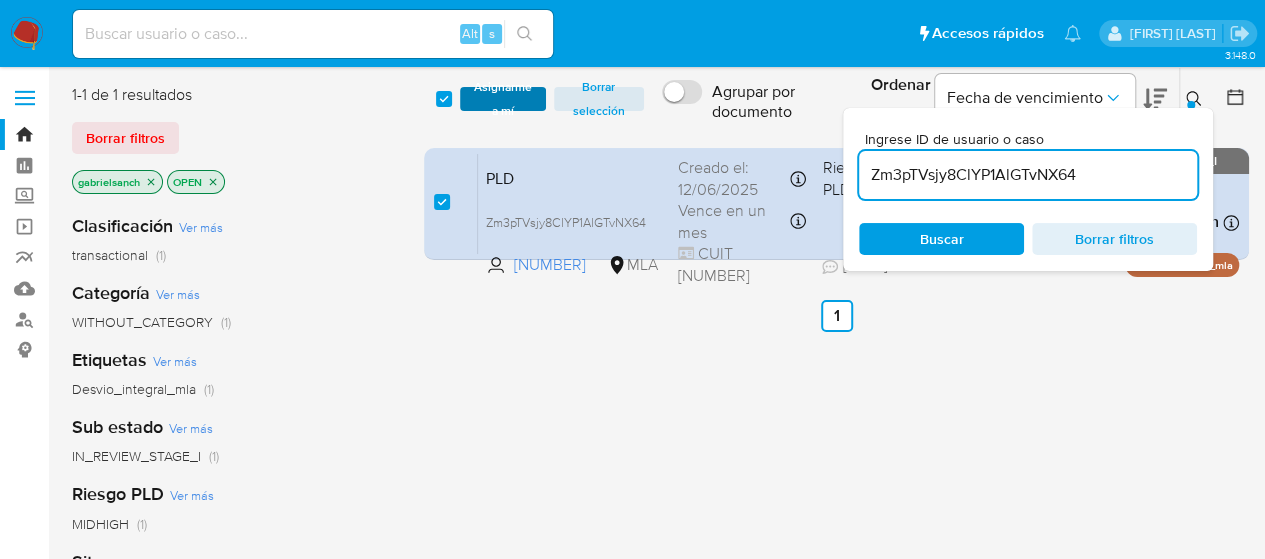 click on "Asignarme a mí" at bounding box center [503, 99] 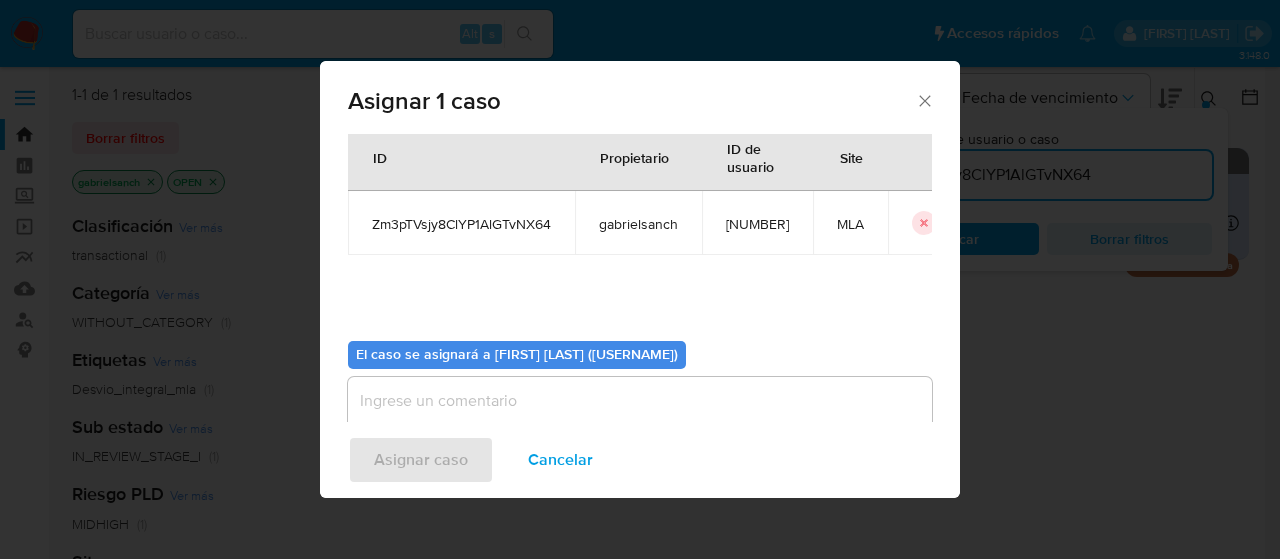 scroll, scrollTop: 102, scrollLeft: 0, axis: vertical 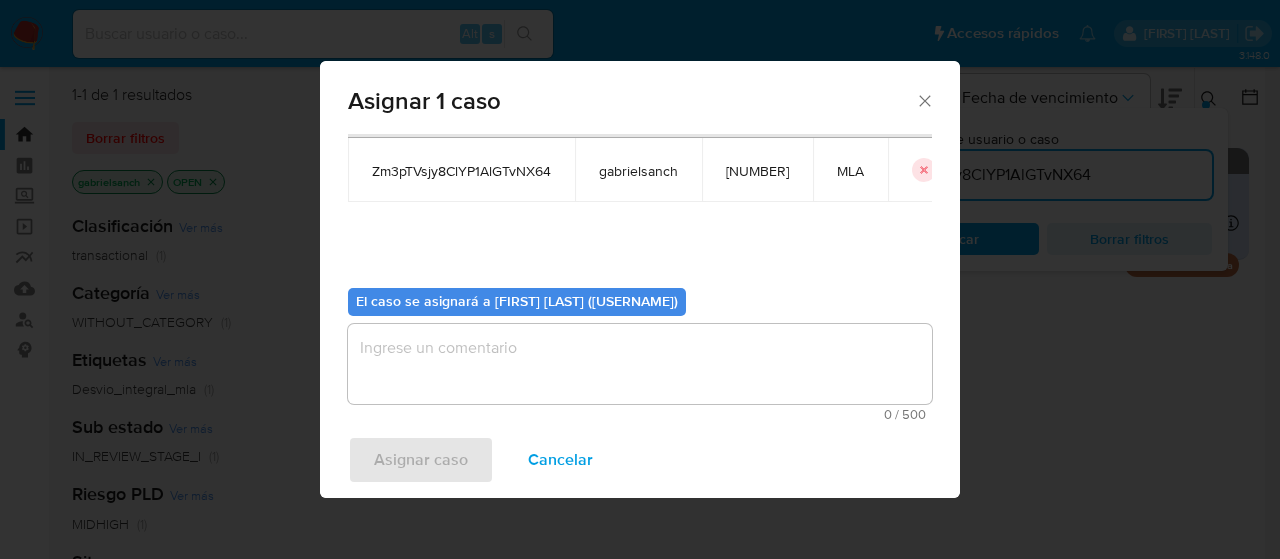 click at bounding box center (640, 364) 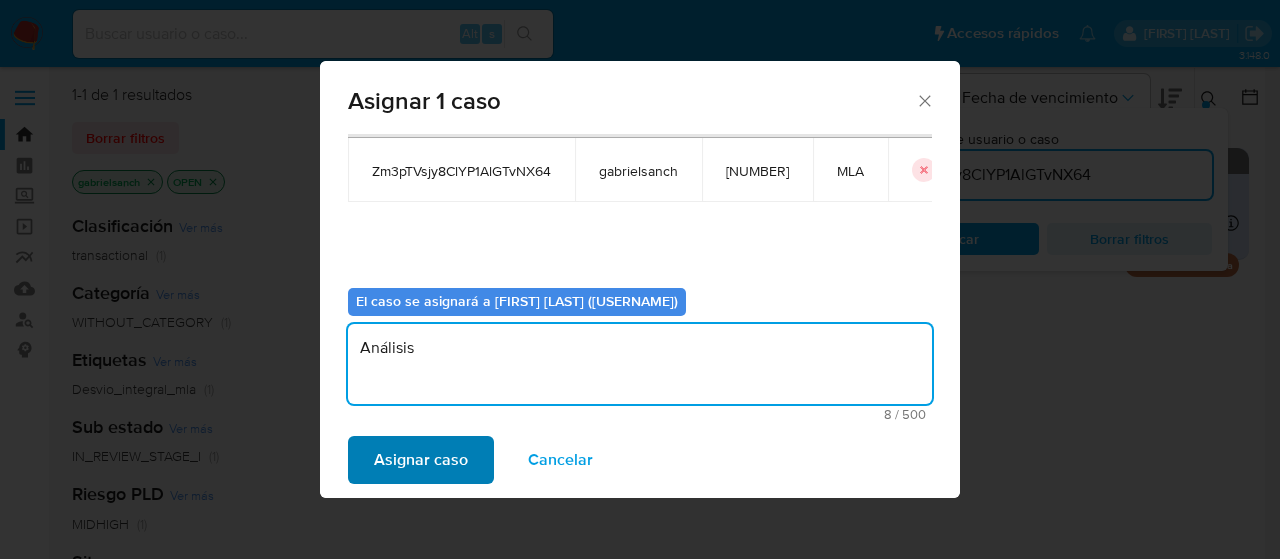 type on "Análisis" 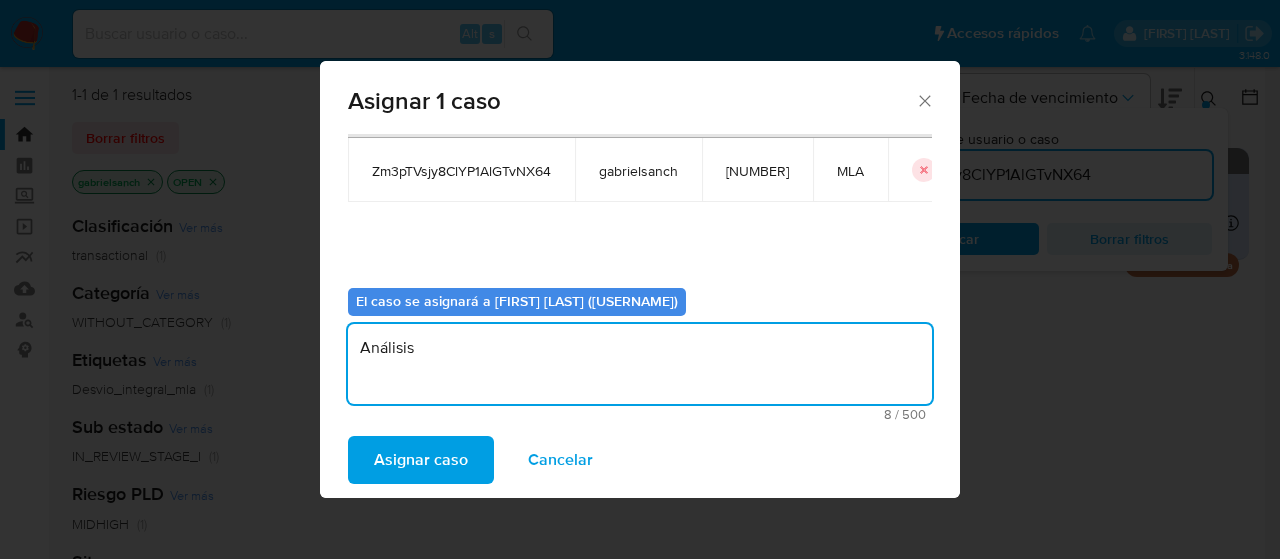 click on "Asignar caso" at bounding box center (421, 460) 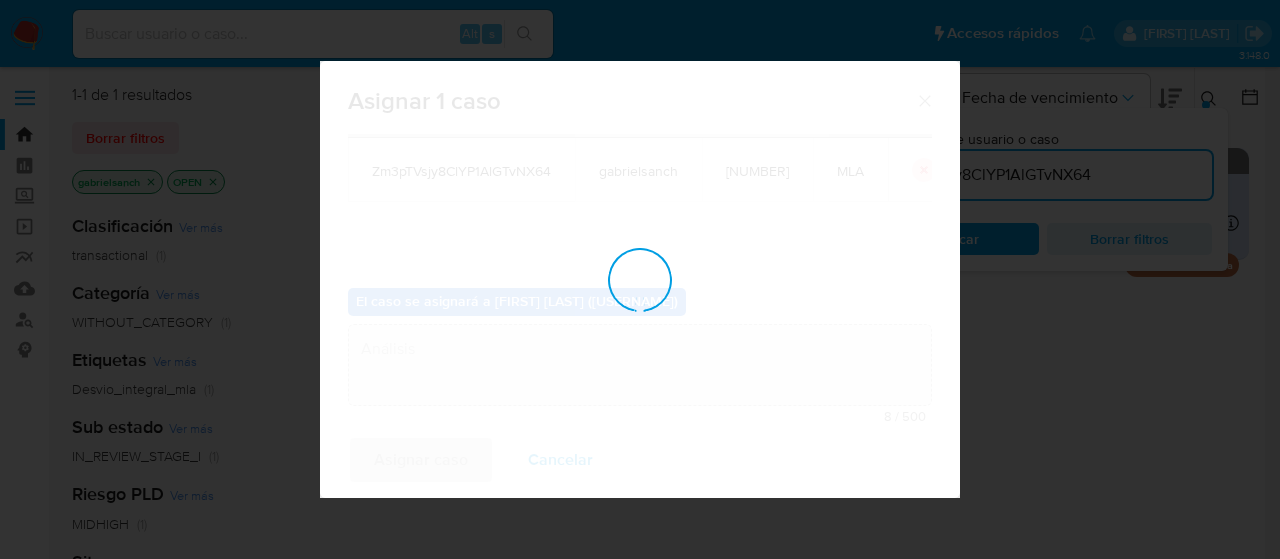 type 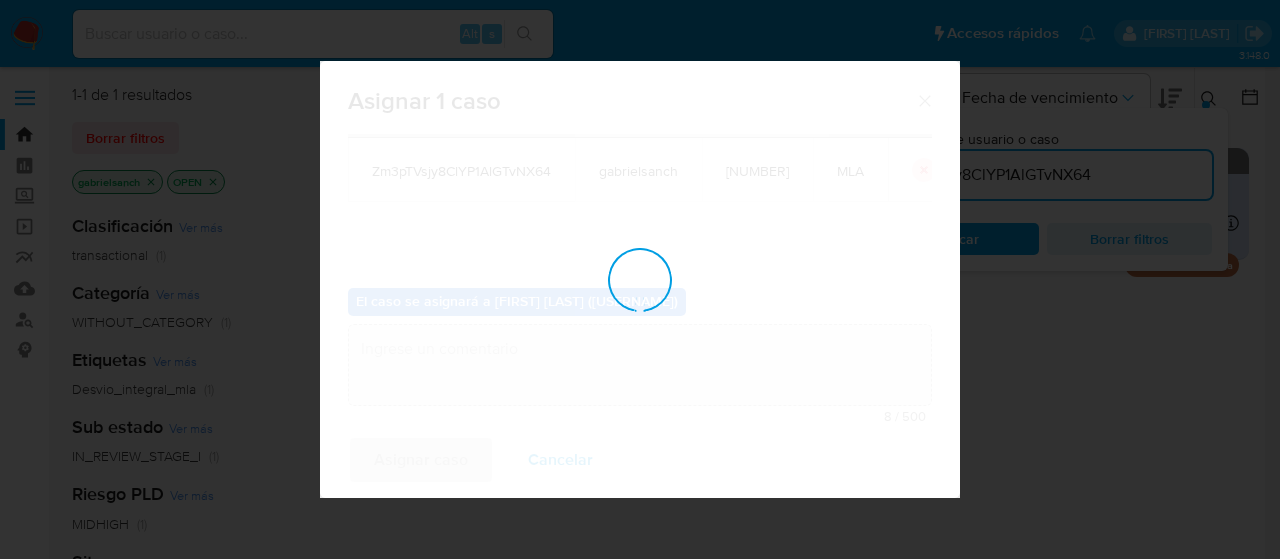 checkbox on "false" 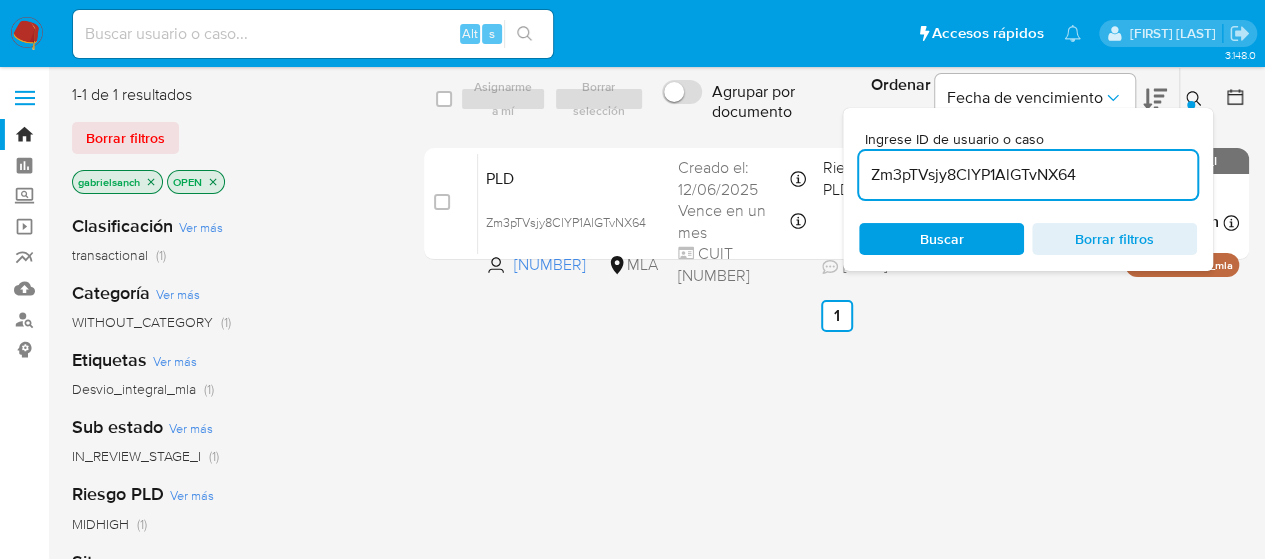 click on "Zm3pTVsjy8ClYP1AlGTvNX64" at bounding box center [1028, 175] 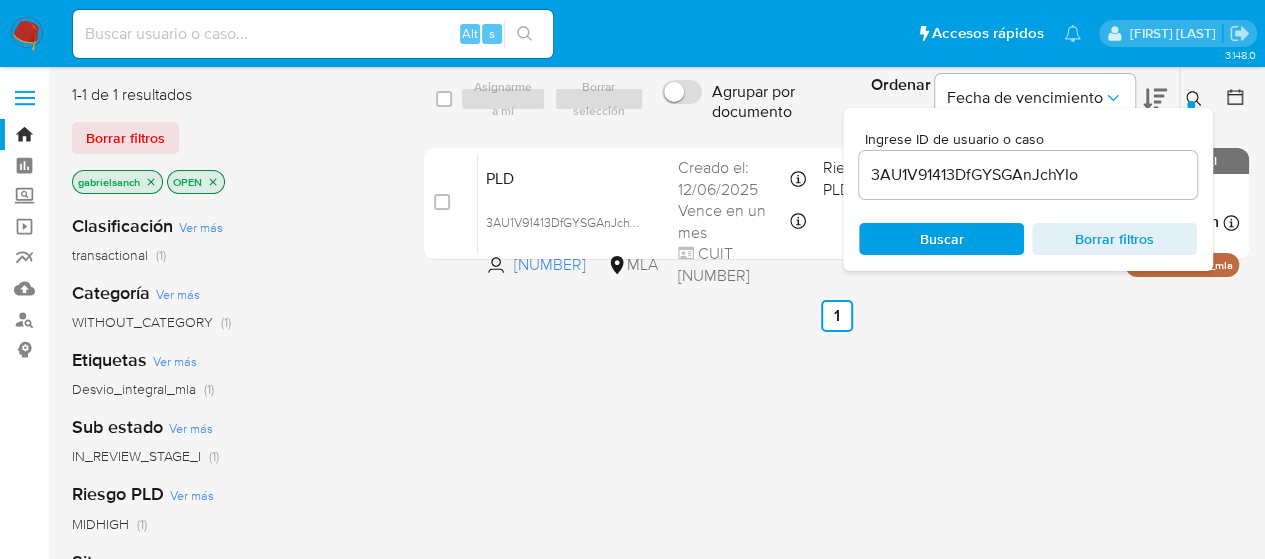 click on "3AU1V91413DfGYSGAnJchYIo" at bounding box center (1028, 175) 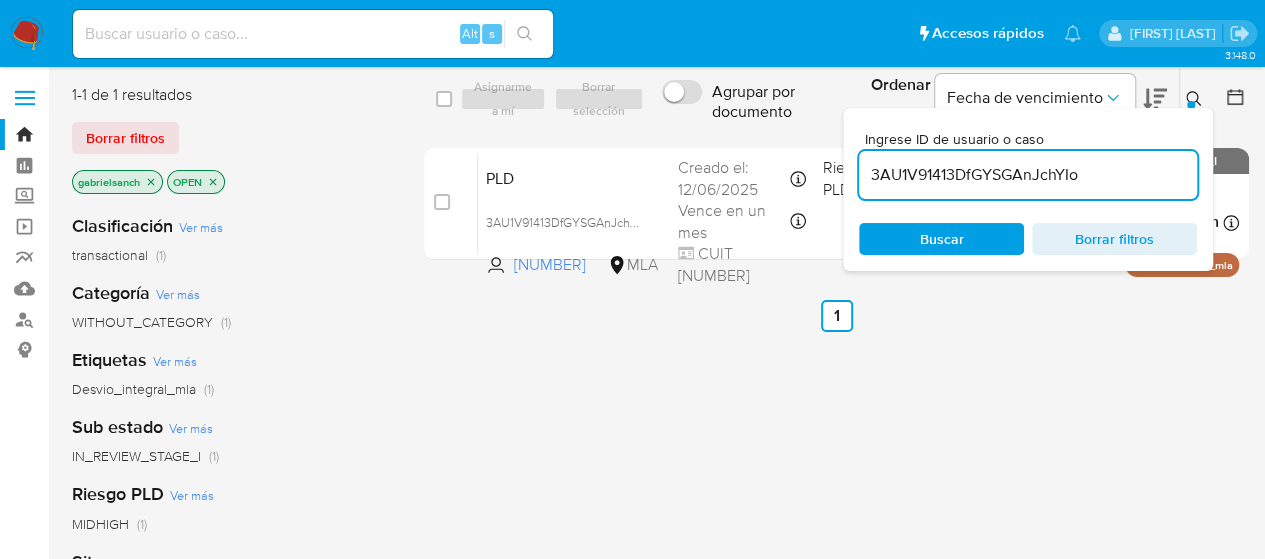 click on "3AU1V91413DfGYSGAnJchYIo" at bounding box center (1028, 175) 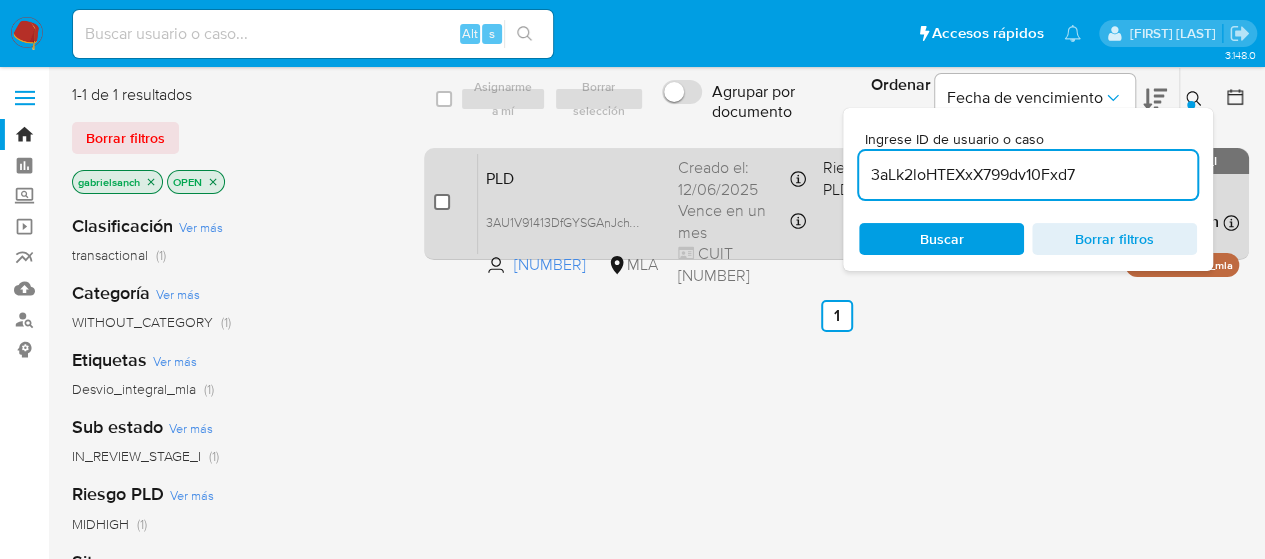 type on "3aLk2loHTEXxX799dv10Fxd7" 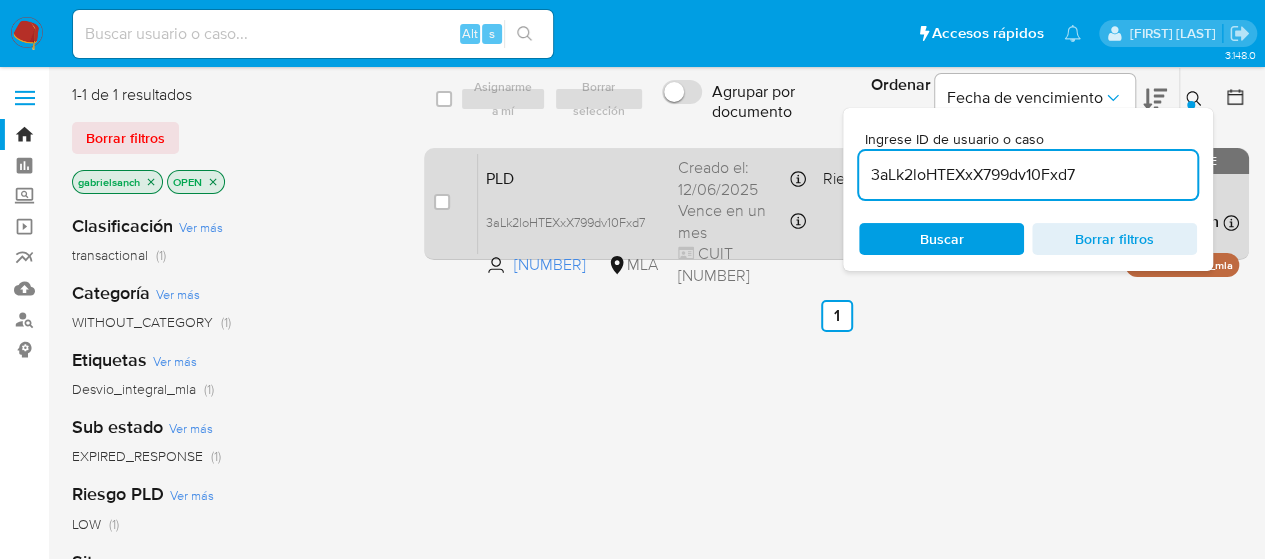 drag, startPoint x: 434, startPoint y: 209, endPoint x: 452, endPoint y: 183, distance: 31.622776 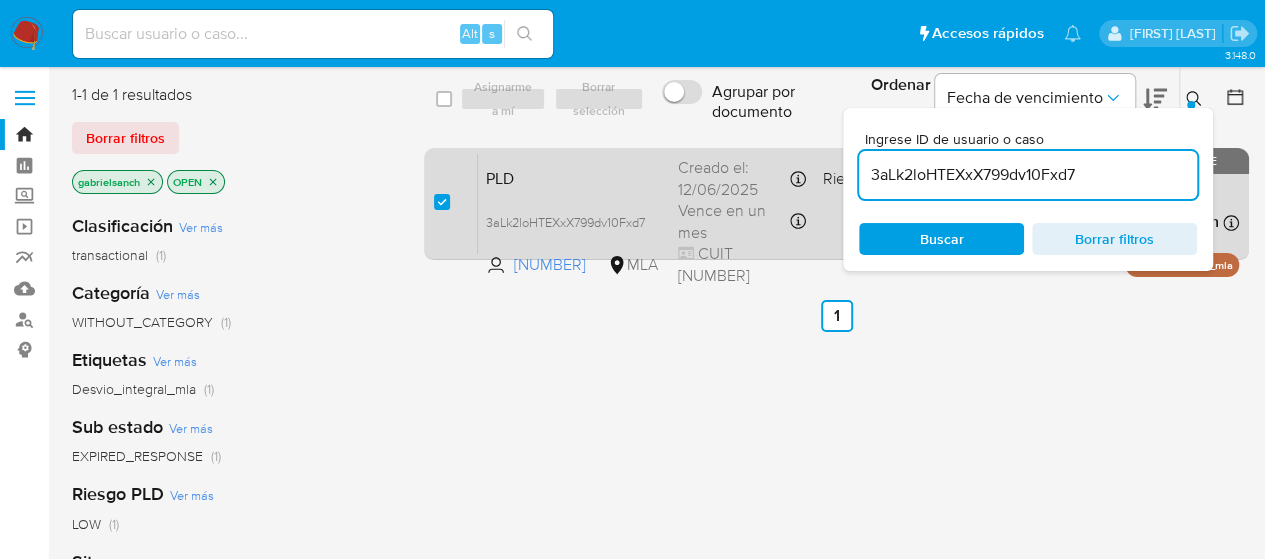 checkbox on "true" 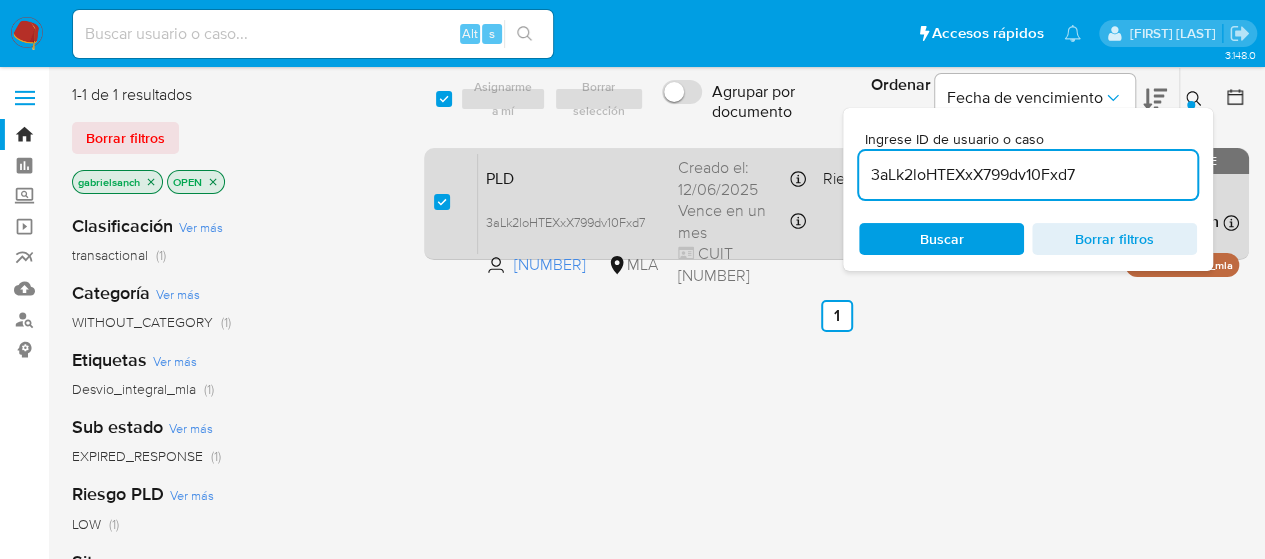 checkbox on "true" 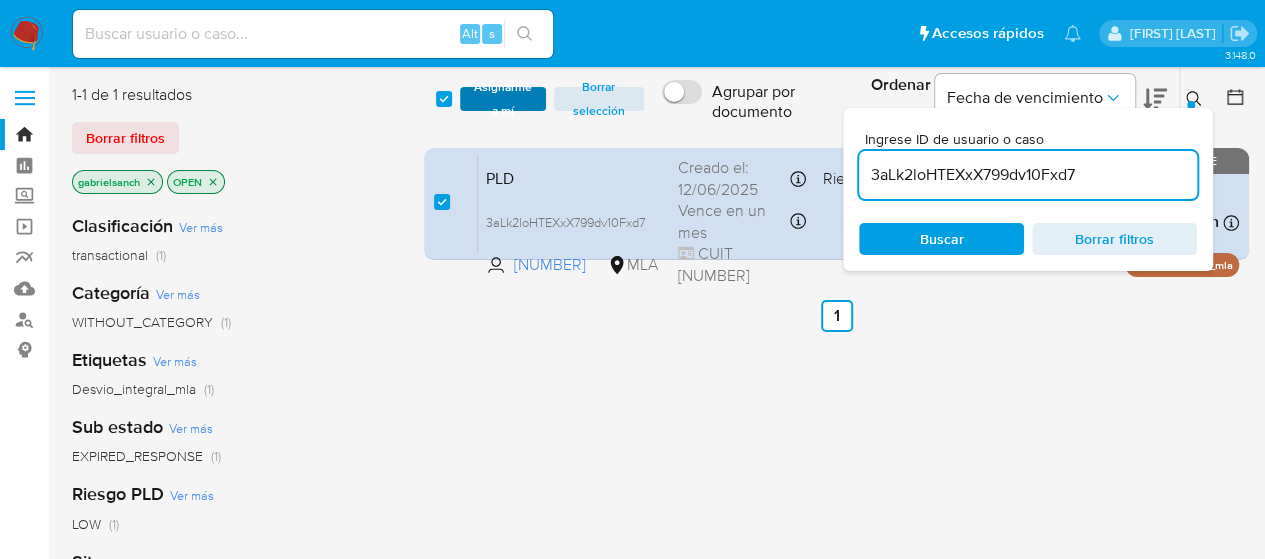 click on "Asignarme a mí" at bounding box center [503, 99] 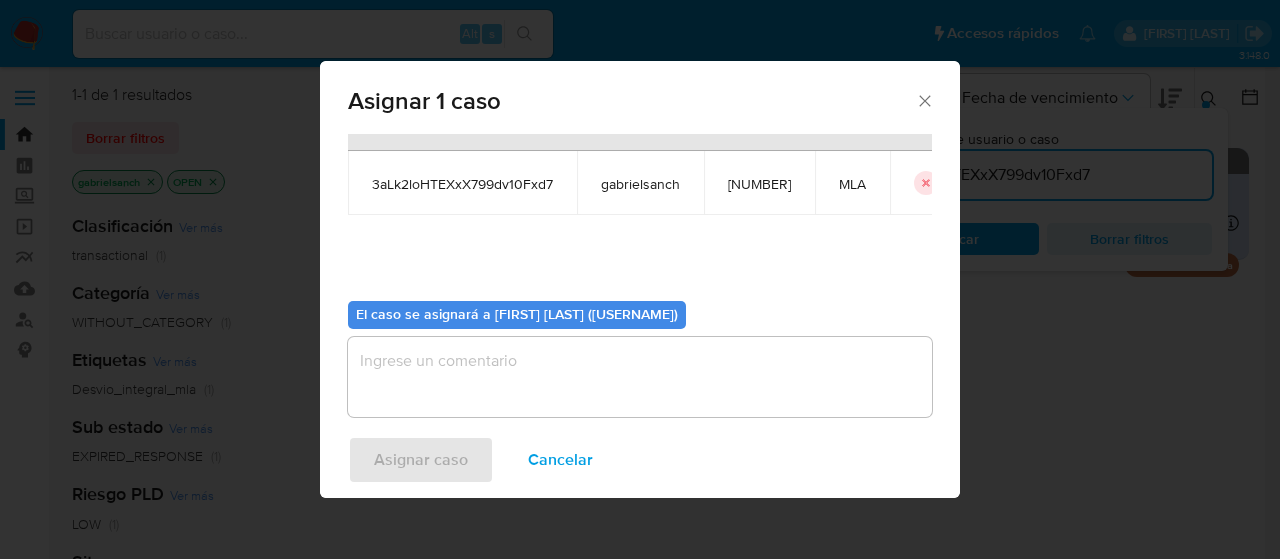 scroll, scrollTop: 102, scrollLeft: 0, axis: vertical 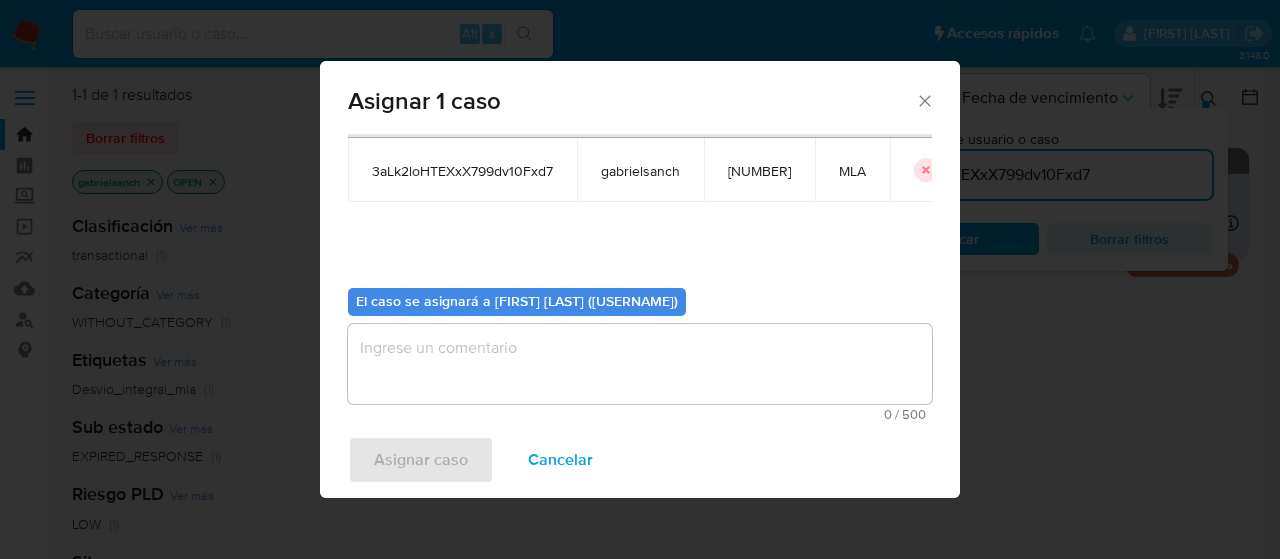 click at bounding box center [640, 364] 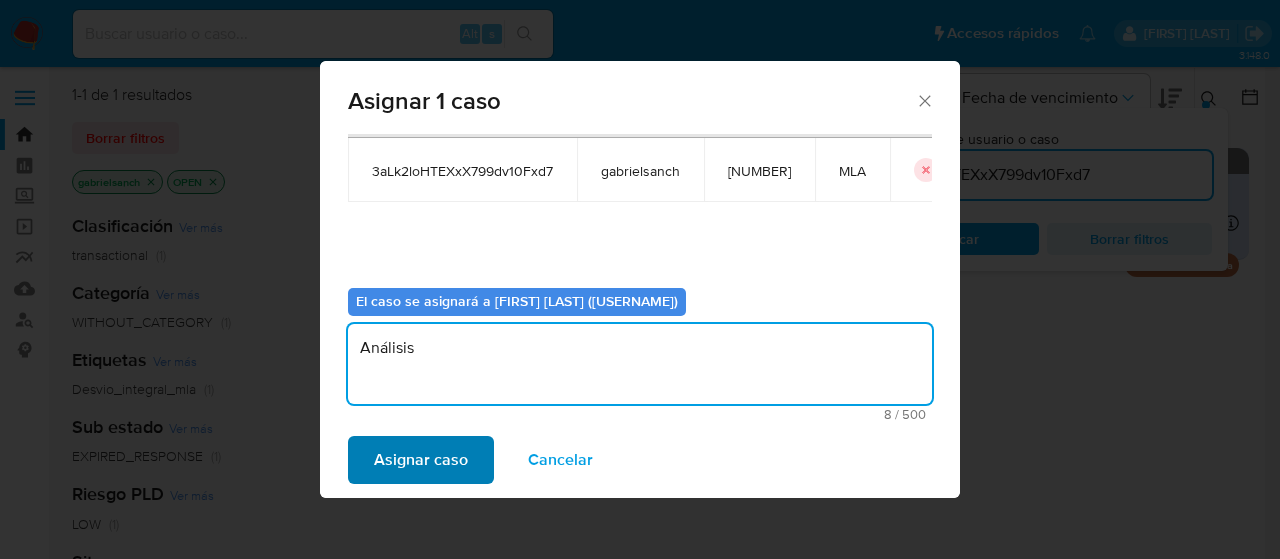 type on "Análisis" 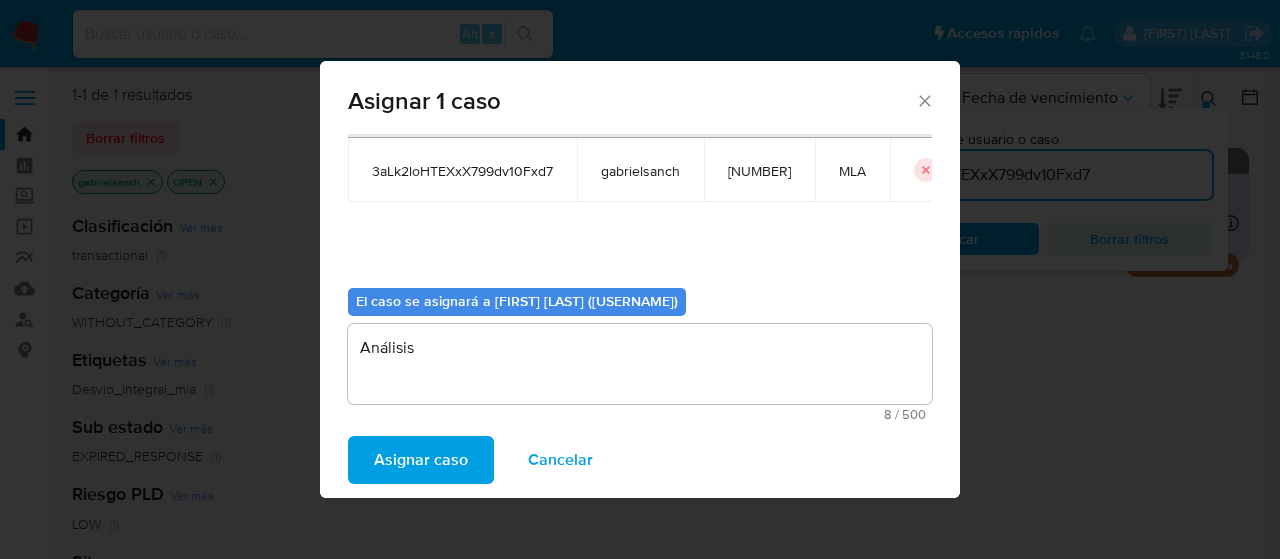click on "Asignar caso" at bounding box center [421, 460] 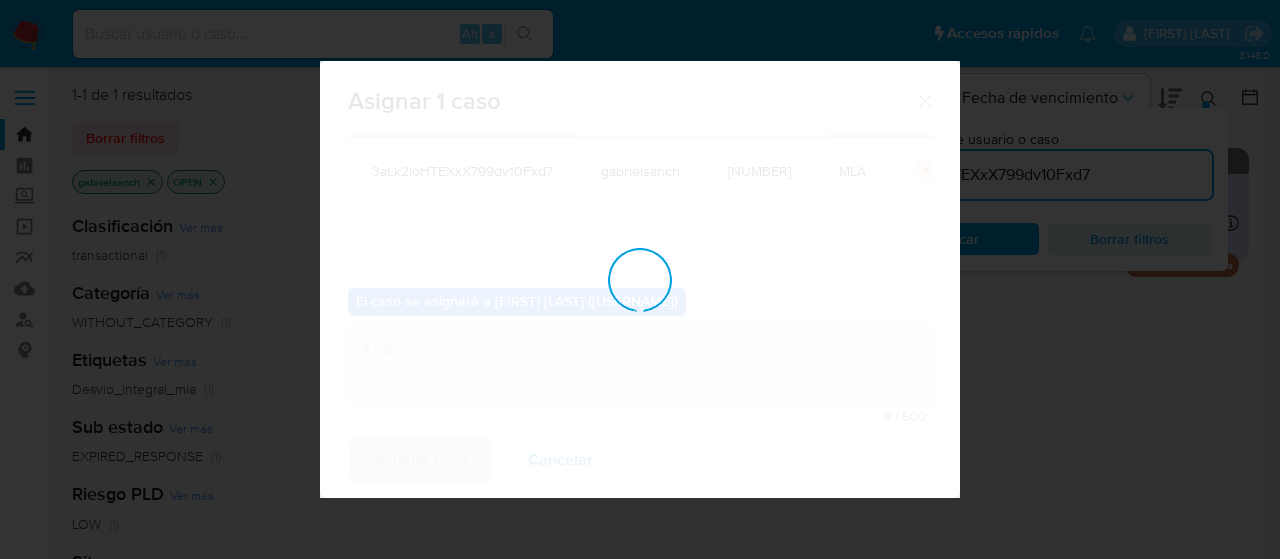 type 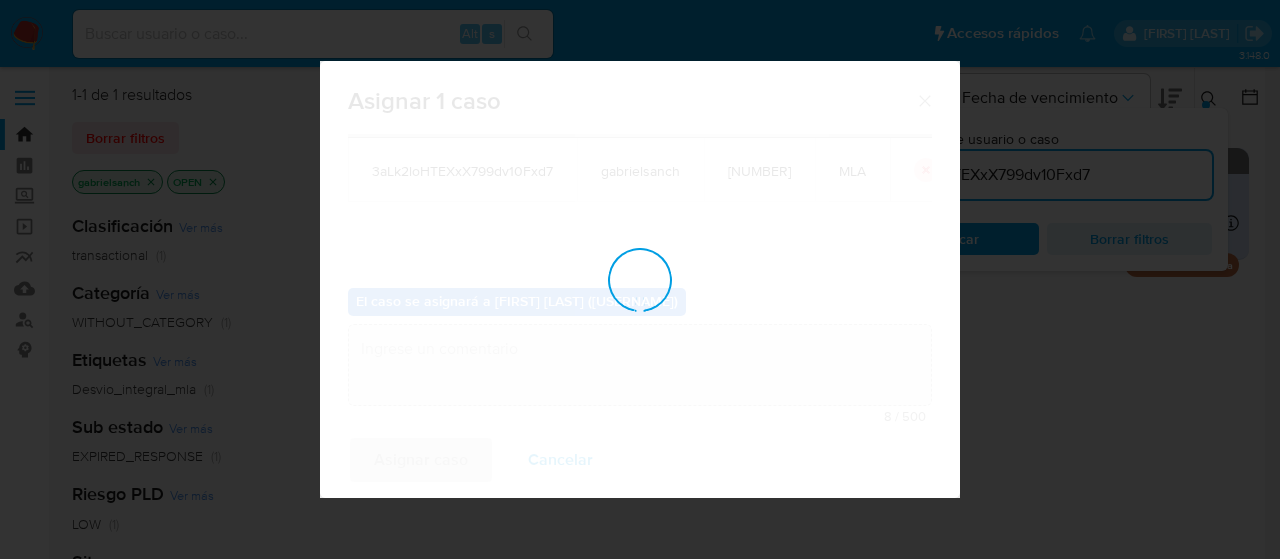 checkbox on "false" 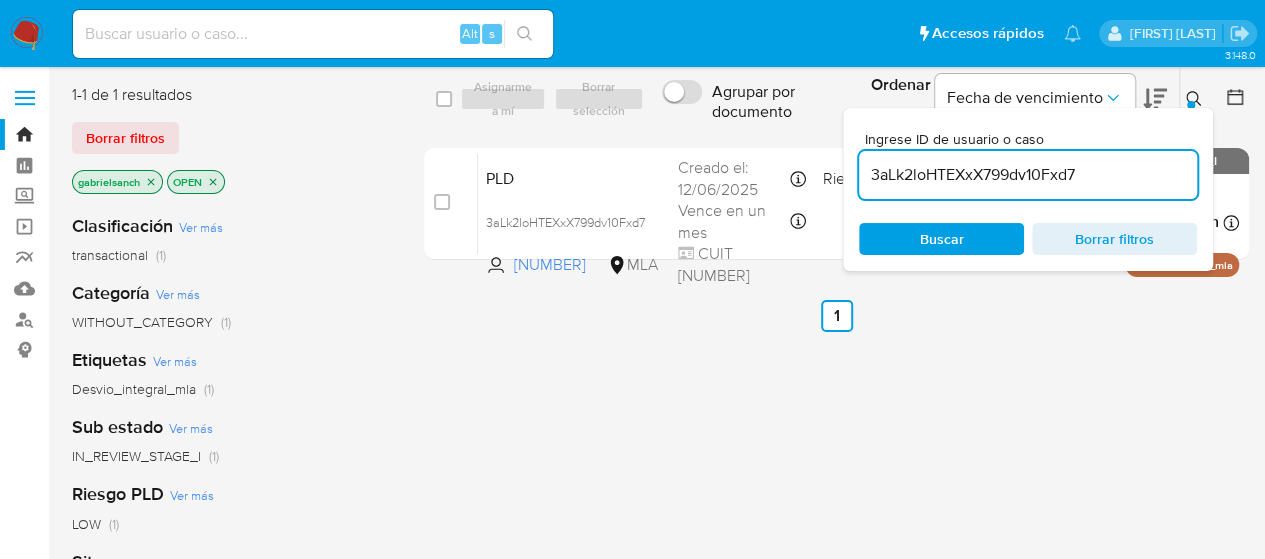 click on "3aLk2loHTEXxX799dv10Fxd7" at bounding box center (1028, 175) 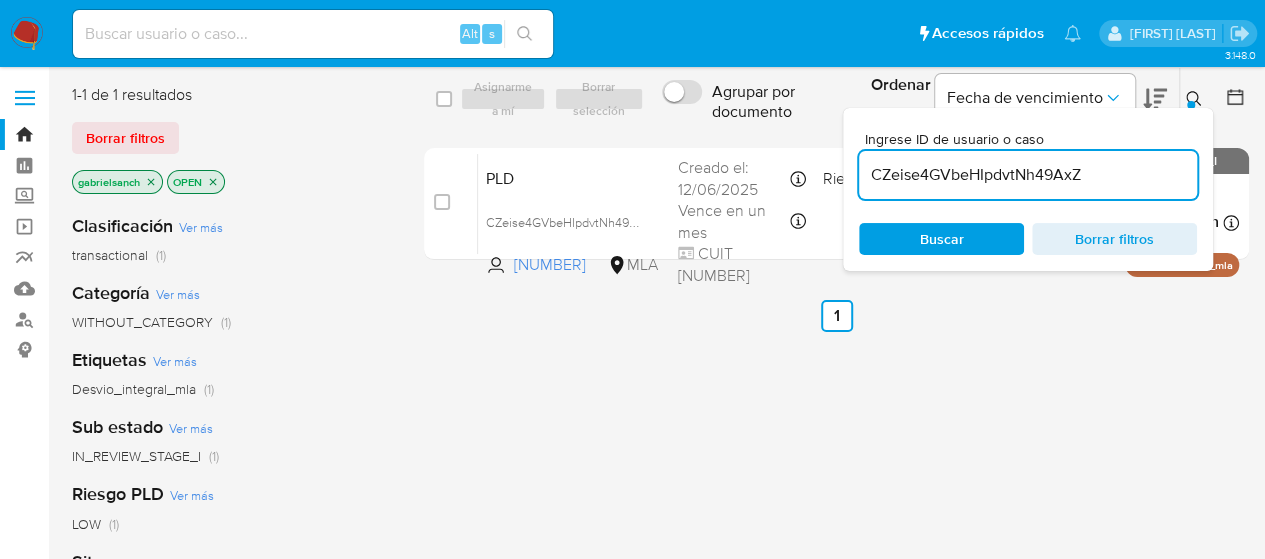 click on "CZeise4GVbeHIpdvtNh49AxZ" at bounding box center [1028, 175] 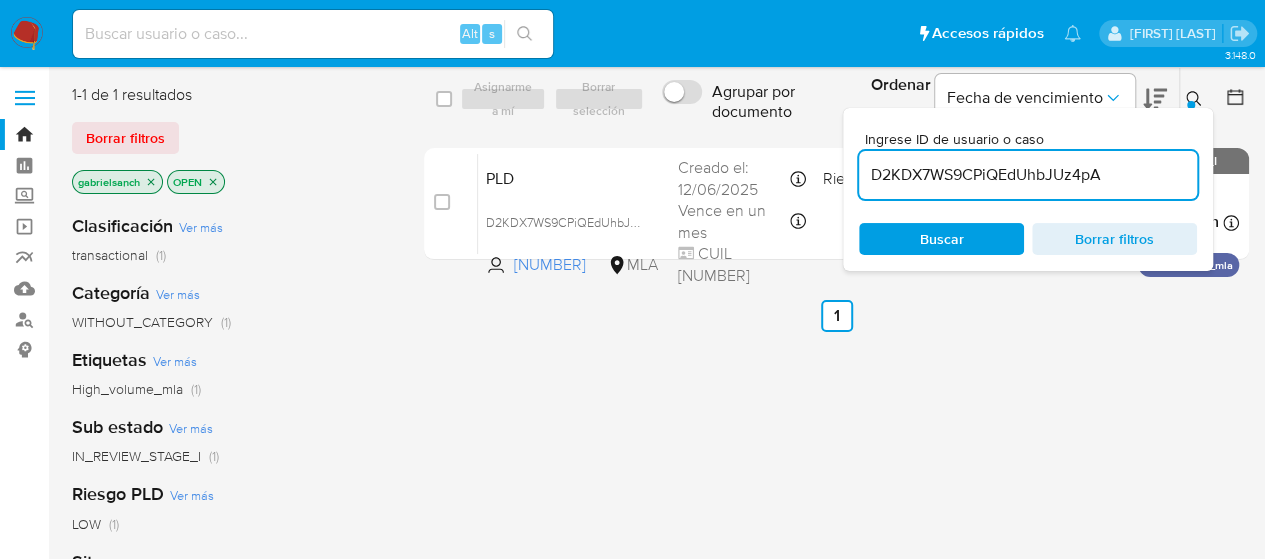 click on "D2KDX7WS9CPiQEdUhbJUz4pA" at bounding box center [1028, 175] 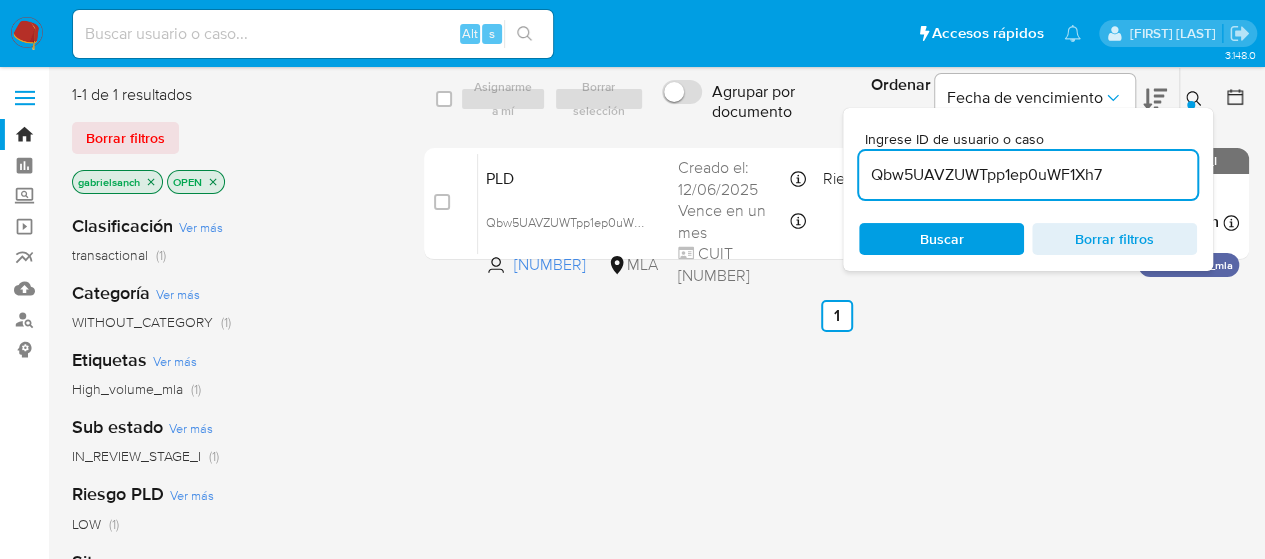 click on "Qbw5UAVZUWTpp1ep0uWF1Xh7" at bounding box center (1028, 175) 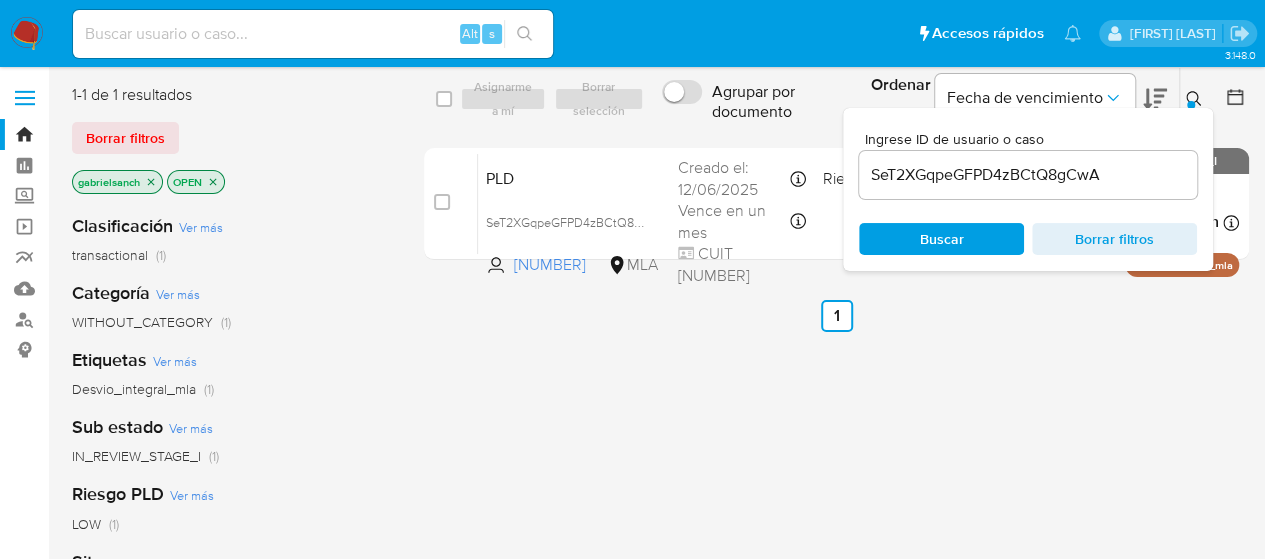 click on "SeT2XGqpeGFPD4zBCtQ8gCwA" at bounding box center [1028, 175] 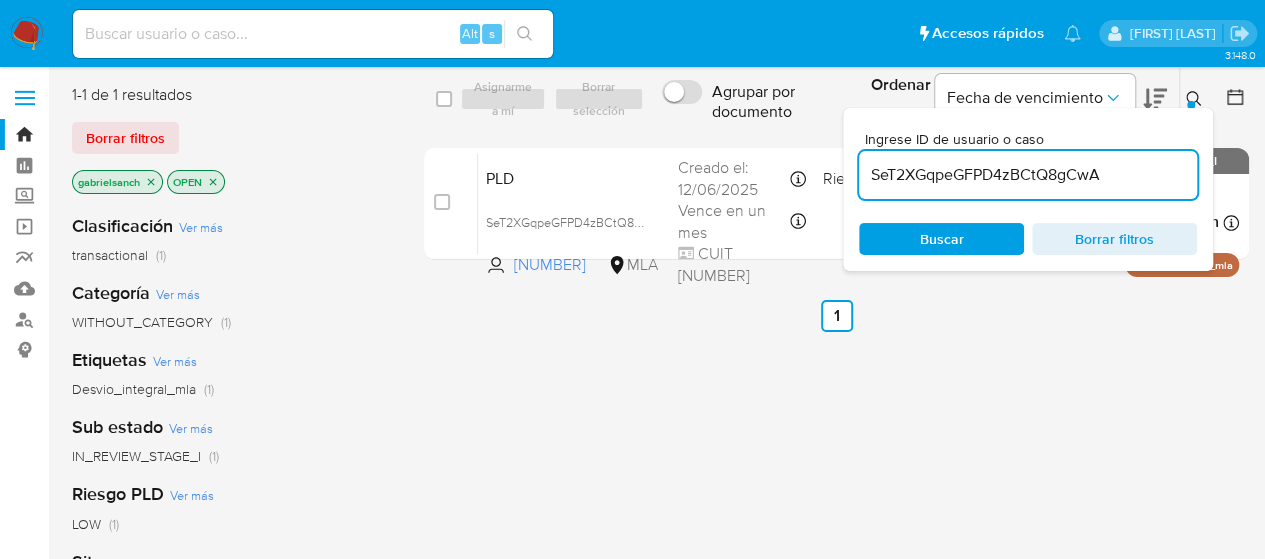 click on "SeT2XGqpeGFPD4zBCtQ8gCwA" at bounding box center [1028, 175] 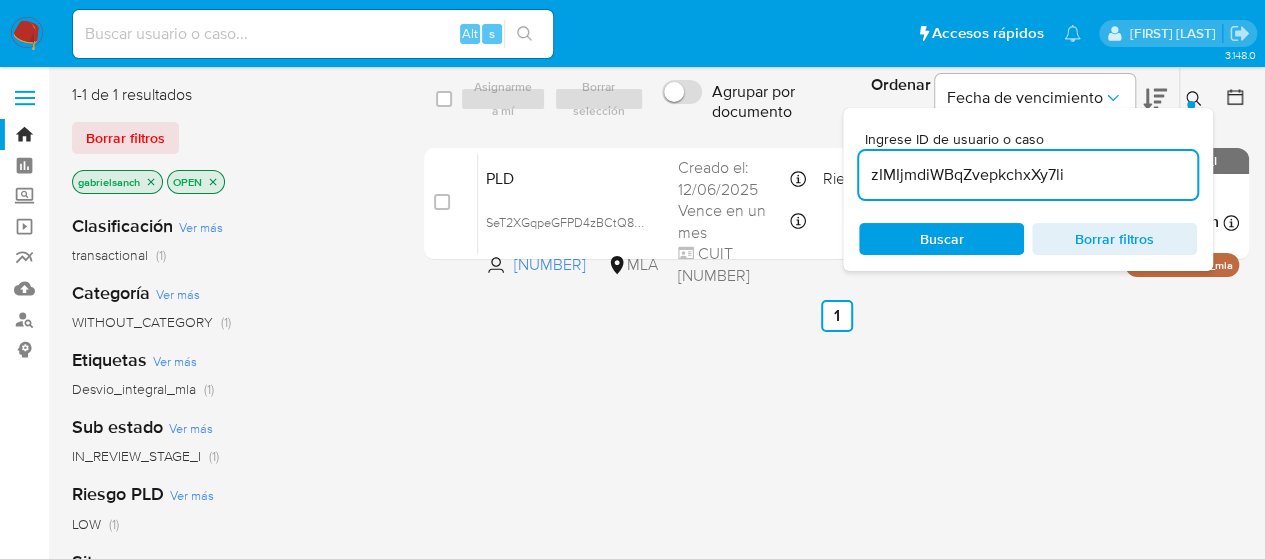 type on "zIMIjmdiWBqZvepkchxXy7li" 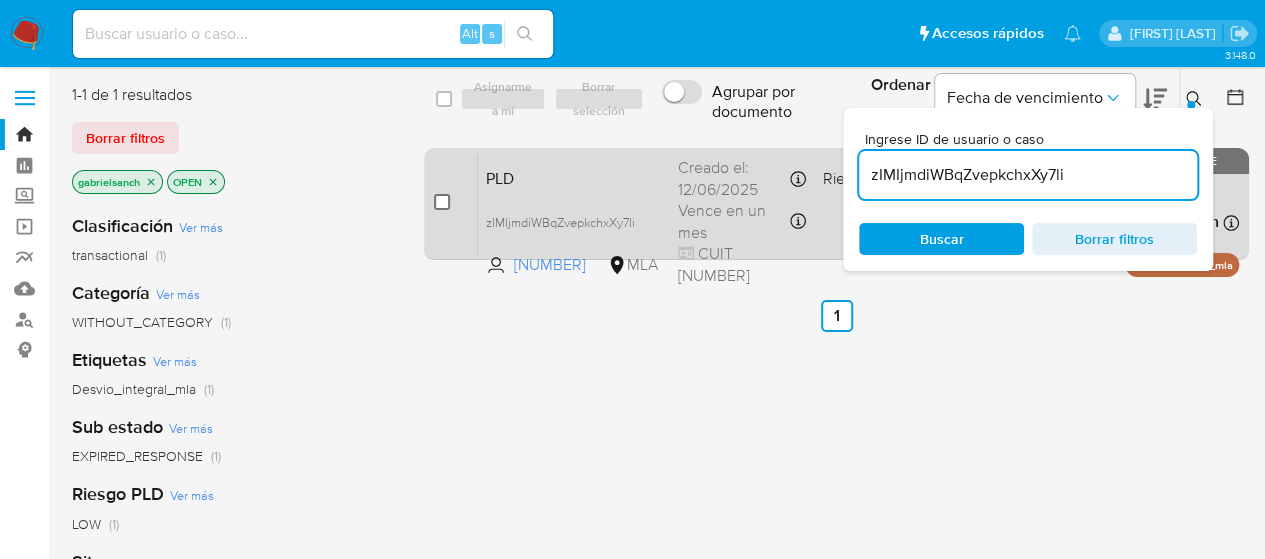 click on "case-item-checkbox   No es posible asignar el caso" at bounding box center [456, 203] 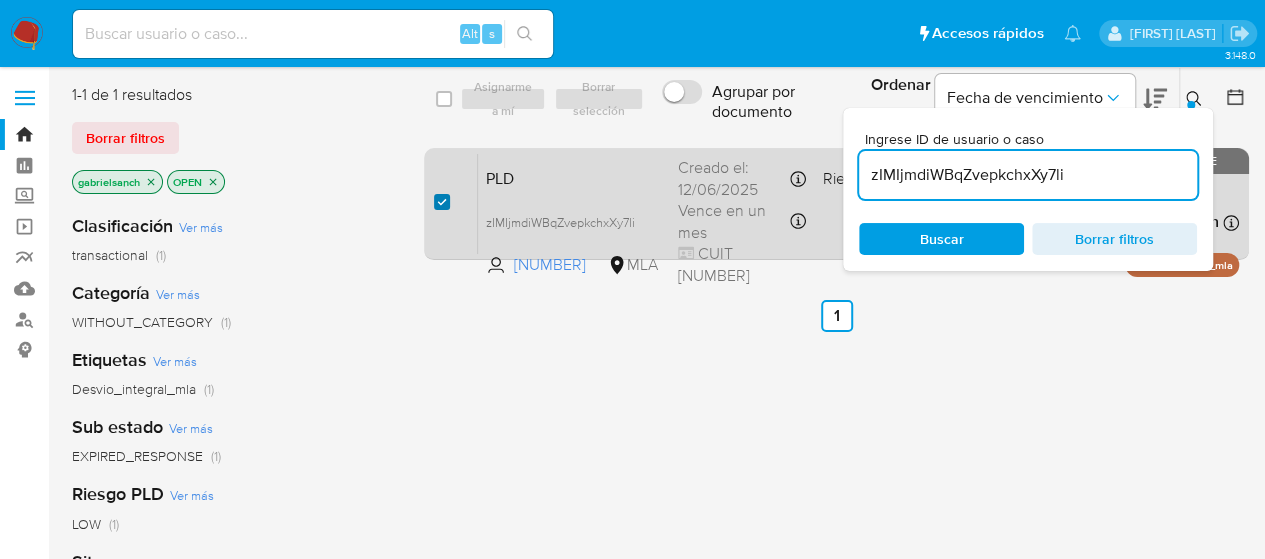 checkbox on "true" 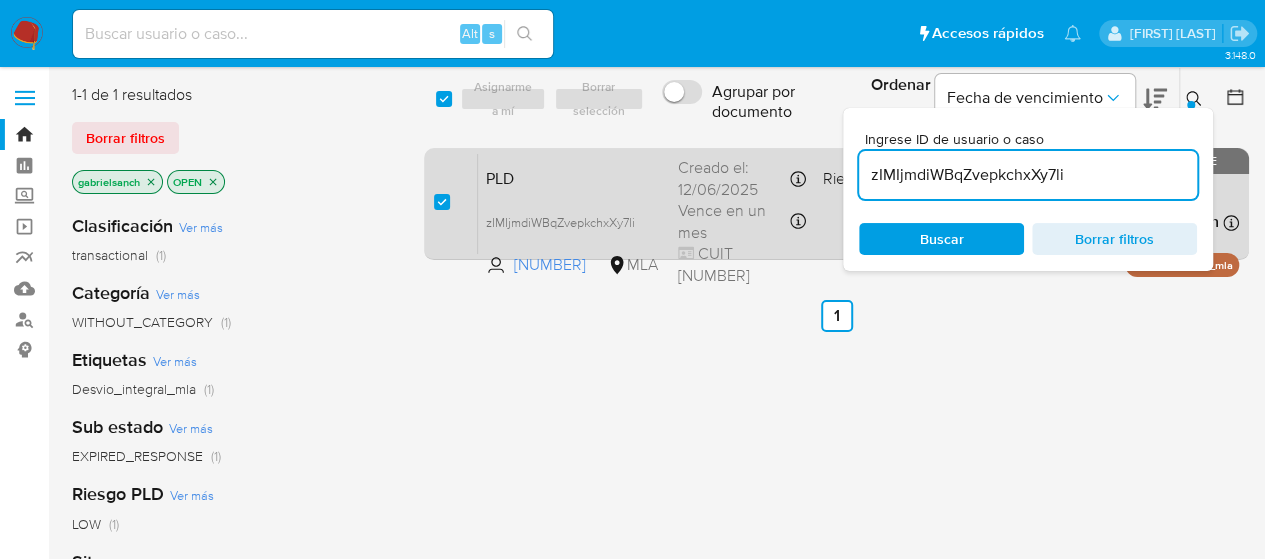 checkbox on "true" 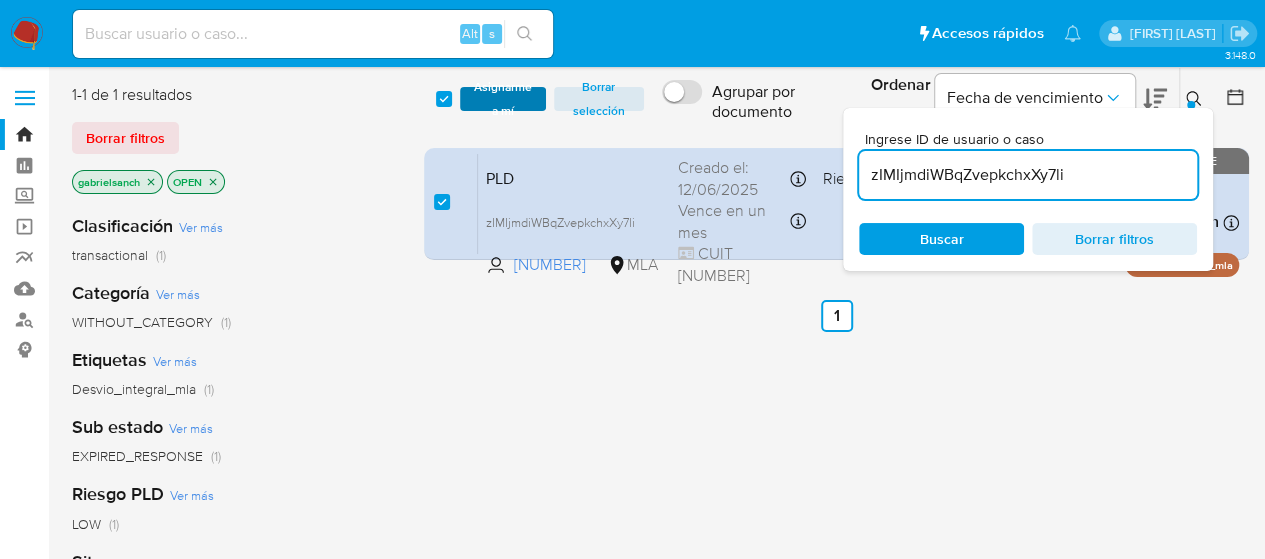 click on "Asignarme a mí" at bounding box center (503, 99) 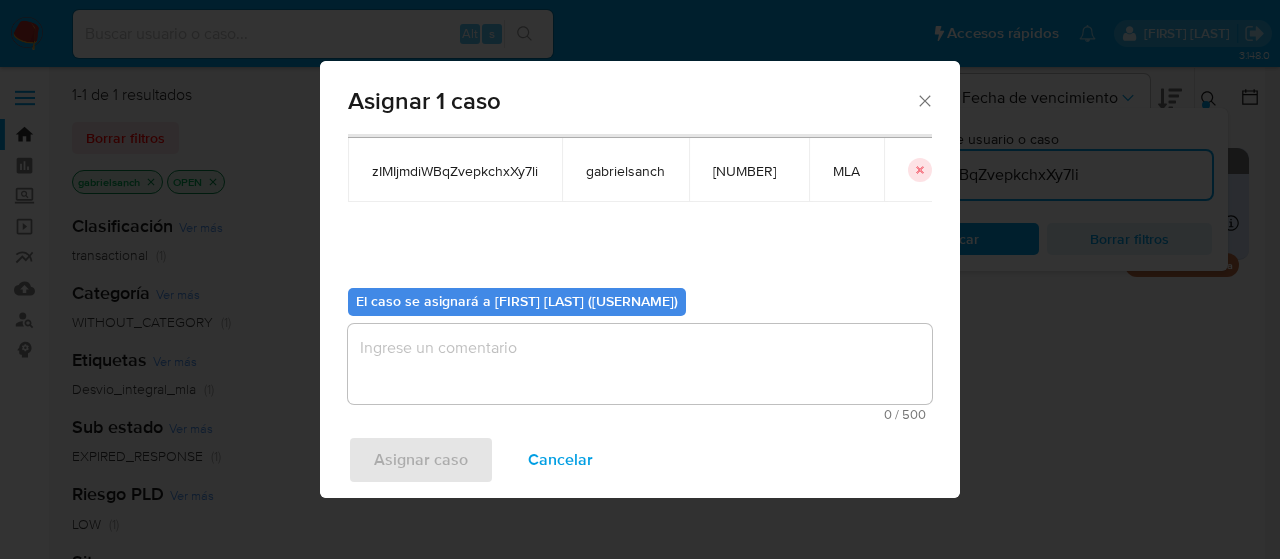 scroll, scrollTop: 102, scrollLeft: 0, axis: vertical 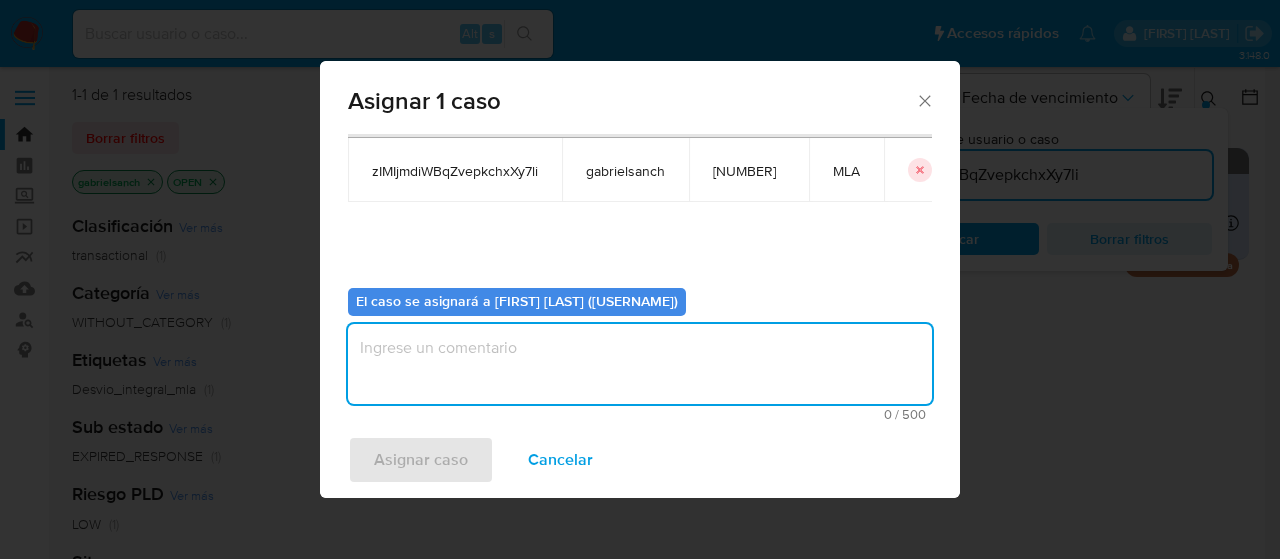 click at bounding box center [640, 364] 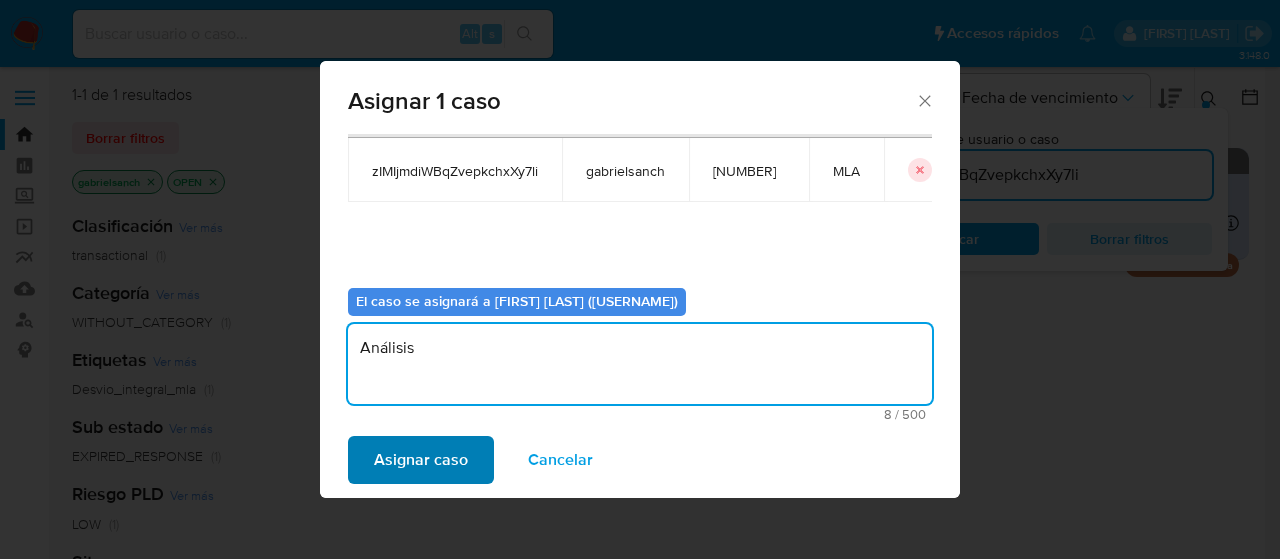 type on "Análisis" 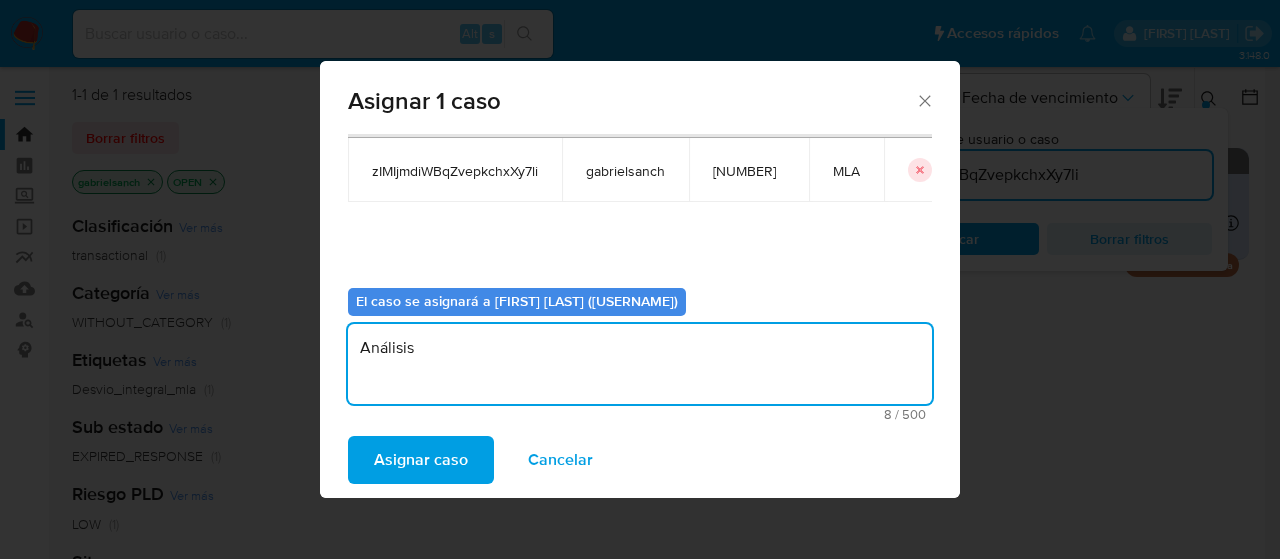 click on "Asignar caso" at bounding box center (421, 460) 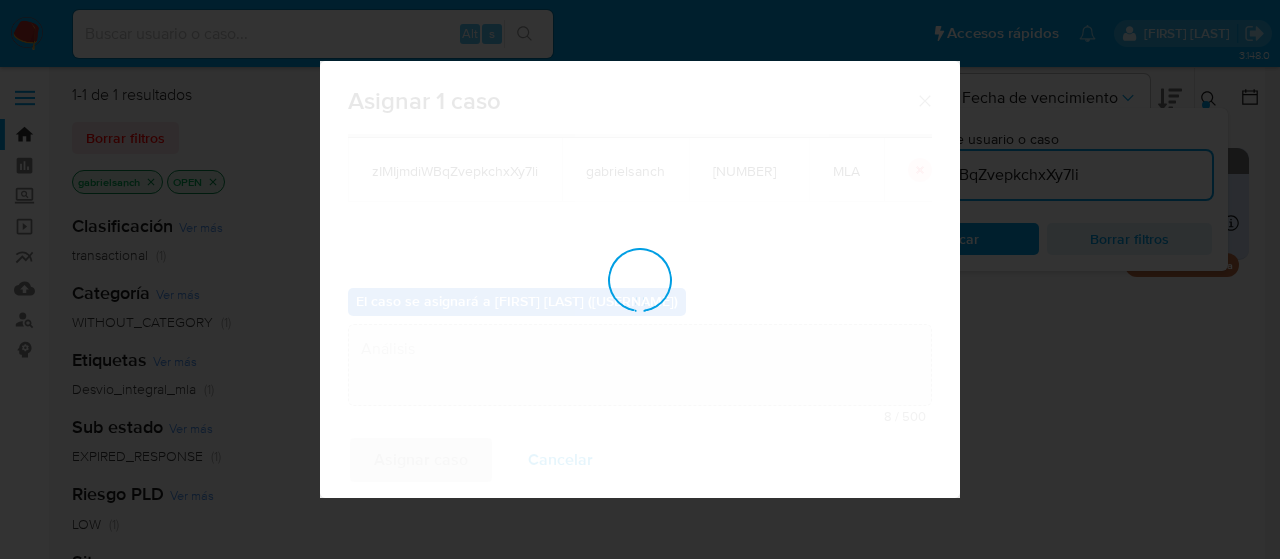 type 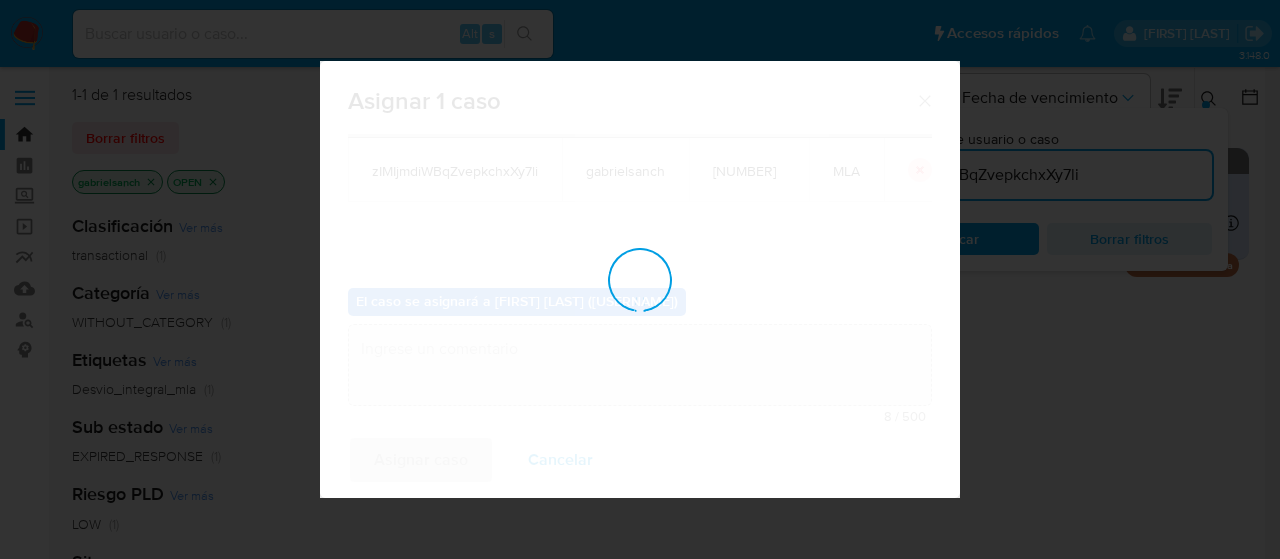 checkbox on "false" 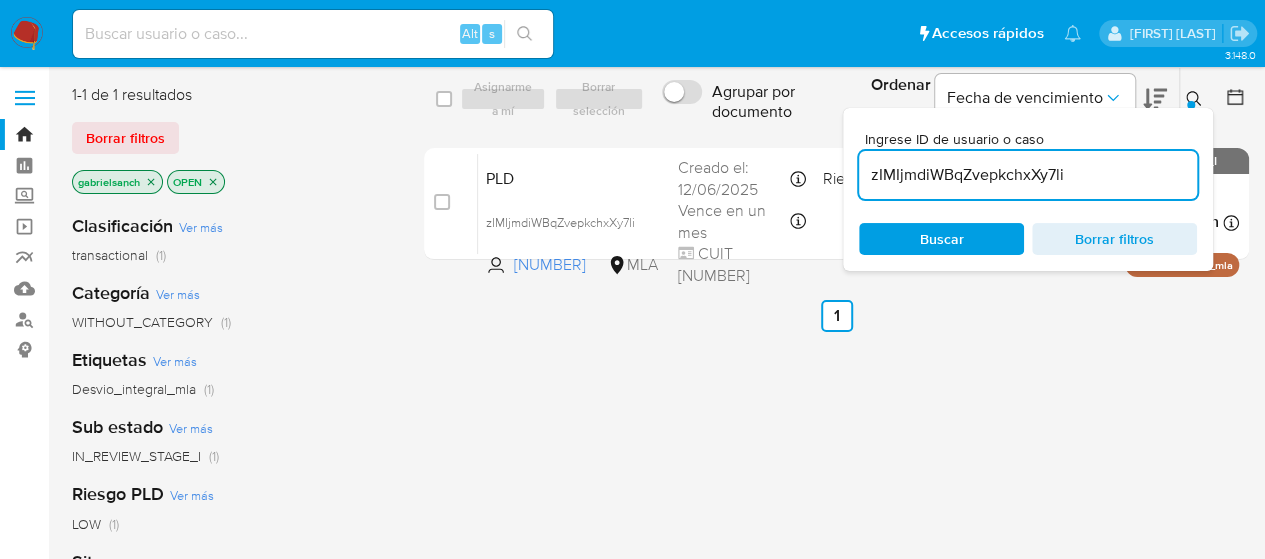 click on "zIMIjmdiWBqZvepkchxXy7li" at bounding box center [1028, 175] 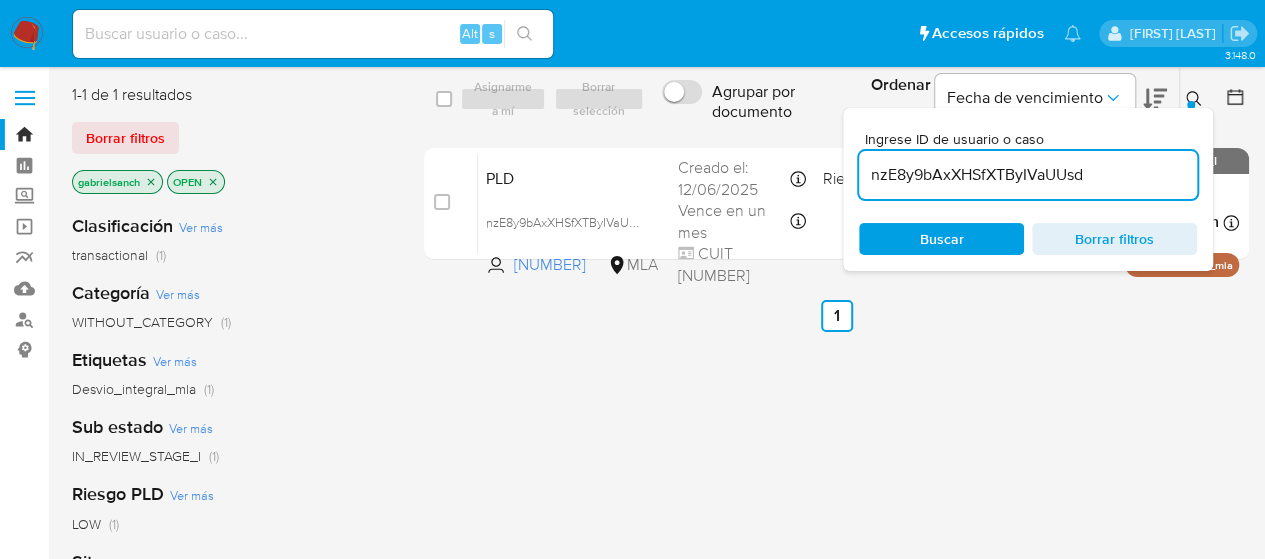 click on "nzE8y9bAxXHSfXTByIVaUUsd" at bounding box center [1028, 175] 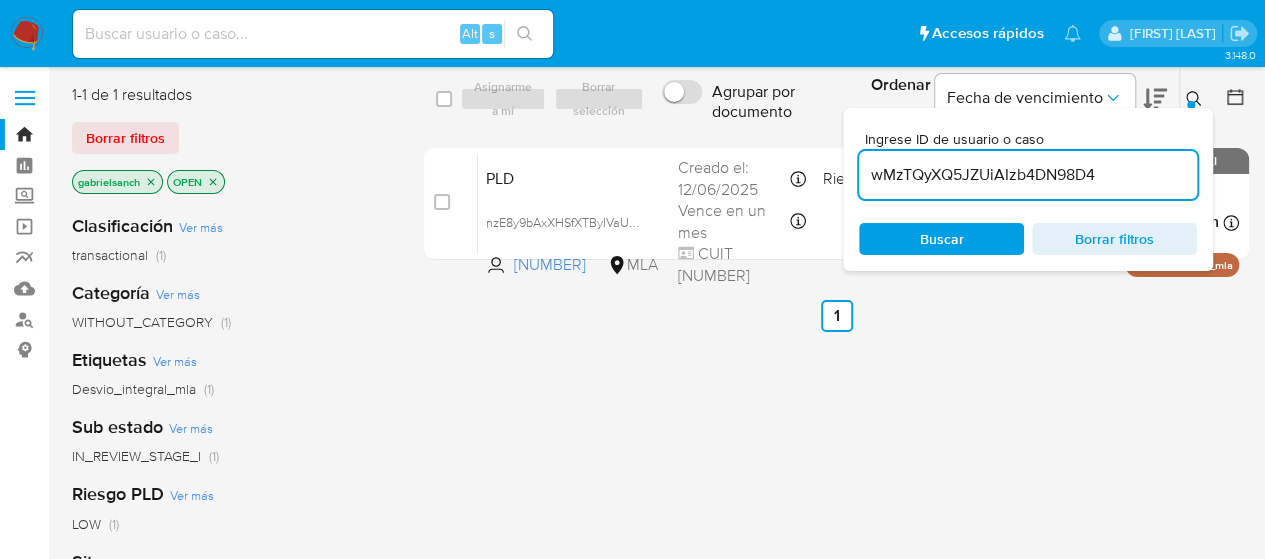 type on "wMzTQyXQ5JZUiAIzb4DN98D4" 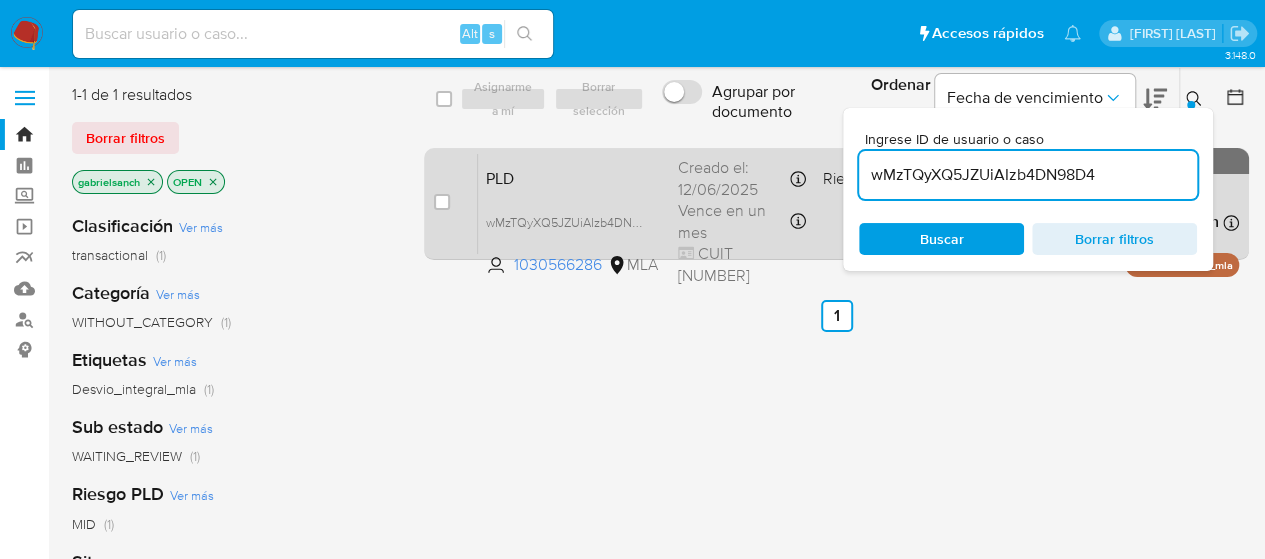click on "case-item-checkbox   No es posible asignar el caso PLD wMzTQyXQ5JZUiAIzb4DN98D4 1030566286 MLA Riesgo PLD:  MID Creado el: 12/06/2025   Creado el: 12/06/2025 03:28:51 Vence en un mes   Vence el 10/09/2025 03:28:51 CUIT   30717942007 Asignado a   gabrielsanch   Asignado el: 18/06/2025 14:15:36 Desvio_integral_mla OPEN - WAITING_REVIEW" at bounding box center (836, 204) 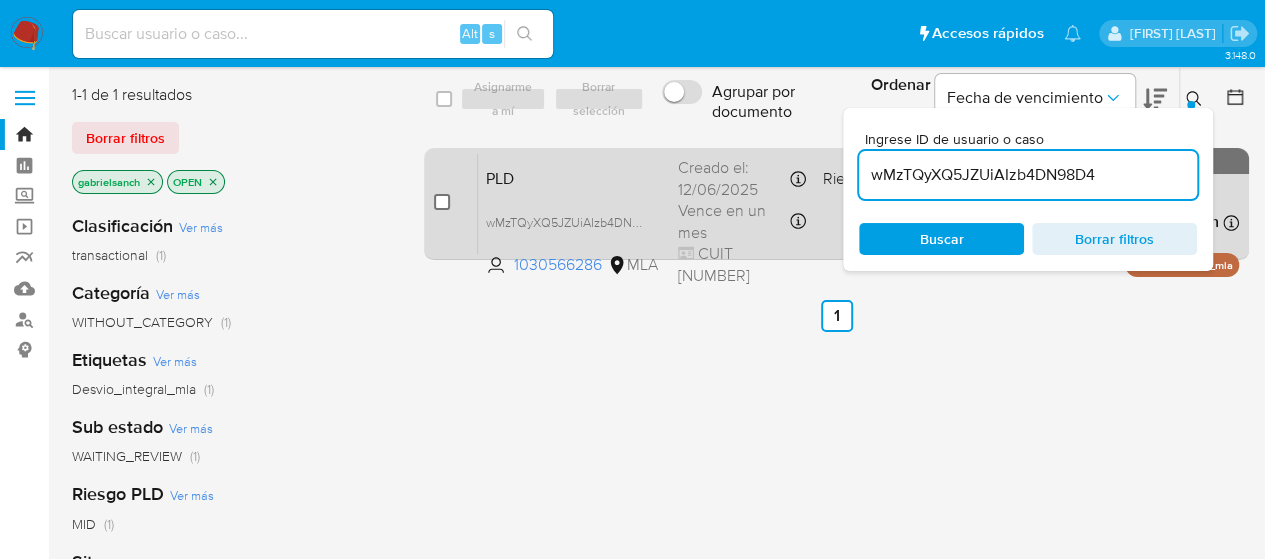 click at bounding box center [442, 202] 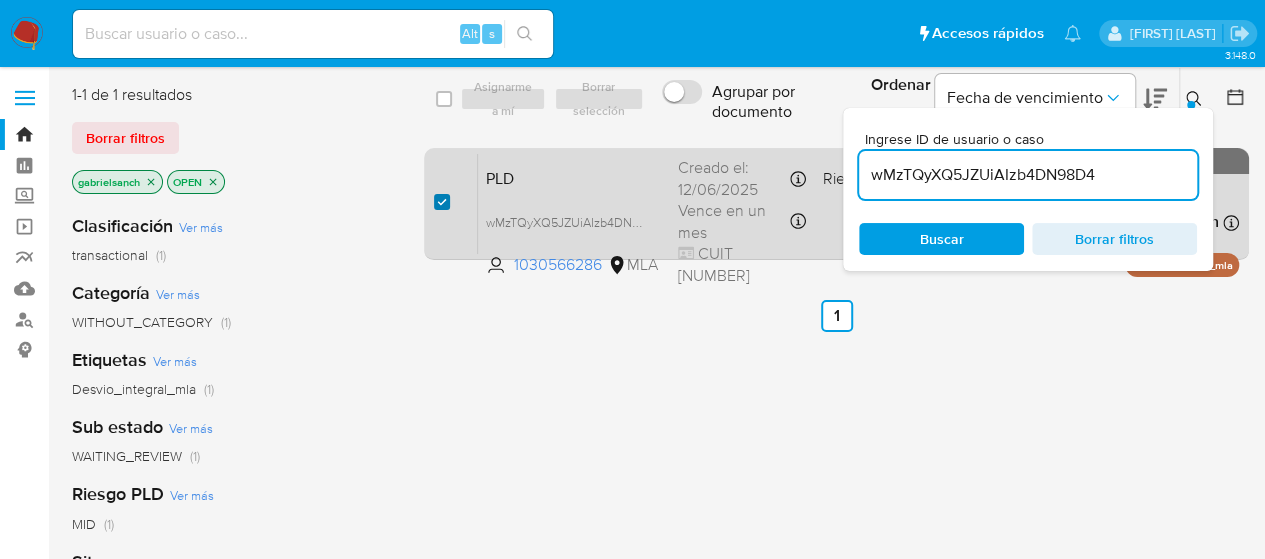 checkbox on "true" 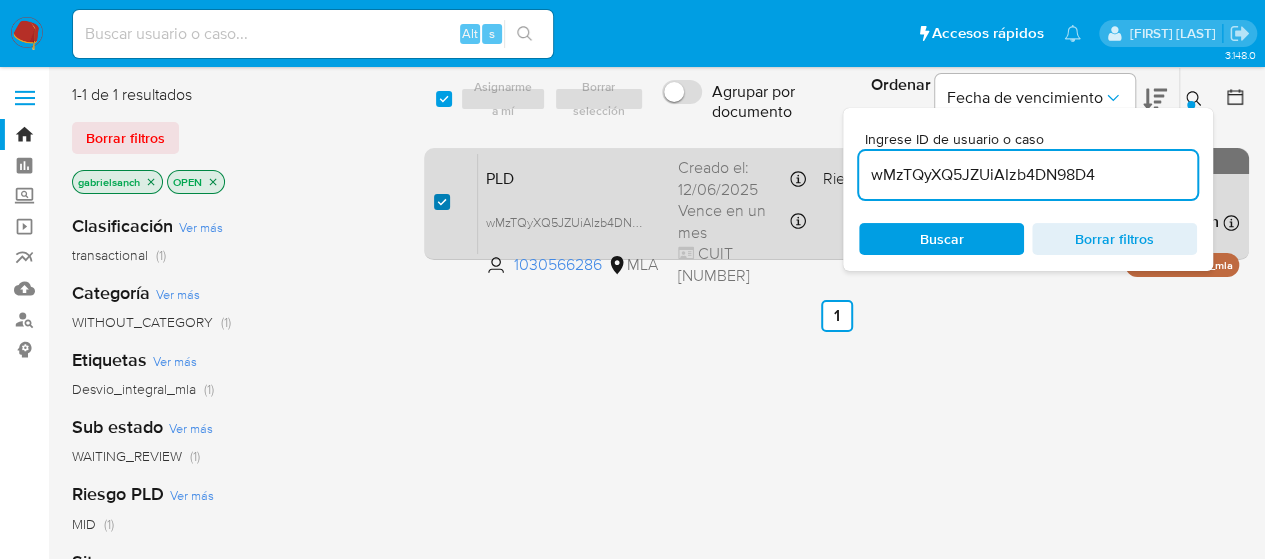 checkbox on "true" 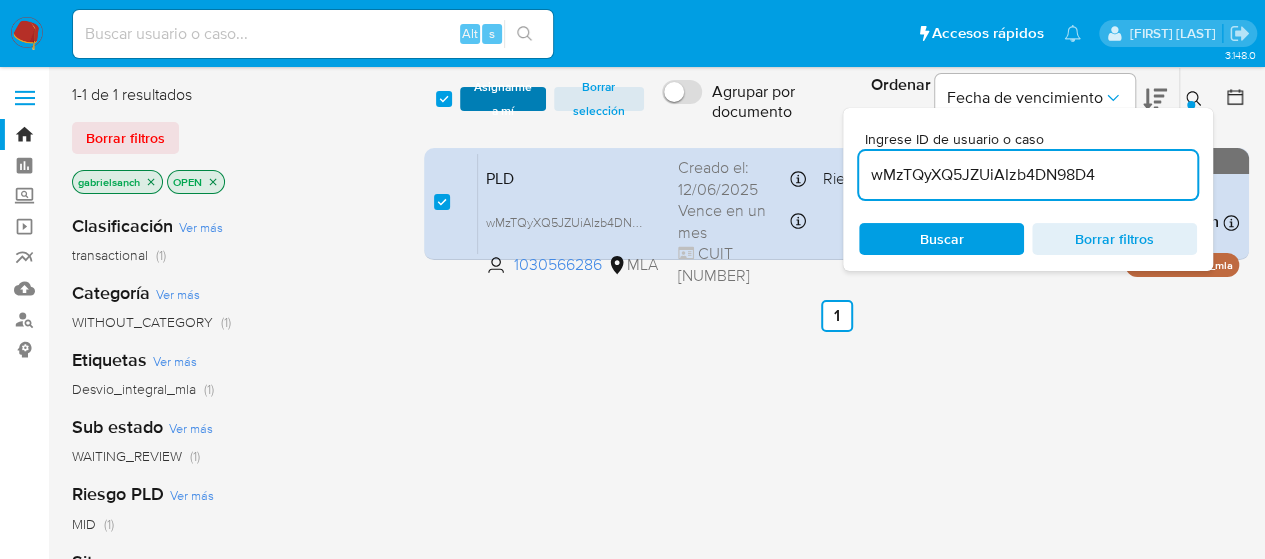 click on "Asignarme a mí" at bounding box center (503, 99) 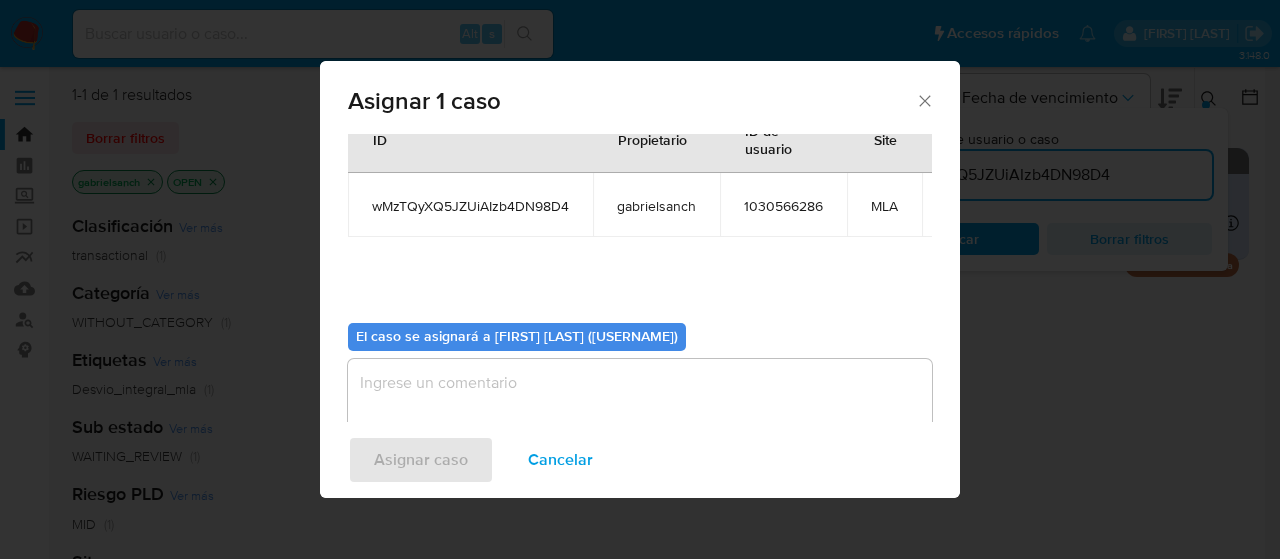 scroll, scrollTop: 118, scrollLeft: 0, axis: vertical 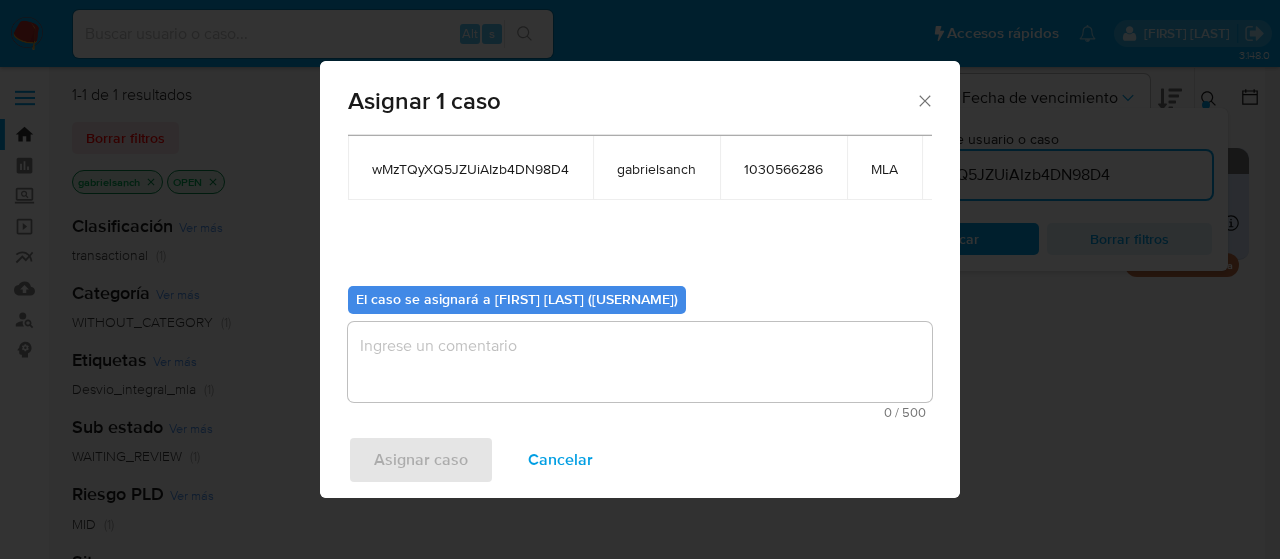 click on "0 / 500" at bounding box center (640, 412) 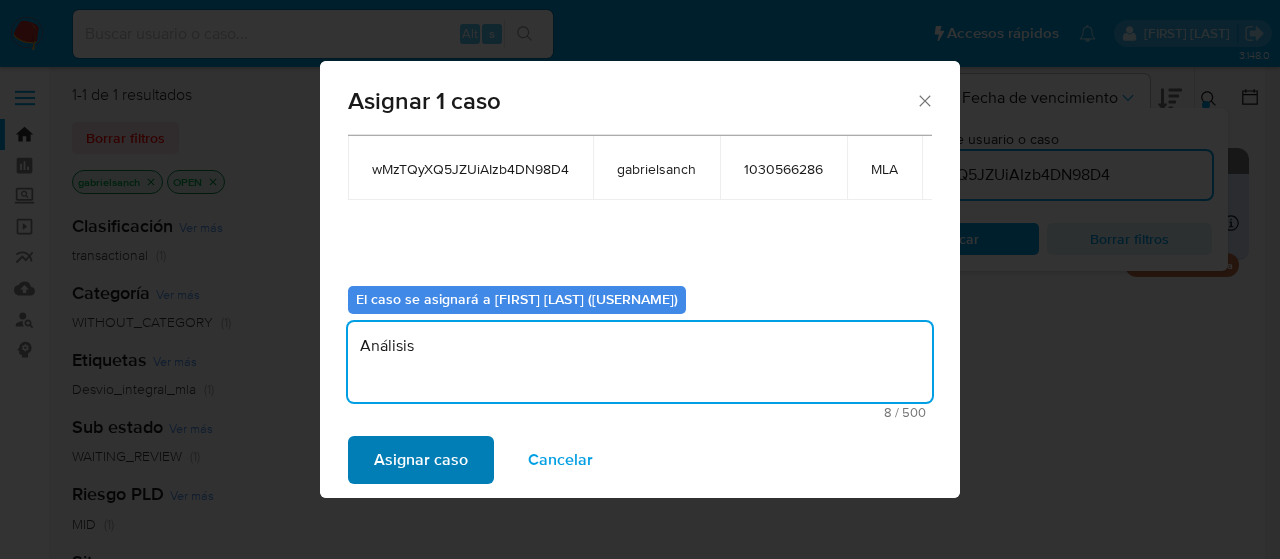 type on "Análisis" 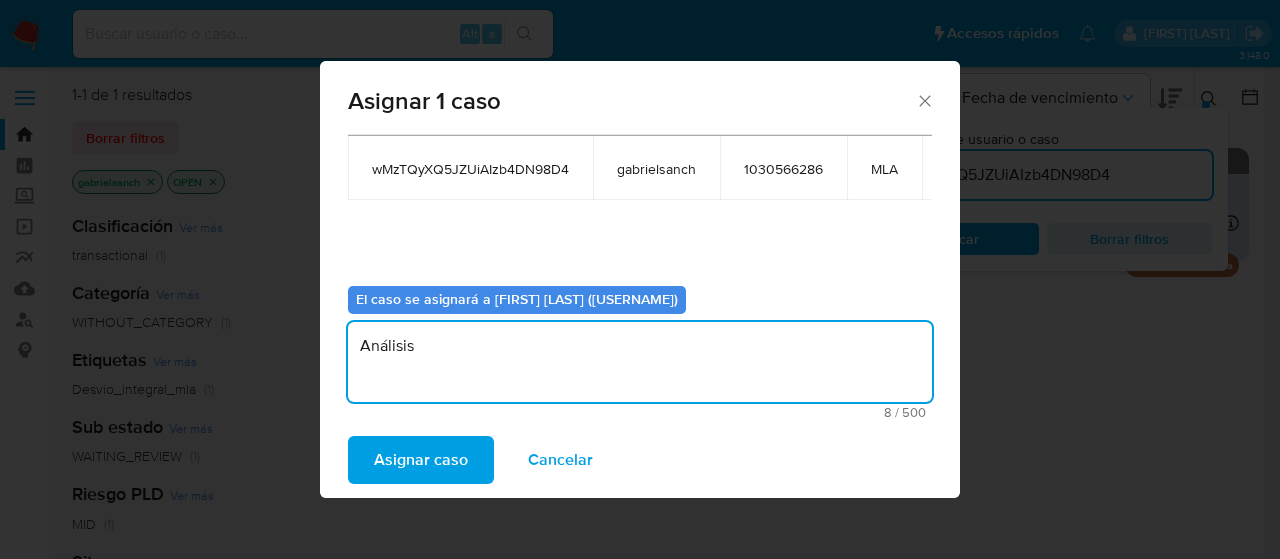 click on "Asignar caso" at bounding box center [421, 460] 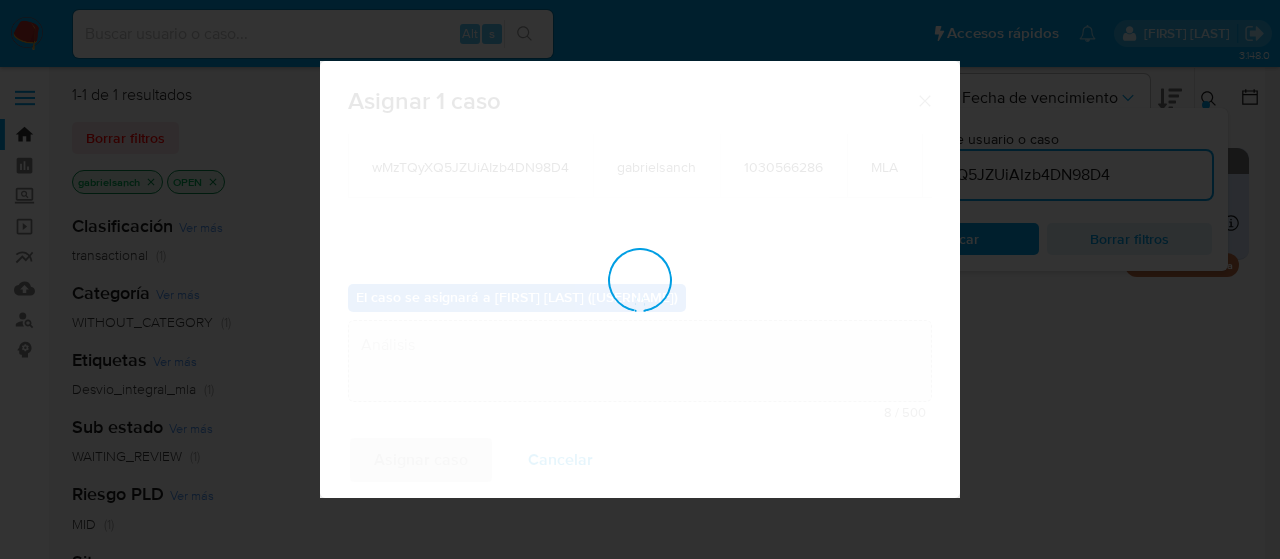 type 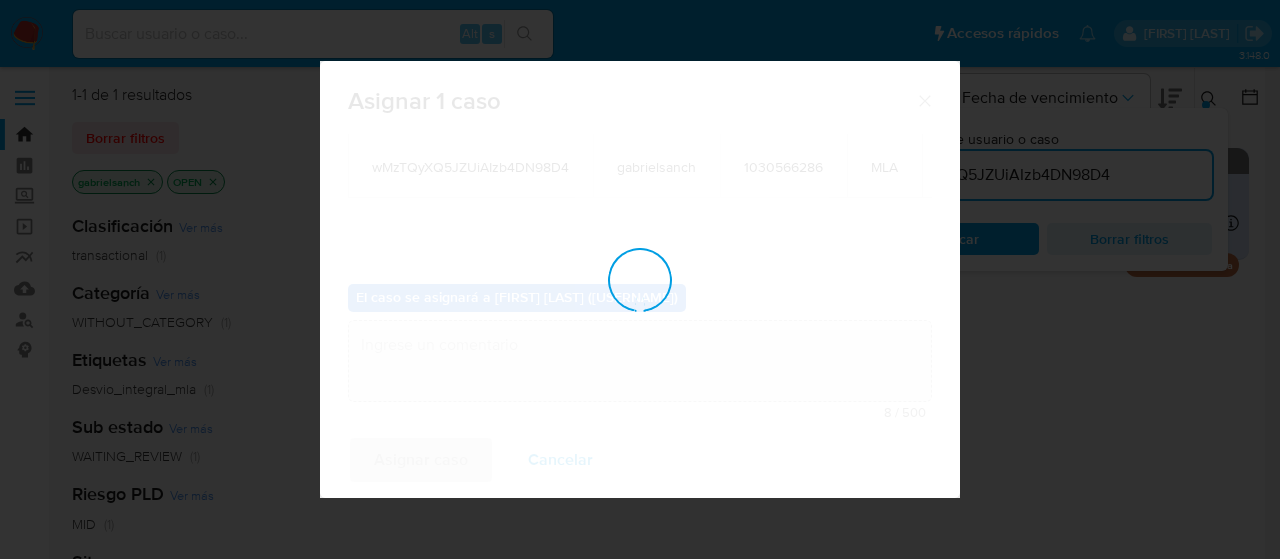 checkbox on "false" 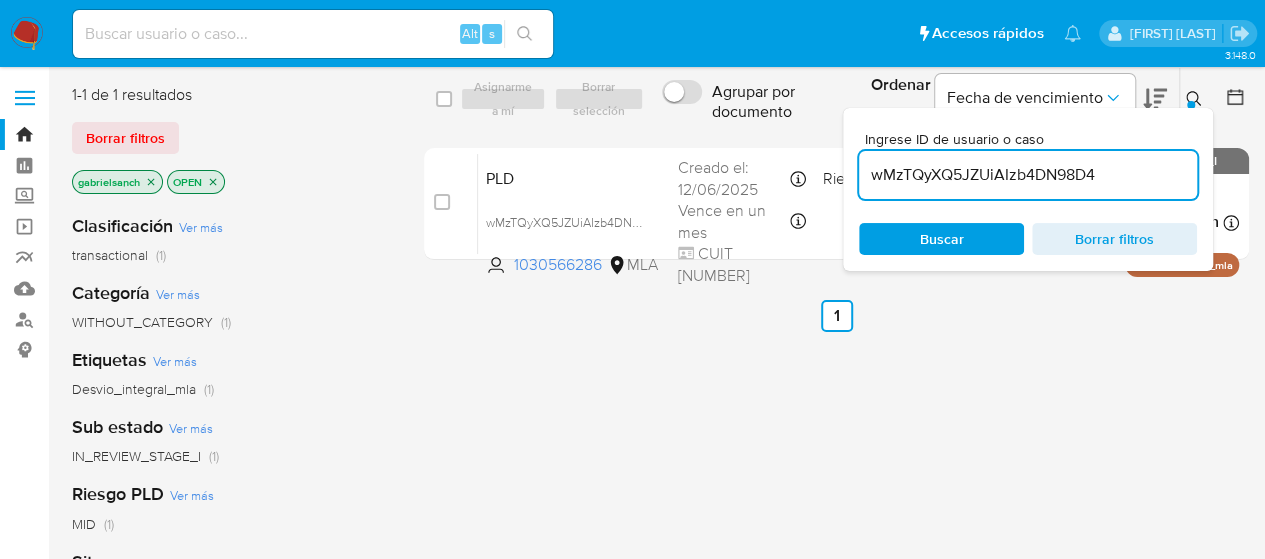 drag, startPoint x: 447, startPoint y: 201, endPoint x: 495, endPoint y: 113, distance: 100.239716 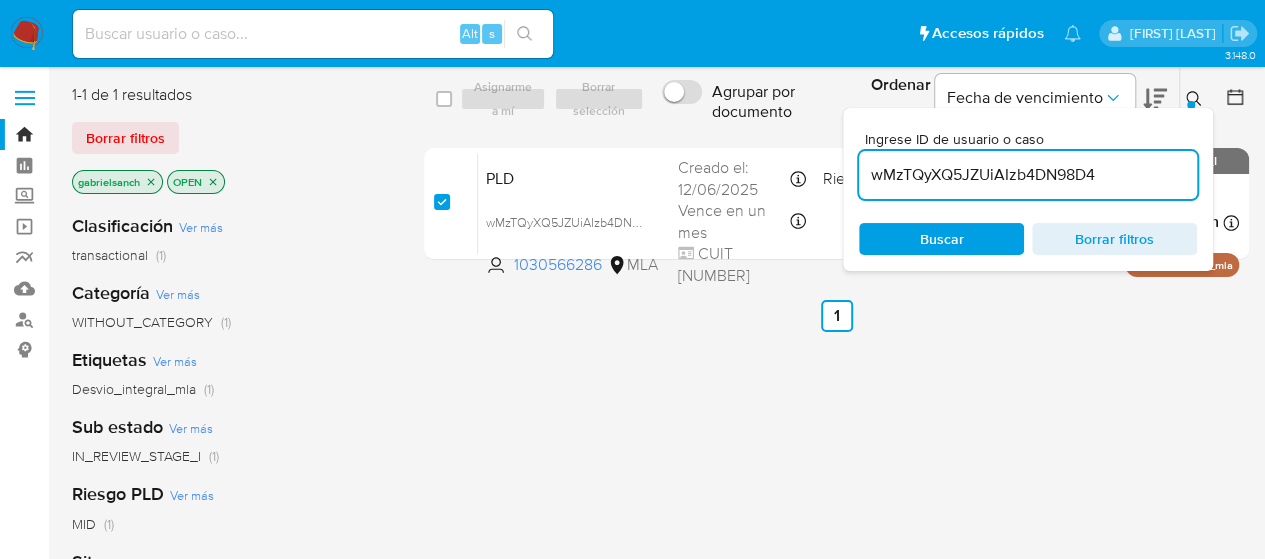 checkbox on "true" 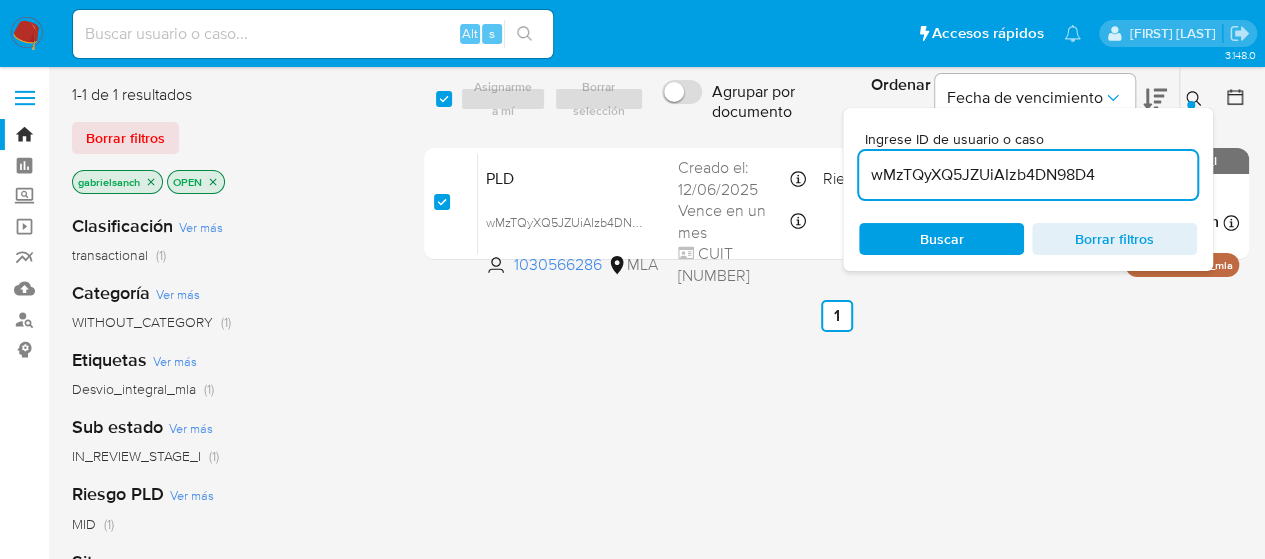 checkbox on "true" 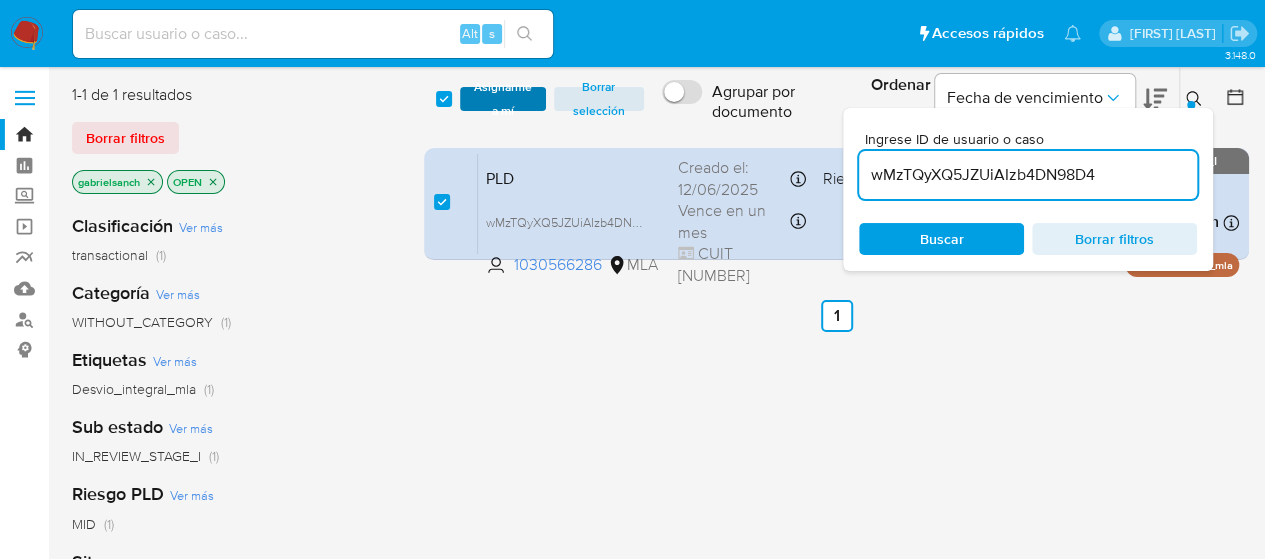 click on "Asignarme a mí" at bounding box center (503, 99) 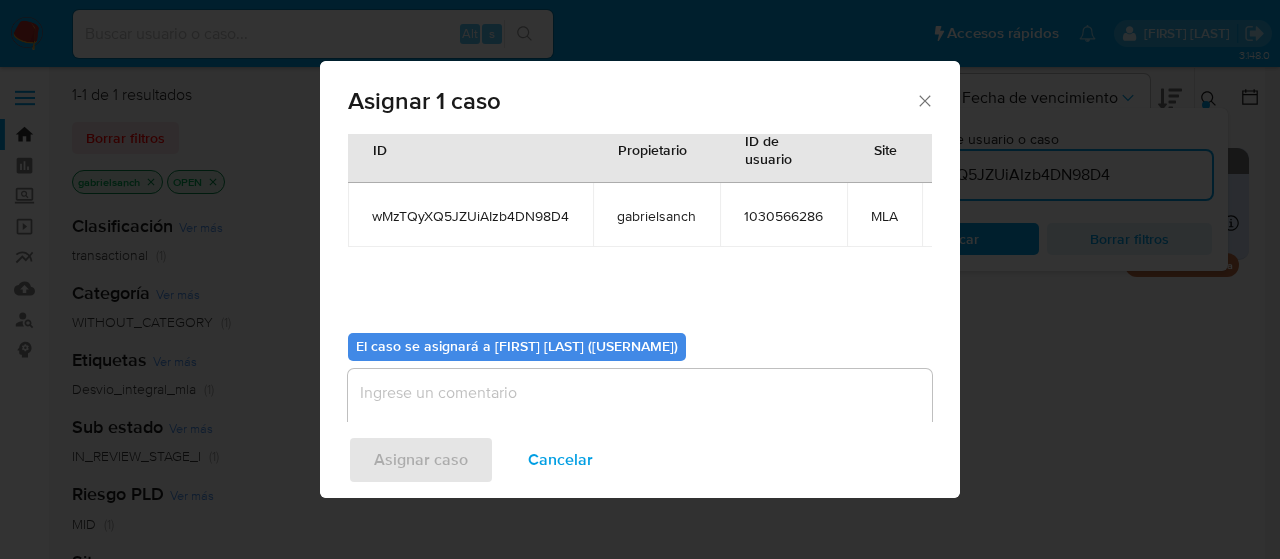 scroll, scrollTop: 118, scrollLeft: 0, axis: vertical 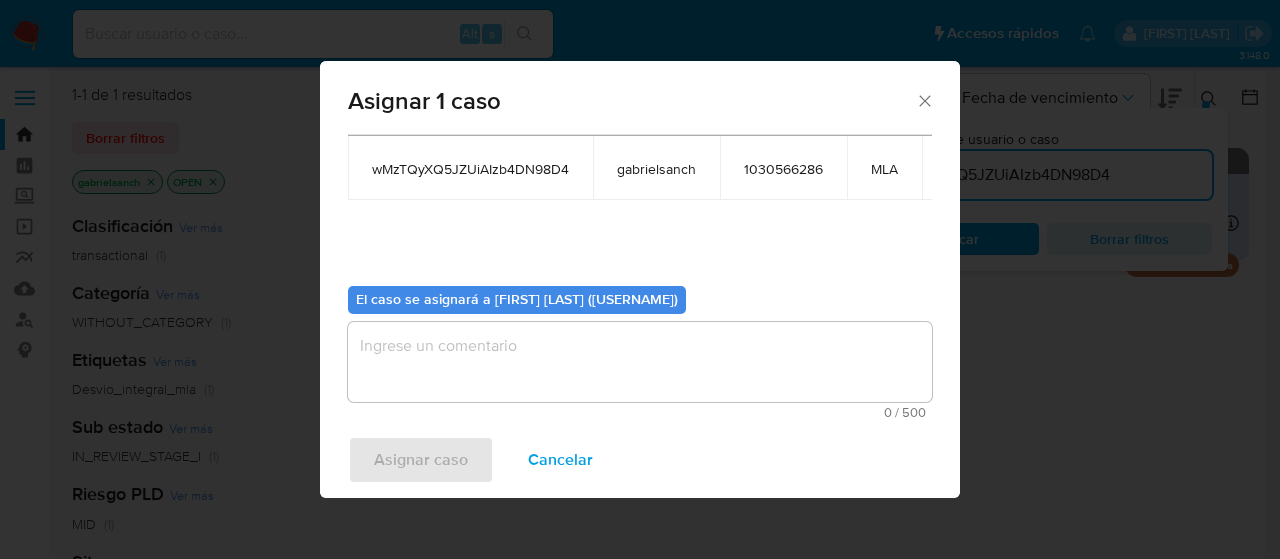 click on "0 / 500" at bounding box center (640, 412) 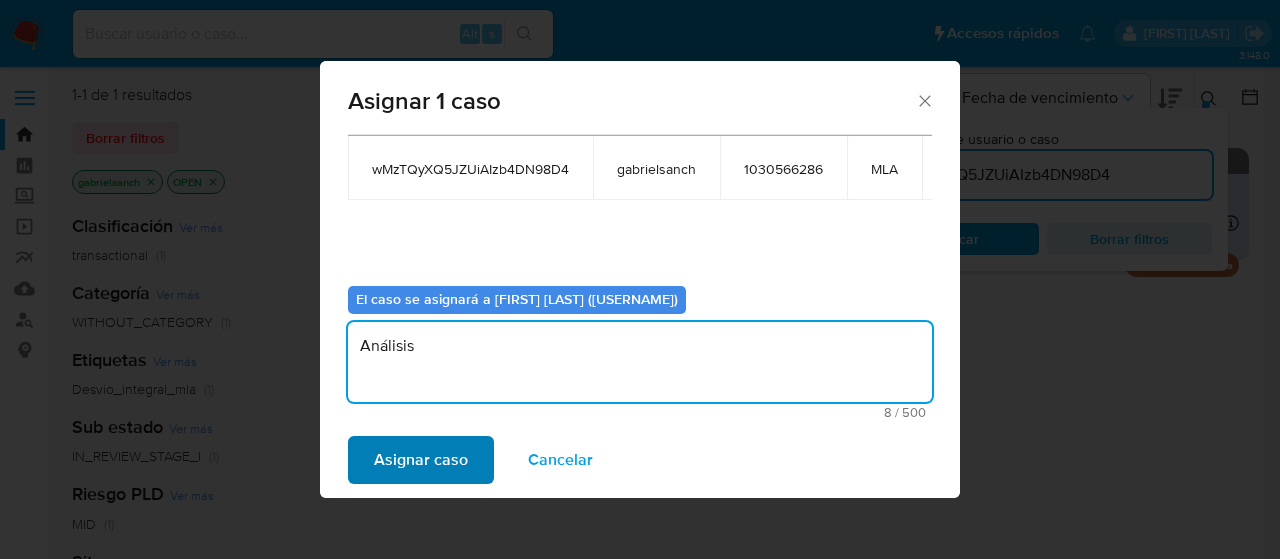 type on "Análisis" 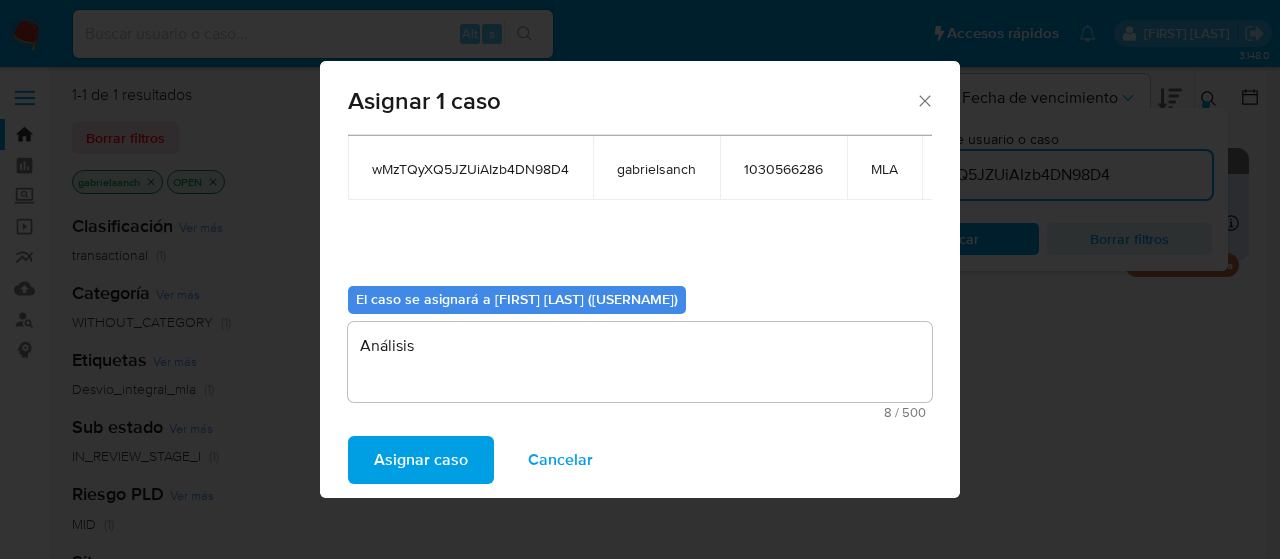 click on "Asignar caso" at bounding box center (421, 460) 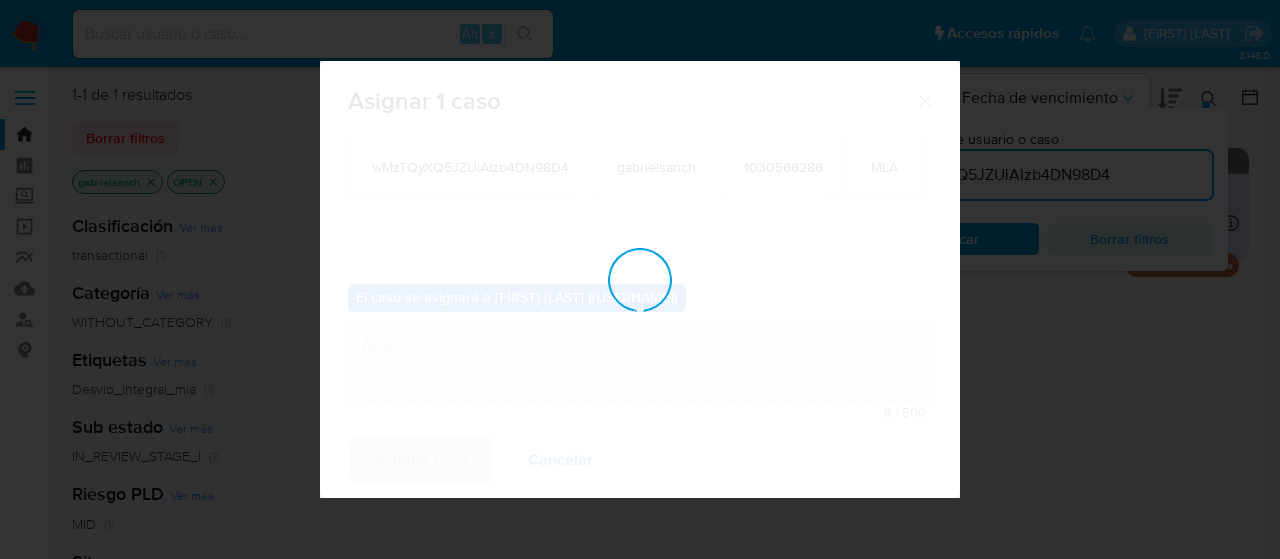 type 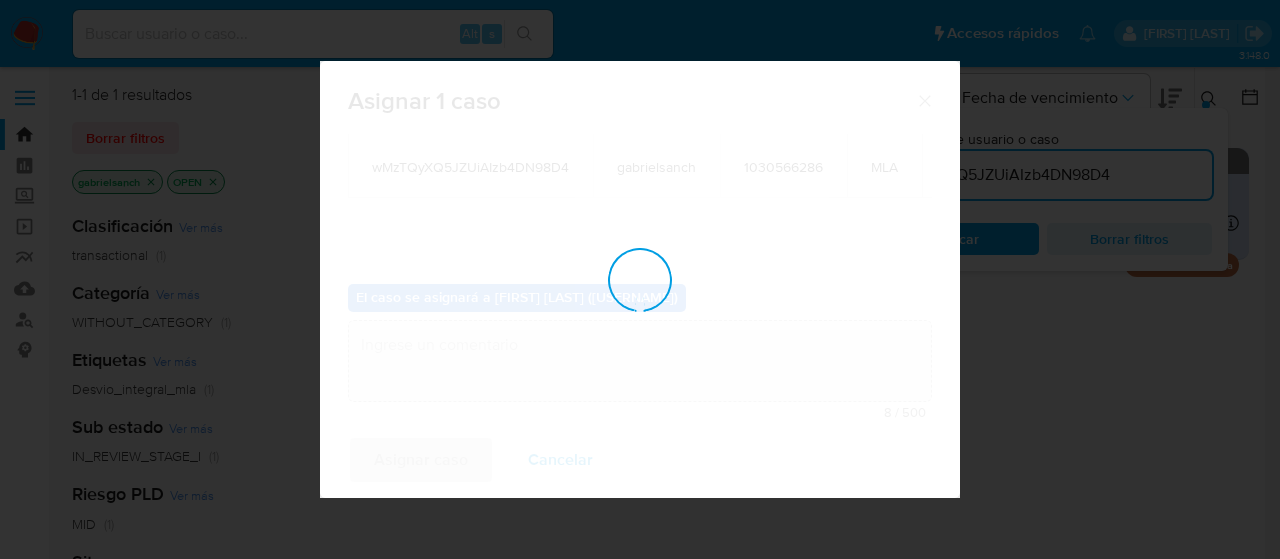 checkbox on "false" 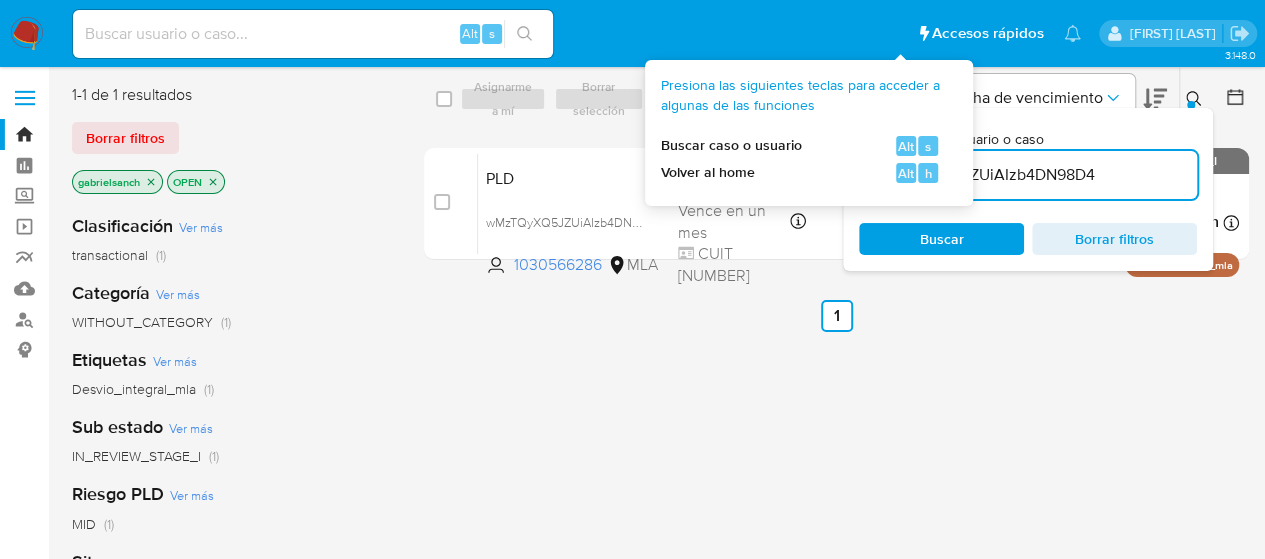click on "wMzTQyXQ5JZUiAIzb4DN98D4" at bounding box center [1028, 175] 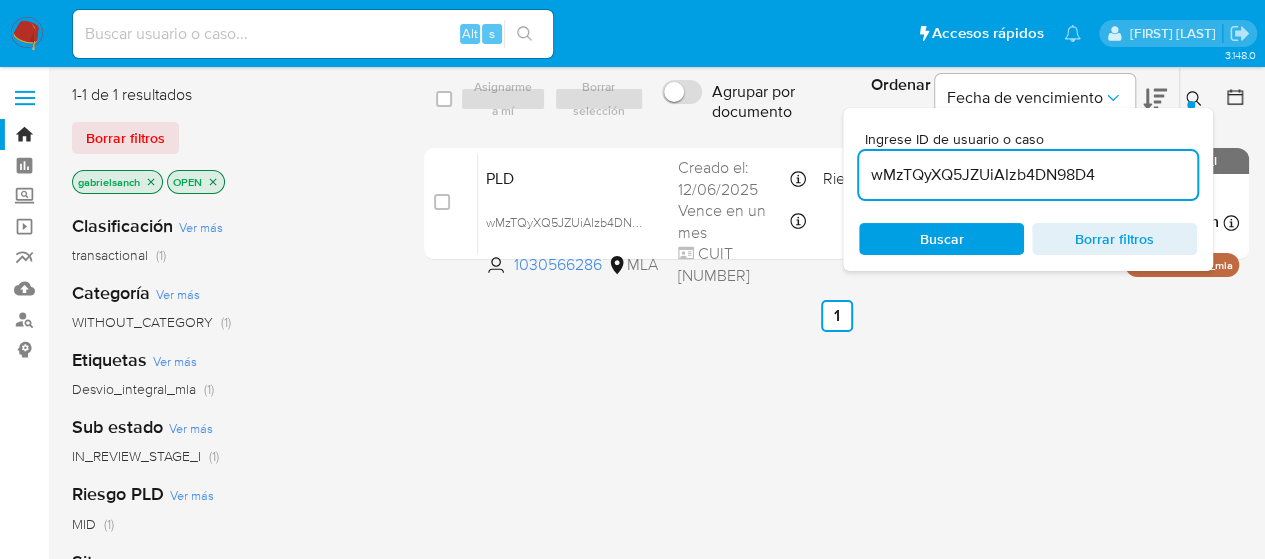 click on "wMzTQyXQ5JZUiAIzb4DN98D4" at bounding box center [1028, 175] 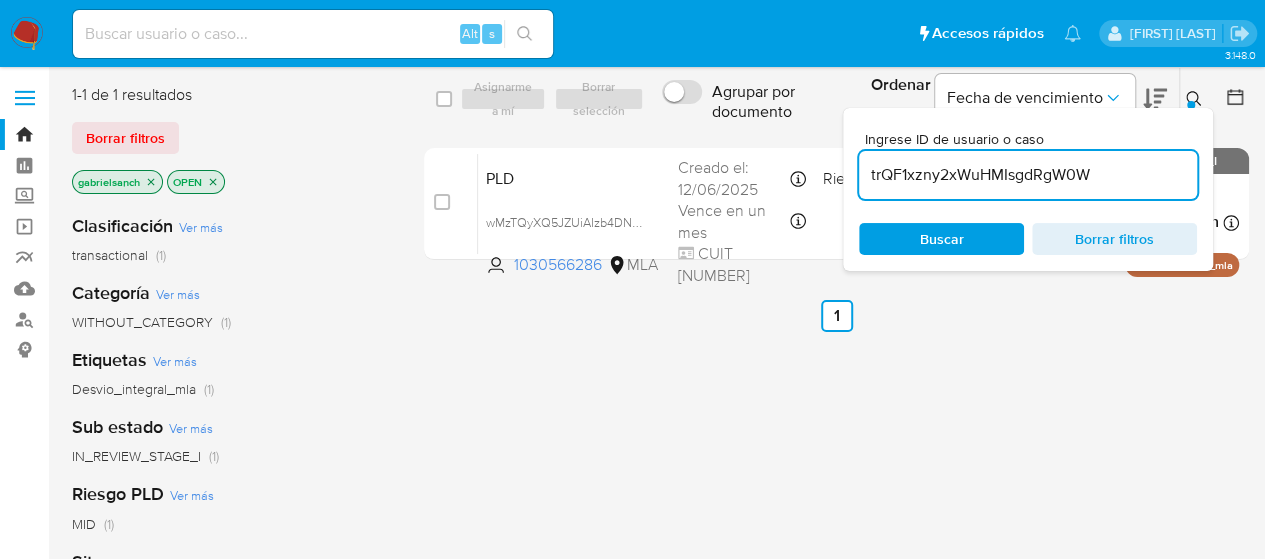 type on "trQF1xzny2xWuHMIsgdRgW0W" 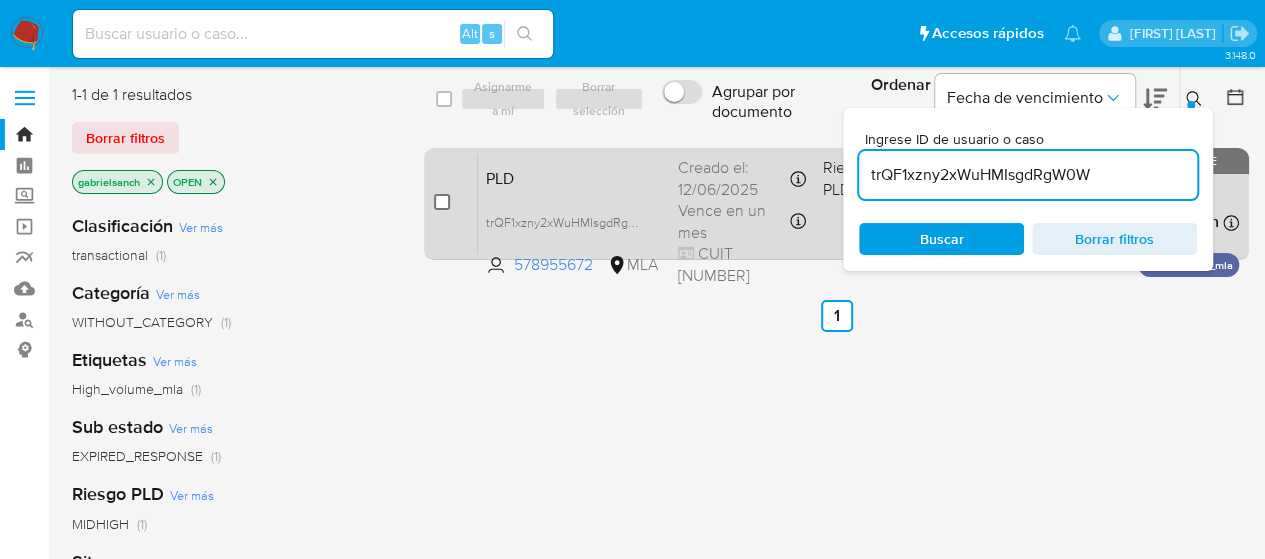 click at bounding box center (442, 202) 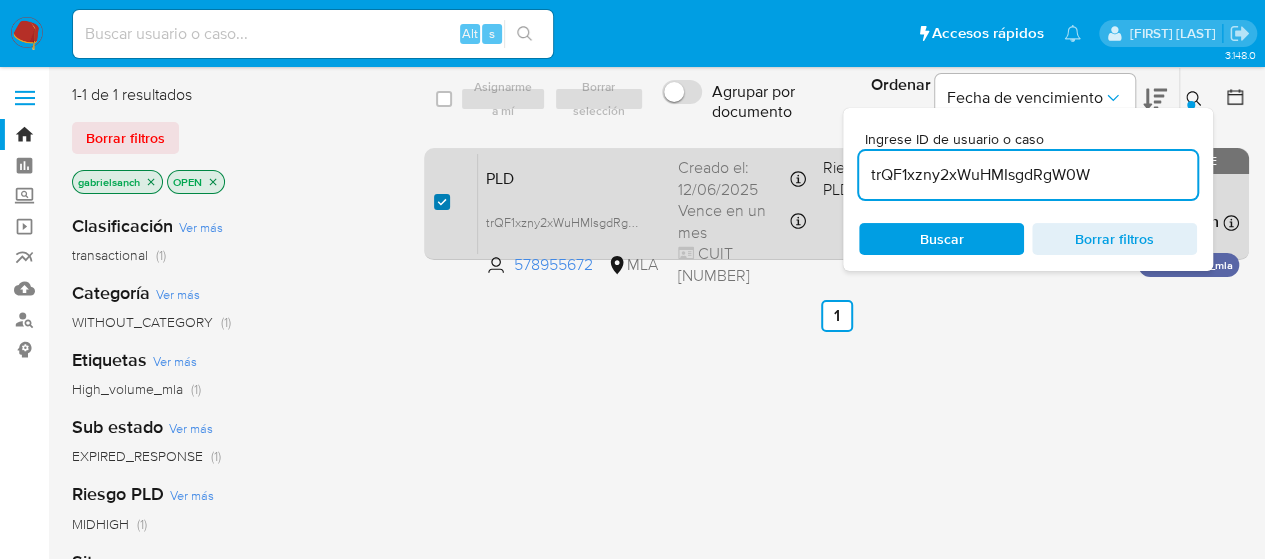 checkbox on "true" 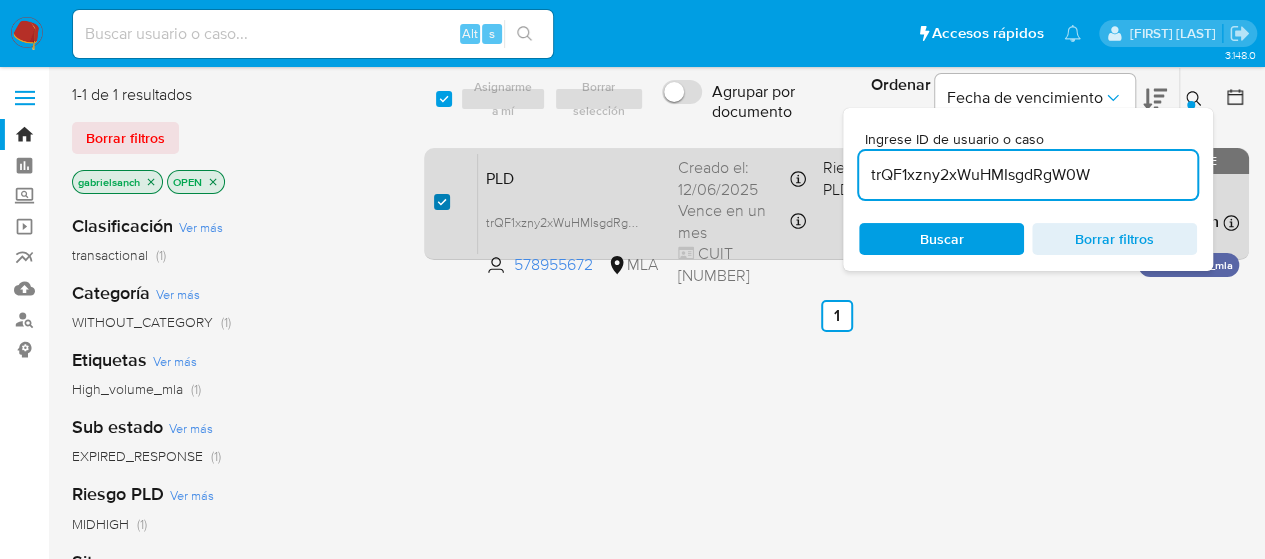 checkbox on "true" 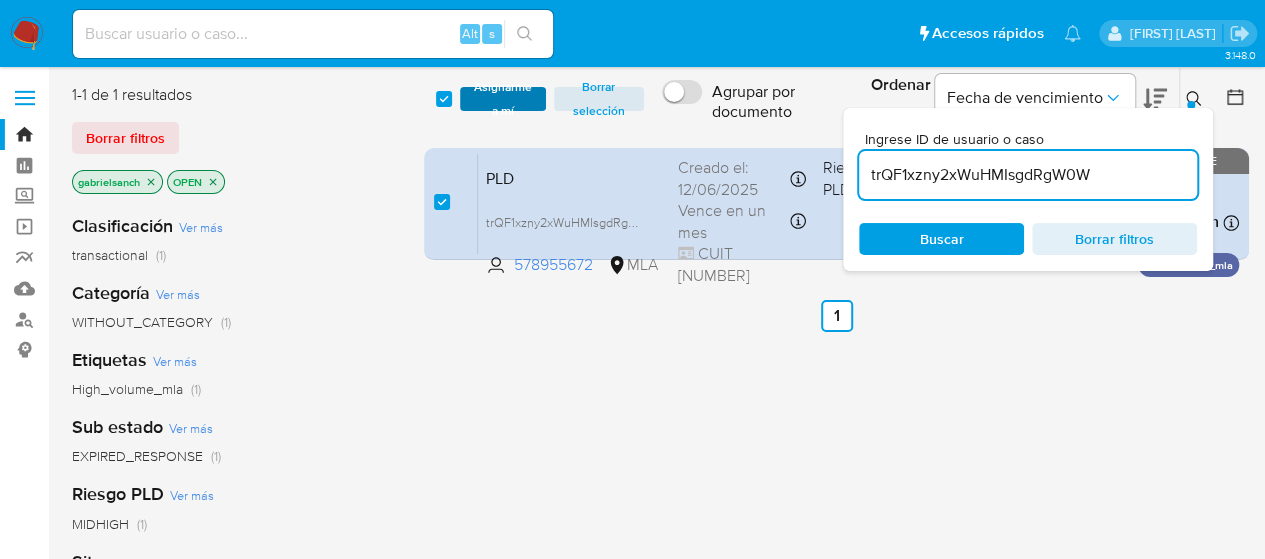 click on "Asignarme a mí" at bounding box center (503, 99) 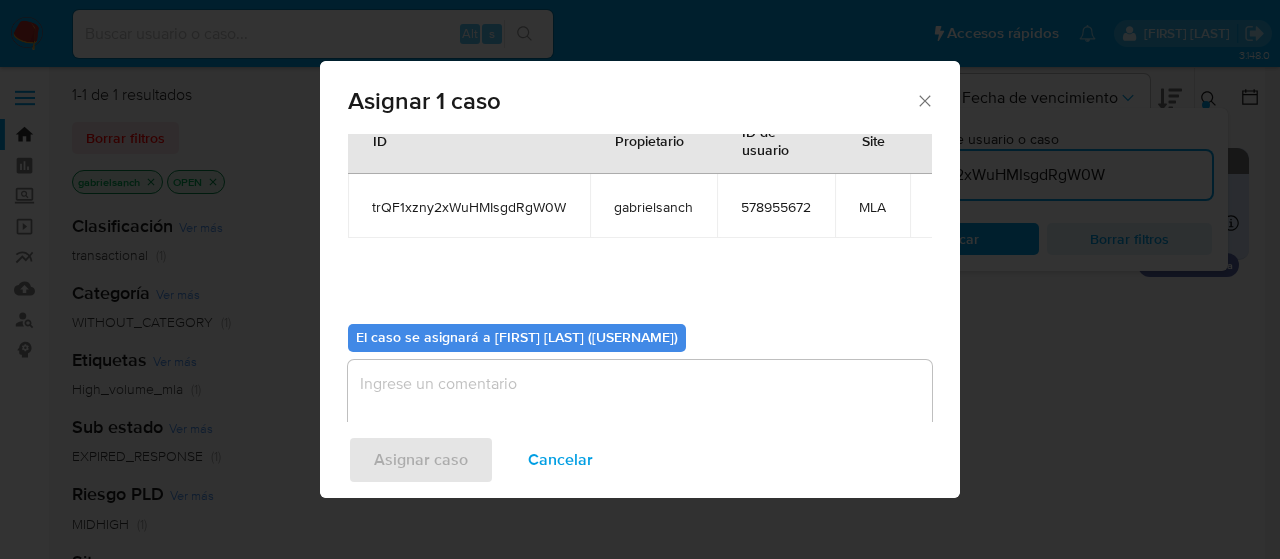 scroll, scrollTop: 102, scrollLeft: 0, axis: vertical 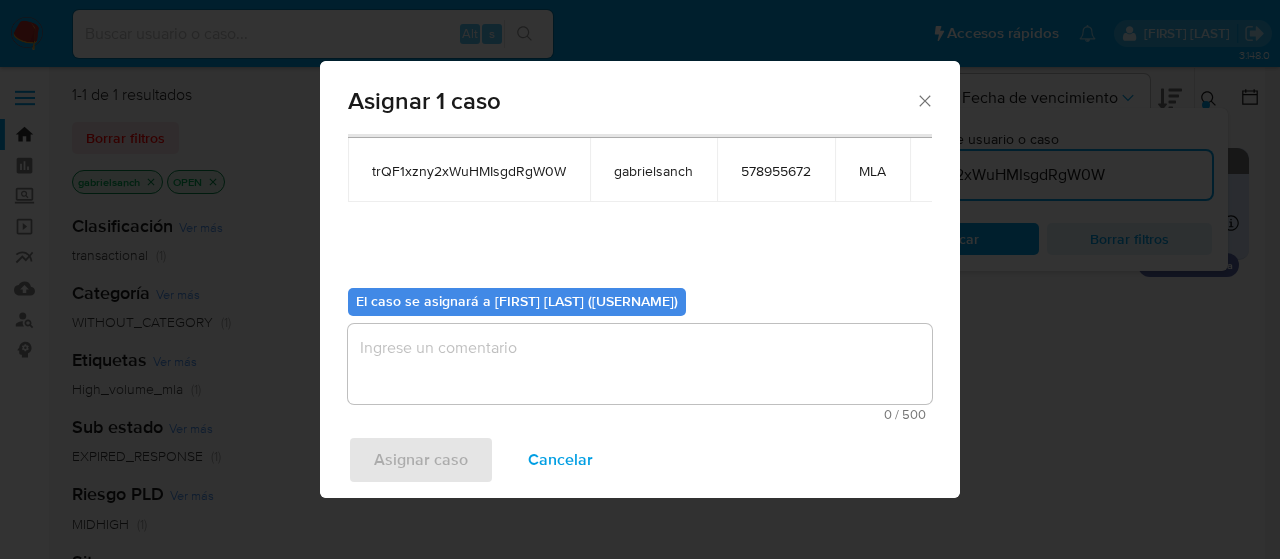 click at bounding box center [640, 364] 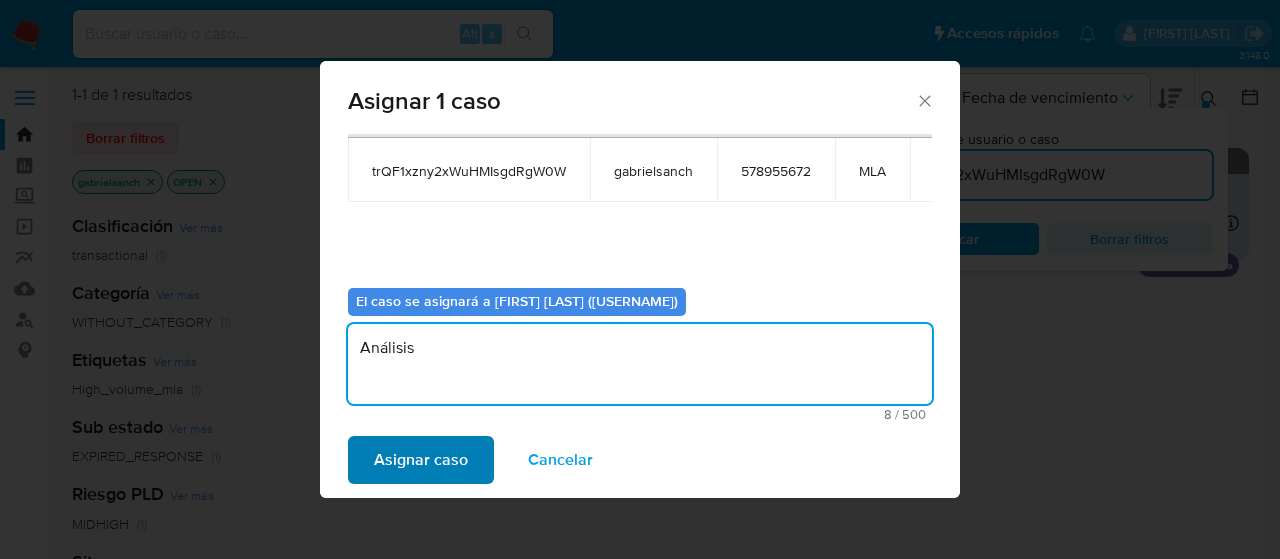 type on "Análisis" 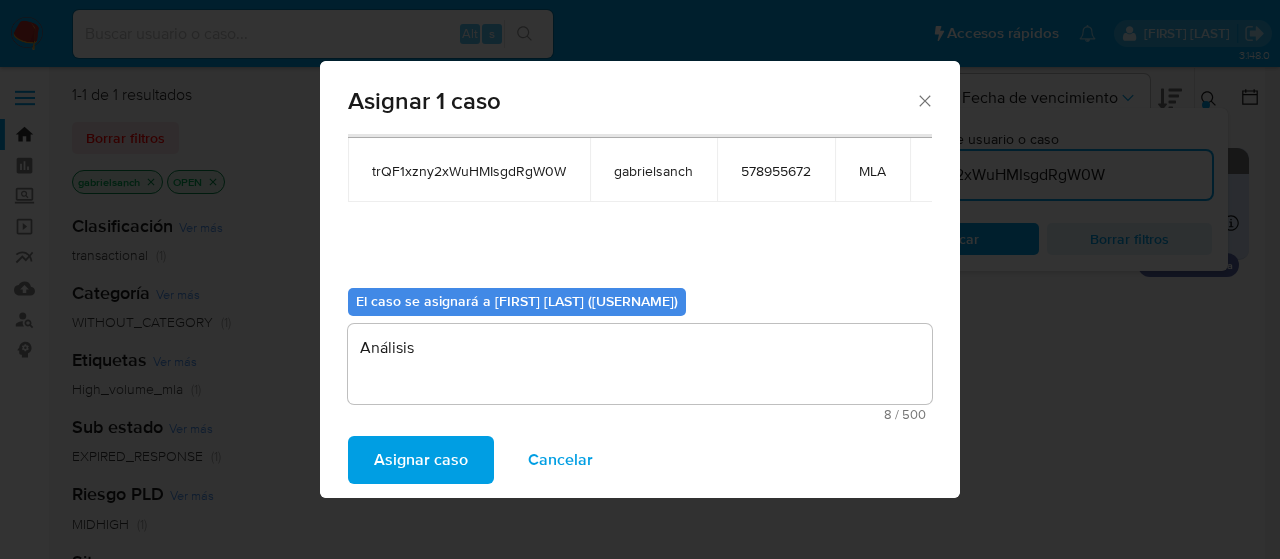 click on "Asignar caso" at bounding box center (421, 460) 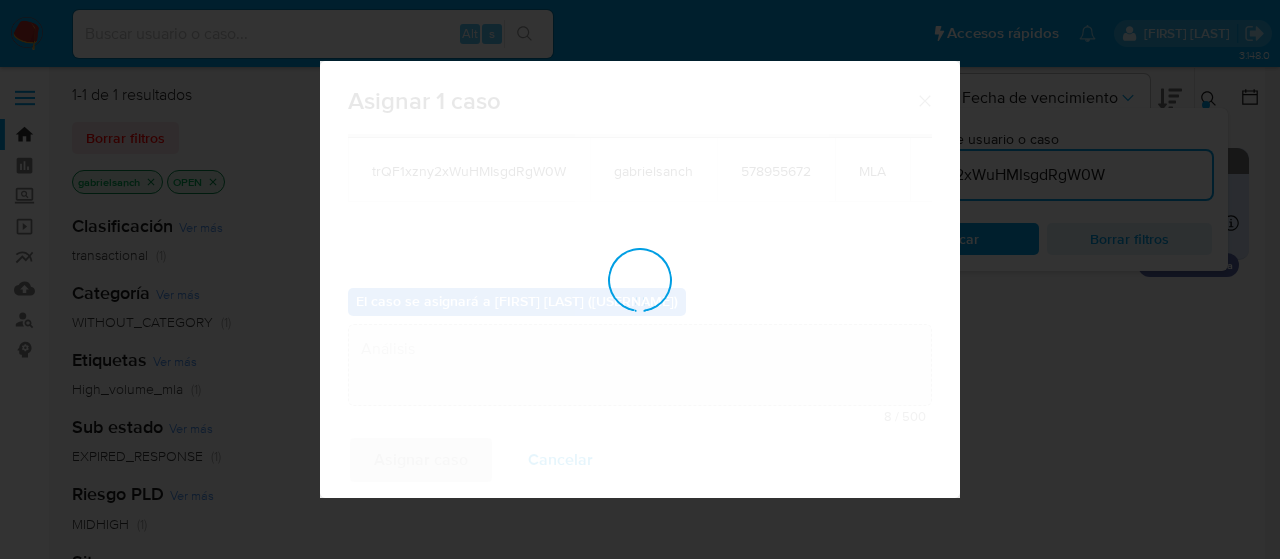 type 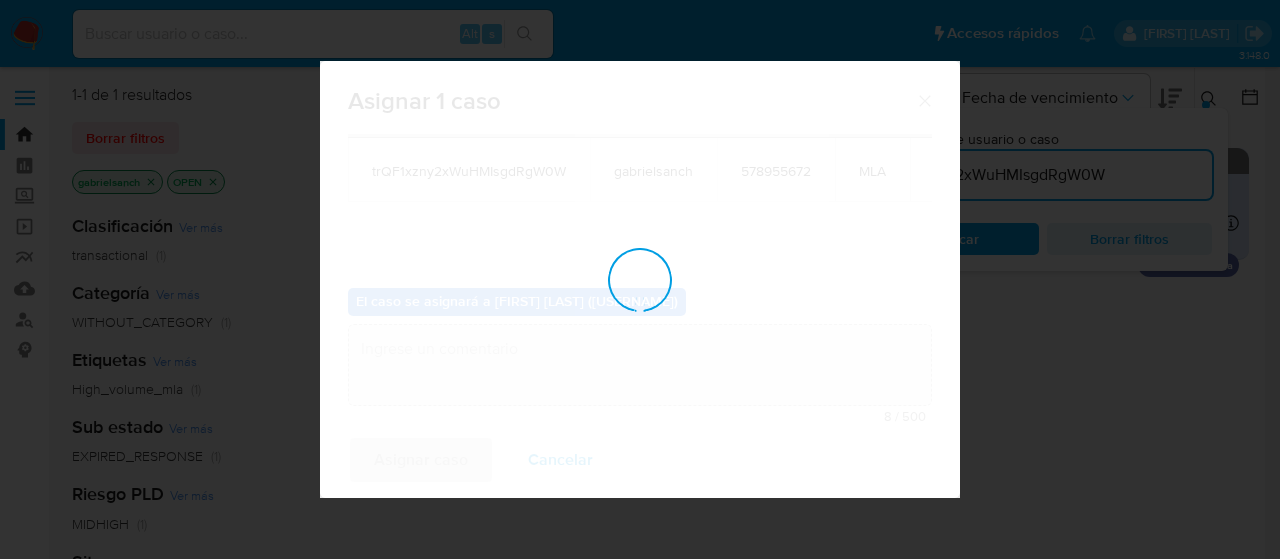 checkbox on "false" 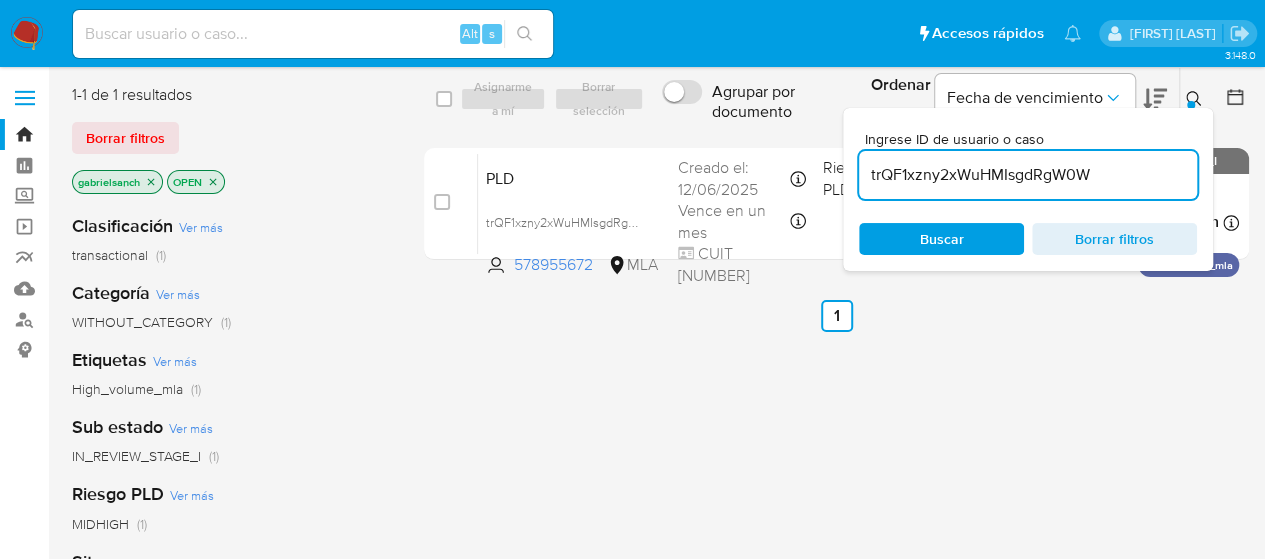 click on "trQF1xzny2xWuHMIsgdRgW0W" at bounding box center (1028, 175) 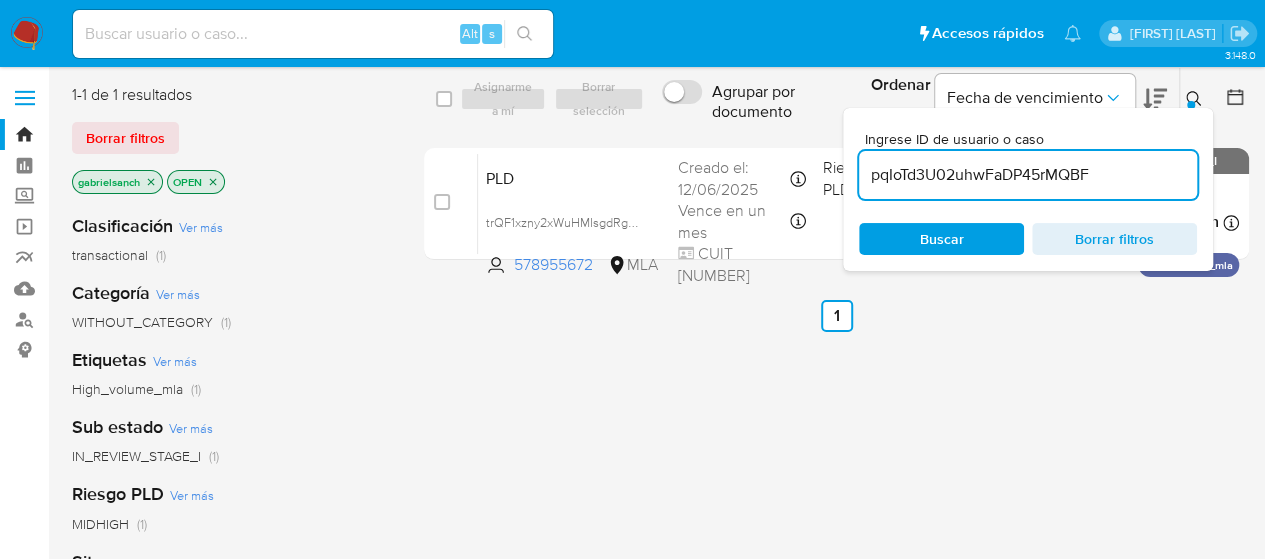 type on "pqIoTd3U02uhwFaDP45rMQBF" 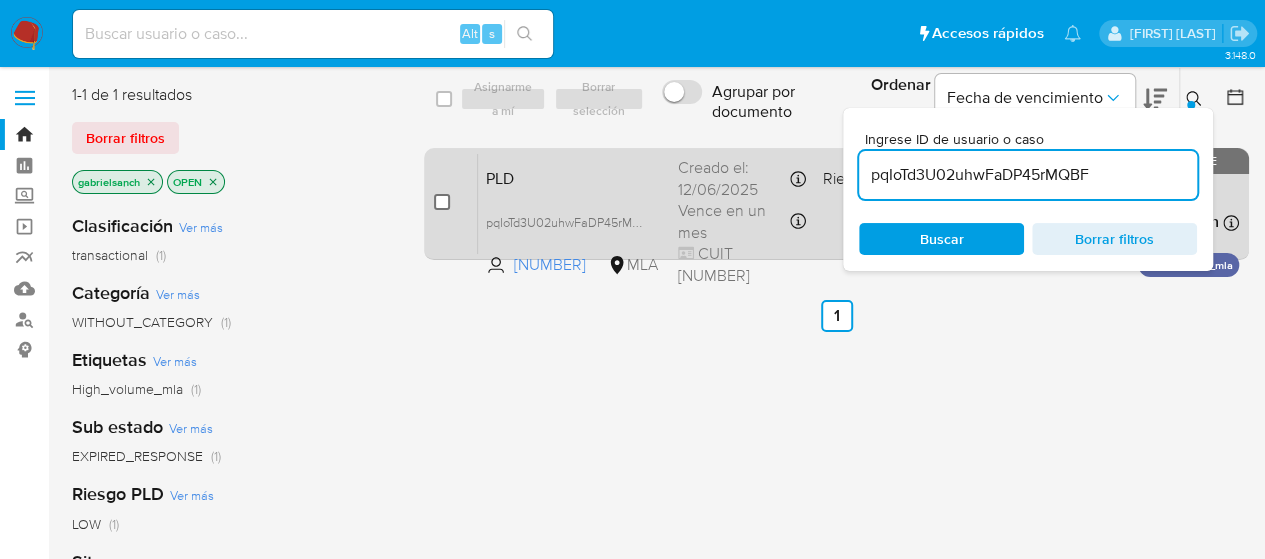 click at bounding box center (442, 202) 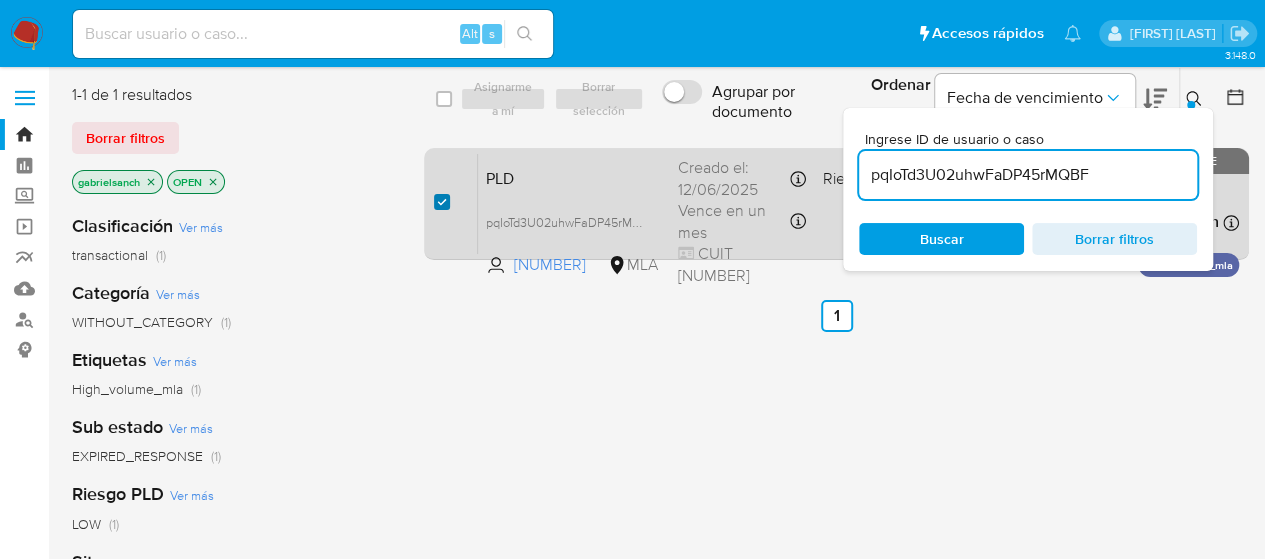 checkbox on "true" 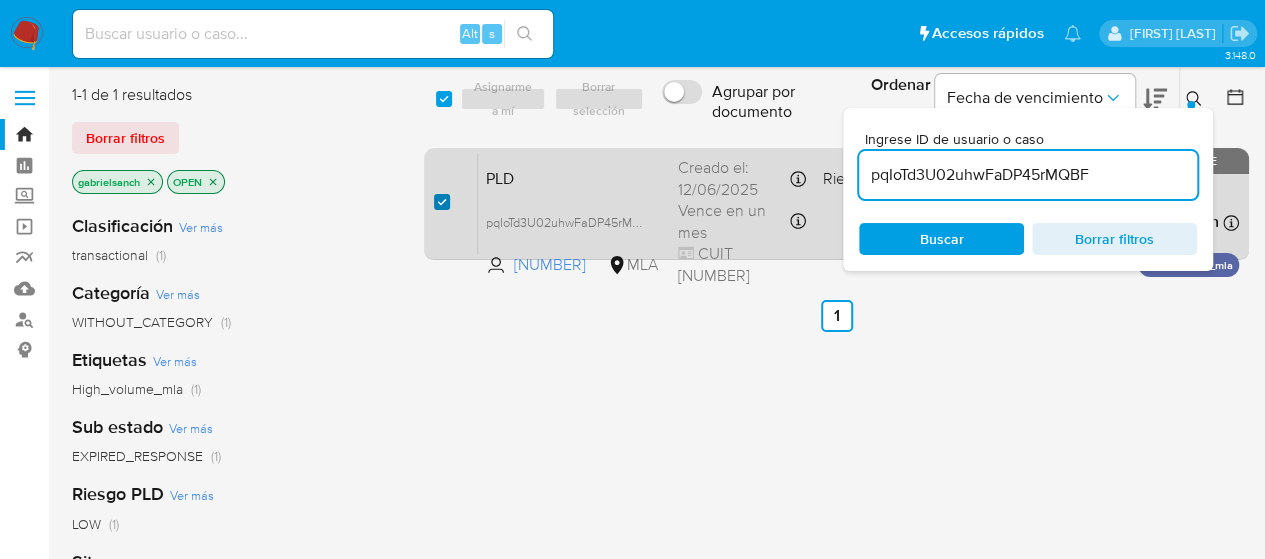 checkbox on "true" 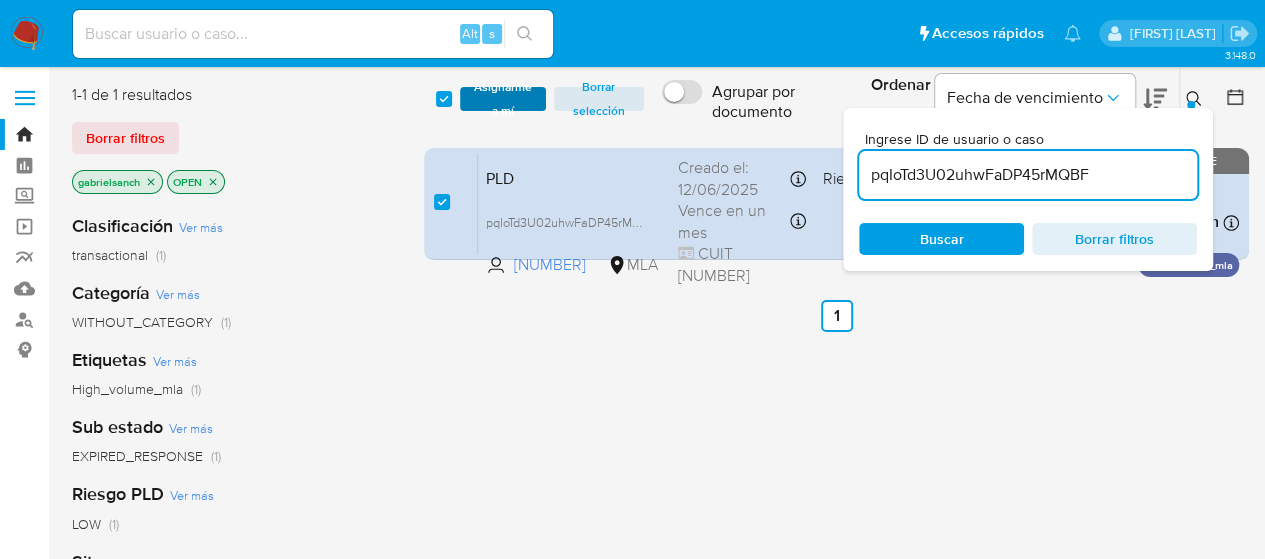 click on "Asignarme a mí" at bounding box center [503, 99] 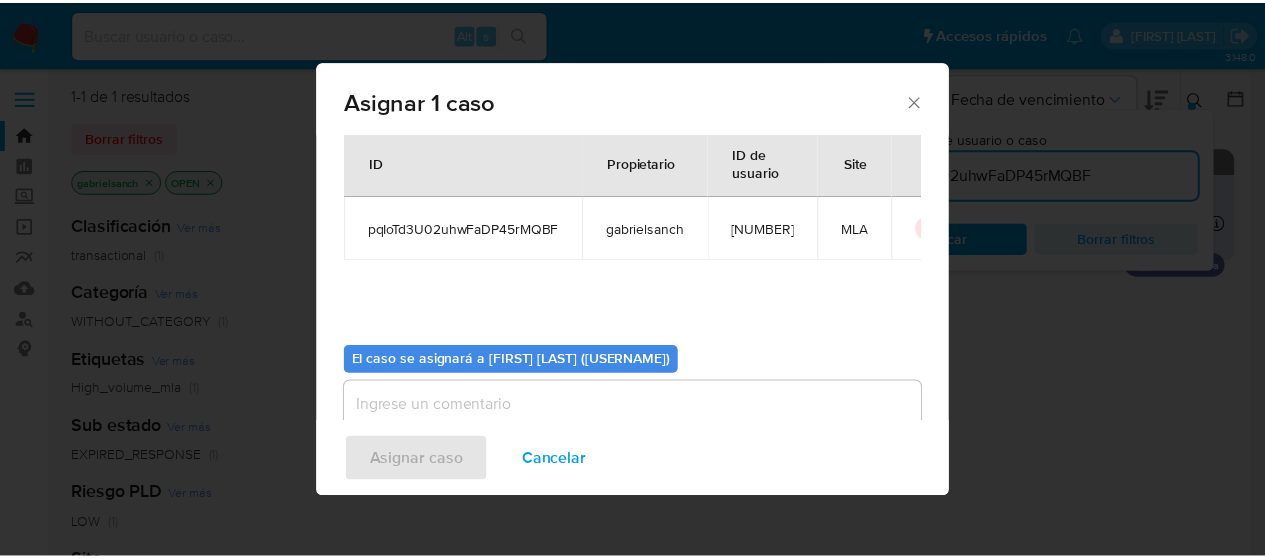 scroll, scrollTop: 102, scrollLeft: 0, axis: vertical 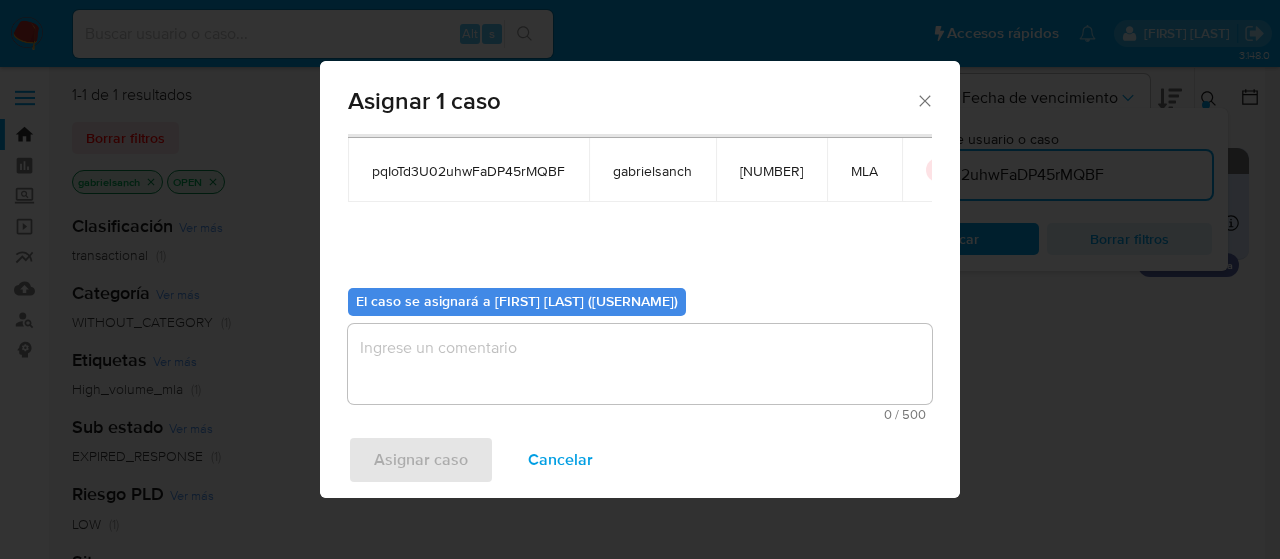 click at bounding box center [640, 364] 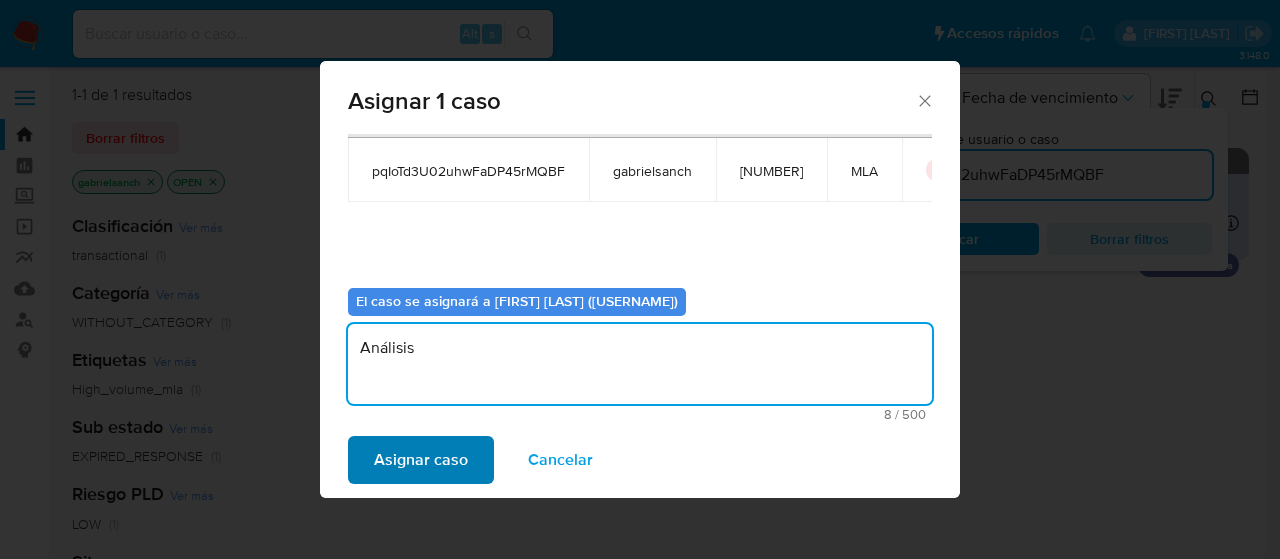 type on "Análisis" 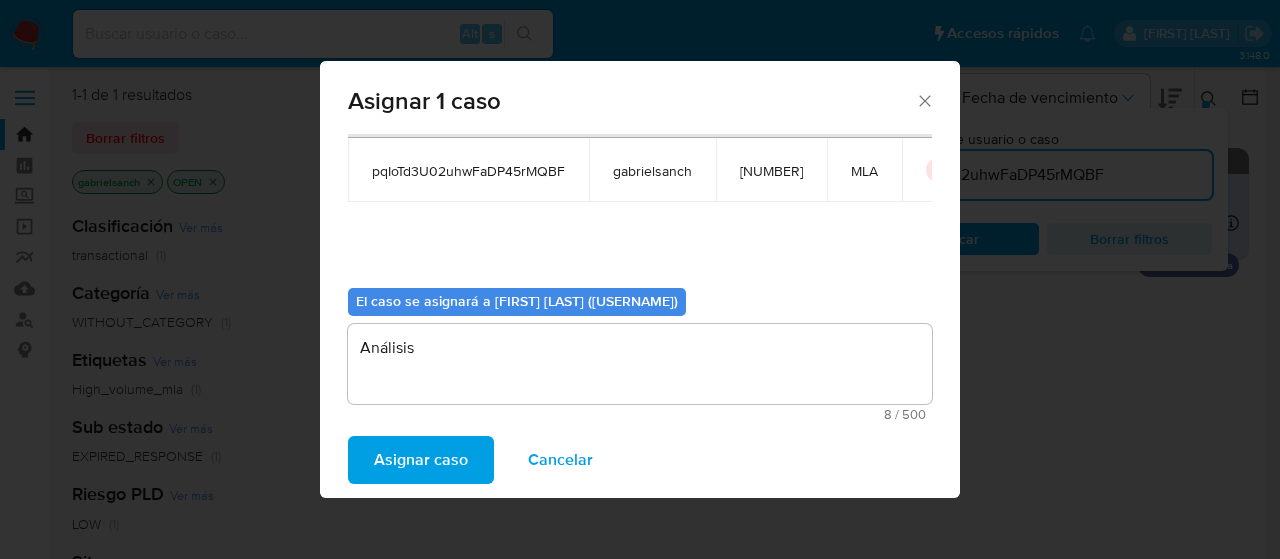 click on "Asignar caso" at bounding box center (421, 460) 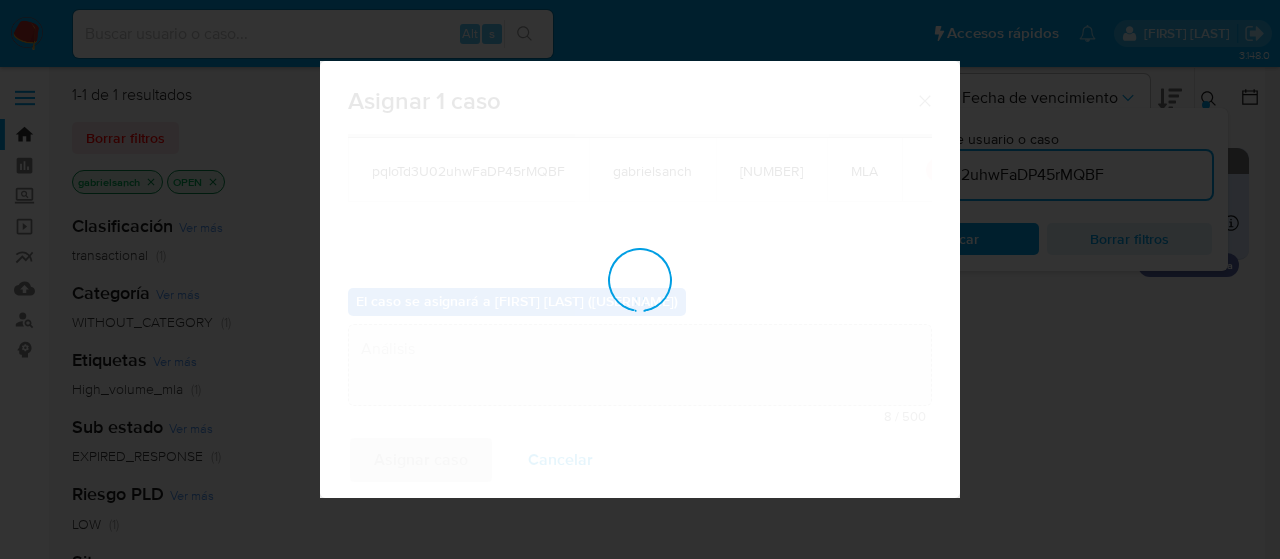 type 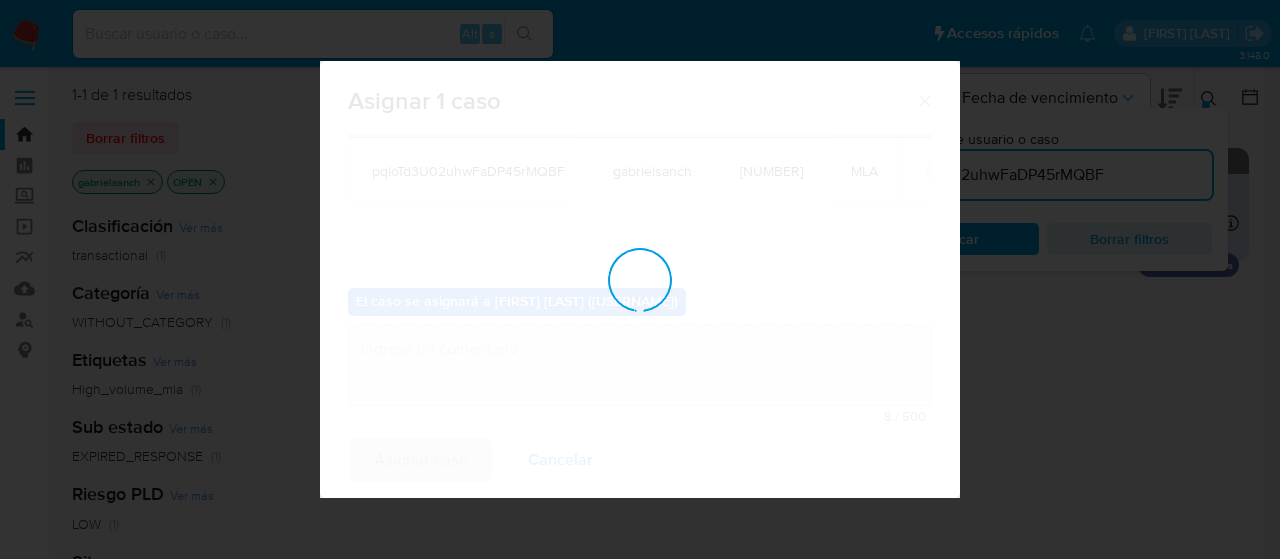 checkbox on "false" 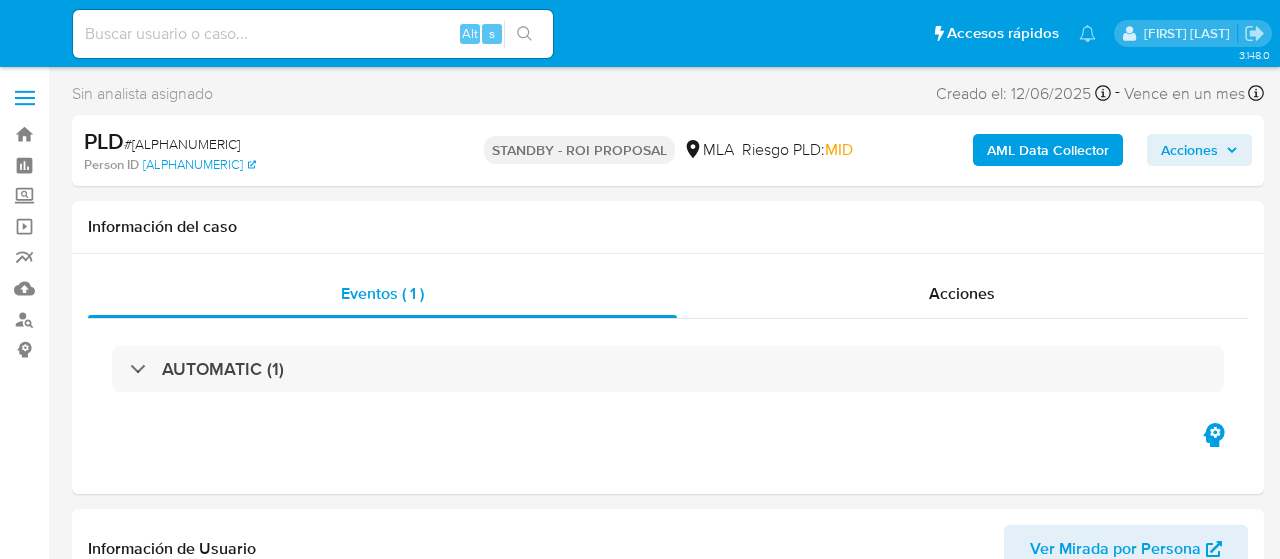 select on "10" 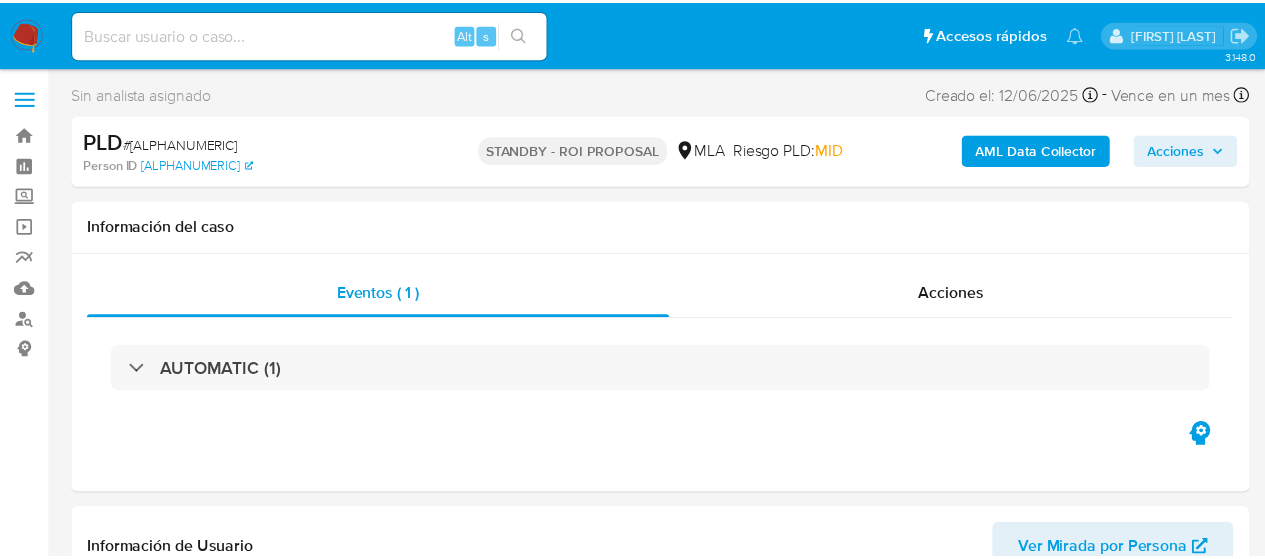 scroll, scrollTop: 0, scrollLeft: 0, axis: both 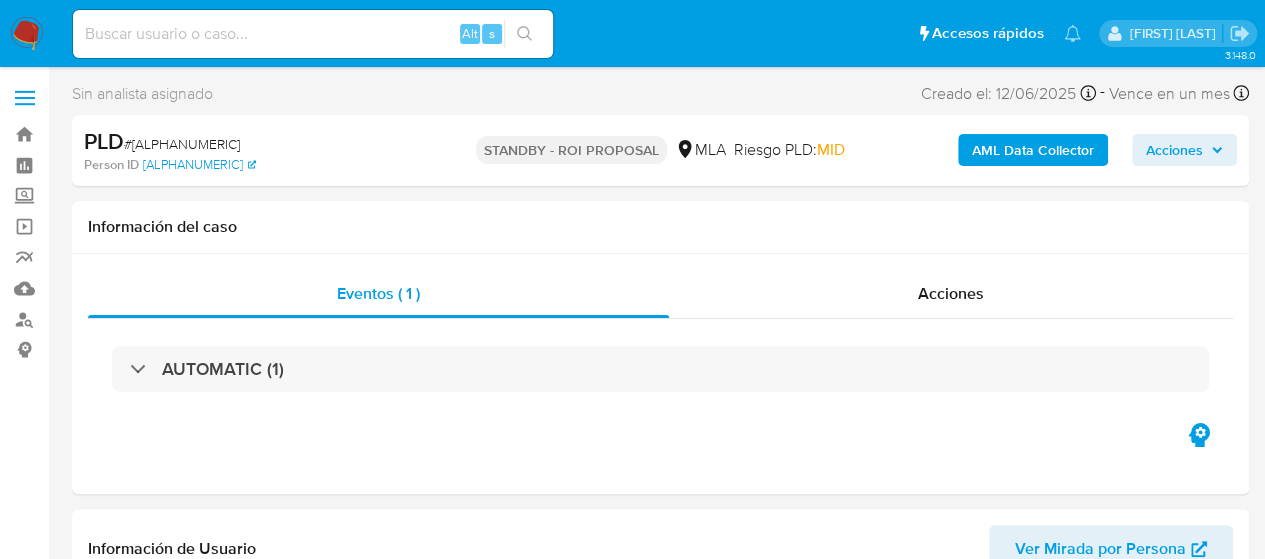 click at bounding box center (313, 34) 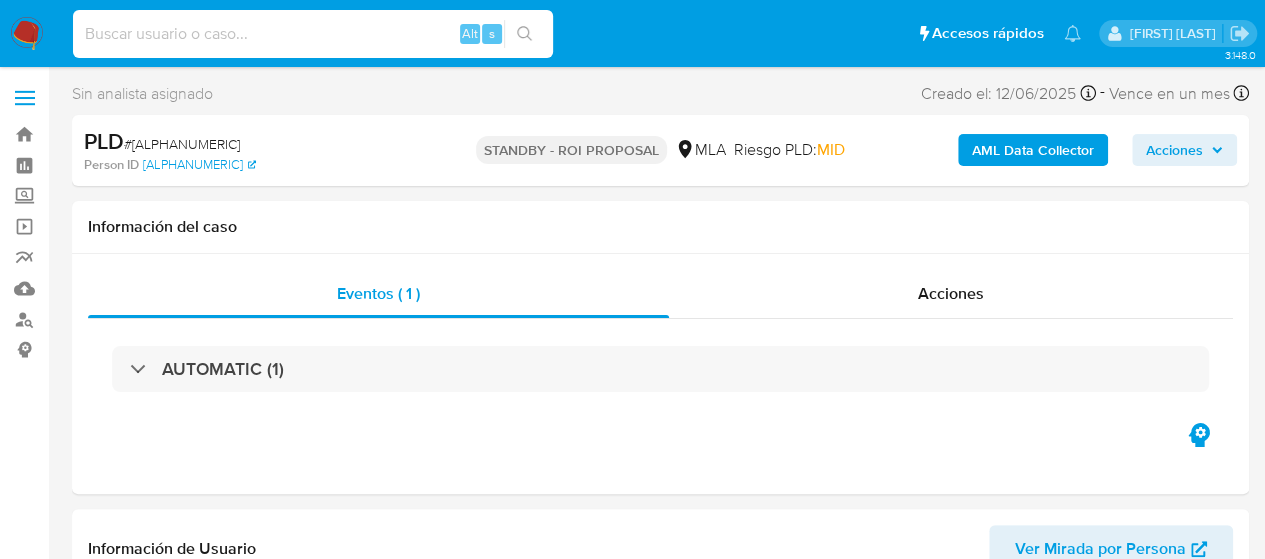 paste on "Zm3pTVsjy8ClYP1AlGTvNX64" 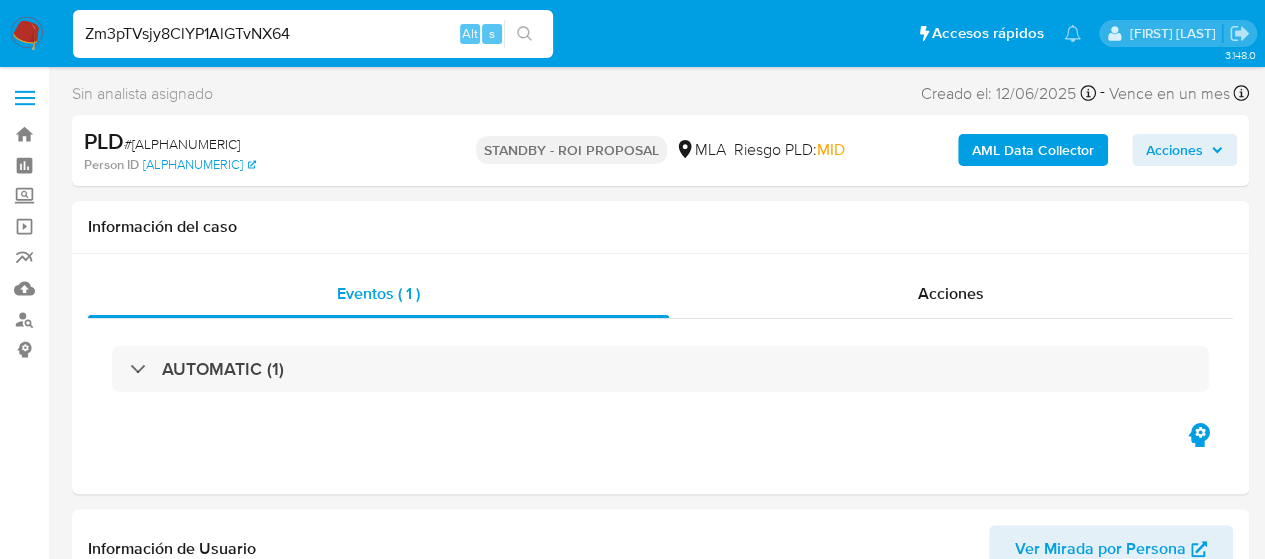 type on "Zm3pTVsjy8ClYP1AlGTvNX64" 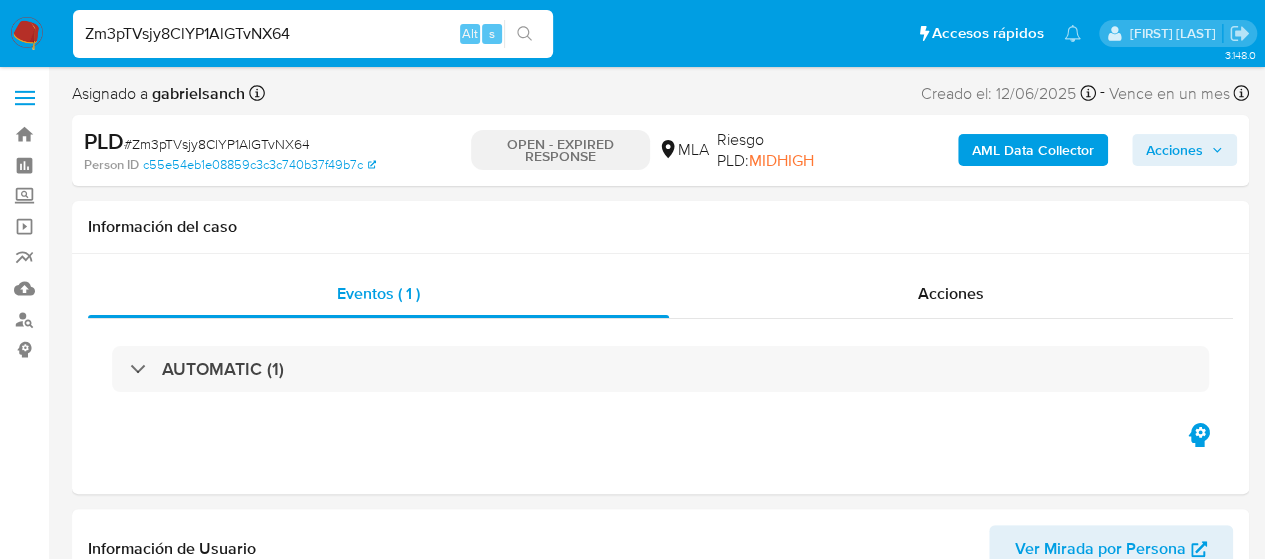 select on "10" 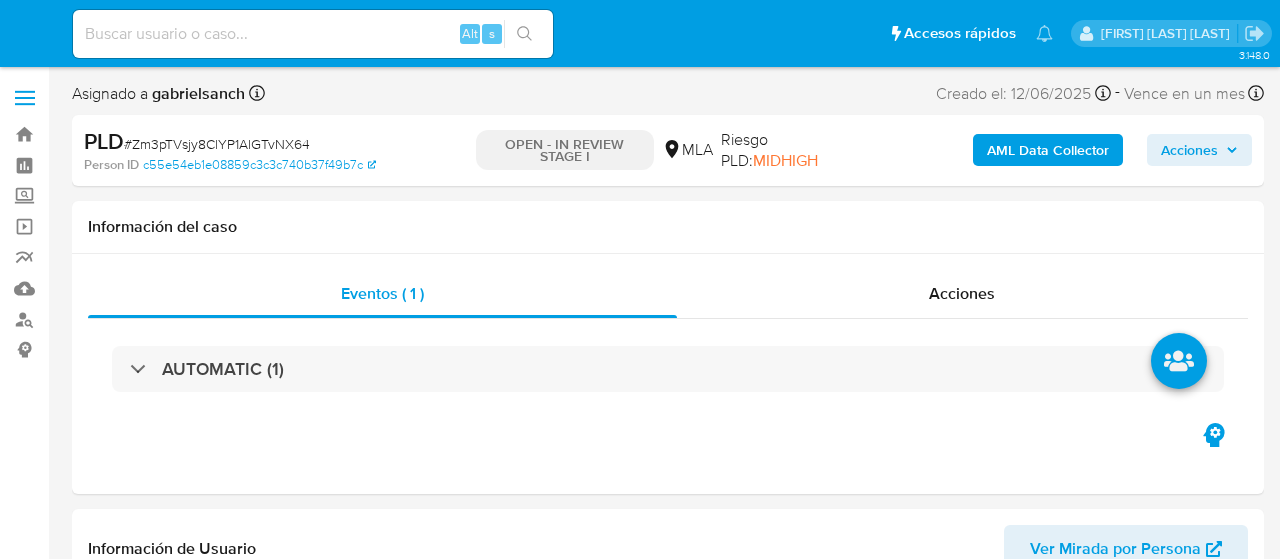 select on "10" 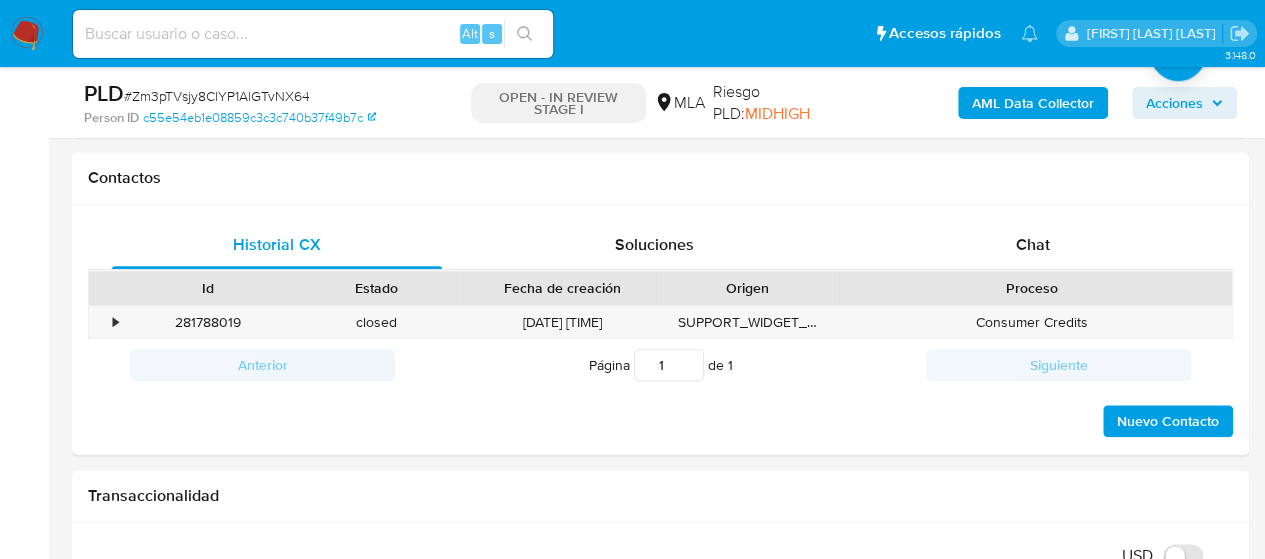 scroll, scrollTop: 1000, scrollLeft: 0, axis: vertical 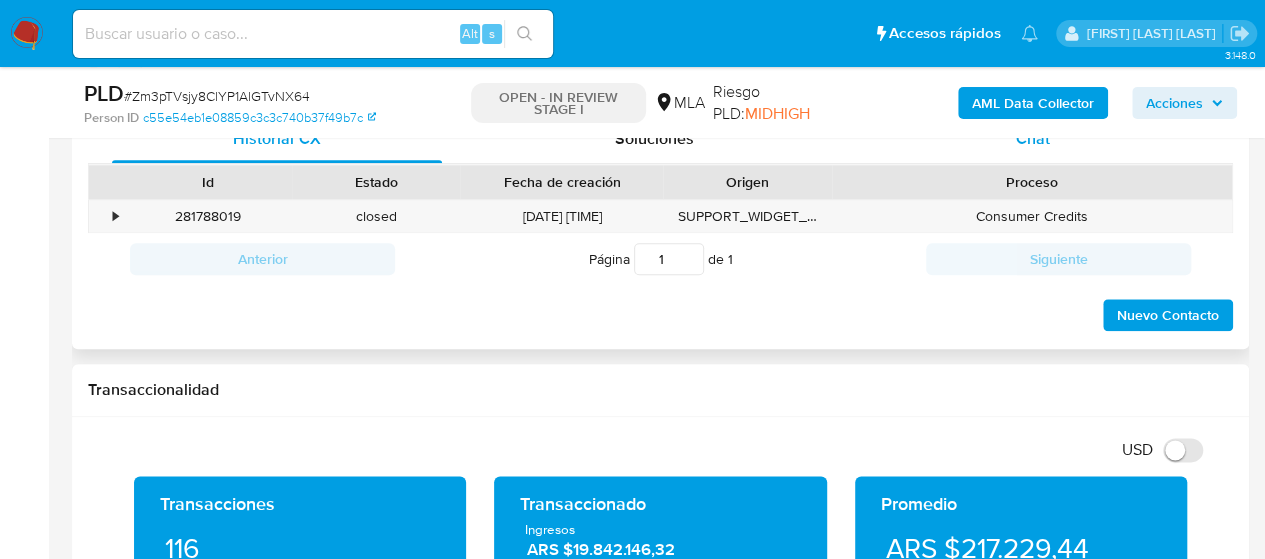 click on "Chat" at bounding box center [1033, 139] 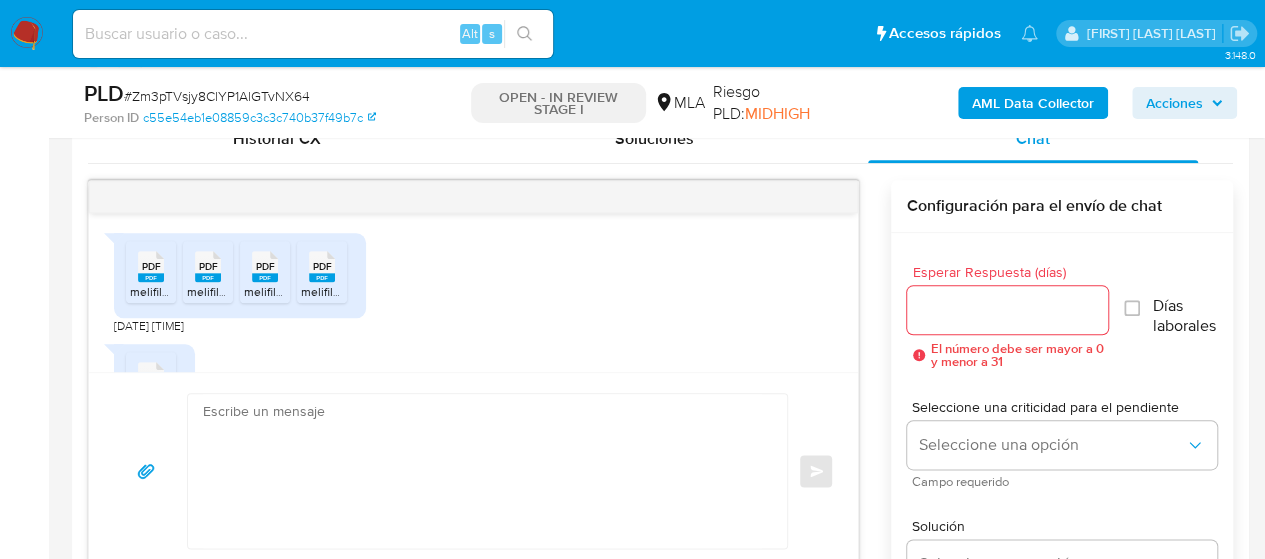 scroll, scrollTop: 2356, scrollLeft: 0, axis: vertical 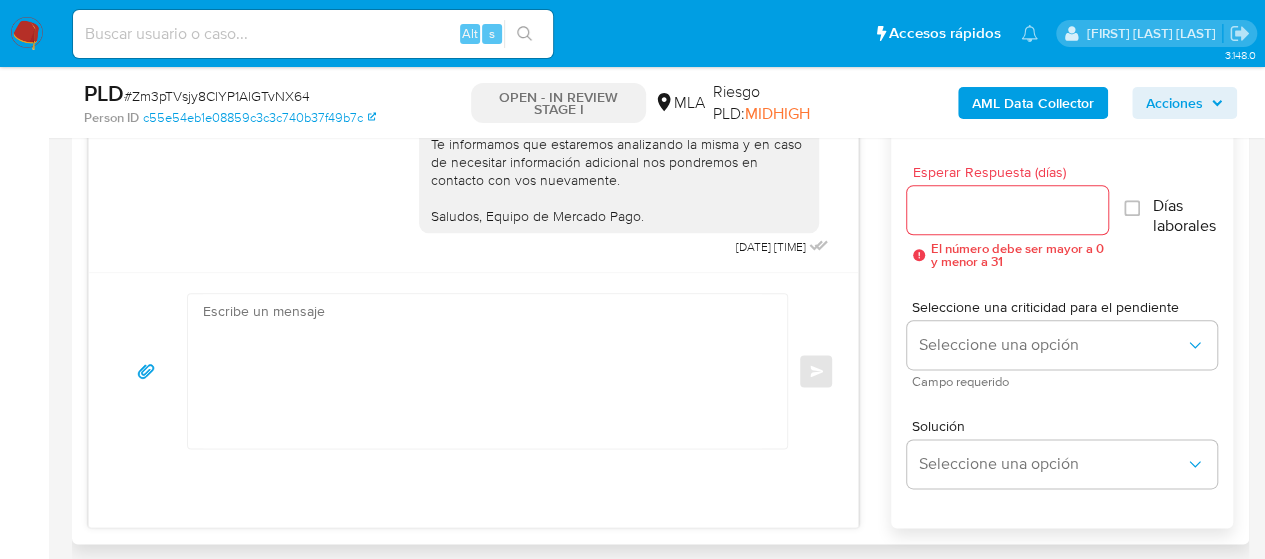 click at bounding box center (482, 371) 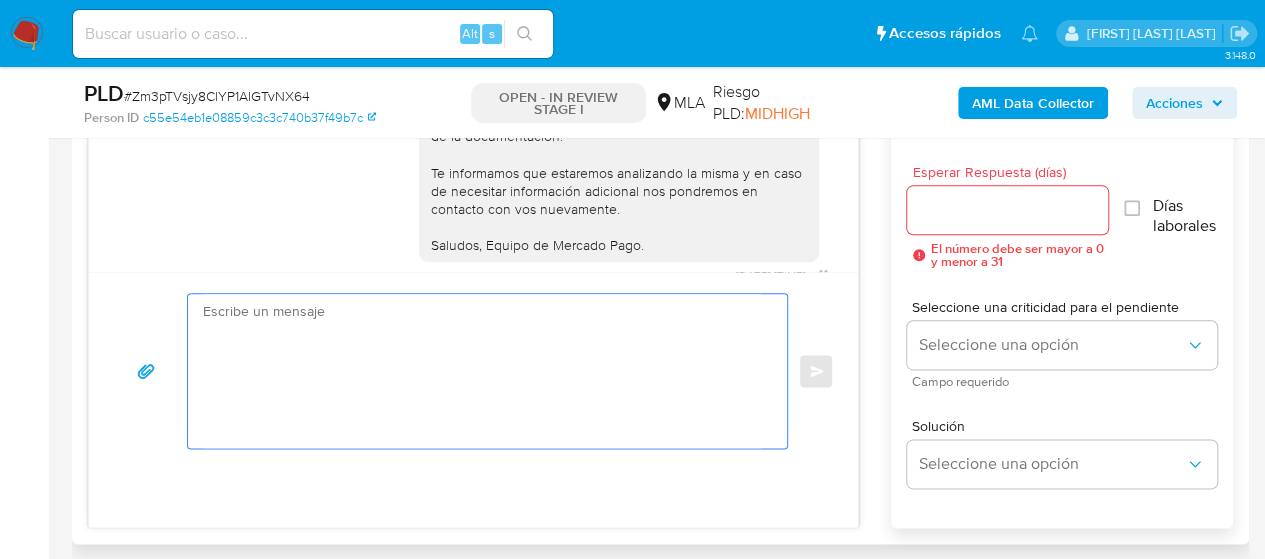 scroll, scrollTop: 2356, scrollLeft: 0, axis: vertical 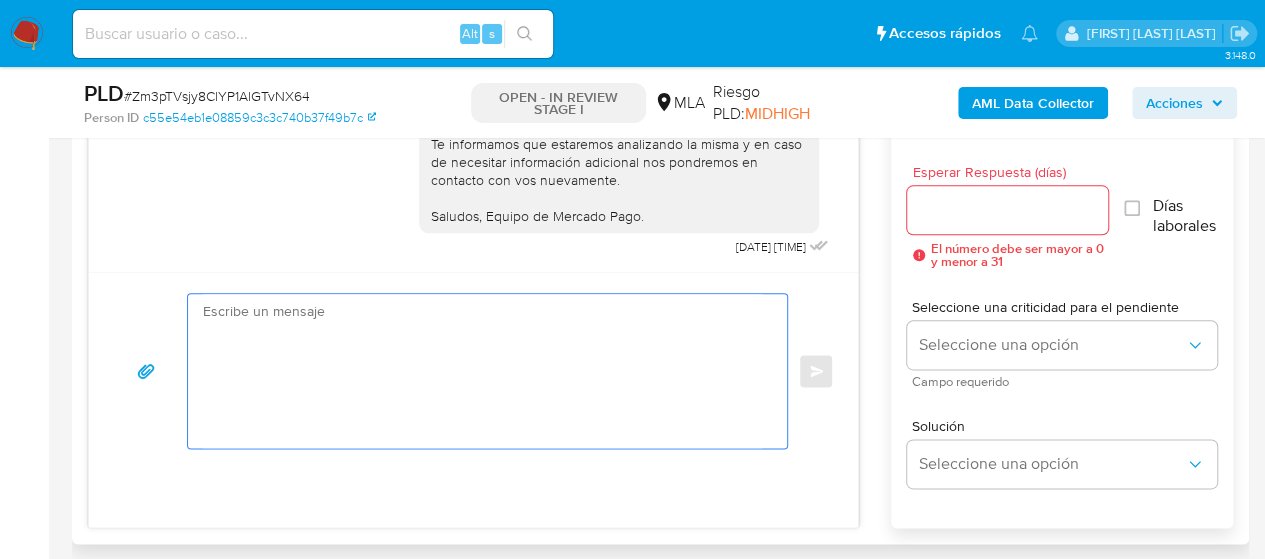 click at bounding box center (482, 371) 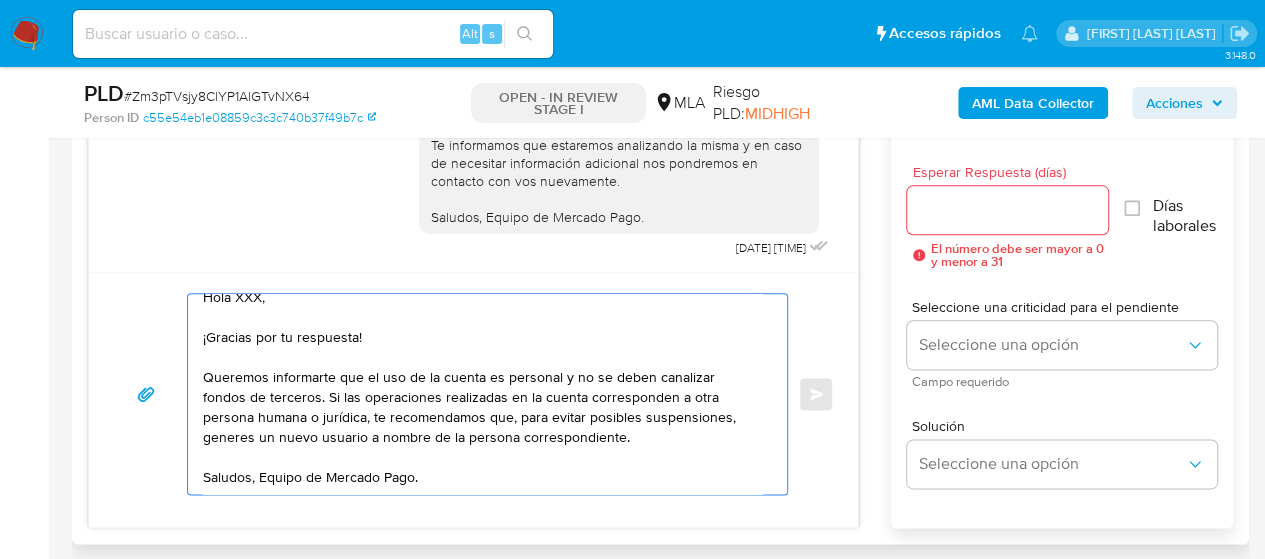 scroll, scrollTop: 0, scrollLeft: 0, axis: both 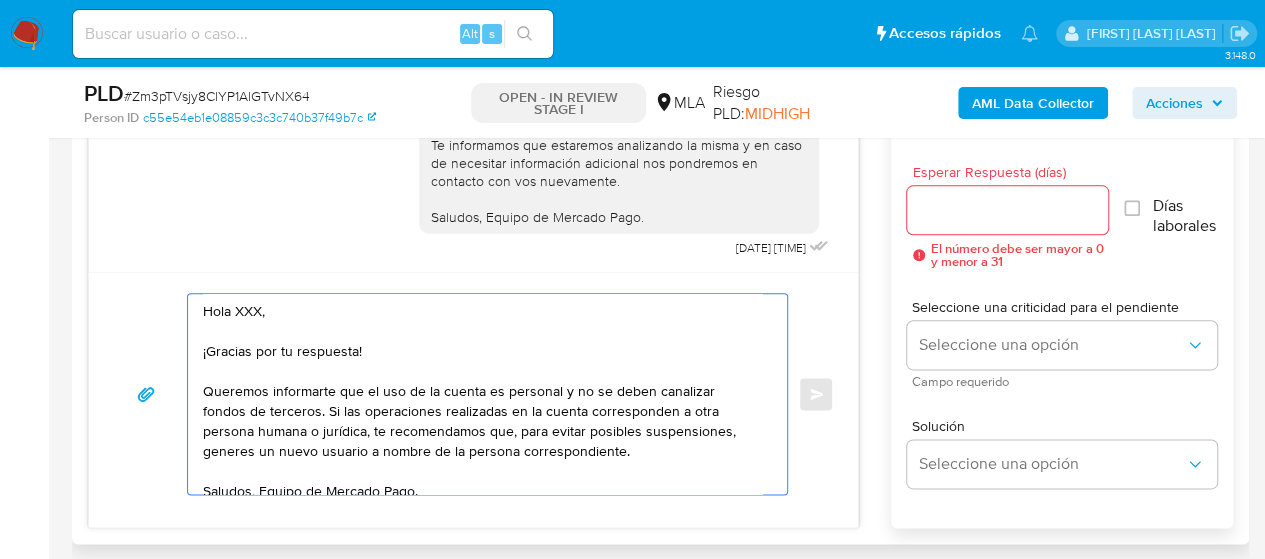 drag, startPoint x: 229, startPoint y: 307, endPoint x: 396, endPoint y: 361, distance: 175.51353 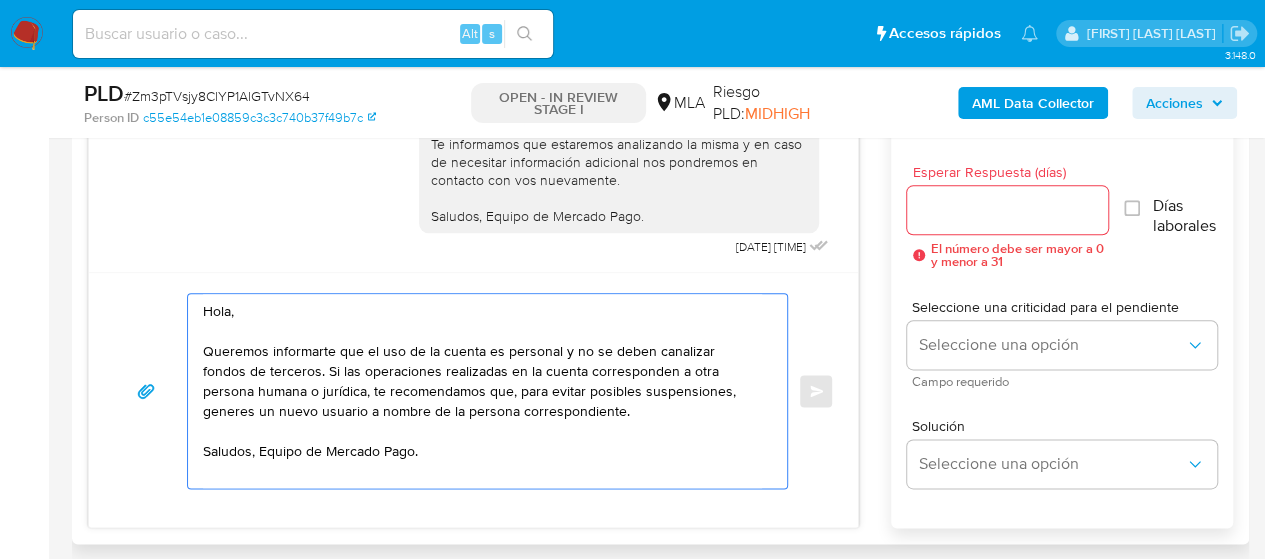 click on "Hola,
Queremos informarte que el uso de la cuenta es personal y no se deben canalizar fondos de terceros. Si las operaciones realizadas en la cuenta corresponden a otra persona humana o jurídica, te recomendamos que, para evitar posibles suspensiones, generes un nuevo usuario a nombre de la persona correspondiente.
Saludos, Equipo de Mercado Pago." at bounding box center (482, 391) 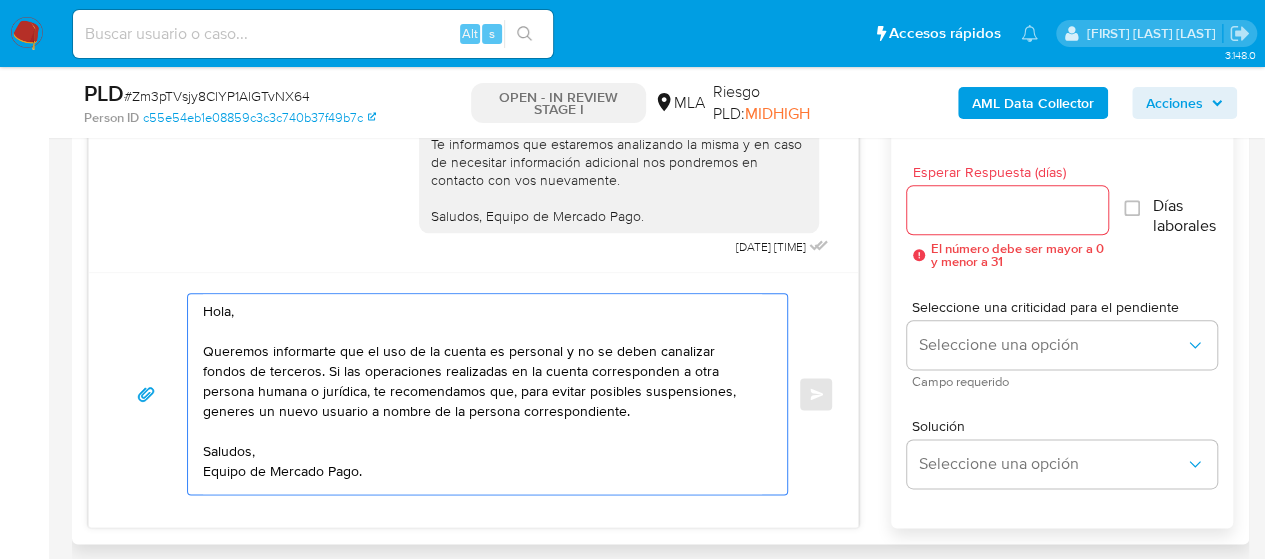 type on "Hola,
Queremos informarte que el uso de la cuenta es personal y no se deben canalizar fondos de terceros. Si las operaciones realizadas en la cuenta corresponden a otra persona humana o jurídica, te recomendamos que, para evitar posibles suspensiones, generes un nuevo usuario a nombre de la persona correspondiente.
Saludos,
Equipo de Mercado Pago." 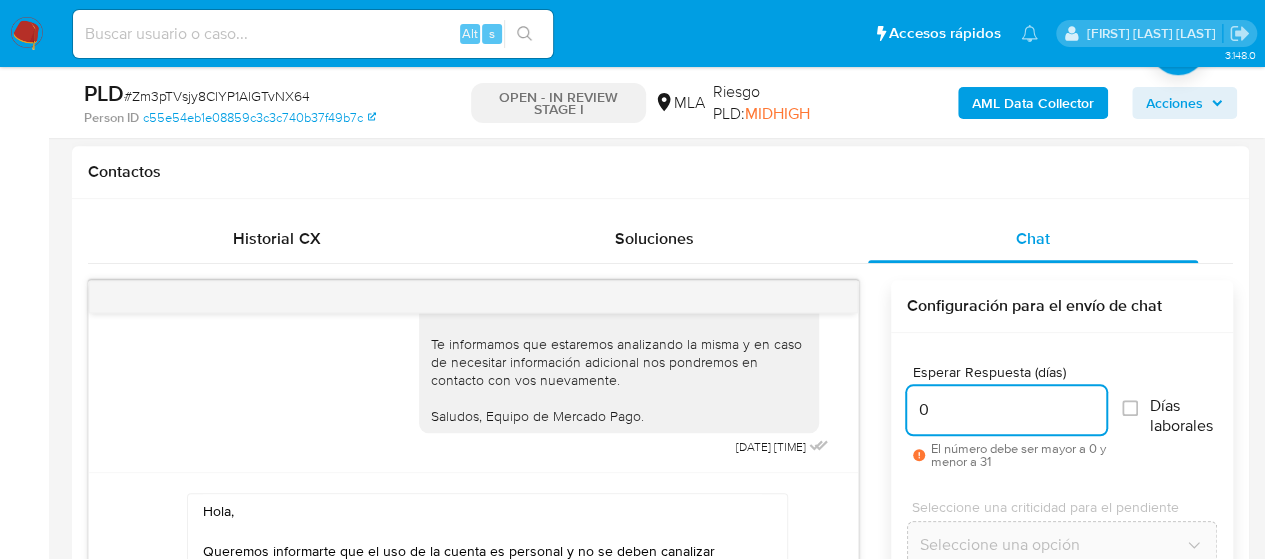 scroll, scrollTop: 900, scrollLeft: 0, axis: vertical 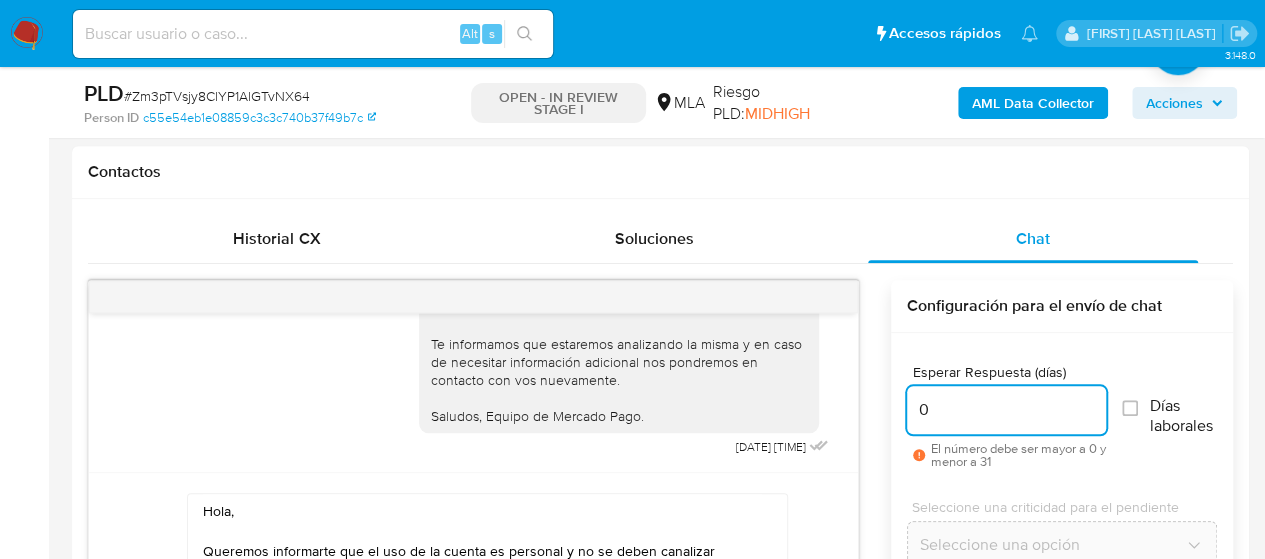 type on "0" 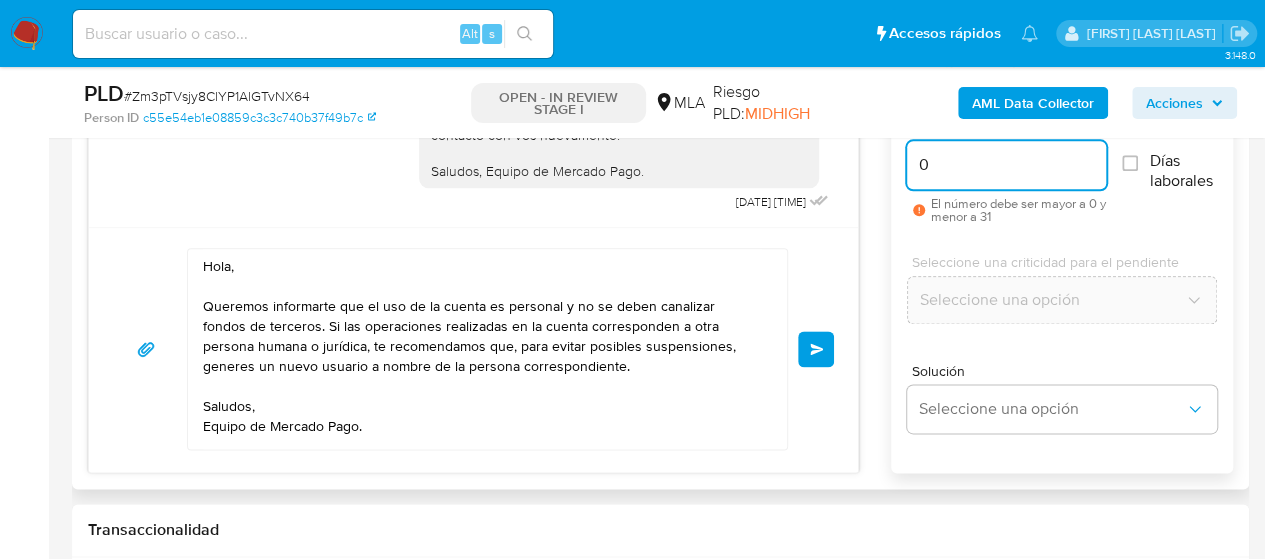 scroll, scrollTop: 1200, scrollLeft: 0, axis: vertical 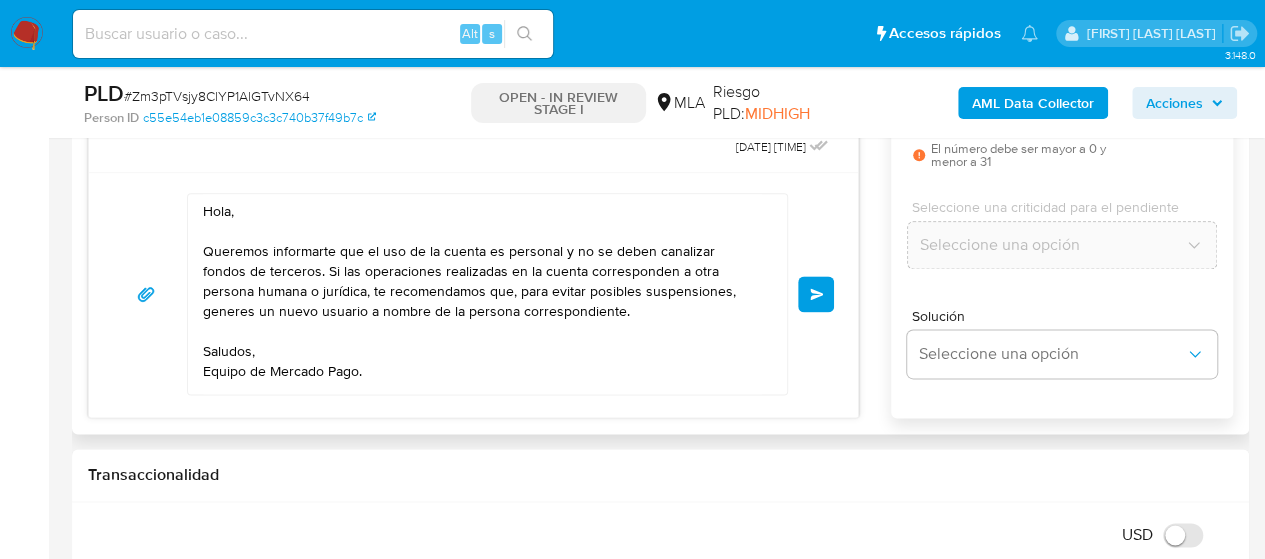 click on "Enviar" at bounding box center [816, 294] 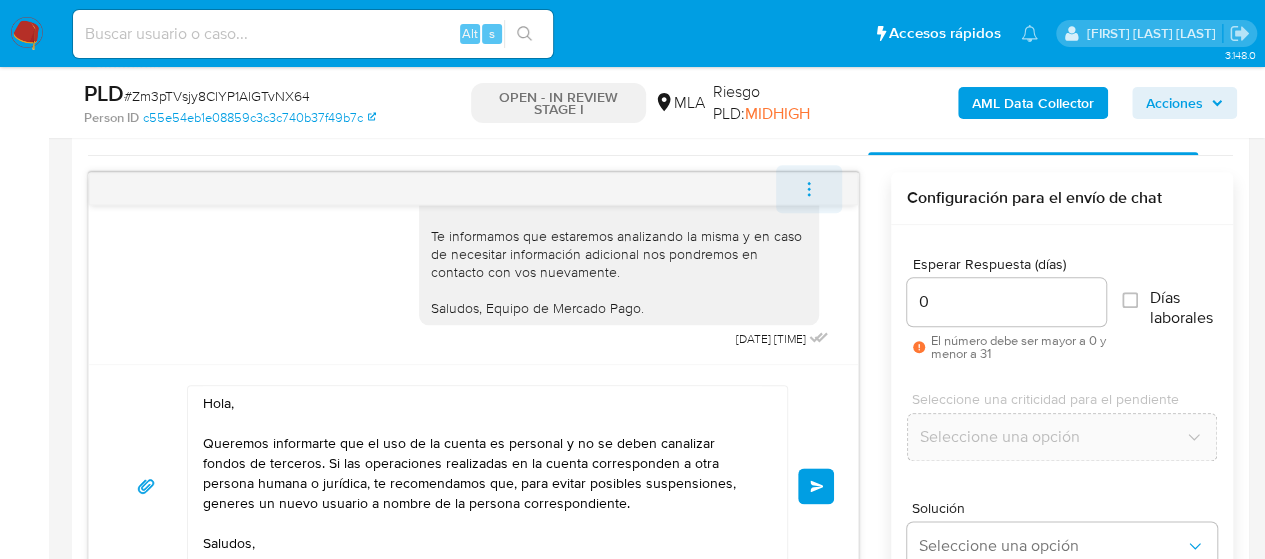 scroll, scrollTop: 1000, scrollLeft: 0, axis: vertical 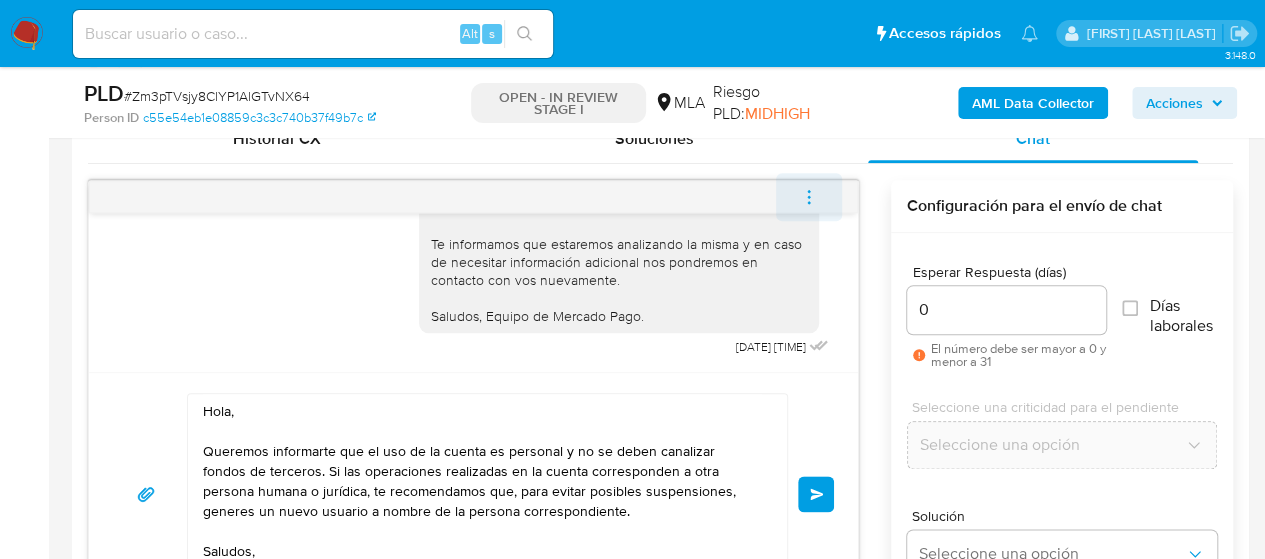 type 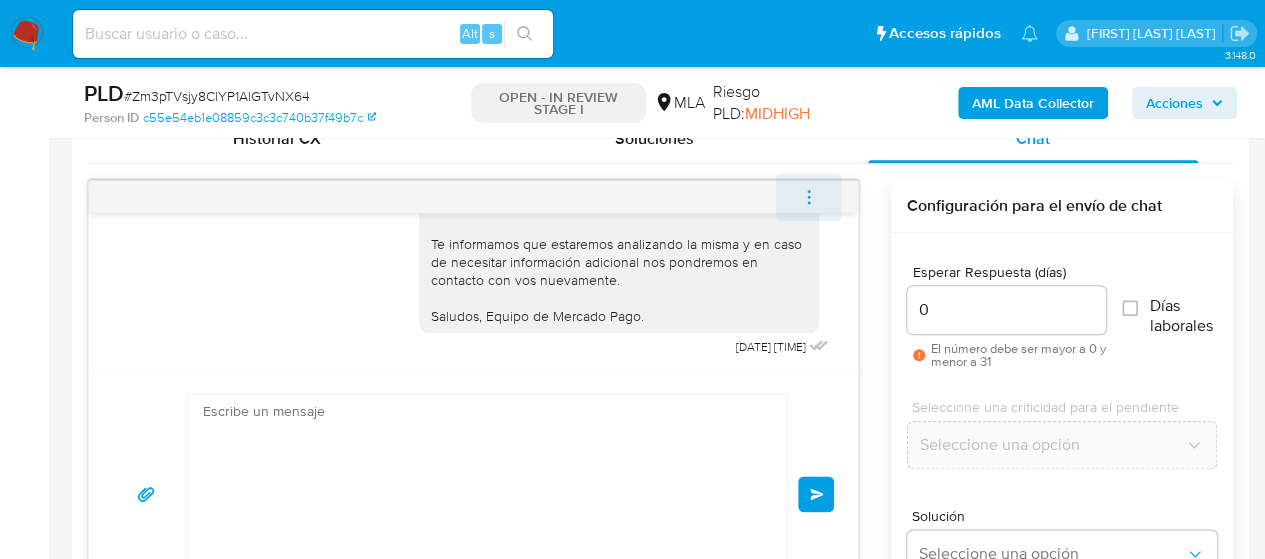 scroll, scrollTop: 2615, scrollLeft: 0, axis: vertical 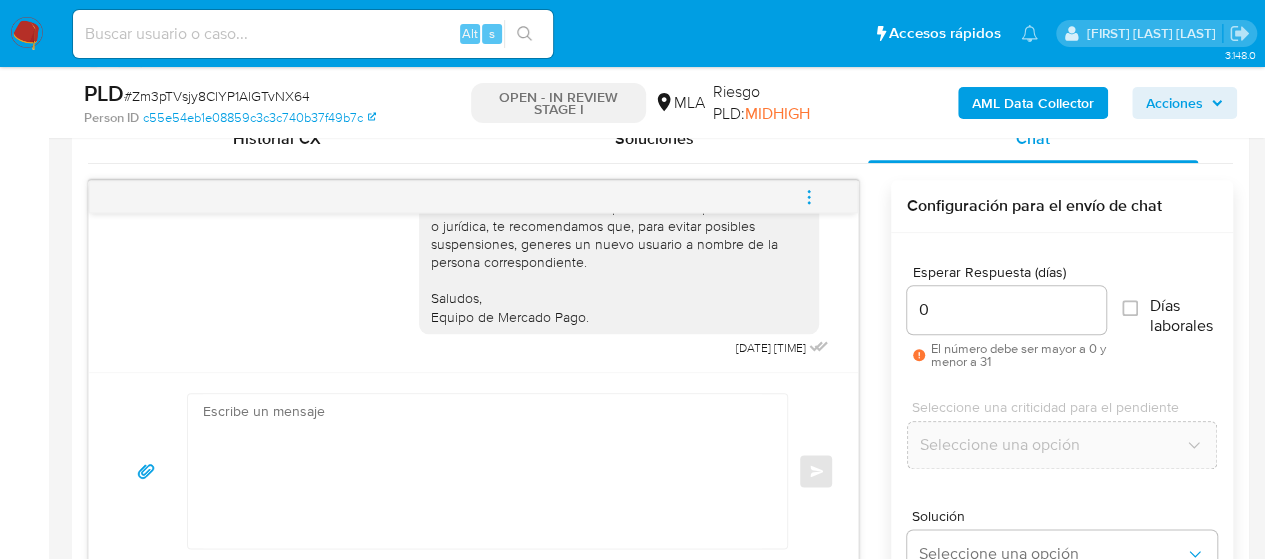 click 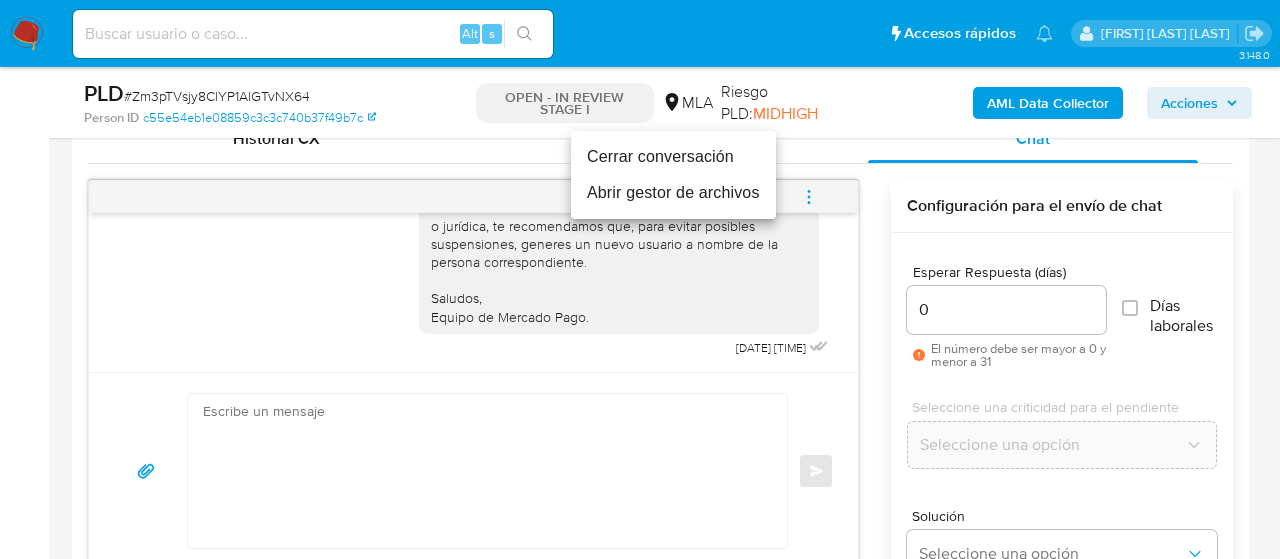 click on "Cerrar conversación" at bounding box center (673, 157) 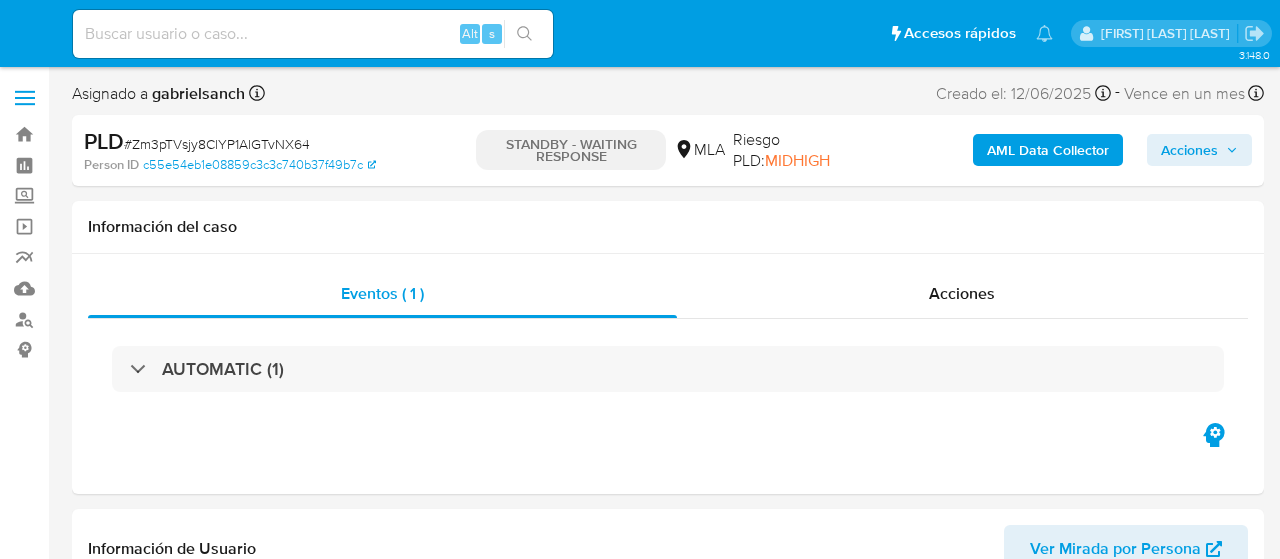 select on "10" 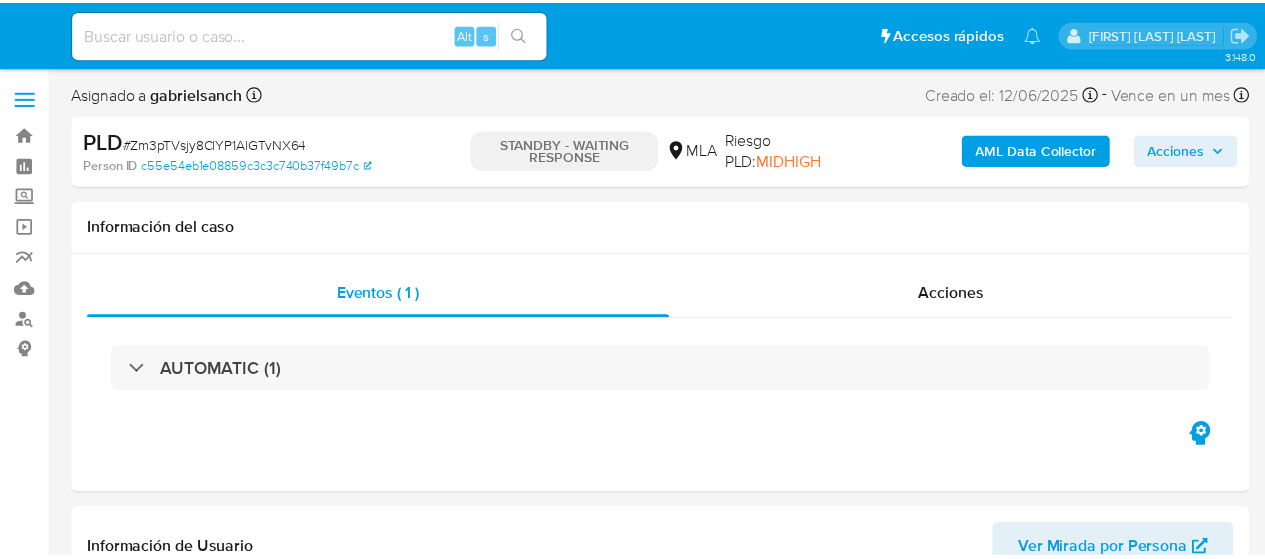 scroll, scrollTop: 0, scrollLeft: 0, axis: both 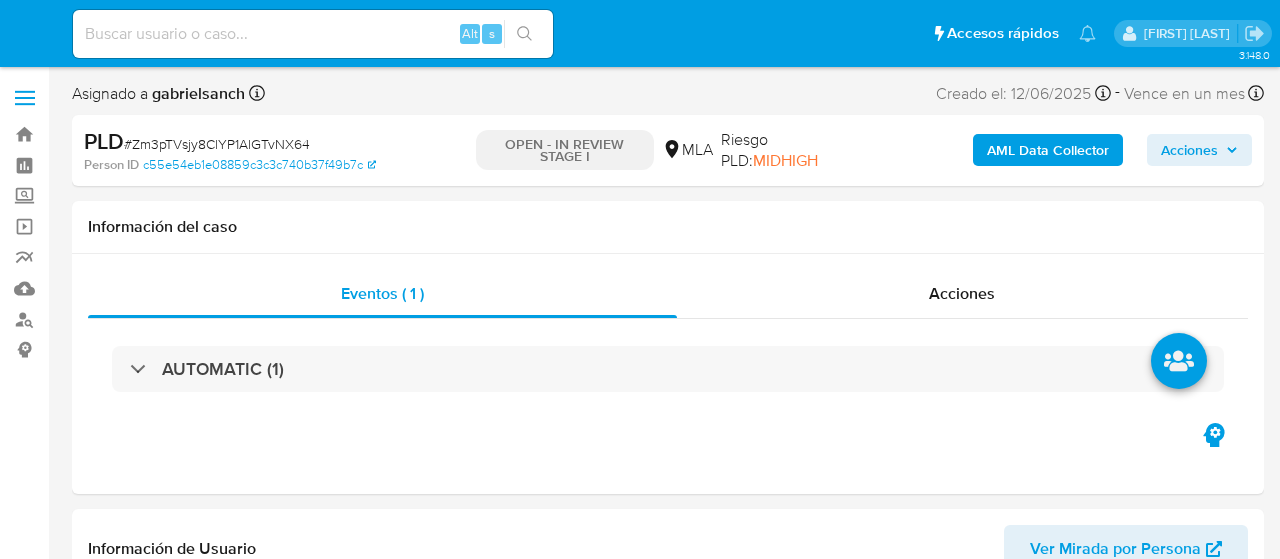 select on "10" 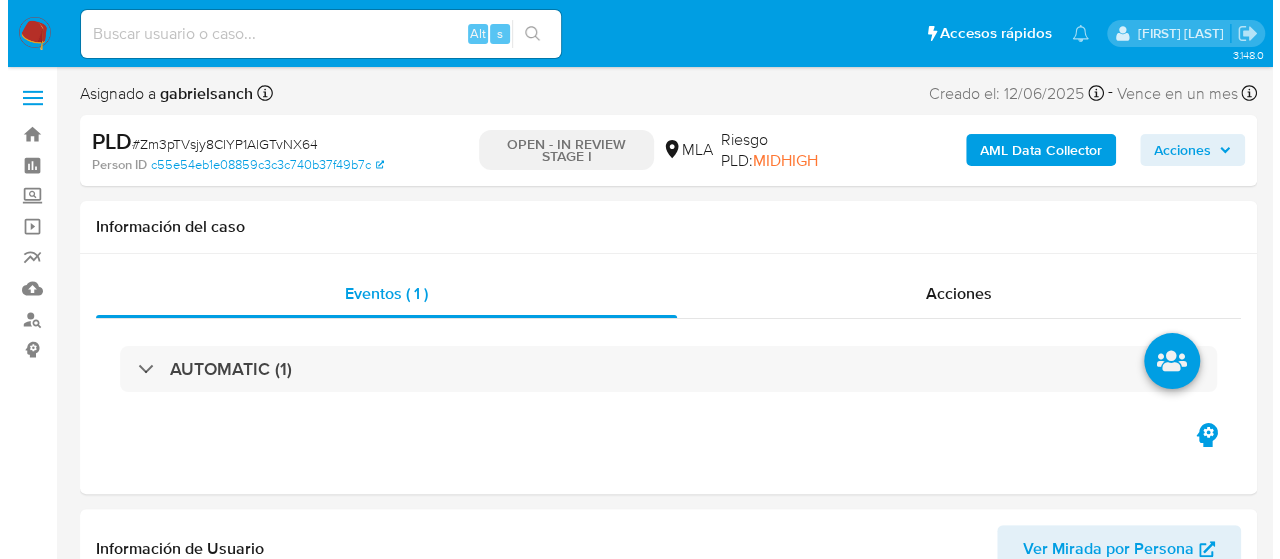 scroll, scrollTop: 400, scrollLeft: 0, axis: vertical 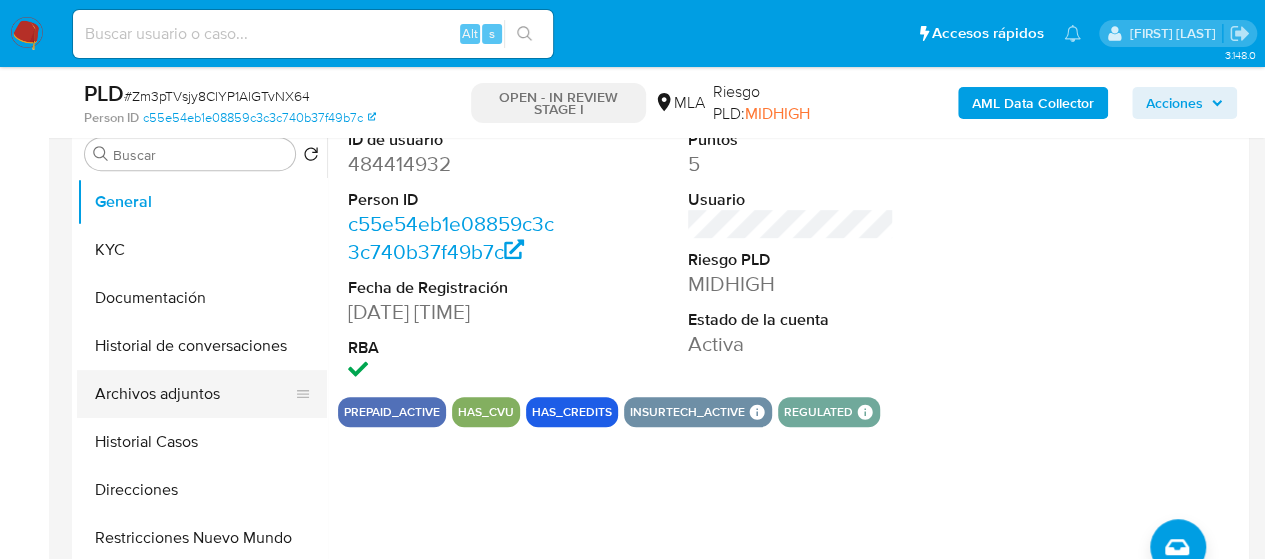 click on "Archivos adjuntos" at bounding box center (194, 394) 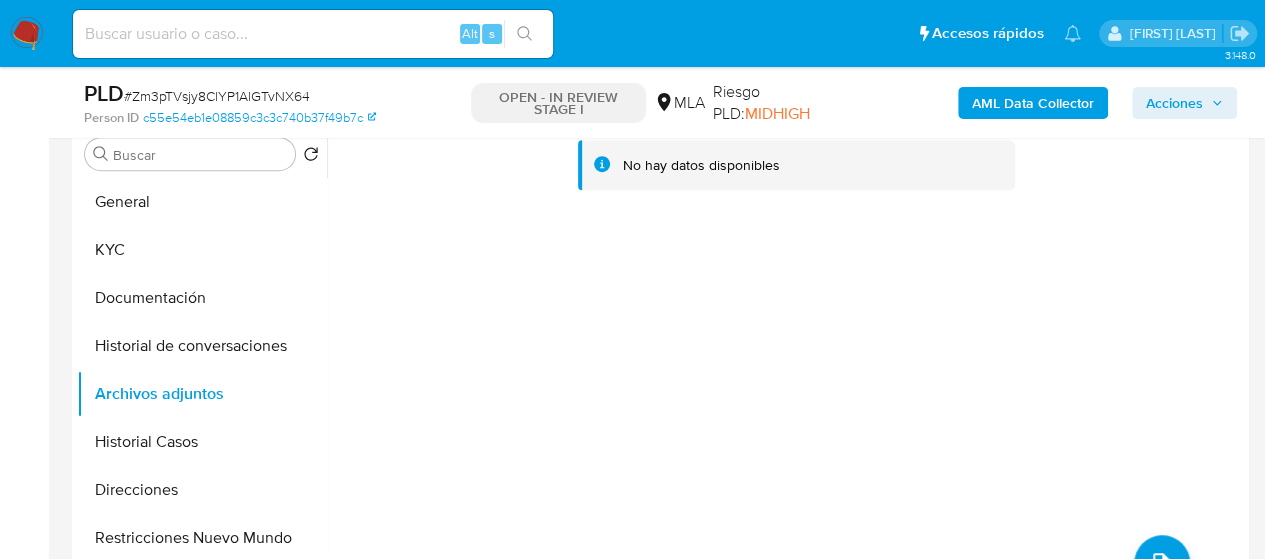 click on "AML Data Collector" at bounding box center (1033, 103) 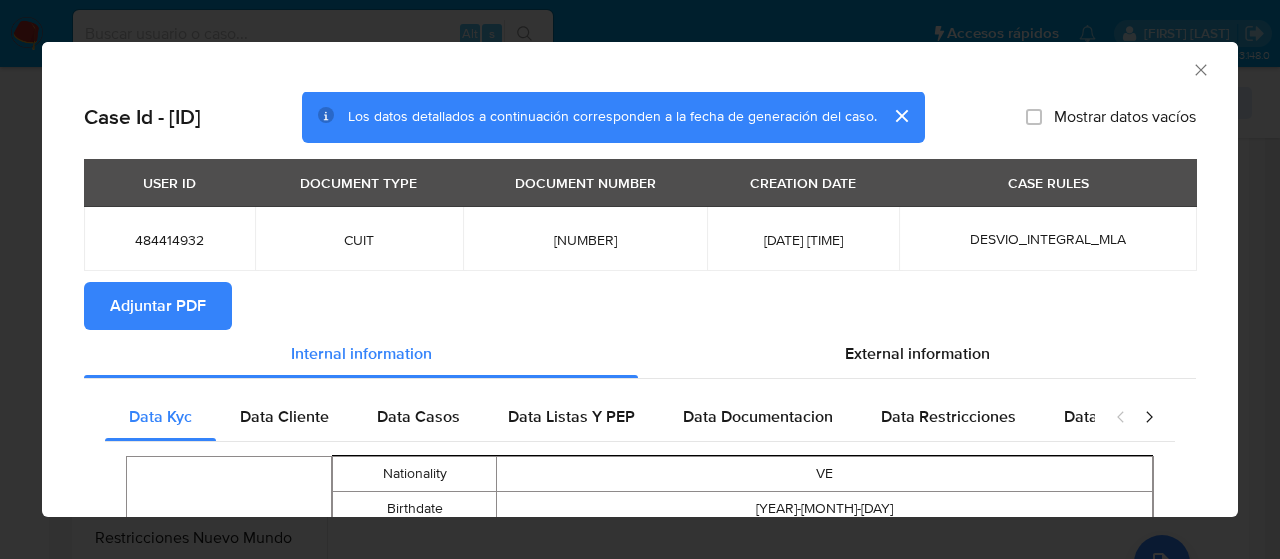 click on "Adjuntar PDF" at bounding box center (158, 306) 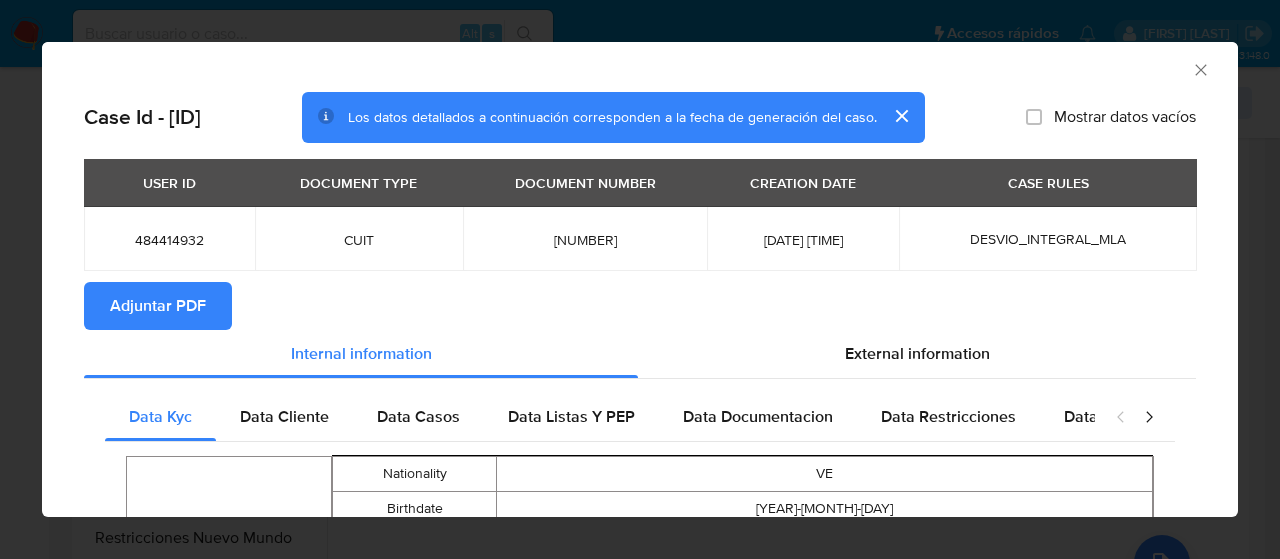 click 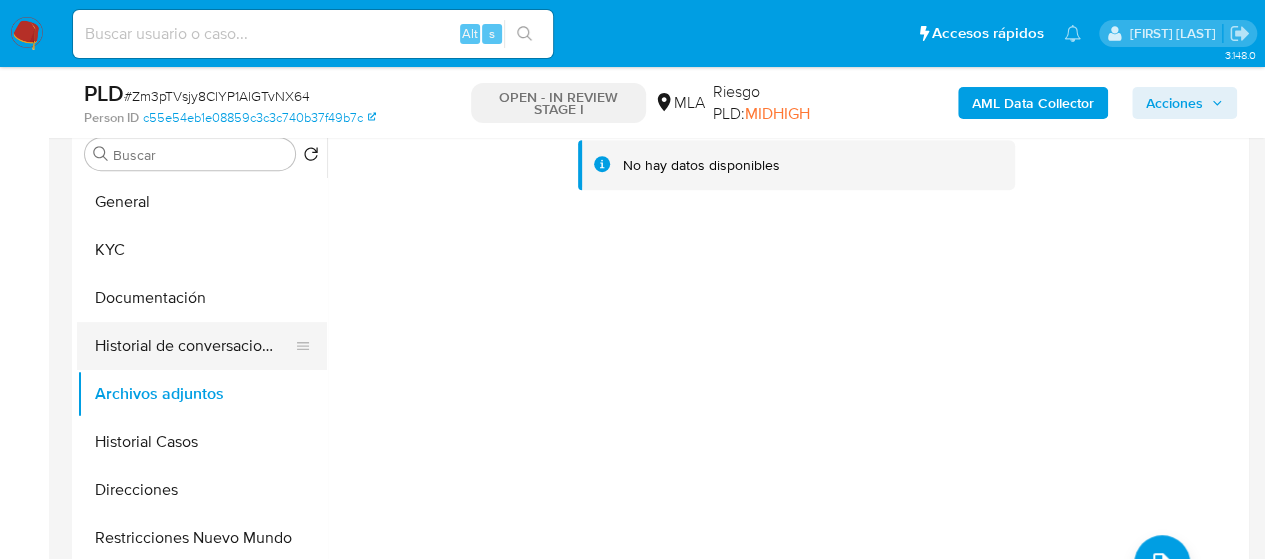 click on "Historial de conversaciones" at bounding box center [194, 346] 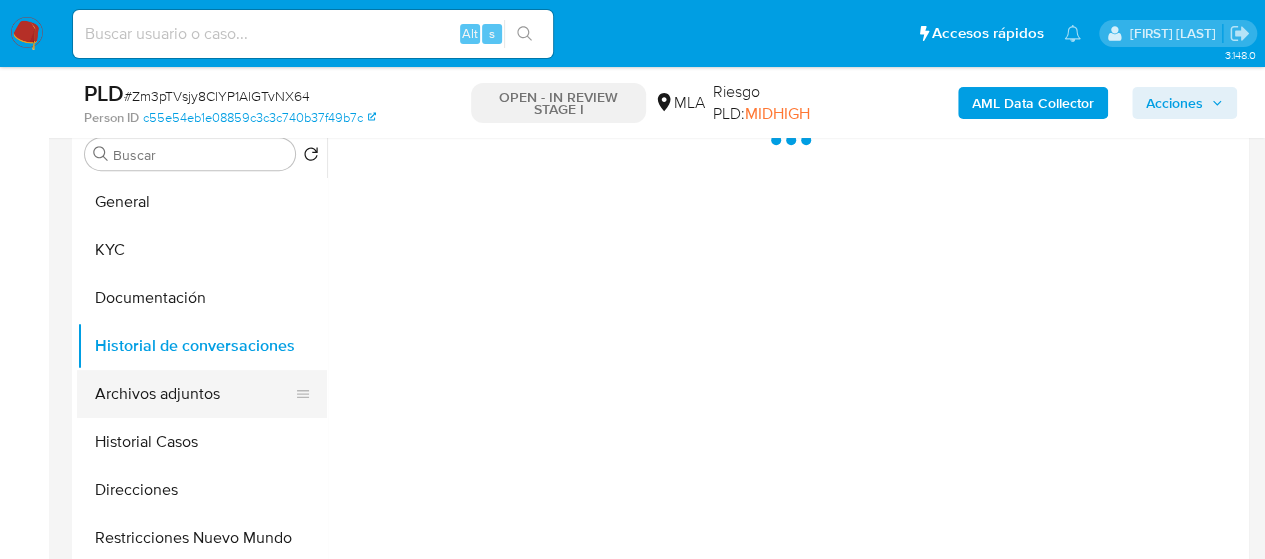 click on "Archivos adjuntos" at bounding box center [194, 394] 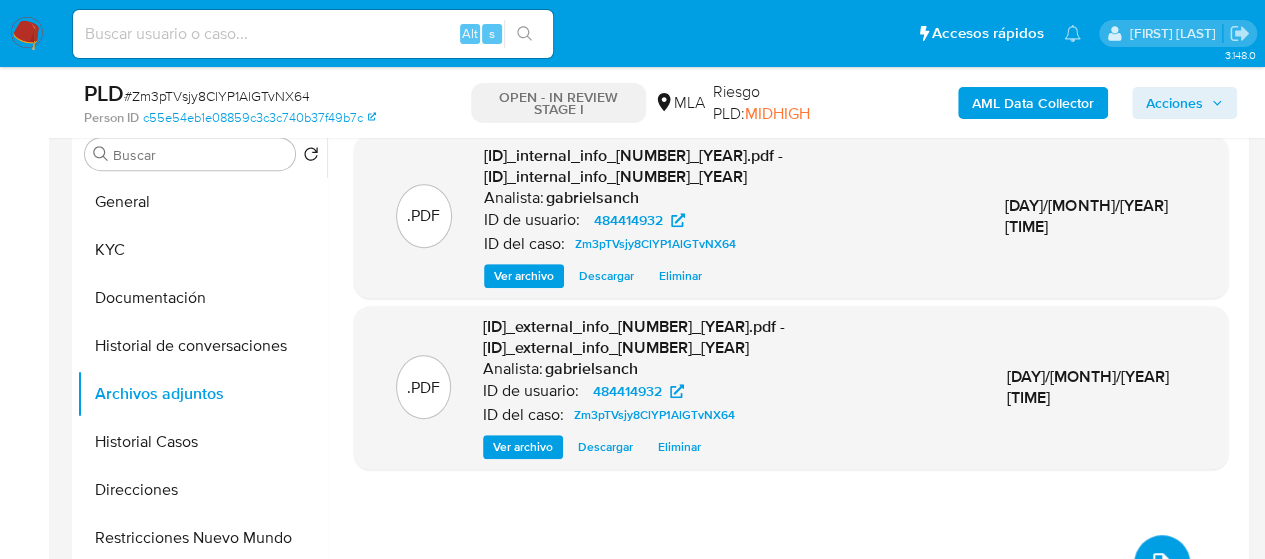 click at bounding box center [1162, 563] 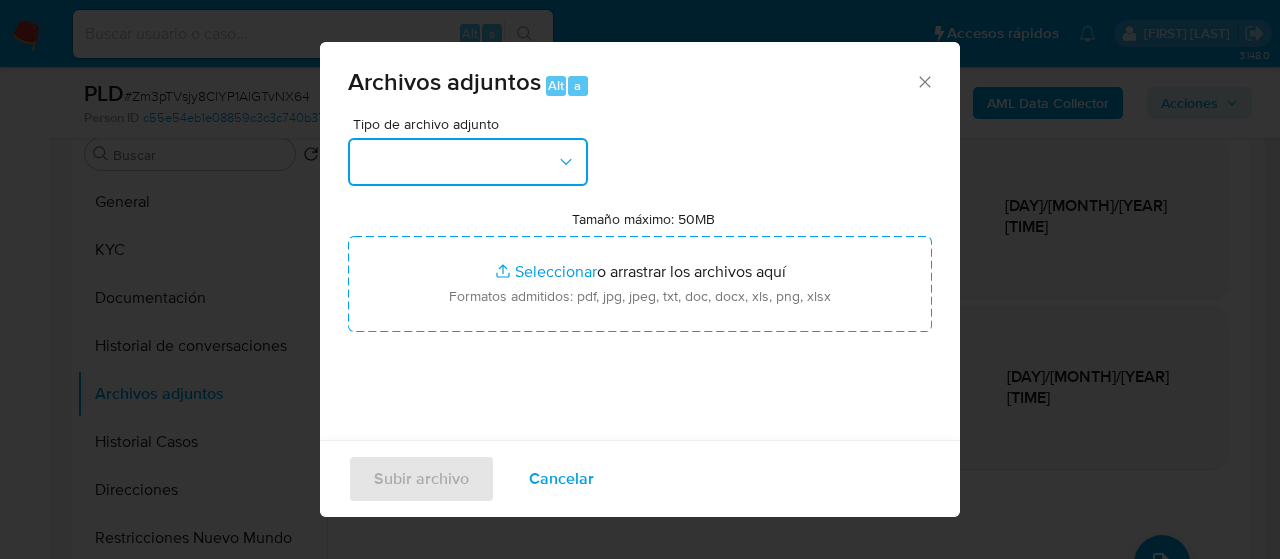 click at bounding box center (468, 162) 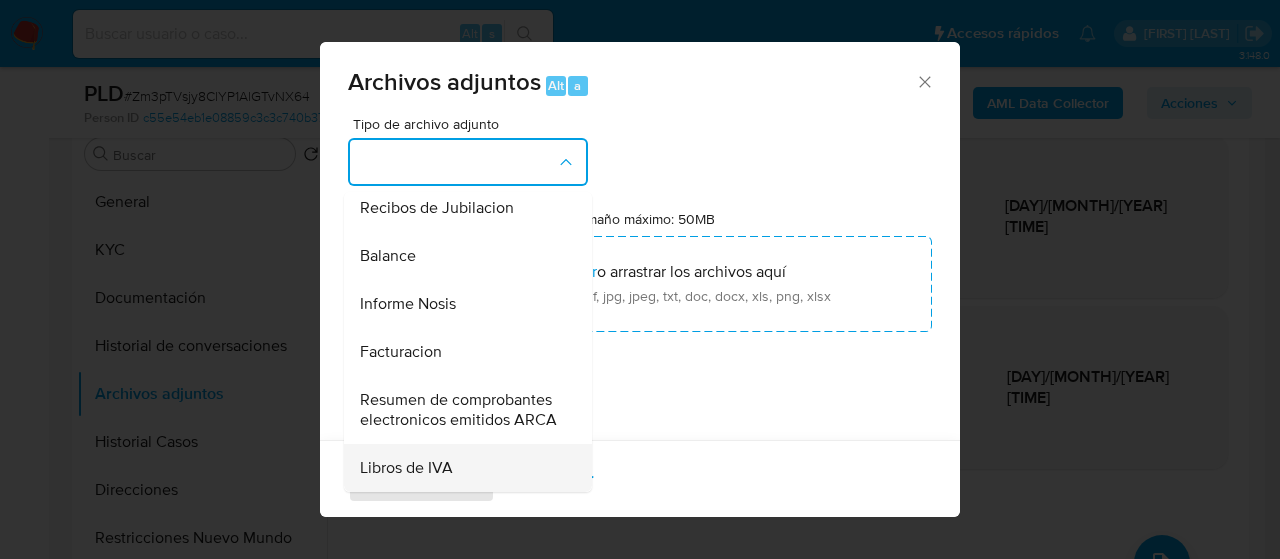 scroll, scrollTop: 808, scrollLeft: 0, axis: vertical 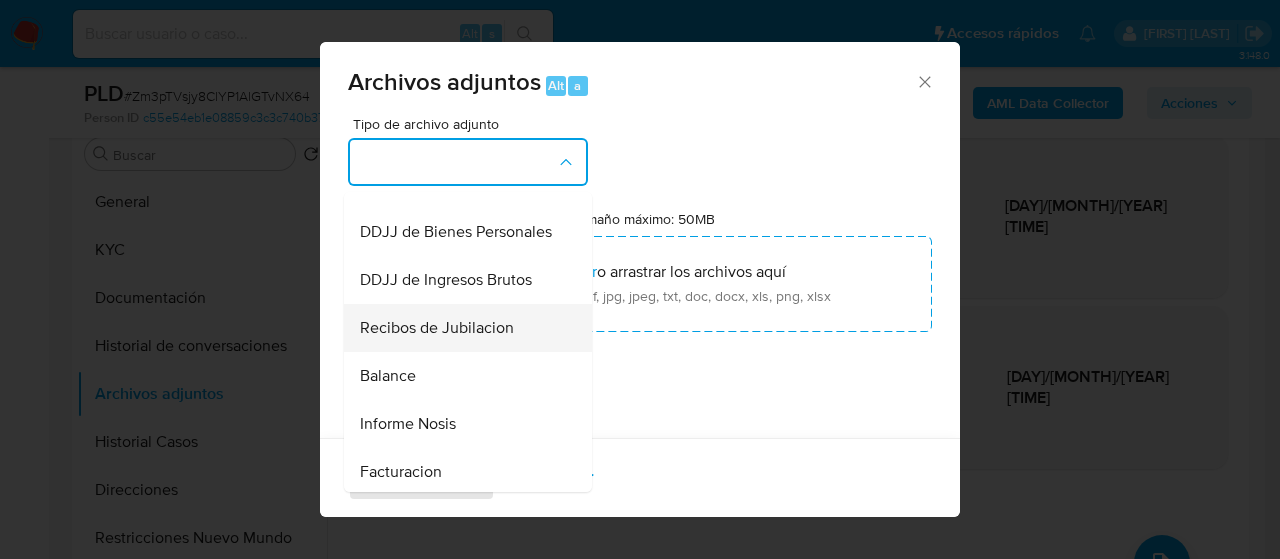 click on "Recibos de Jubilacion" at bounding box center [437, 328] 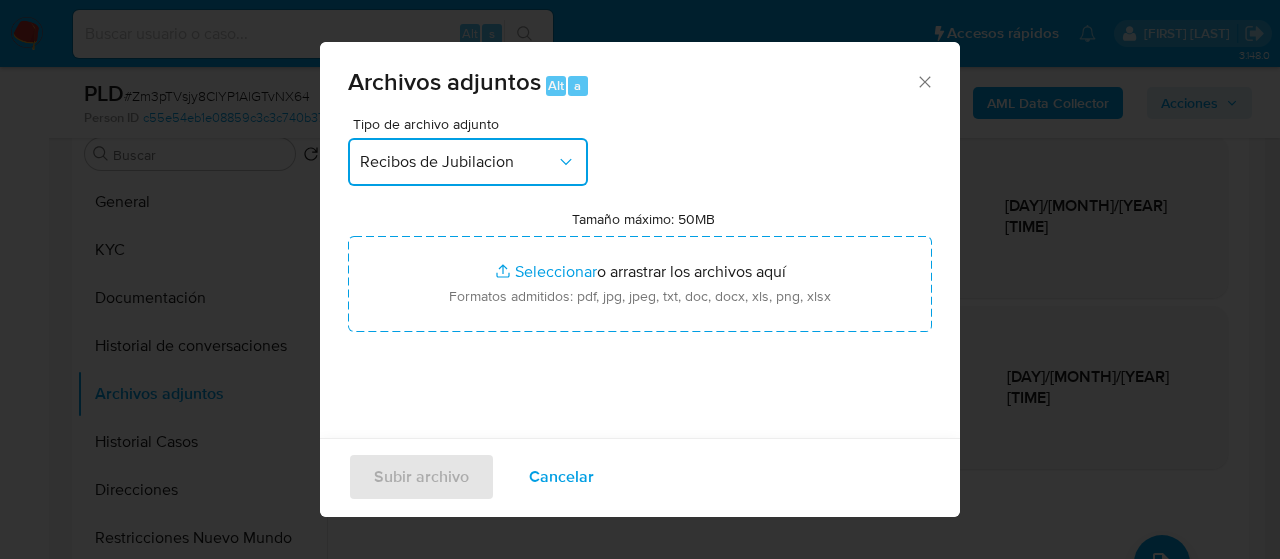 click on "Recibos de Jubilacion" at bounding box center (468, 162) 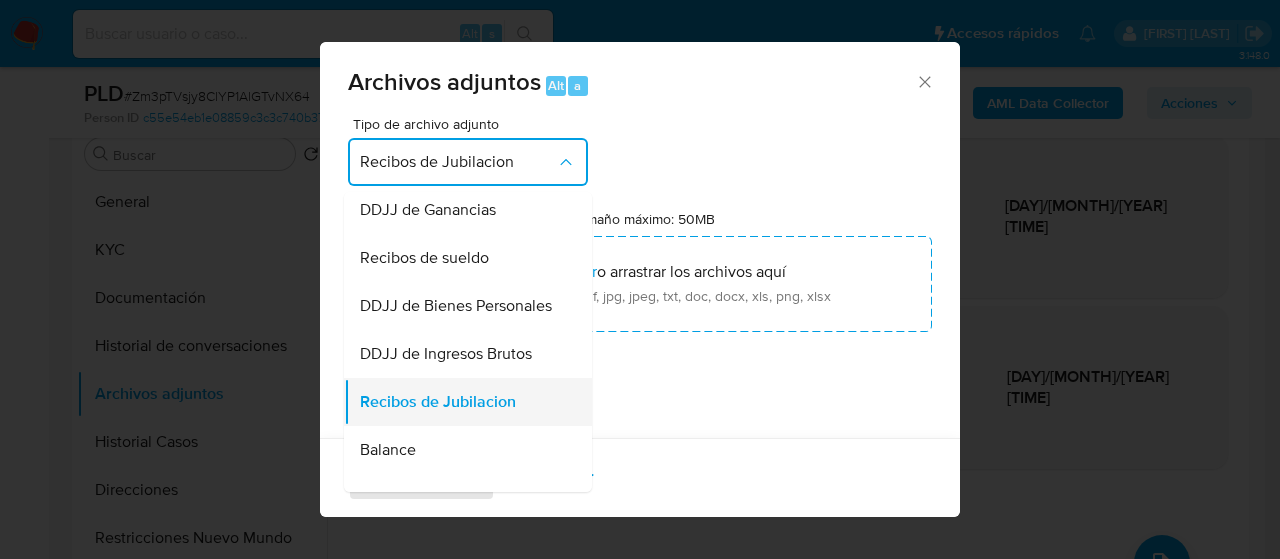 scroll, scrollTop: 434, scrollLeft: 0, axis: vertical 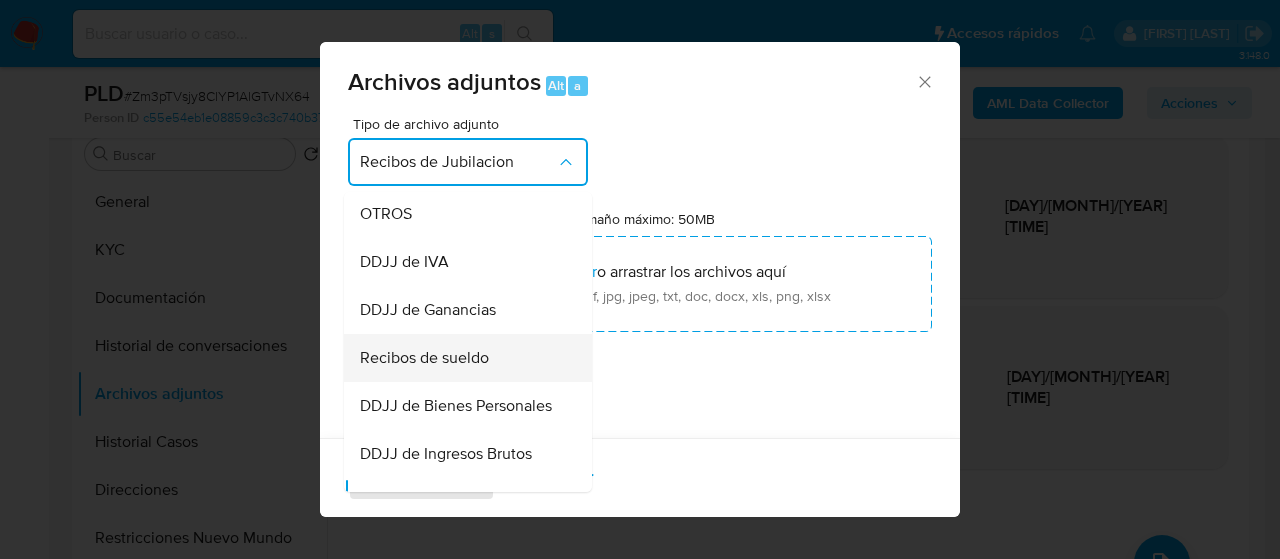 click on "Recibos de sueldo" at bounding box center [424, 358] 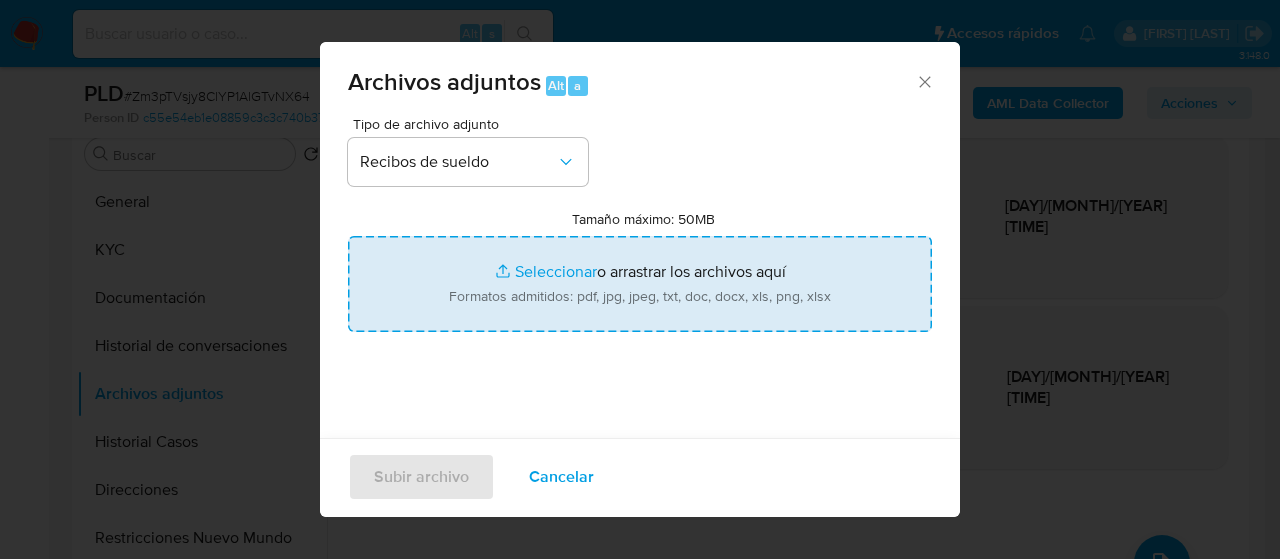 click on "Tamaño máximo: 50MB Seleccionar archivos" at bounding box center [640, 284] 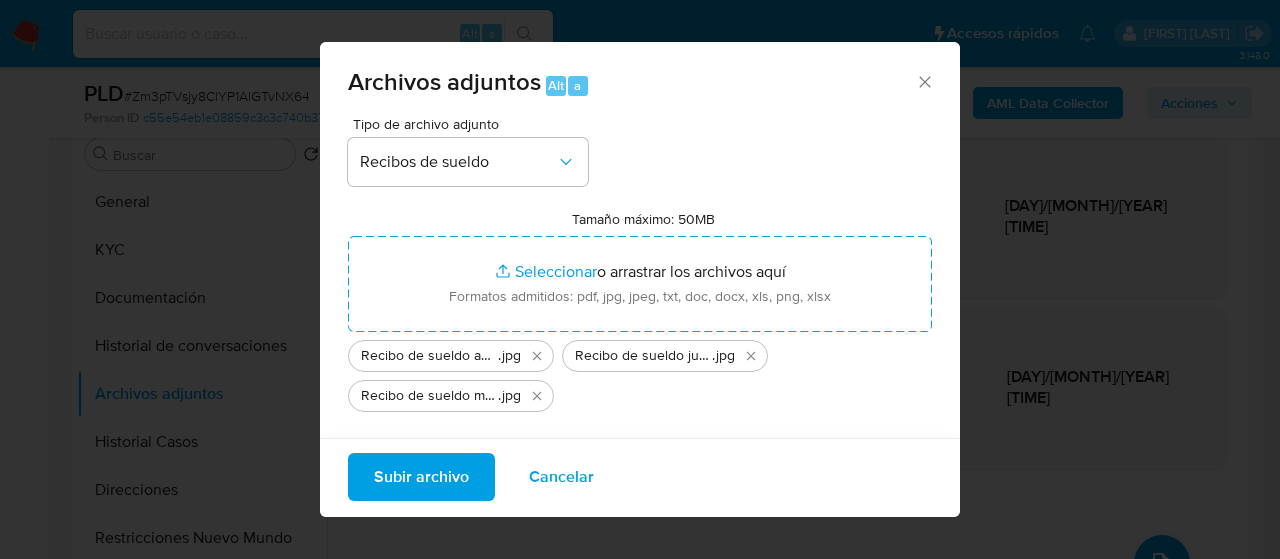 click on "Subir archivo" at bounding box center (421, 477) 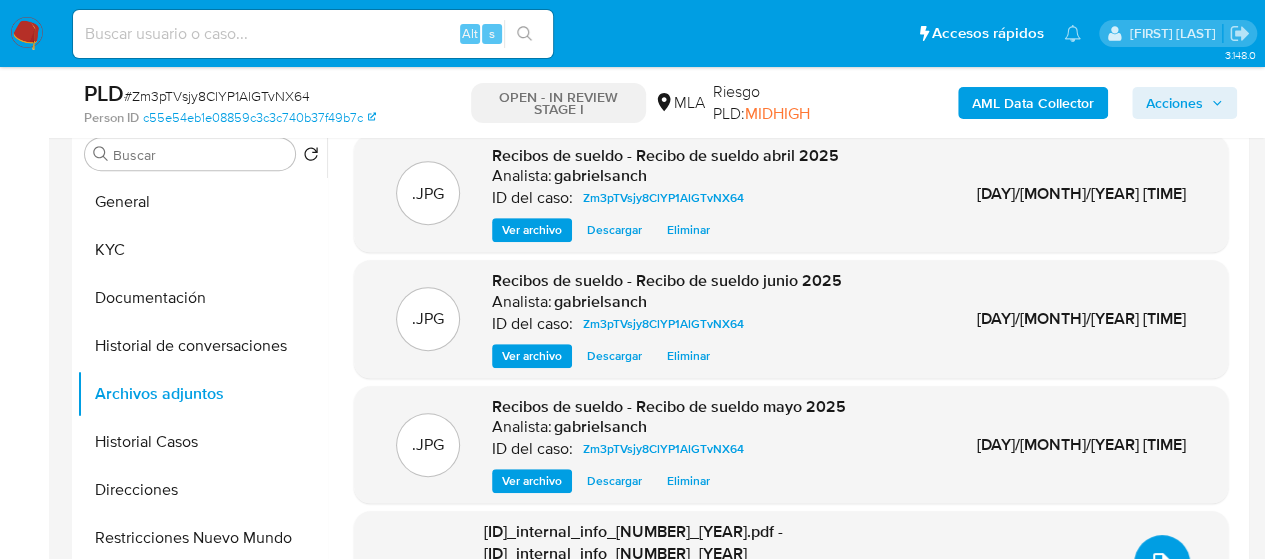 click at bounding box center (1162, 563) 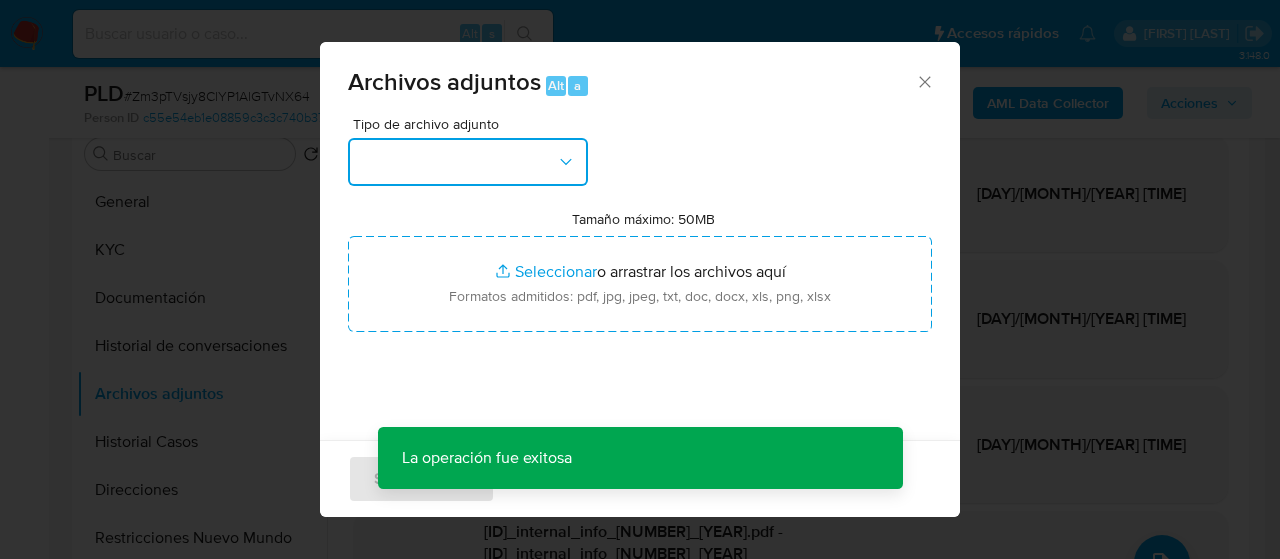 click at bounding box center [468, 162] 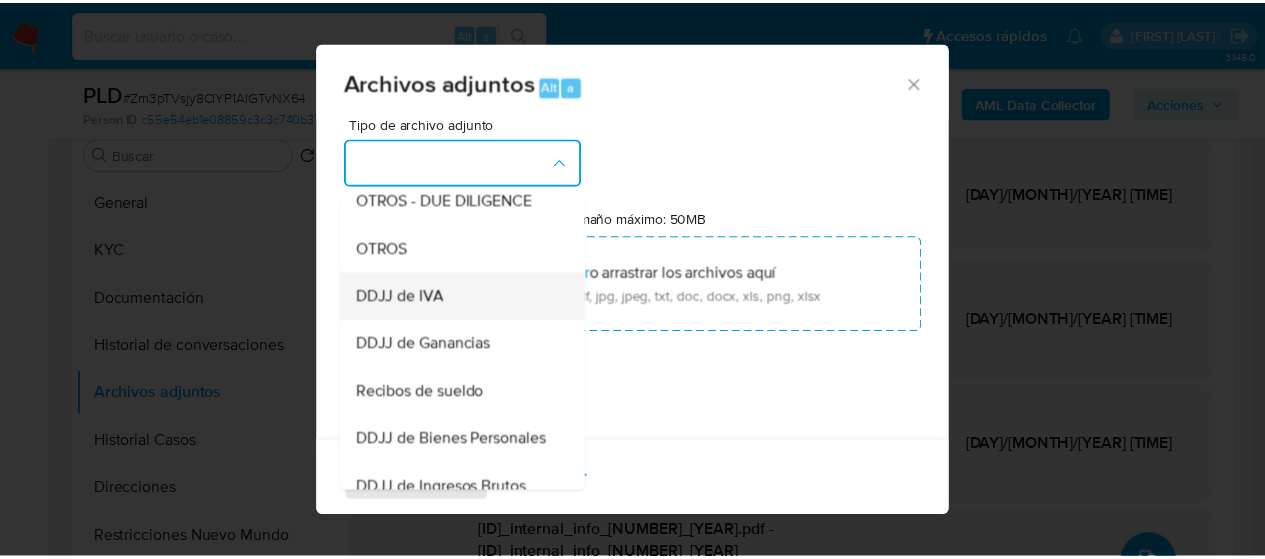 scroll, scrollTop: 300, scrollLeft: 0, axis: vertical 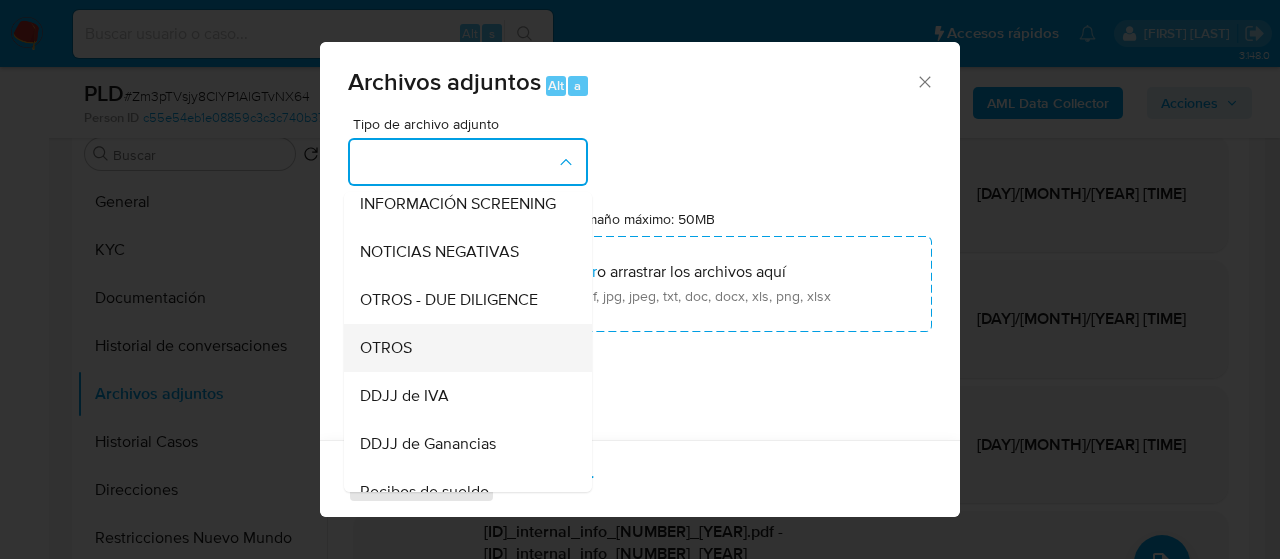 click on "OTROS" at bounding box center (462, 348) 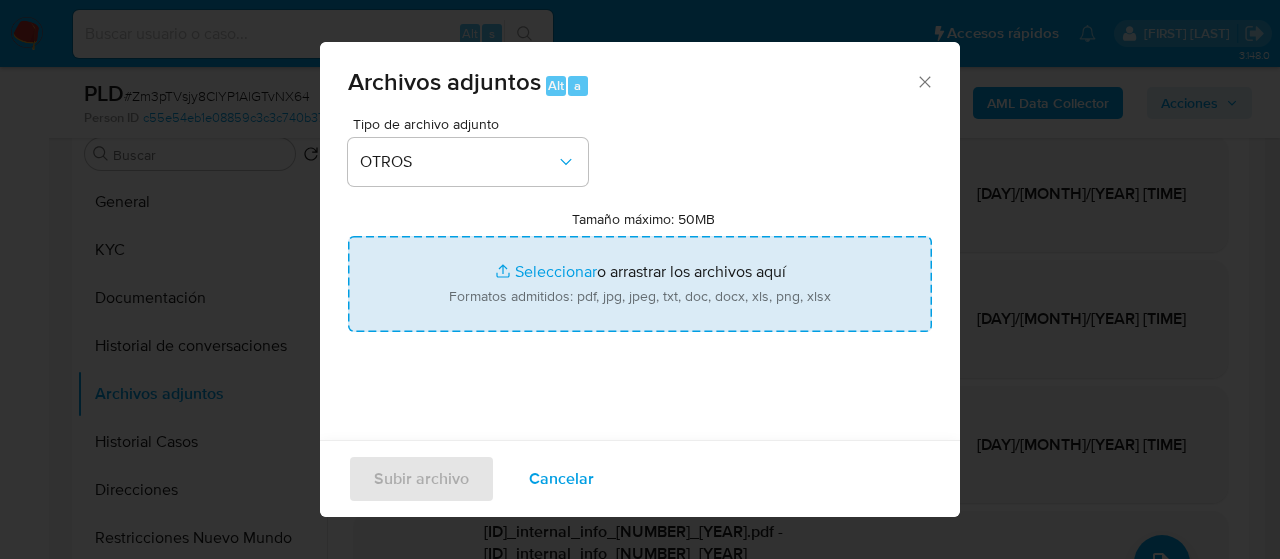 click on "Tamaño máximo: 50MB Seleccionar archivos" at bounding box center [640, 284] 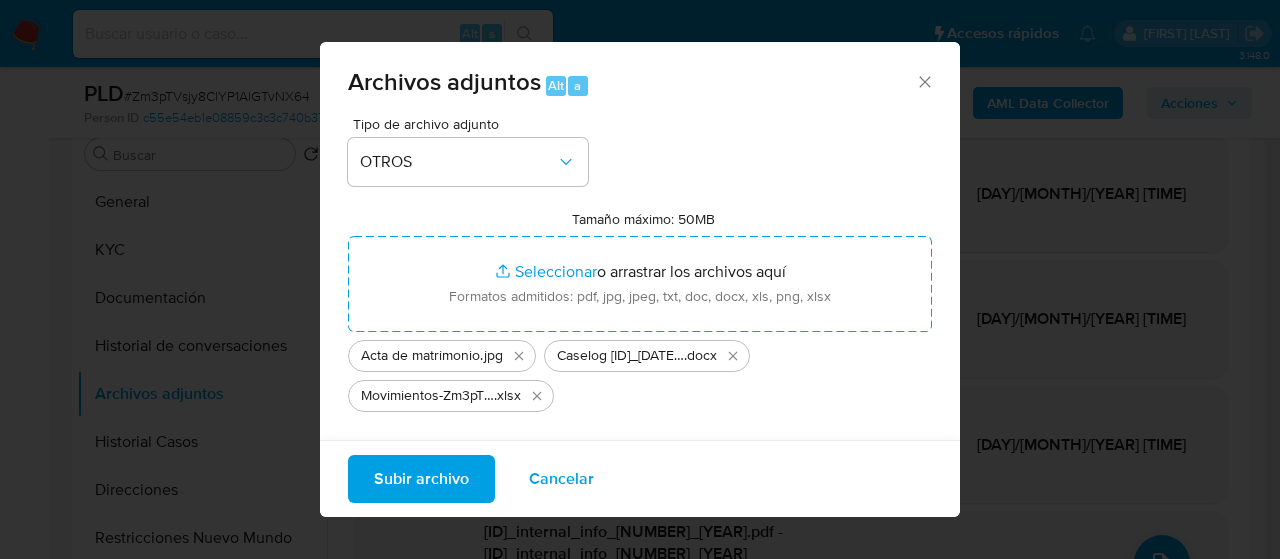 drag, startPoint x: 593, startPoint y: 285, endPoint x: 397, endPoint y: 479, distance: 275.77527 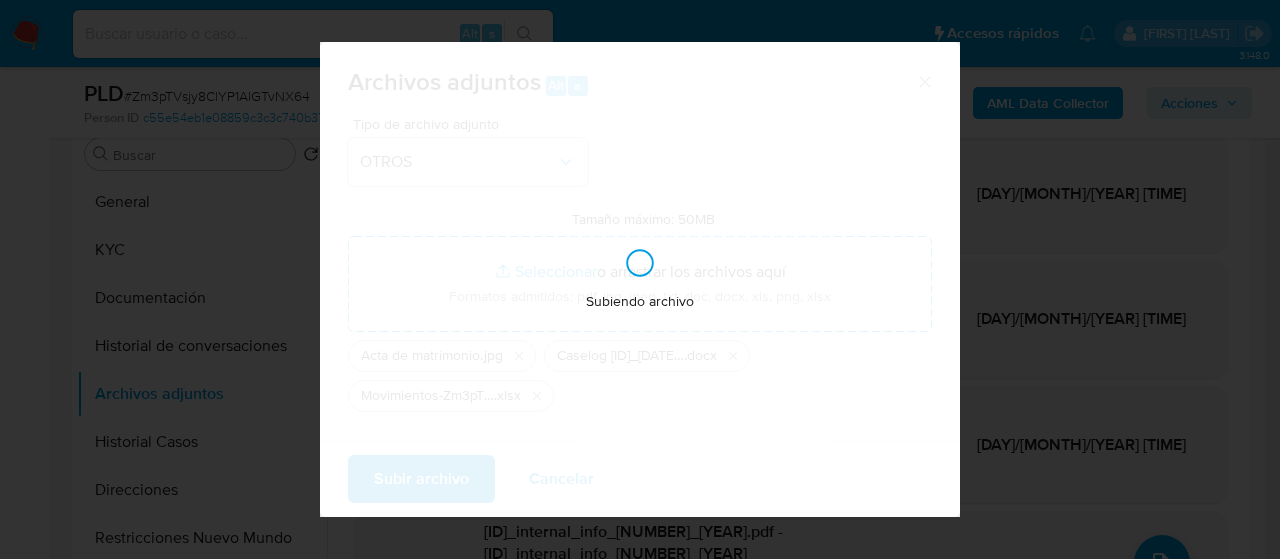 drag, startPoint x: 397, startPoint y: 479, endPoint x: 852, endPoint y: 177, distance: 546.10345 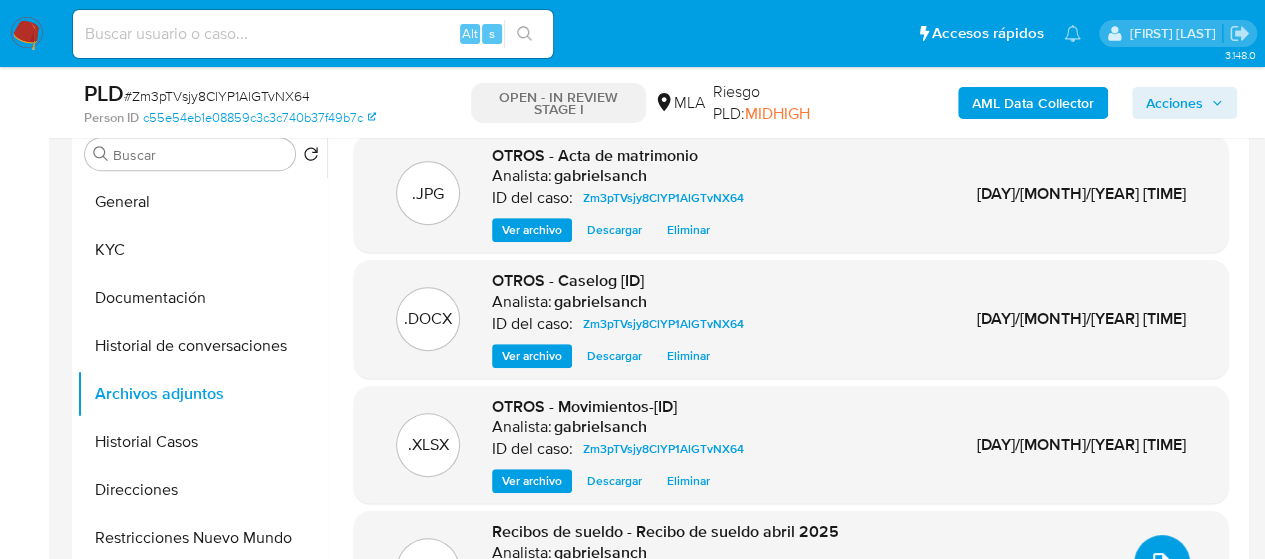 scroll, scrollTop: 300, scrollLeft: 0, axis: vertical 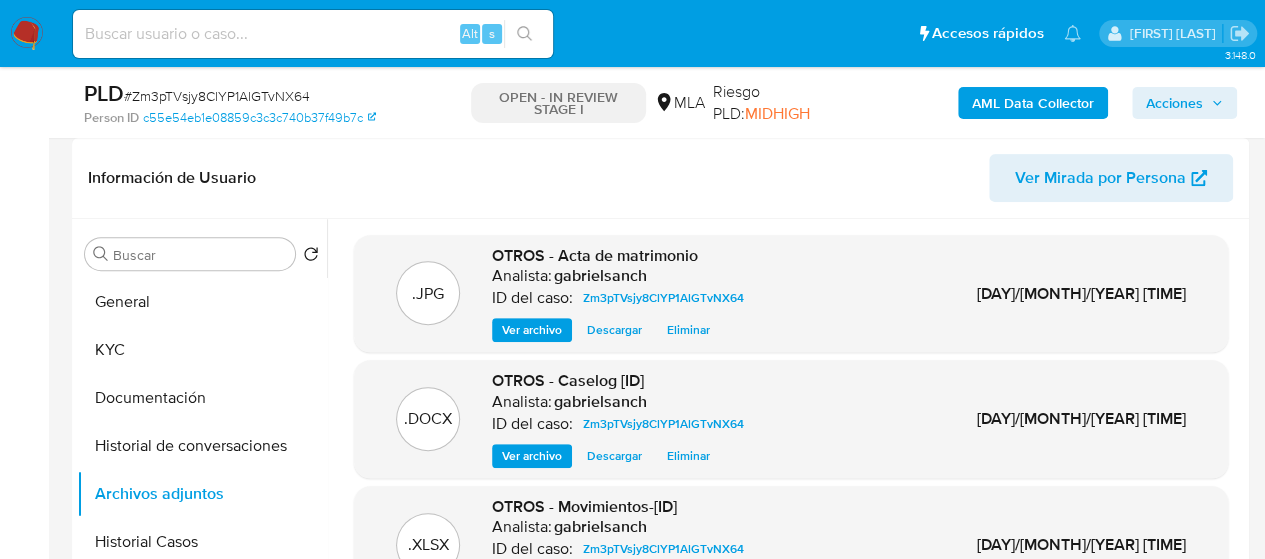 click 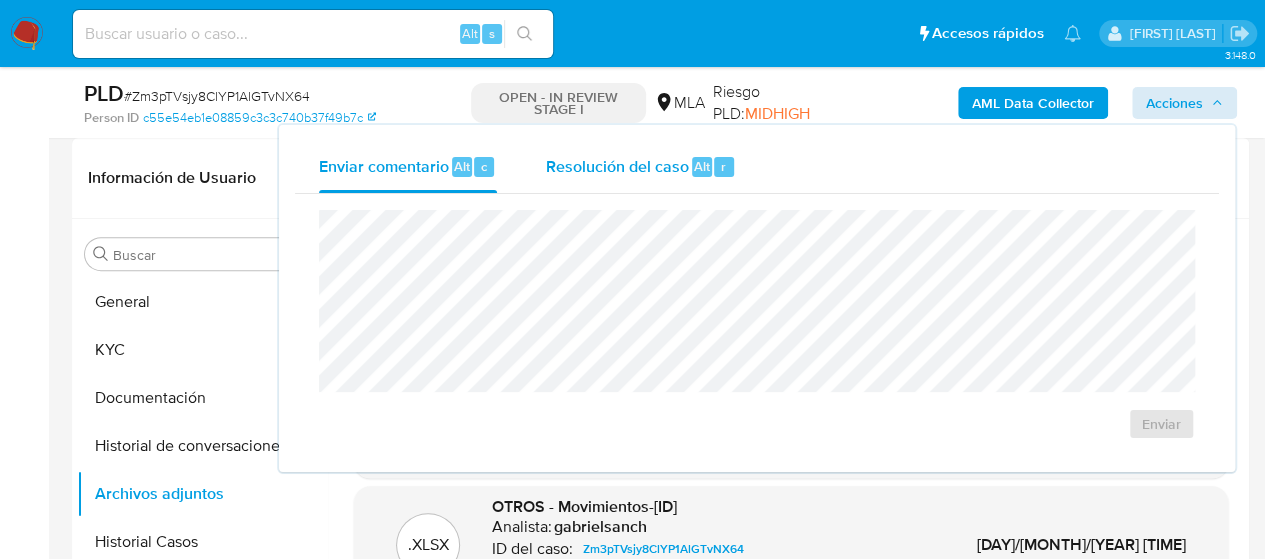 click on "Alt" at bounding box center [702, 166] 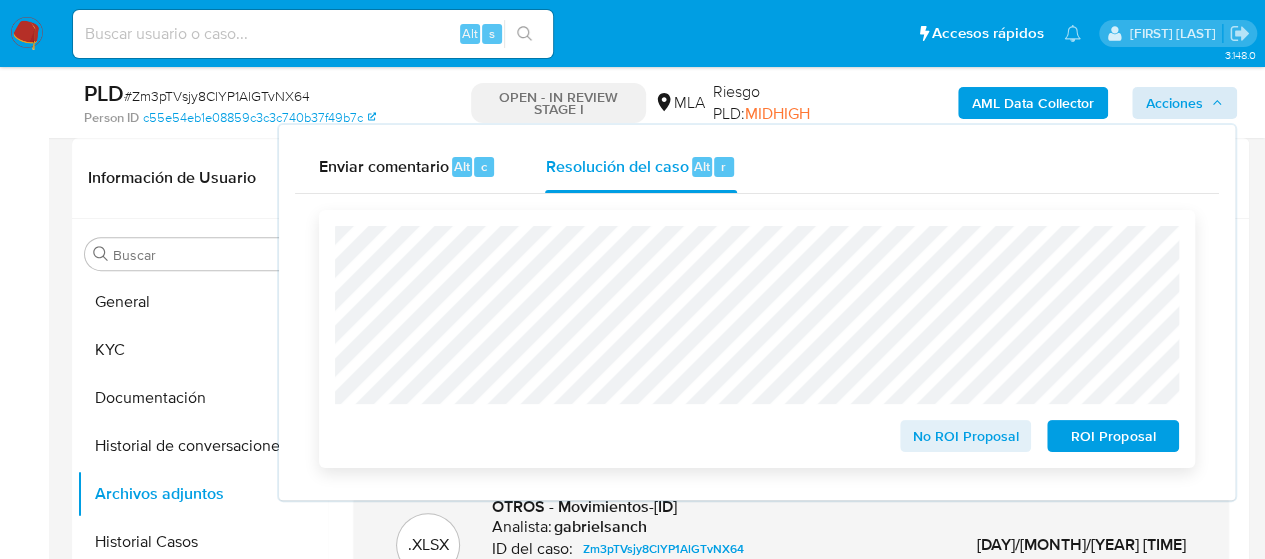 click on "No ROI Proposal" at bounding box center (966, 436) 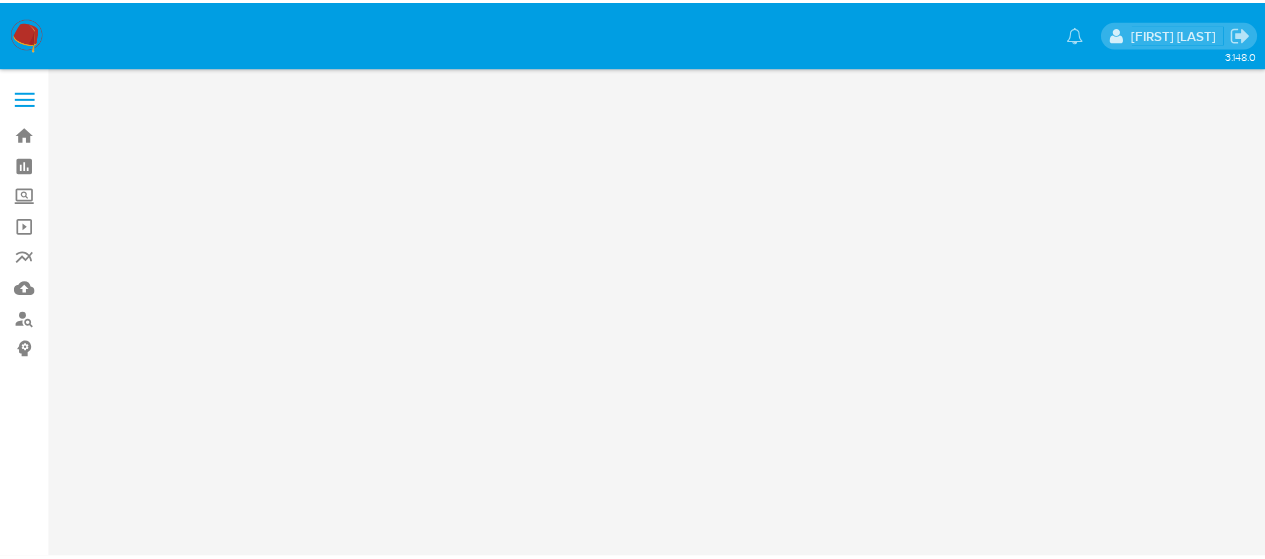 scroll, scrollTop: 0, scrollLeft: 0, axis: both 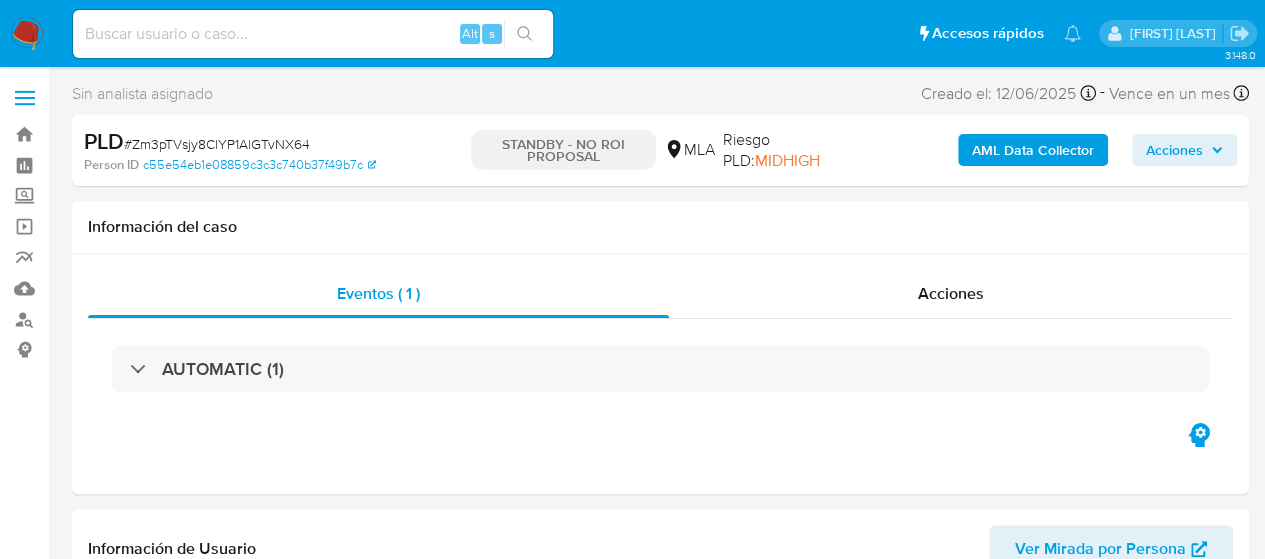 click at bounding box center (313, 34) 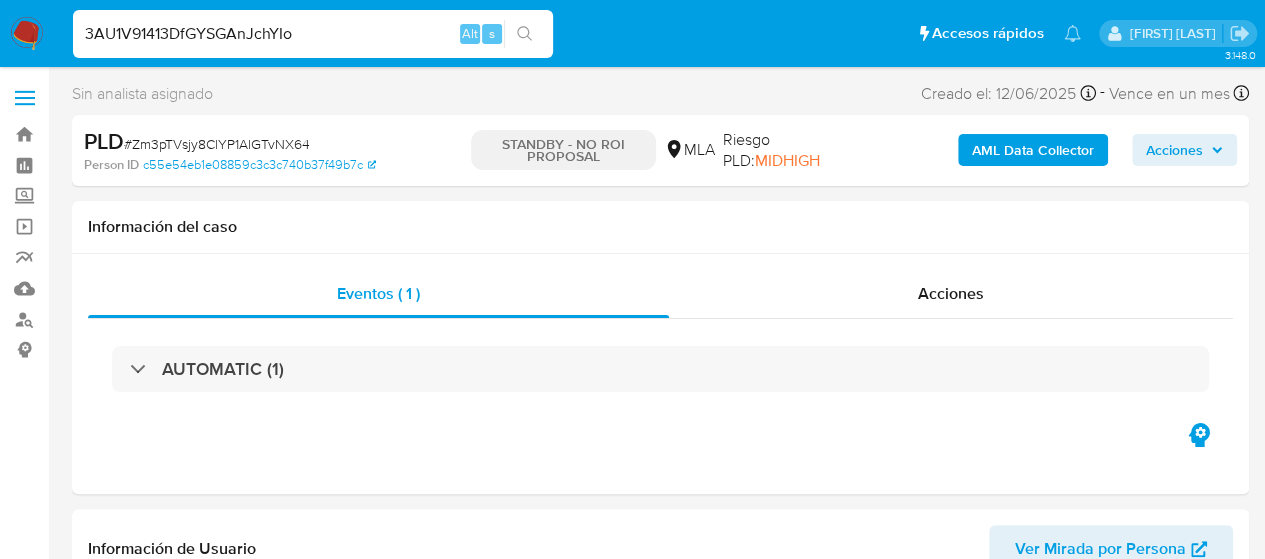 type on "3AU1V91413DfGYSGAnJchYIo" 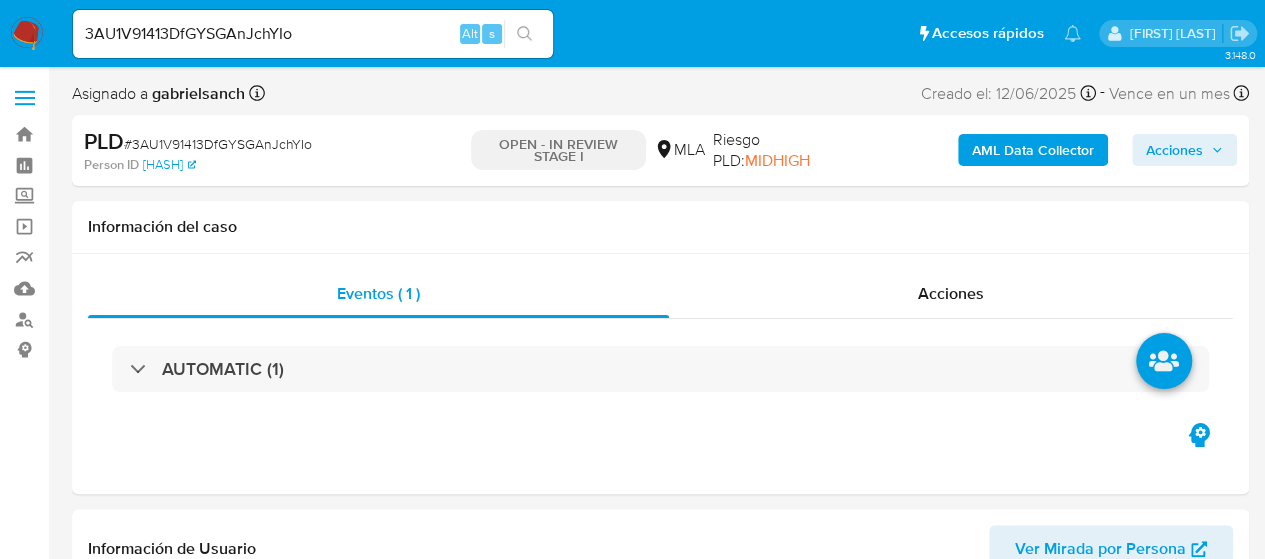 select on "10" 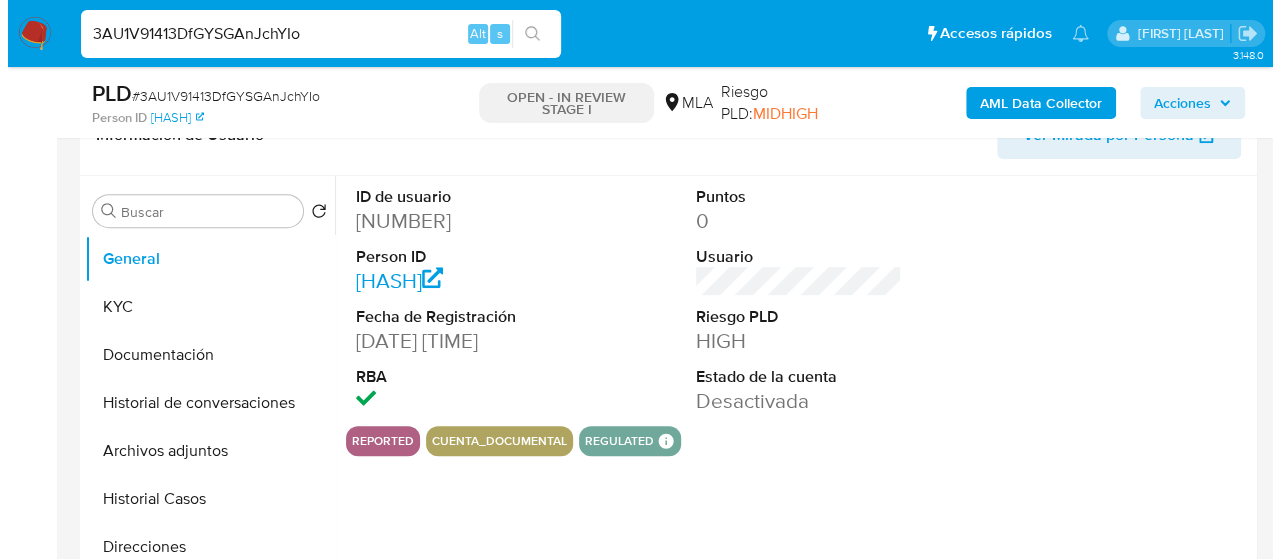 scroll, scrollTop: 400, scrollLeft: 0, axis: vertical 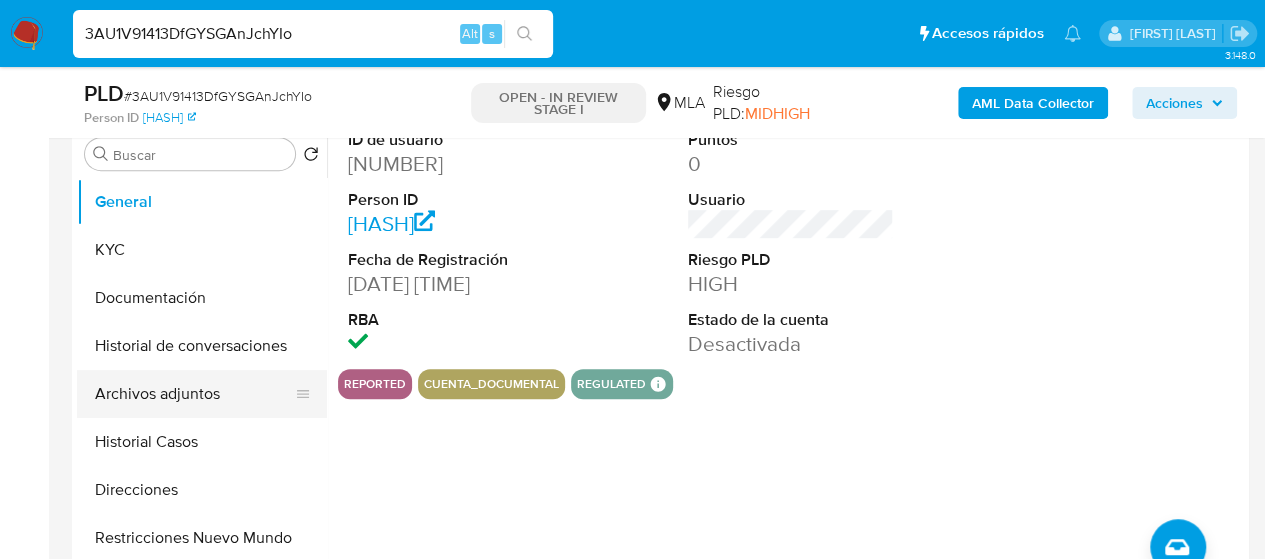click on "Archivos adjuntos" at bounding box center [194, 394] 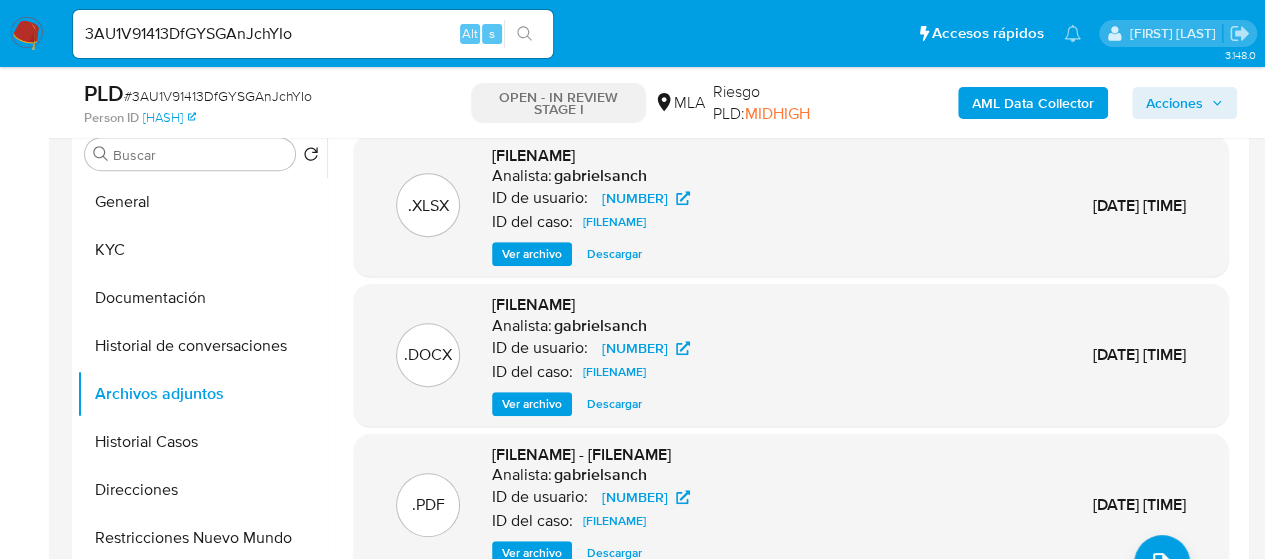 click on "AML Data Collector" at bounding box center (1033, 103) 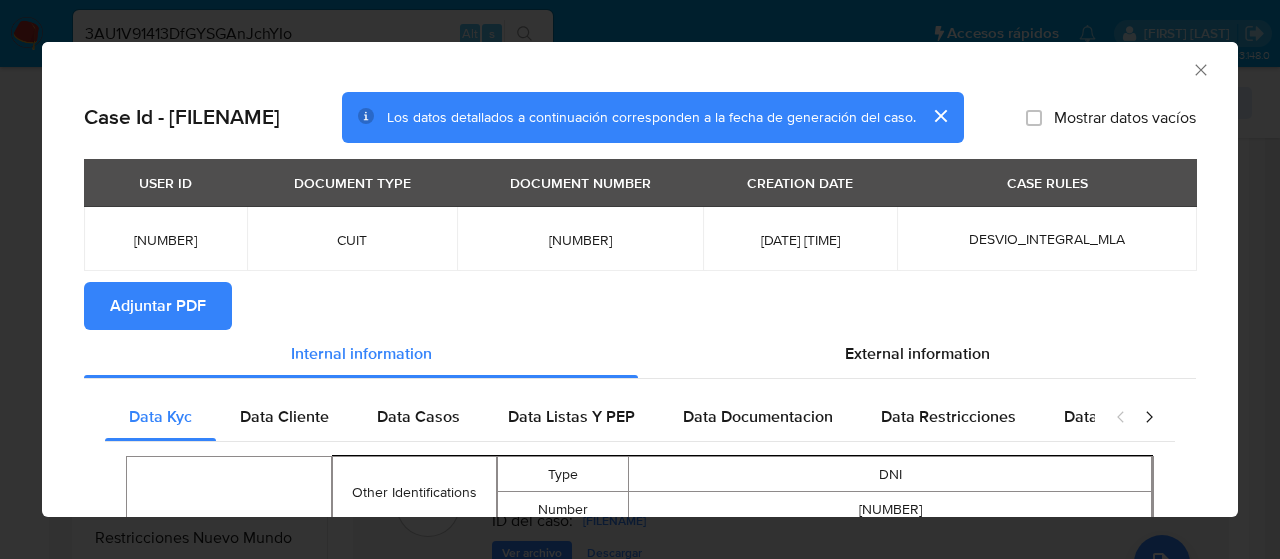 click on "Adjuntar PDF" at bounding box center (158, 306) 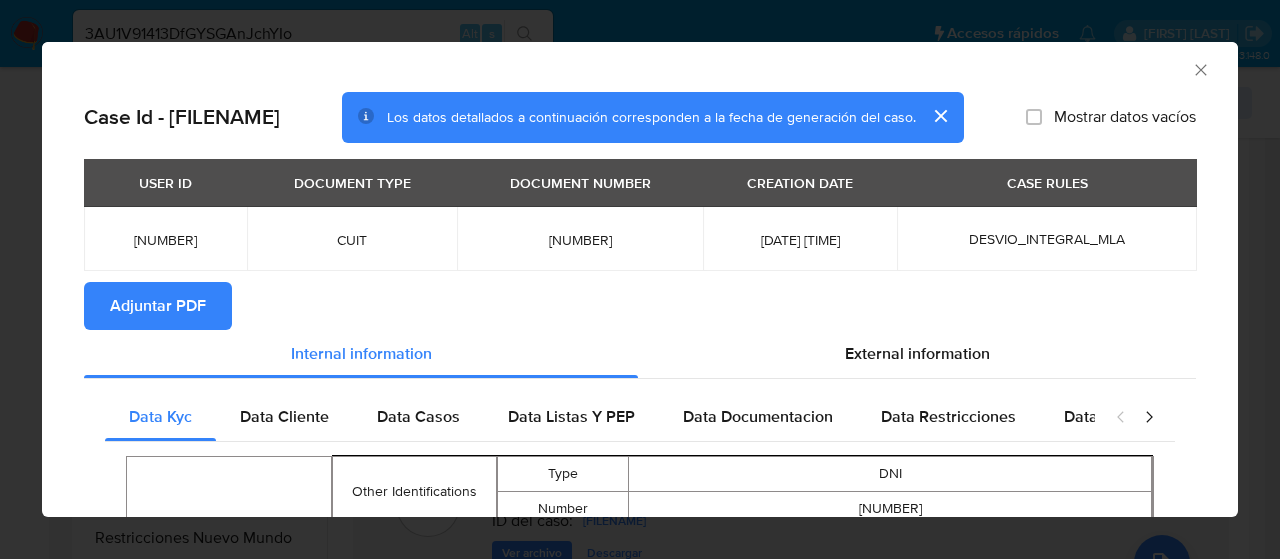 click on "AML Data Collector" at bounding box center [623, 67] 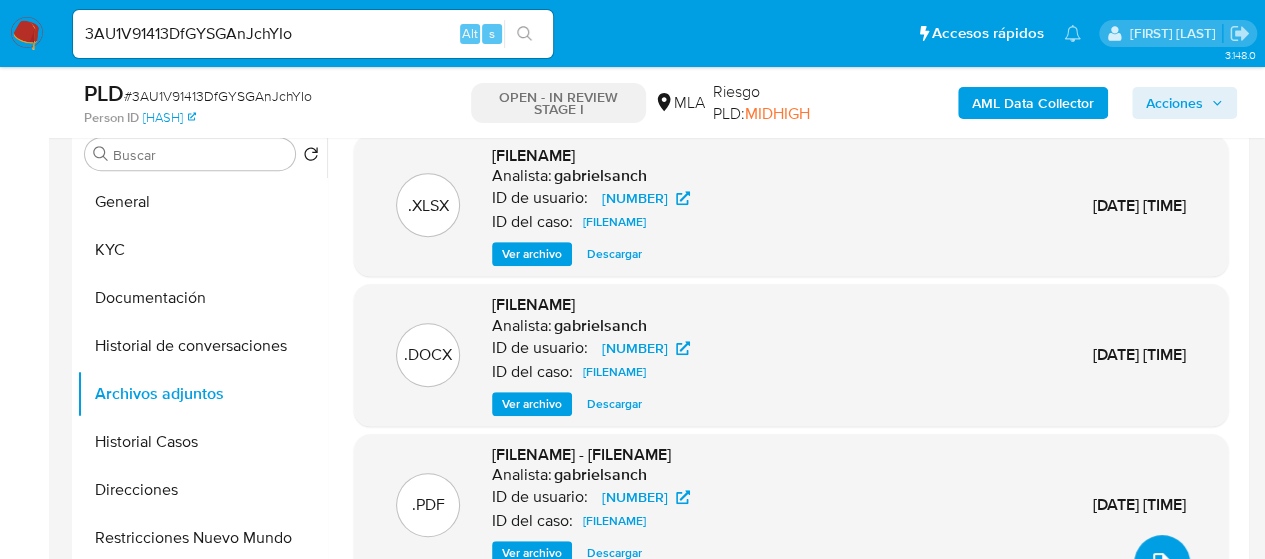 click at bounding box center [1162, 563] 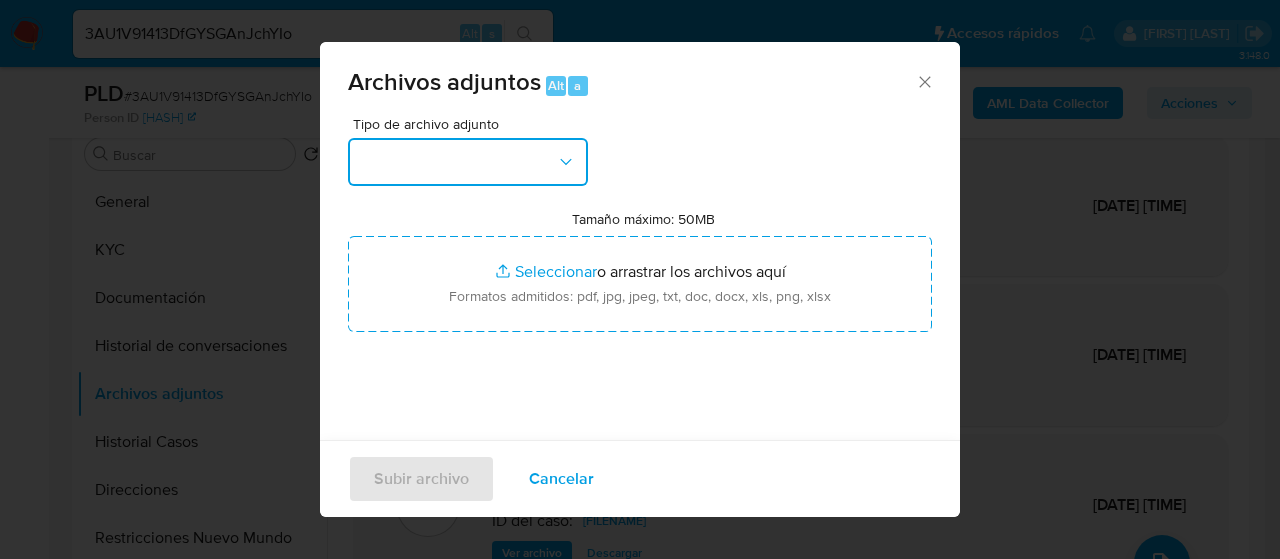 click at bounding box center [468, 162] 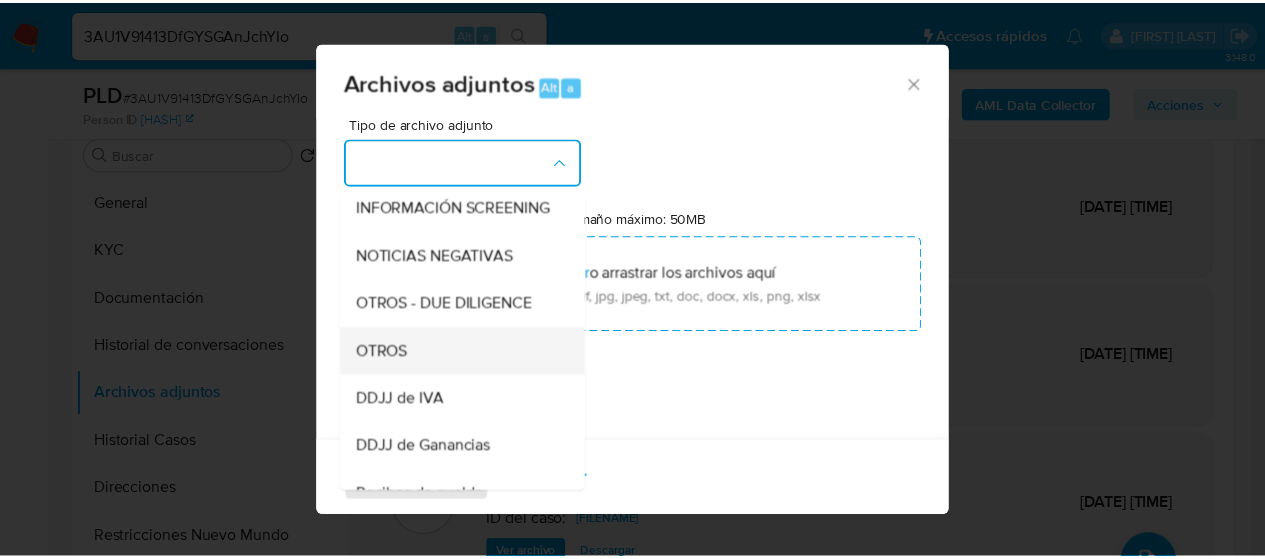 scroll, scrollTop: 300, scrollLeft: 0, axis: vertical 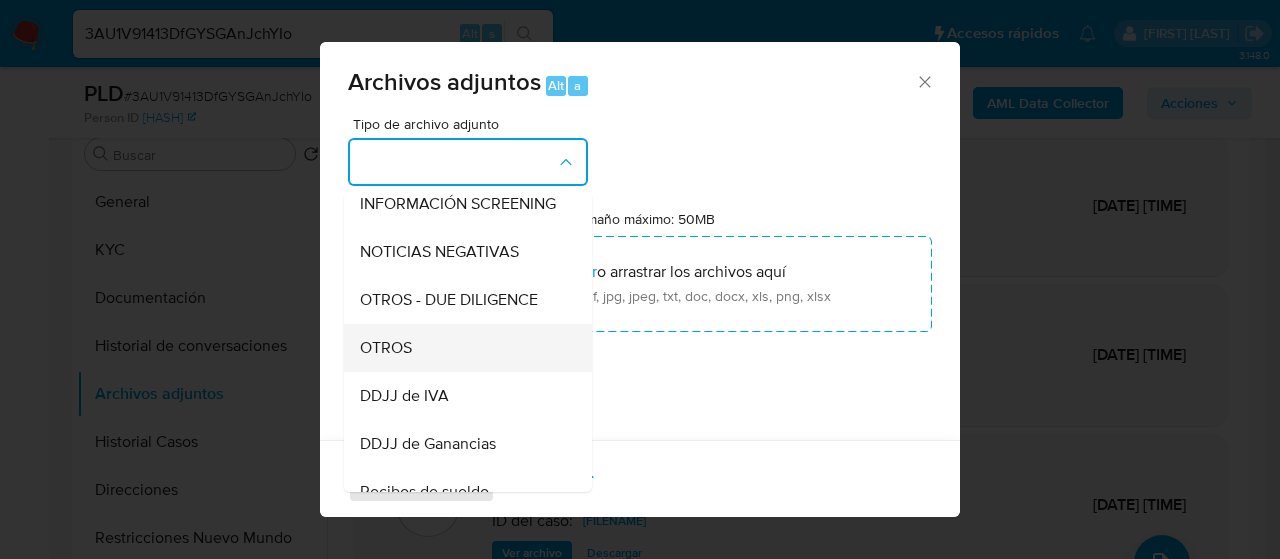 click on "OTROS" at bounding box center (462, 348) 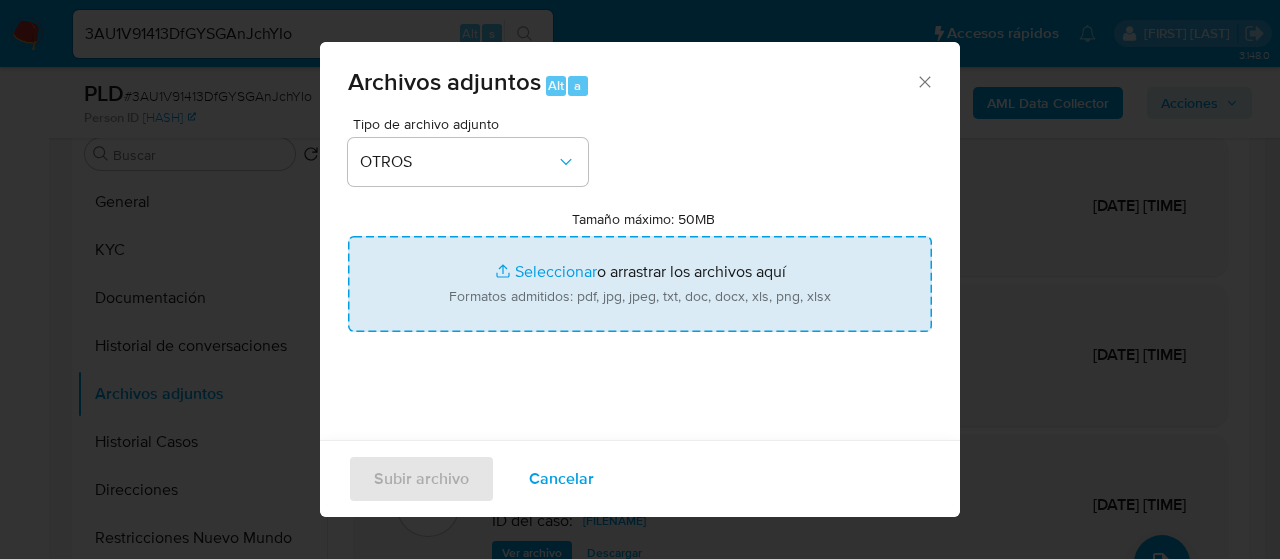click on "Tamaño máximo: 50MB Seleccionar archivos" at bounding box center (640, 284) 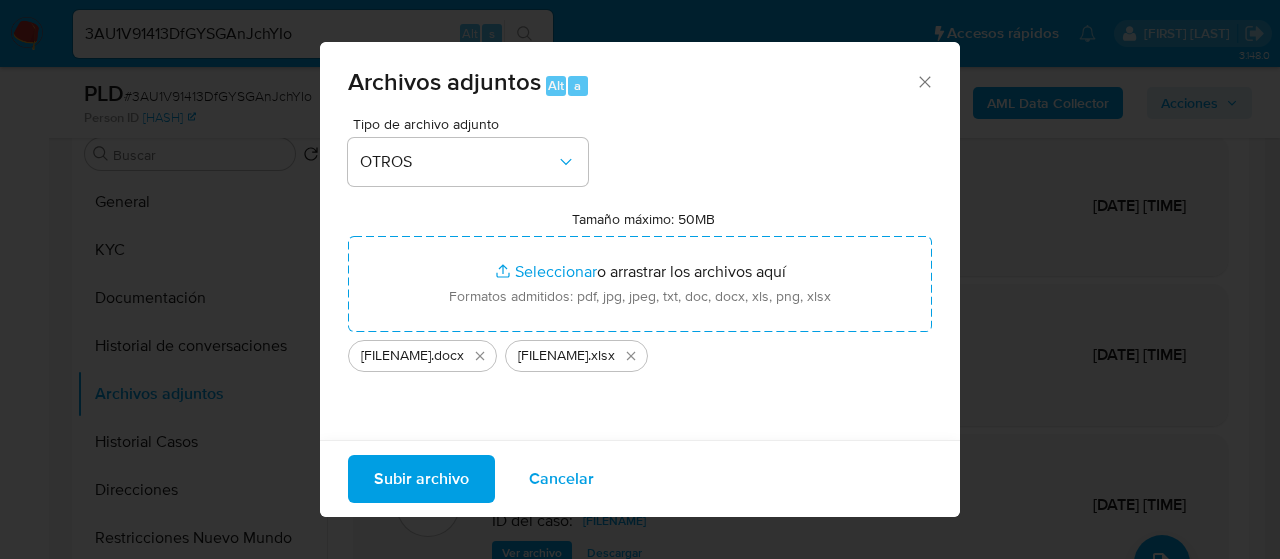drag, startPoint x: 536, startPoint y: 297, endPoint x: 457, endPoint y: 474, distance: 193.82982 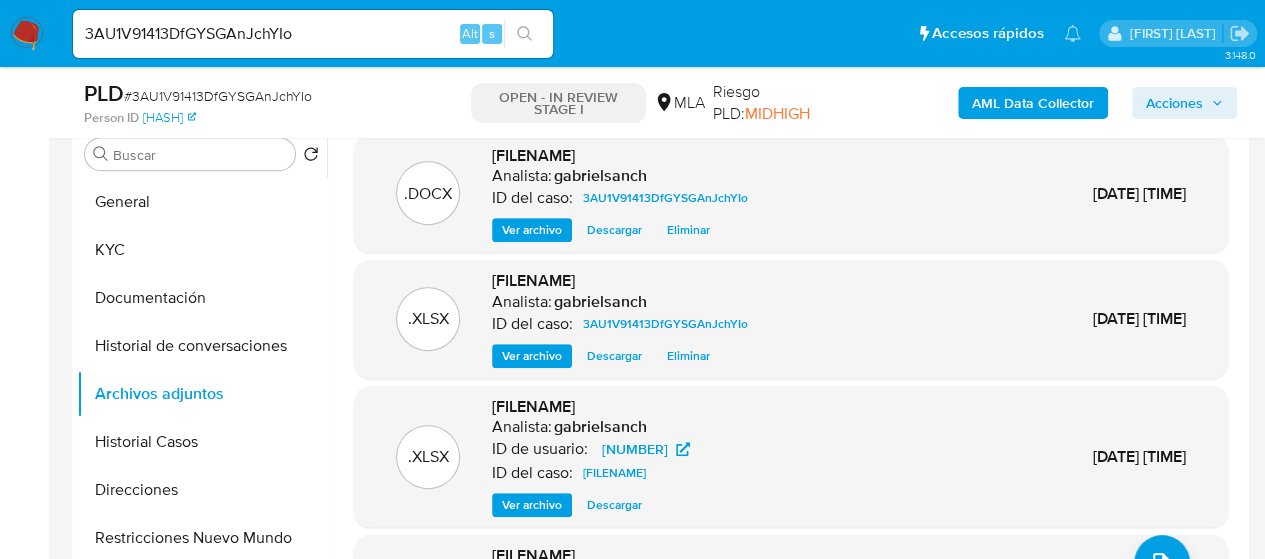 click on "Acciones" at bounding box center (1174, 103) 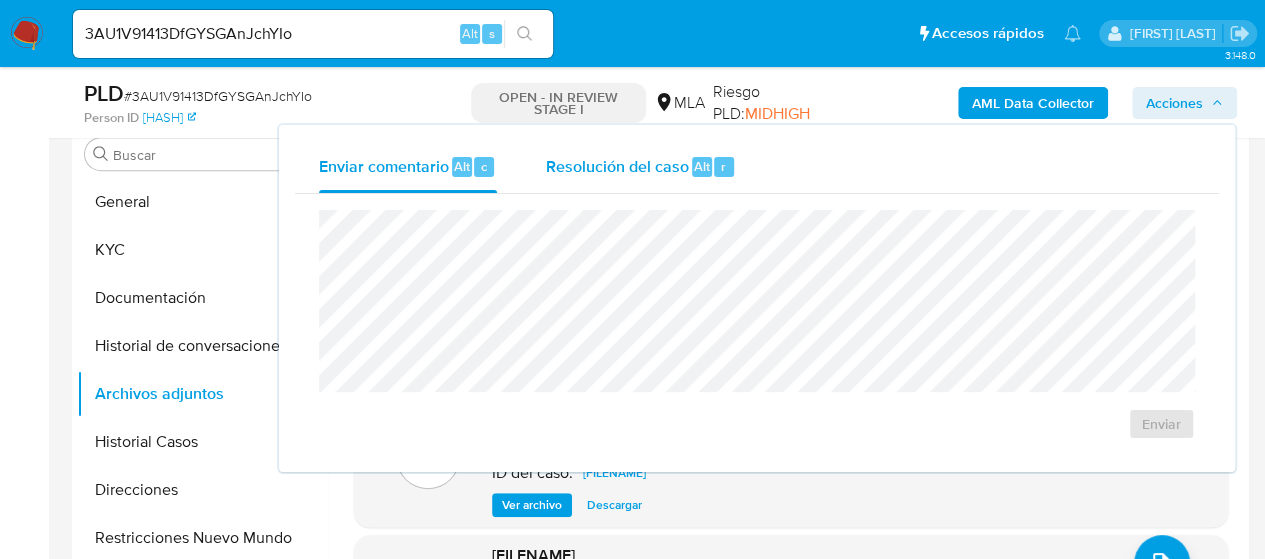click on "Resolución del caso Alt r" at bounding box center (640, 167) 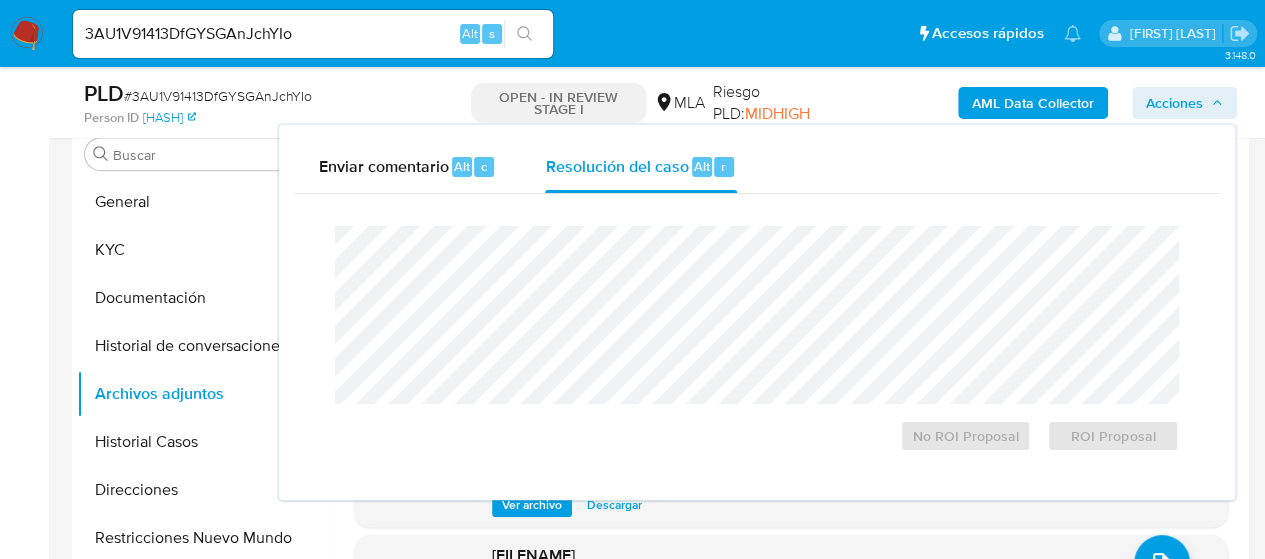 click on "Bandeja Tablero Screening Búsqueda en Listas Watchlist Herramientas Operaciones masivas Reportes Mulan Buscador de personas Consolidado" at bounding box center (24, 1648) 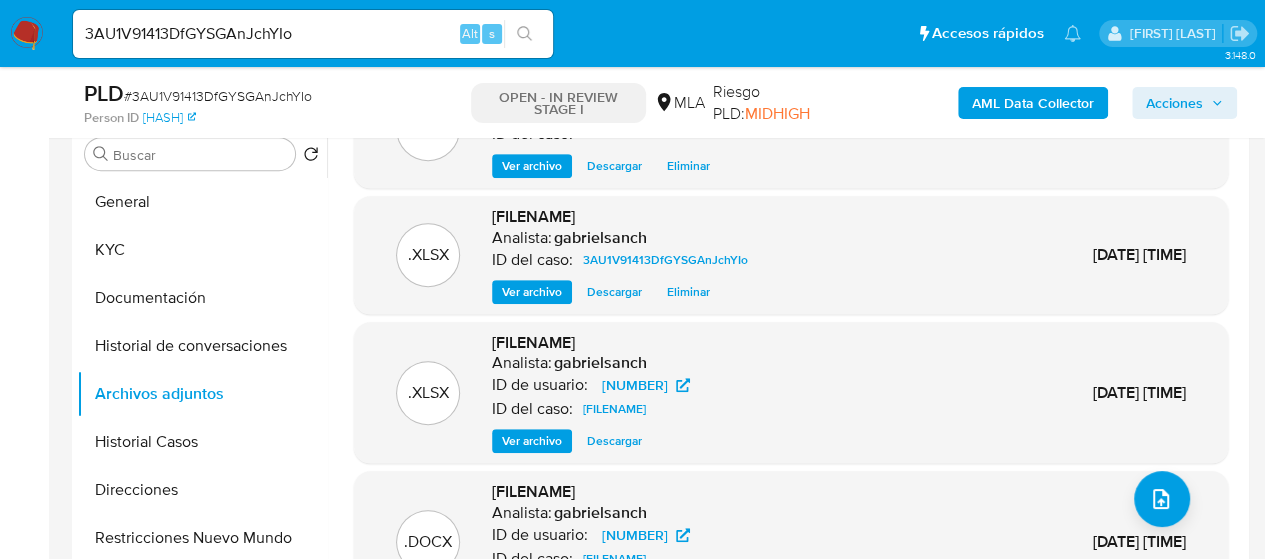 scroll, scrollTop: 107, scrollLeft: 0, axis: vertical 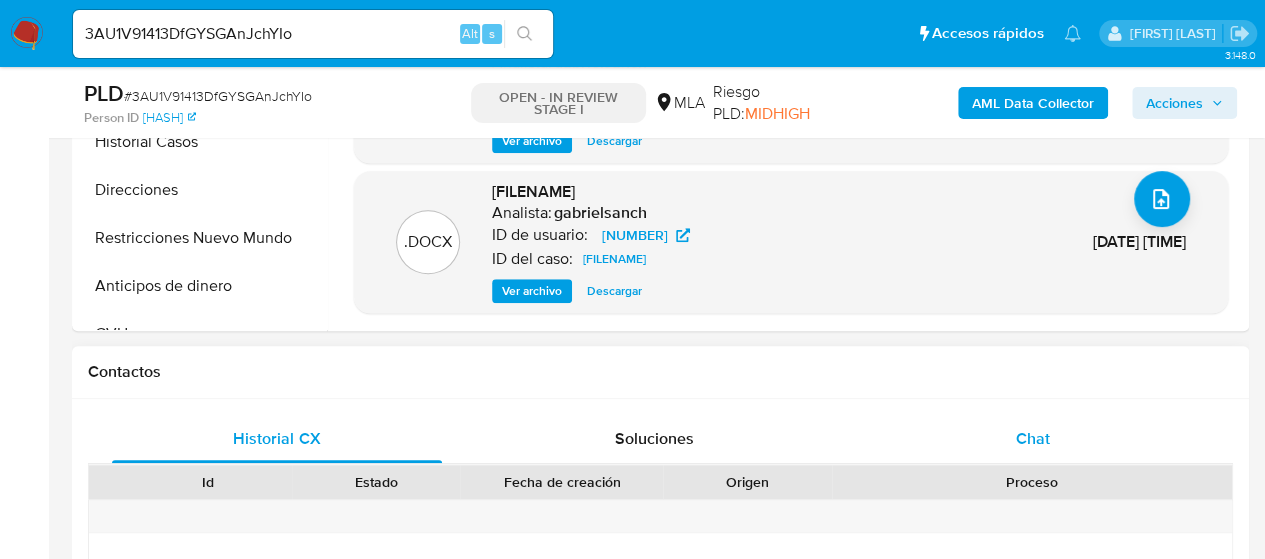 click on "Chat" at bounding box center (1033, 439) 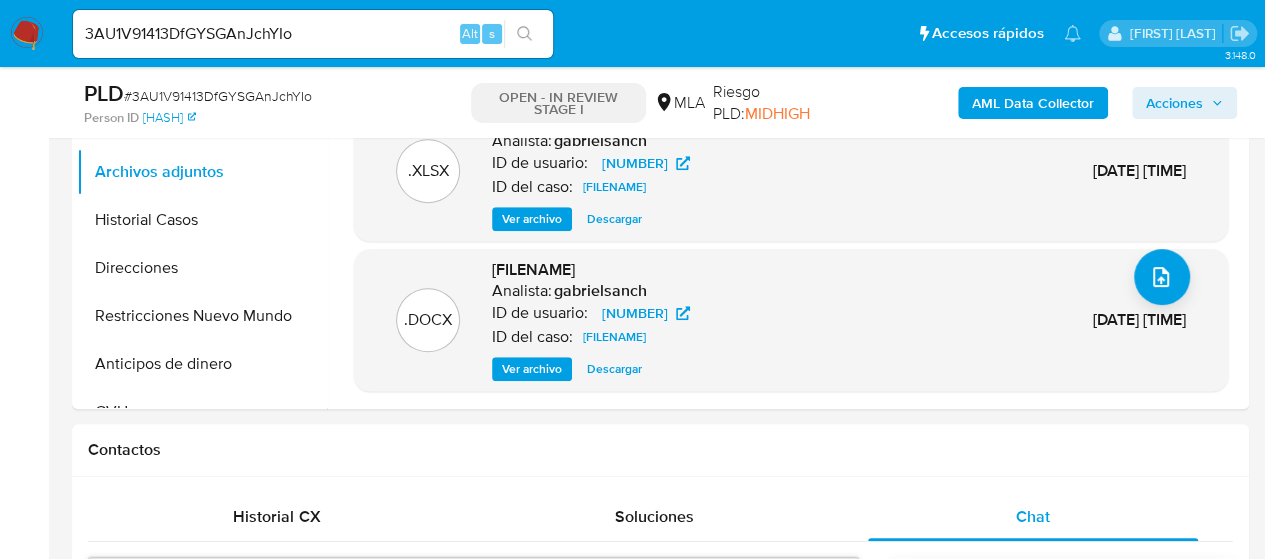 scroll, scrollTop: 400, scrollLeft: 0, axis: vertical 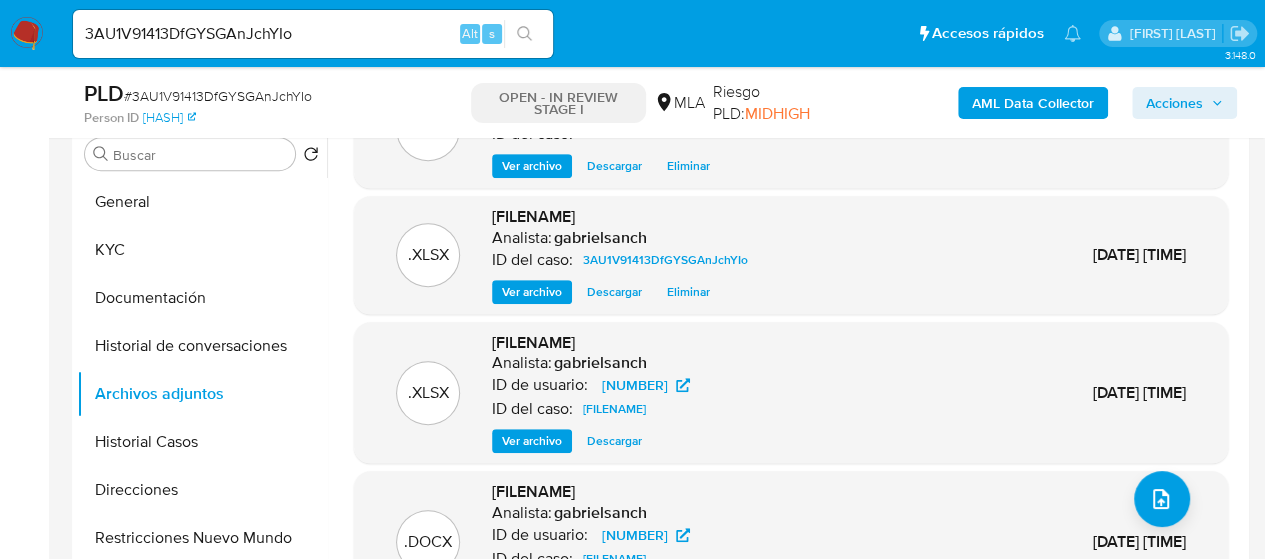 click on "Acciones" at bounding box center [1174, 103] 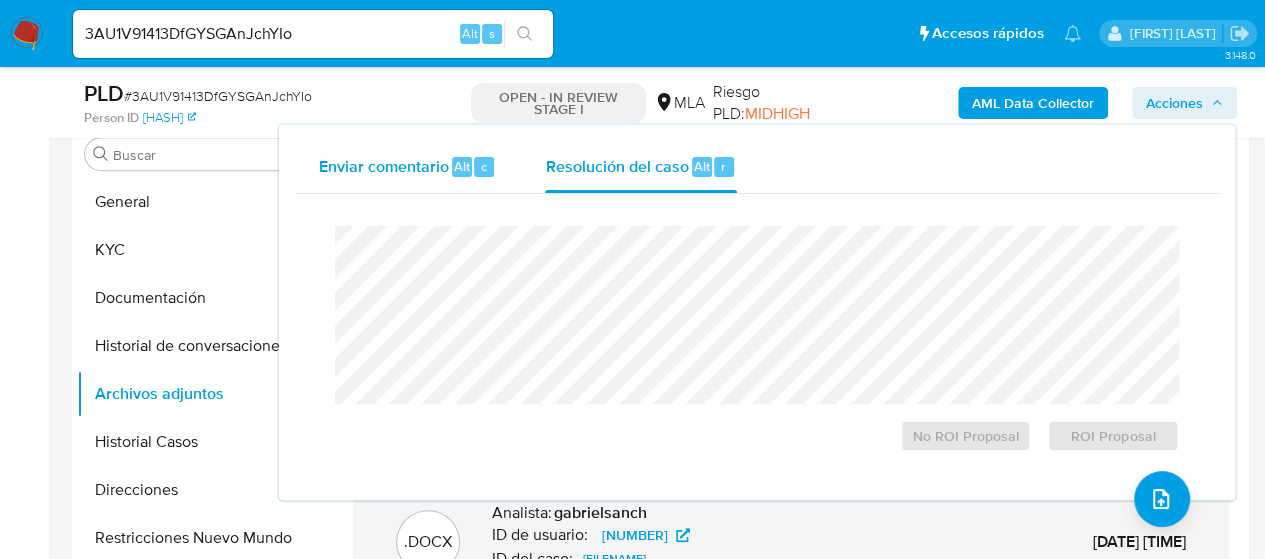 click on "Enviar comentario Alt c" at bounding box center [408, 167] 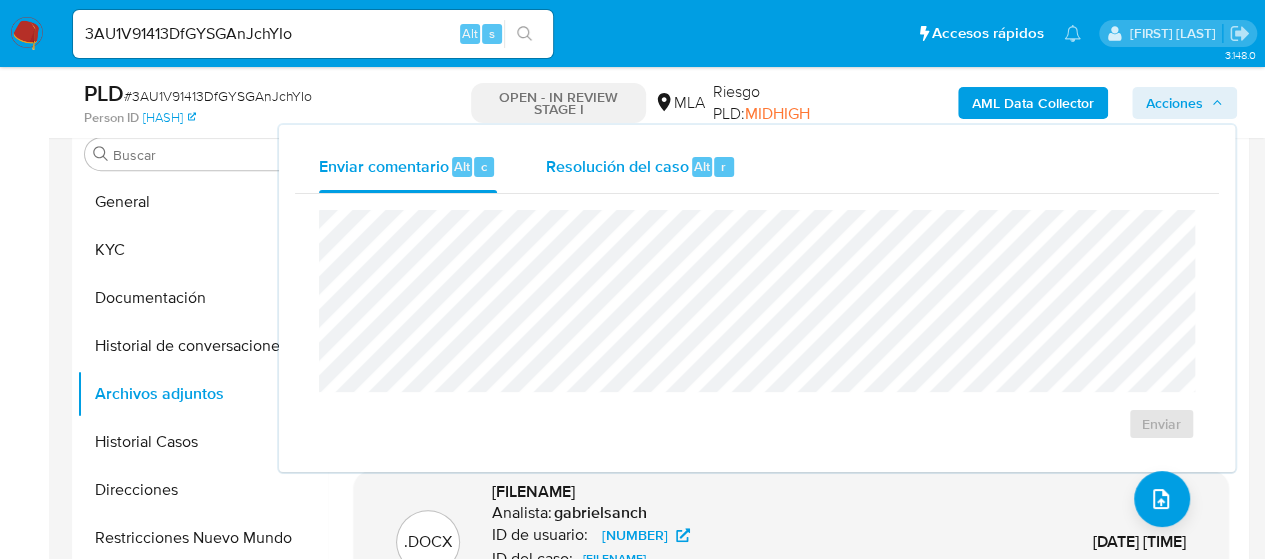 click on "Resolución del caso" at bounding box center [616, 165] 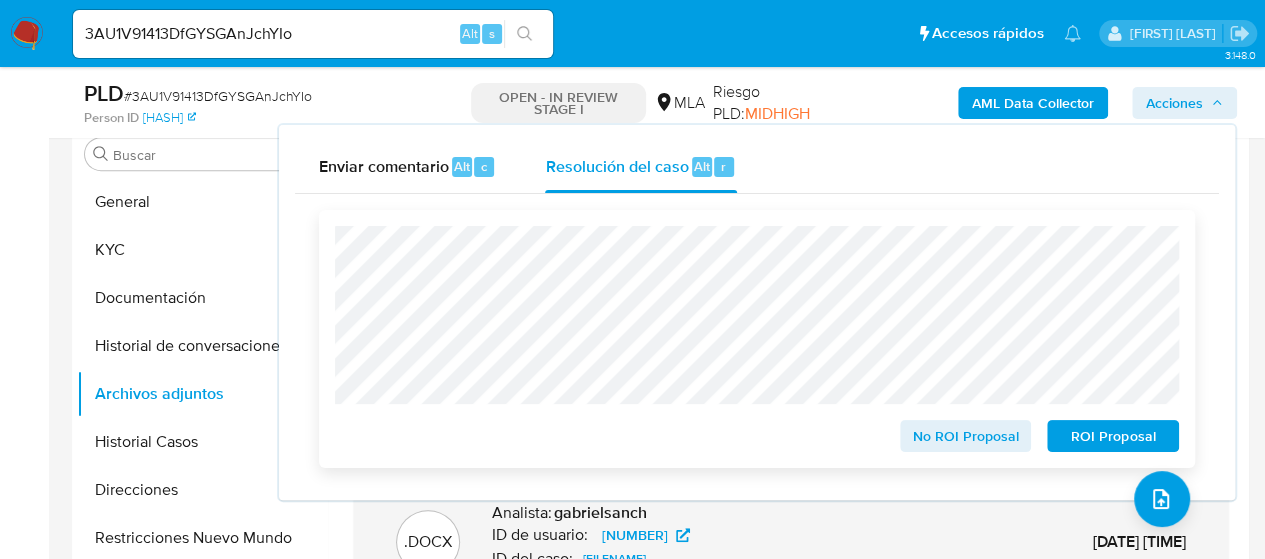 click on "ROI Proposal" at bounding box center (1113, 436) 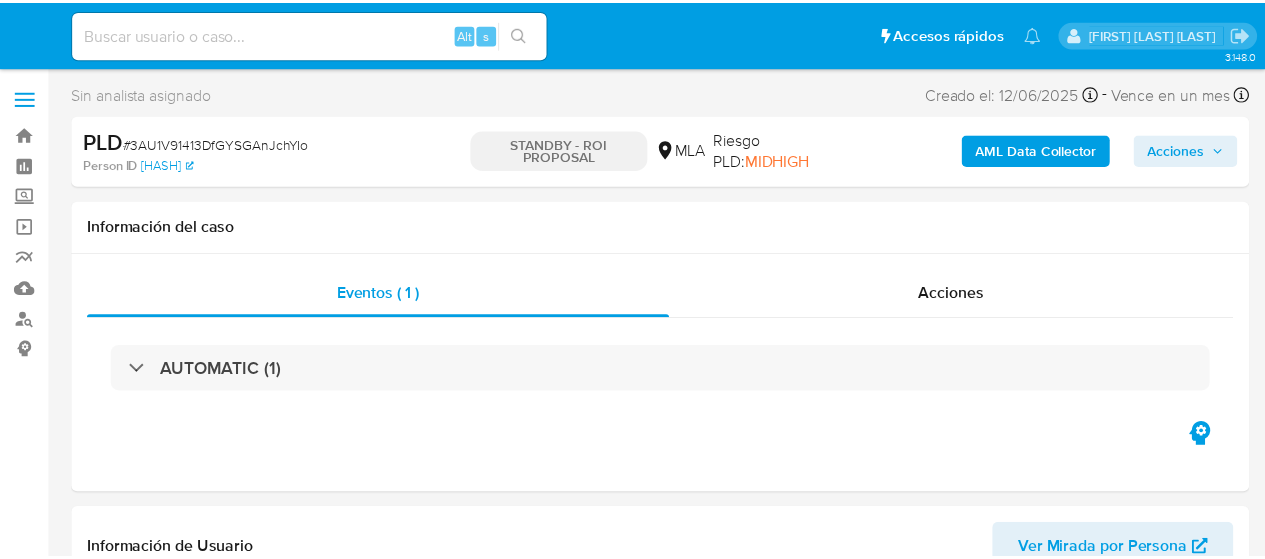 scroll, scrollTop: 0, scrollLeft: 0, axis: both 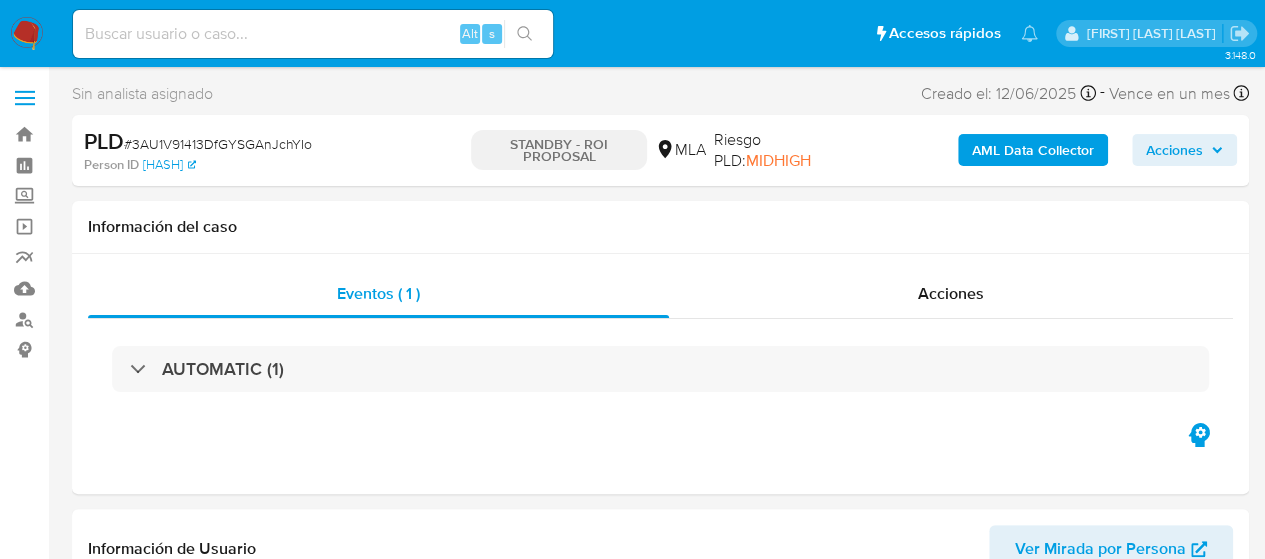 click at bounding box center (313, 34) 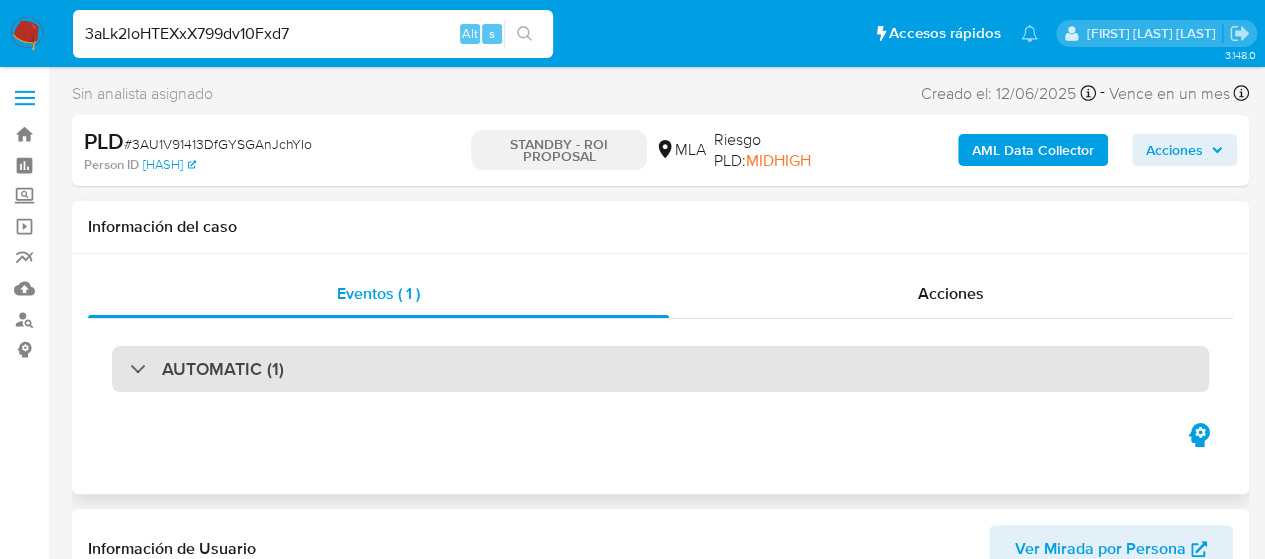 type on "3aLk2loHTEXxX799dv10Fxd7" 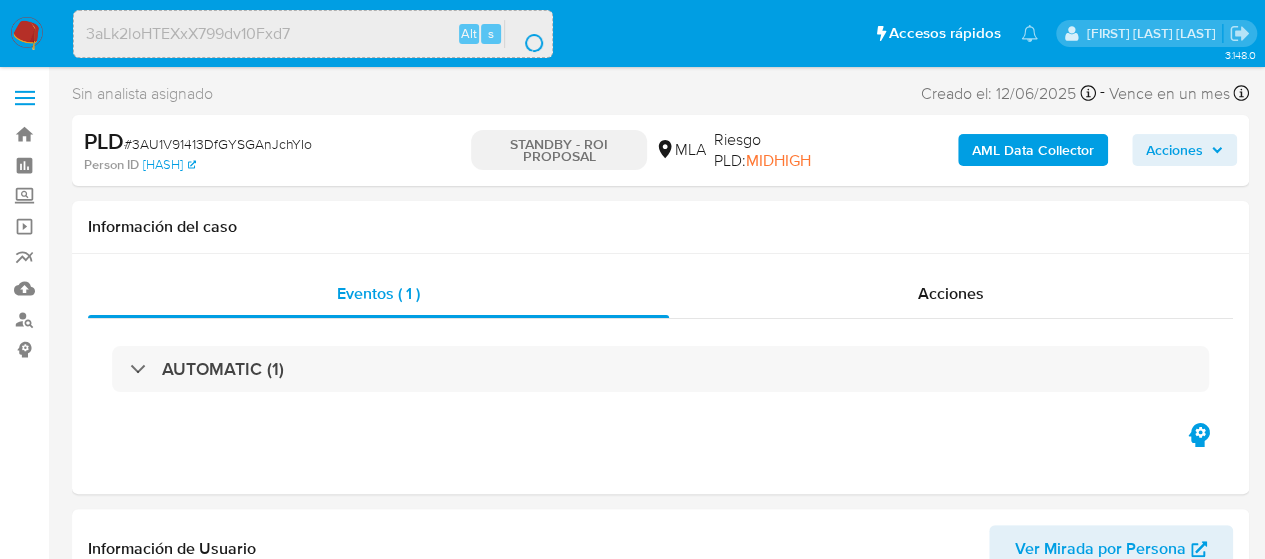 select on "10" 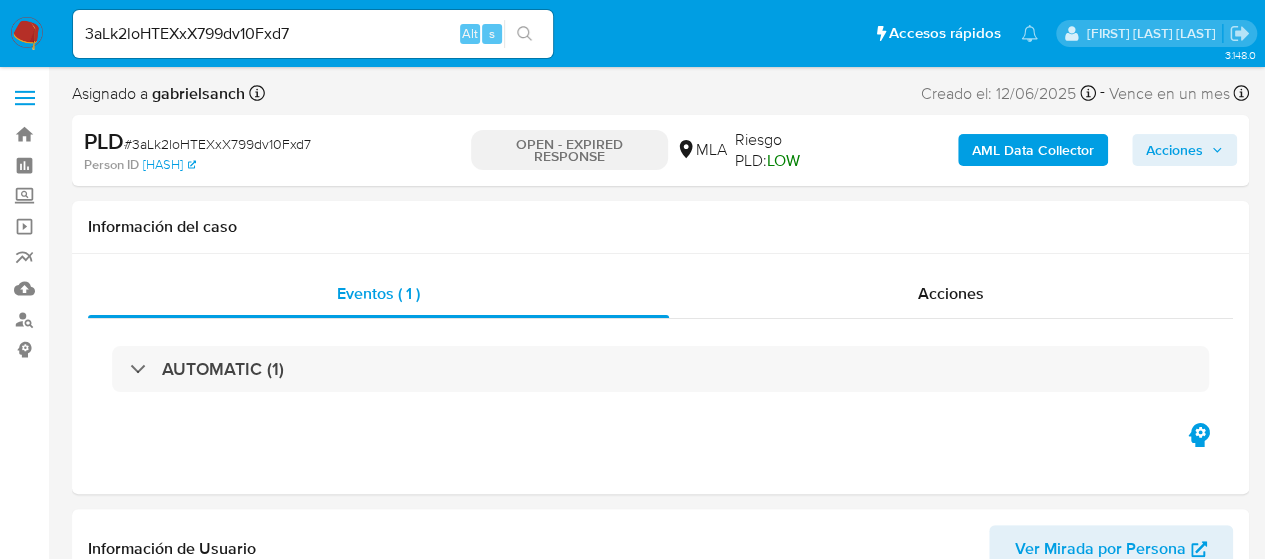 select on "10" 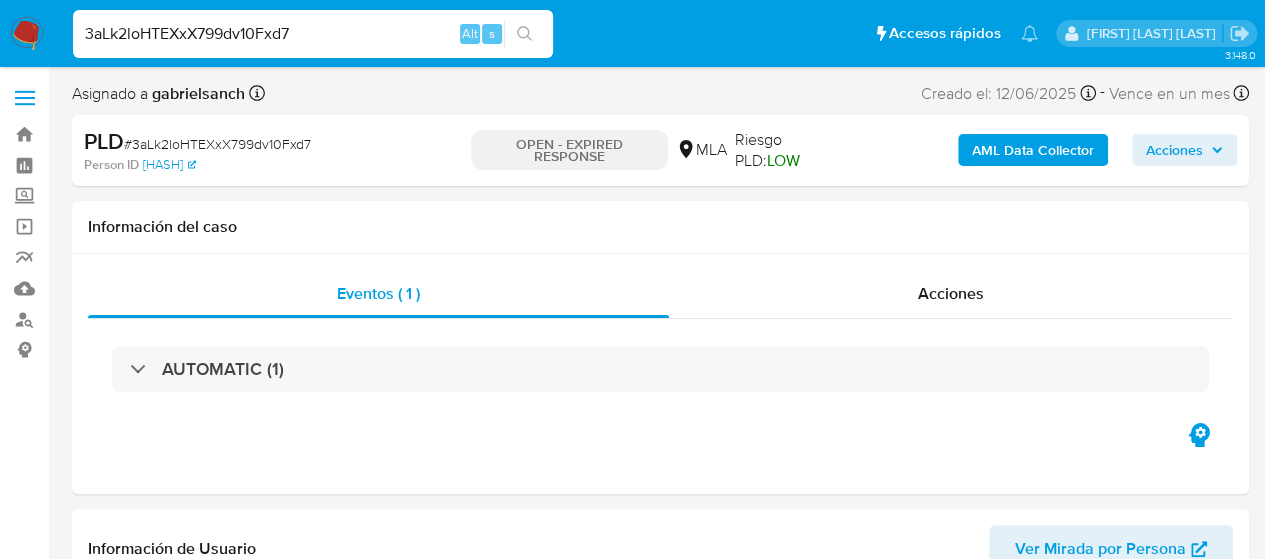 click on "3aLk2loHTEXxX799dv10Fxd7" at bounding box center (313, 34) 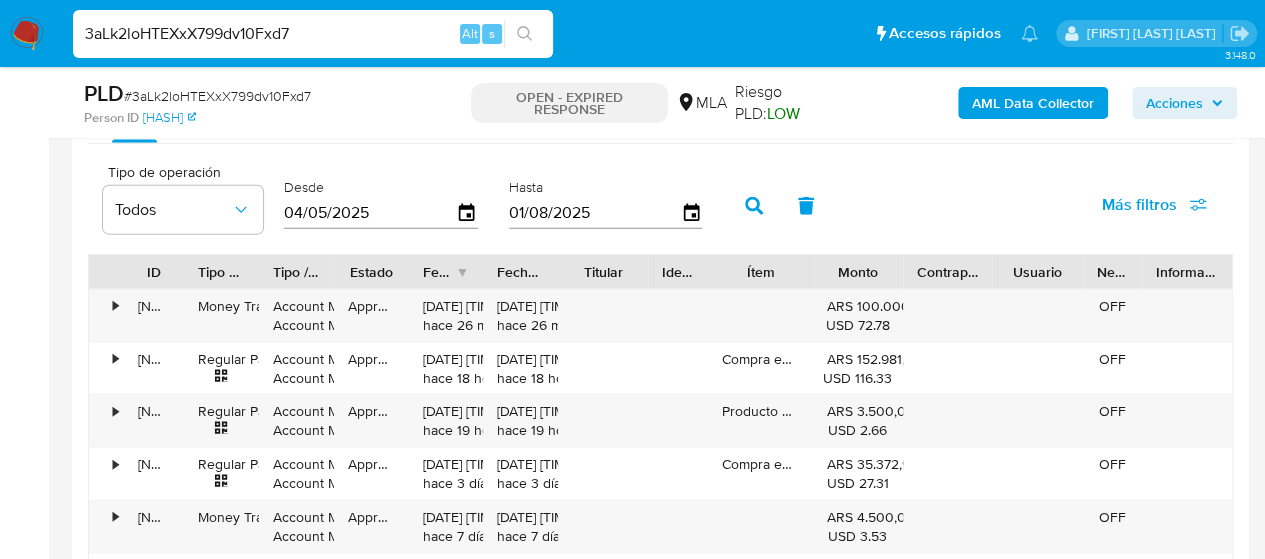 scroll, scrollTop: 2500, scrollLeft: 0, axis: vertical 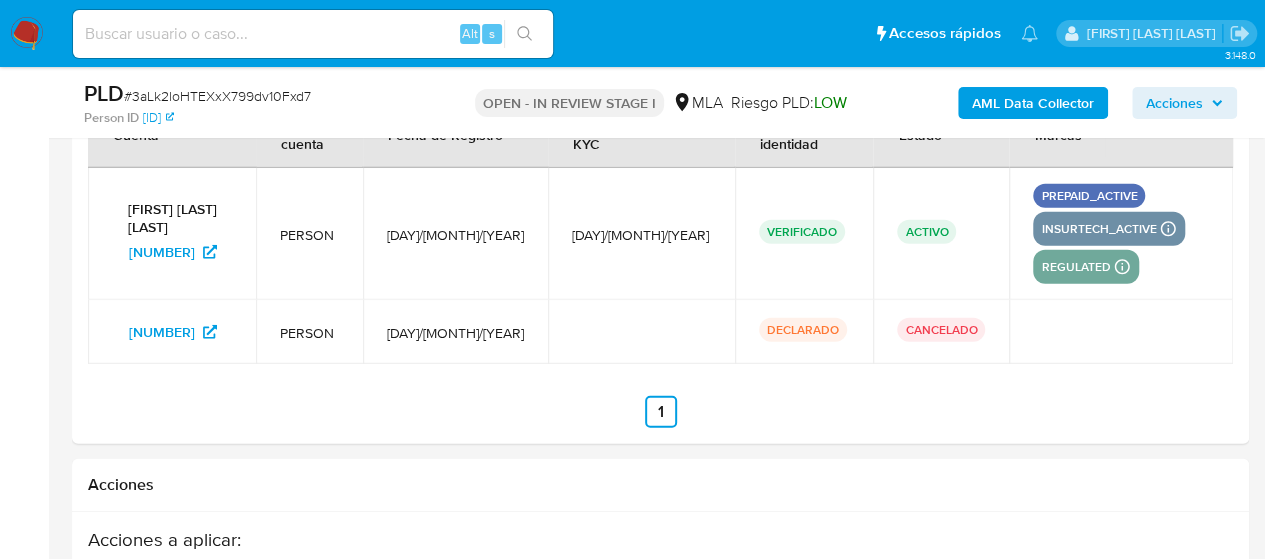 select on "10" 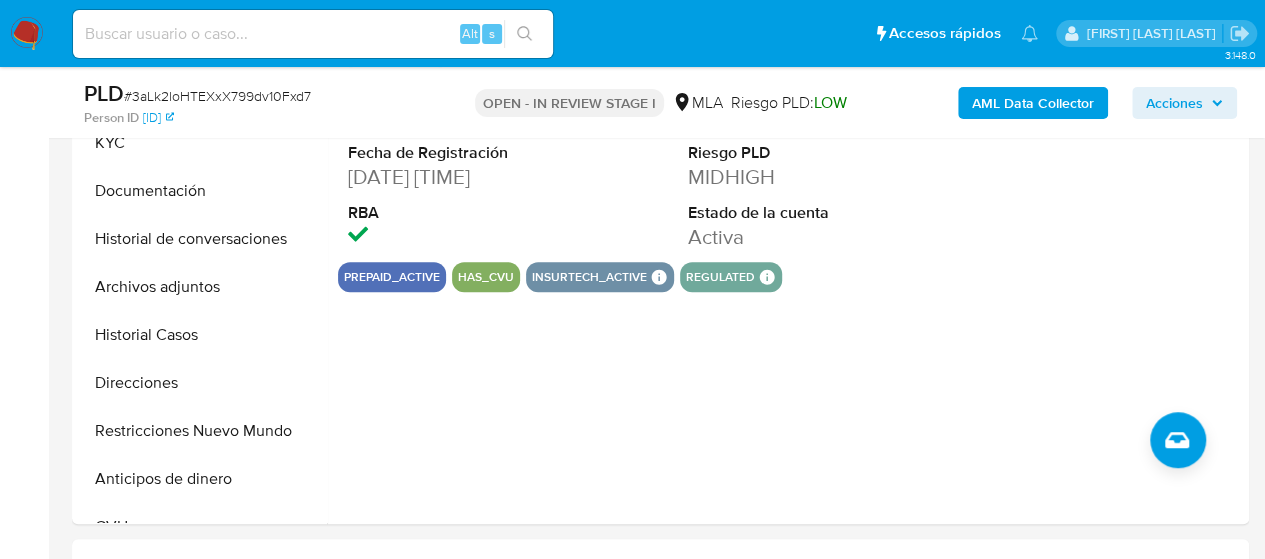 scroll, scrollTop: 480, scrollLeft: 0, axis: vertical 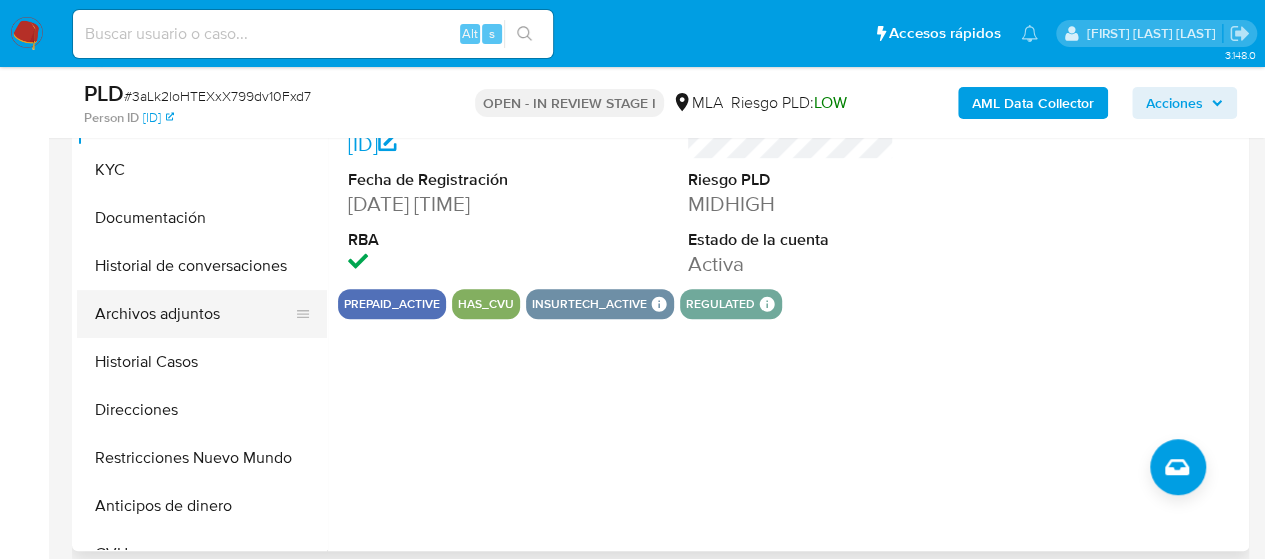 click on "Archivos adjuntos" at bounding box center (194, 314) 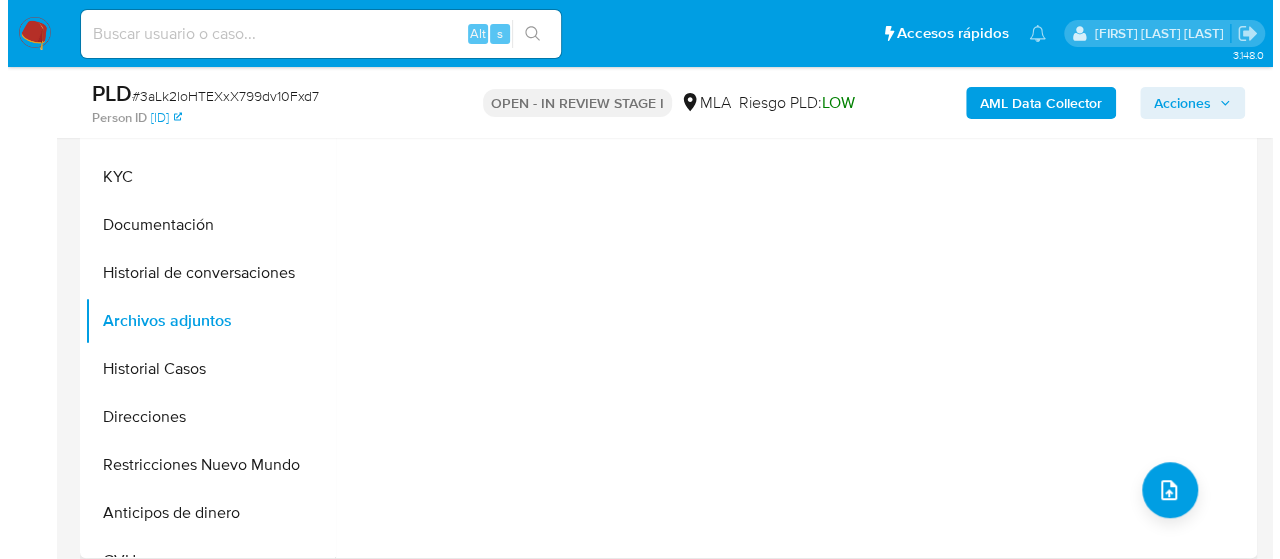 scroll, scrollTop: 380, scrollLeft: 0, axis: vertical 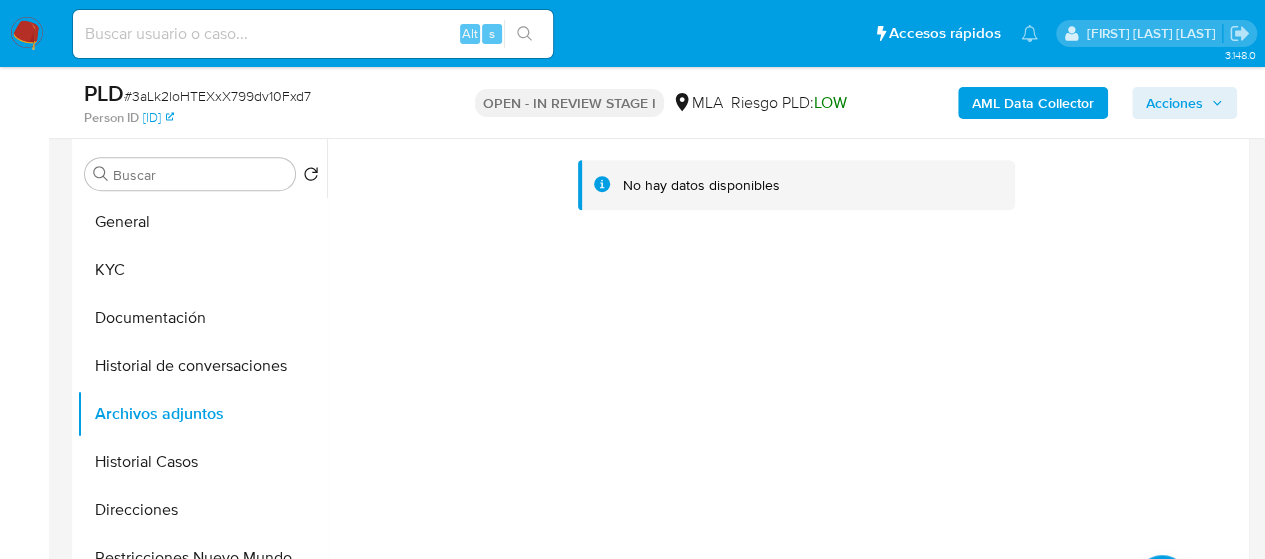 click on "AML Data Collector" at bounding box center [1033, 103] 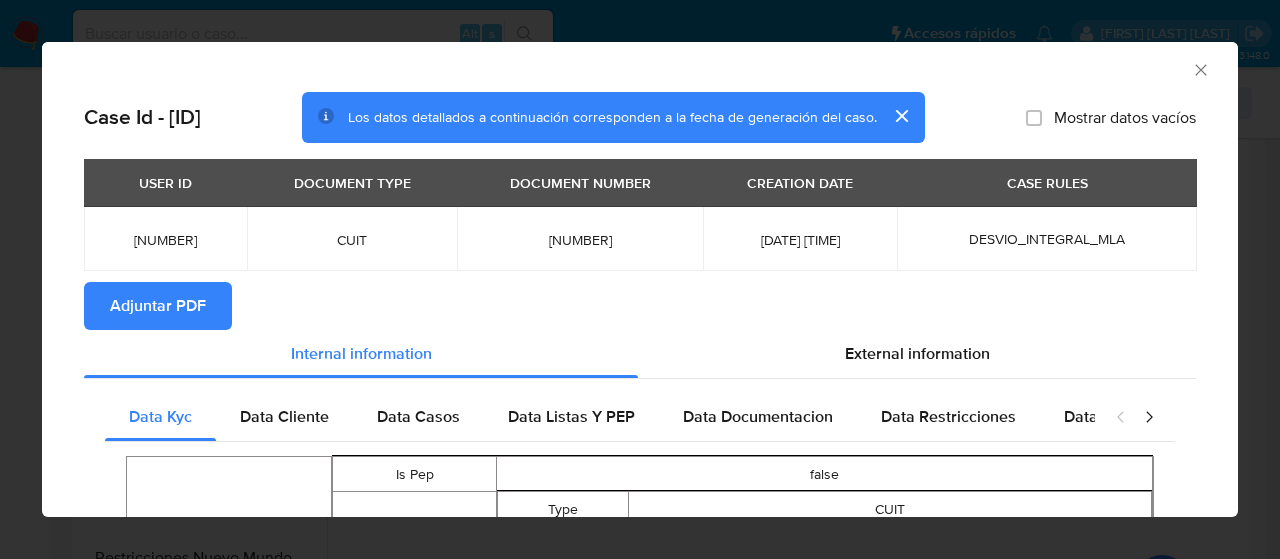 click on "Adjuntar PDF" at bounding box center (158, 306) 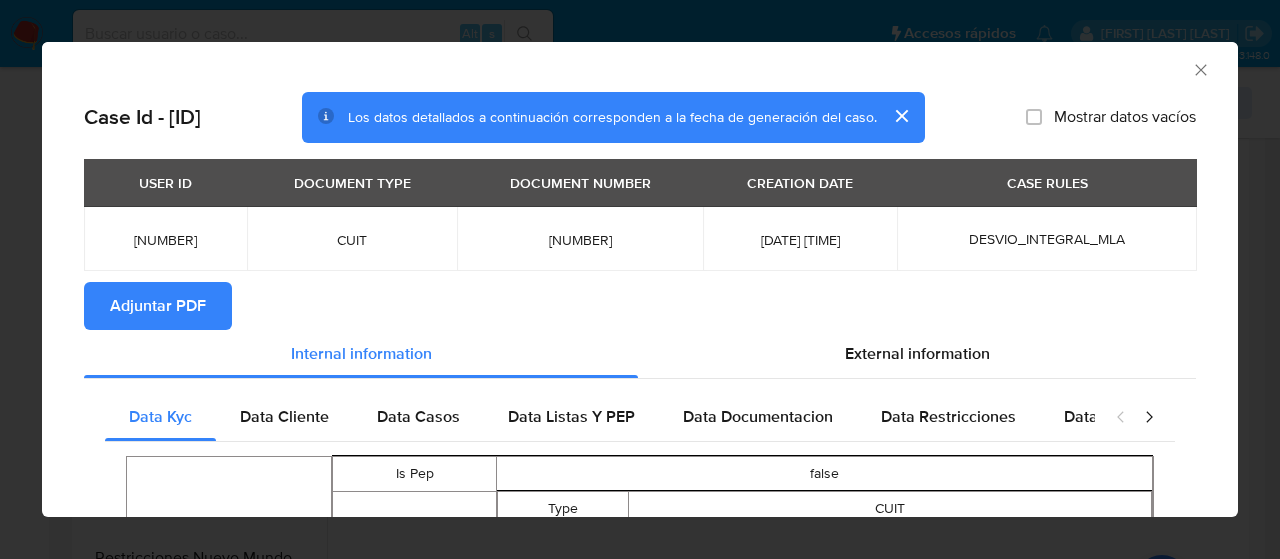 click 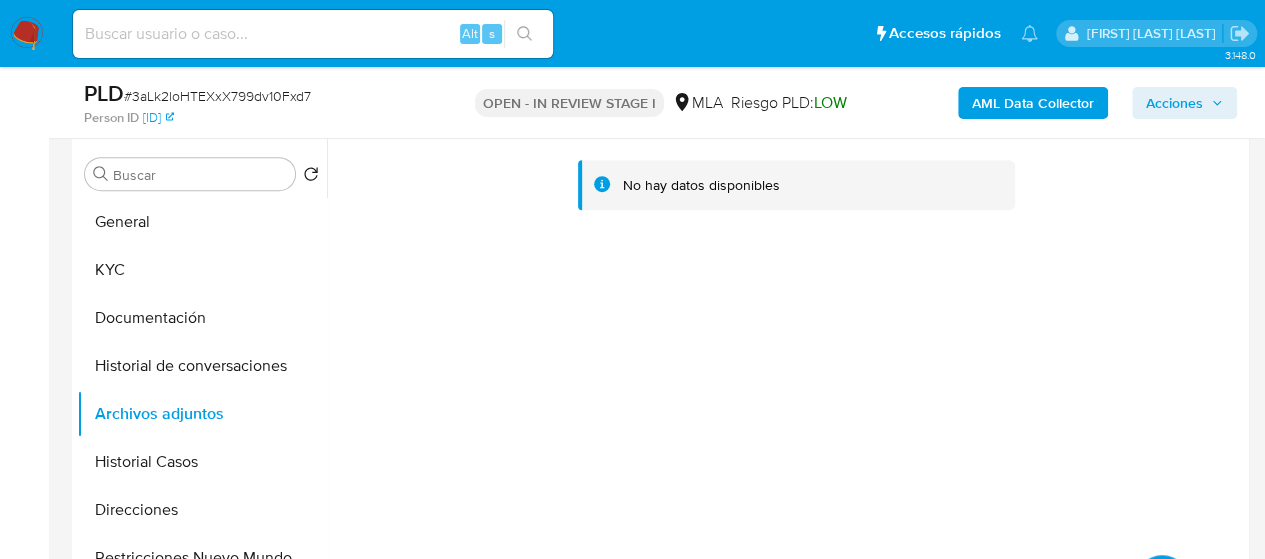 click at bounding box center (1162, 583) 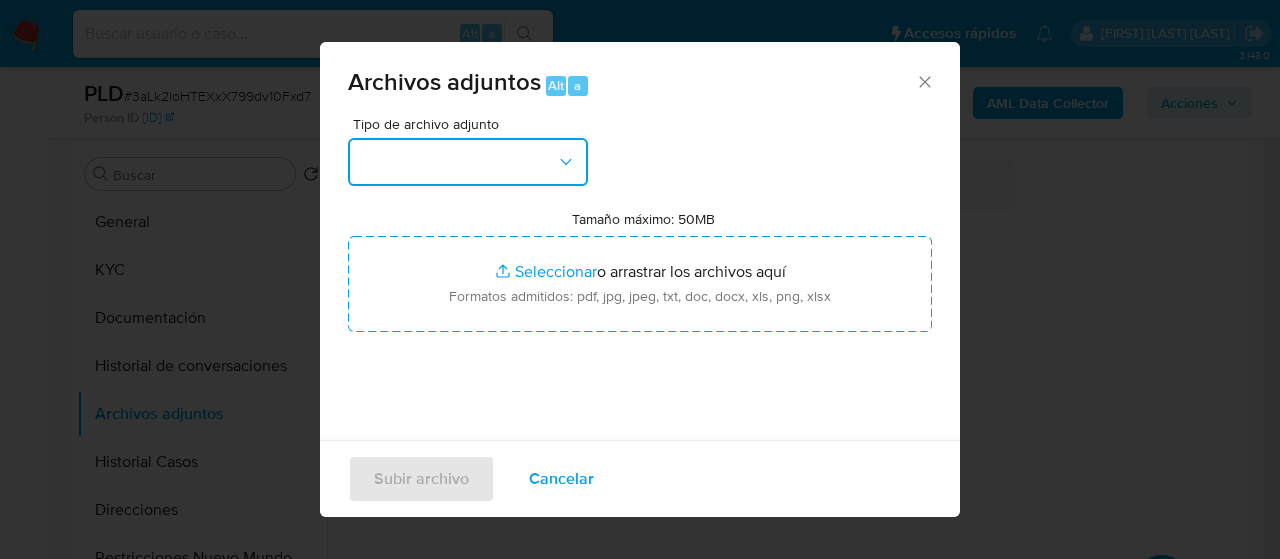 click at bounding box center [468, 162] 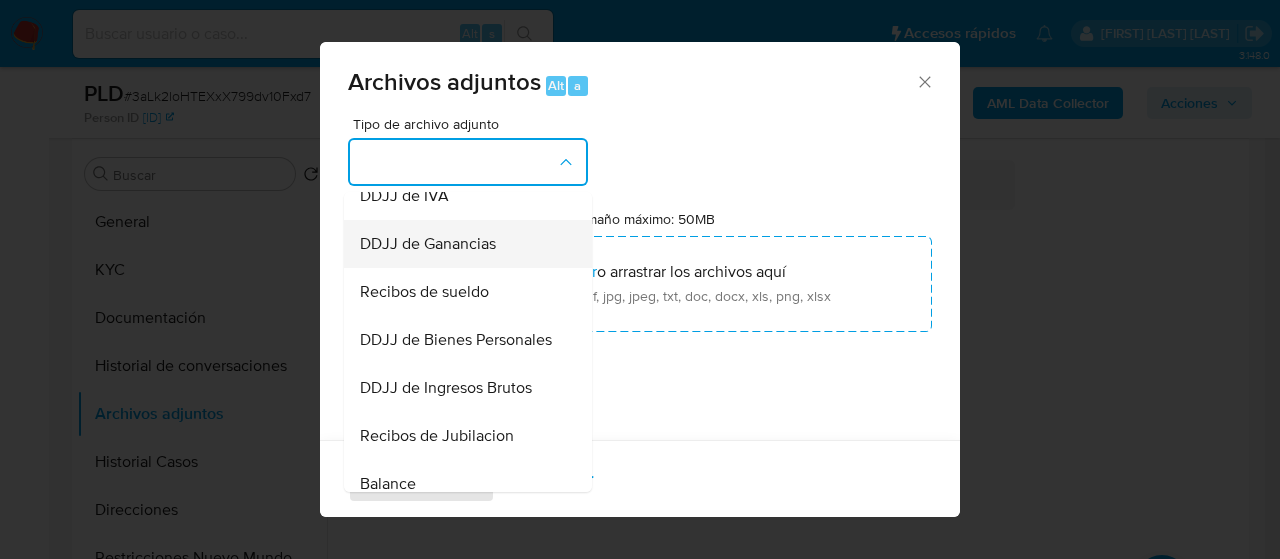 scroll, scrollTop: 808, scrollLeft: 0, axis: vertical 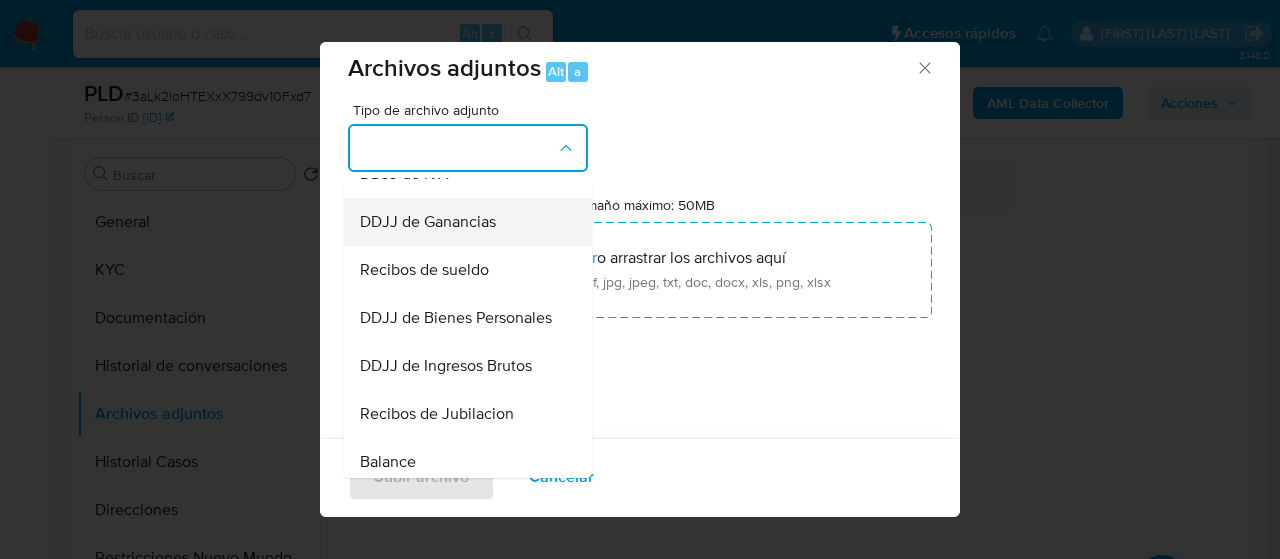 click on "DDJJ de Ganancias" at bounding box center (462, 222) 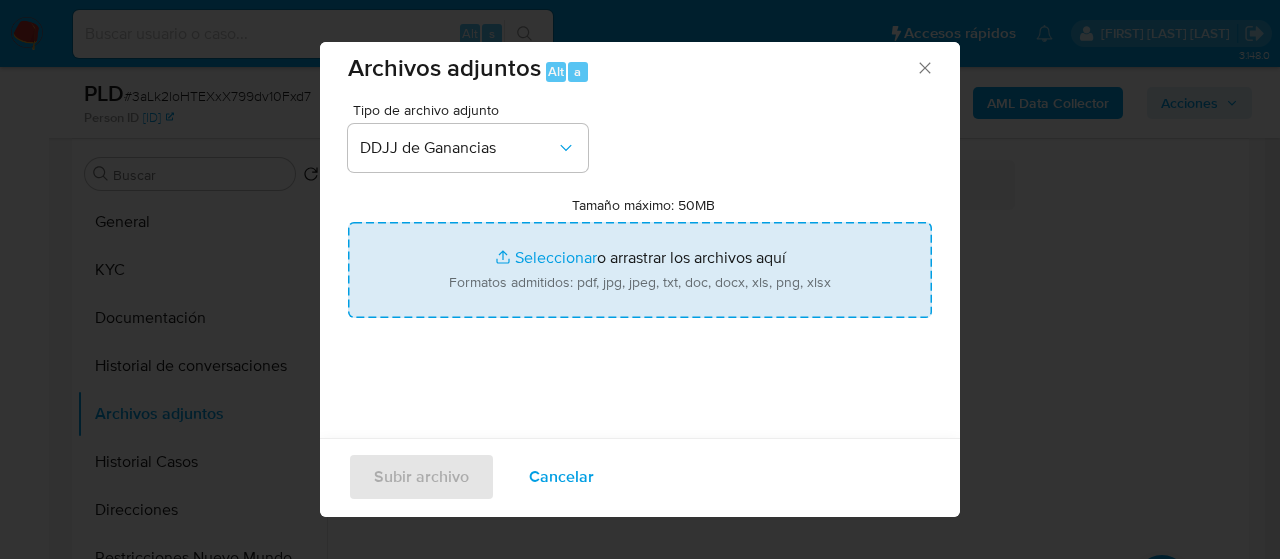 click on "Tamaño máximo: 50MB Seleccionar archivos" at bounding box center (640, 270) 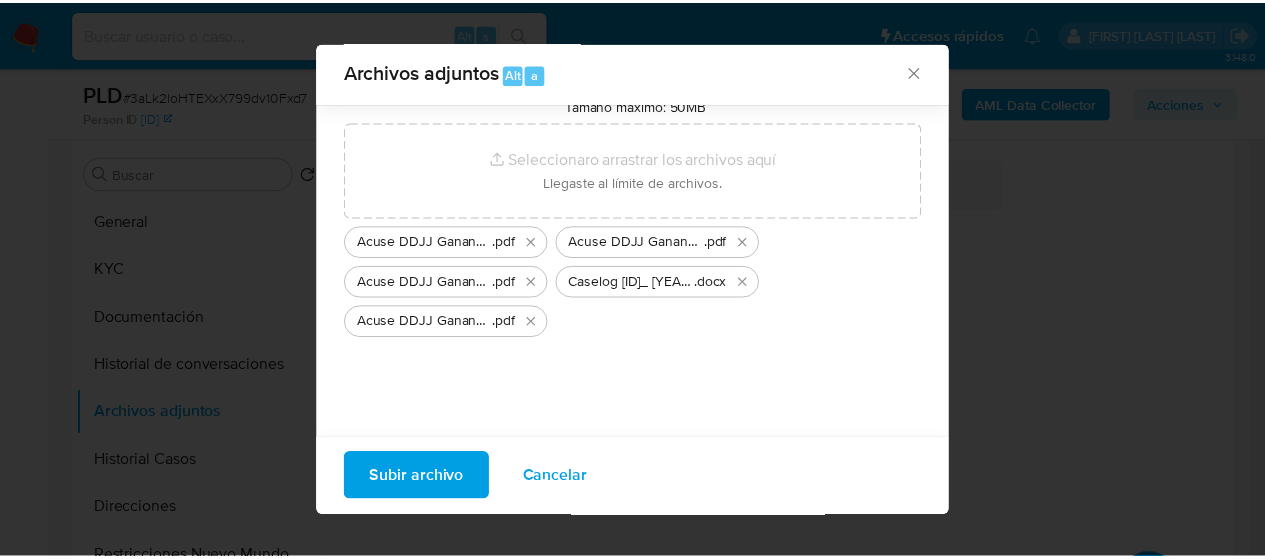 scroll, scrollTop: 150, scrollLeft: 0, axis: vertical 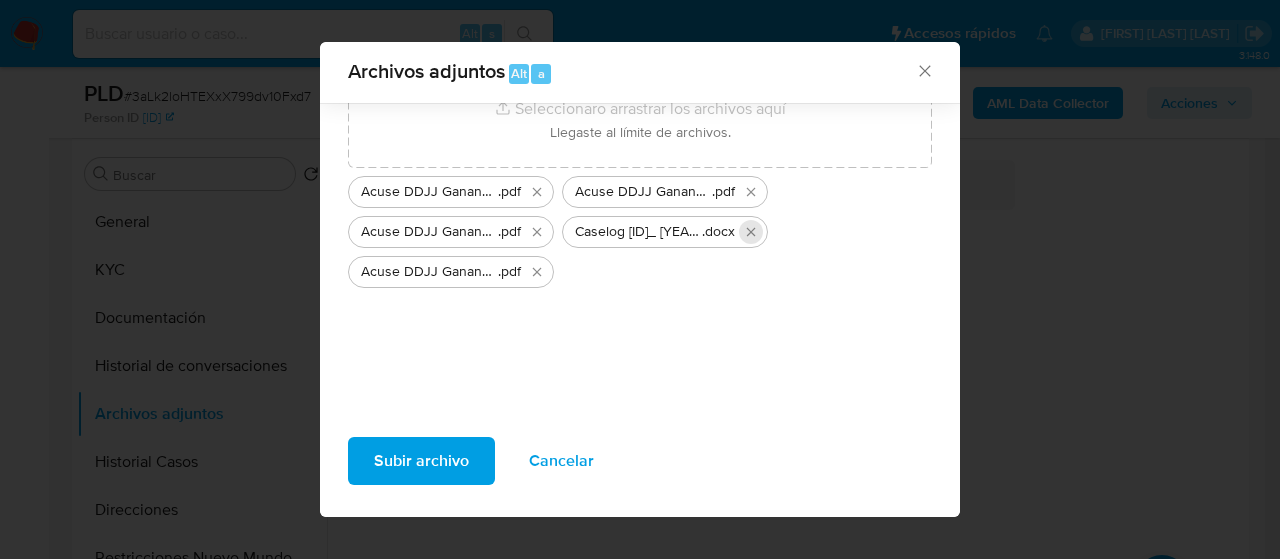 click 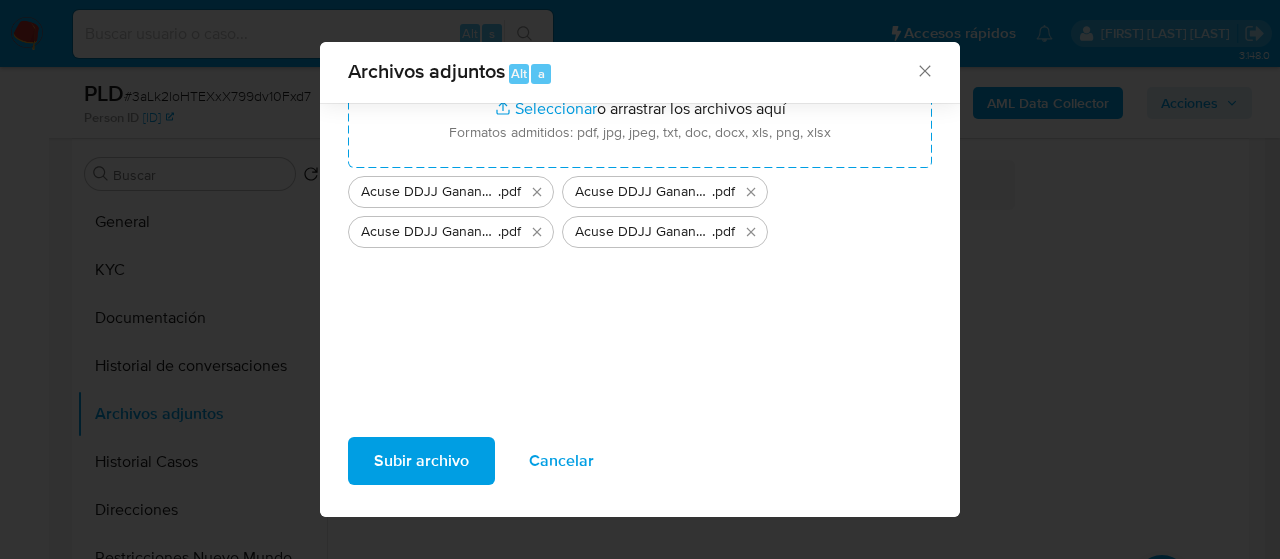 click on "Cancelar" at bounding box center [561, 461] 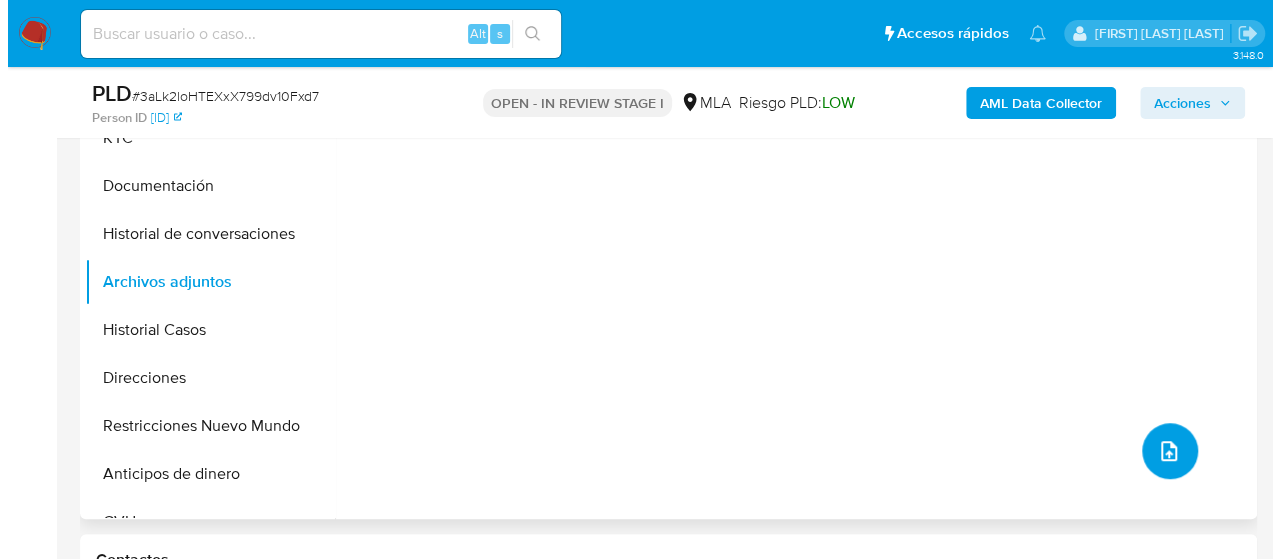 scroll, scrollTop: 480, scrollLeft: 0, axis: vertical 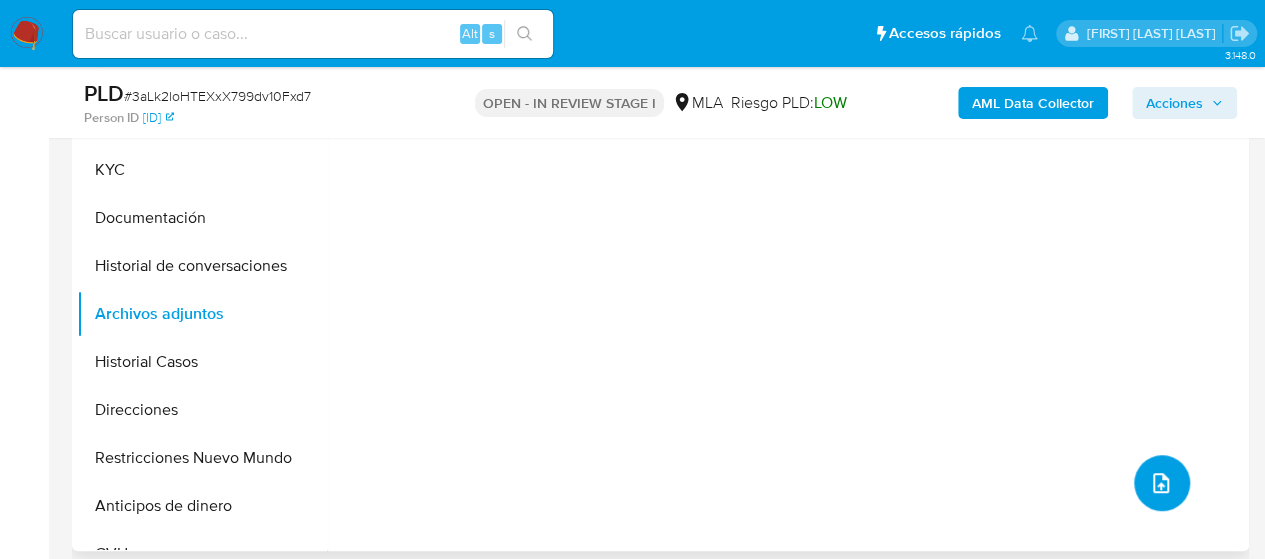click 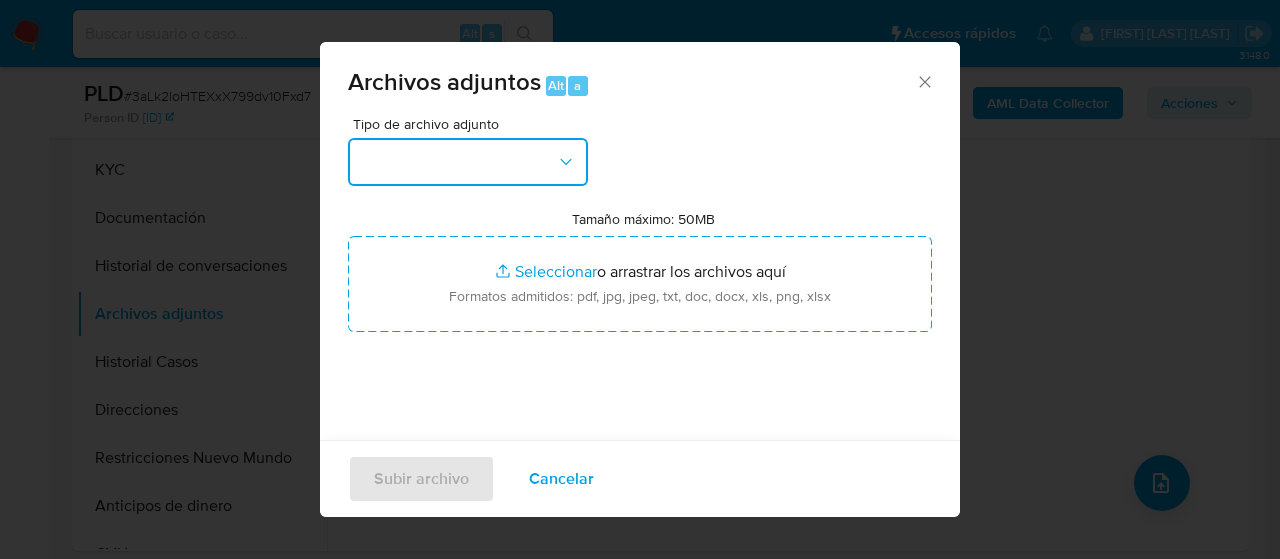 click at bounding box center (468, 162) 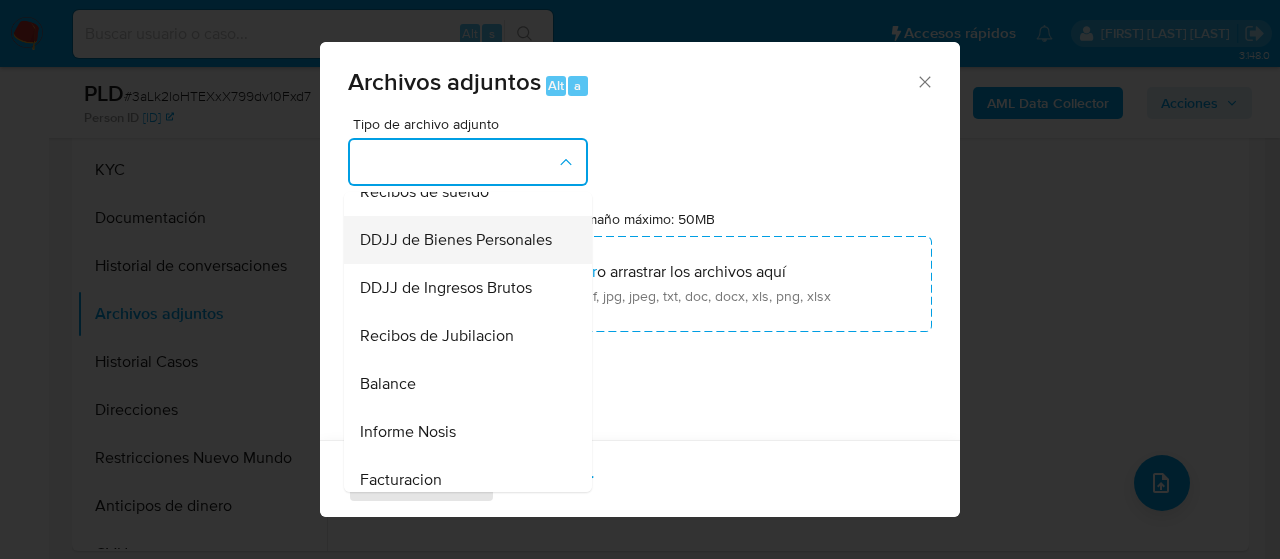 scroll, scrollTop: 500, scrollLeft: 0, axis: vertical 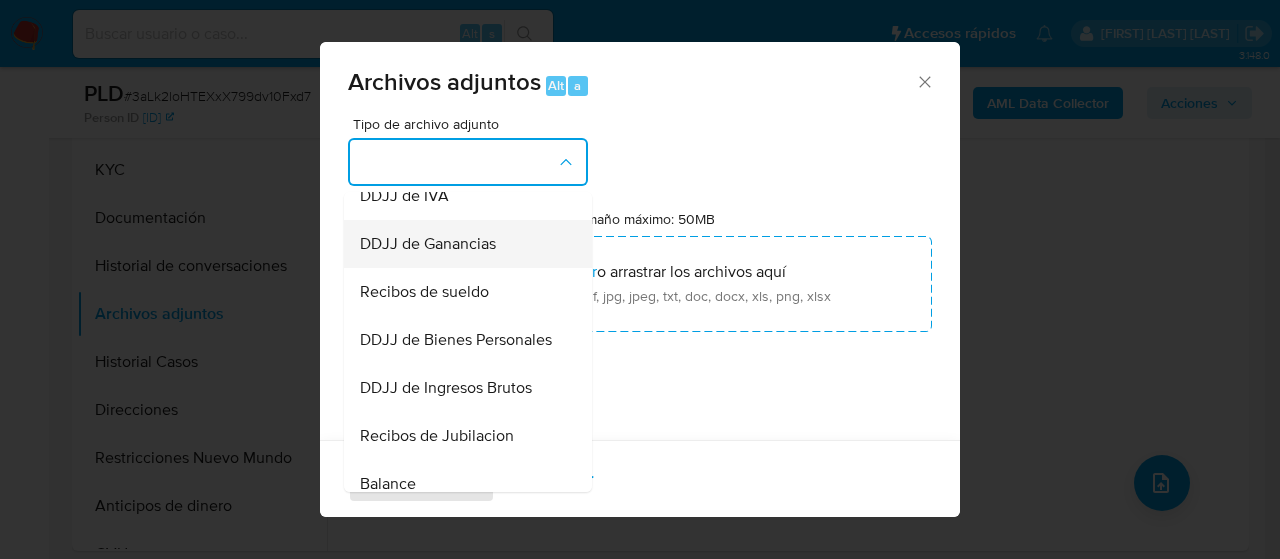 click on "DDJJ de Ganancias" at bounding box center [428, 244] 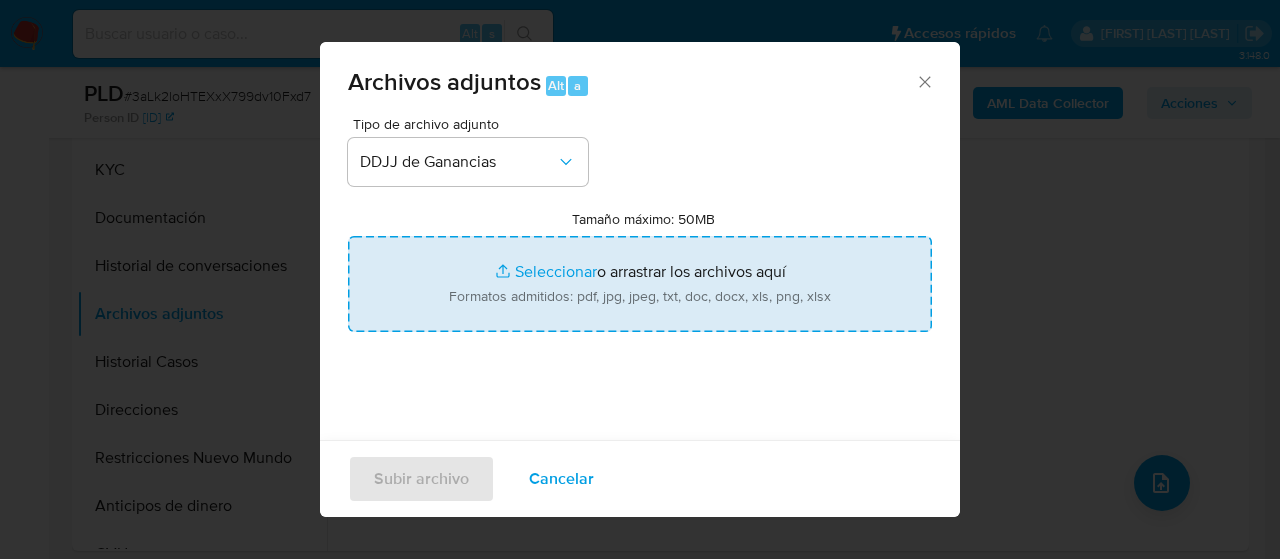 click on "Tamaño máximo: 50MB Seleccionar archivos" at bounding box center (640, 284) 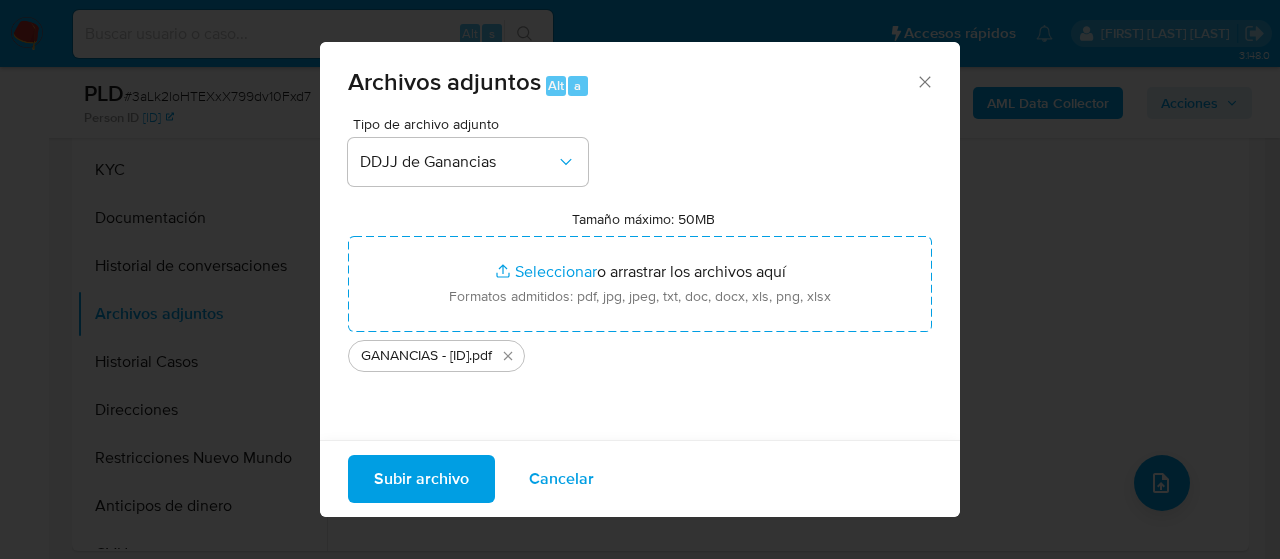 click on "Subir archivo" at bounding box center [421, 479] 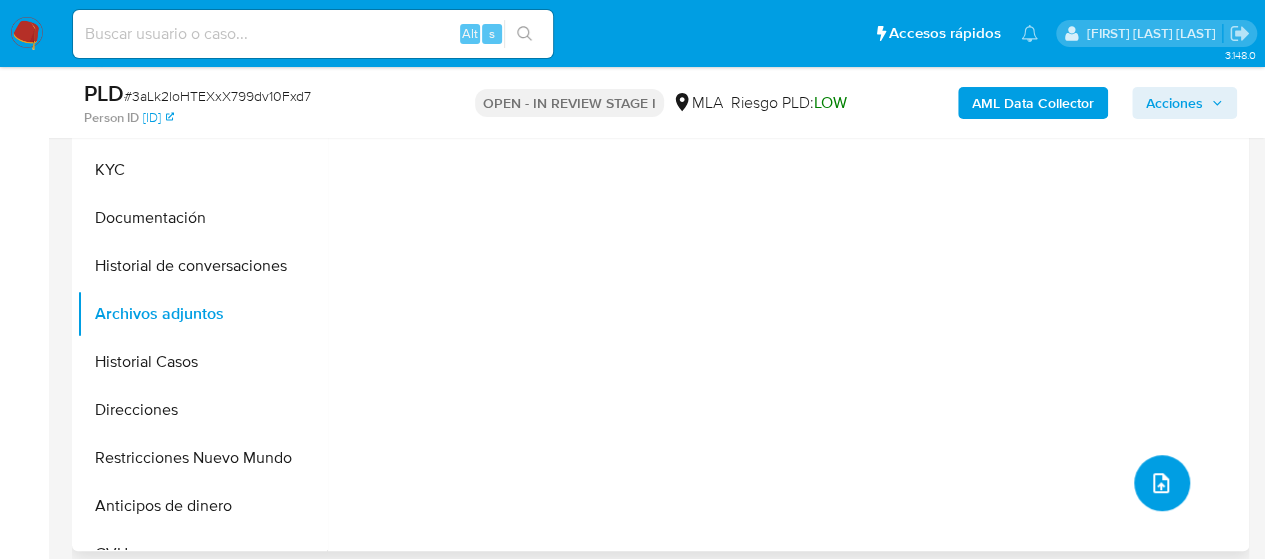 click 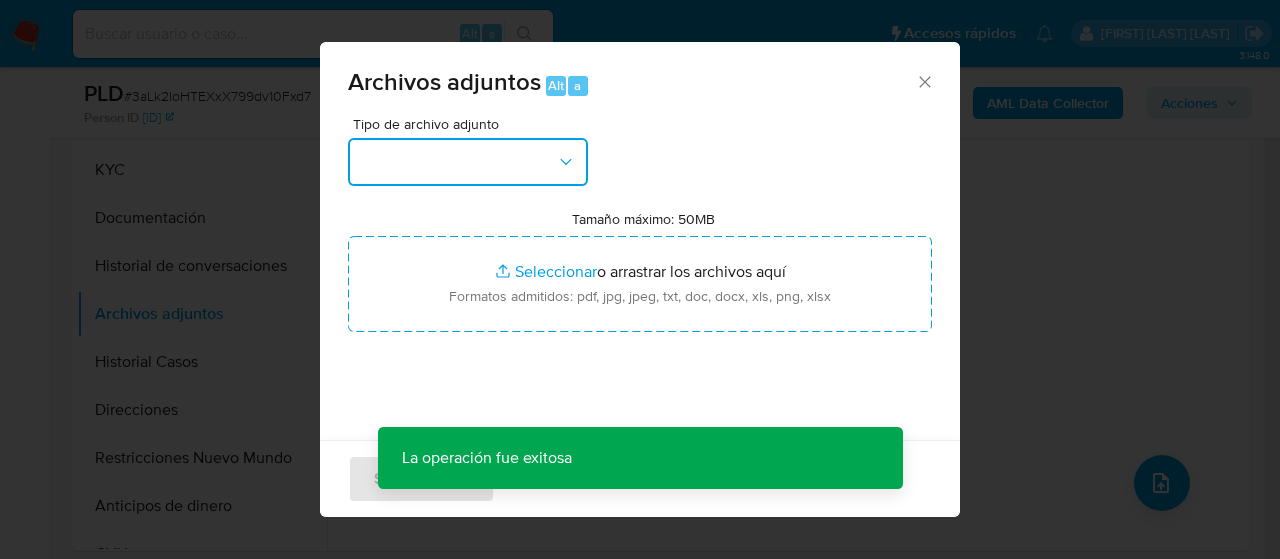 click at bounding box center (468, 162) 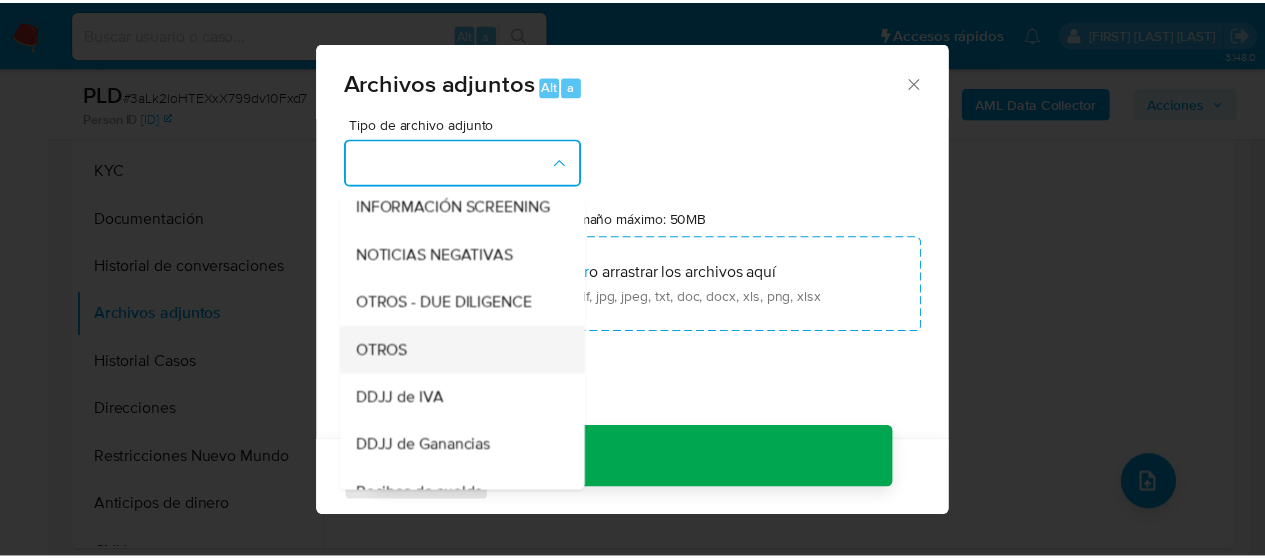 scroll, scrollTop: 300, scrollLeft: 0, axis: vertical 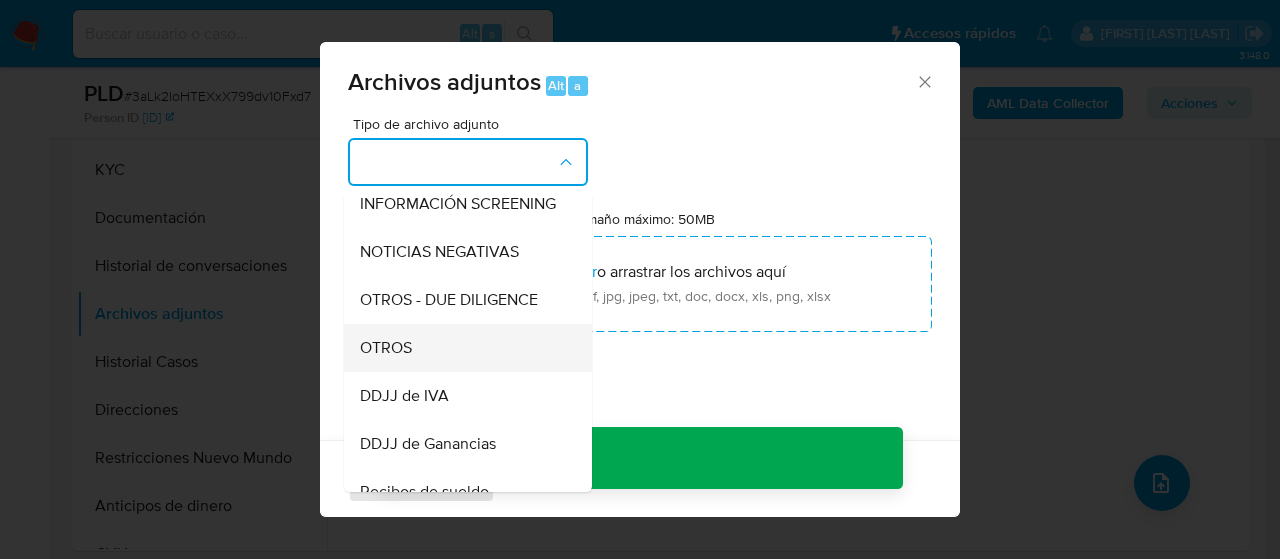 click on "OTROS" at bounding box center (386, 348) 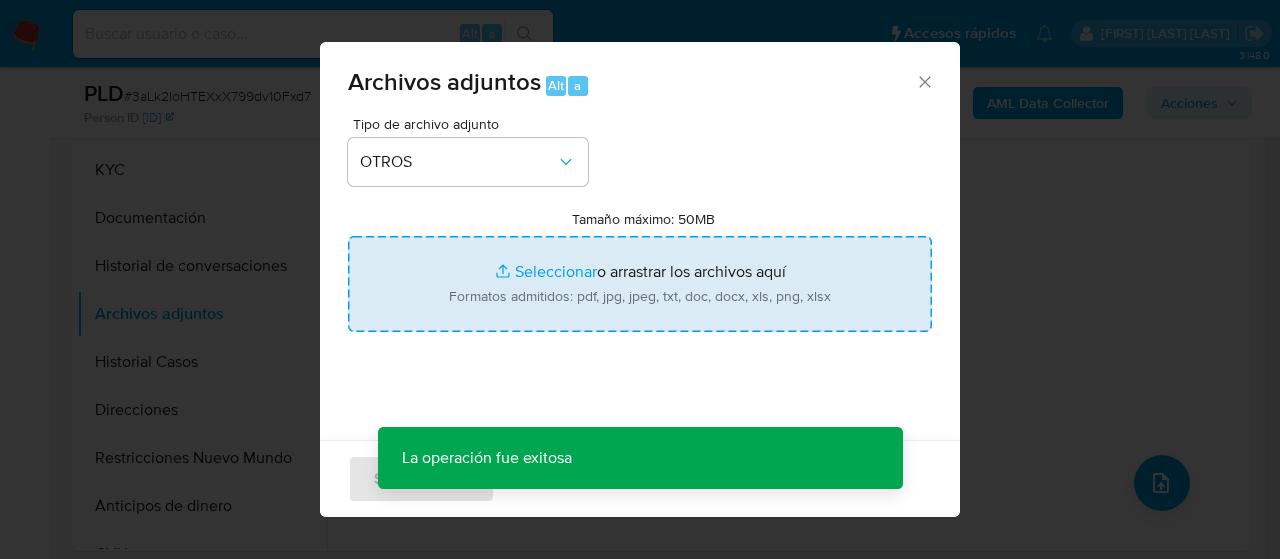 click on "Tamaño máximo: 50MB Seleccionar archivos" at bounding box center (640, 284) 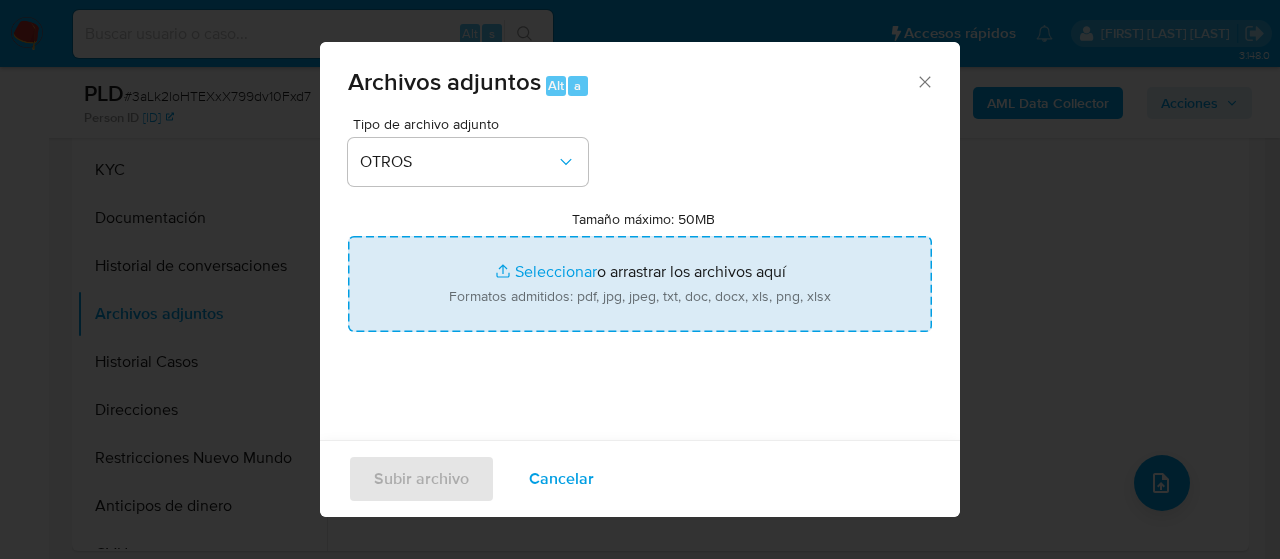 type on "C:\fakepath\Caselog 3aLk2loHTEXxX799dv10Fxd7_2025_06_19_15_18_43.docx" 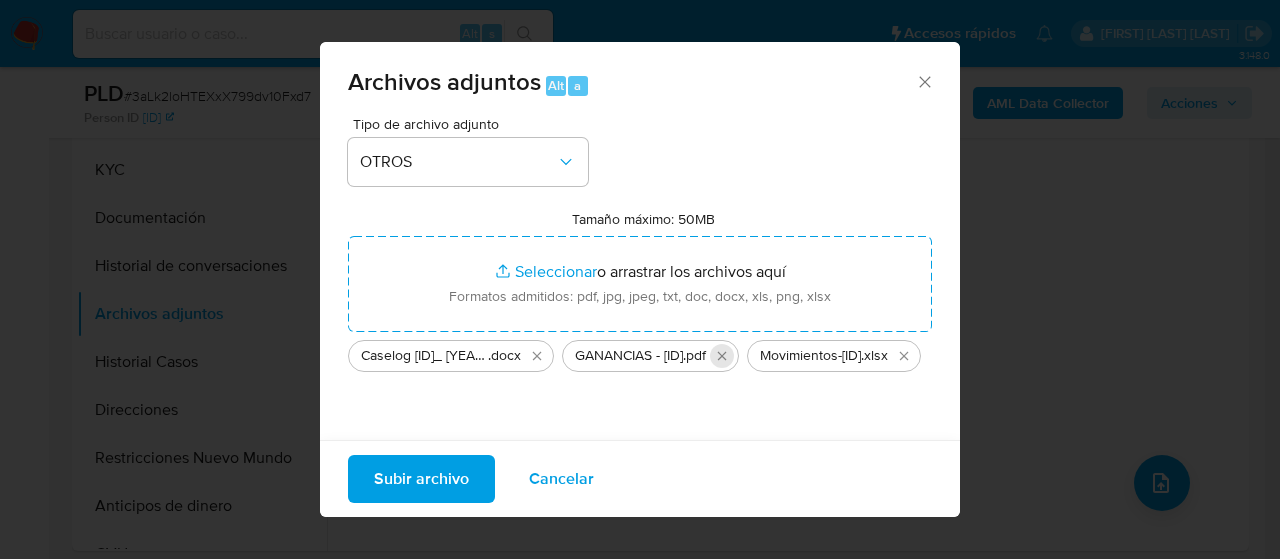 click at bounding box center [722, 356] 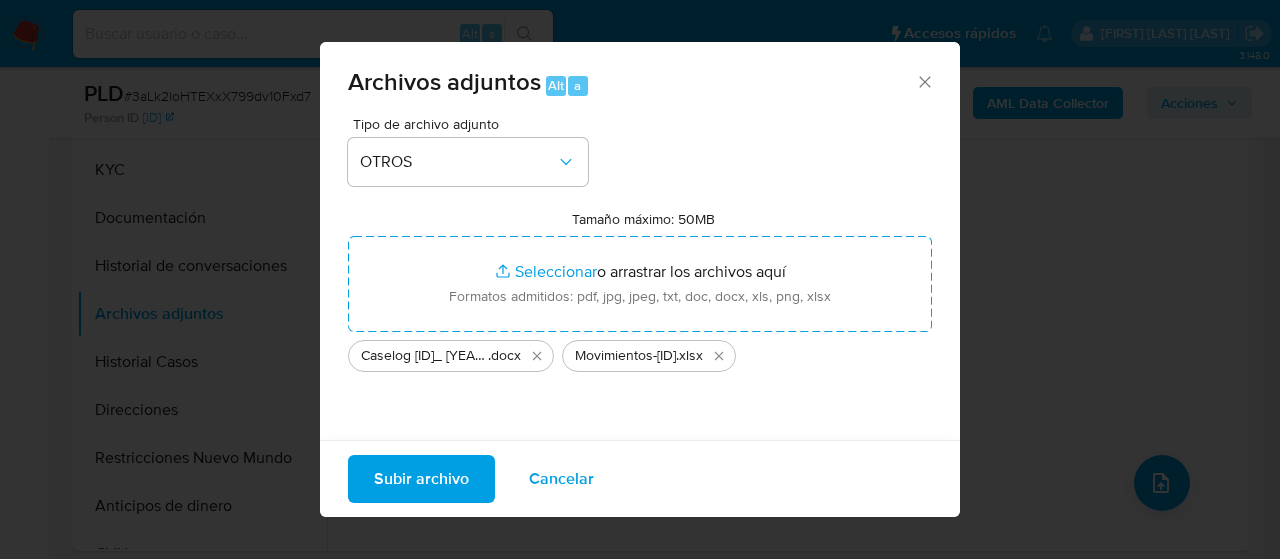 click on "Subir archivo" at bounding box center [421, 479] 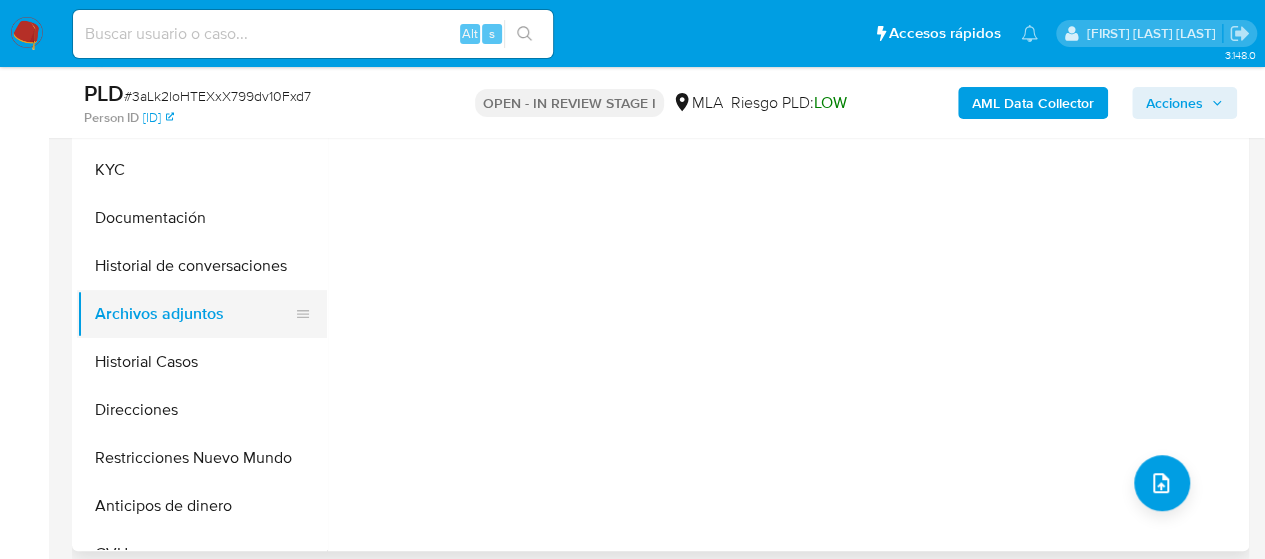 click on "Archivos adjuntos" at bounding box center (194, 314) 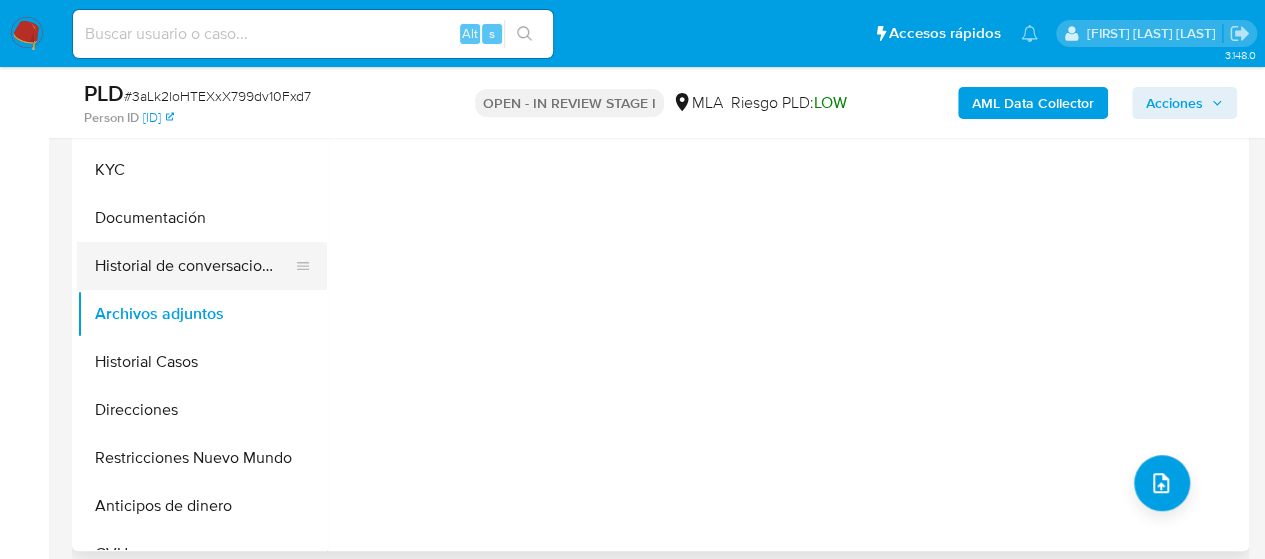 click on "Historial de conversaciones" at bounding box center (194, 266) 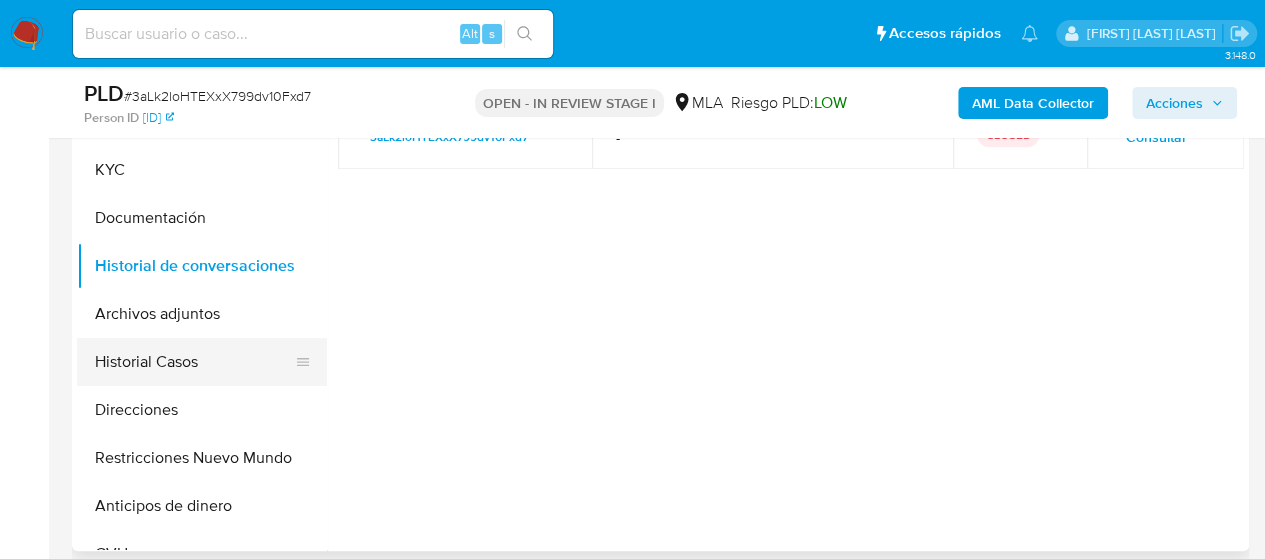 click on "Historial Casos" at bounding box center (194, 362) 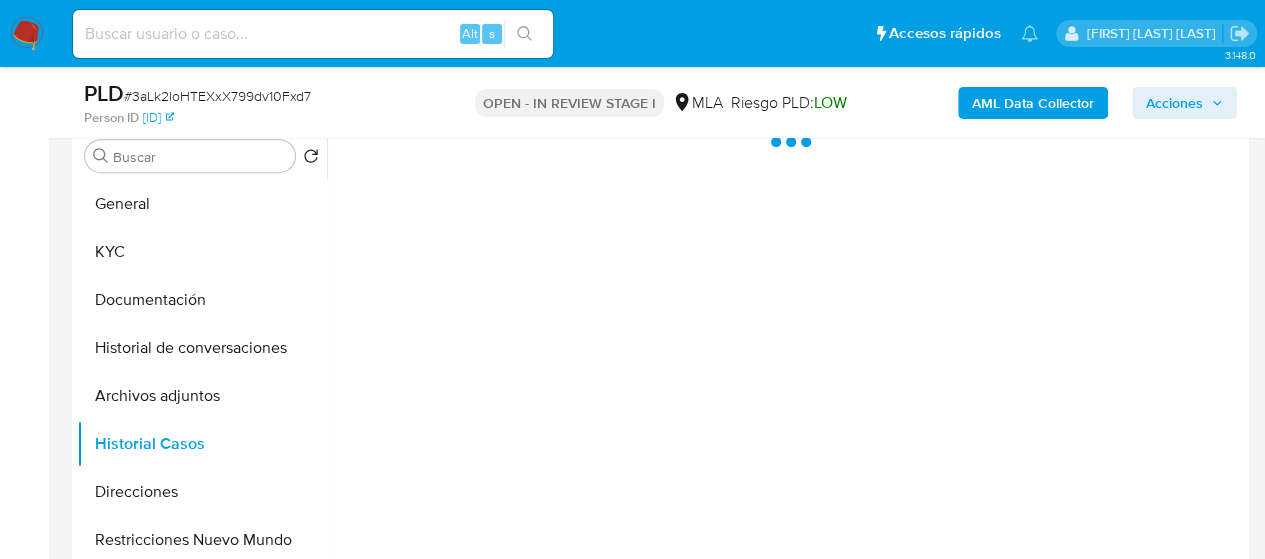 scroll, scrollTop: 380, scrollLeft: 0, axis: vertical 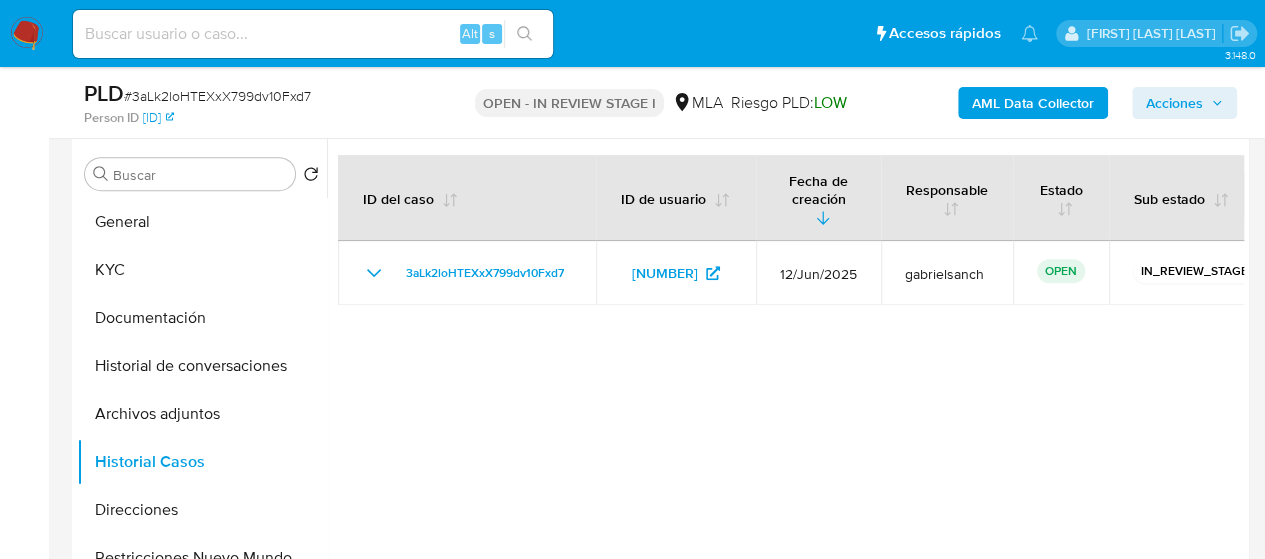 click on "Acciones" at bounding box center [1174, 103] 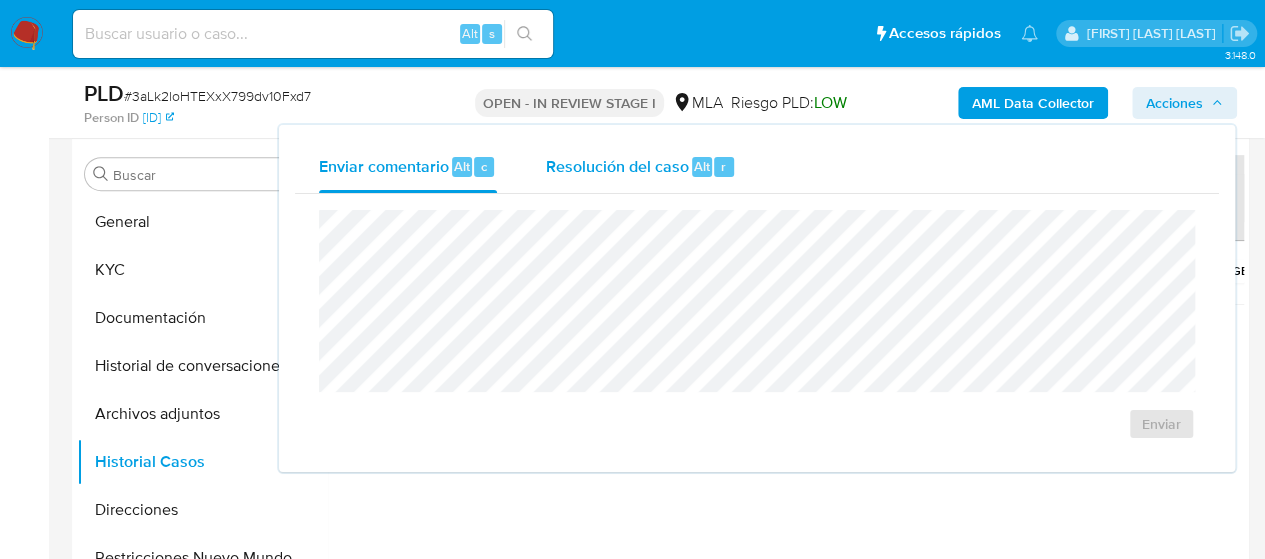 click on "Resolución del caso Alt r" at bounding box center (640, 167) 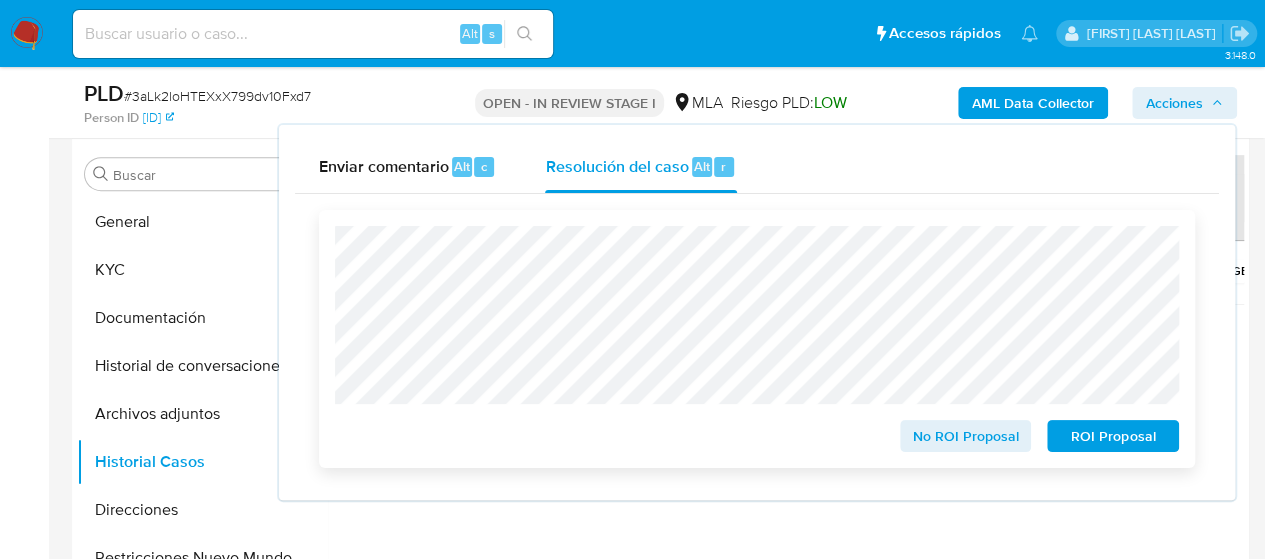 click on "No ROI Proposal" at bounding box center [966, 436] 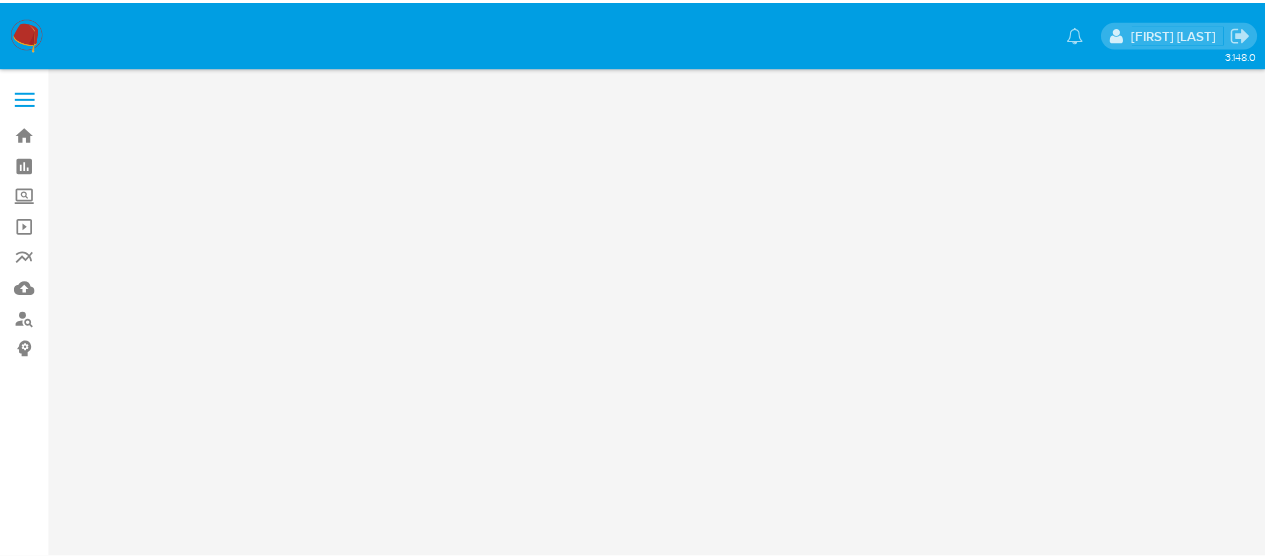 scroll, scrollTop: 0, scrollLeft: 0, axis: both 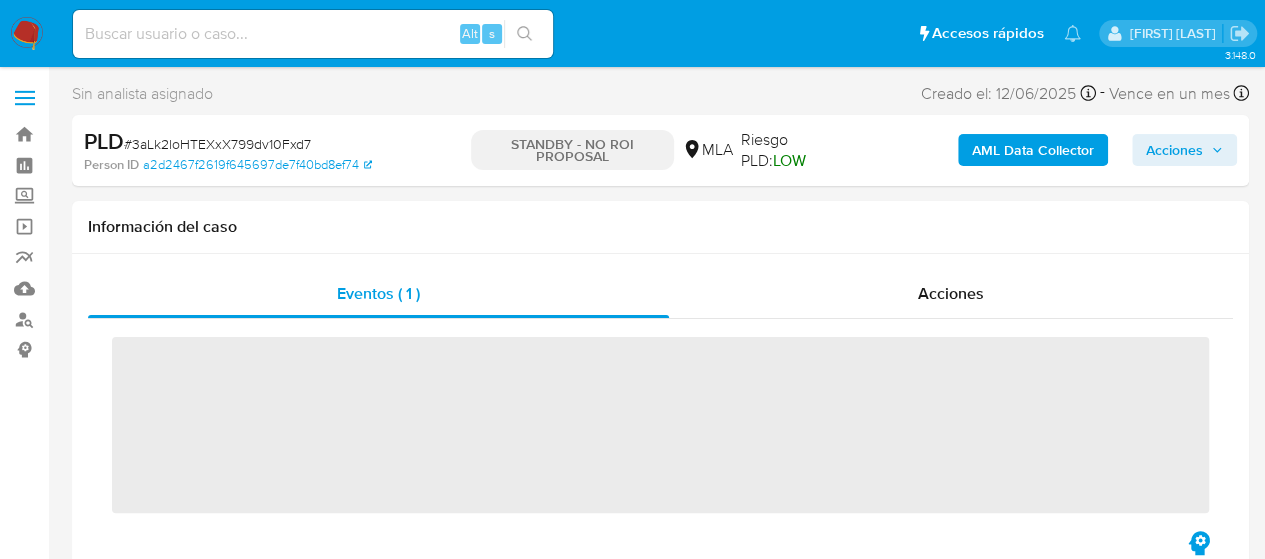 click at bounding box center (313, 34) 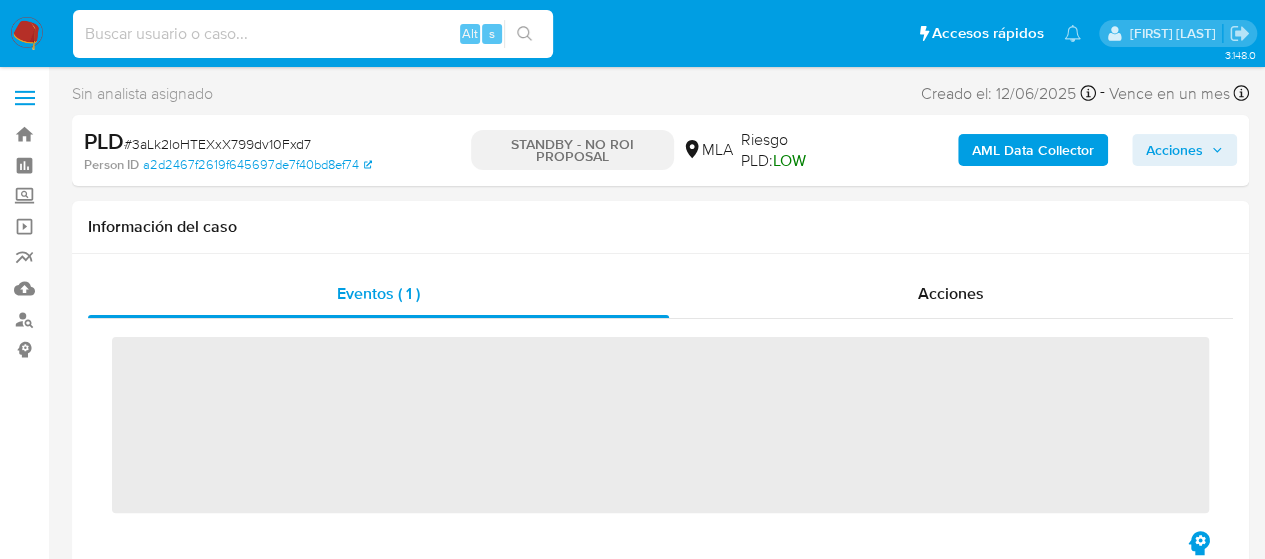 paste on "CZeise4GVbeHIpdvtNh49AxZ" 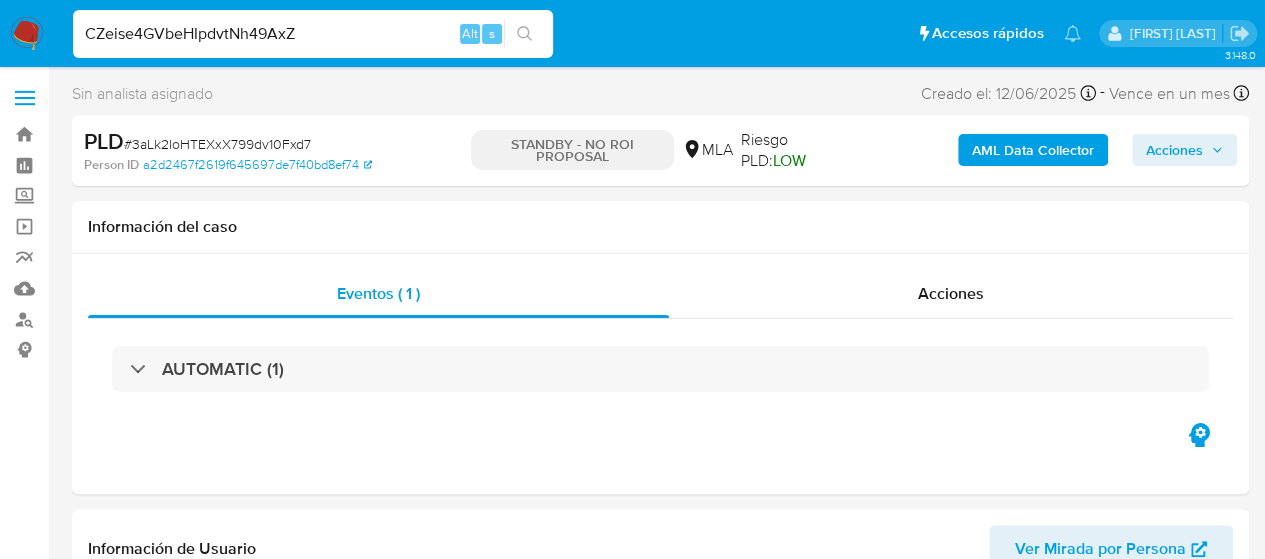 type on "CZeise4GVbeHIpdvtNh49AxZ" 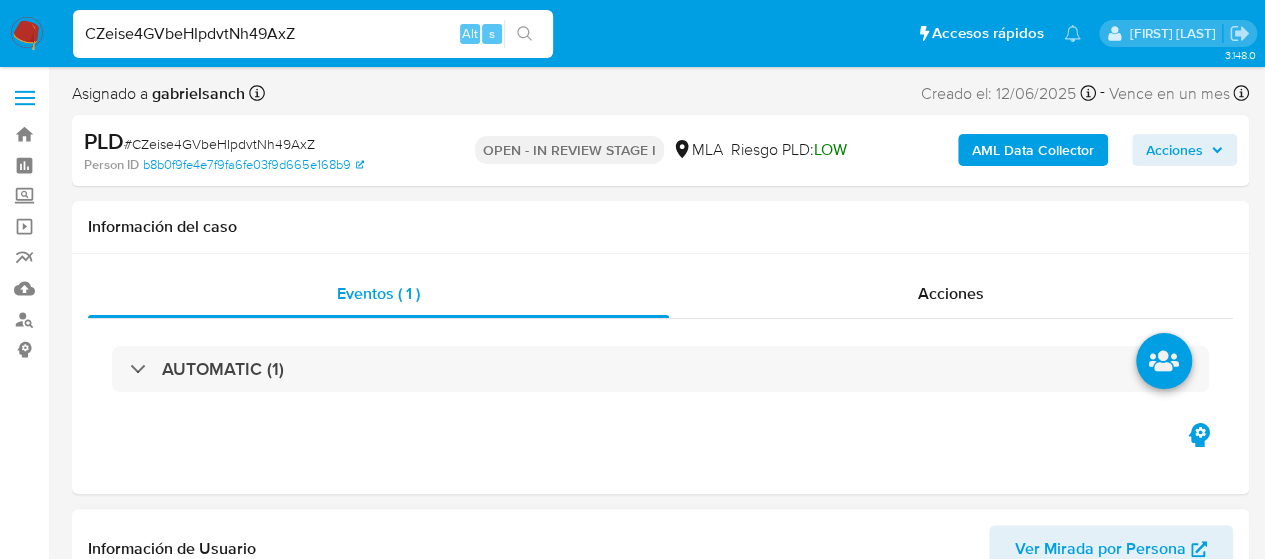 select on "10" 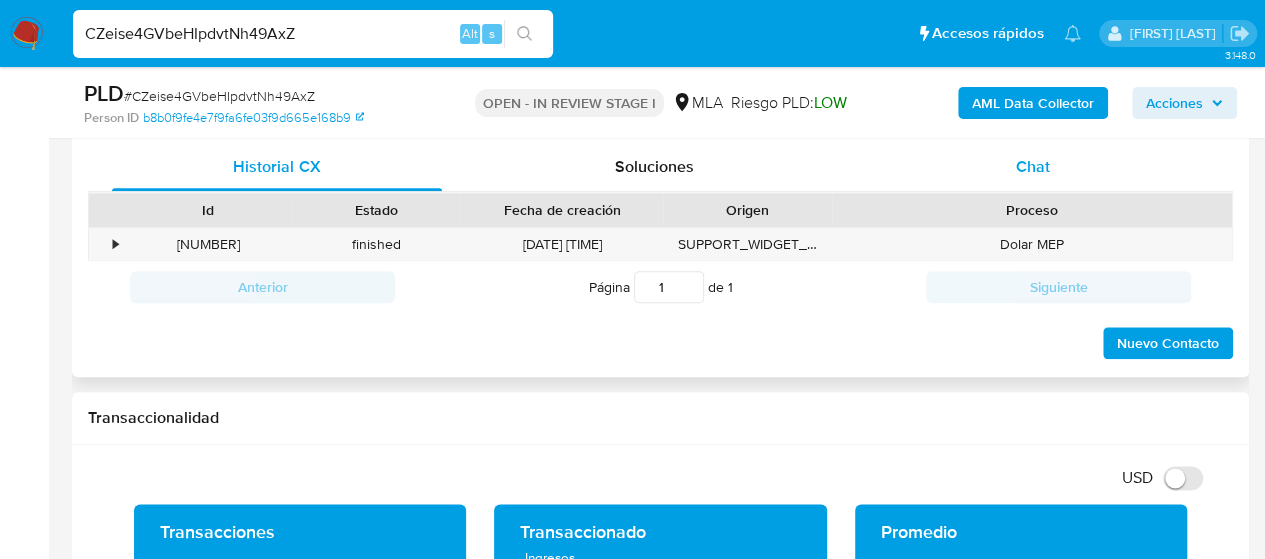 scroll, scrollTop: 900, scrollLeft: 0, axis: vertical 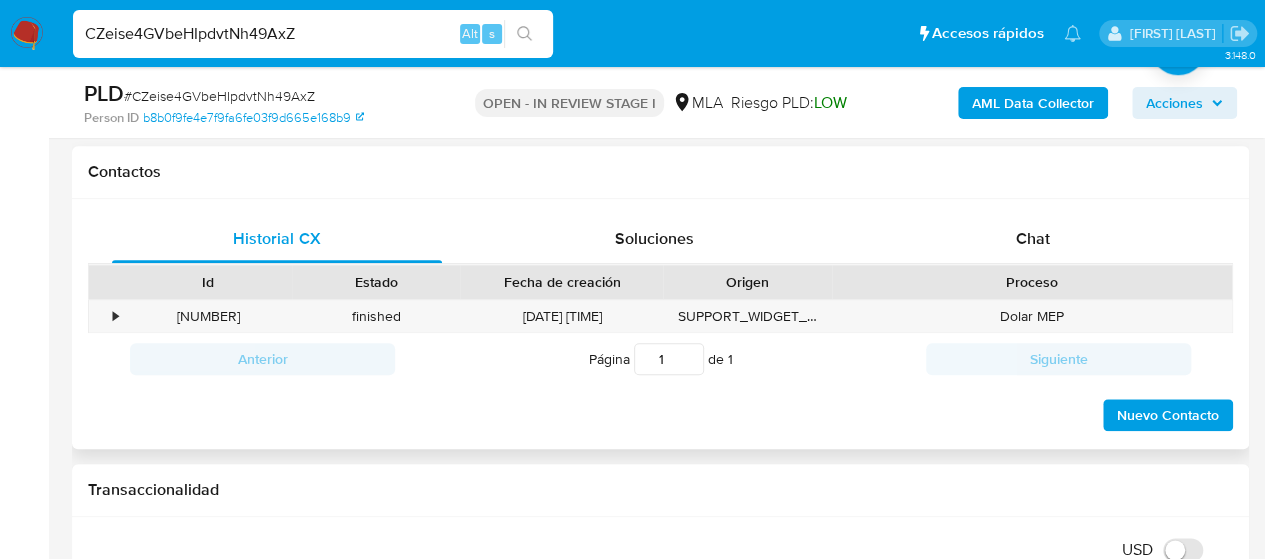 click on "Historial CX Soluciones Chat Id Estado Fecha de creación Origen Proceso • 347324171 finished 16/10/2024 19:47:51 SUPPORT_WIDGET_MP_MOBILE Dolar MEP Anterior Página   1   de   1 Siguiente Cargando... Nuevo Contacto" at bounding box center (660, 324) 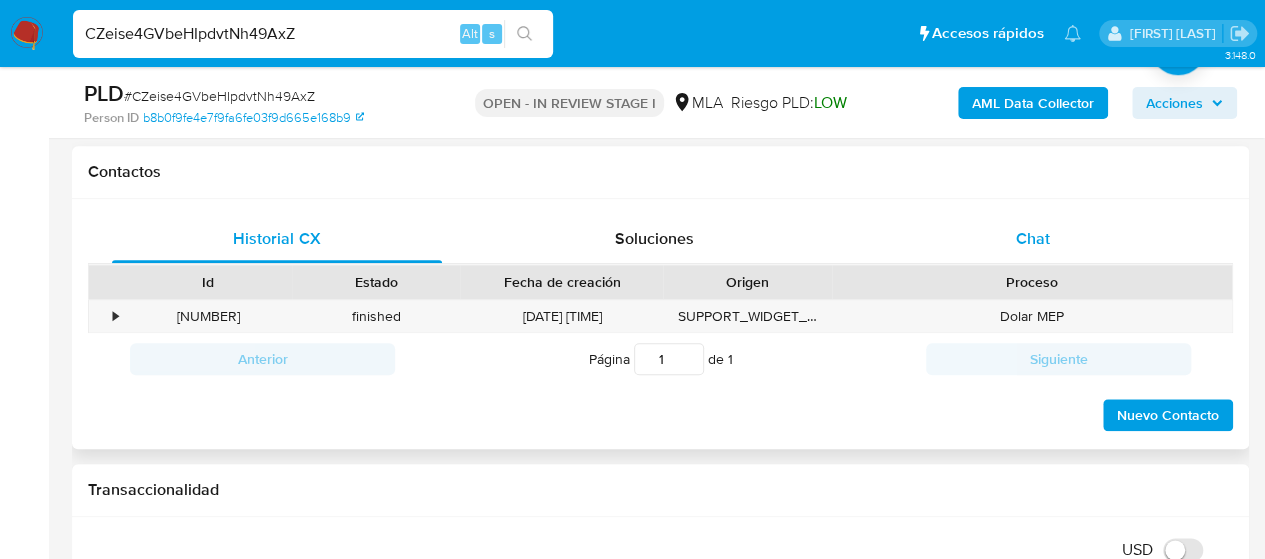 click on "Chat" at bounding box center [1033, 238] 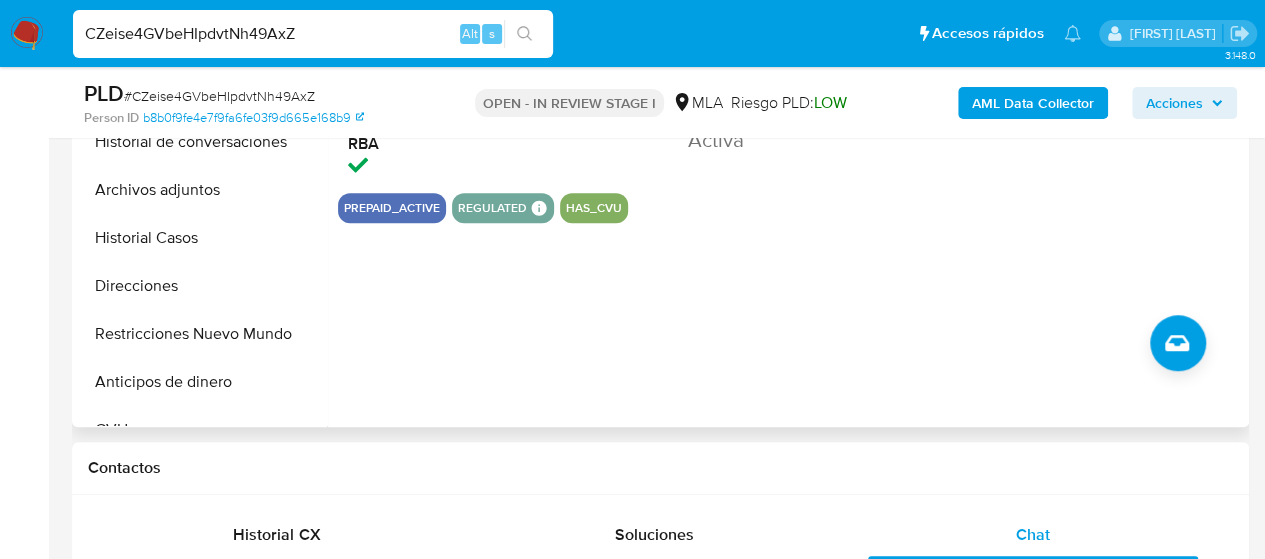 scroll, scrollTop: 500, scrollLeft: 0, axis: vertical 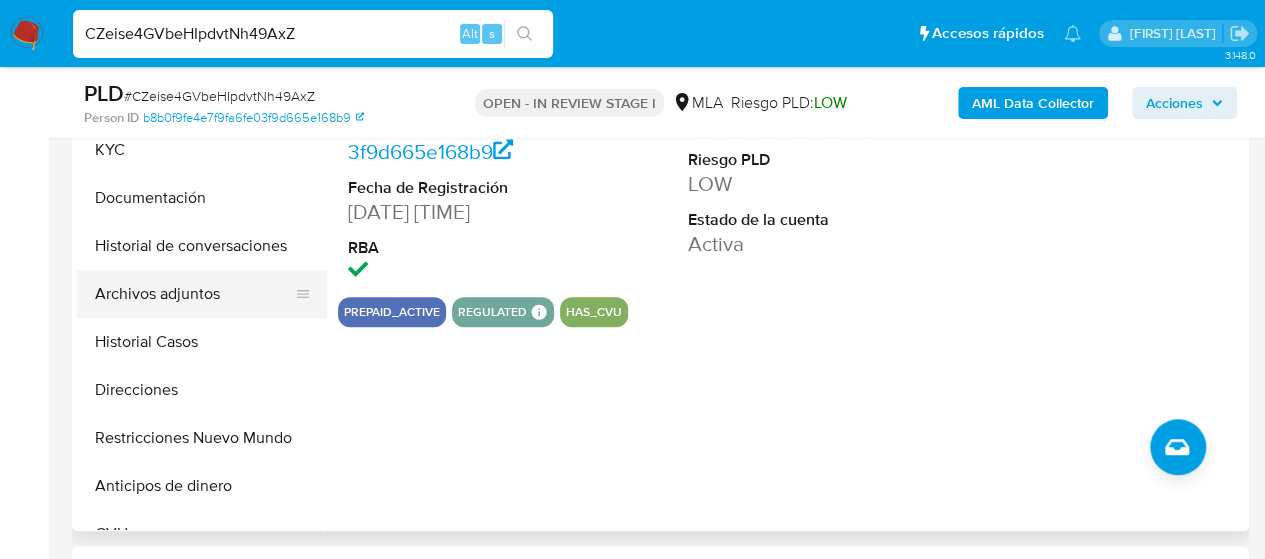 click on "Archivos adjuntos" at bounding box center (194, 294) 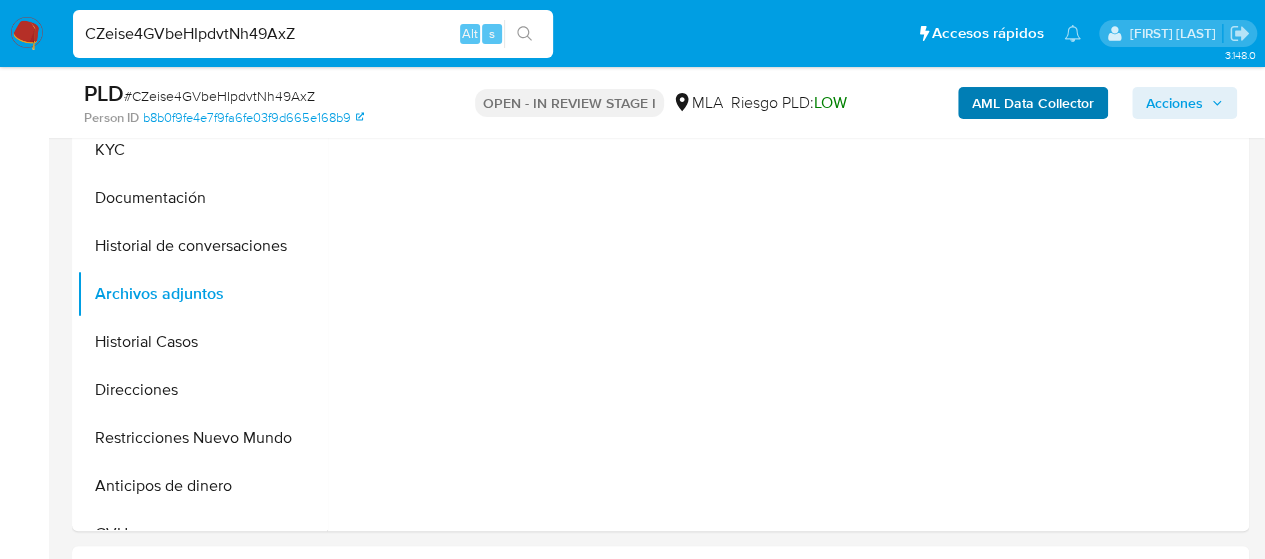 scroll, scrollTop: 400, scrollLeft: 0, axis: vertical 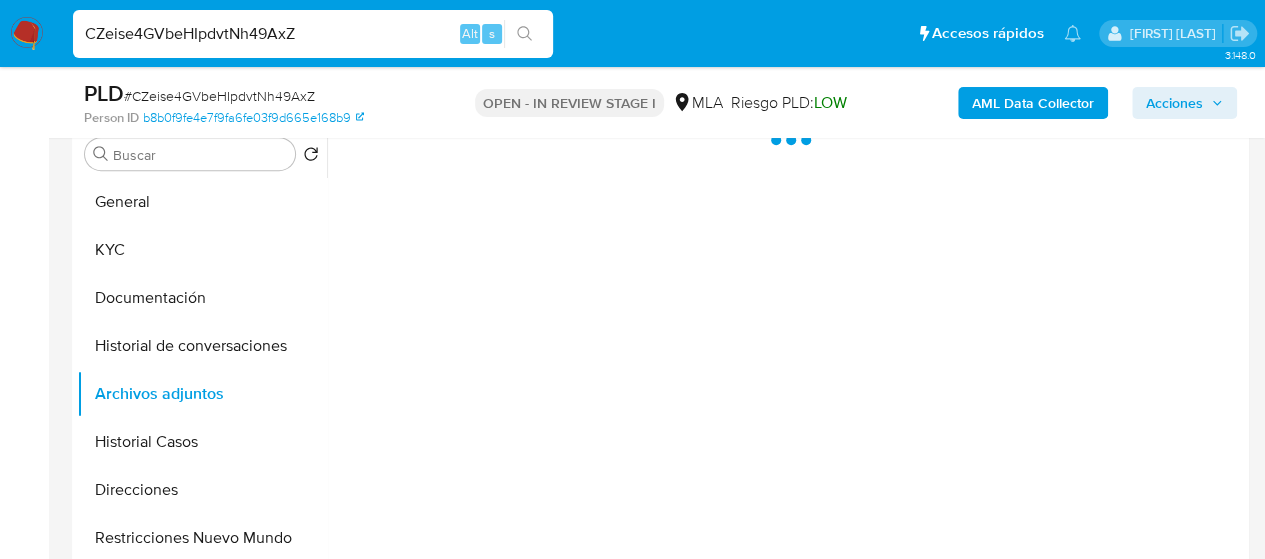 click on "AML Data Collector" at bounding box center (1033, 103) 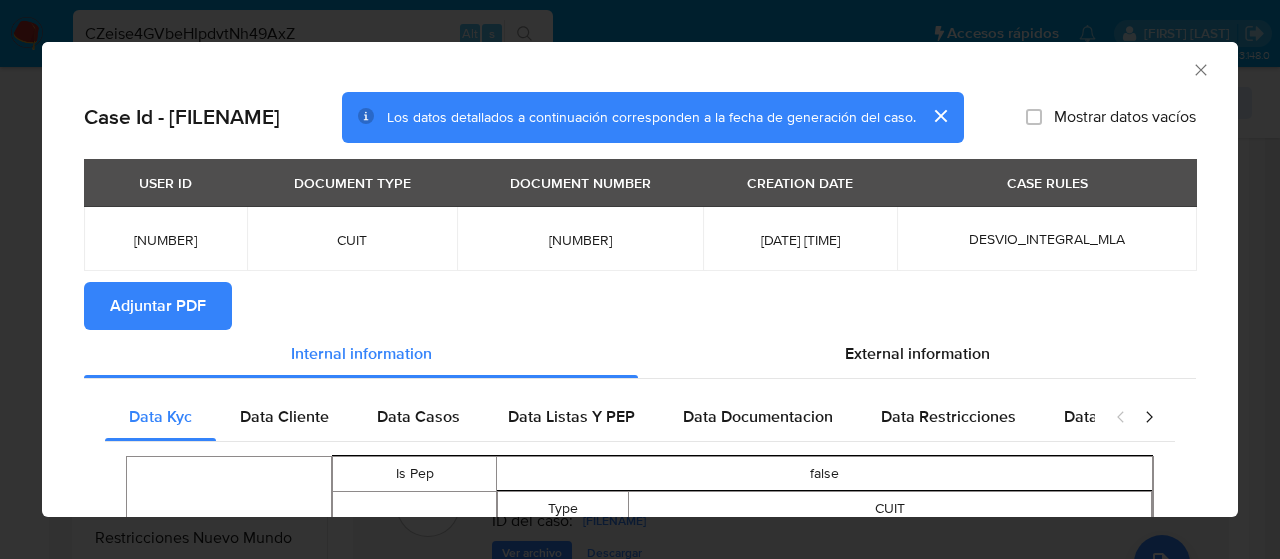 click on "Adjuntar PDF" at bounding box center [158, 306] 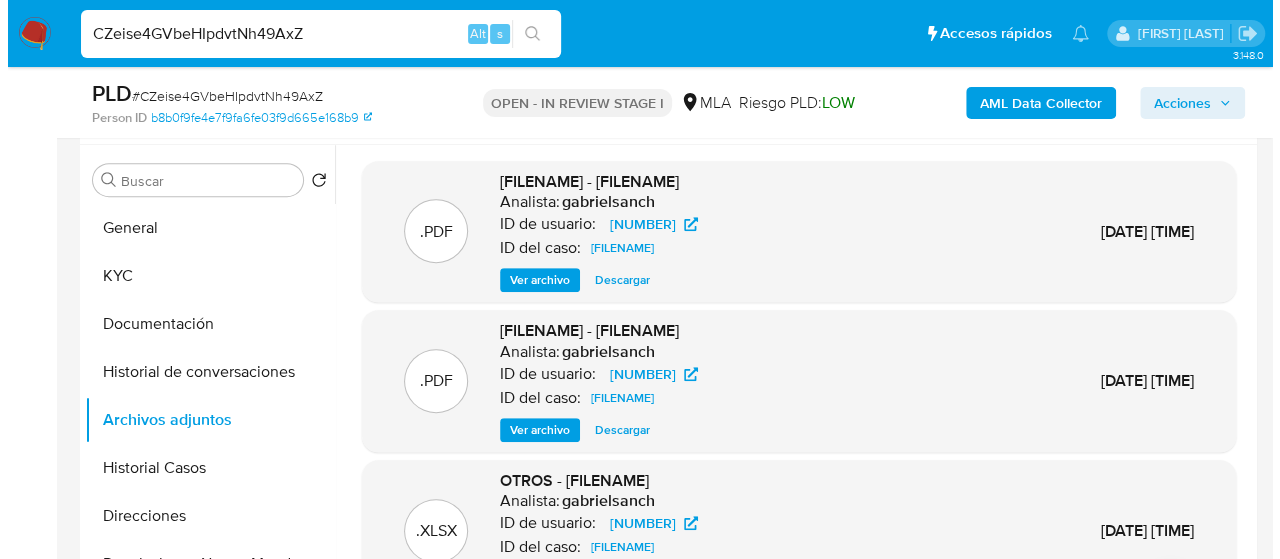 scroll, scrollTop: 400, scrollLeft: 0, axis: vertical 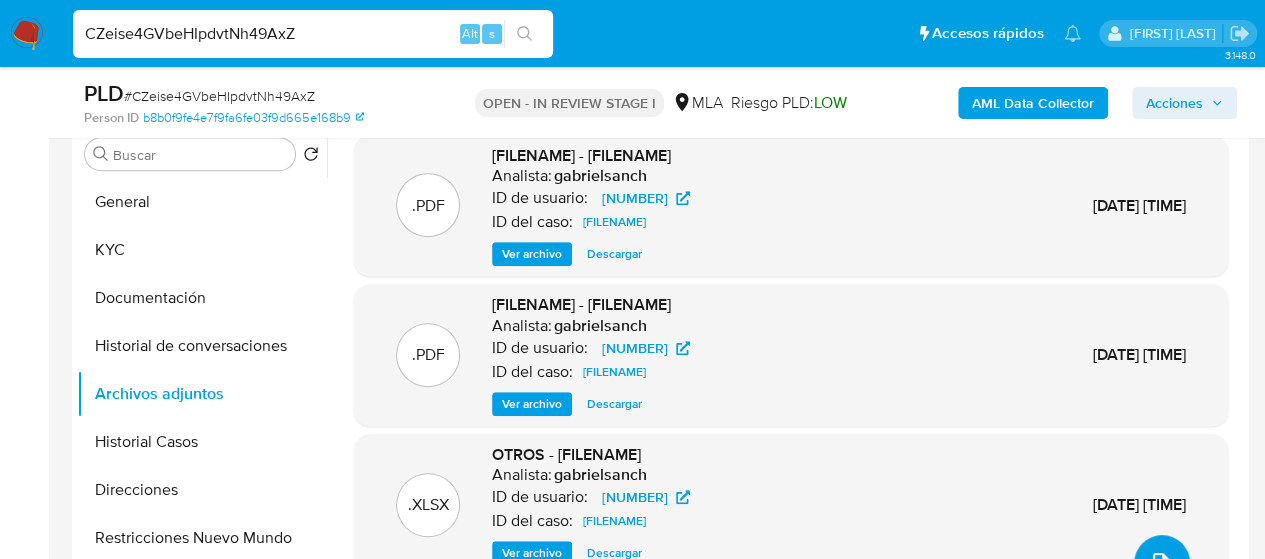 click 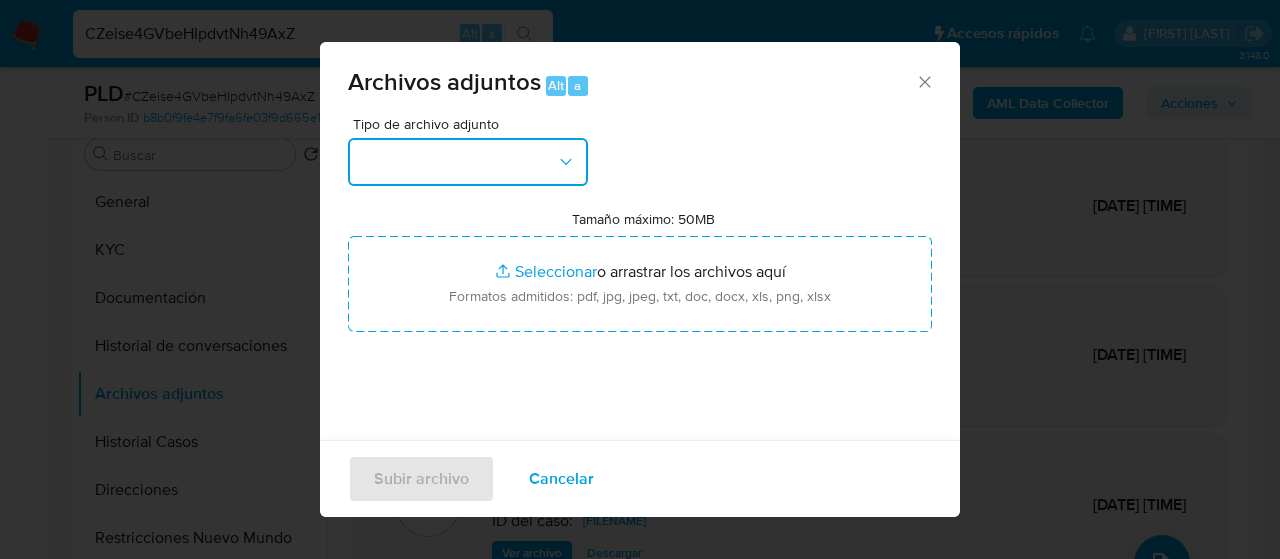 click at bounding box center (468, 162) 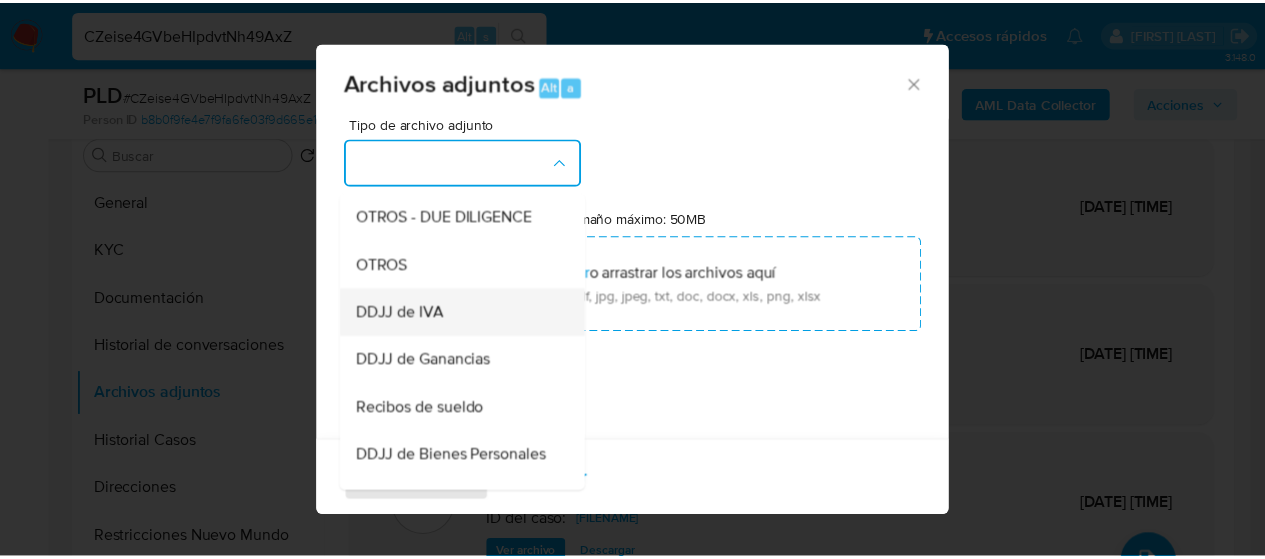 scroll, scrollTop: 400, scrollLeft: 0, axis: vertical 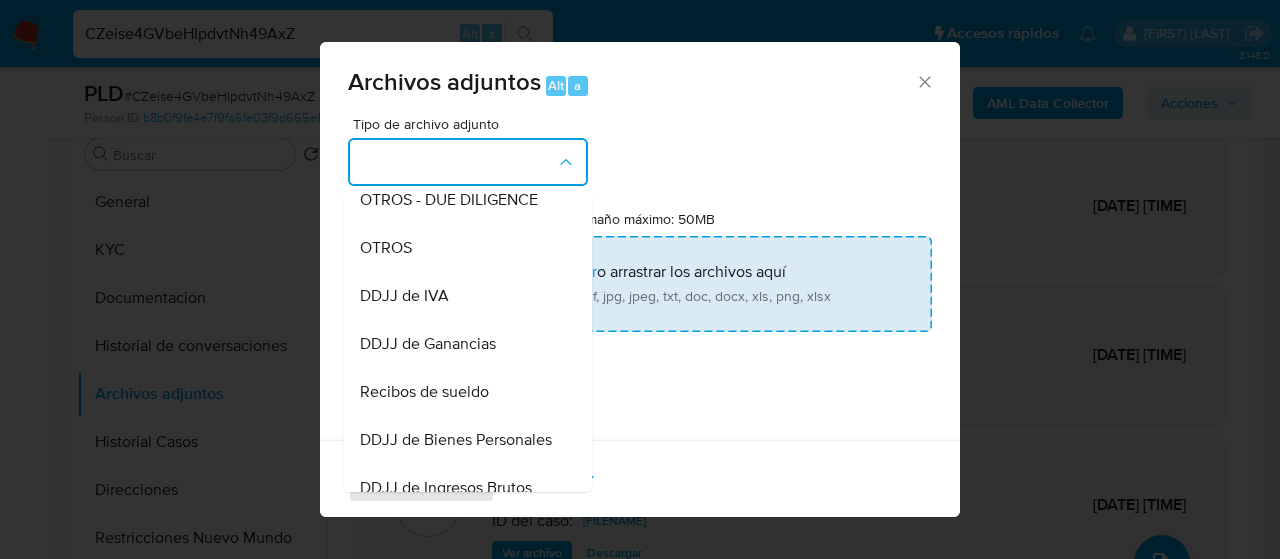 click on "OTROS" at bounding box center (386, 248) 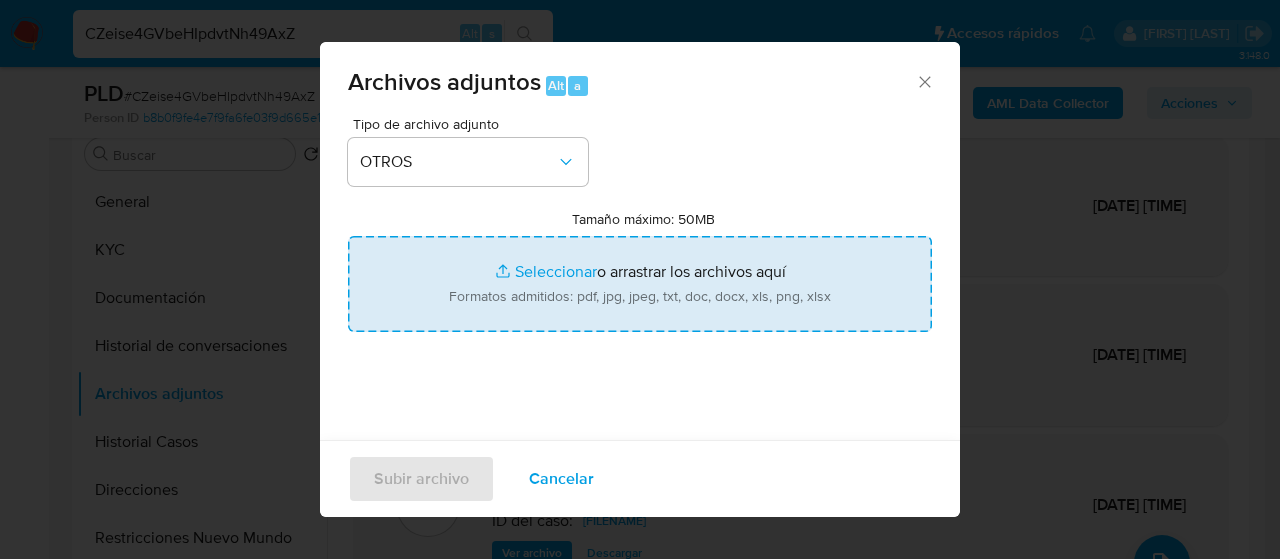 click on "Tamaño máximo: 50MB Seleccionar archivos" at bounding box center (640, 284) 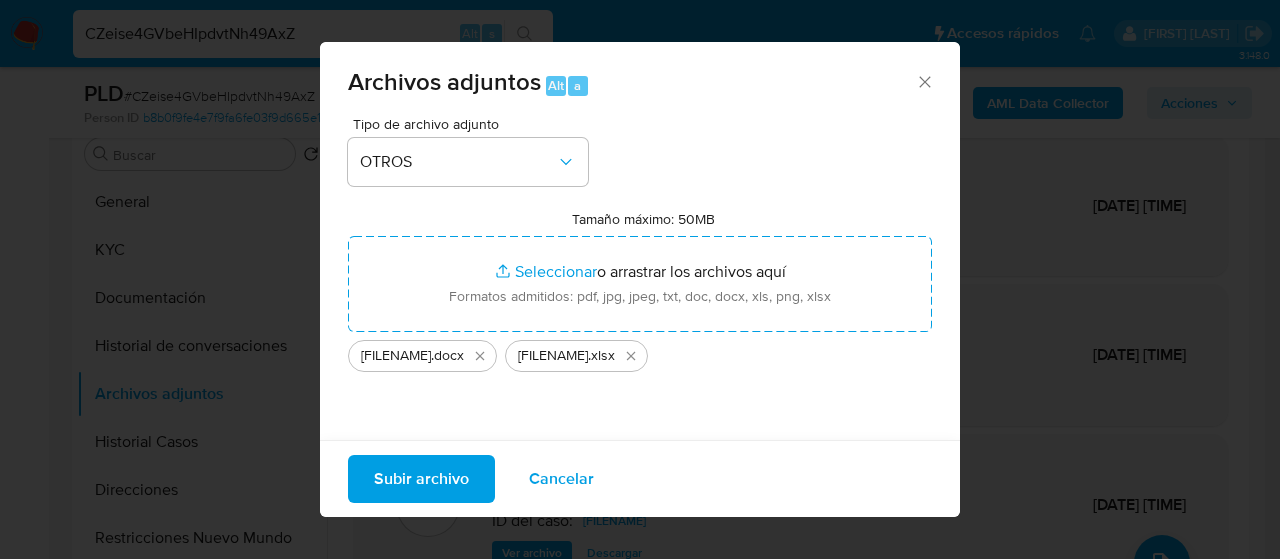 drag, startPoint x: 564, startPoint y: 291, endPoint x: 439, endPoint y: 479, distance: 225.76315 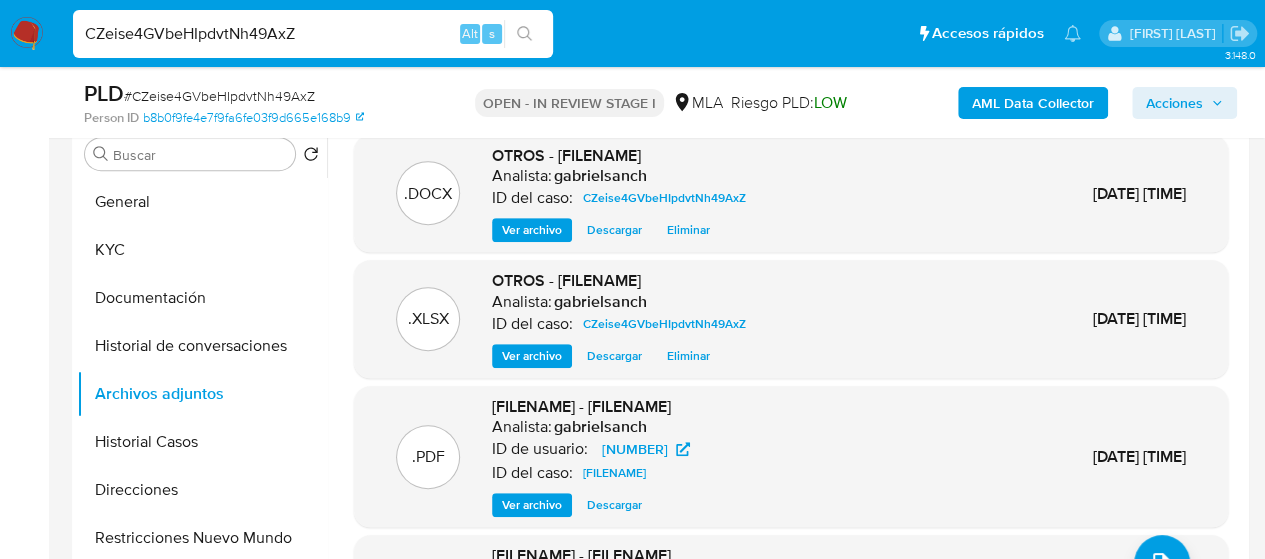 click on "Acciones" at bounding box center [1174, 103] 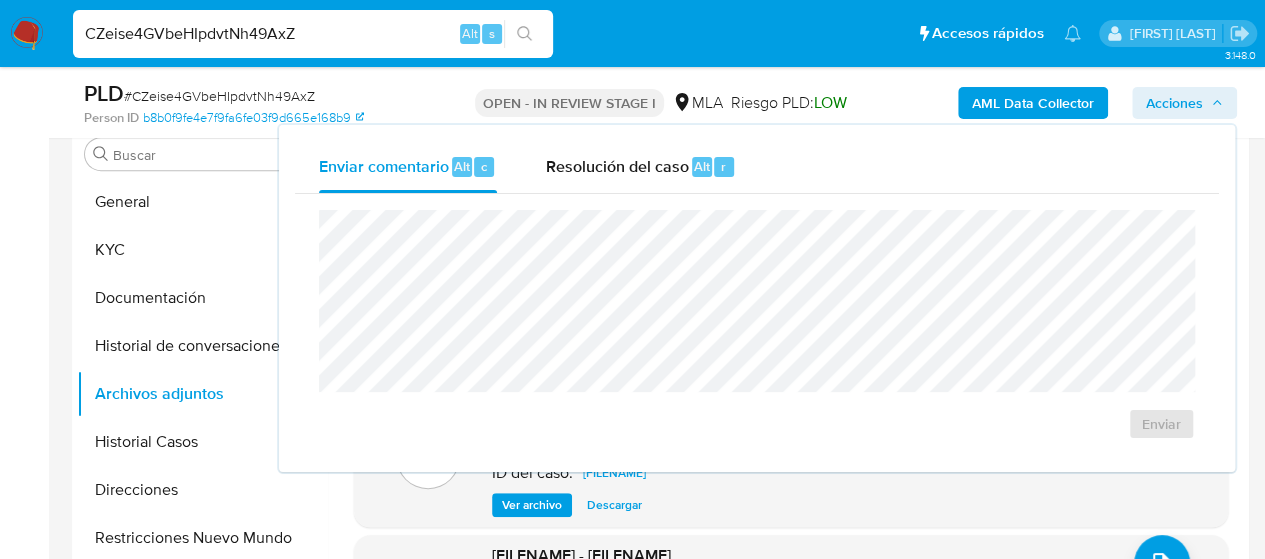 click on "Enviar comentario Alt c Resolución del caso Alt r Enviar" at bounding box center (757, 298) 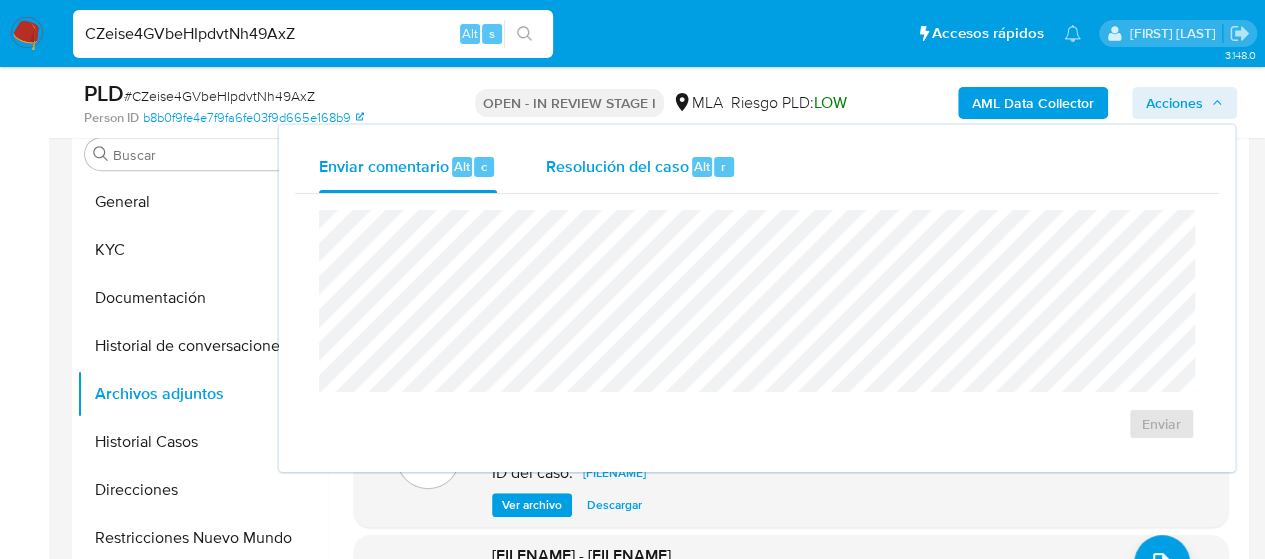 click on "Resolución del caso" at bounding box center (616, 165) 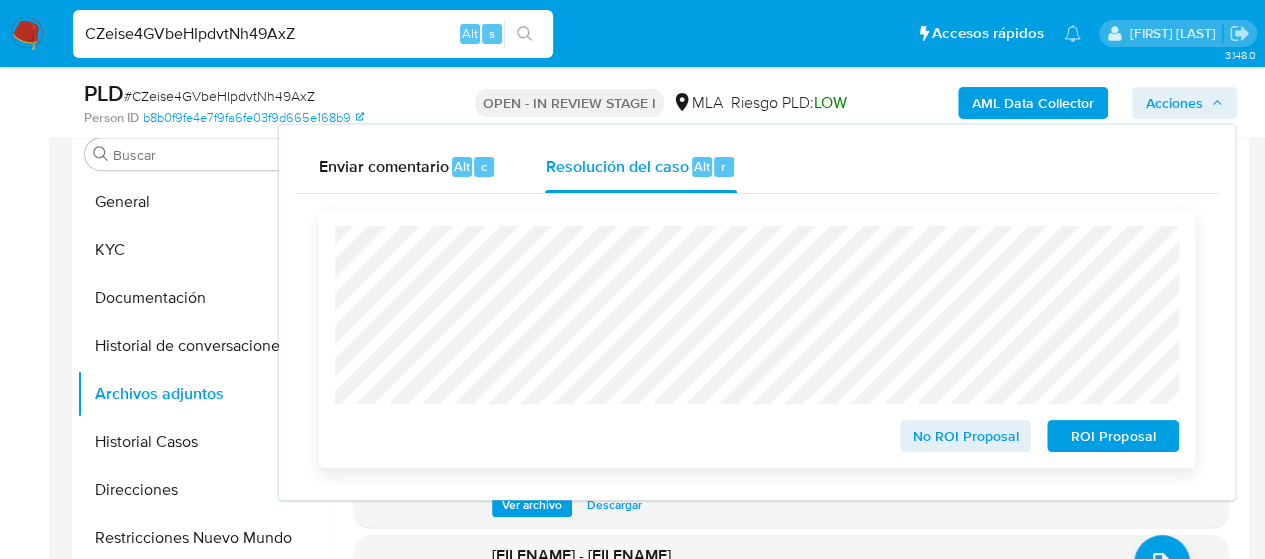 click on "No ROI Proposal" at bounding box center [966, 436] 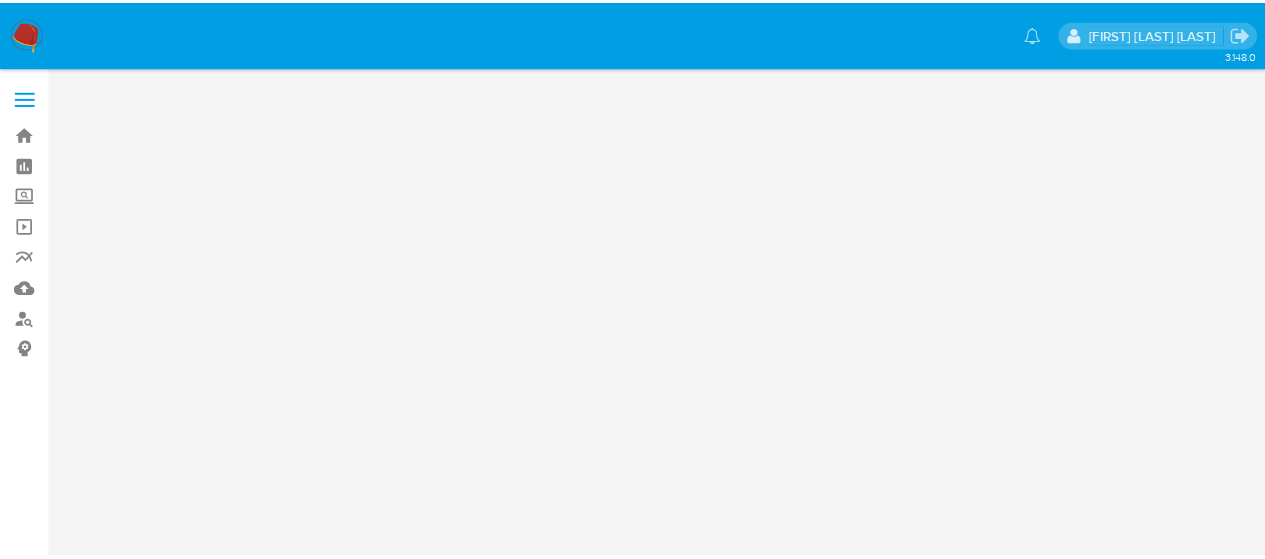 scroll, scrollTop: 0, scrollLeft: 0, axis: both 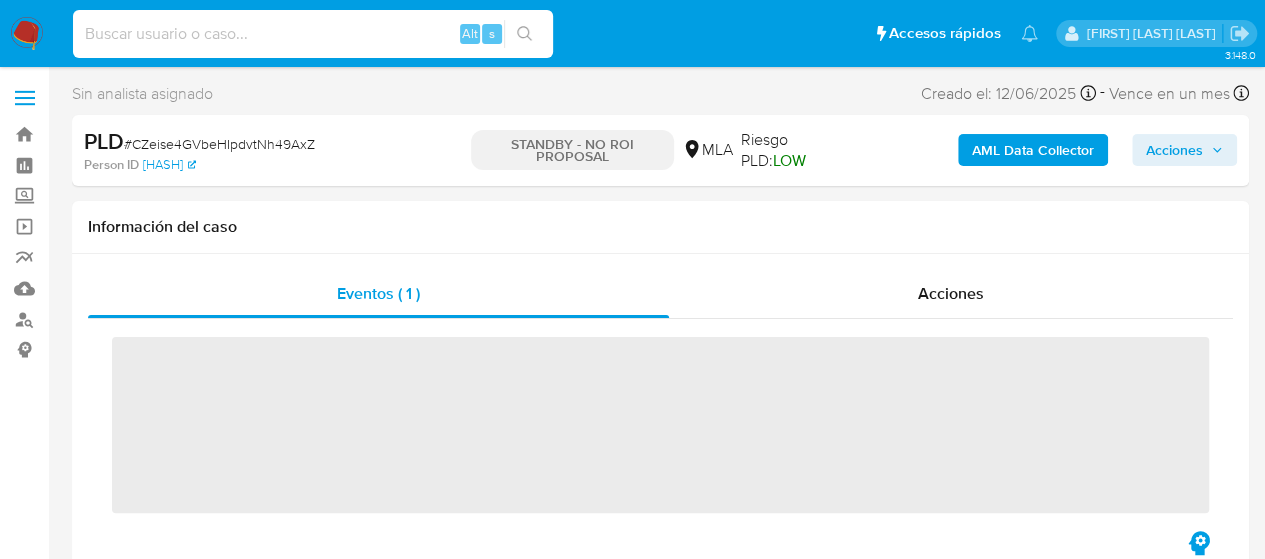 click at bounding box center (313, 34) 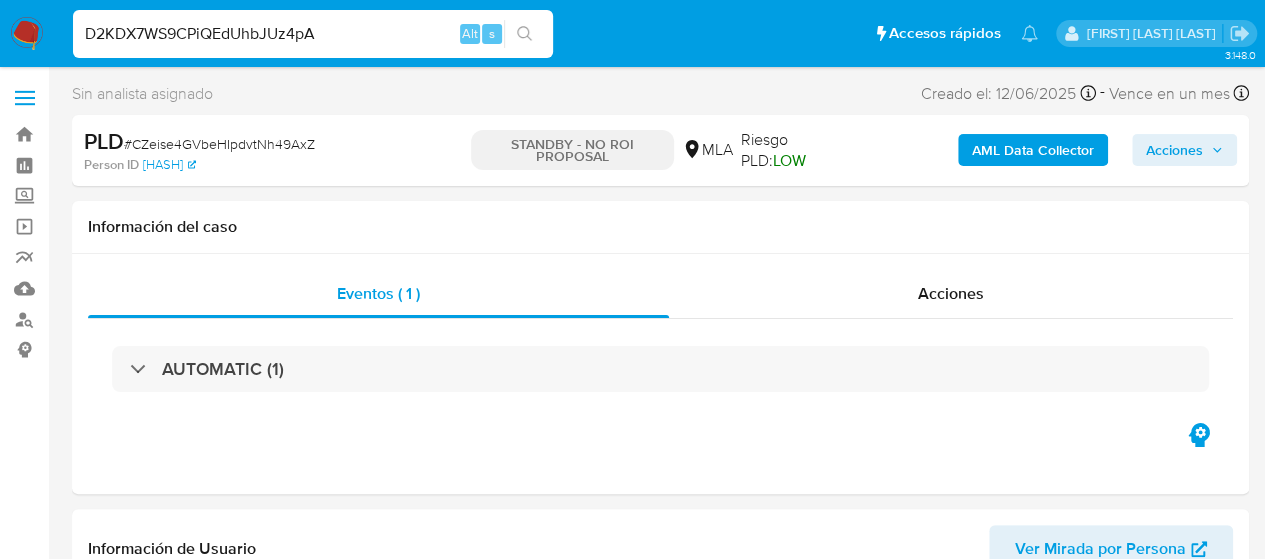 type on "D2KDX7WS9CPiQEdUhbJUz4pA" 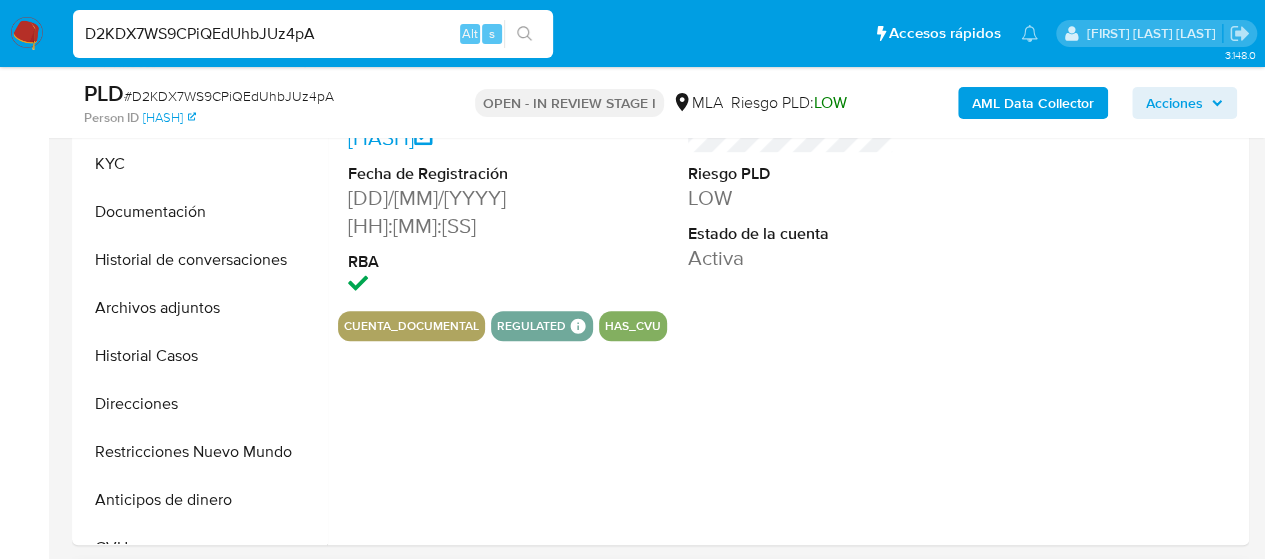scroll, scrollTop: 800, scrollLeft: 0, axis: vertical 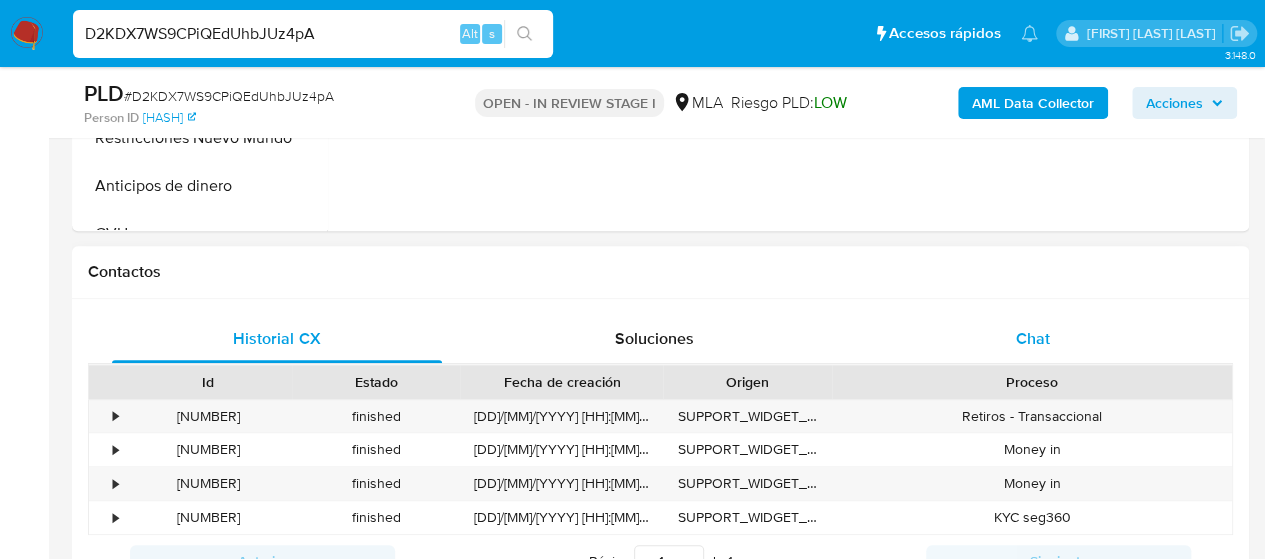 click on "Chat" at bounding box center (1033, 339) 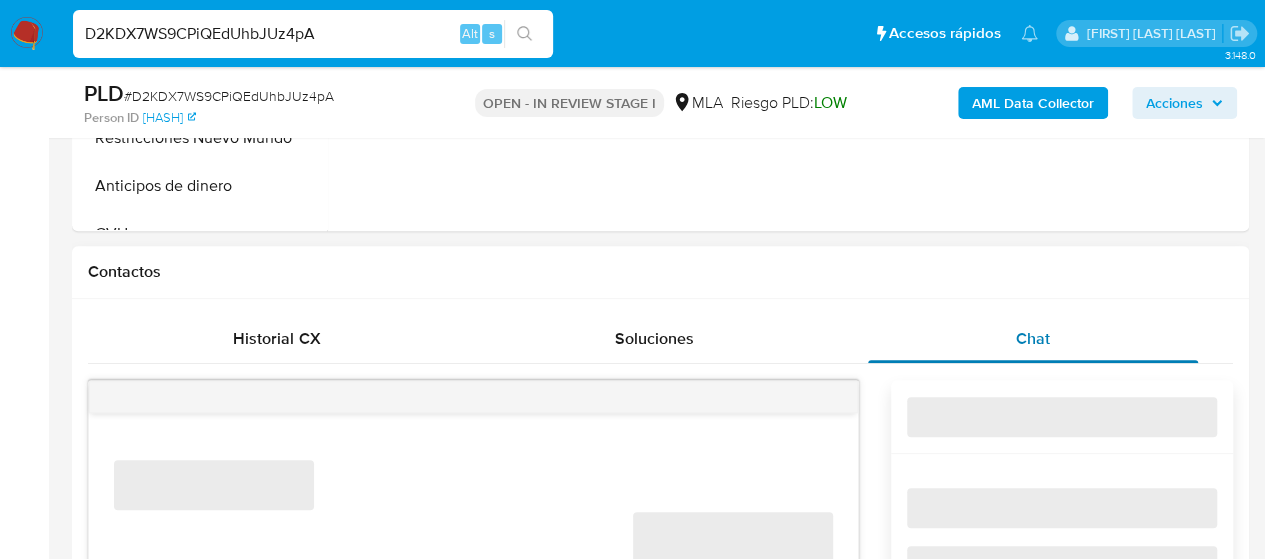 select on "10" 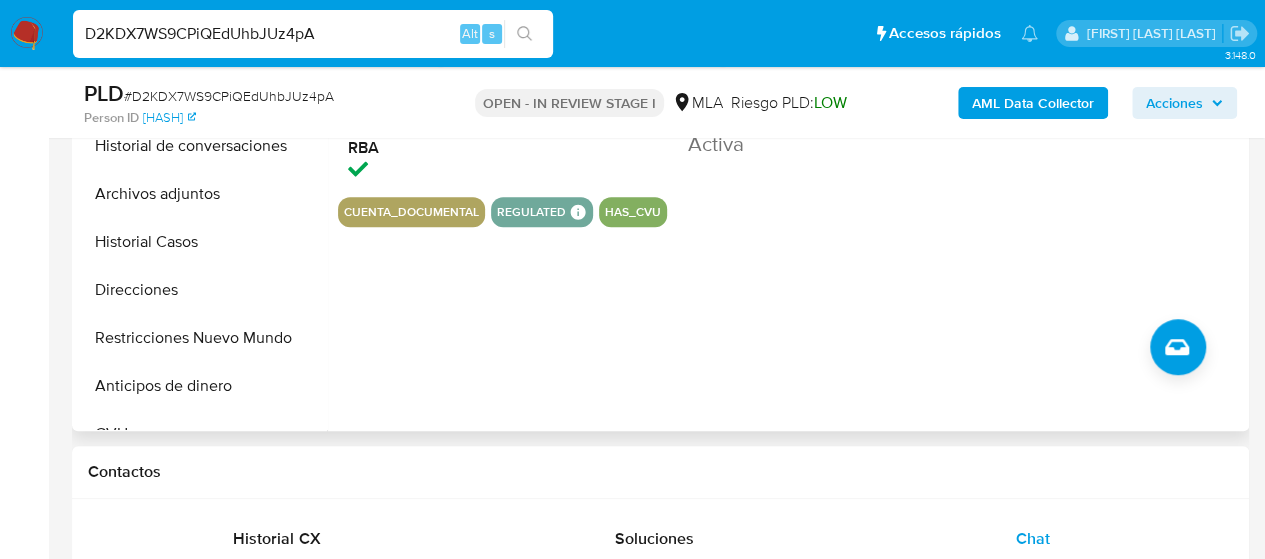 scroll, scrollTop: 400, scrollLeft: 0, axis: vertical 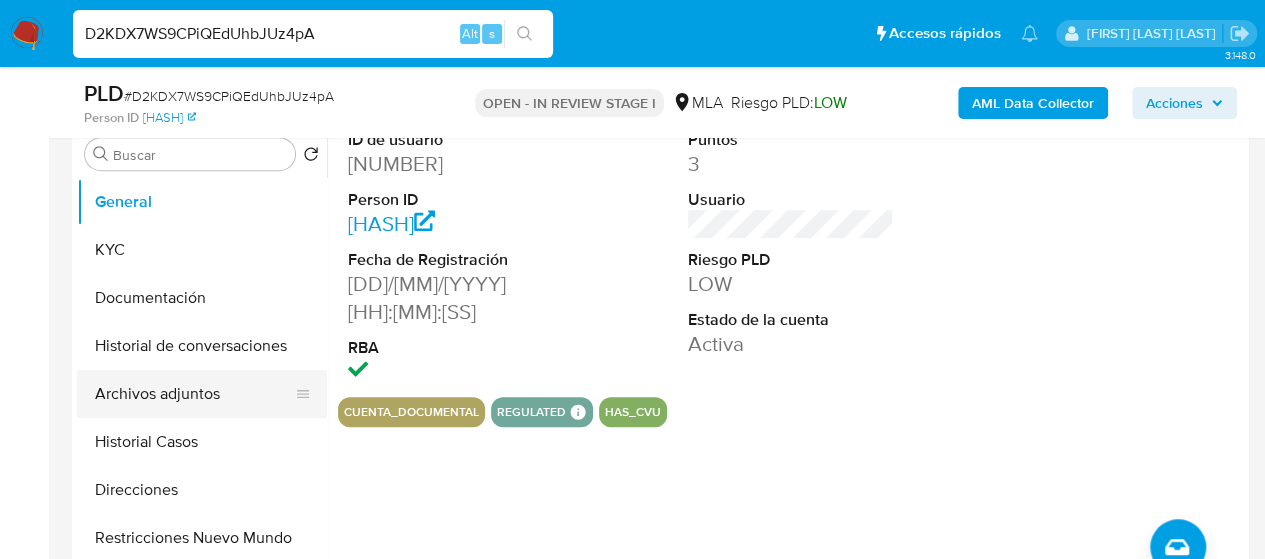 click on "Archivos adjuntos" at bounding box center [194, 394] 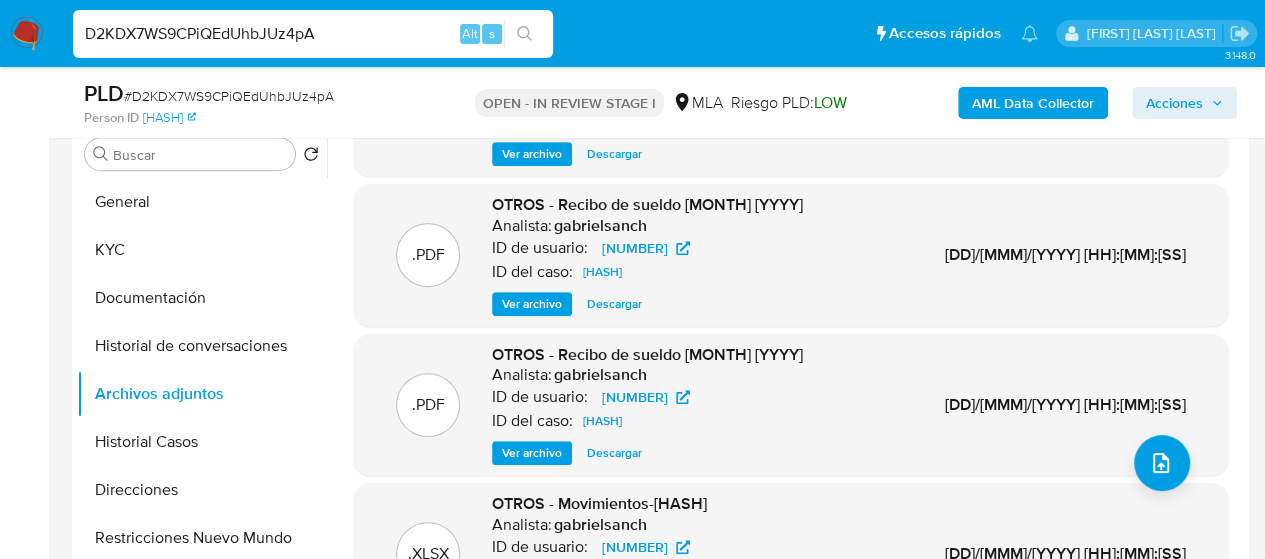scroll, scrollTop: 168, scrollLeft: 0, axis: vertical 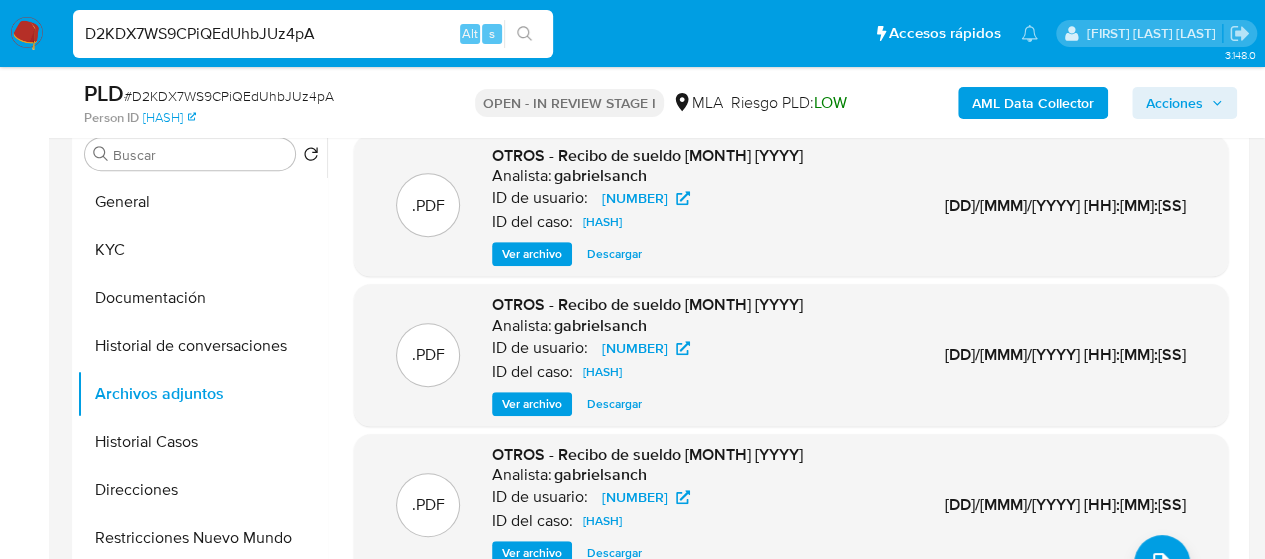 click on "AML Data Collector" at bounding box center [1033, 103] 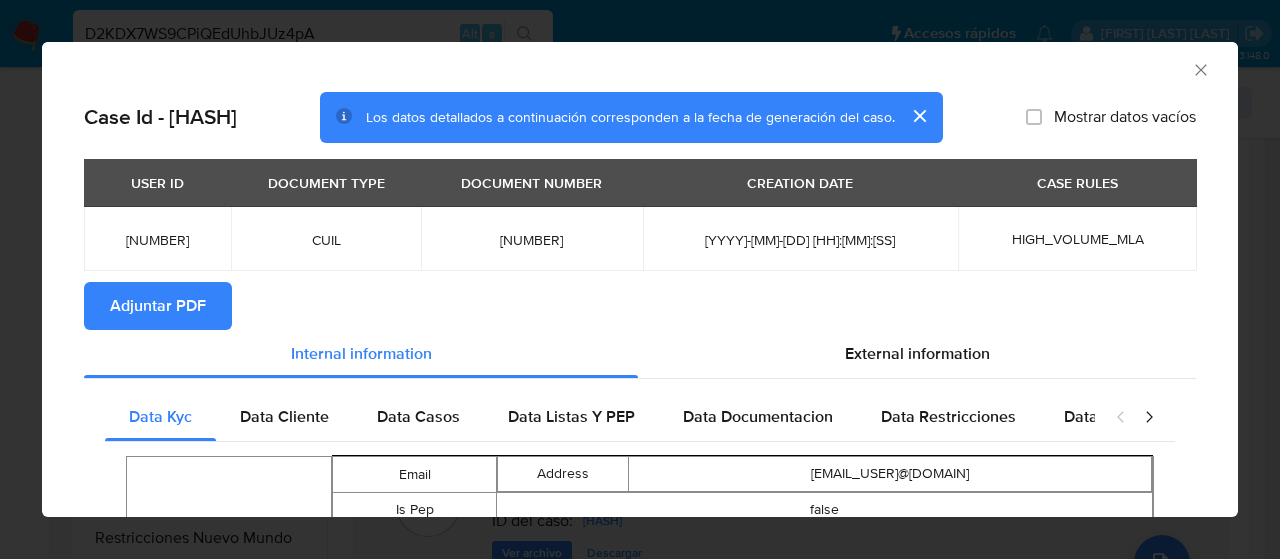 click on "Adjuntar PDF" at bounding box center [158, 306] 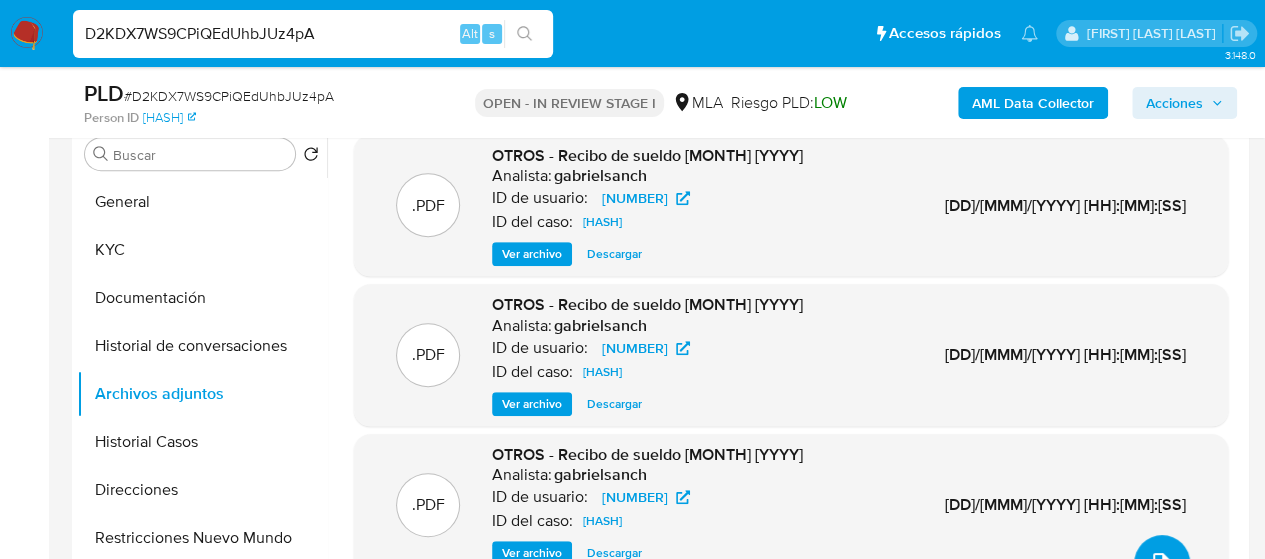 click at bounding box center [1162, 563] 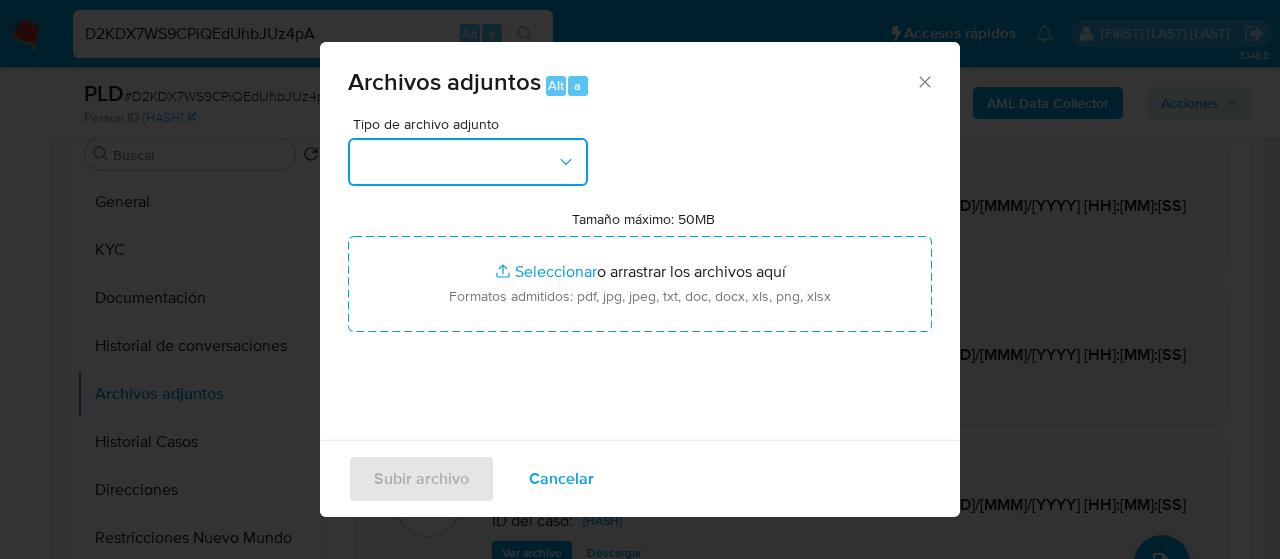 click at bounding box center (468, 162) 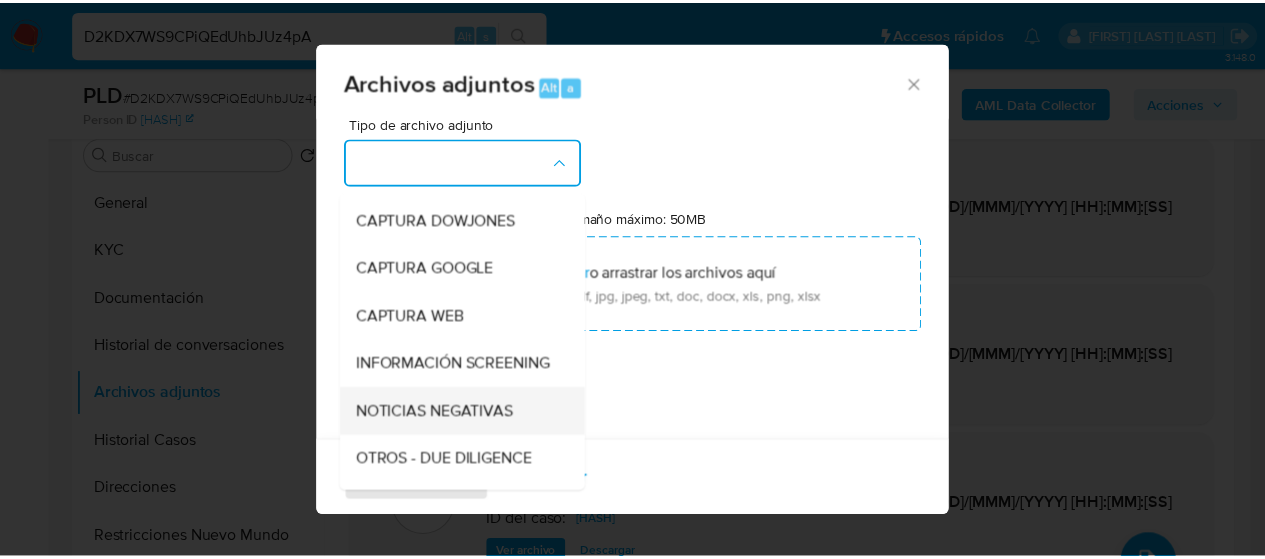 scroll, scrollTop: 200, scrollLeft: 0, axis: vertical 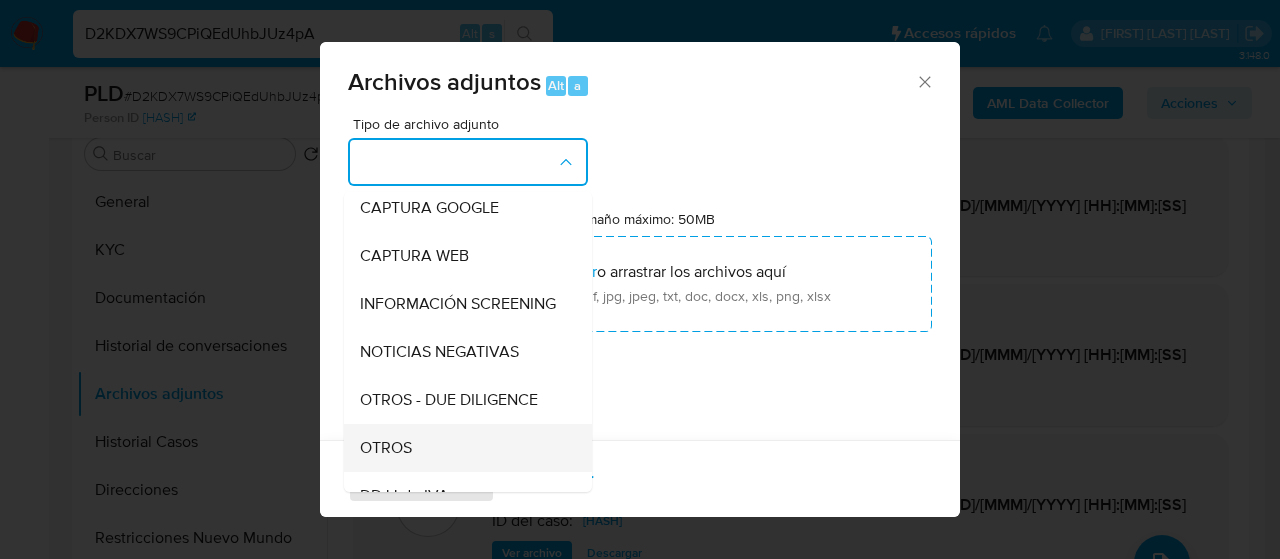 click on "OTROS" at bounding box center [462, 448] 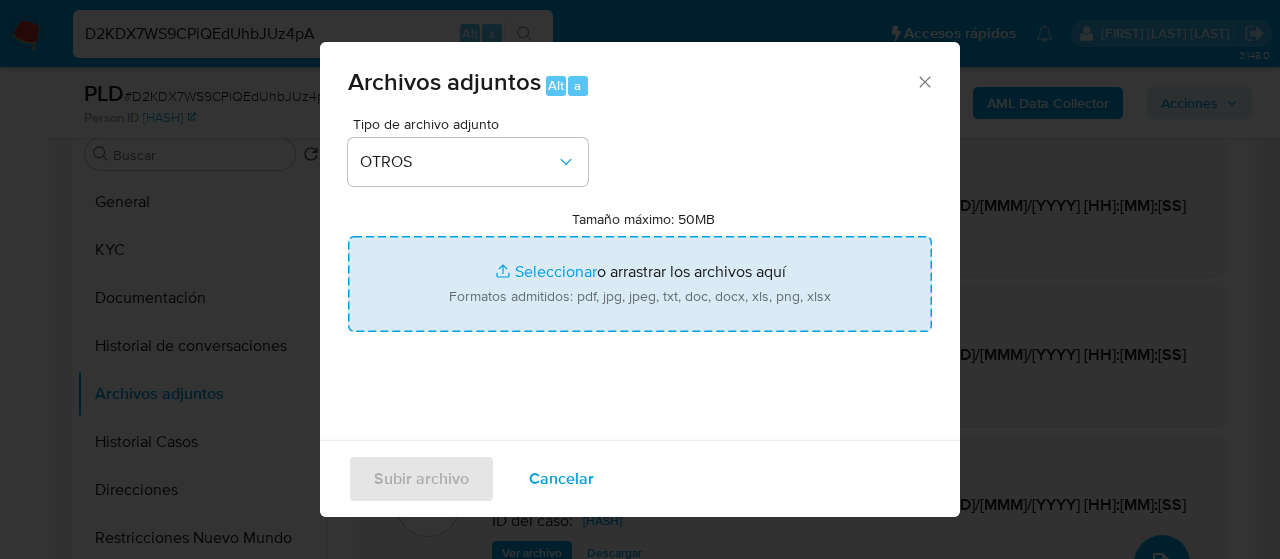 click on "Tamaño máximo: 50MB Seleccionar archivos" at bounding box center [640, 284] 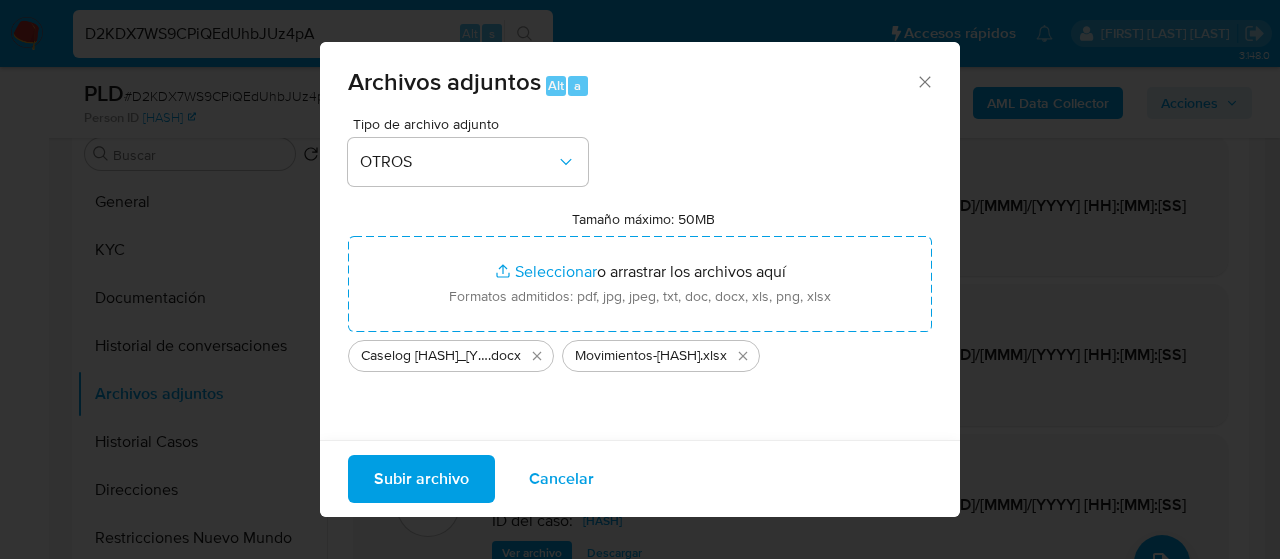 drag, startPoint x: 616, startPoint y: 276, endPoint x: 435, endPoint y: 489, distance: 279.51746 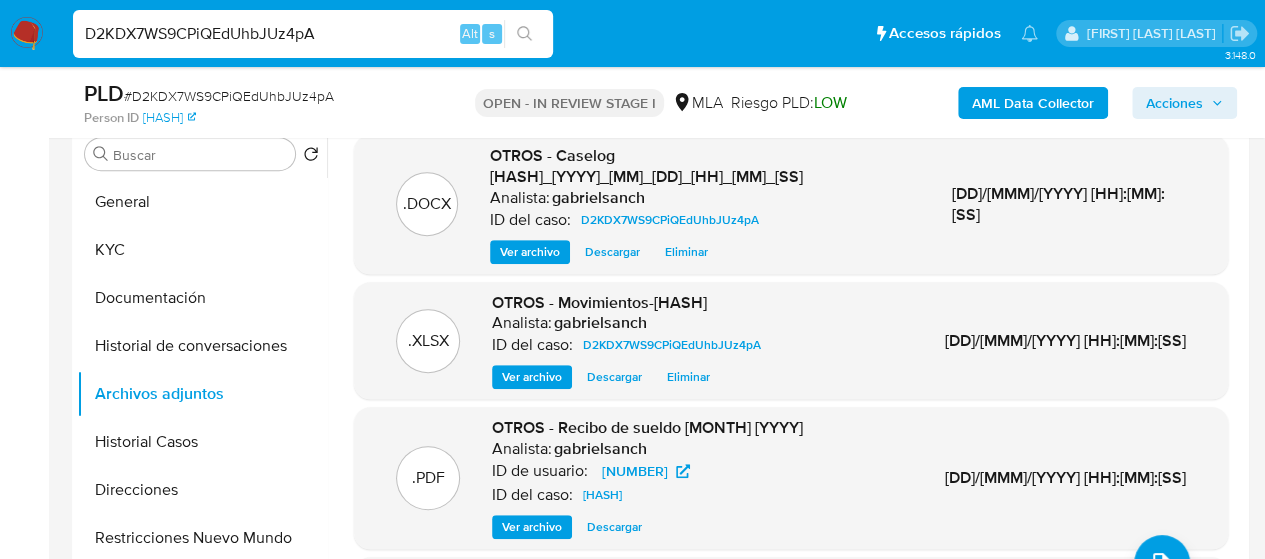 click on "Acciones" at bounding box center (1174, 103) 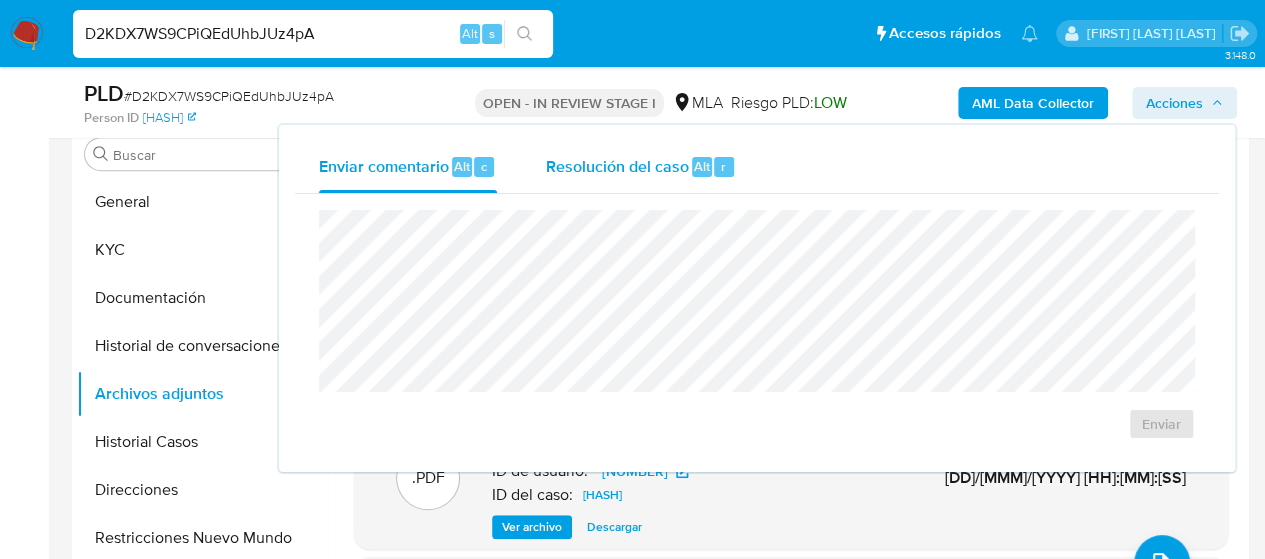 click on "Resolución del caso" at bounding box center [616, 165] 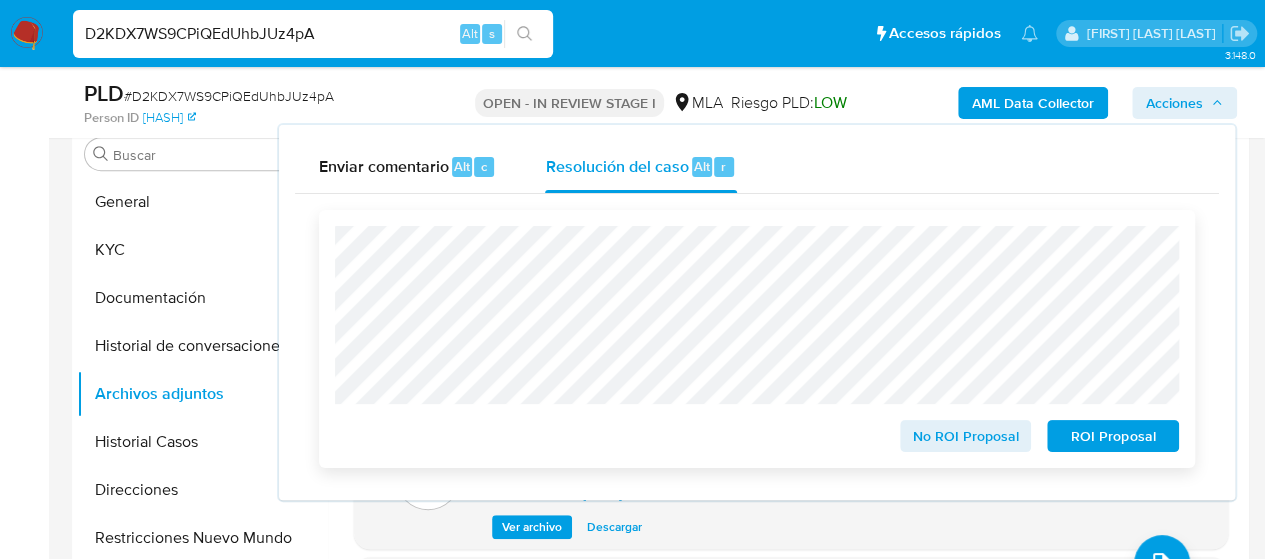 click on "No ROI Proposal" at bounding box center [966, 436] 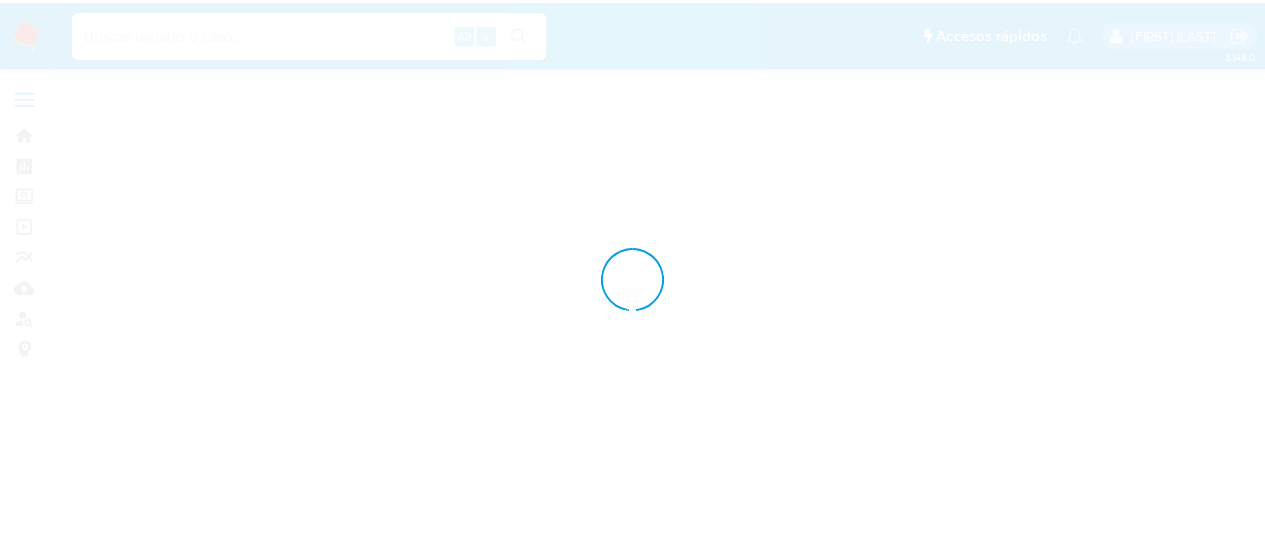scroll, scrollTop: 0, scrollLeft: 0, axis: both 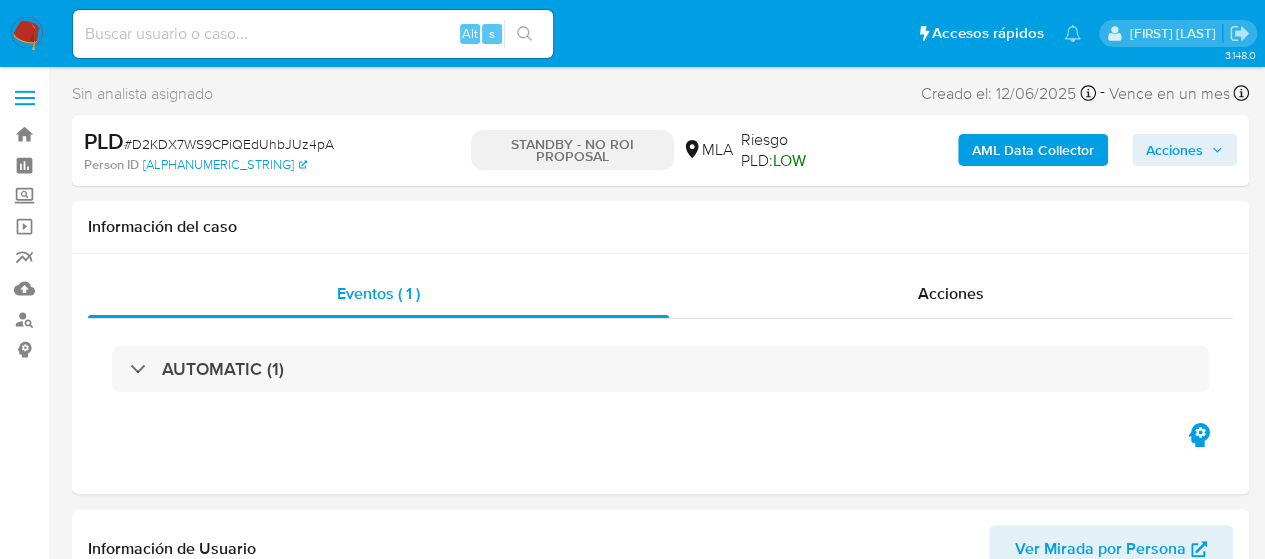 click at bounding box center (313, 34) 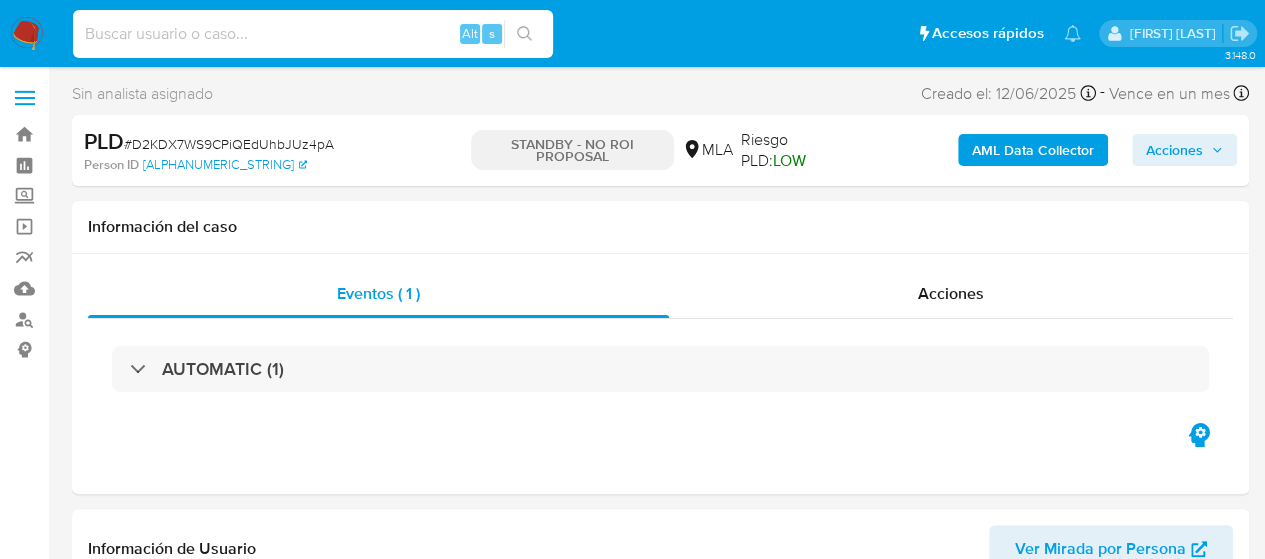 paste on "Qbw5UAVZUWTpp1ep0uWF1Xh7" 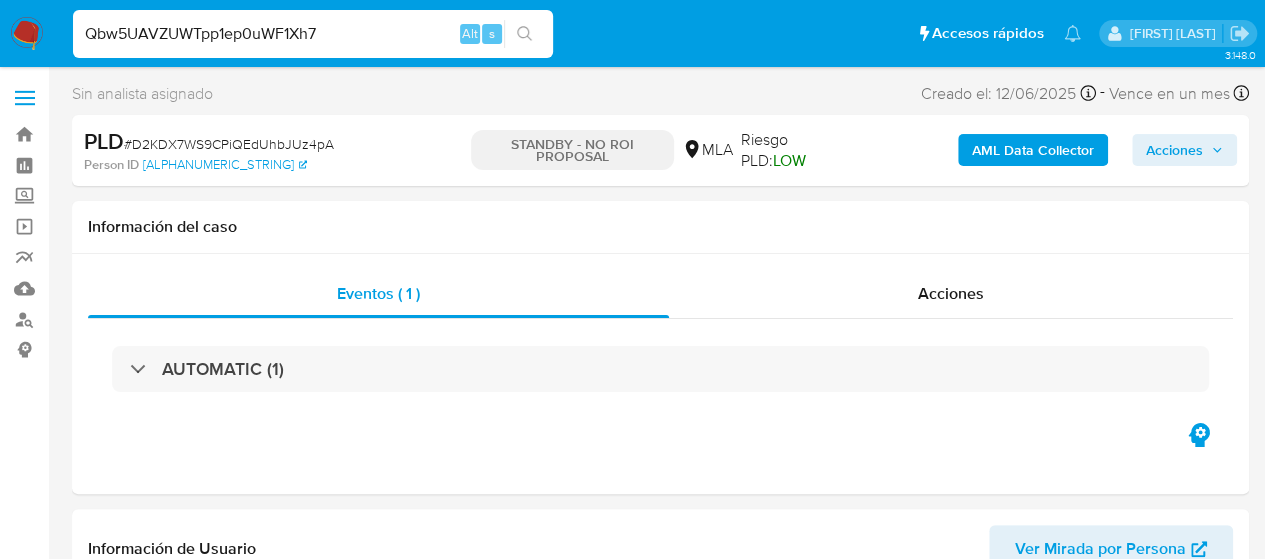 type on "Qbw5UAVZUWTpp1ep0uWF1Xh7" 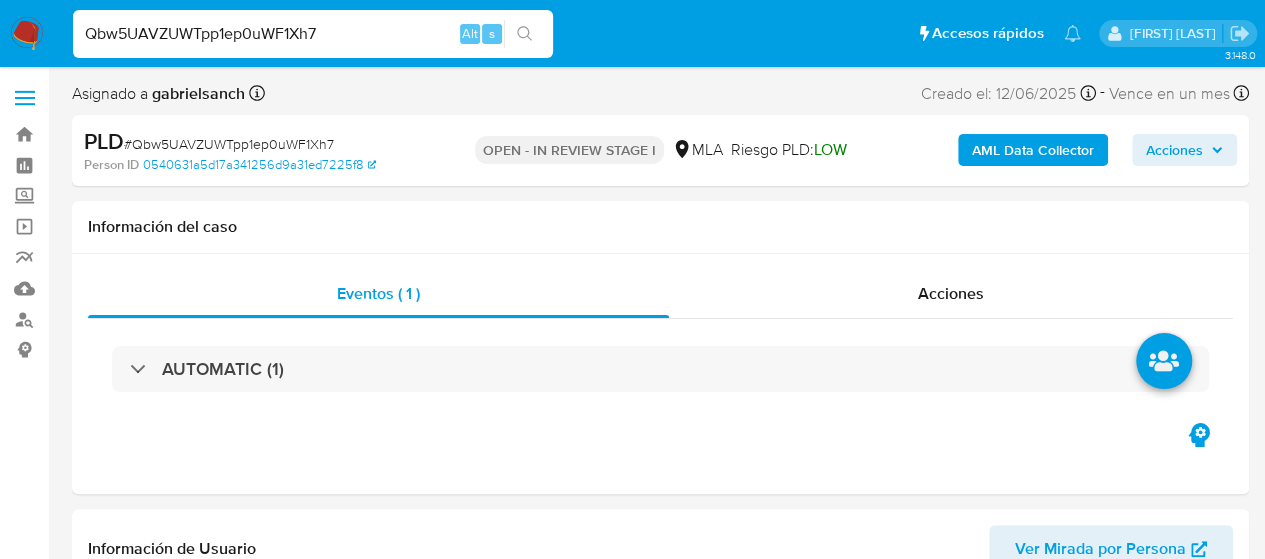 select on "10" 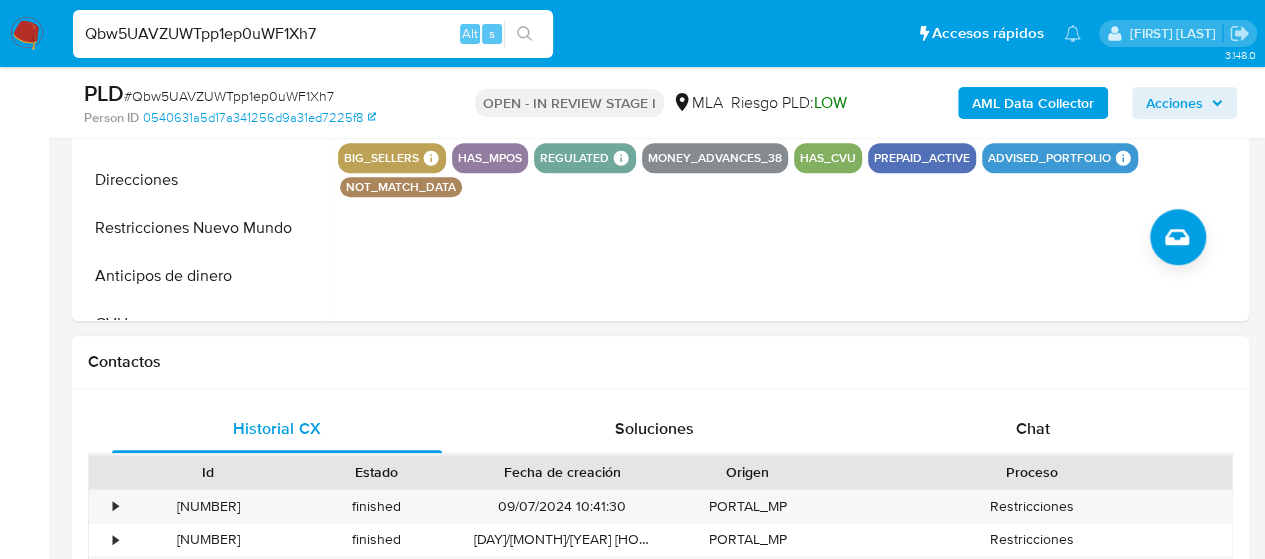 scroll, scrollTop: 800, scrollLeft: 0, axis: vertical 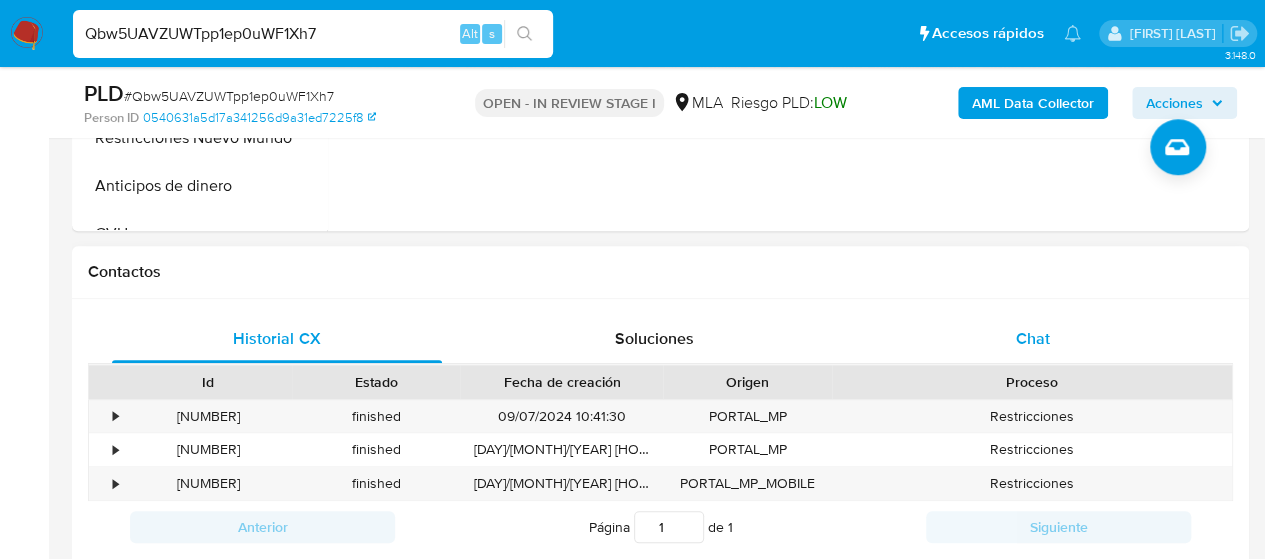 click on "Chat" at bounding box center (1033, 338) 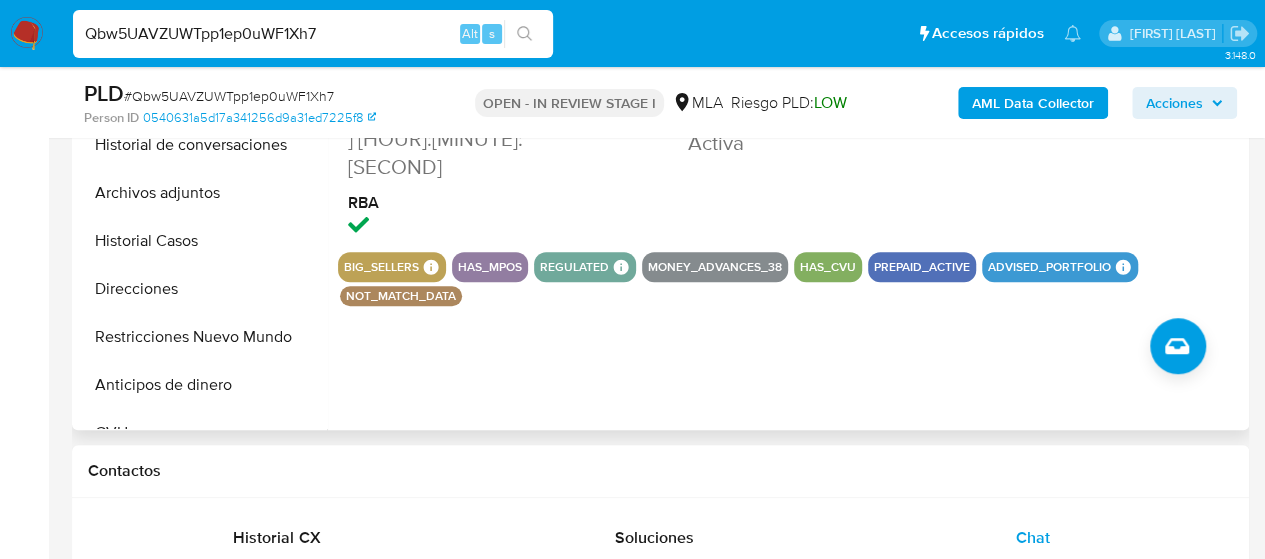 scroll, scrollTop: 500, scrollLeft: 0, axis: vertical 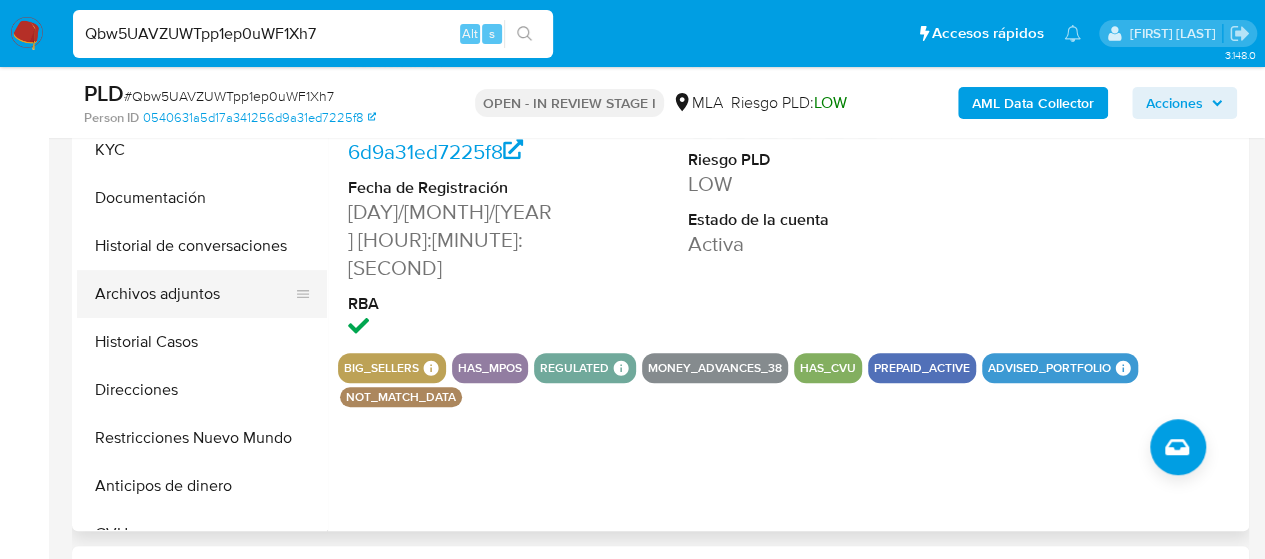 click on "Archivos adjuntos" at bounding box center [194, 294] 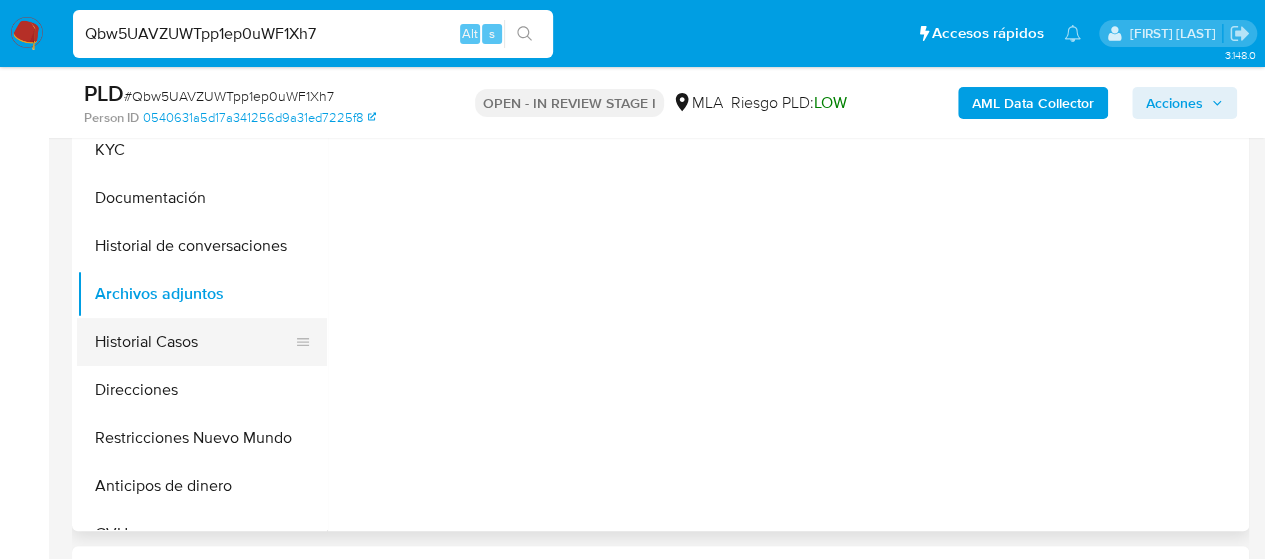 click on "Historial Casos" at bounding box center (194, 342) 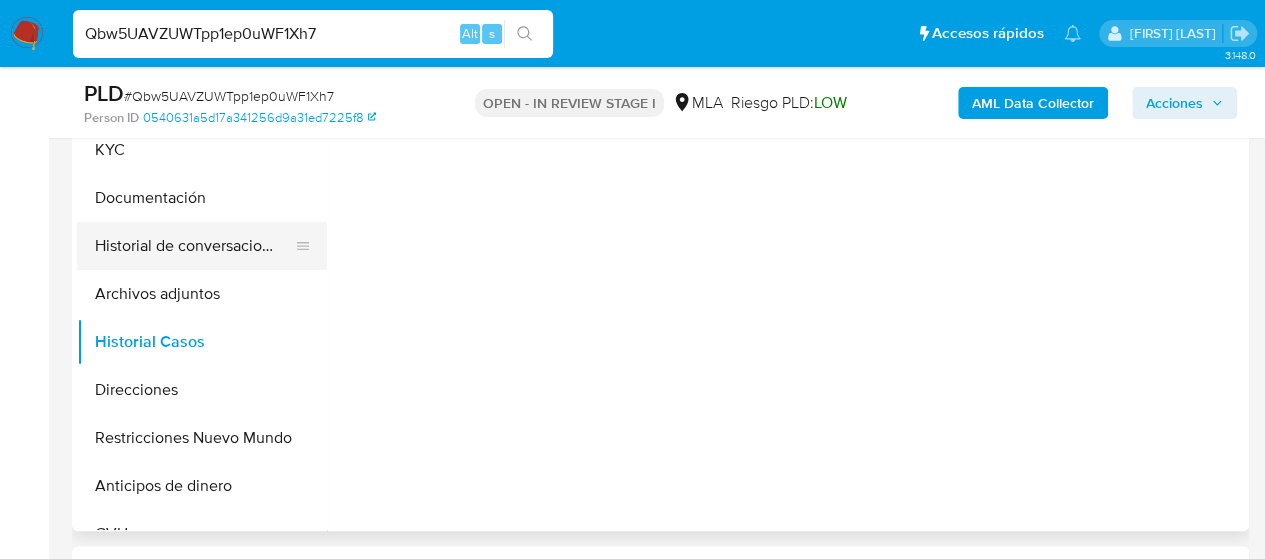 click on "Historial de conversaciones" at bounding box center [194, 246] 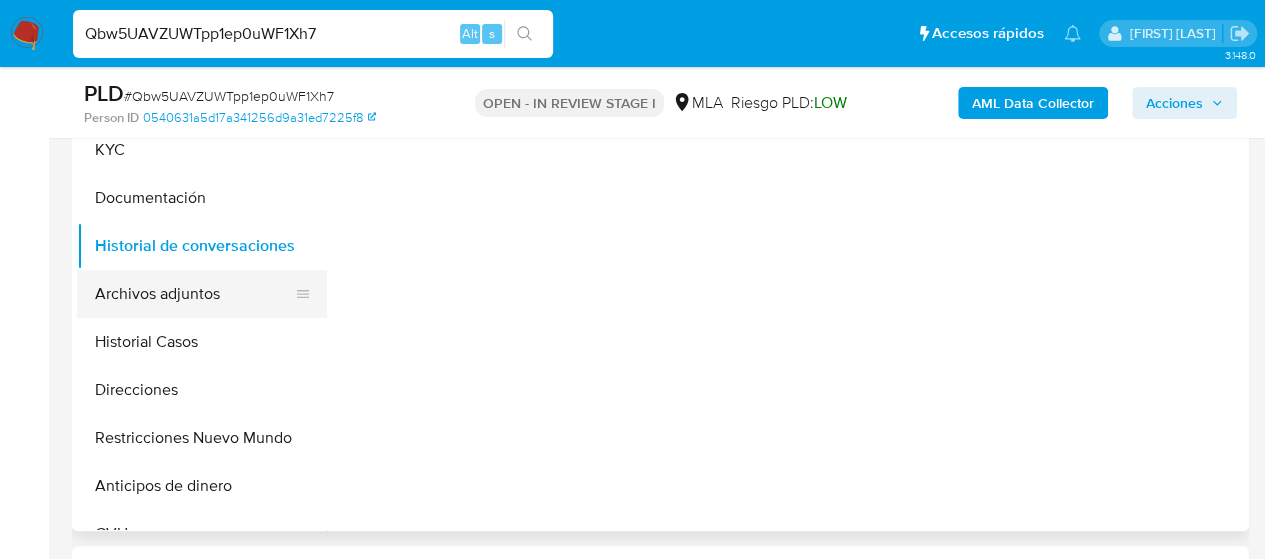 click on "Archivos adjuntos" at bounding box center (194, 294) 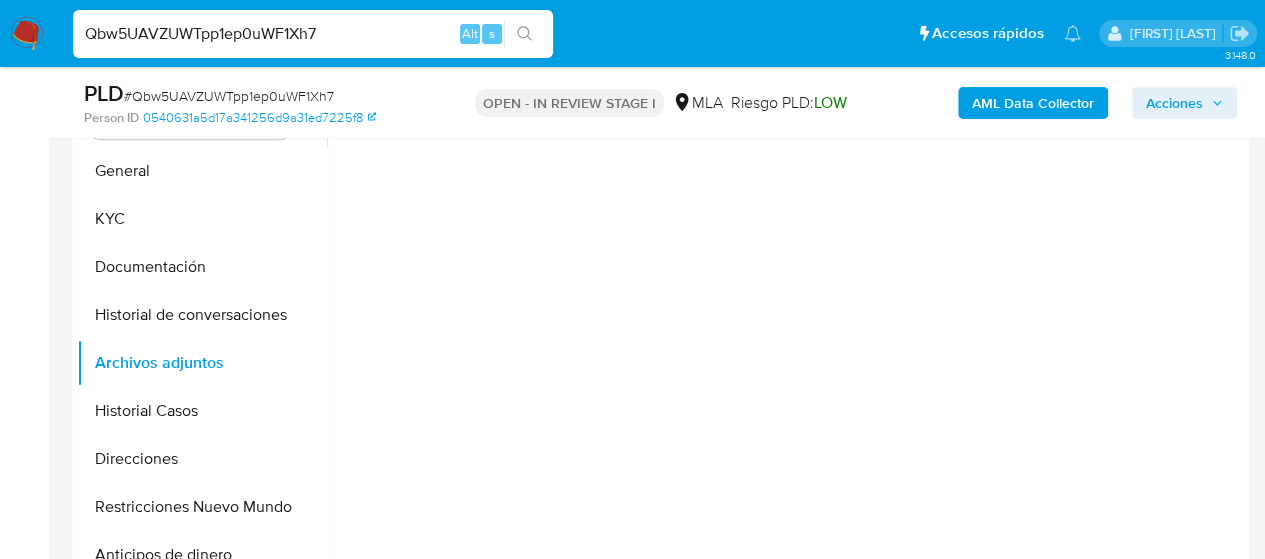 scroll, scrollTop: 400, scrollLeft: 0, axis: vertical 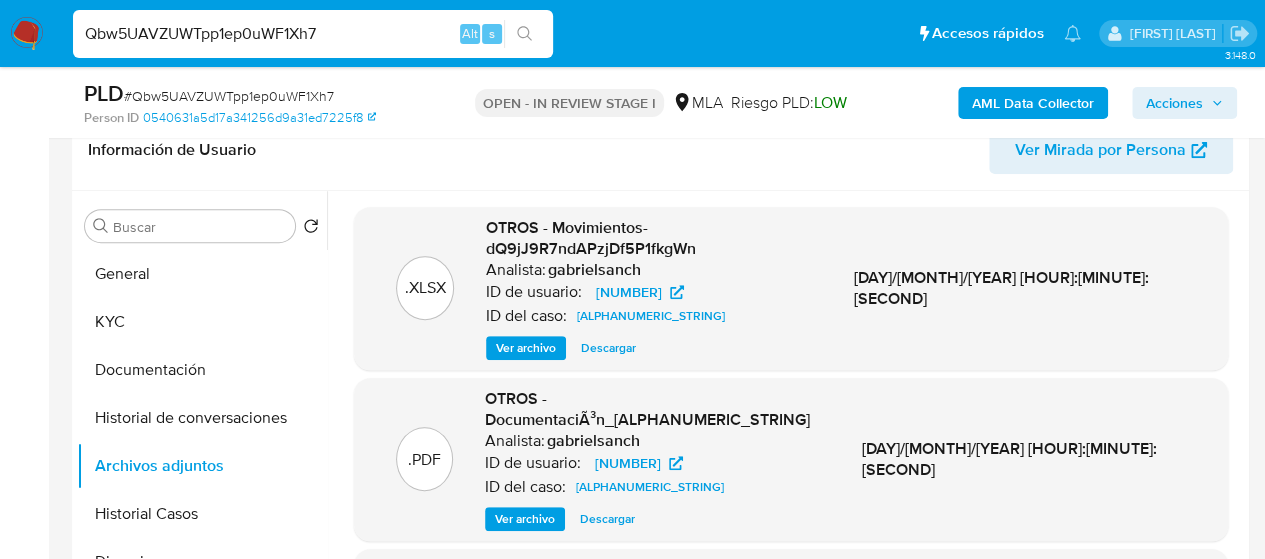 click on "AML Data Collector" at bounding box center (1033, 103) 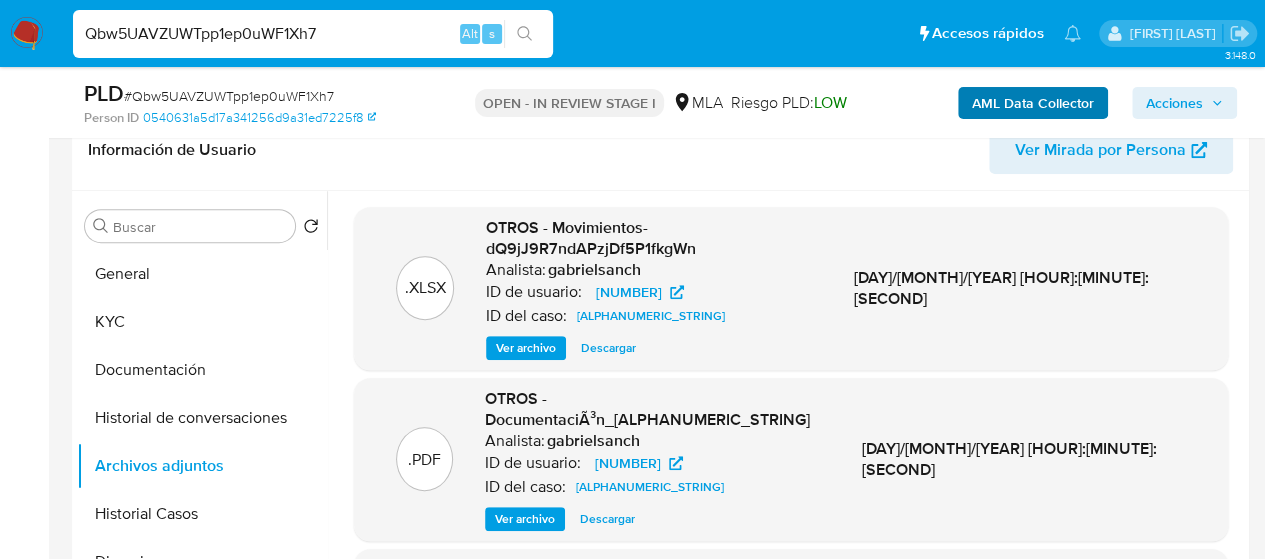 scroll, scrollTop: 300, scrollLeft: 0, axis: vertical 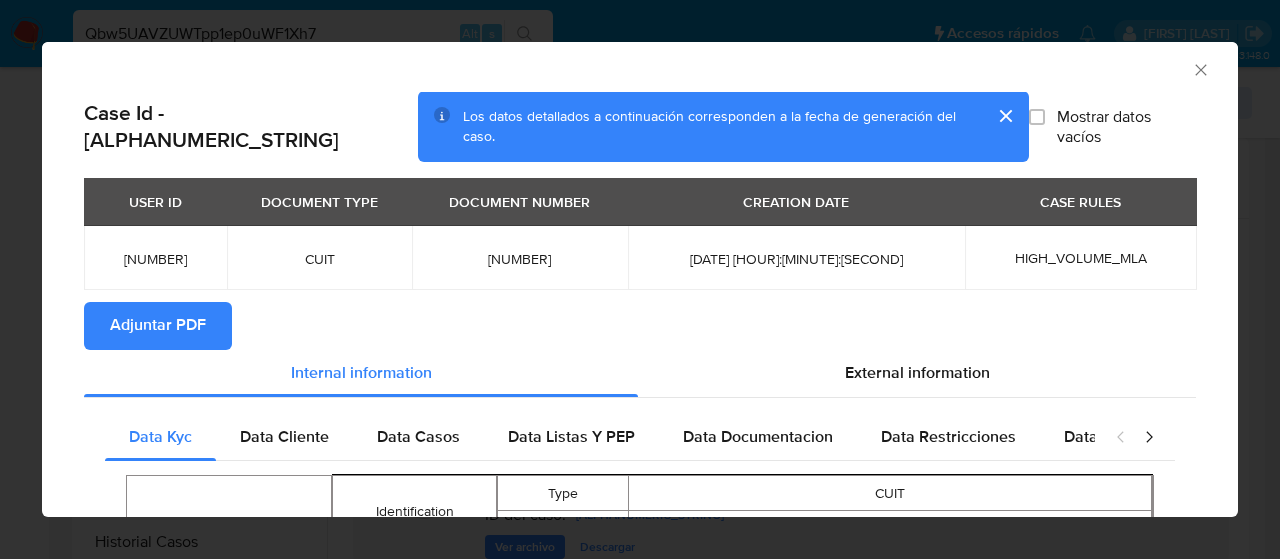 drag, startPoint x: 200, startPoint y: 330, endPoint x: 224, endPoint y: 333, distance: 24.186773 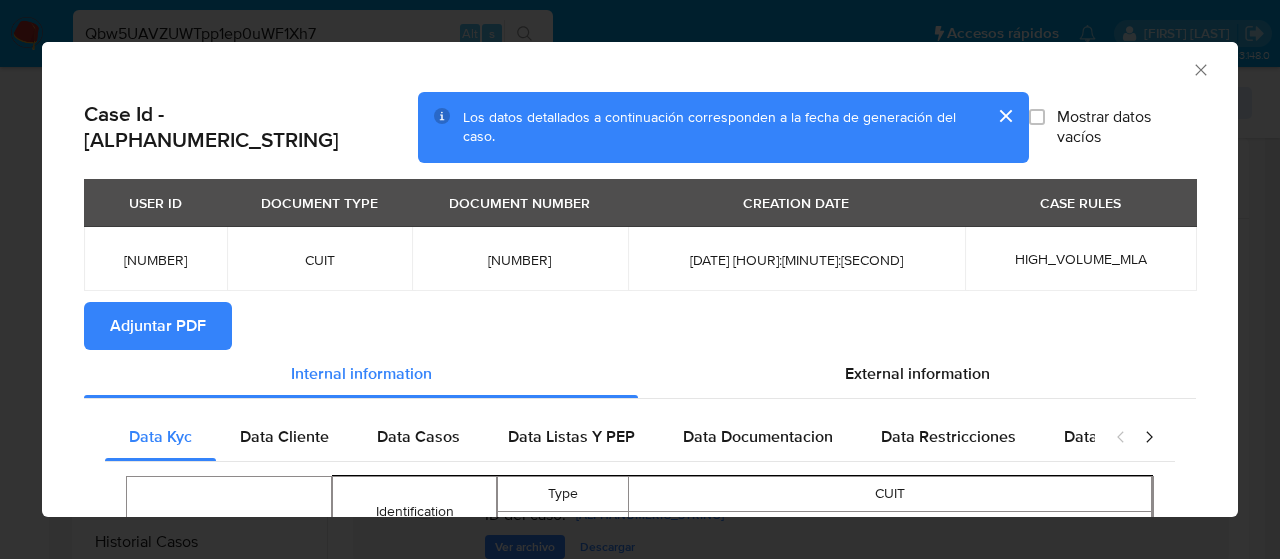 click 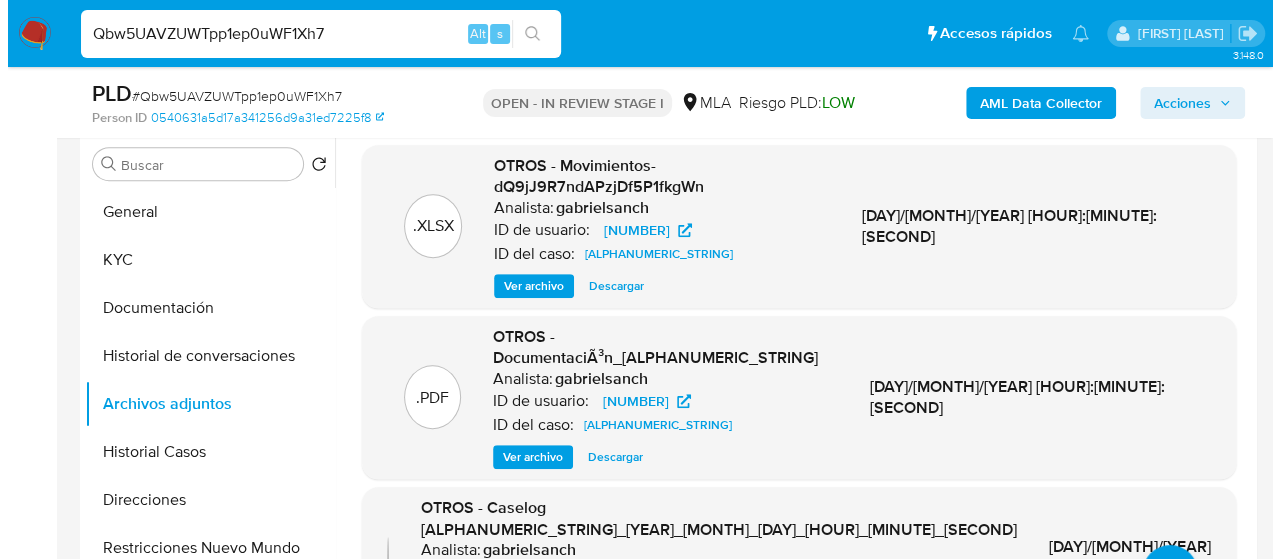 scroll, scrollTop: 500, scrollLeft: 0, axis: vertical 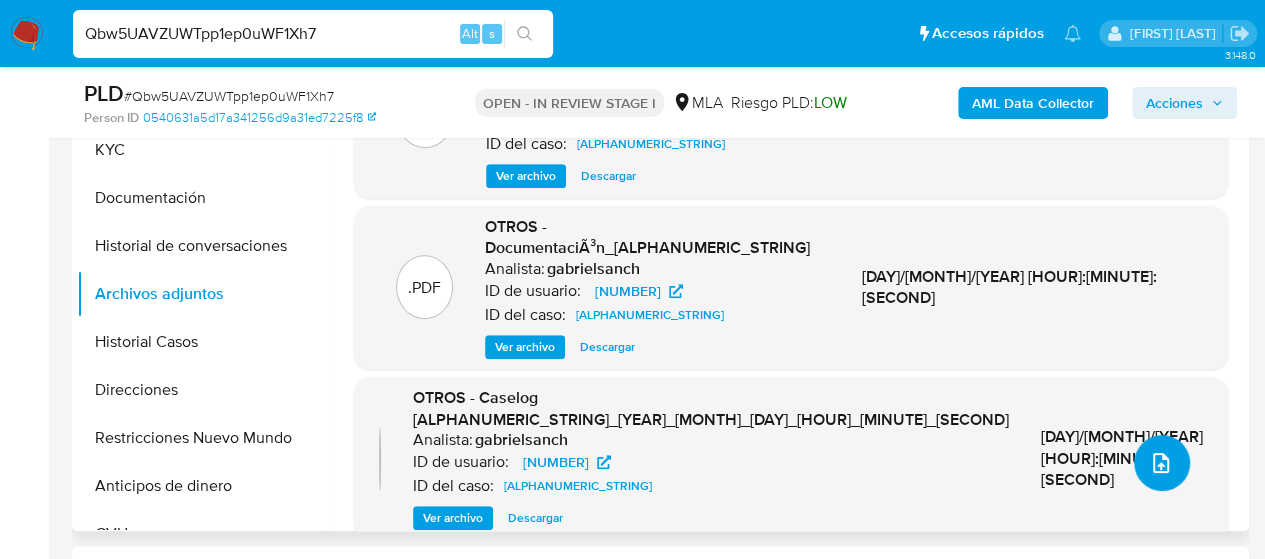 click 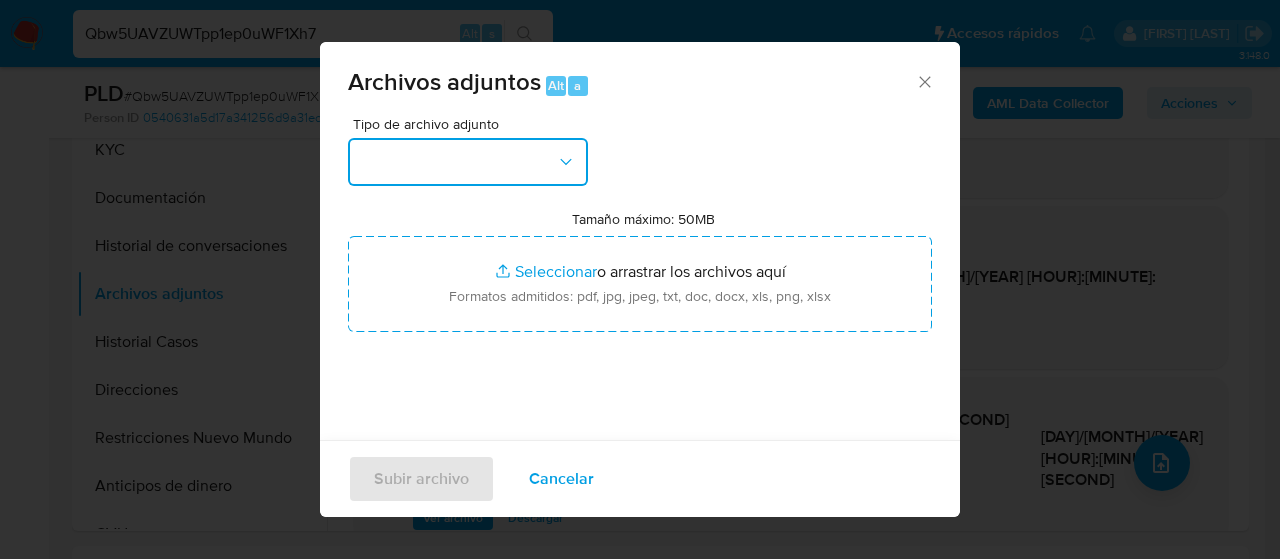 click at bounding box center (468, 162) 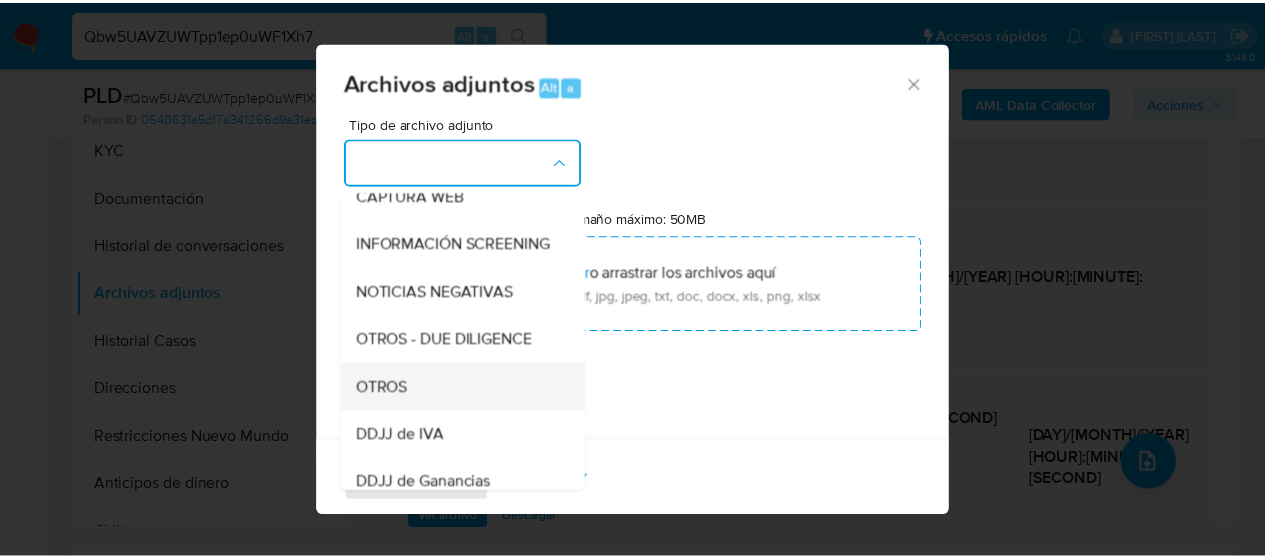 scroll, scrollTop: 300, scrollLeft: 0, axis: vertical 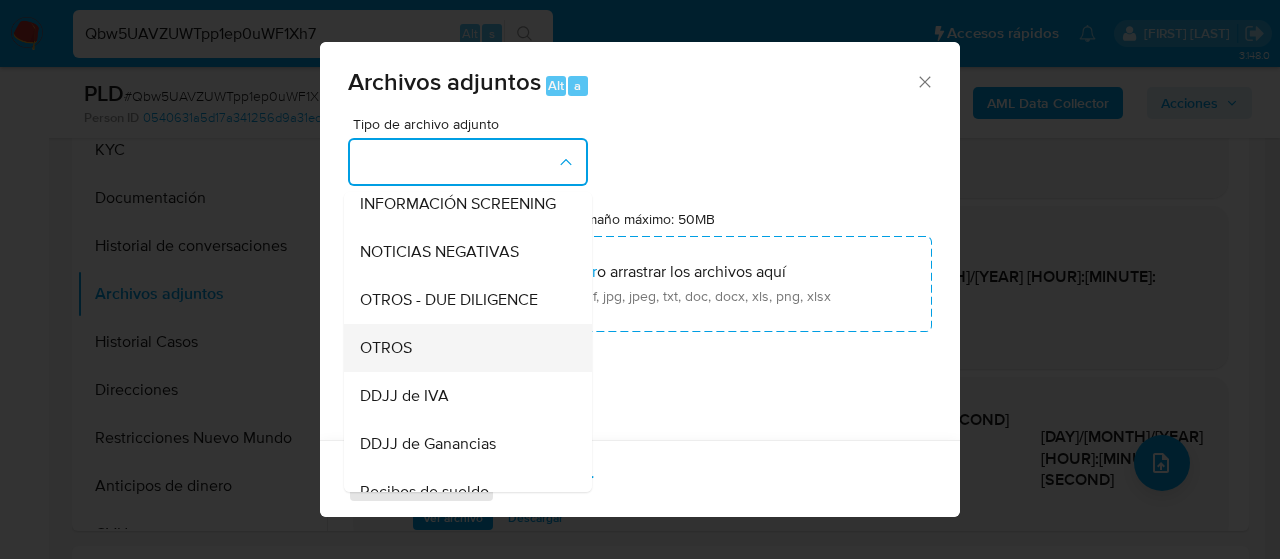 click on "OTROS" at bounding box center (462, 348) 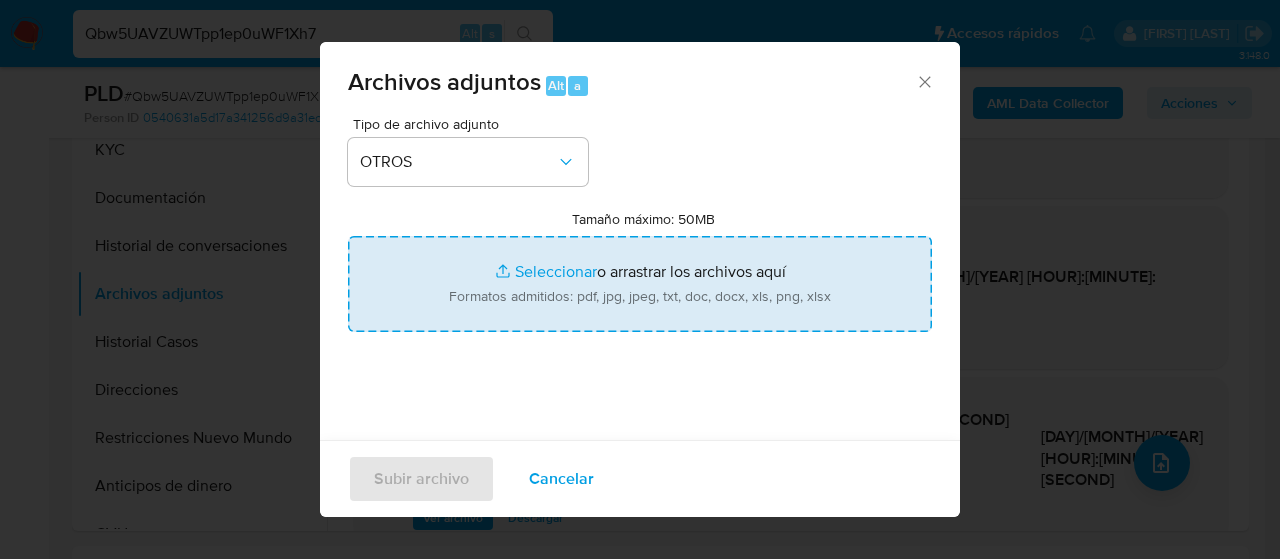 click on "Tamaño máximo: 50MB Seleccionar archivos" at bounding box center [640, 284] 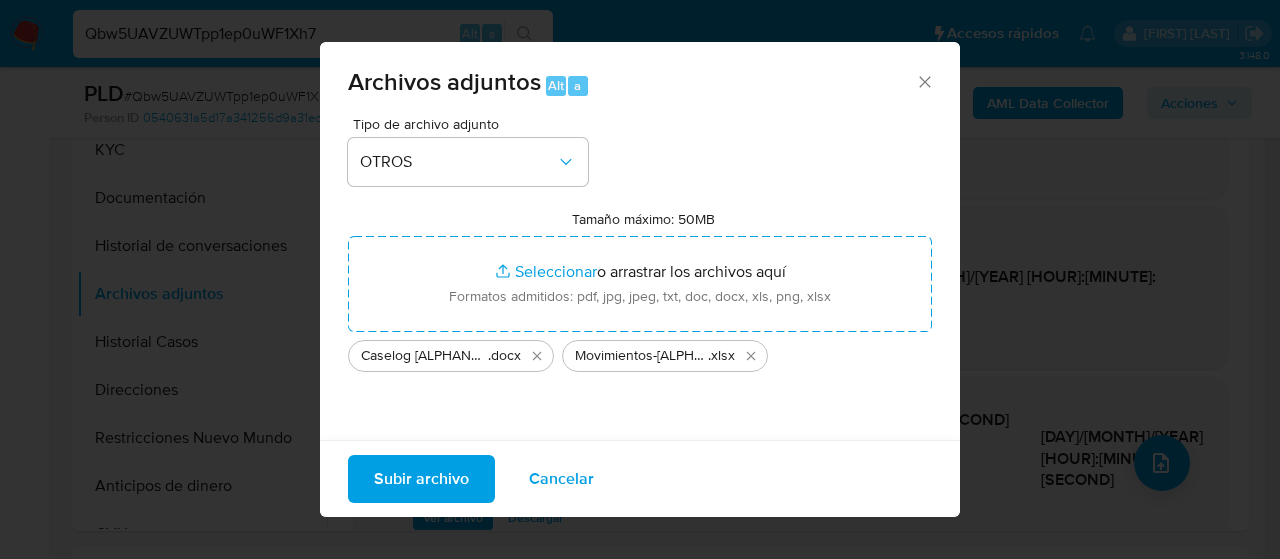 click on "Subir archivo" at bounding box center (421, 479) 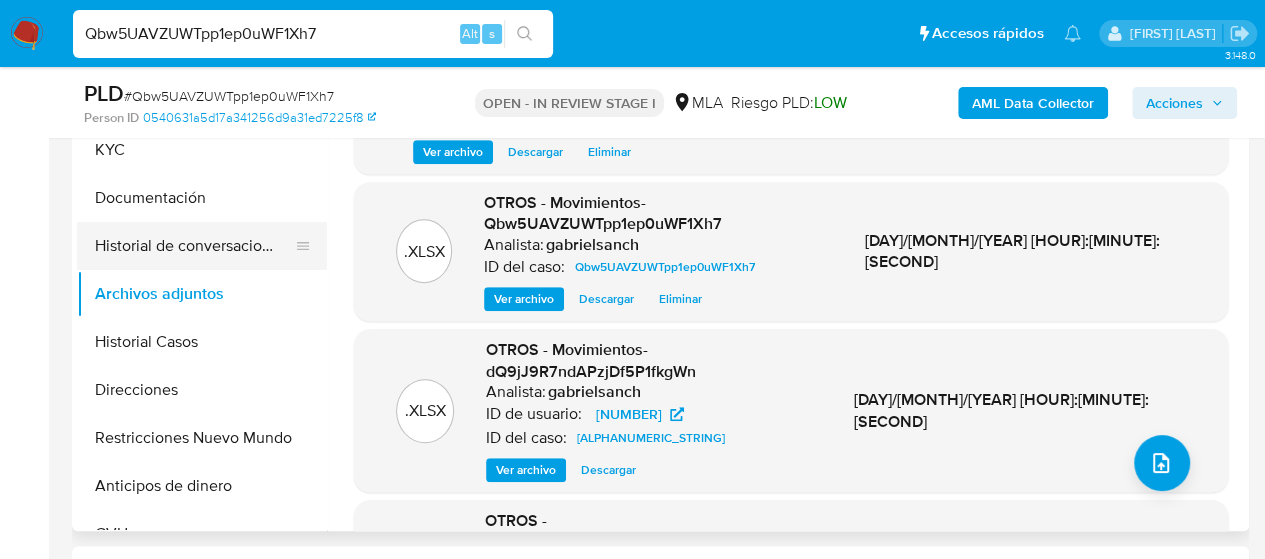 click on "Historial de conversaciones" at bounding box center (194, 246) 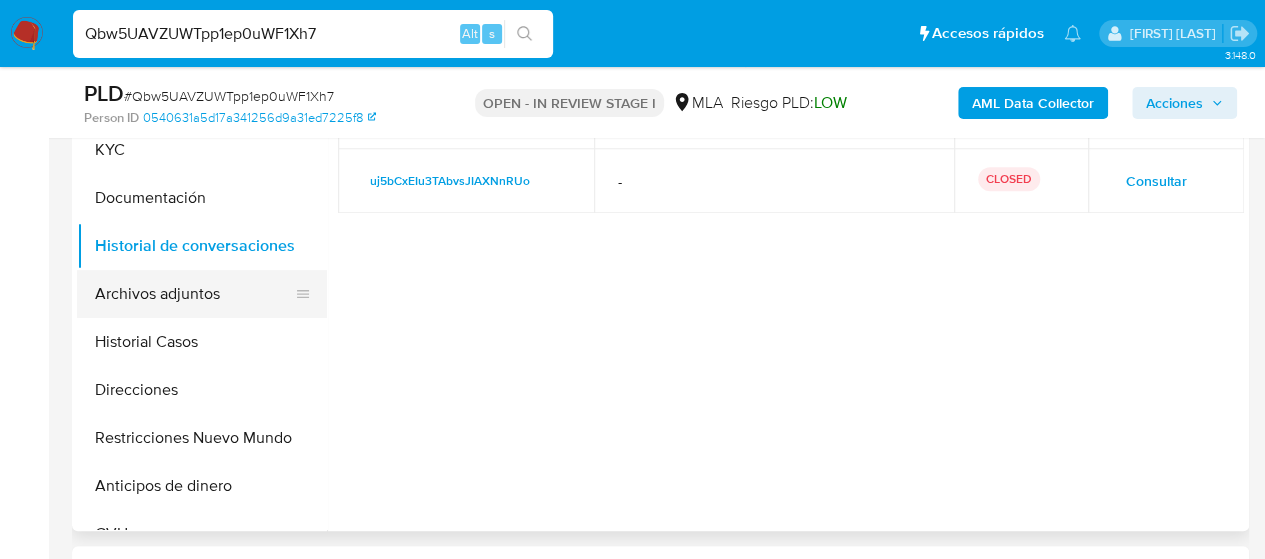 click on "Archivos adjuntos" at bounding box center [194, 294] 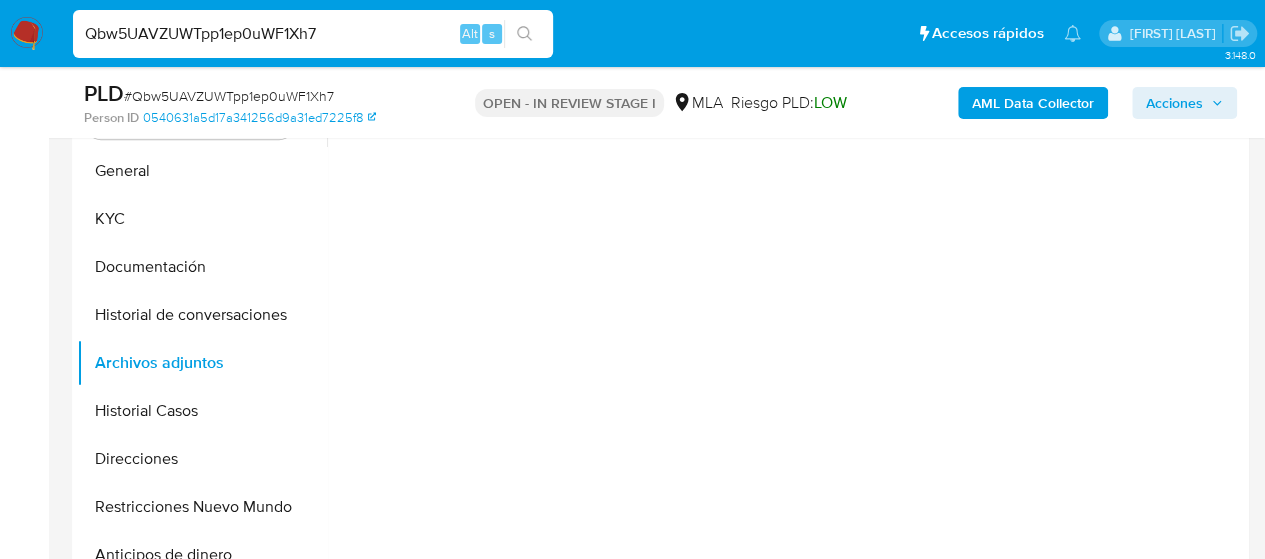 scroll, scrollTop: 400, scrollLeft: 0, axis: vertical 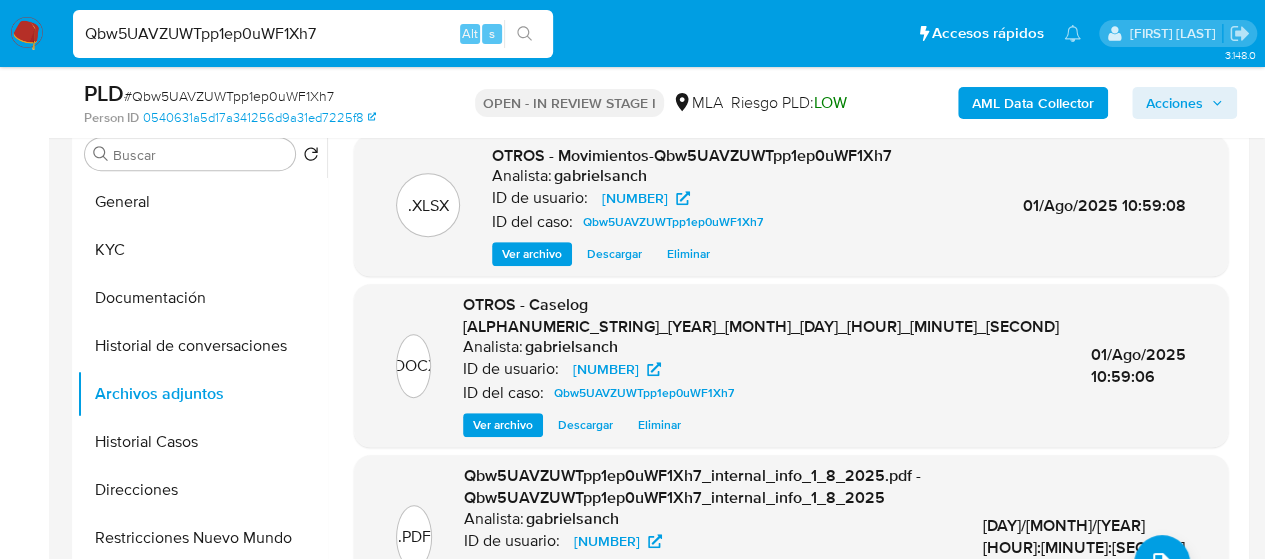 click on "Acciones" at bounding box center [1174, 103] 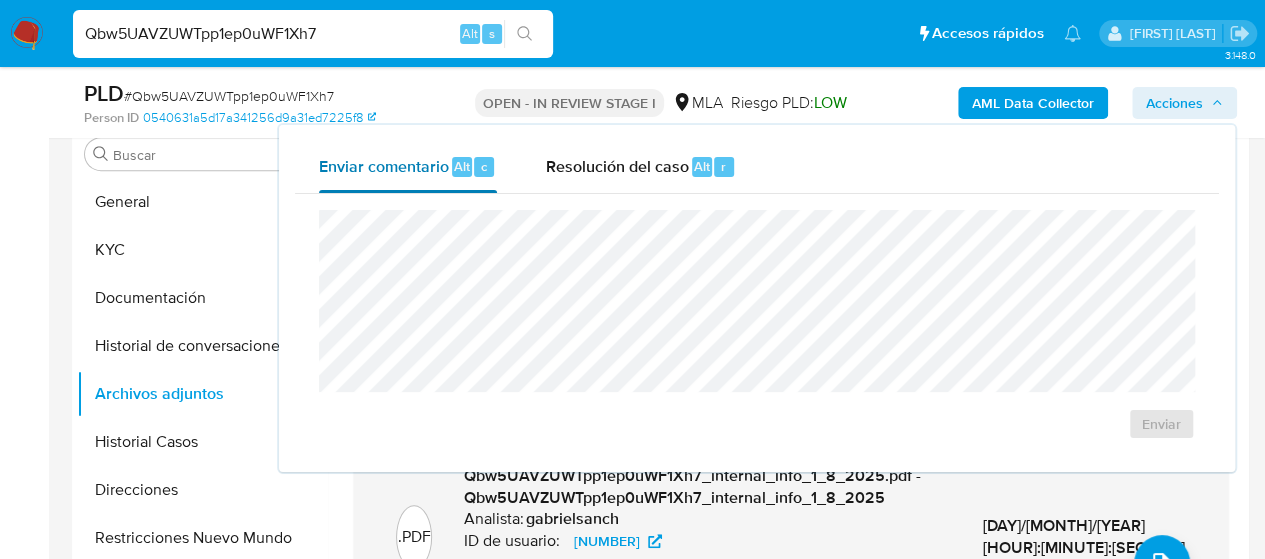 drag, startPoint x: 458, startPoint y: 174, endPoint x: 471, endPoint y: 166, distance: 15.264338 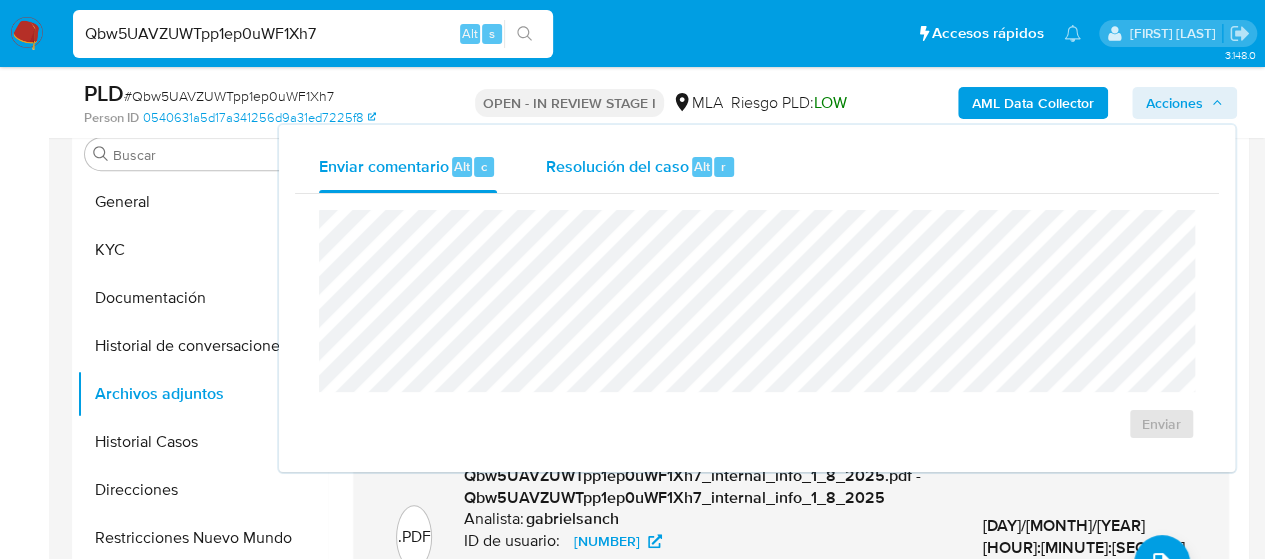 click on "Resolución del caso" at bounding box center (616, 165) 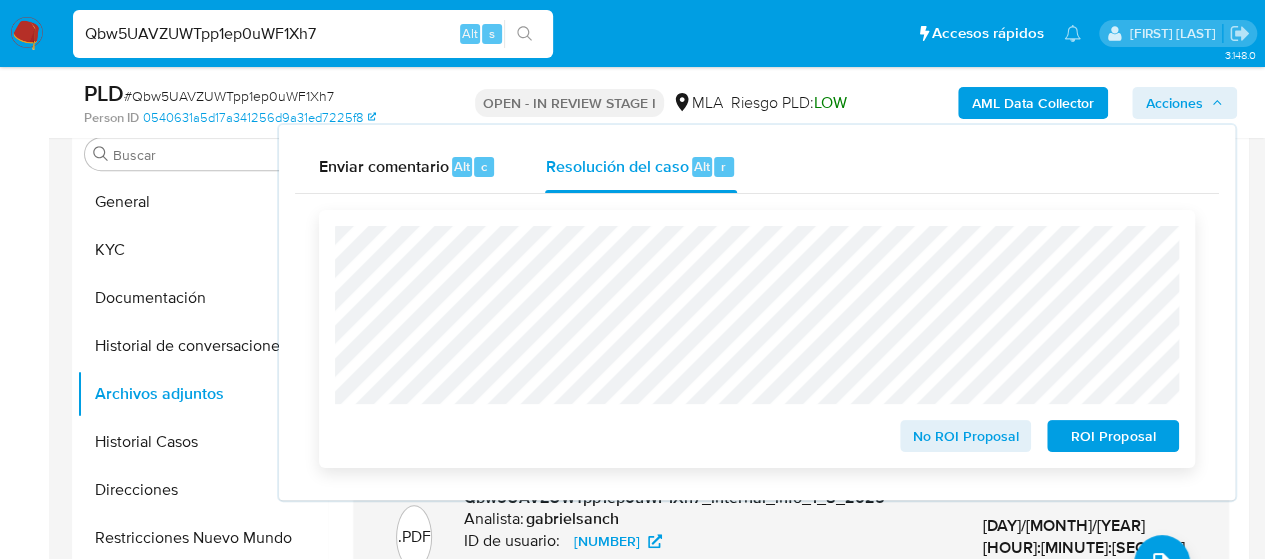 click on "No ROI Proposal" at bounding box center [966, 436] 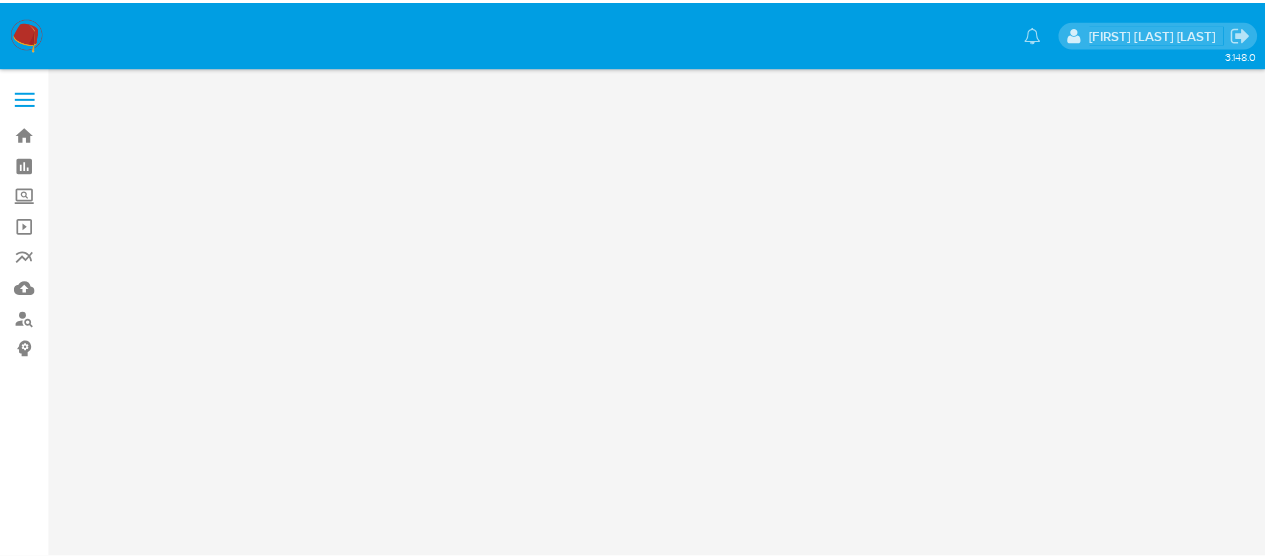 scroll, scrollTop: 0, scrollLeft: 0, axis: both 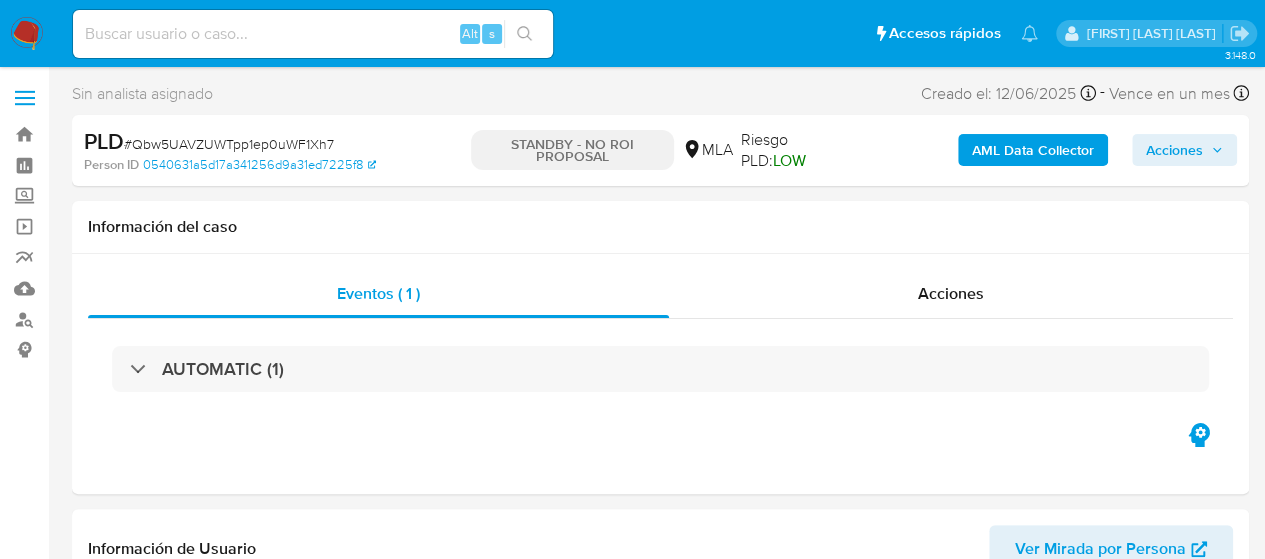 click at bounding box center (313, 34) 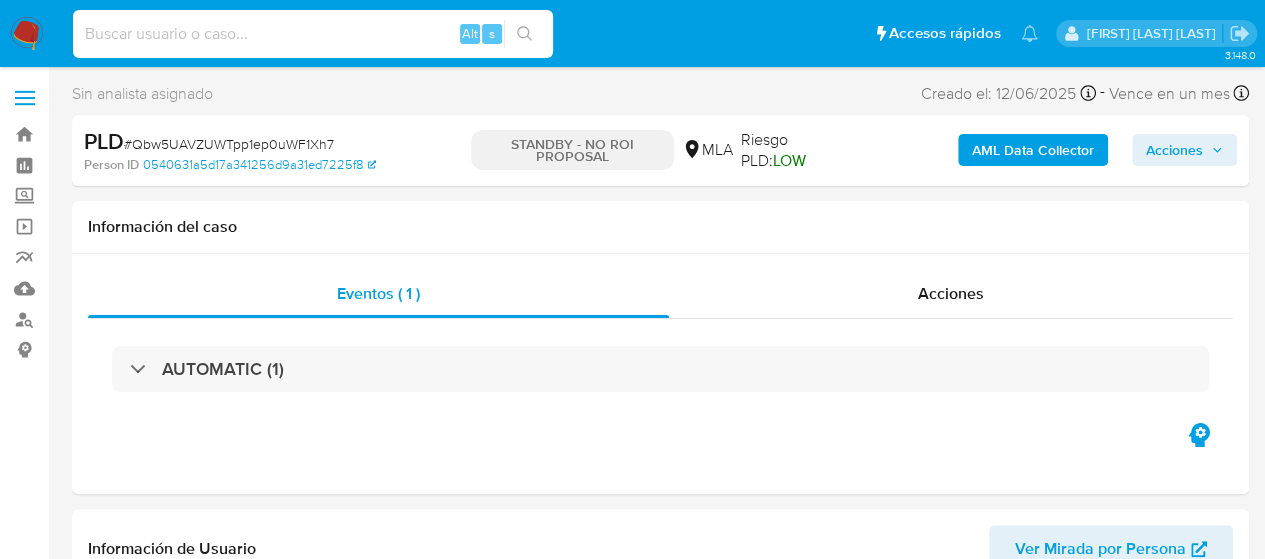 paste on "SeT2XGqpeGFPD4zBCtQ8gCwA" 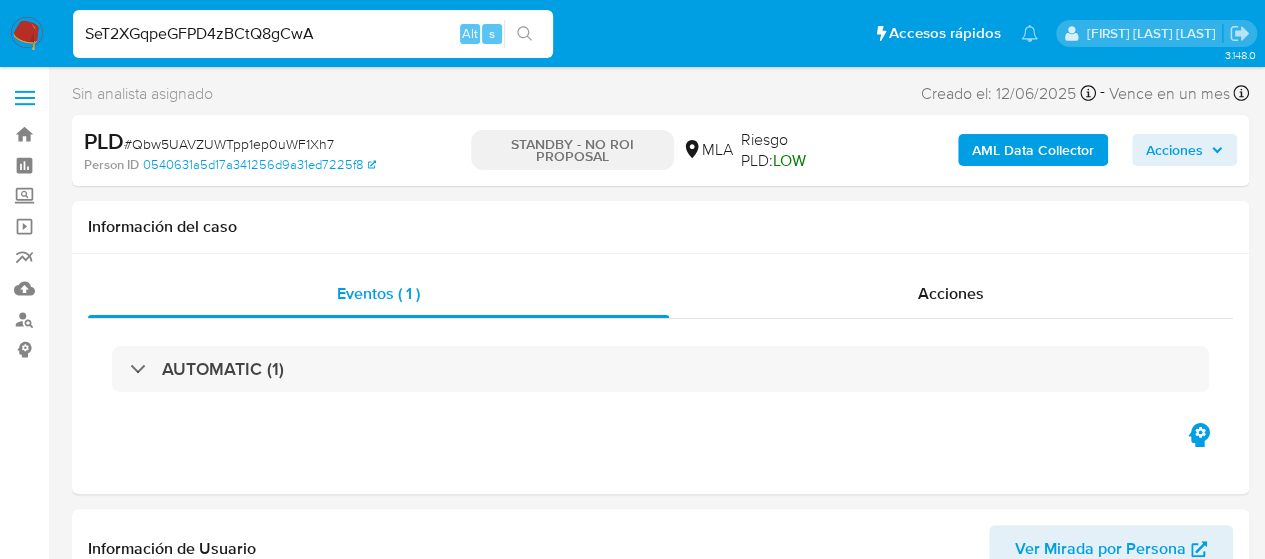 type on "SeT2XGqpeGFPD4zBCtQ8gCwA" 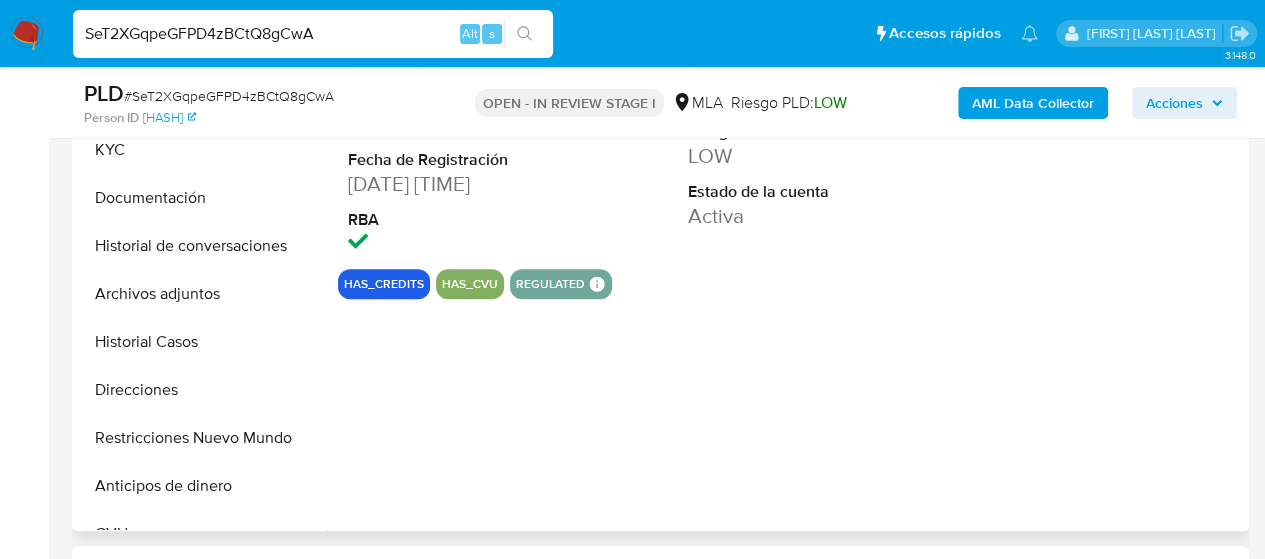 scroll, scrollTop: 800, scrollLeft: 0, axis: vertical 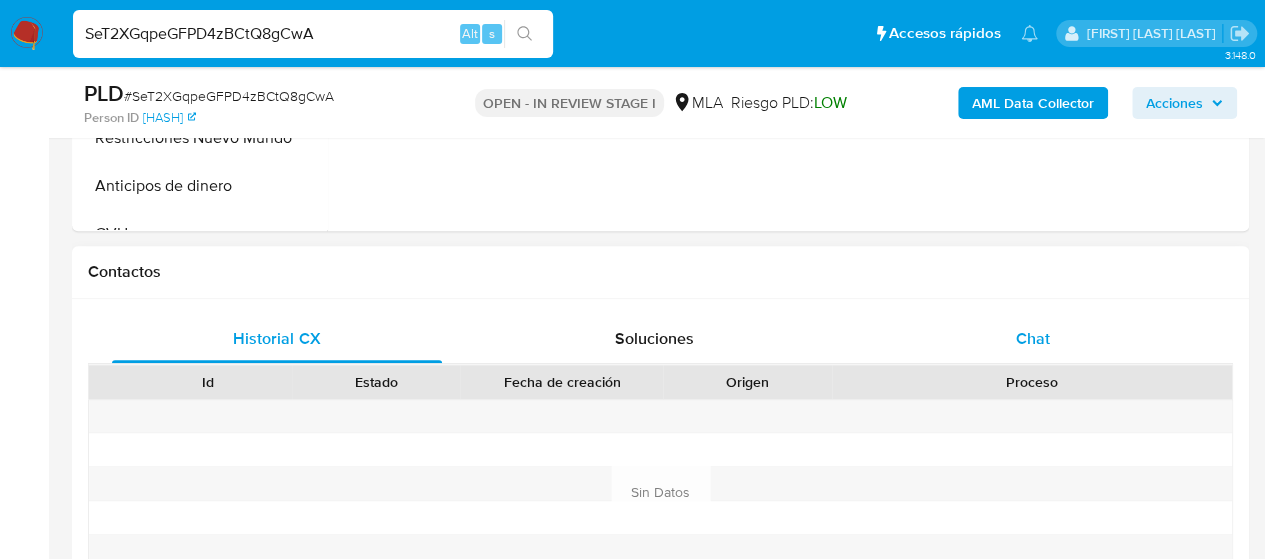 select on "10" 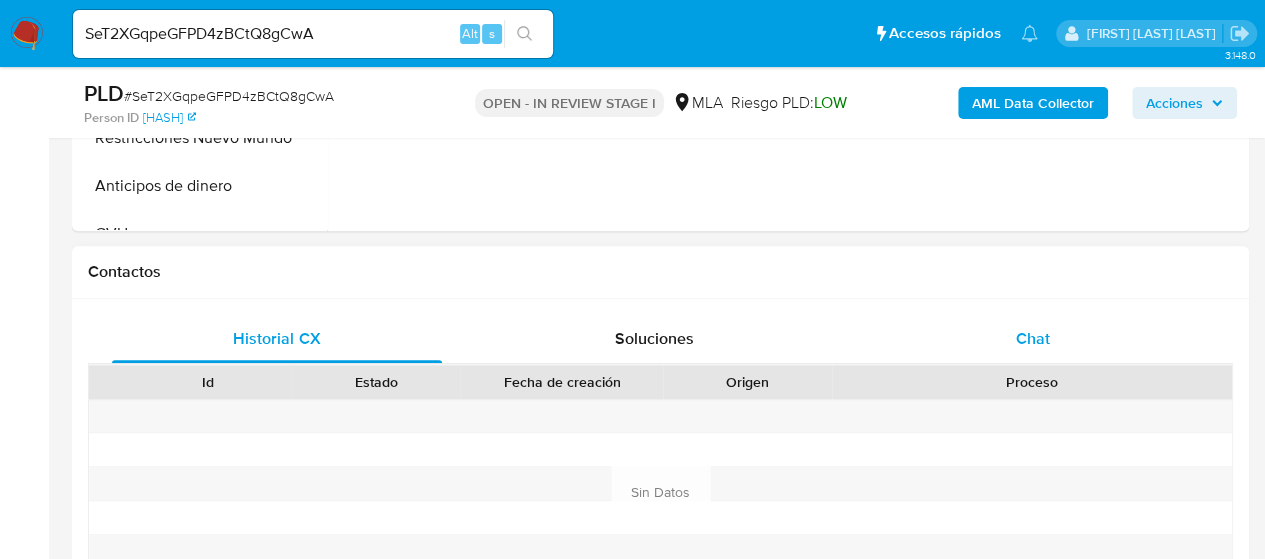 click on "Chat" at bounding box center (1033, 339) 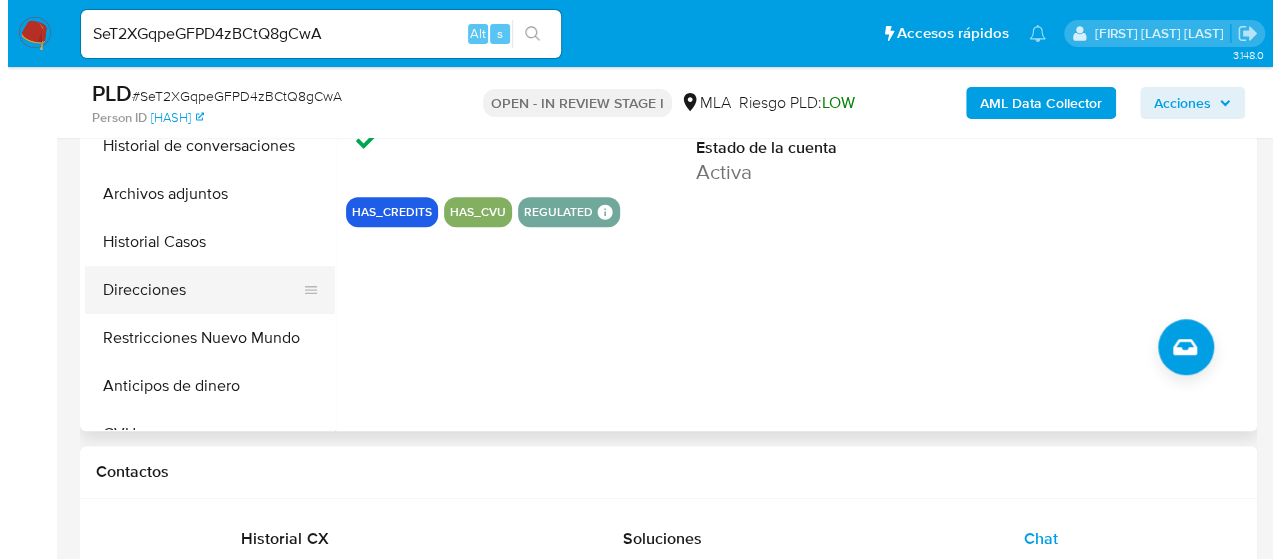 scroll, scrollTop: 500, scrollLeft: 0, axis: vertical 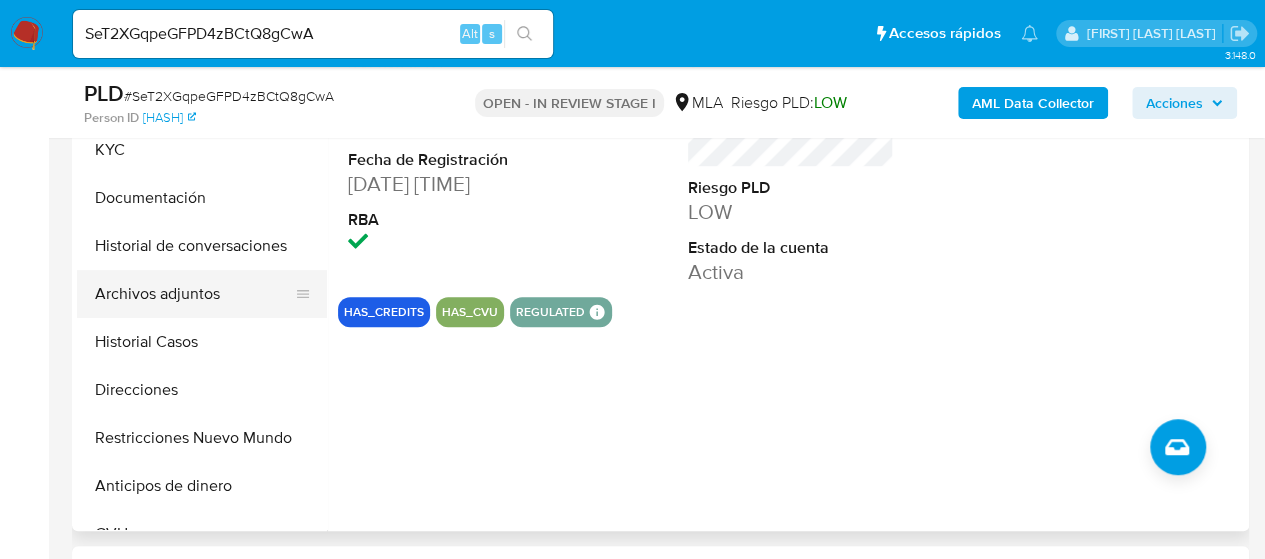 click on "Archivos adjuntos" at bounding box center [194, 294] 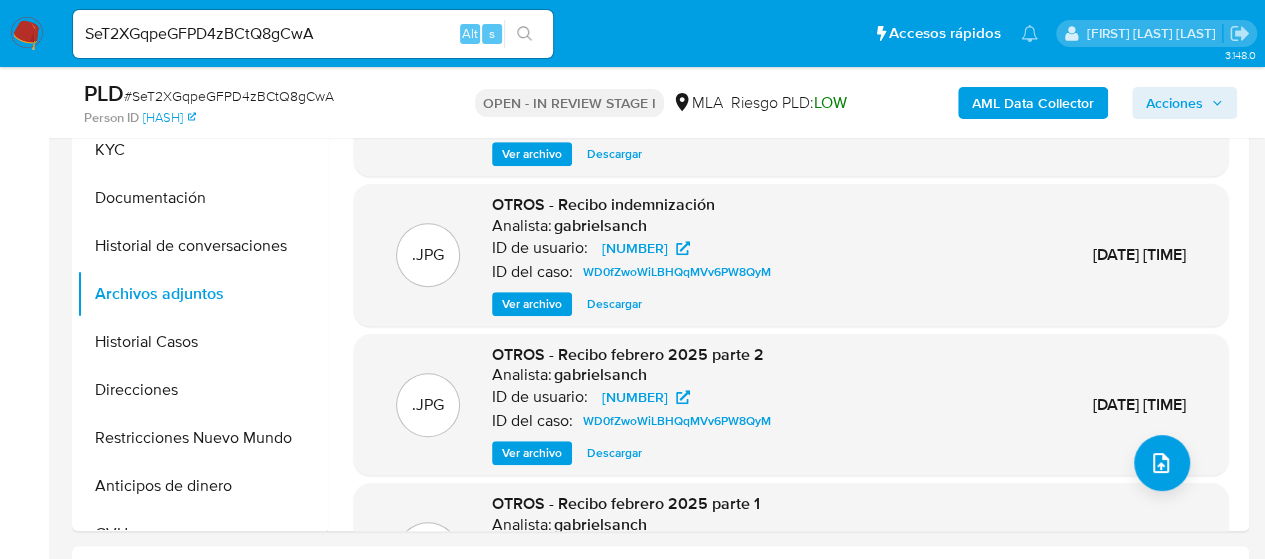 click on "AML Data Collector" at bounding box center (1033, 103) 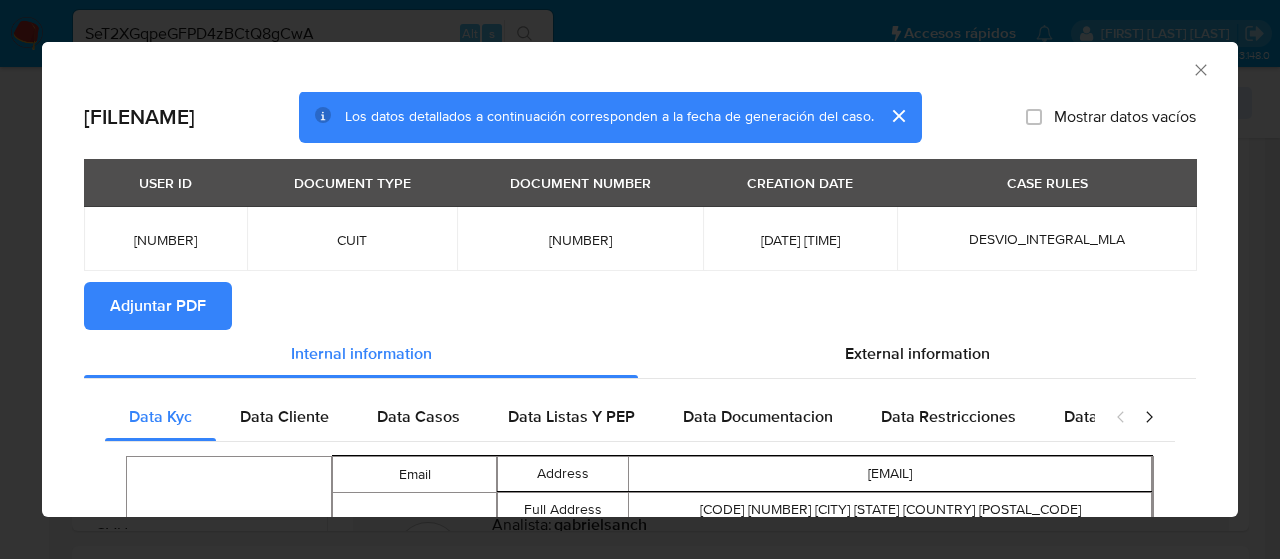 click on "Adjuntar PDF" at bounding box center (158, 306) 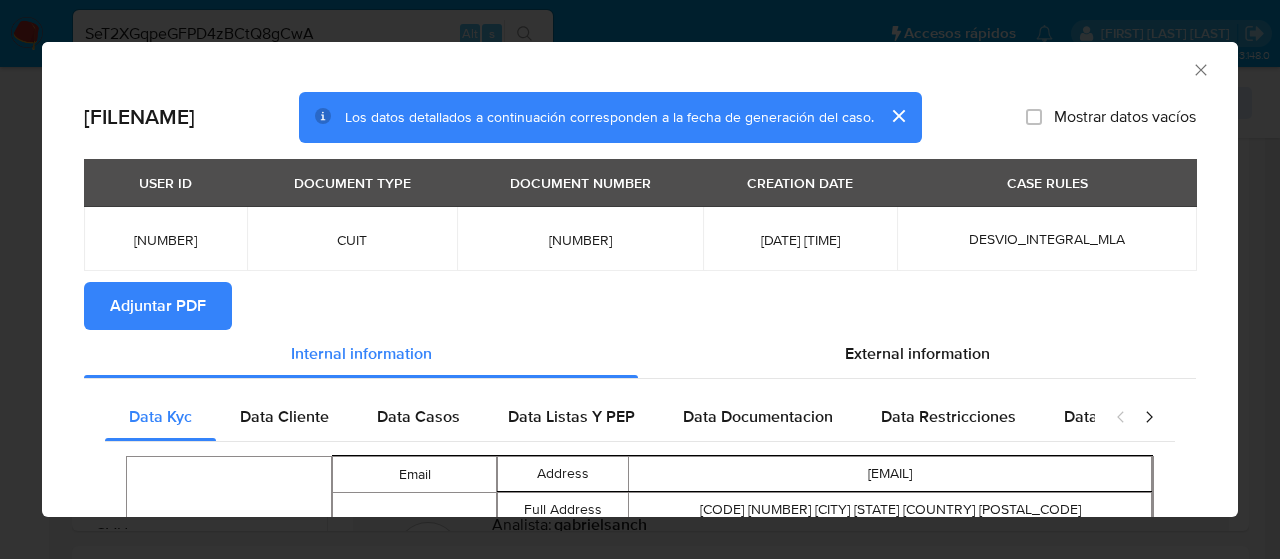 click 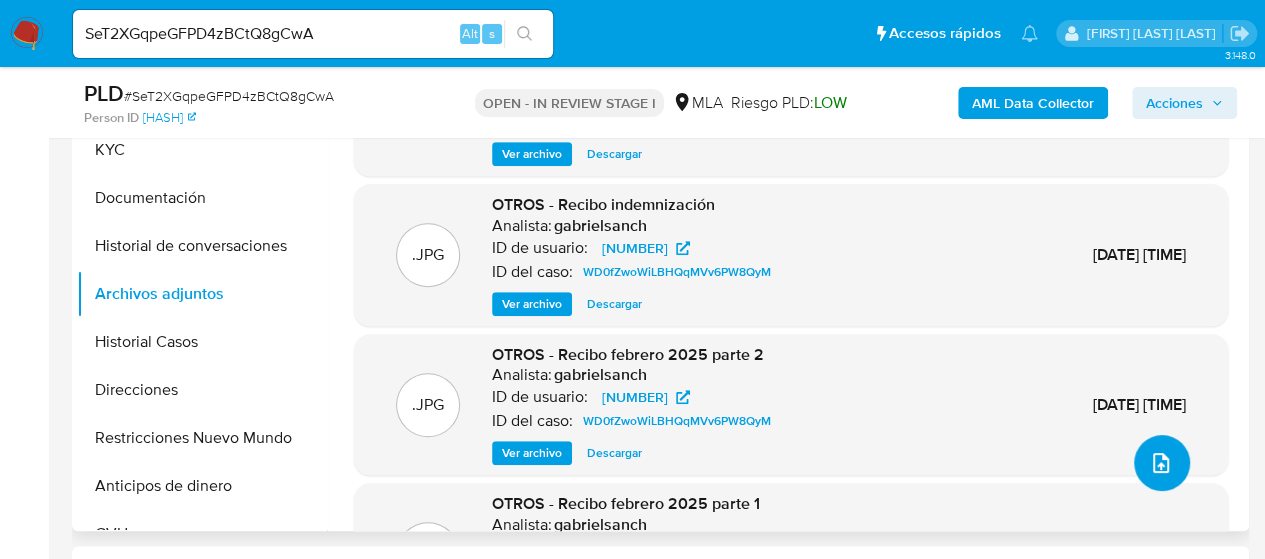 click 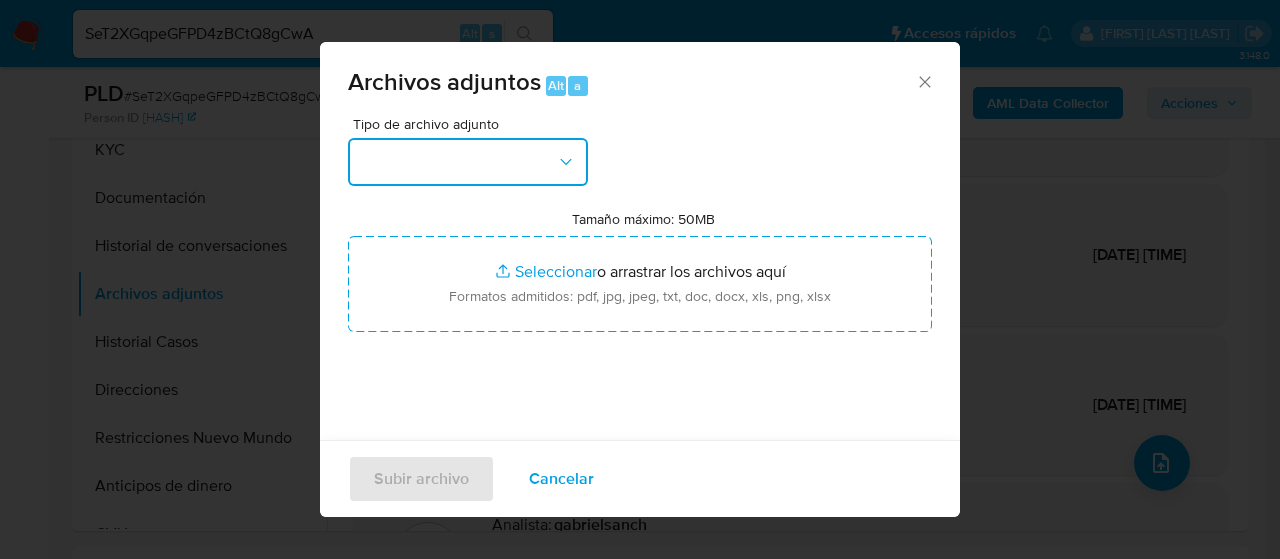 click at bounding box center (468, 162) 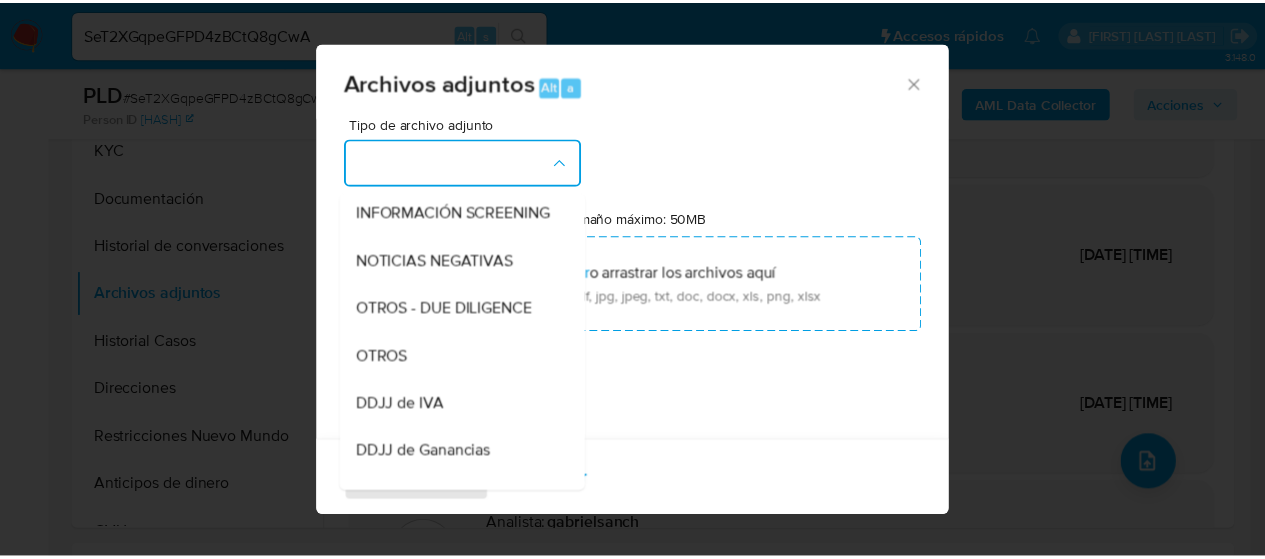 scroll, scrollTop: 300, scrollLeft: 0, axis: vertical 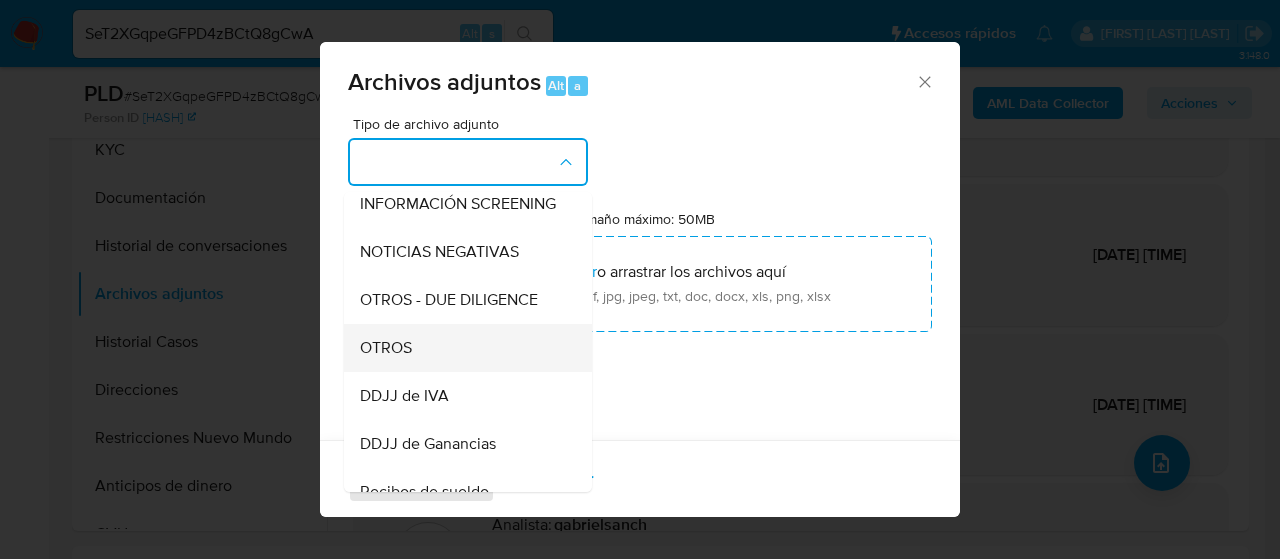click on "OTROS" at bounding box center (462, 348) 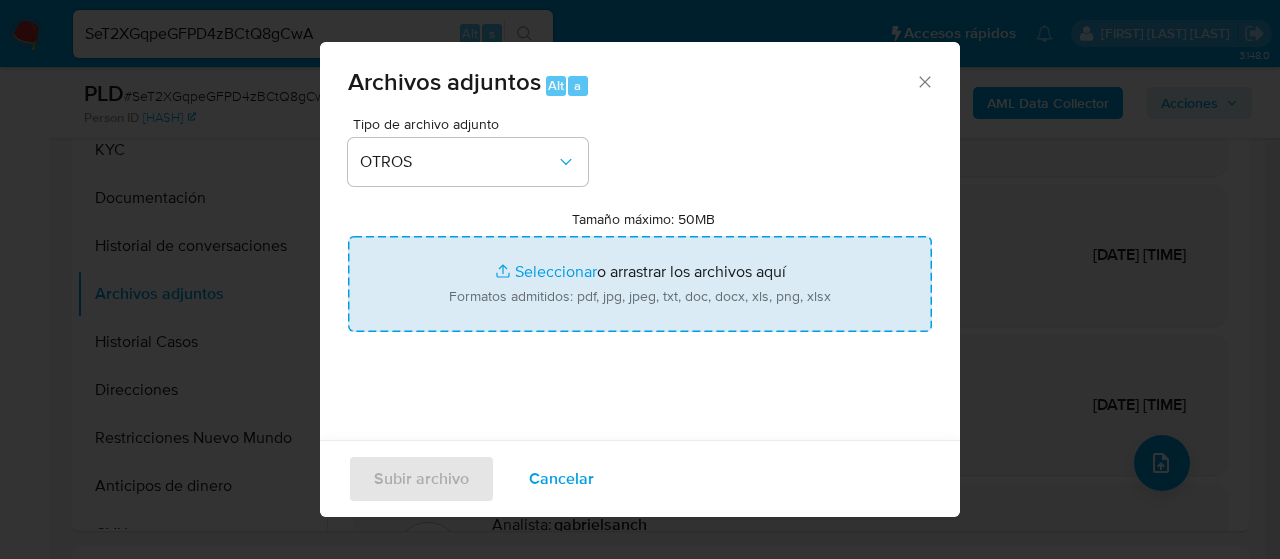 click on "Tamaño máximo: 50MB Seleccionar archivos" at bounding box center (640, 284) 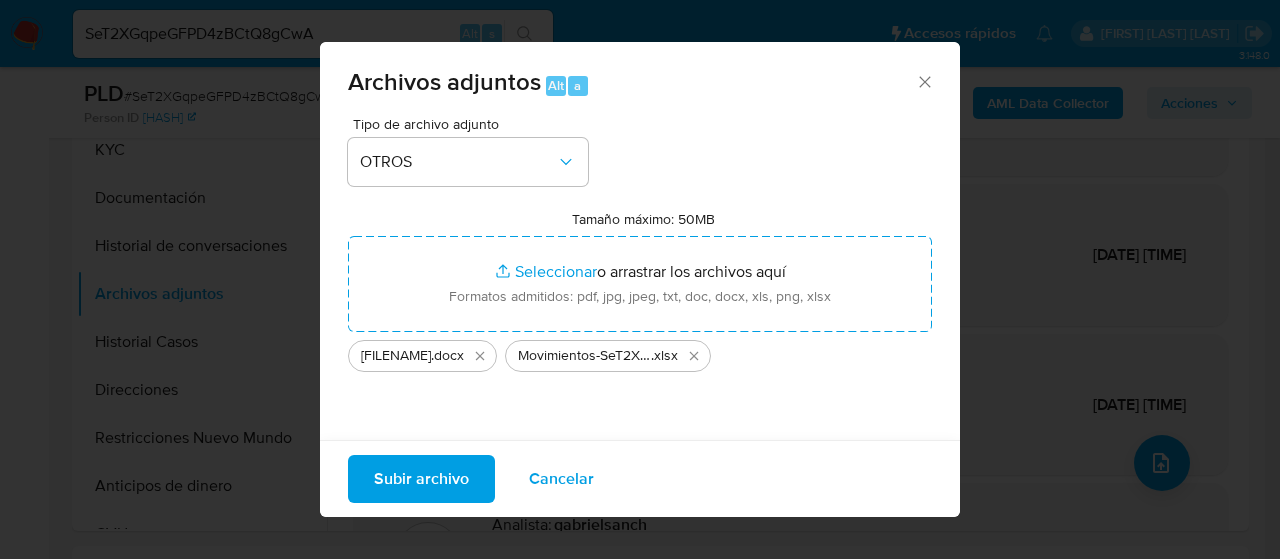 click on "Subir archivo" at bounding box center (421, 479) 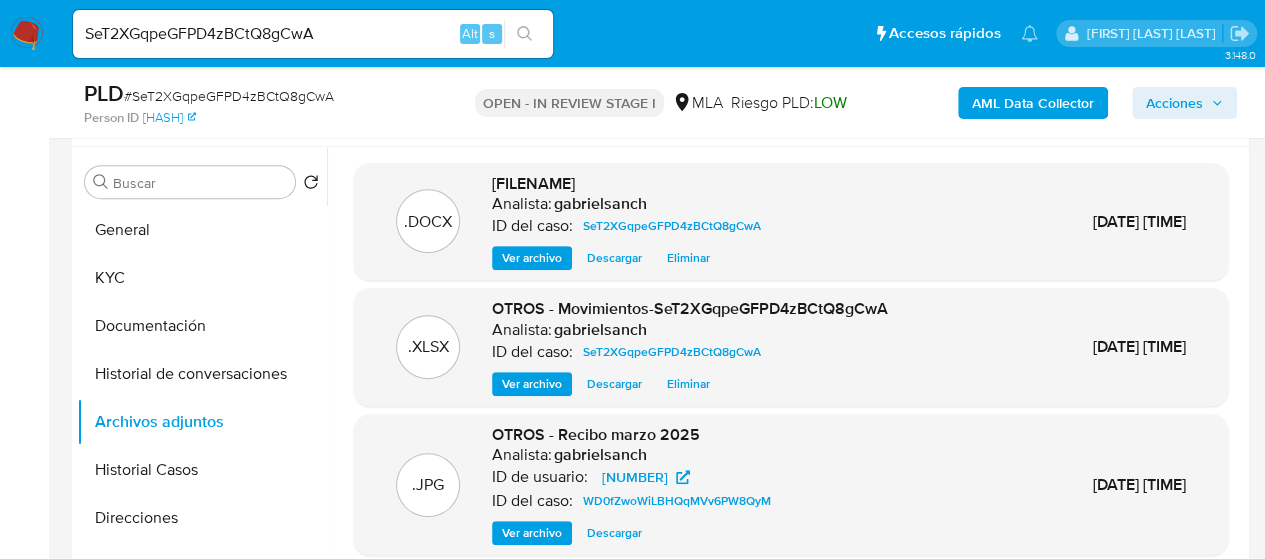 scroll, scrollTop: 300, scrollLeft: 0, axis: vertical 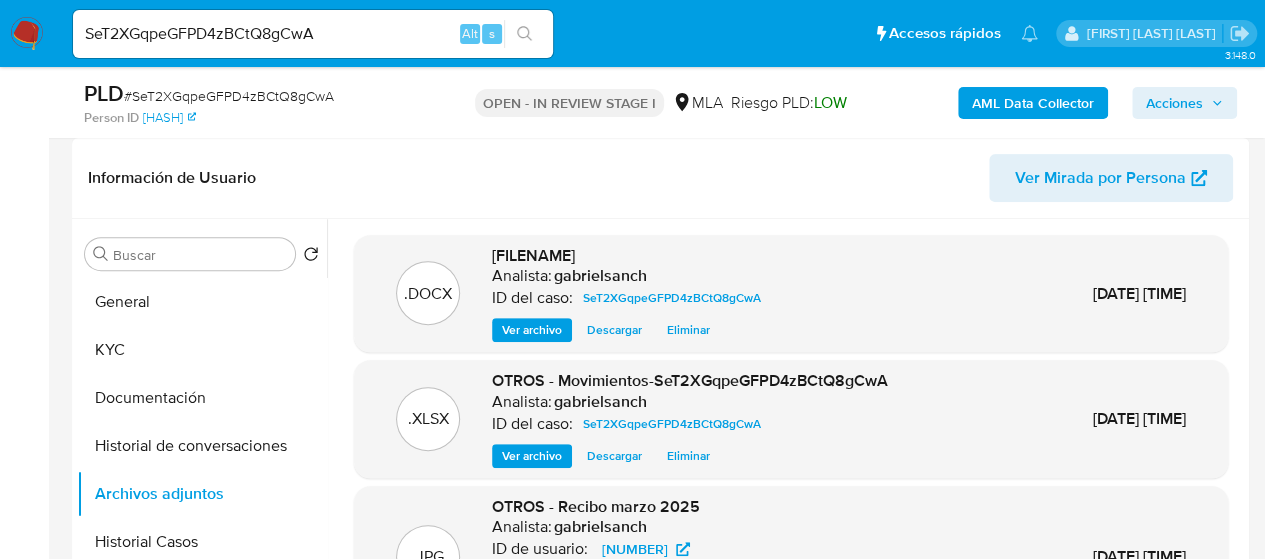 click on "Acciones" at bounding box center (1174, 103) 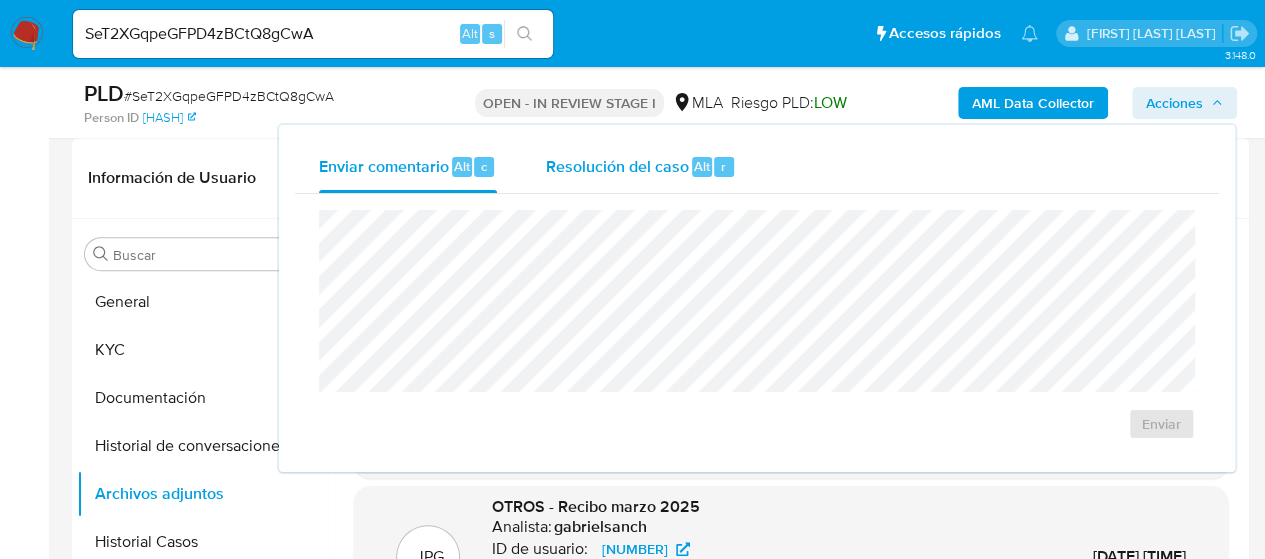 click on "Resolución del caso" at bounding box center [616, 165] 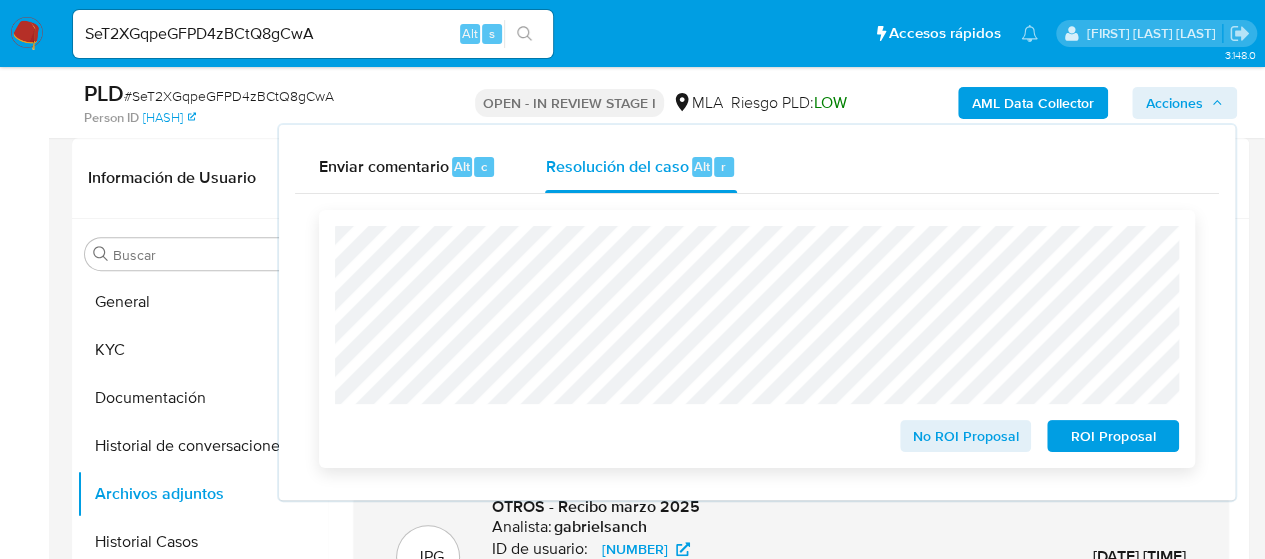 click on "No ROI Proposal" at bounding box center [966, 436] 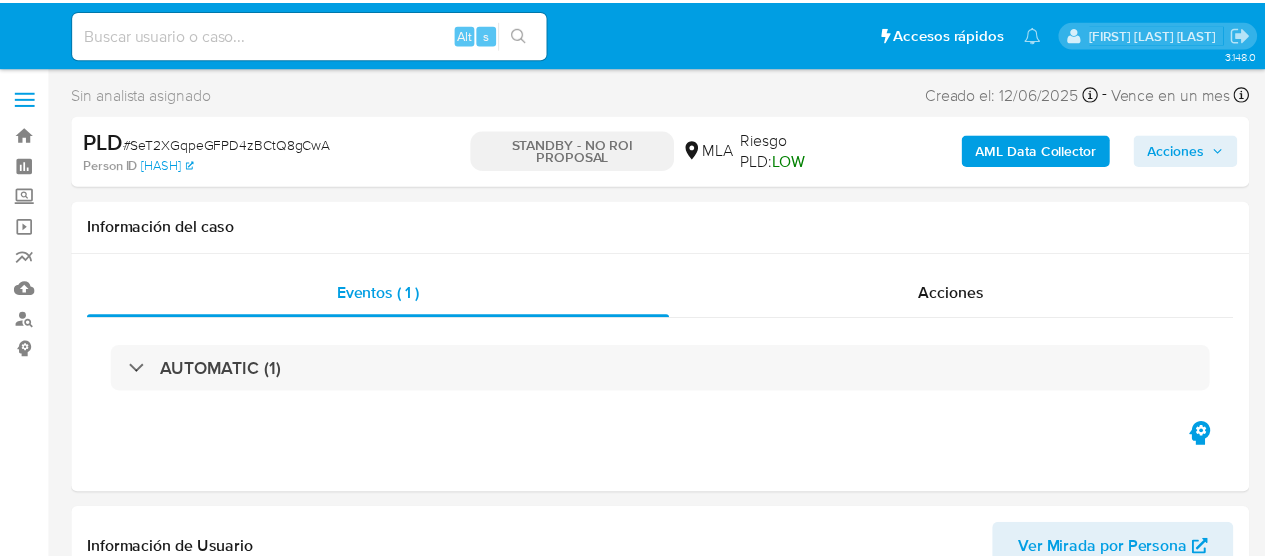 scroll, scrollTop: 0, scrollLeft: 0, axis: both 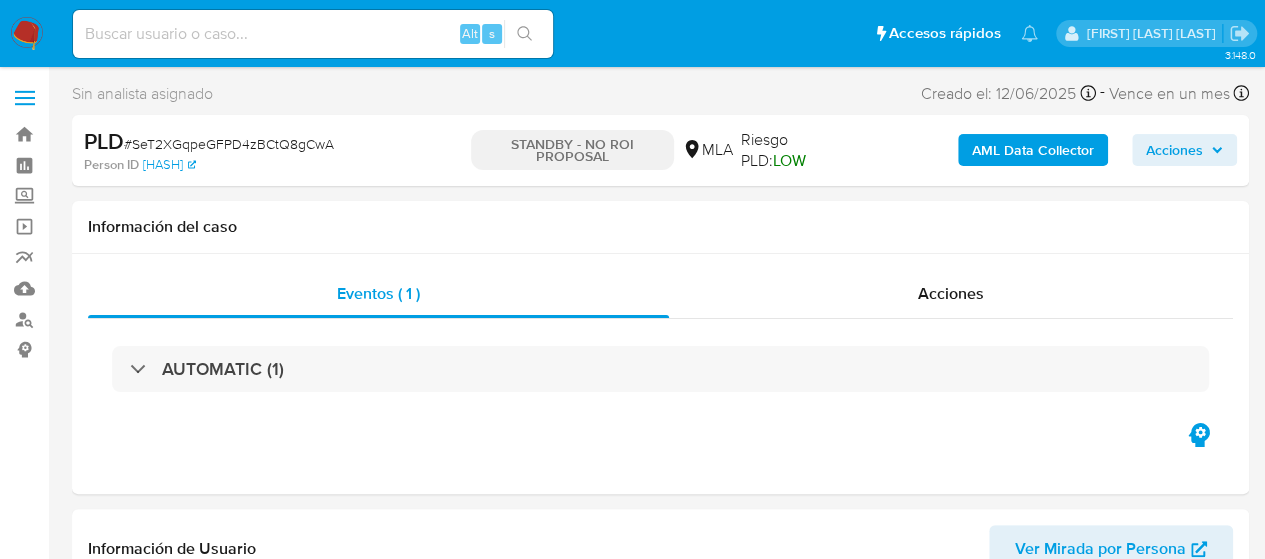 click at bounding box center (313, 34) 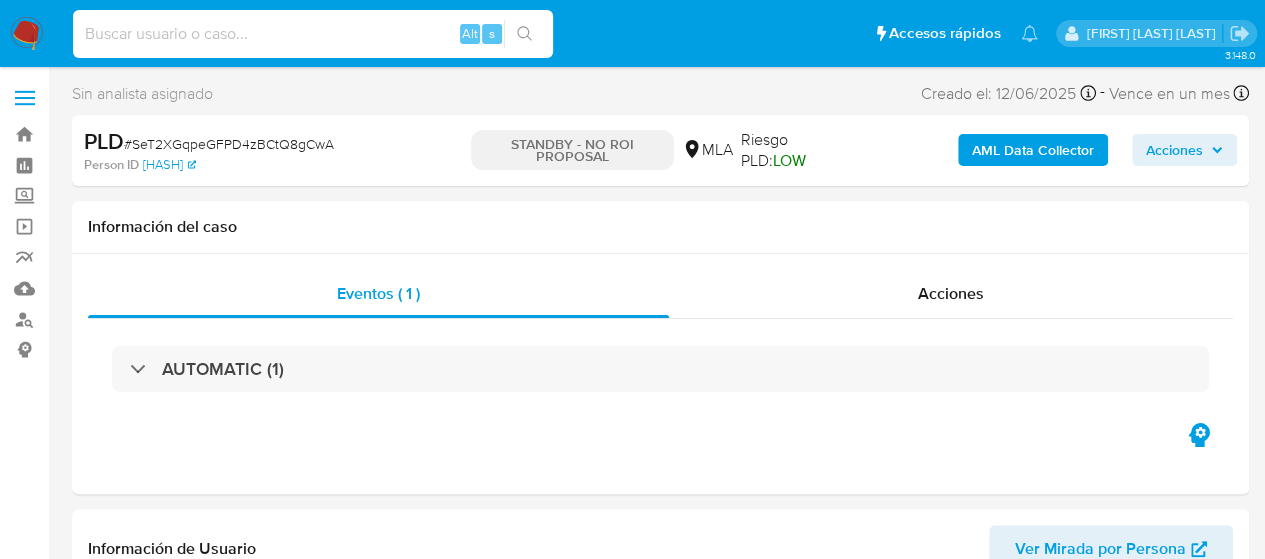 paste on "zIMIjmdiWBqZvepkchxXy7li" 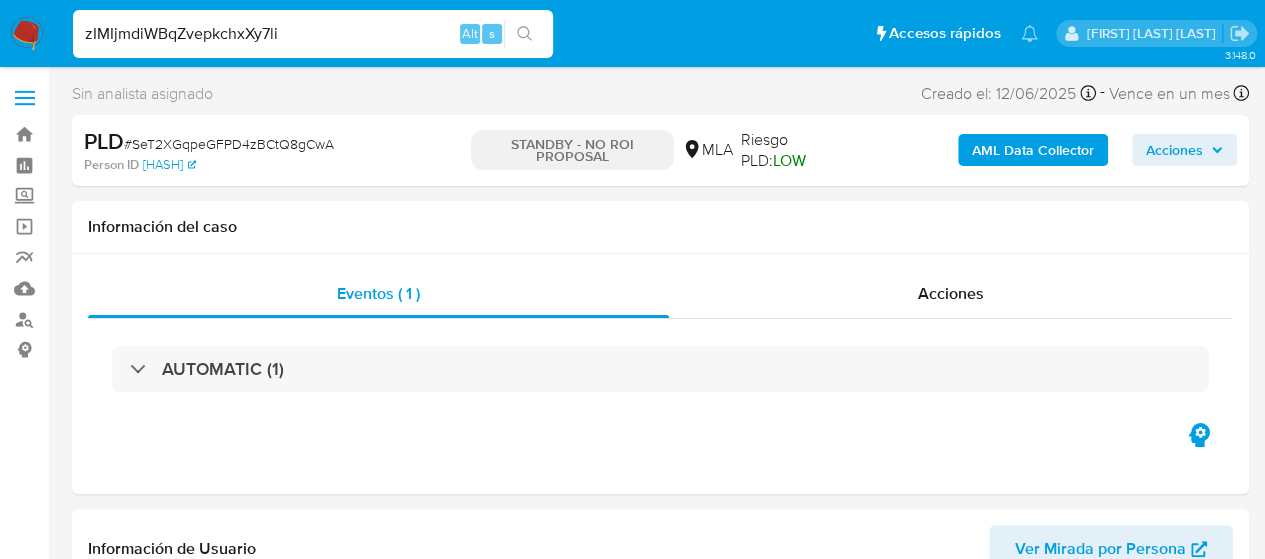 type on "zIMIjmdiWBqZvepkchxXy7li" 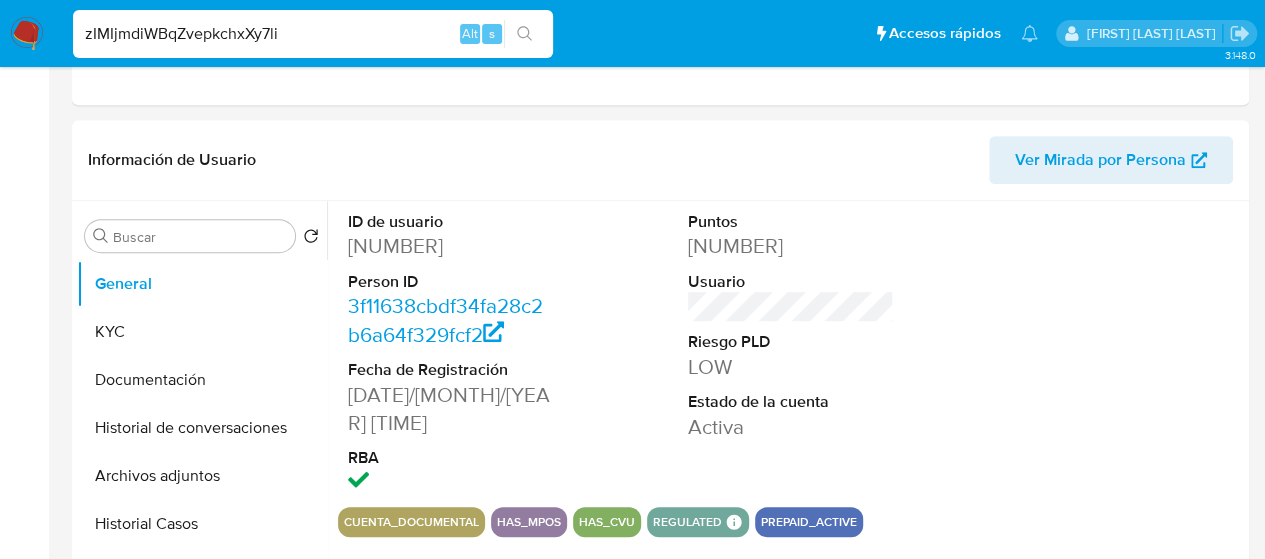 select on "10" 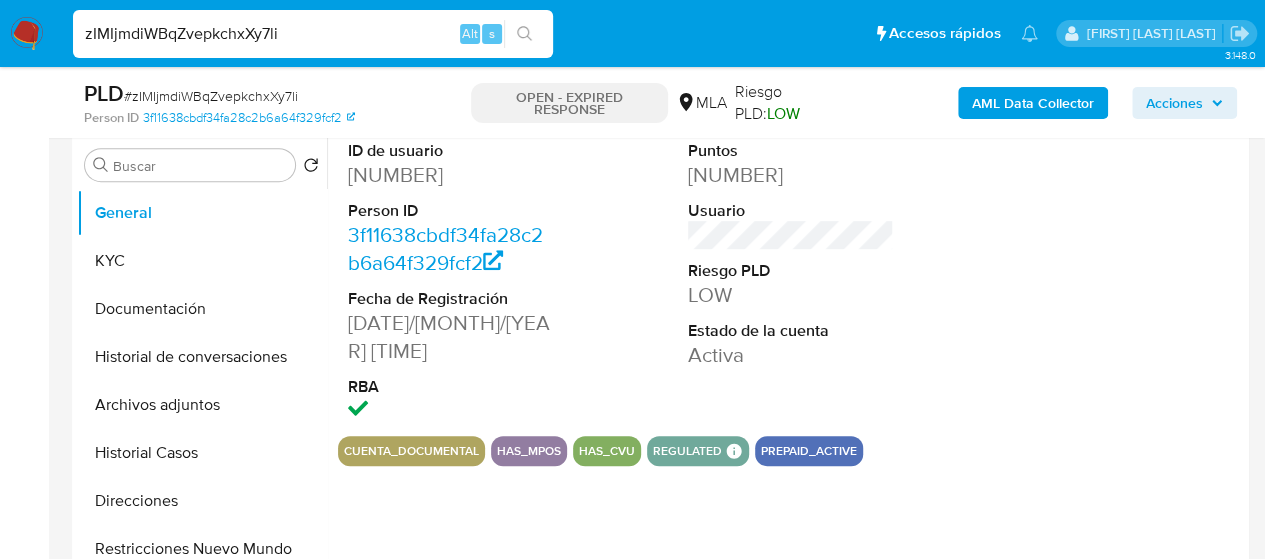 scroll, scrollTop: 400, scrollLeft: 0, axis: vertical 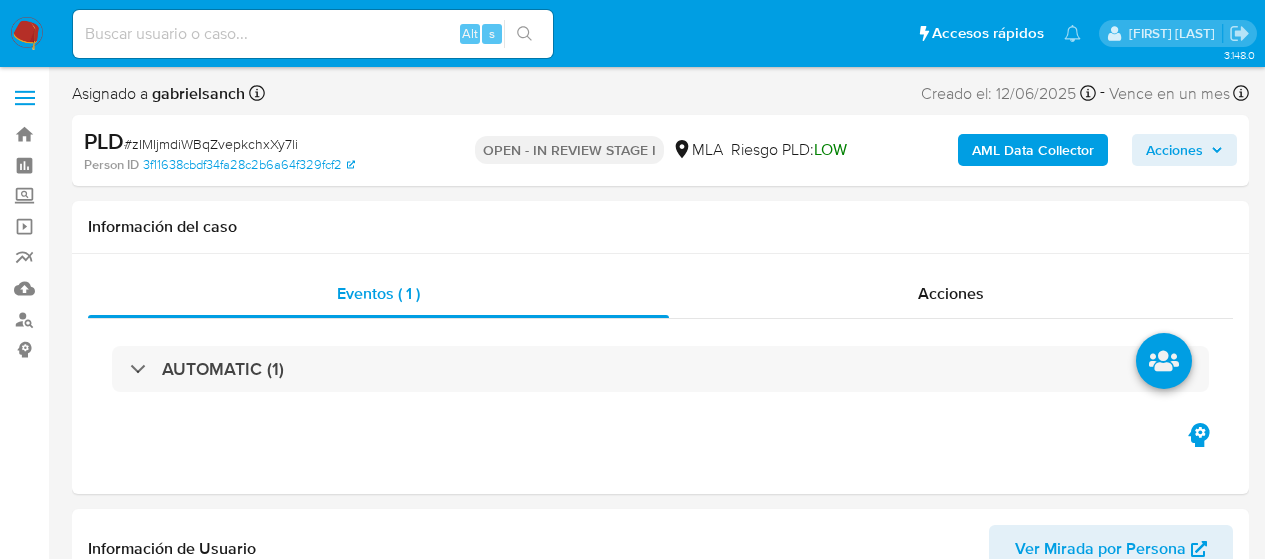 select on "10" 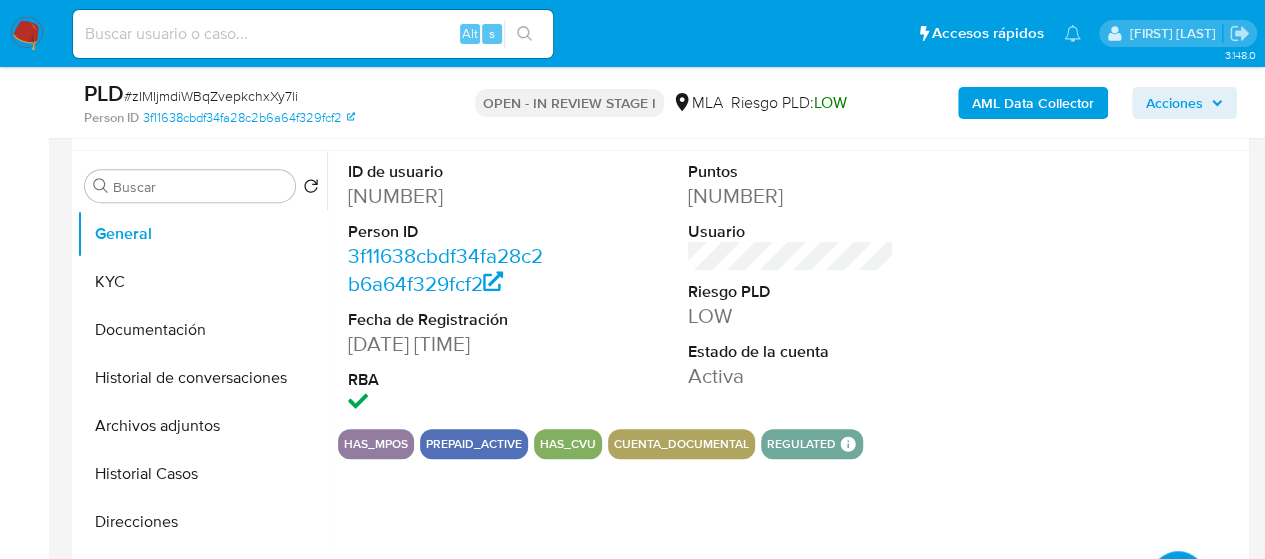 scroll, scrollTop: 500, scrollLeft: 0, axis: vertical 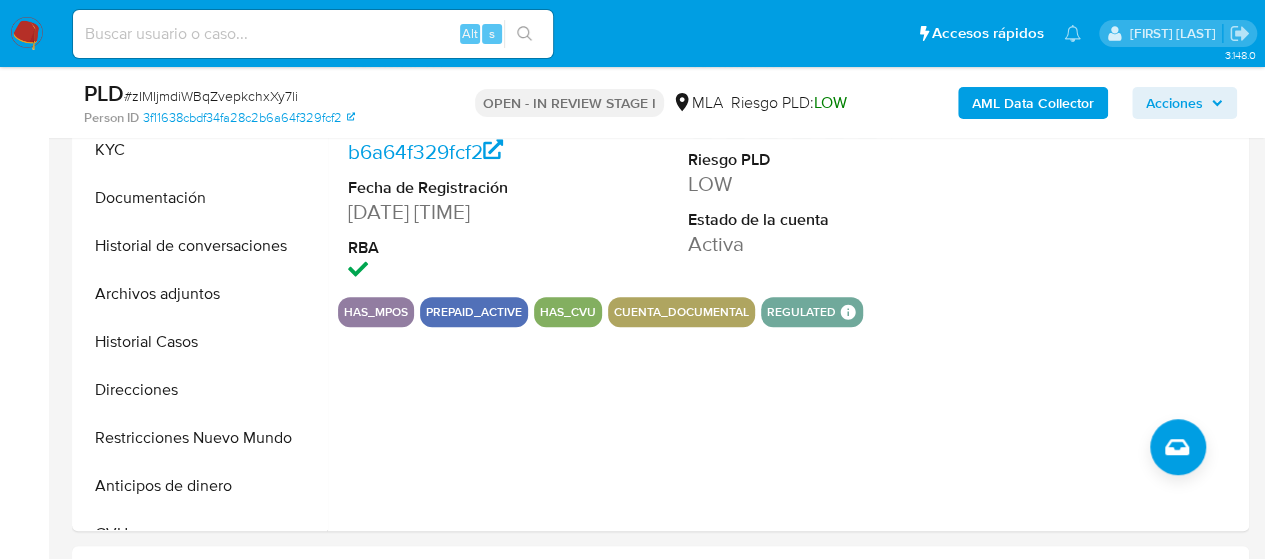 click at bounding box center [313, 34] 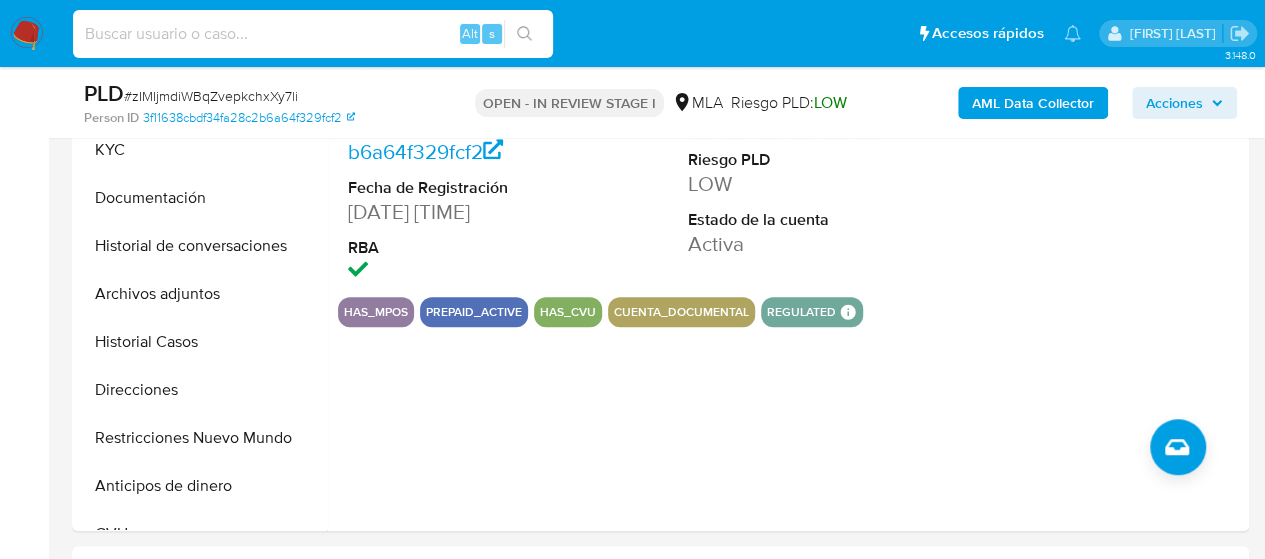 paste on "nzE8y9bAxXHSfXTByIVaUUsd" 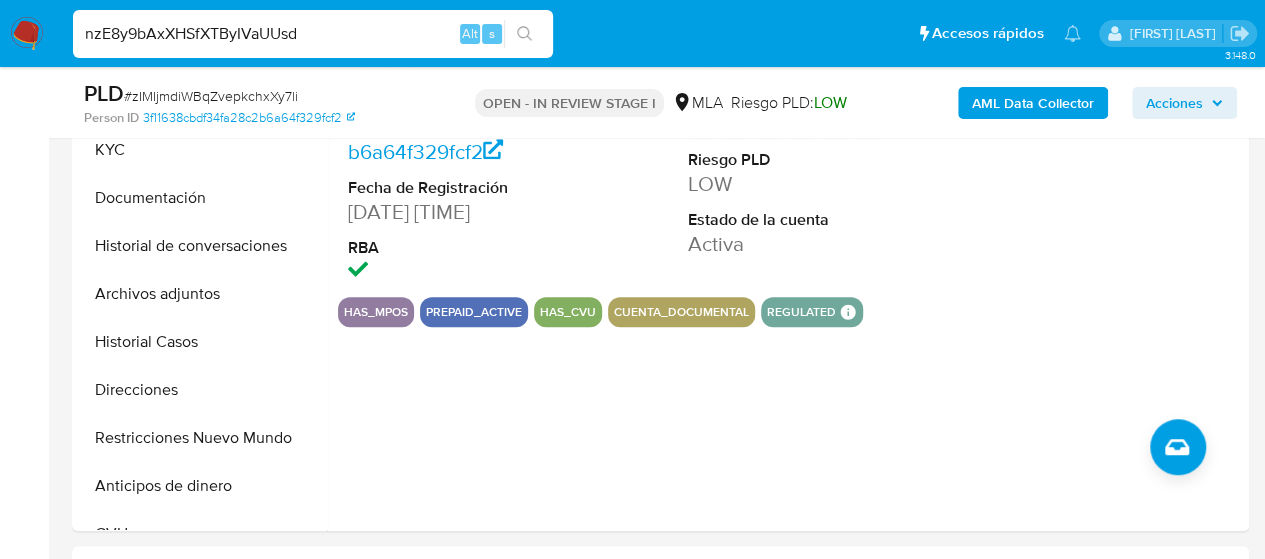 type on "nzE8y9bAxXHSfXTByIVaUUsd" 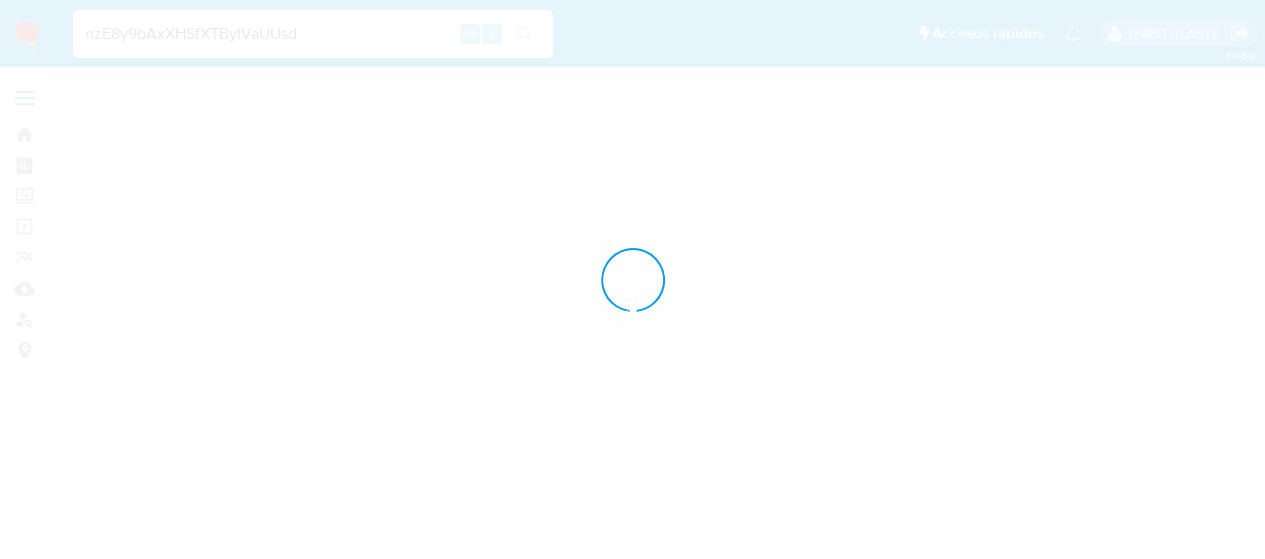 scroll, scrollTop: 0, scrollLeft: 0, axis: both 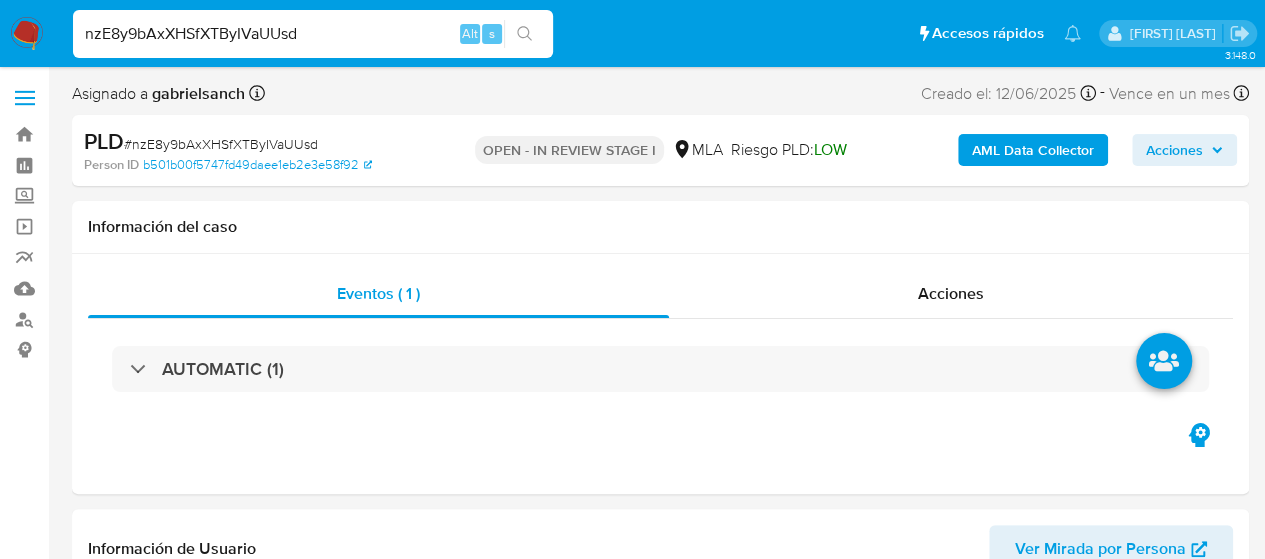 select on "10" 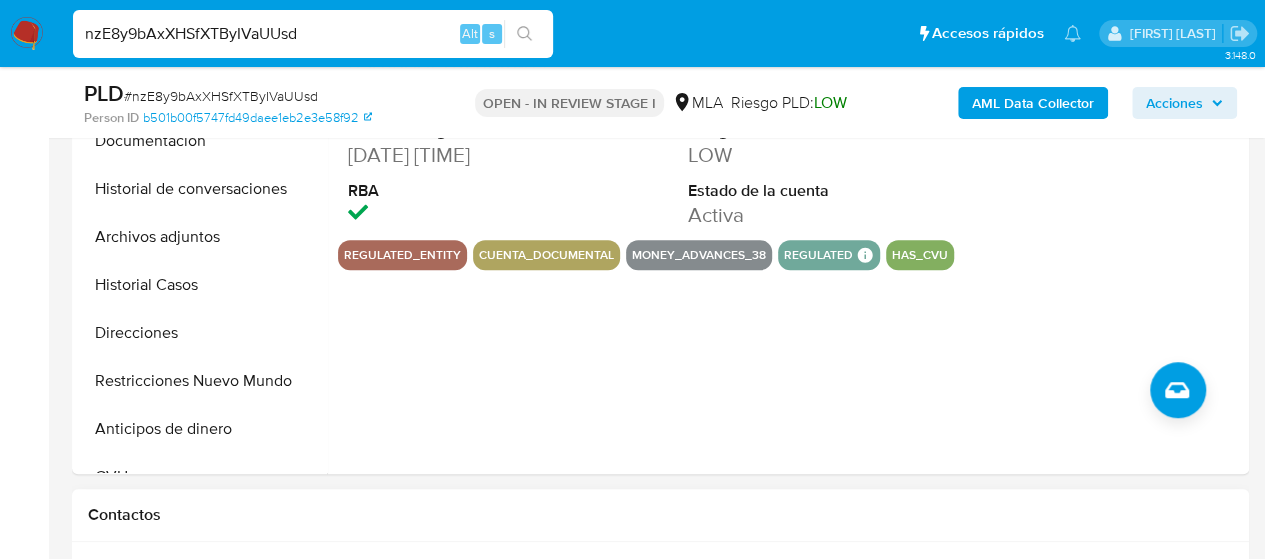 scroll, scrollTop: 900, scrollLeft: 0, axis: vertical 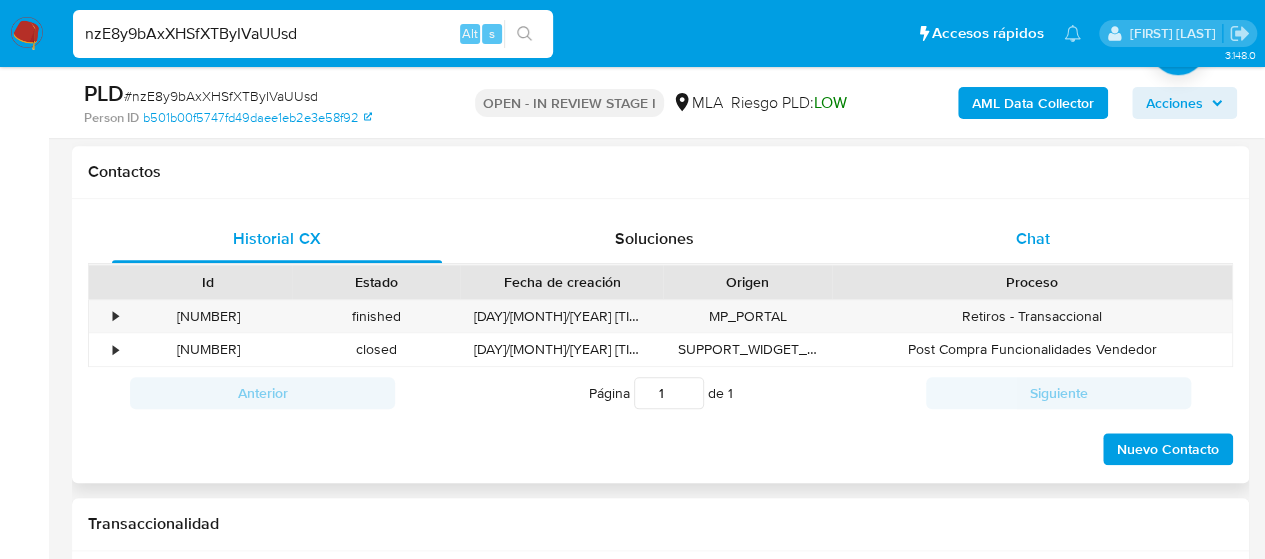 click on "Chat" at bounding box center [1033, 239] 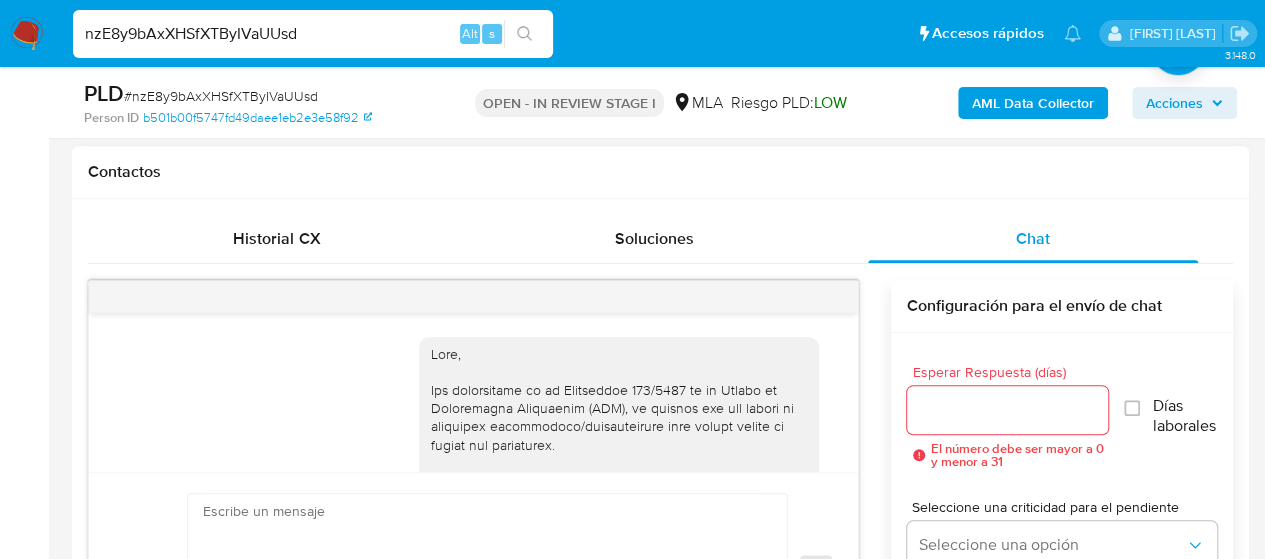 scroll, scrollTop: 1305, scrollLeft: 0, axis: vertical 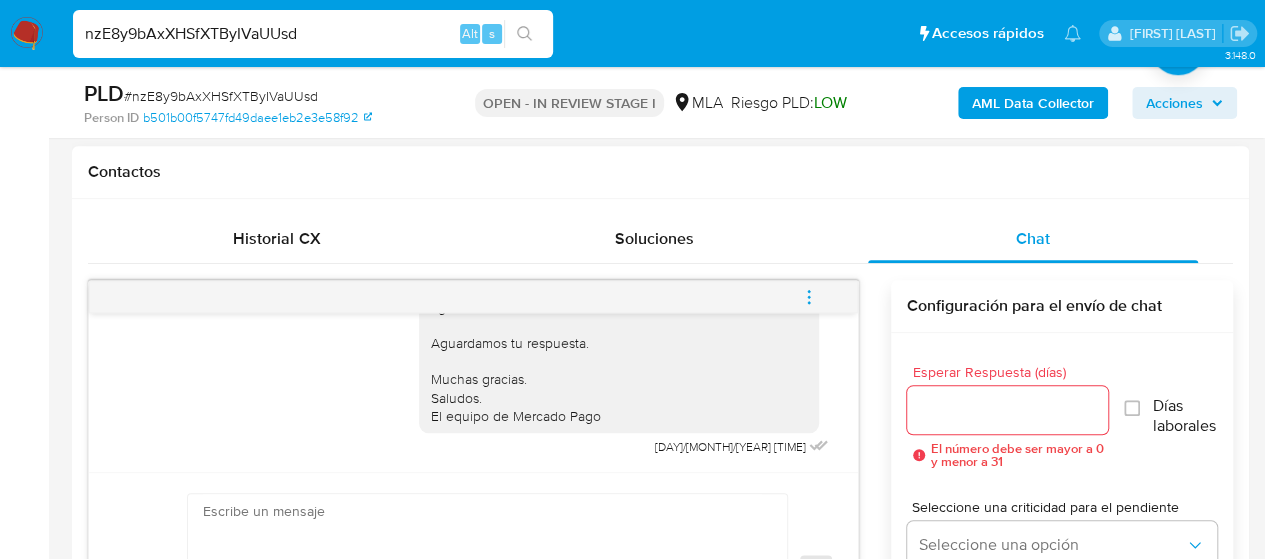 click 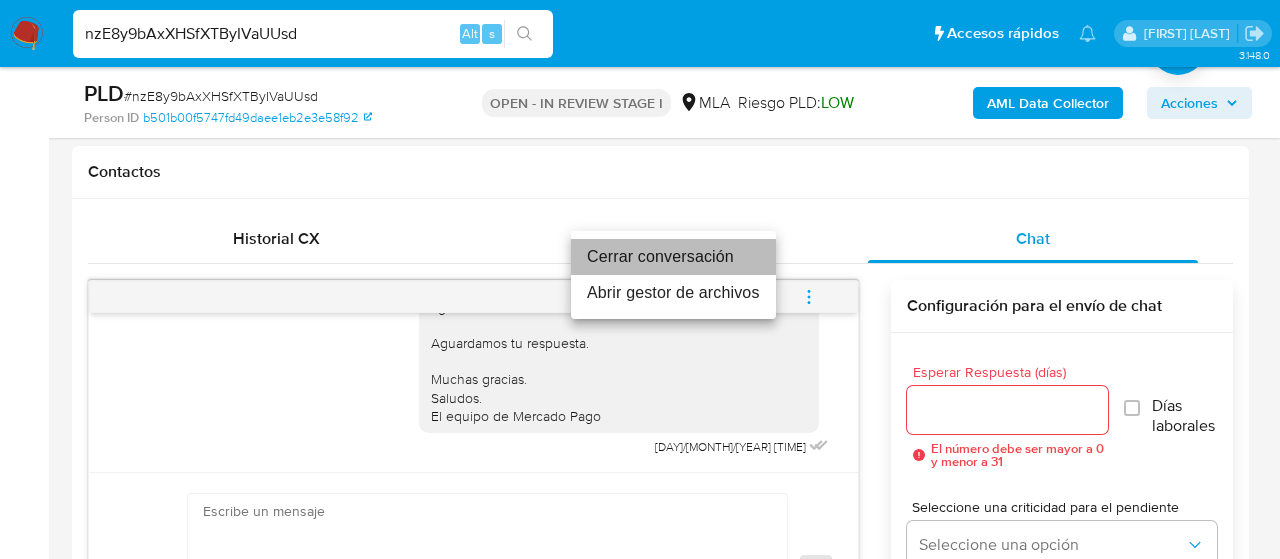 click on "Cerrar conversación" at bounding box center [673, 257] 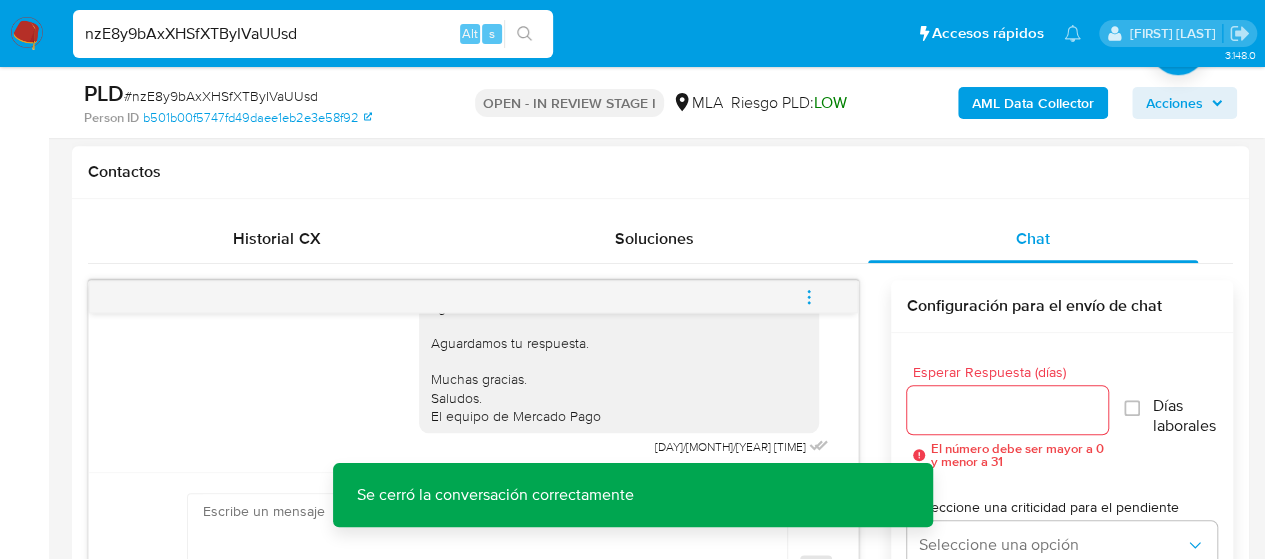 scroll, scrollTop: 500, scrollLeft: 0, axis: vertical 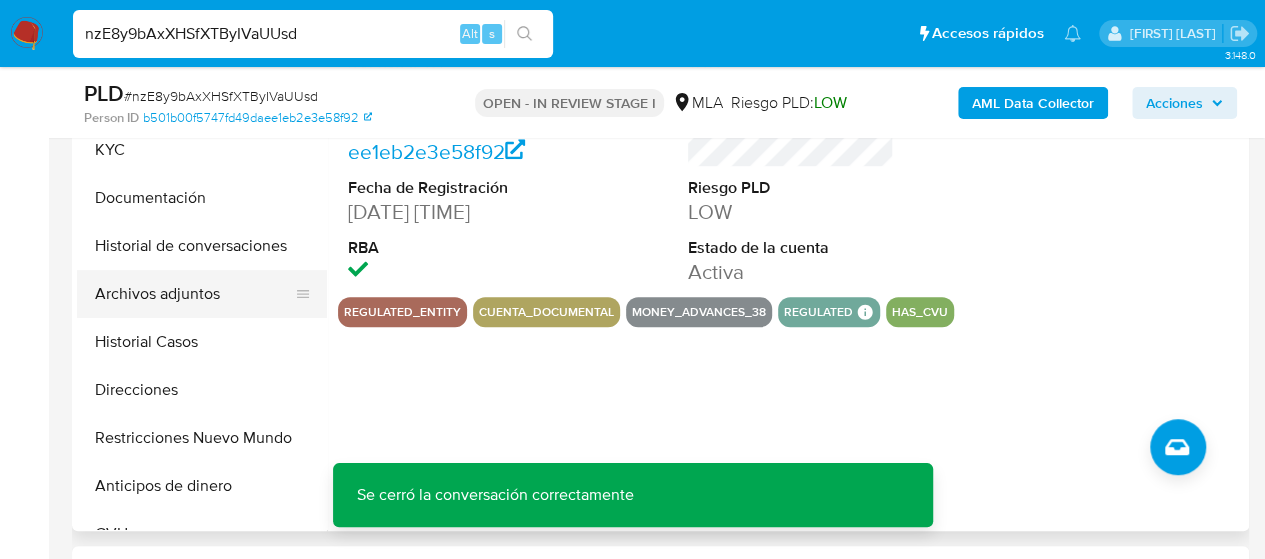click on "Archivos adjuntos" at bounding box center [194, 294] 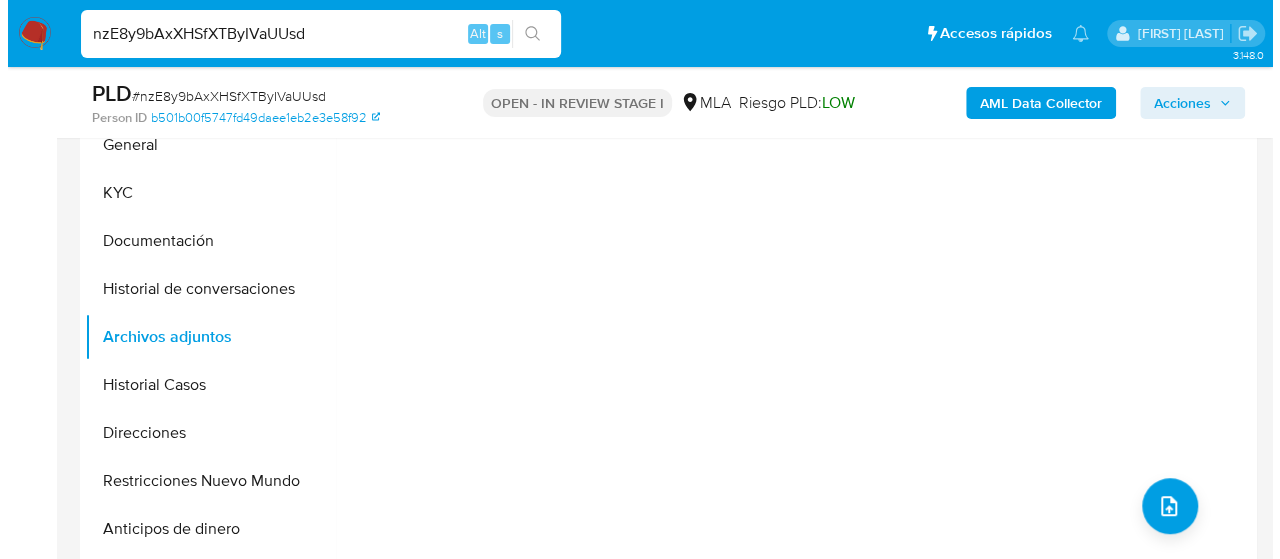 scroll, scrollTop: 400, scrollLeft: 0, axis: vertical 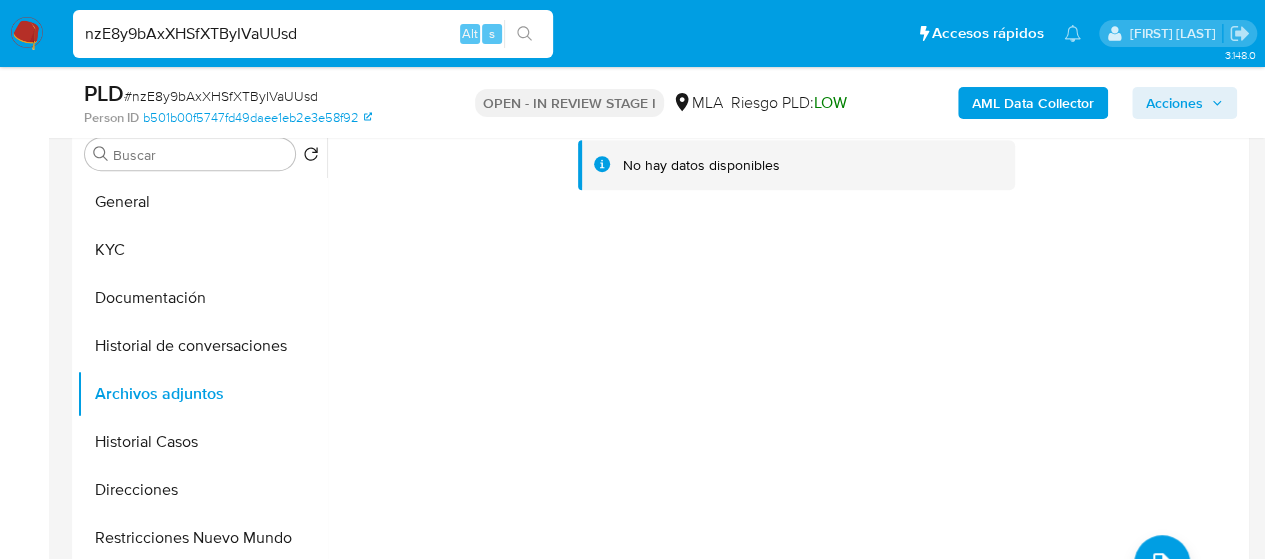 click on "AML Data Collector" at bounding box center [1033, 103] 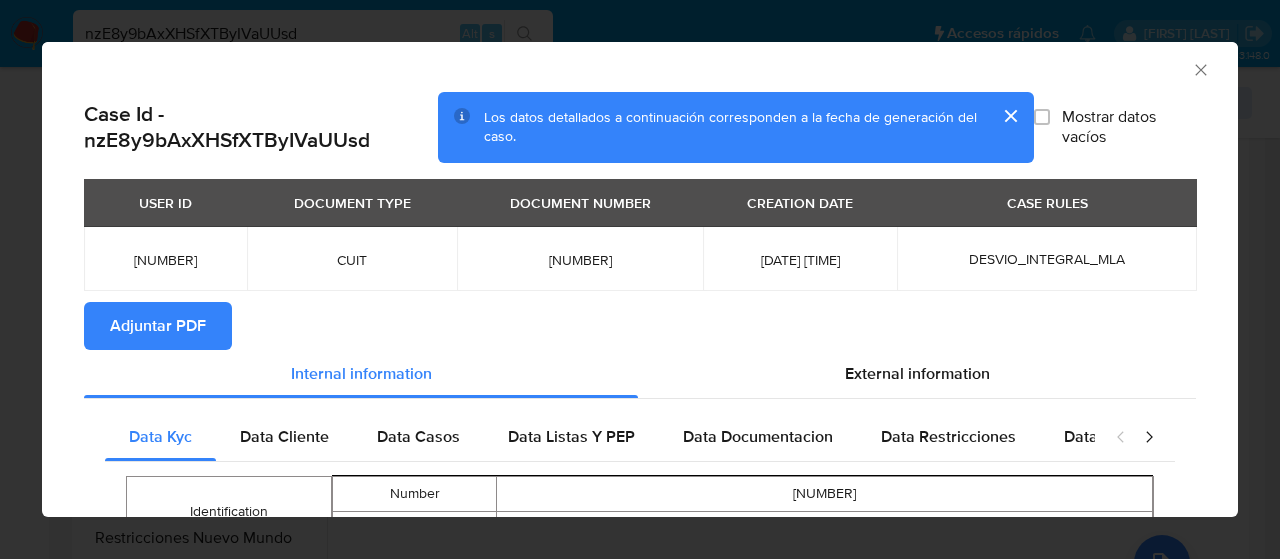 click on "Adjuntar PDF" at bounding box center (158, 326) 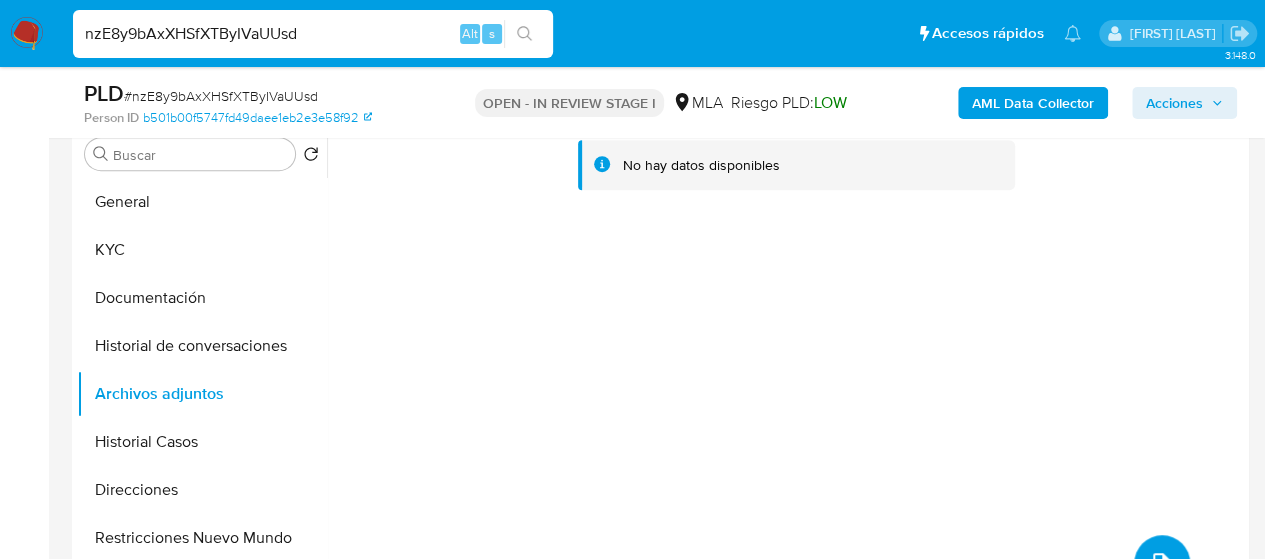 click at bounding box center (1162, 563) 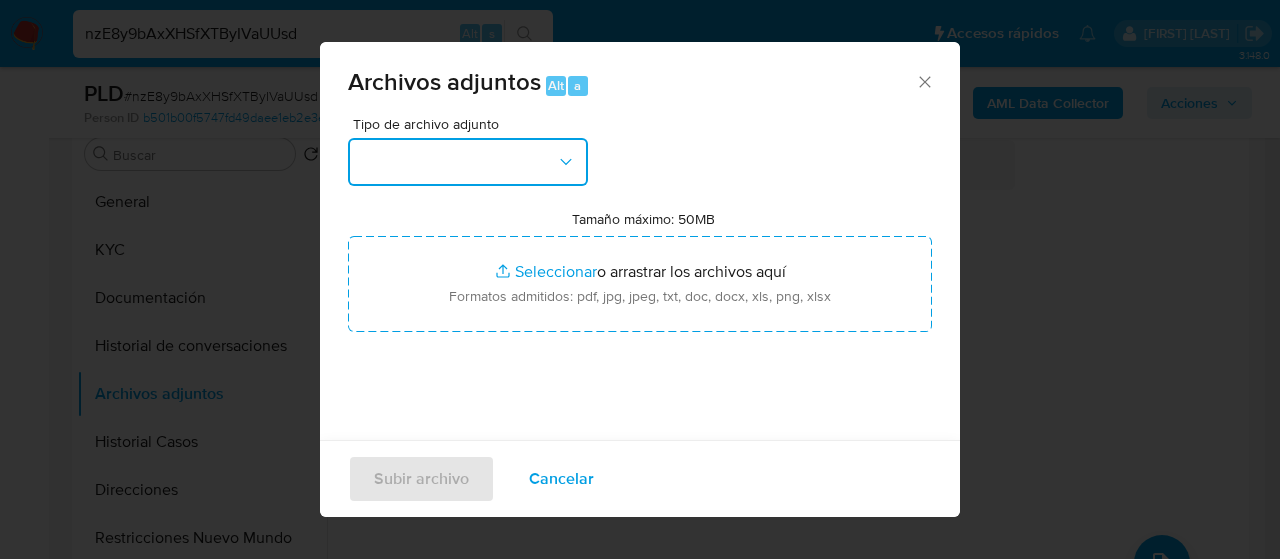 click at bounding box center (468, 162) 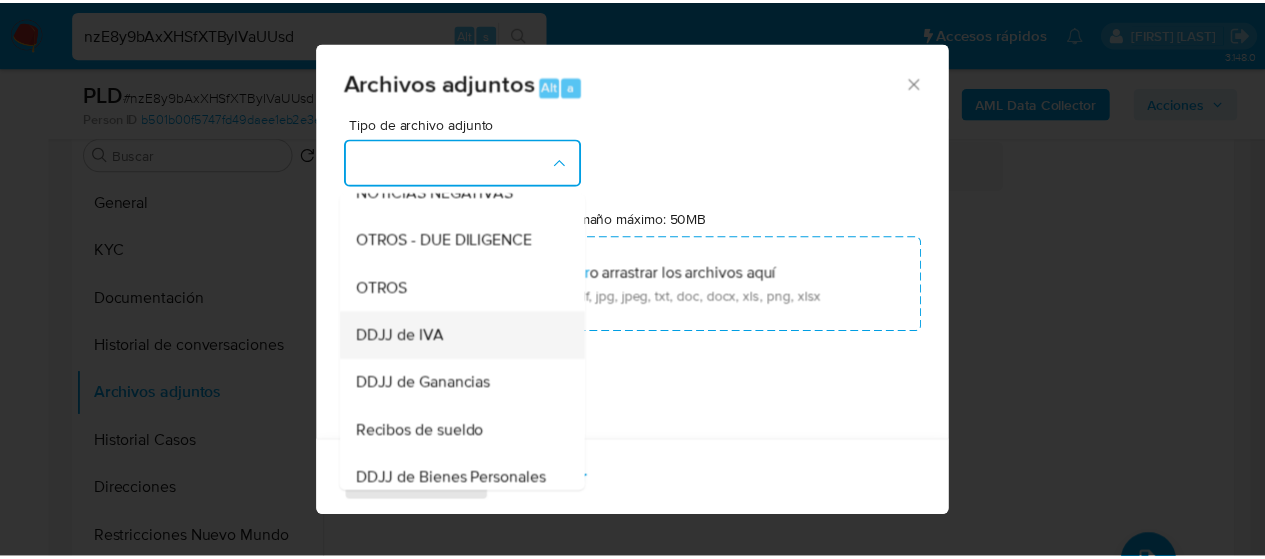 scroll, scrollTop: 400, scrollLeft: 0, axis: vertical 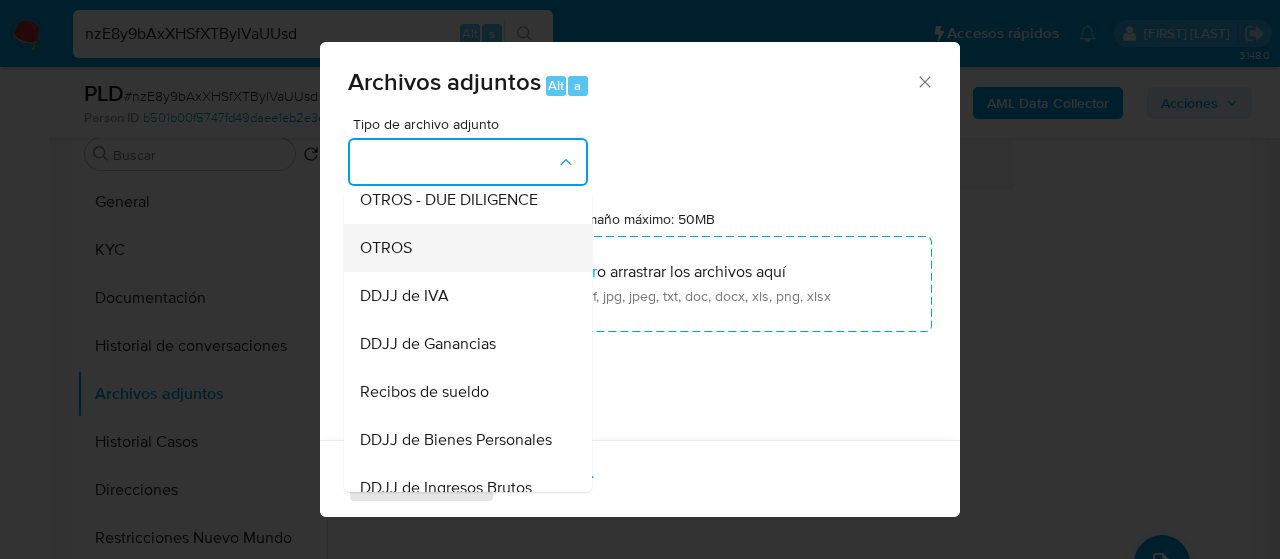 click on "OTROS" at bounding box center [386, 248] 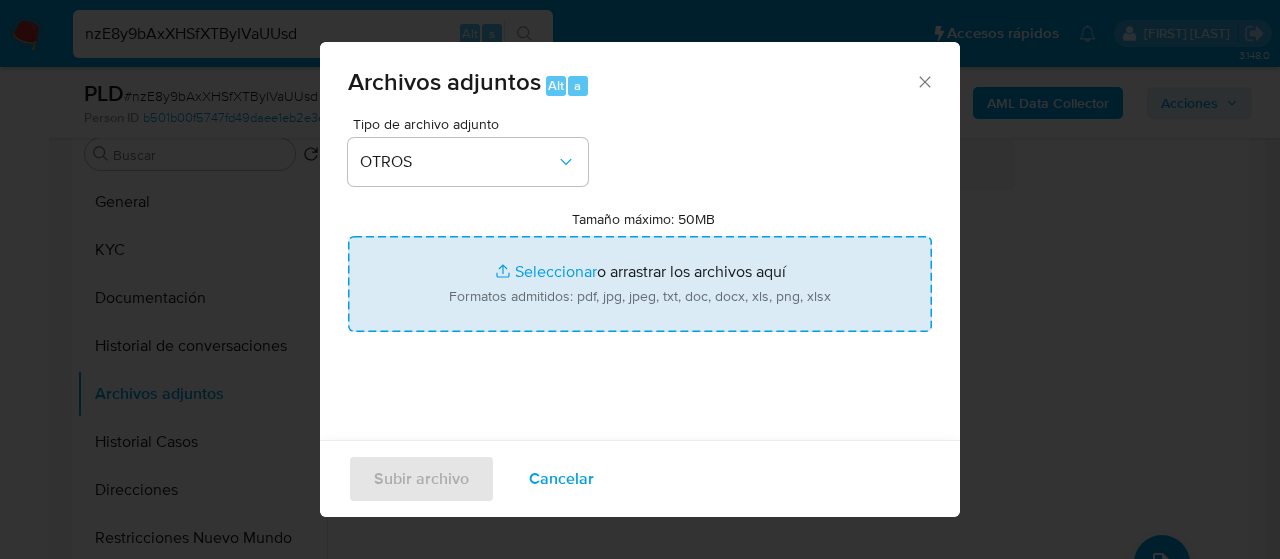 click on "Tamaño máximo: 50MB Seleccionar archivos" at bounding box center (640, 284) 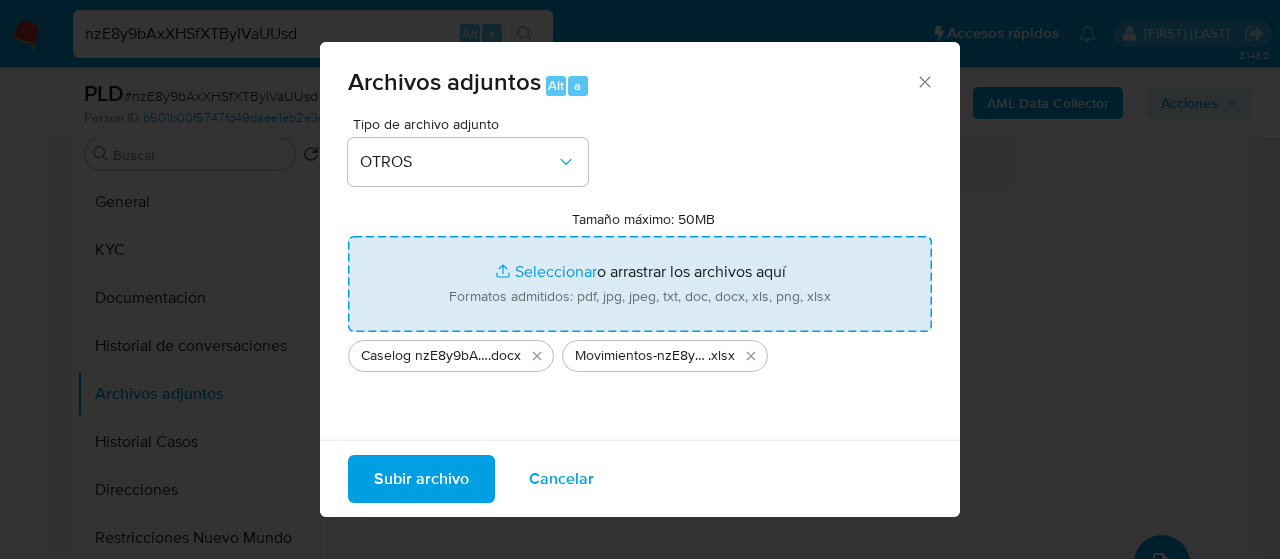 click on "Subir archivo" at bounding box center [421, 479] 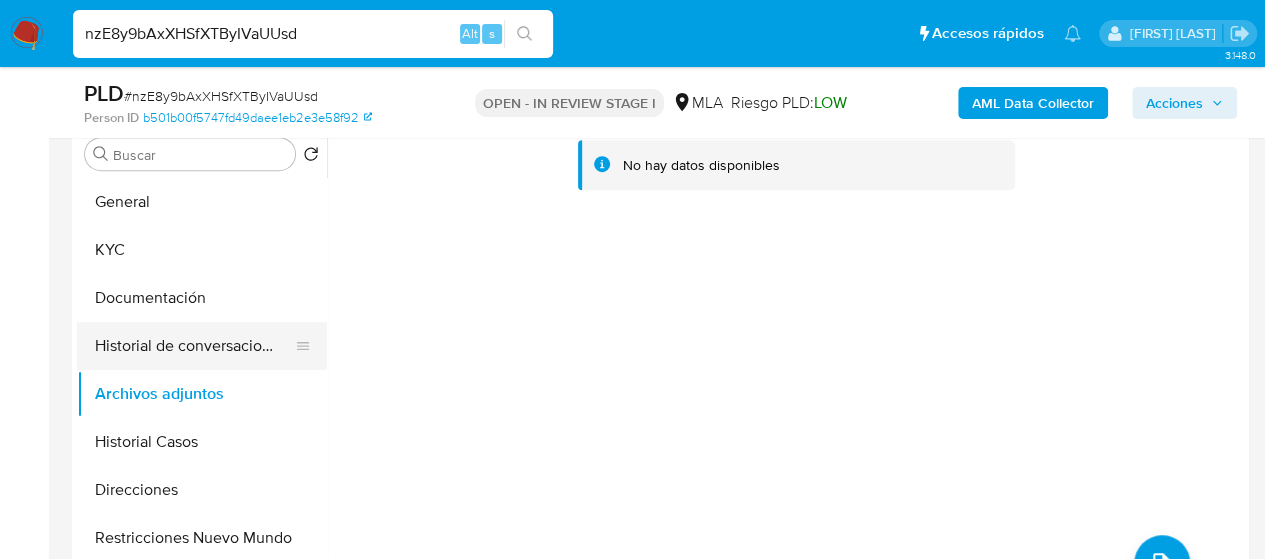 click on "Historial de conversaciones" at bounding box center (194, 346) 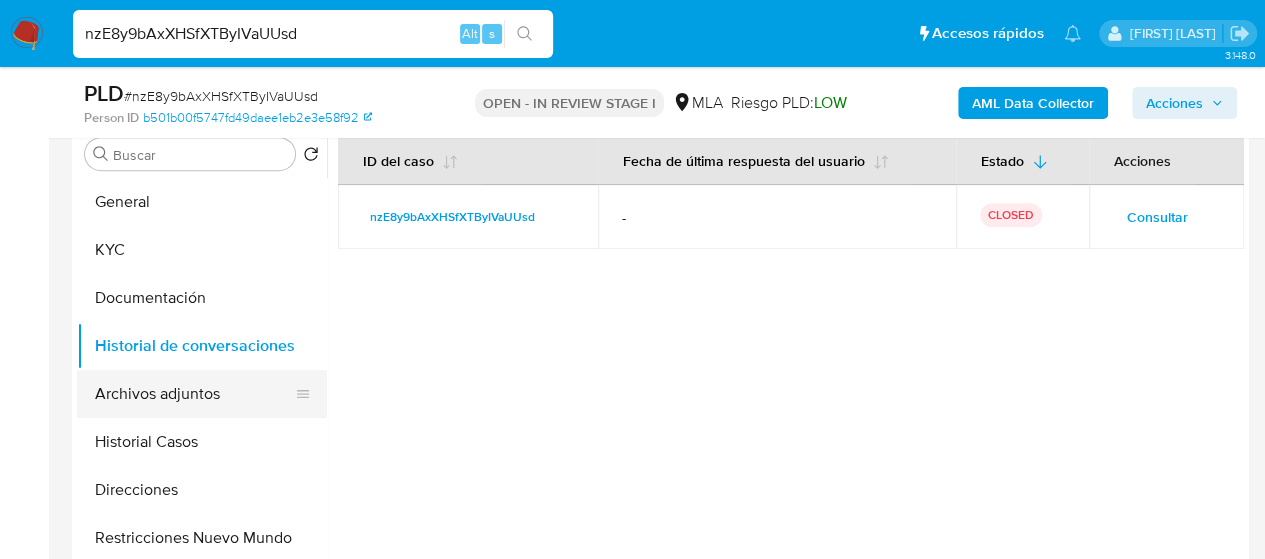 click on "Archivos adjuntos" at bounding box center [194, 394] 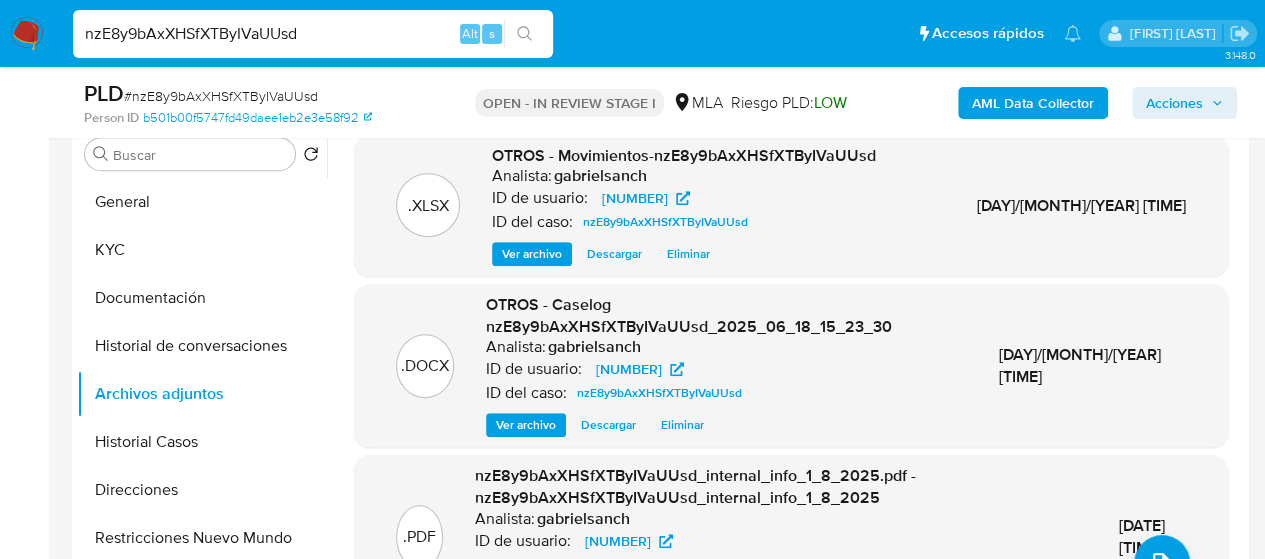 click on "Acciones" at bounding box center (1174, 103) 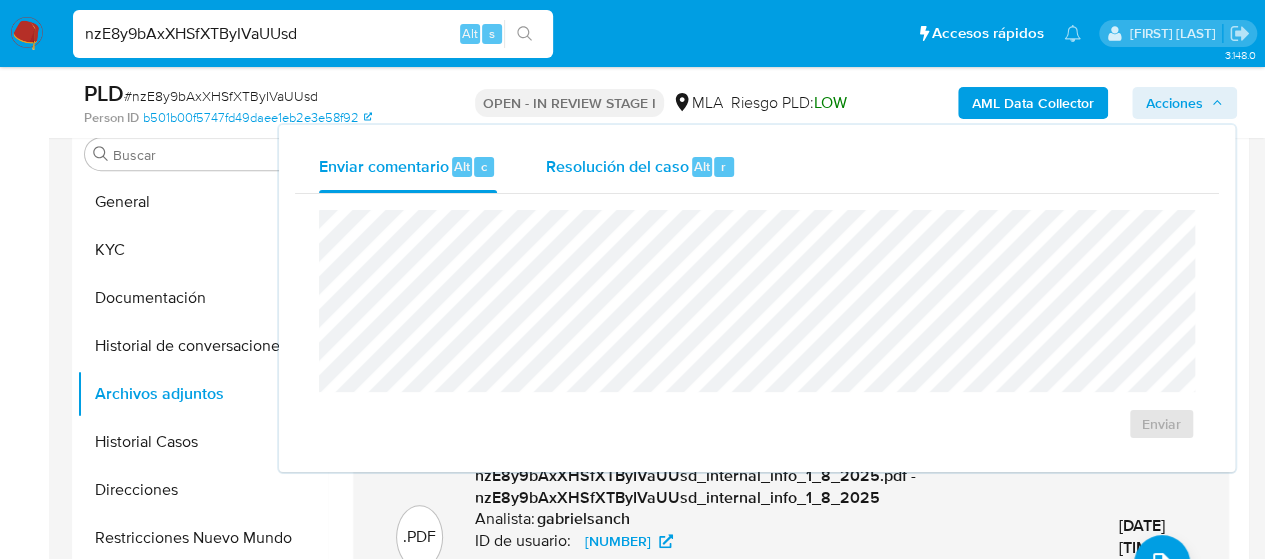 click on "Resolución del caso" at bounding box center (616, 165) 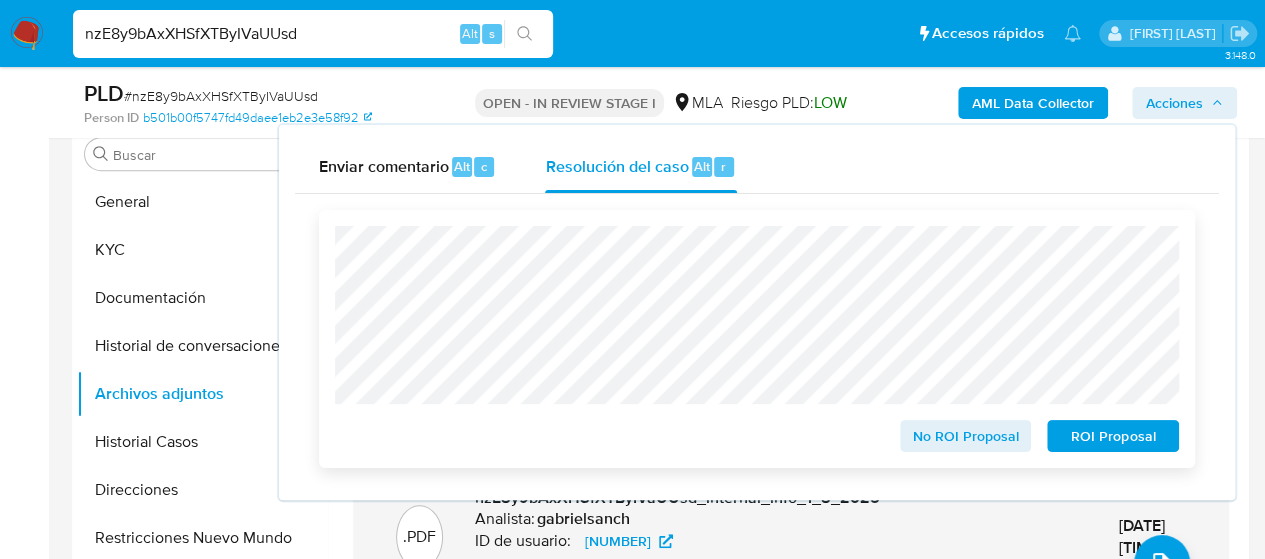 click on "No ROI Proposal" at bounding box center [966, 436] 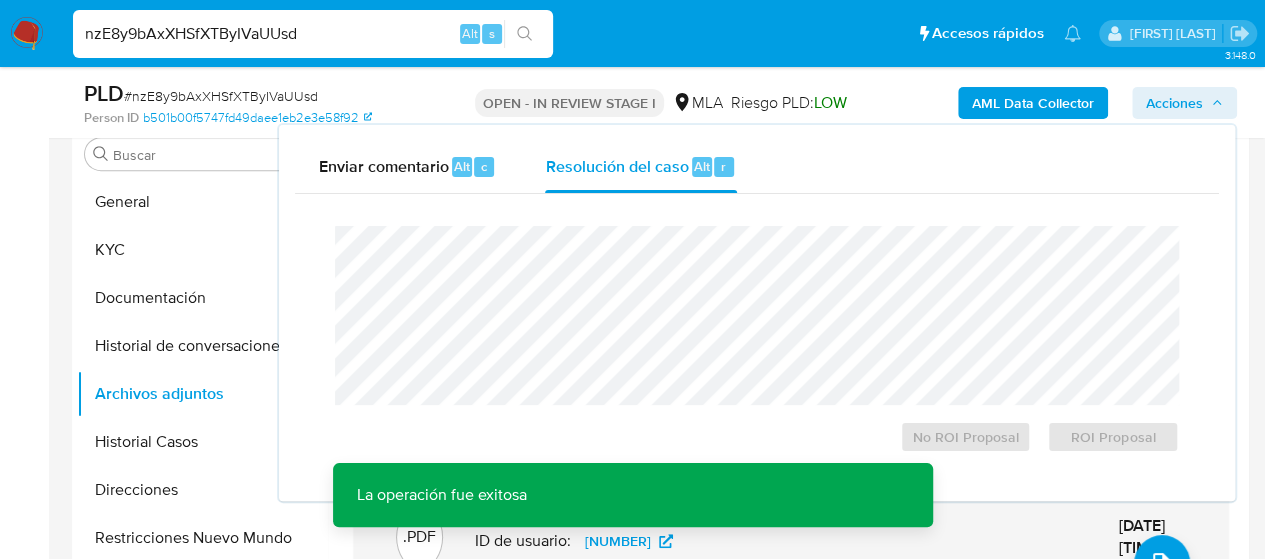 click on "Enviar comentario Alt c Resolución del caso Alt r Cierre de caso No ROI Proposal ROI Proposal La operación fue exitosa La operación fue exitosa" at bounding box center (757, 313) 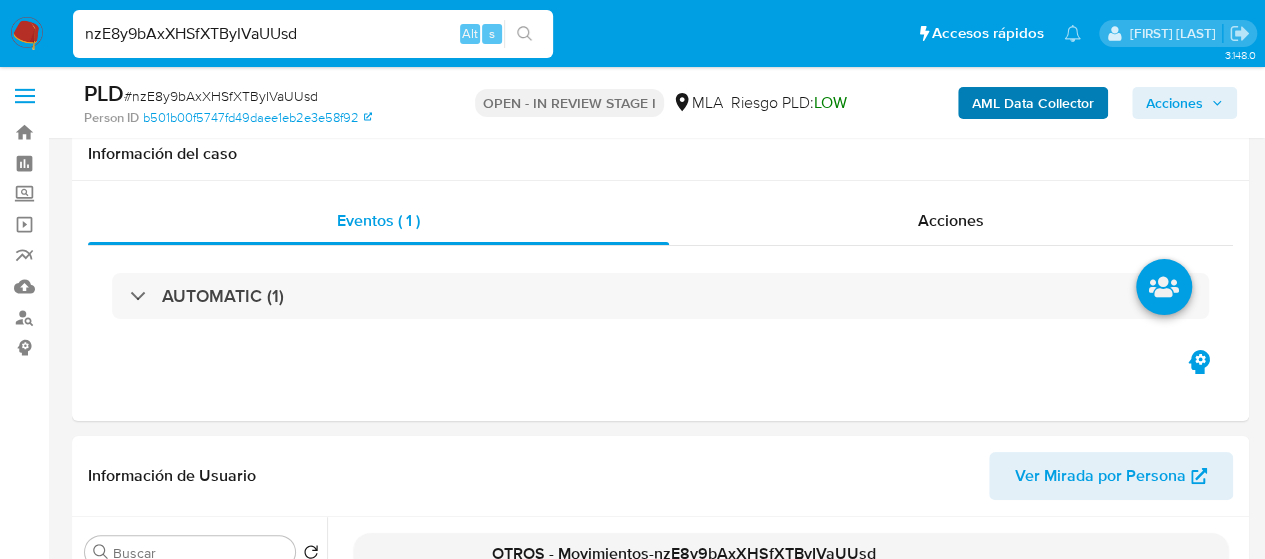 scroll, scrollTop: 0, scrollLeft: 0, axis: both 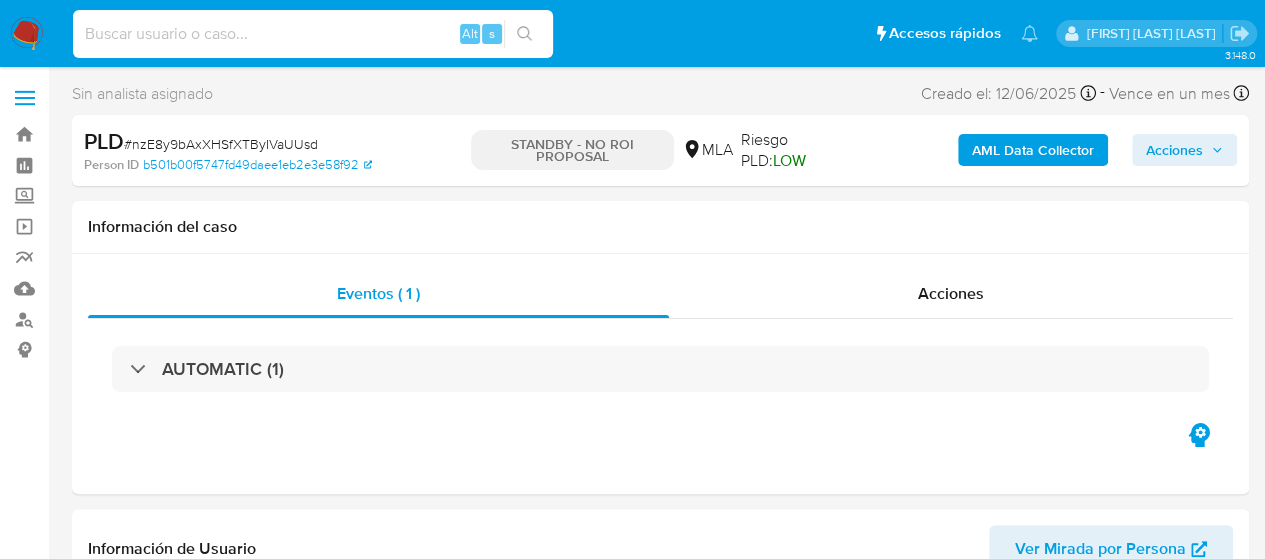 click at bounding box center (313, 34) 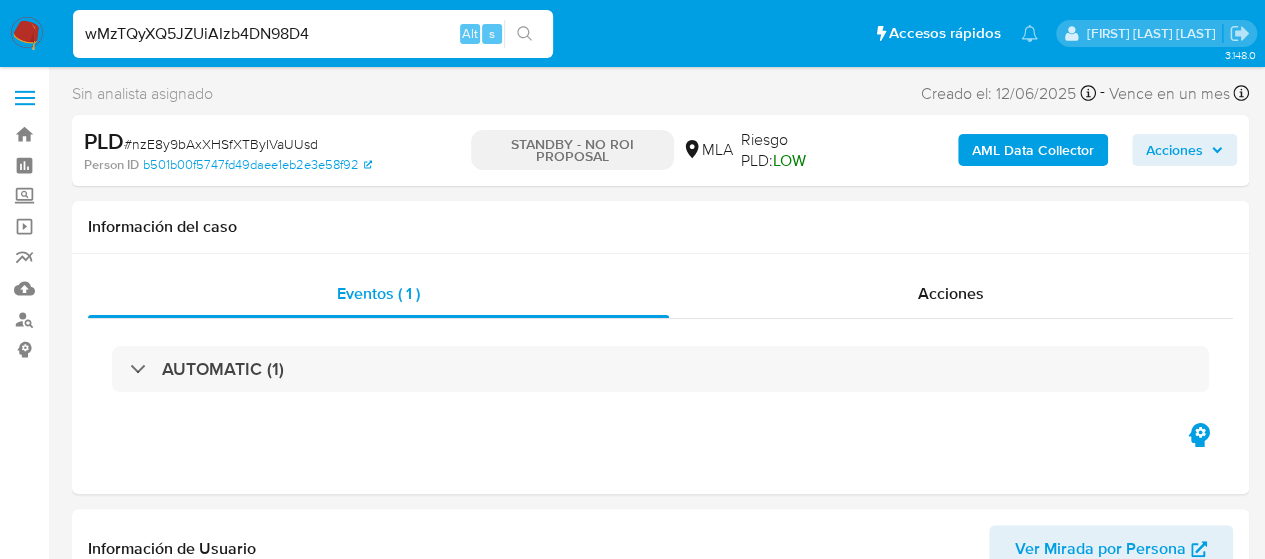 type on "wMzTQyXQ5JZUiAIzb4DN98D4" 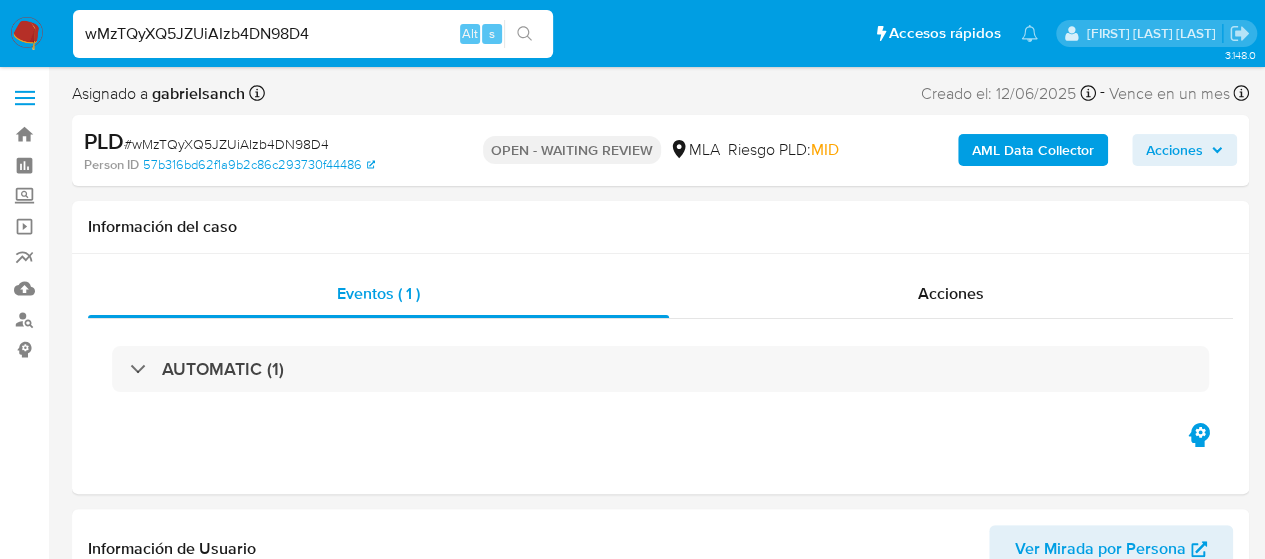 select on "10" 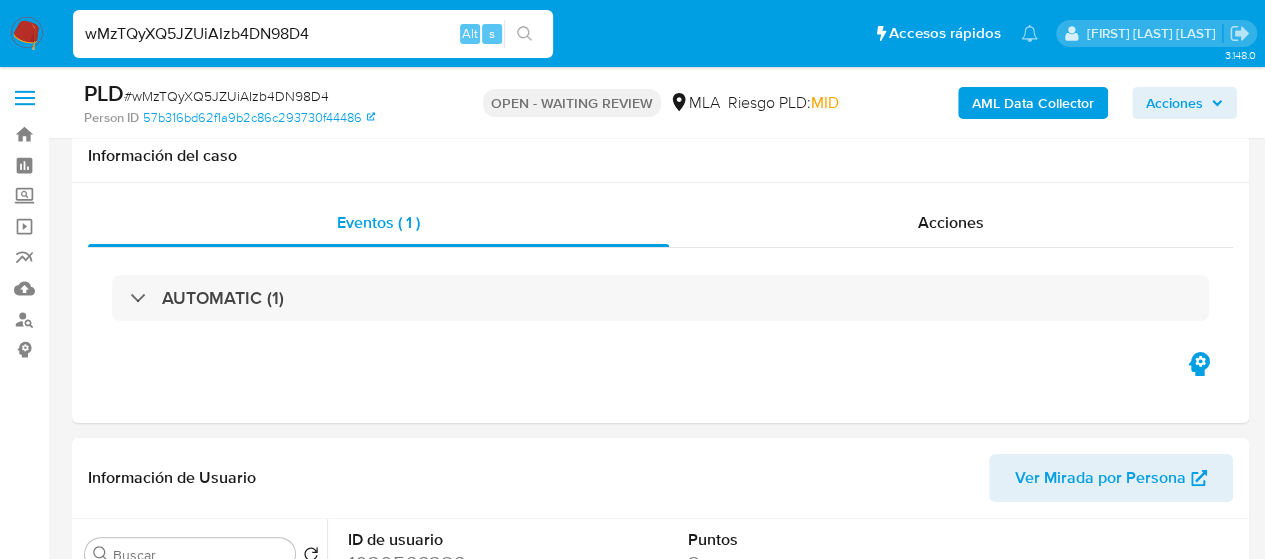 scroll, scrollTop: 500, scrollLeft: 0, axis: vertical 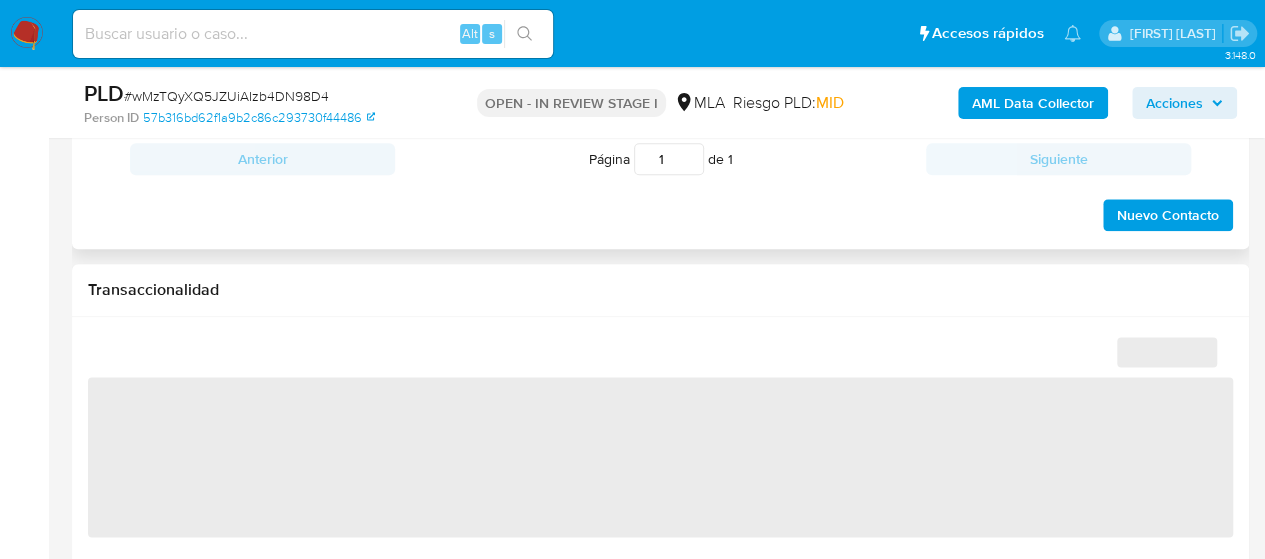 select on "10" 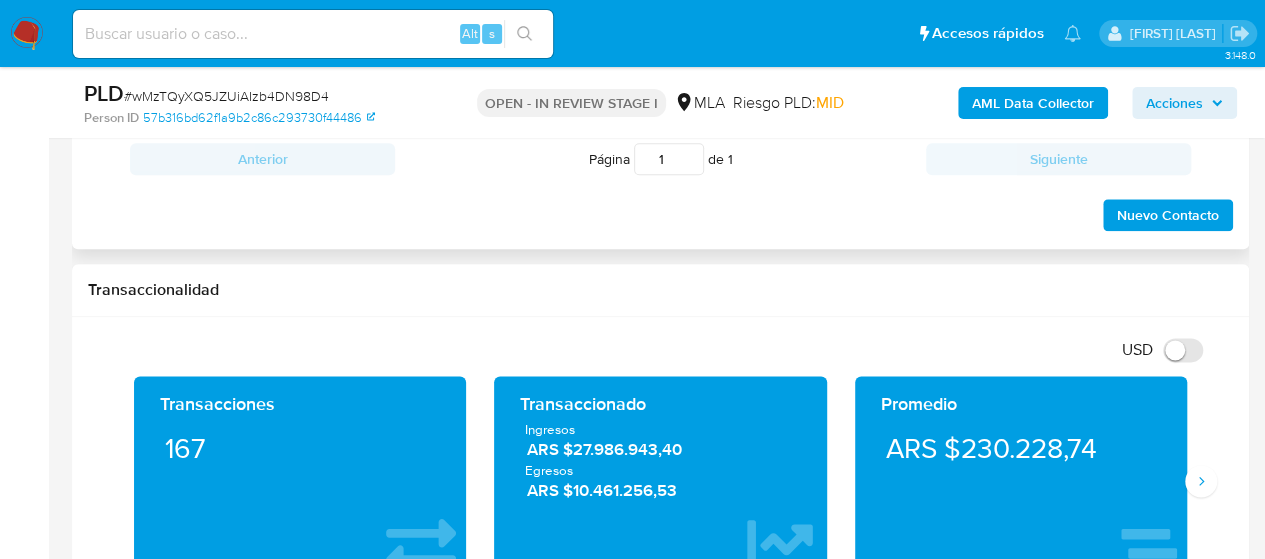 click on "Chat" at bounding box center [1033, 38] 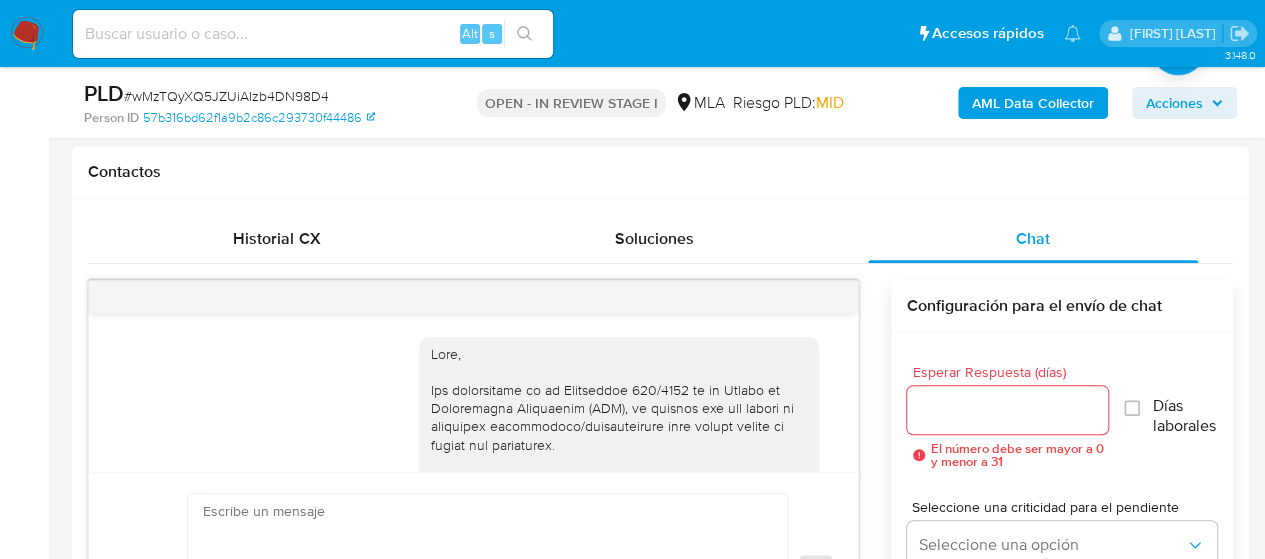 scroll, scrollTop: 1547, scrollLeft: 0, axis: vertical 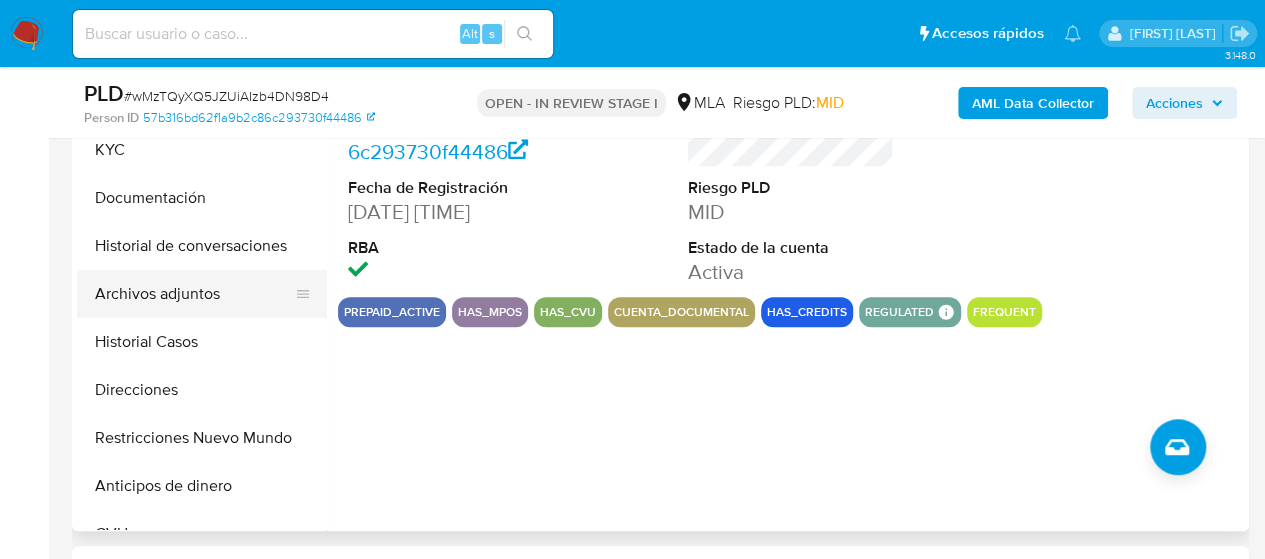 click on "Archivos adjuntos" at bounding box center (194, 294) 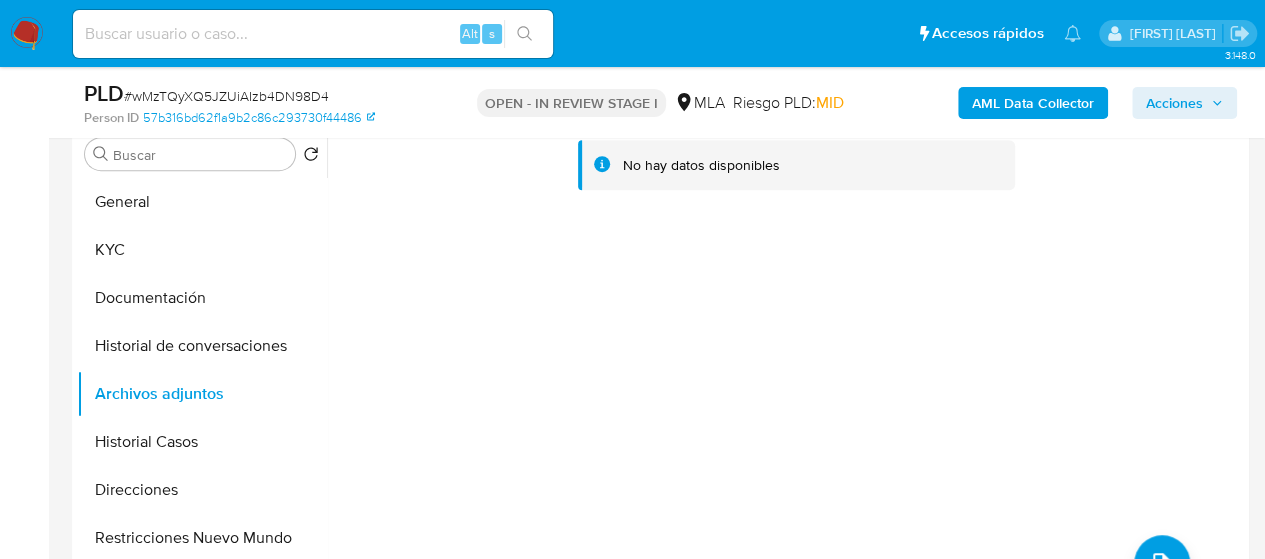 scroll, scrollTop: 300, scrollLeft: 0, axis: vertical 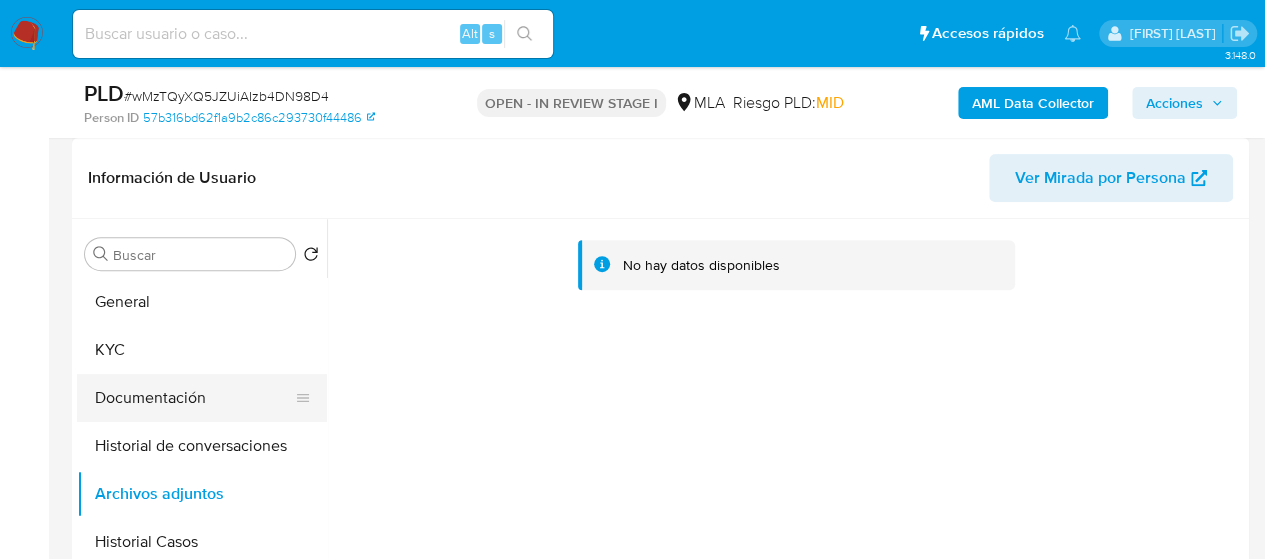 click on "Documentación" at bounding box center (194, 398) 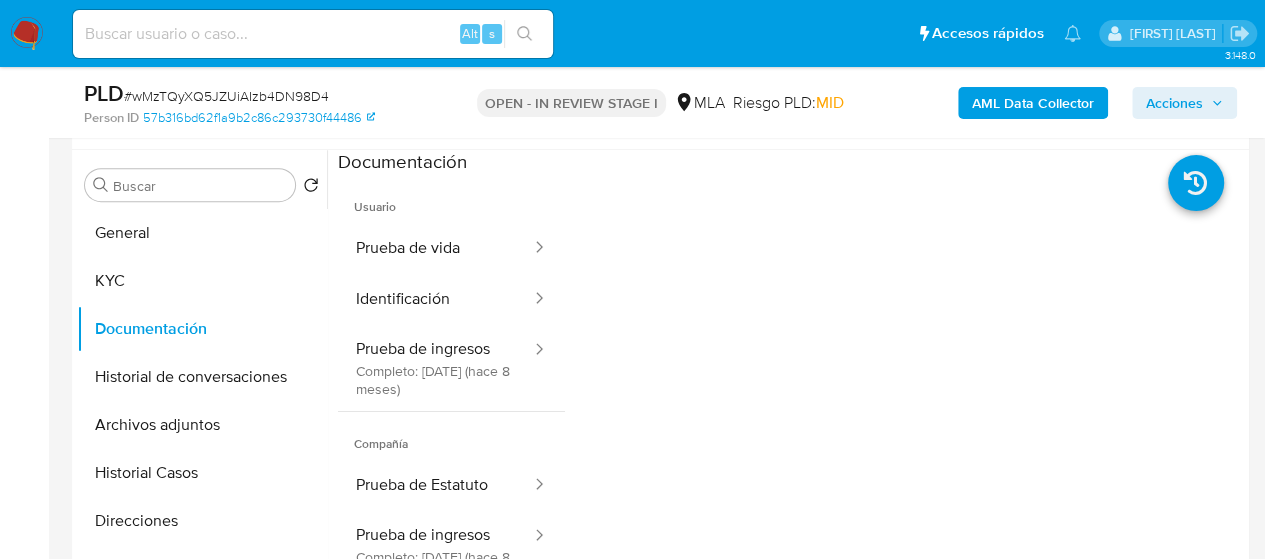scroll, scrollTop: 400, scrollLeft: 0, axis: vertical 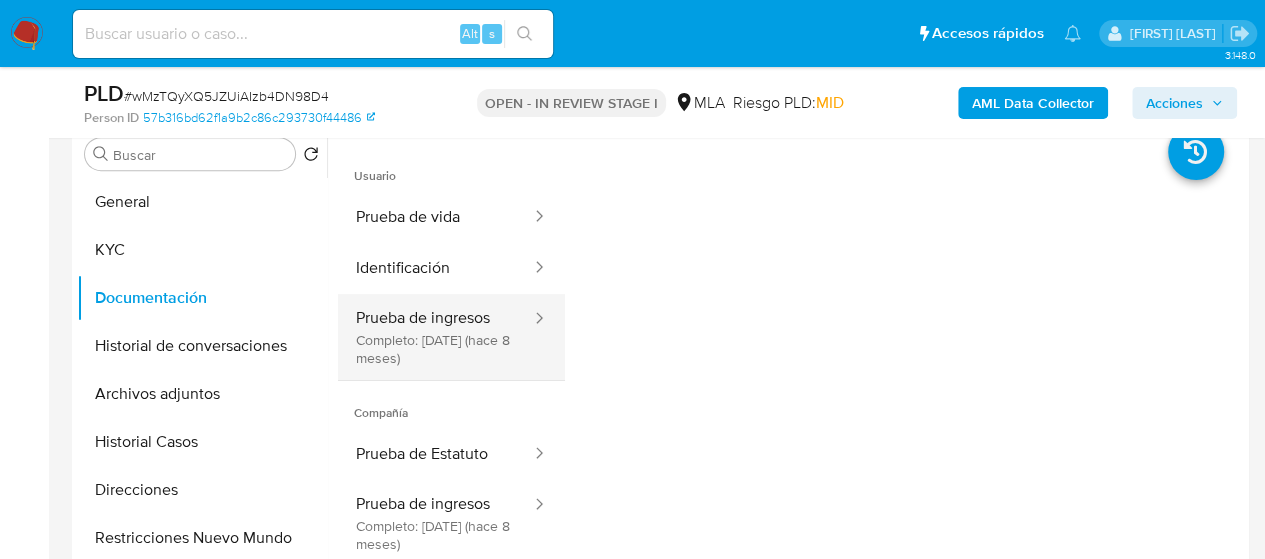 click on "Prueba de ingresos Completo: 26/11/2024 (hace 8 meses)" at bounding box center (435, 337) 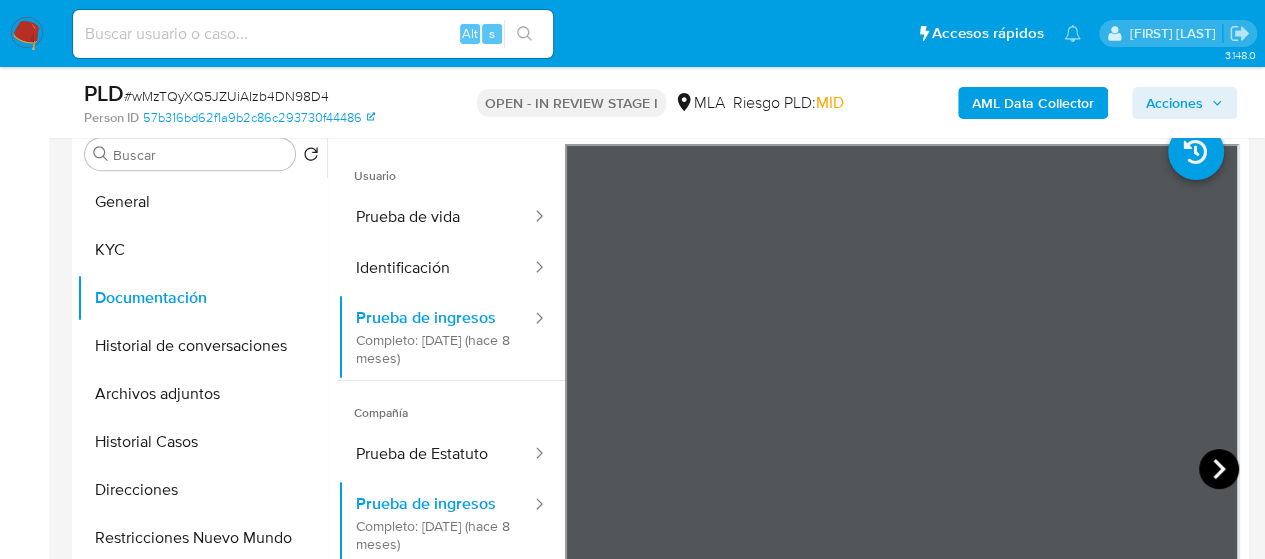 click 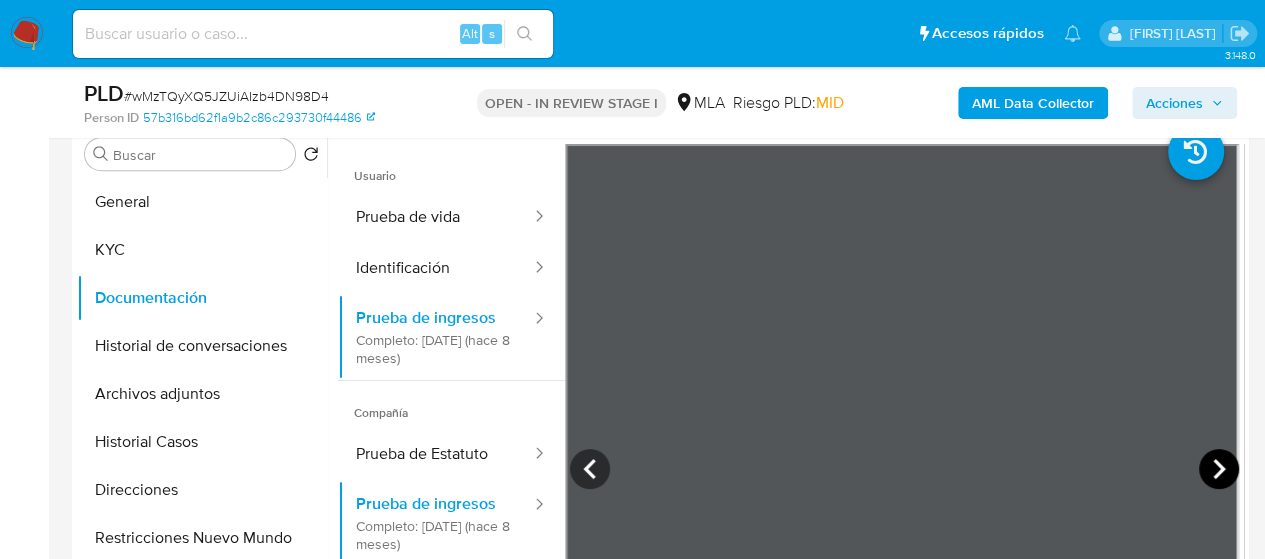 click 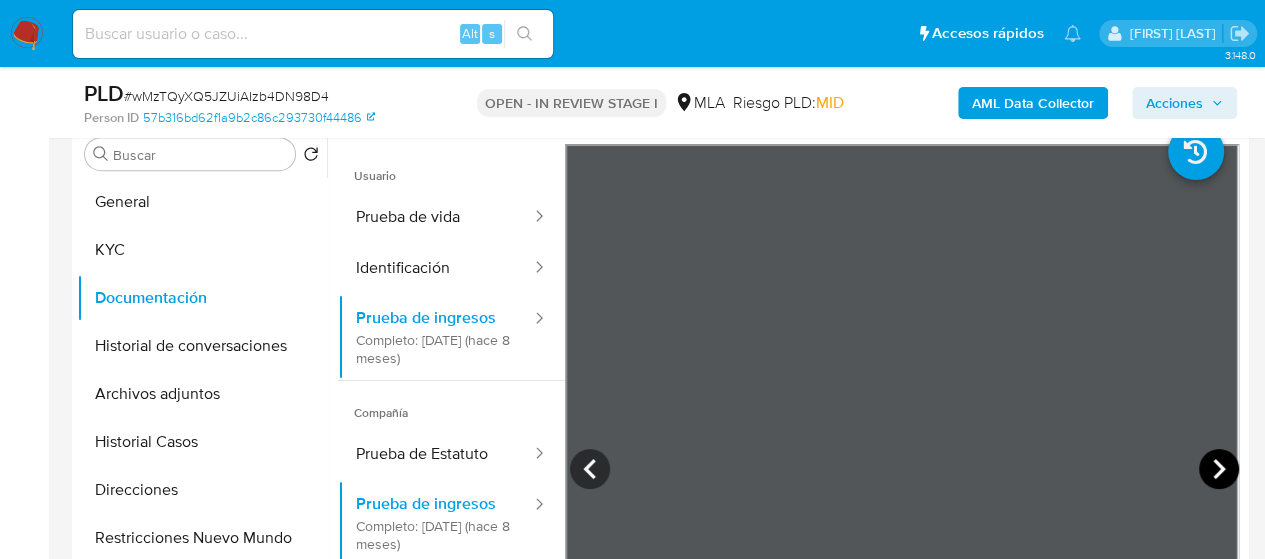 click 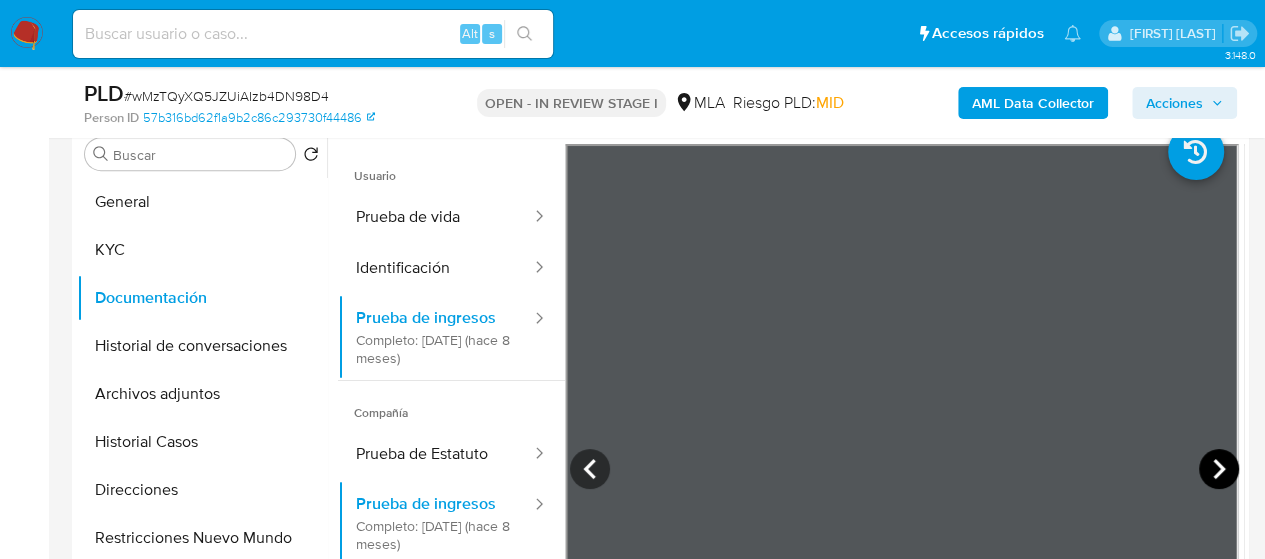 click 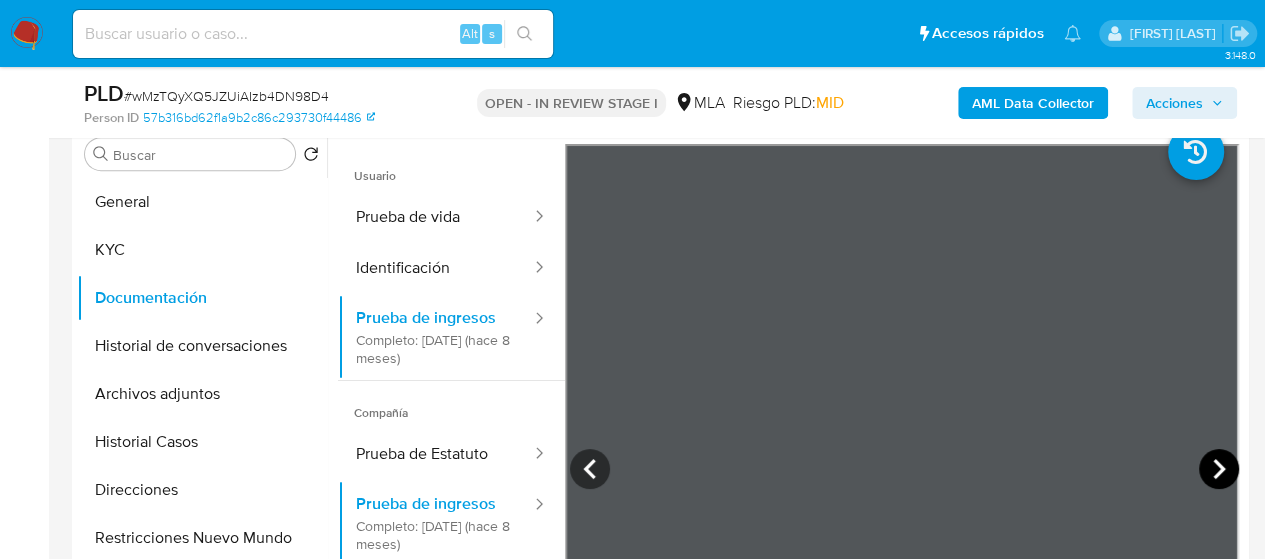 click 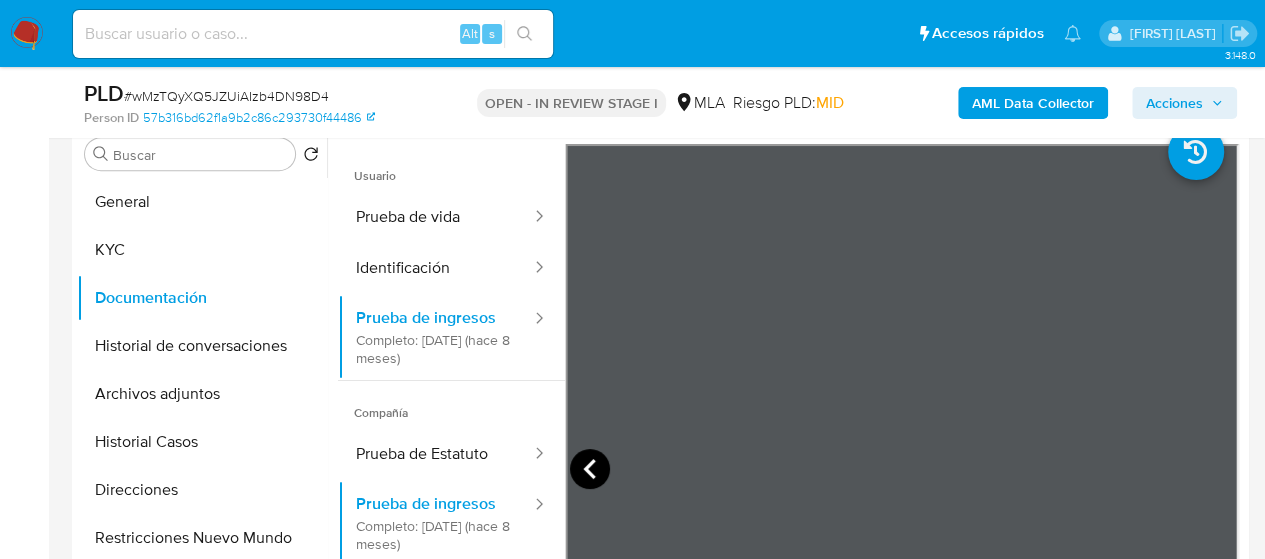click 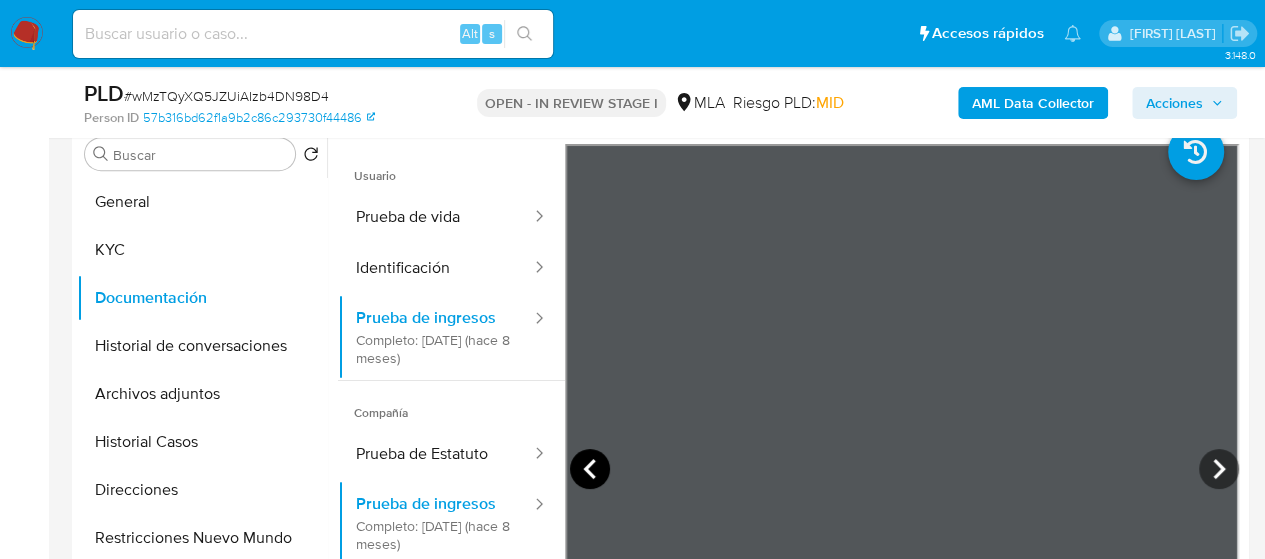 click 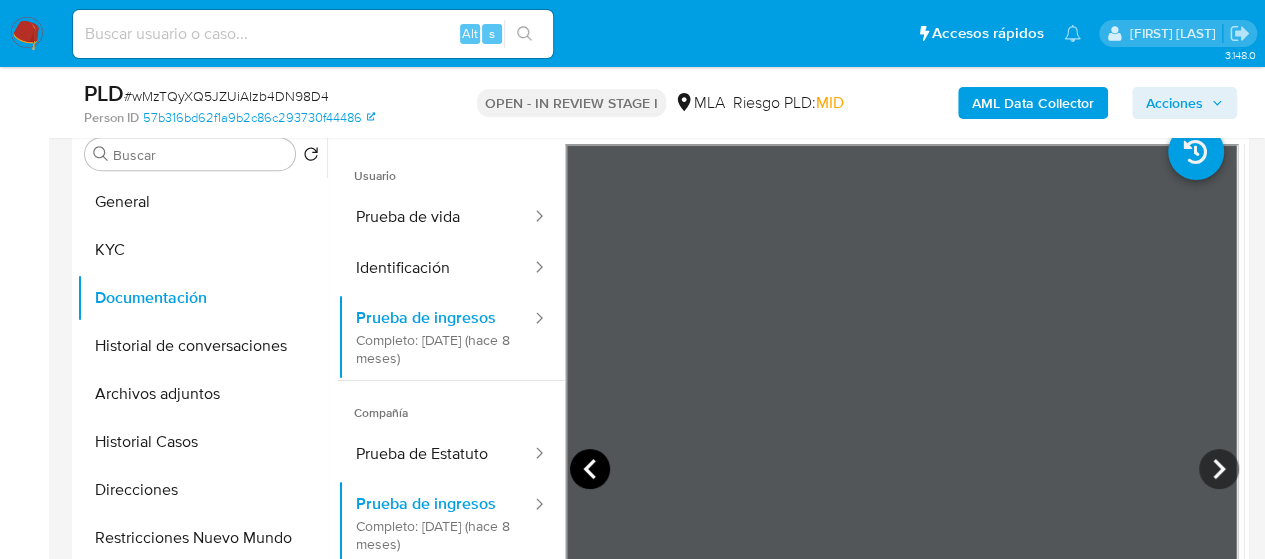 click 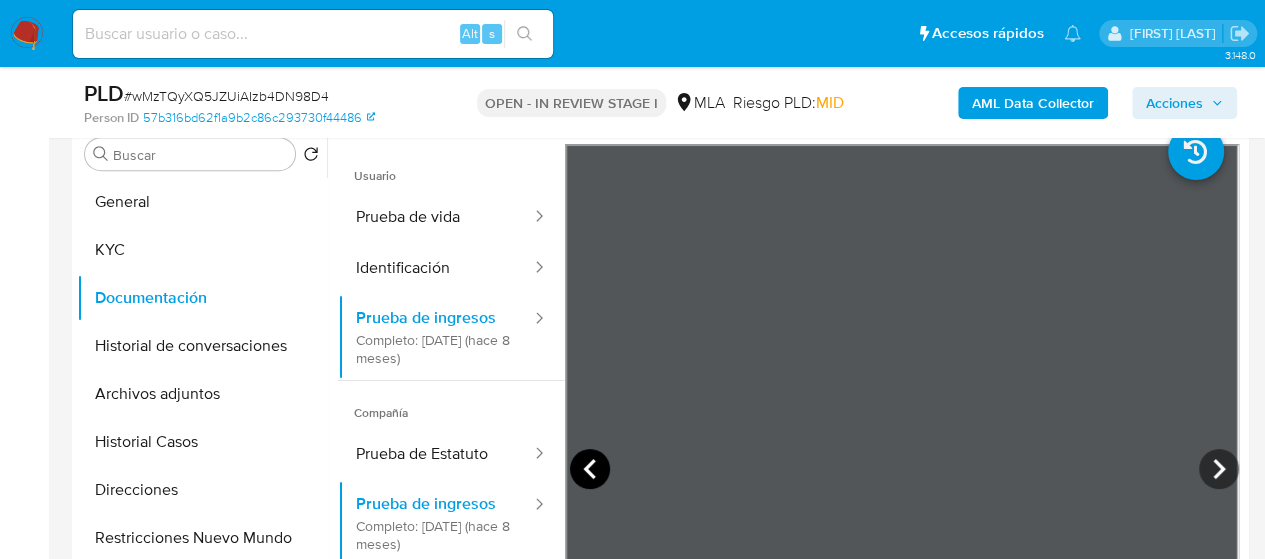 click 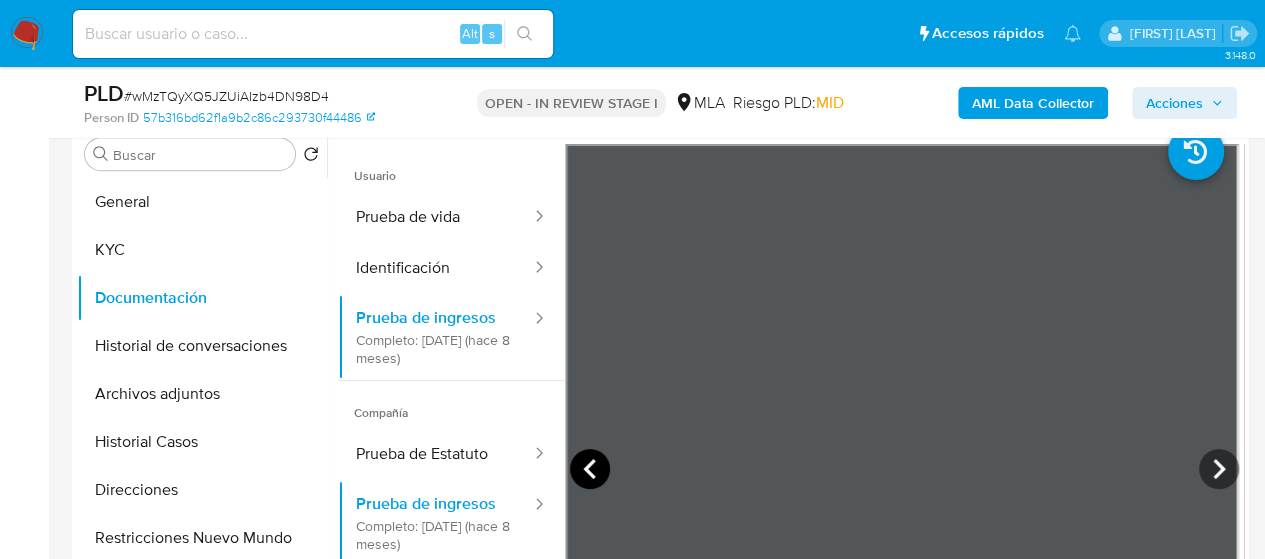 click 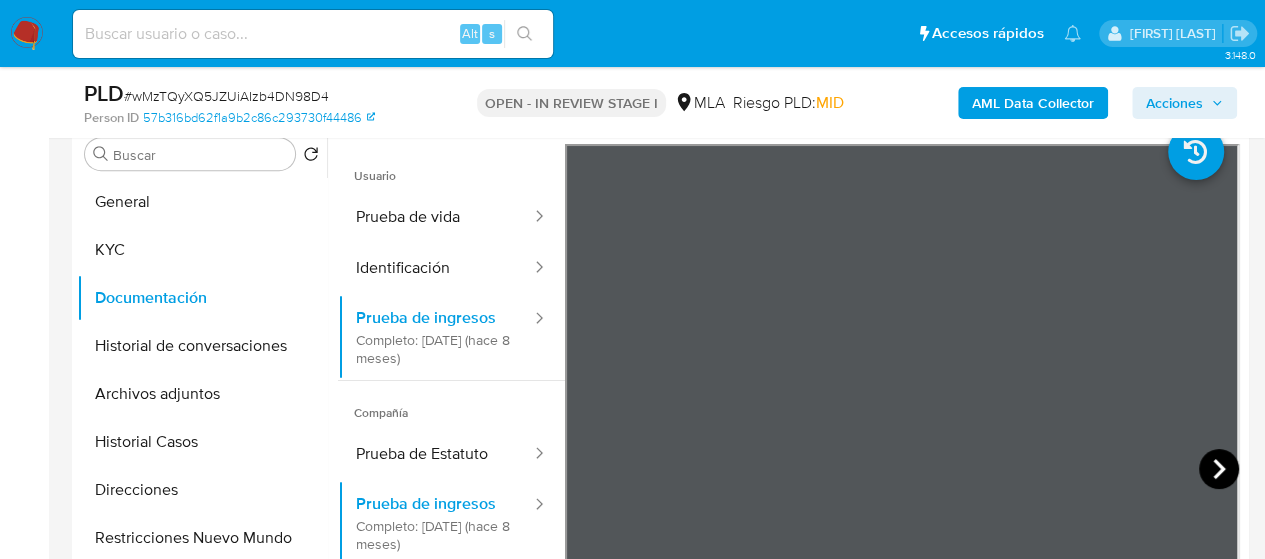 click 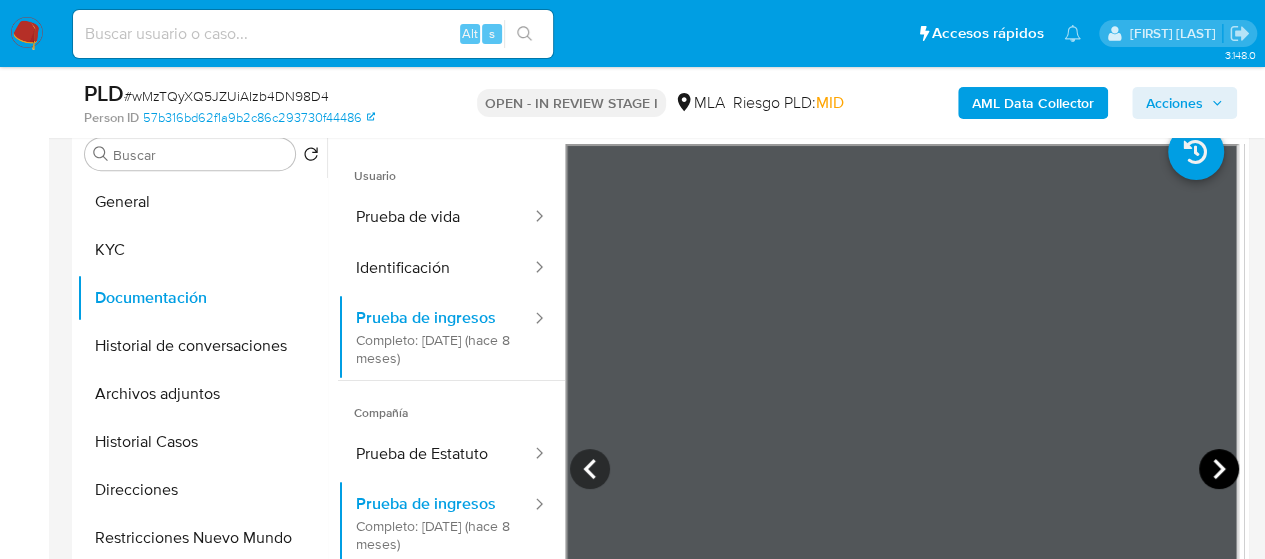 click 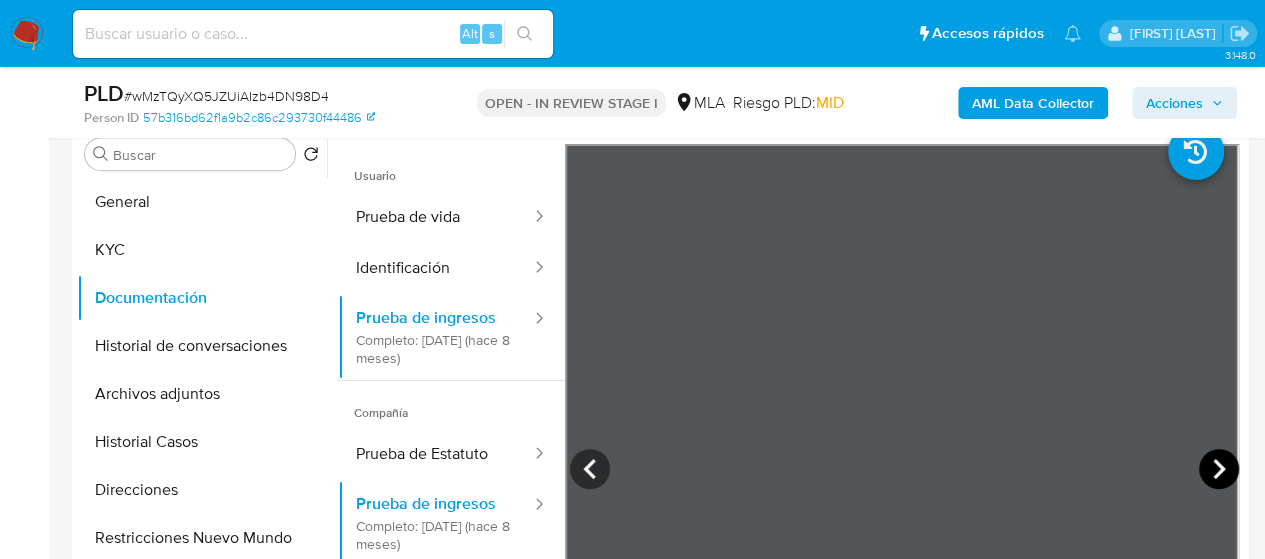 click 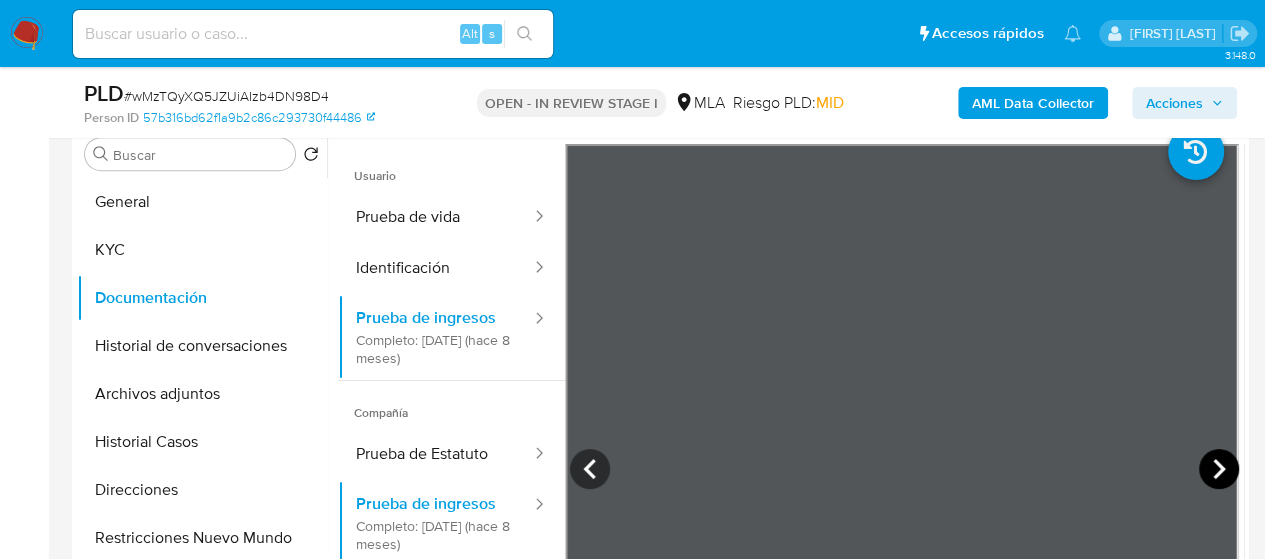 click 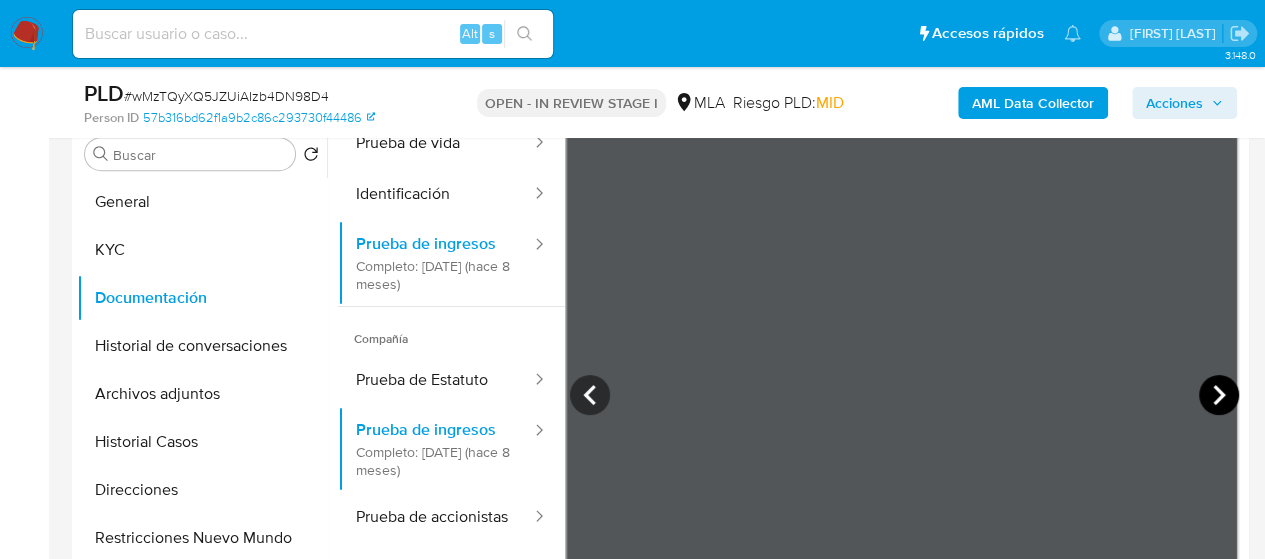 scroll, scrollTop: 100, scrollLeft: 0, axis: vertical 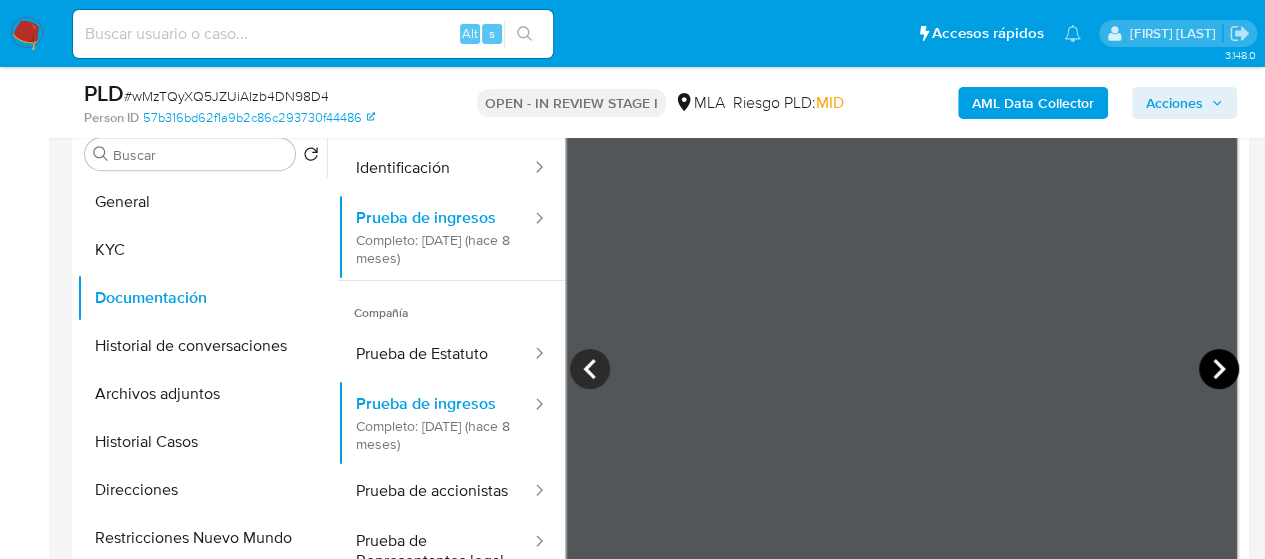 click 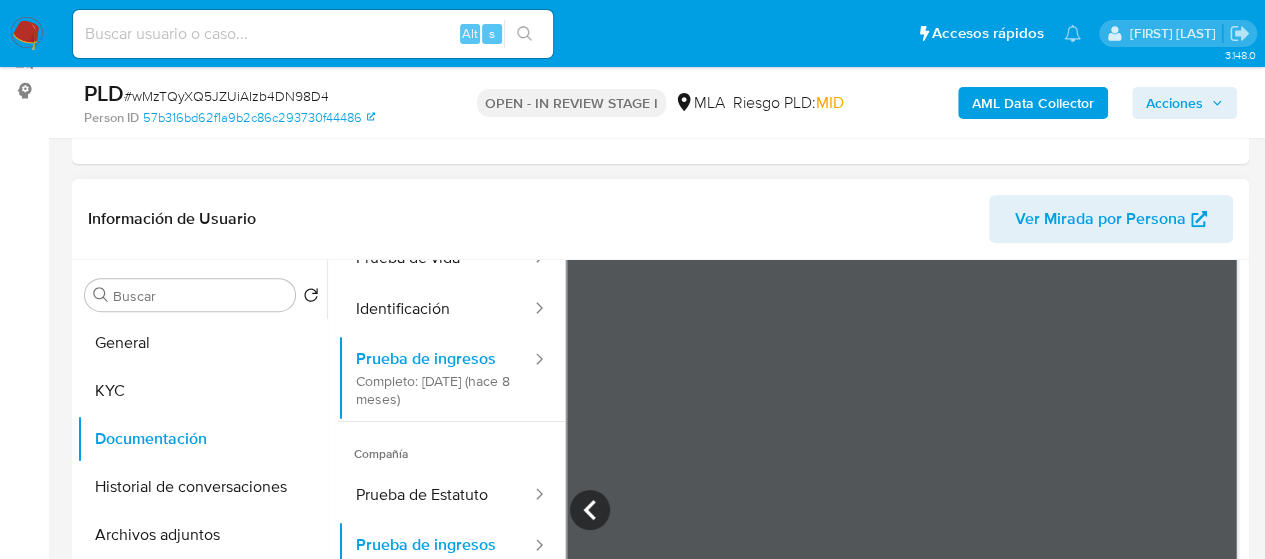 scroll, scrollTop: 300, scrollLeft: 0, axis: vertical 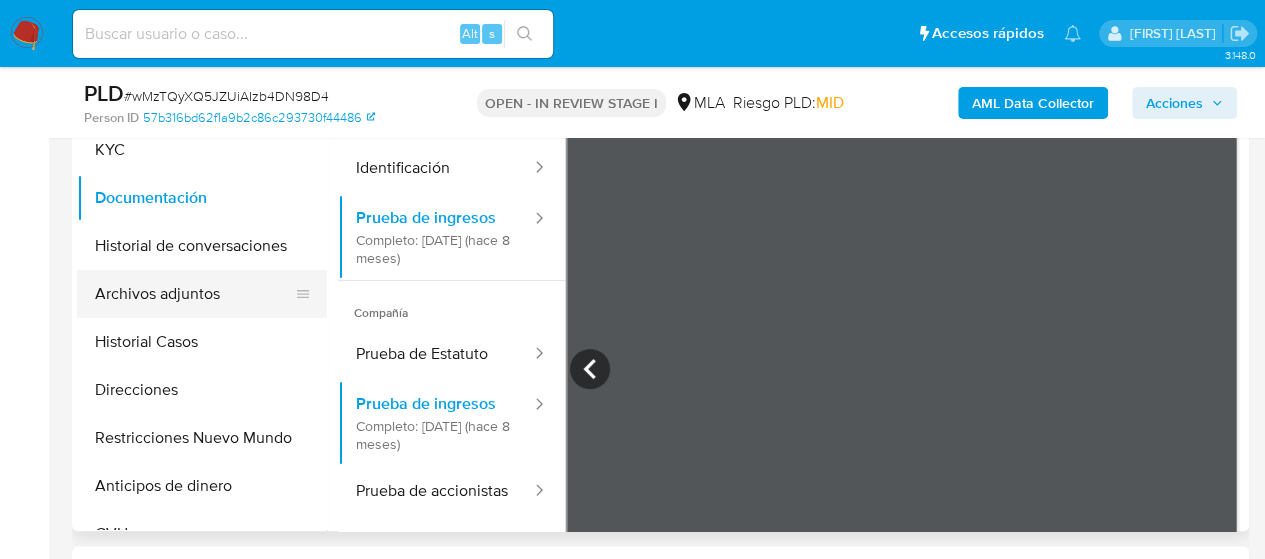 click on "Archivos adjuntos" at bounding box center (194, 294) 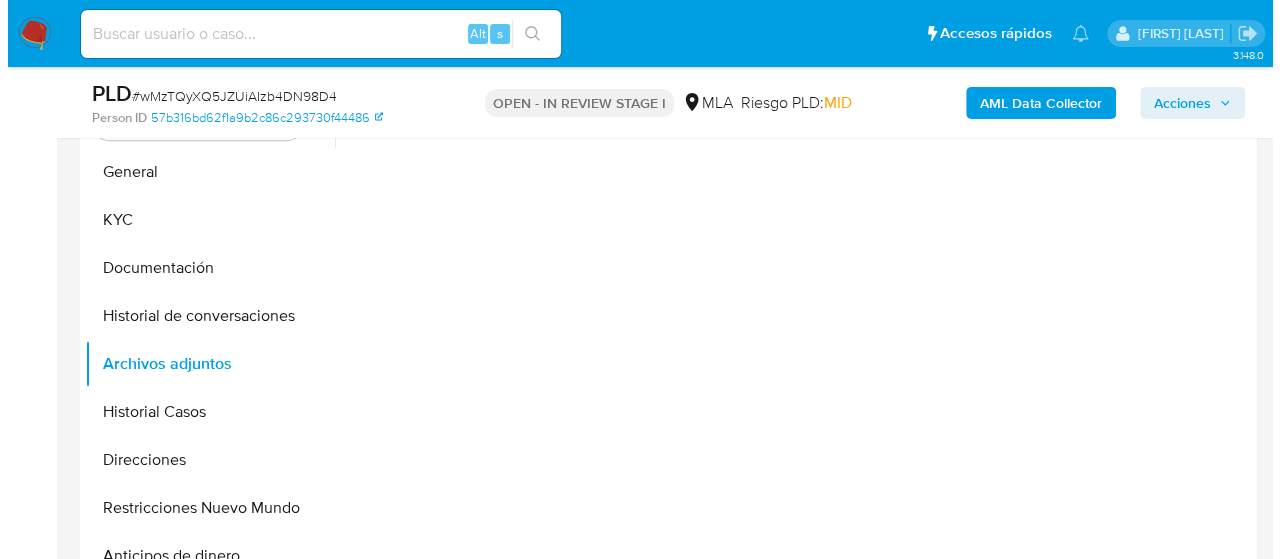 scroll, scrollTop: 400, scrollLeft: 0, axis: vertical 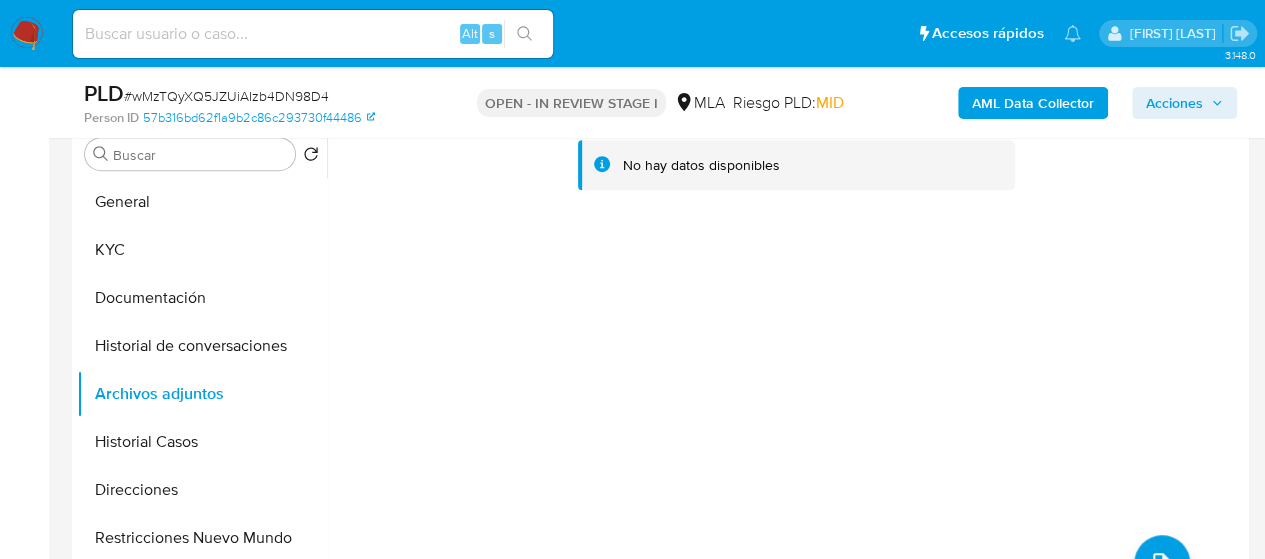 click on "AML Data Collector" at bounding box center (1033, 103) 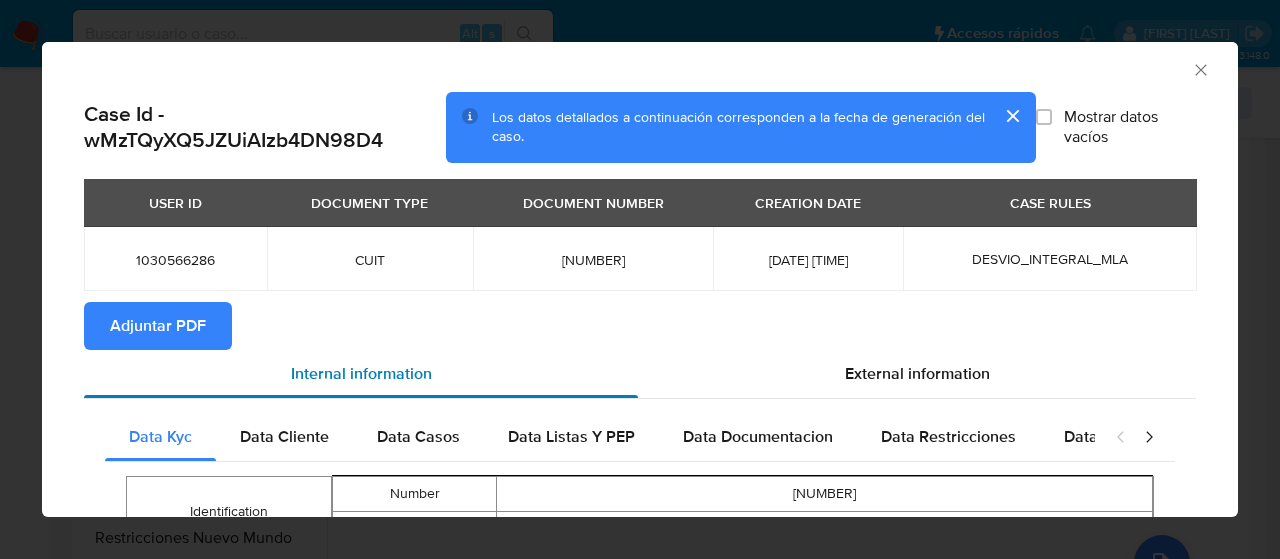 click on "Internal information" at bounding box center (361, 374) 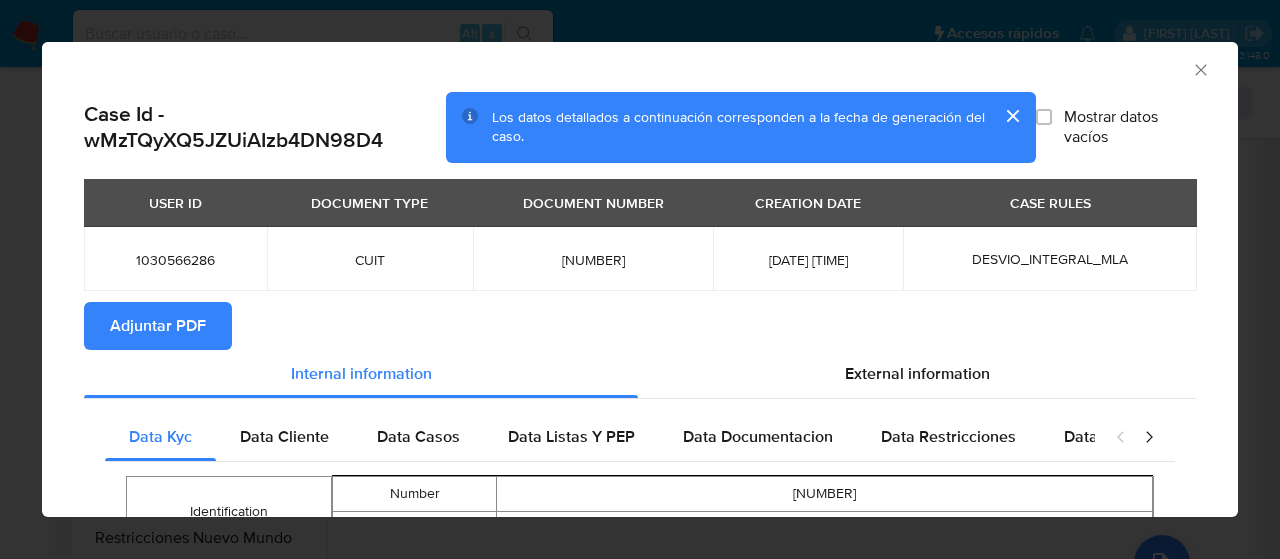 click on "Adjuntar PDF" at bounding box center [158, 326] 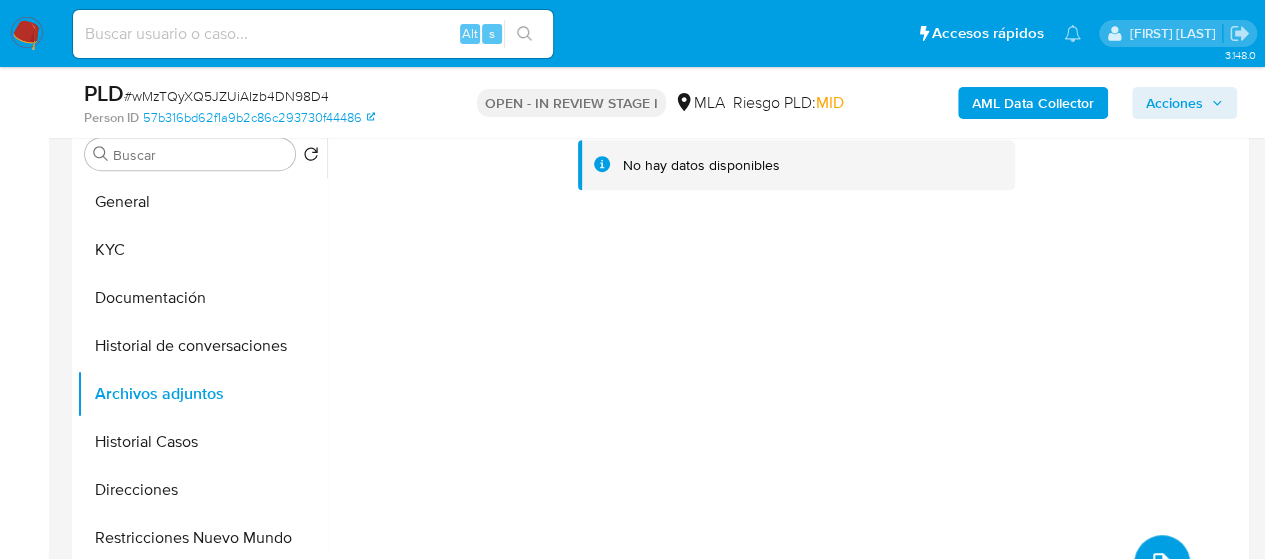 click at bounding box center [1162, 563] 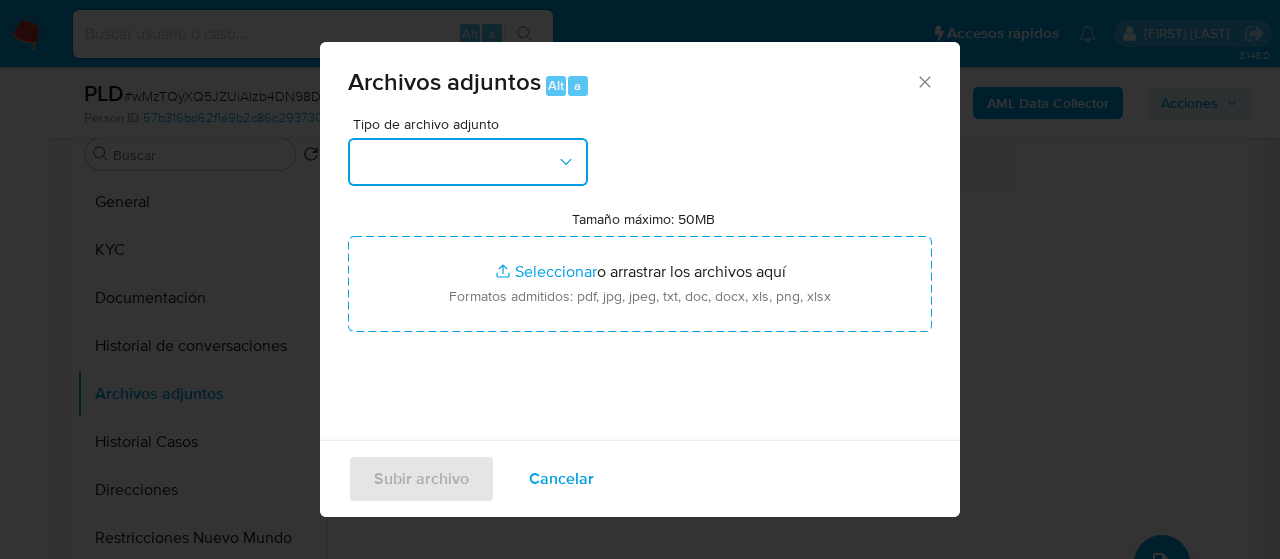 click at bounding box center [468, 162] 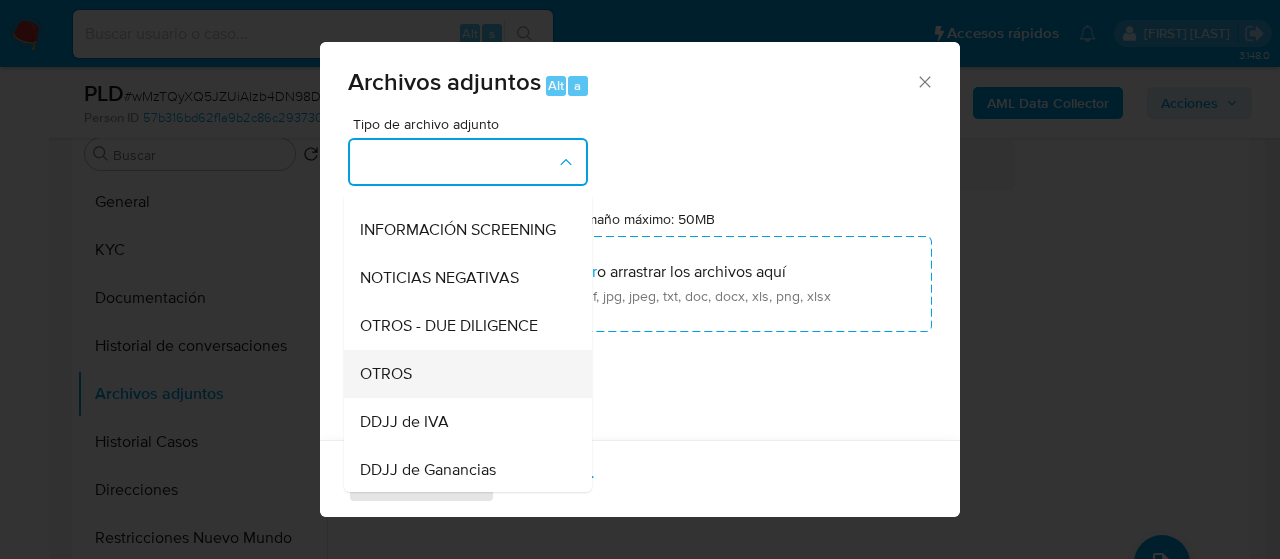 scroll, scrollTop: 300, scrollLeft: 0, axis: vertical 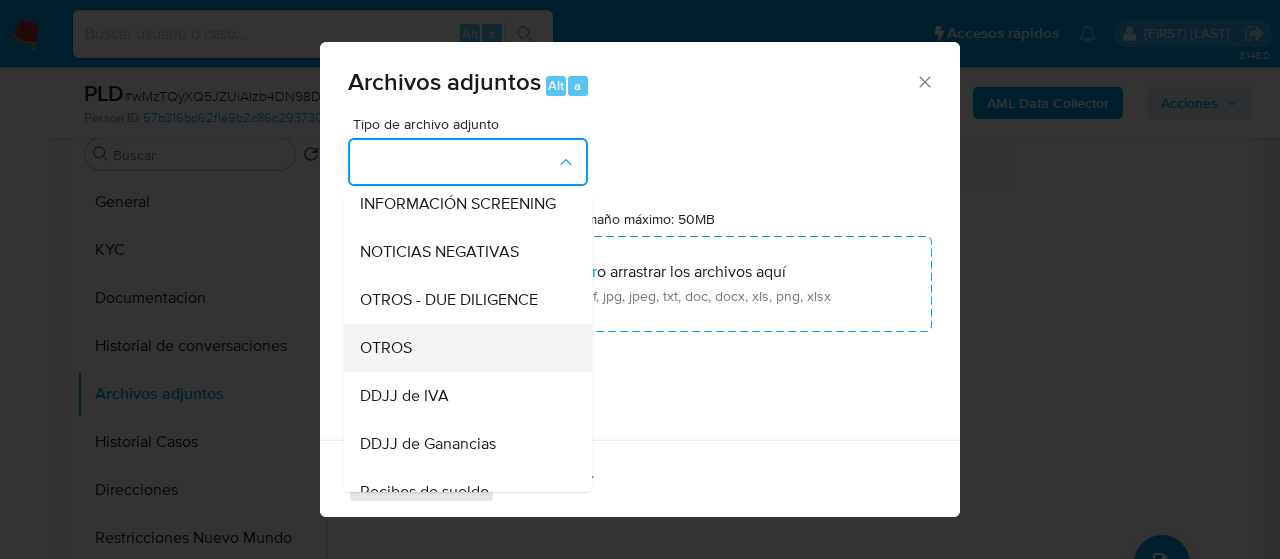 click on "OTROS" at bounding box center [462, 348] 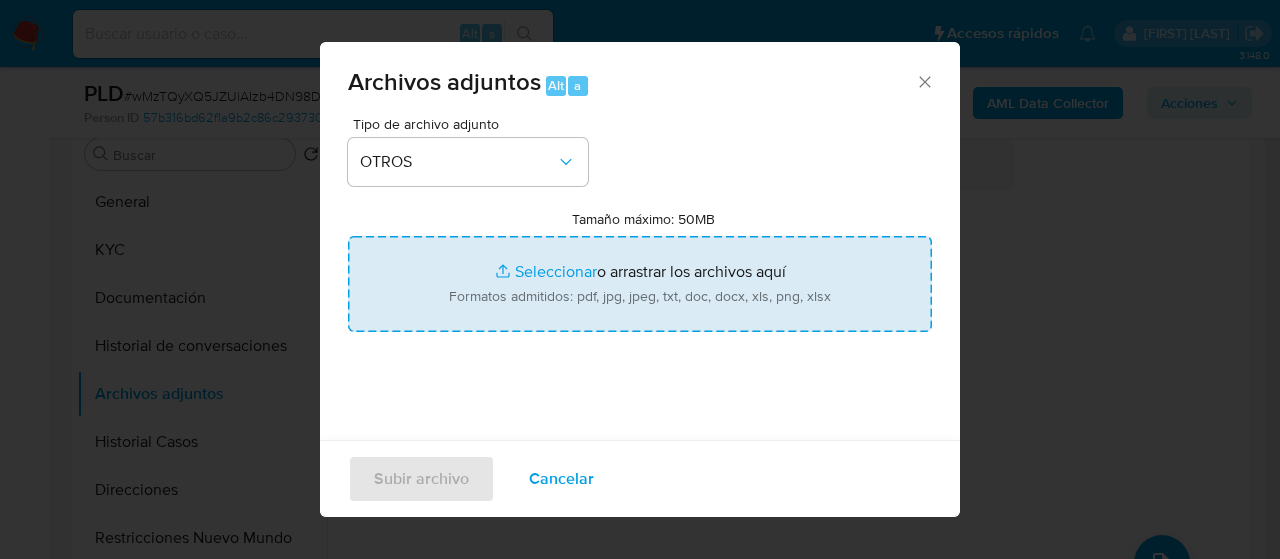 click on "Tamaño máximo: 50MB Seleccionar archivos" at bounding box center (640, 284) 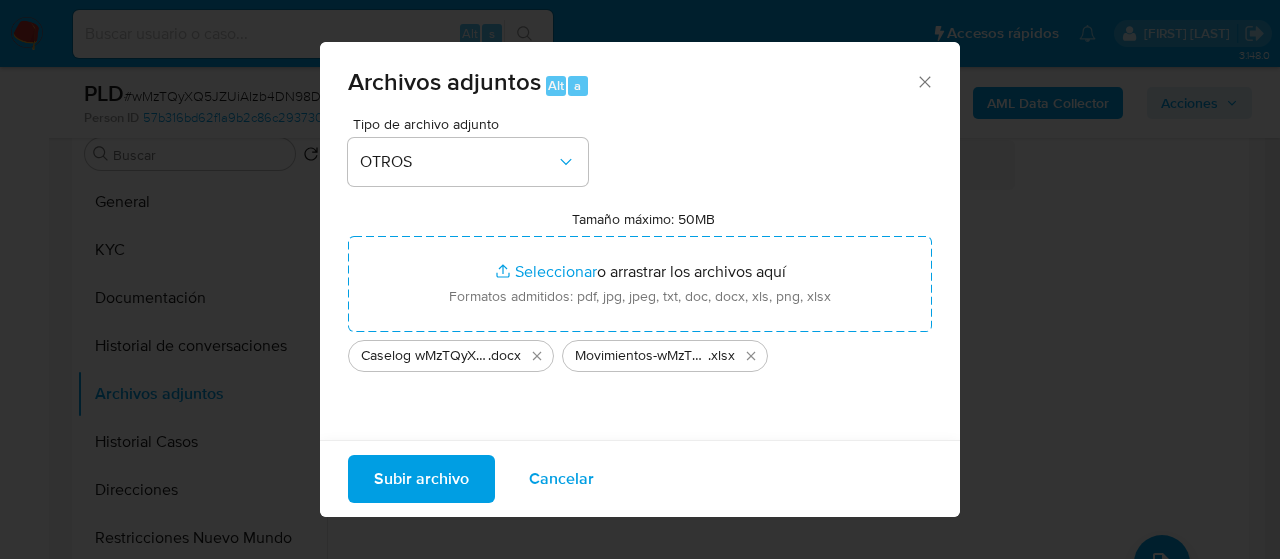 drag, startPoint x: 543, startPoint y: 275, endPoint x: 436, endPoint y: 475, distance: 226.82372 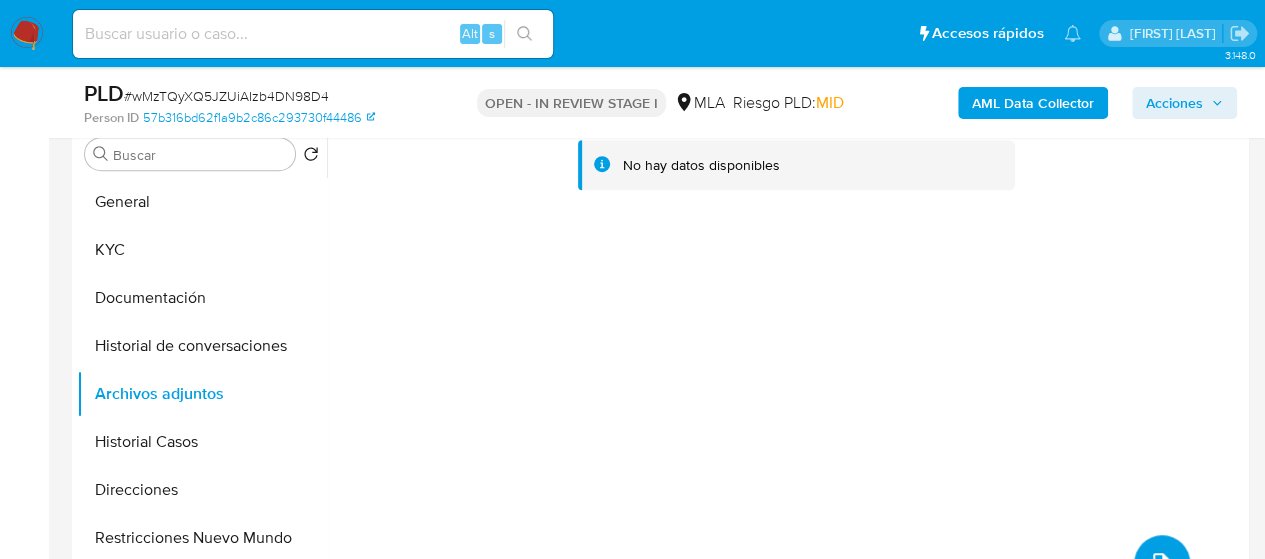 click at bounding box center [1162, 563] 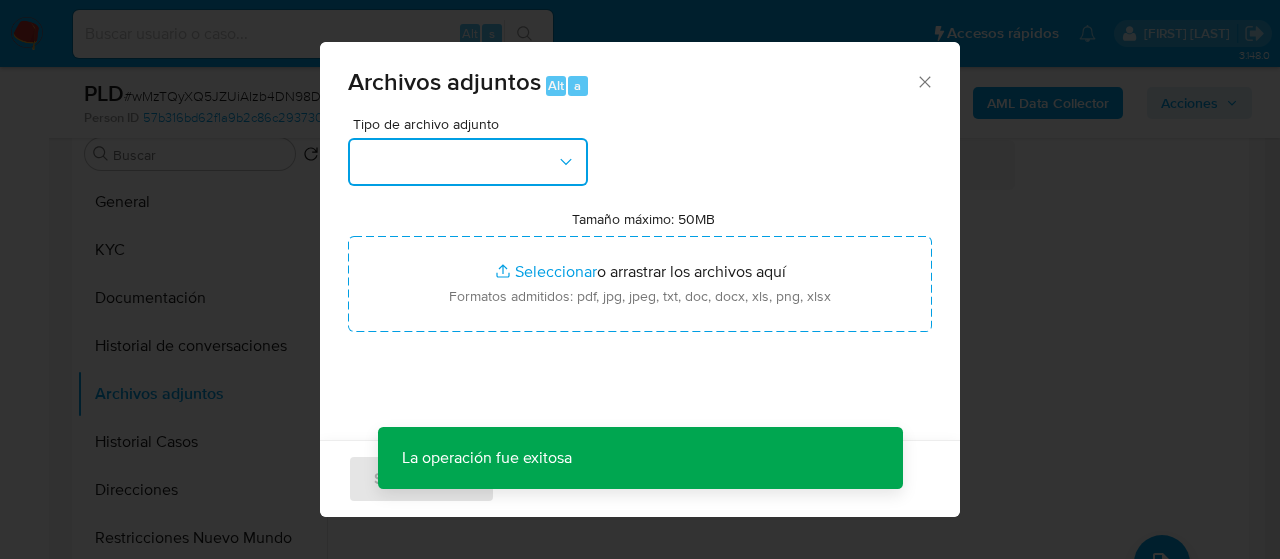 click at bounding box center (468, 162) 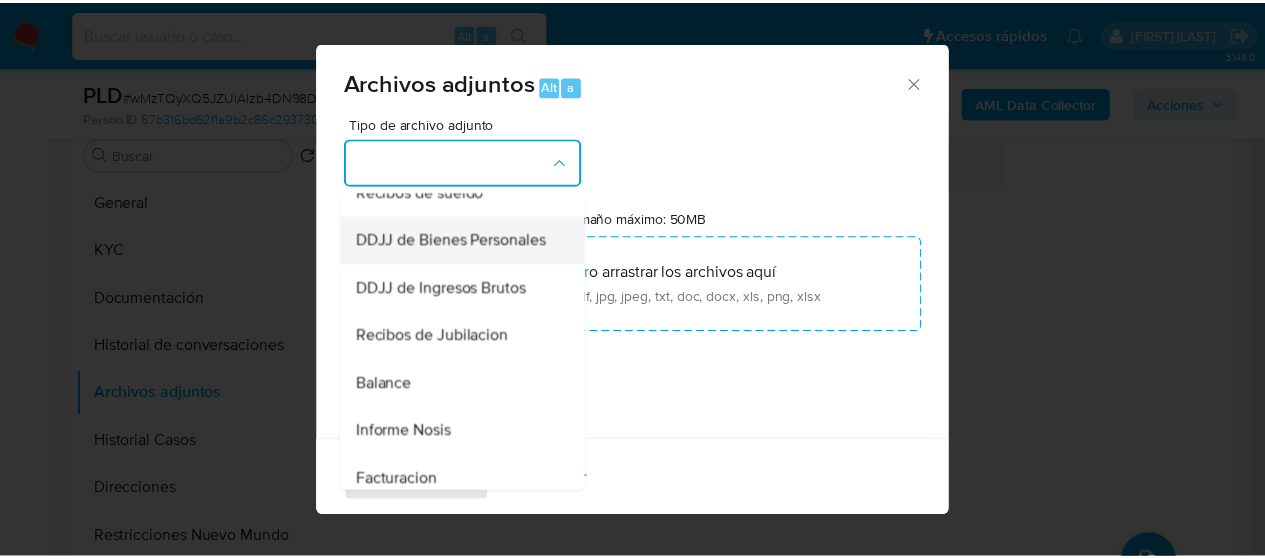 scroll, scrollTop: 700, scrollLeft: 0, axis: vertical 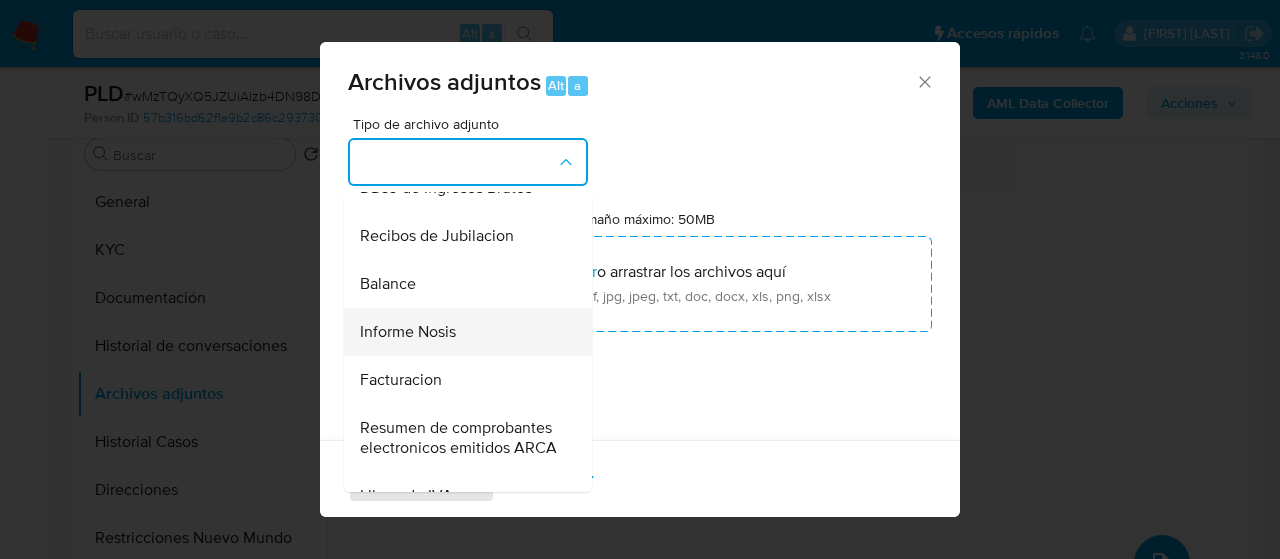 click on "Informe Nosis" at bounding box center [408, 332] 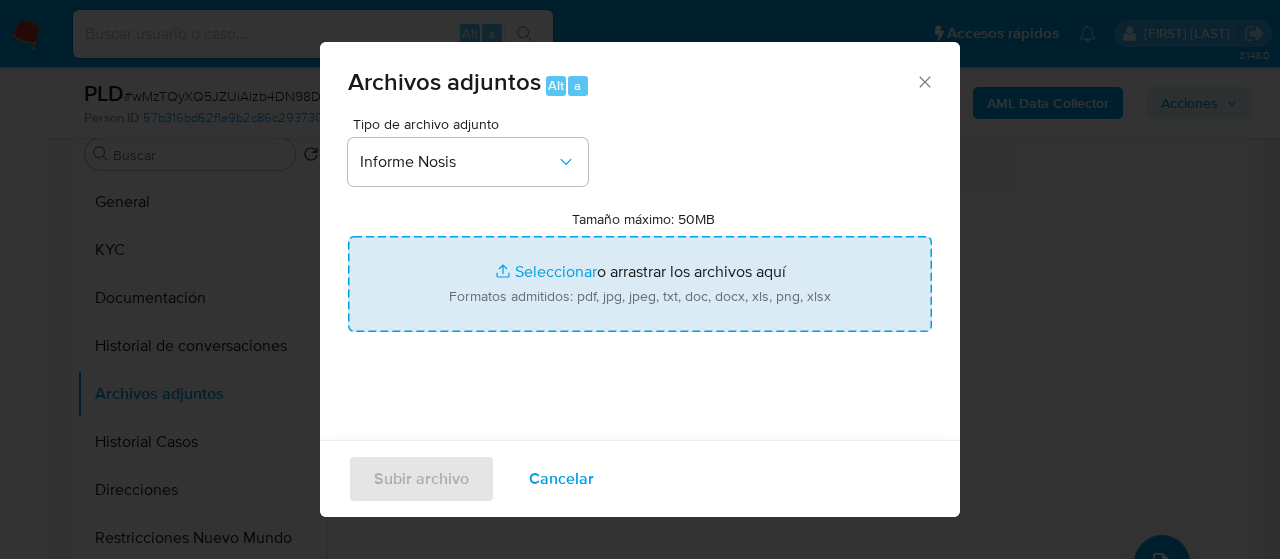 click on "Tamaño máximo: 50MB Seleccionar archivos" at bounding box center (640, 284) 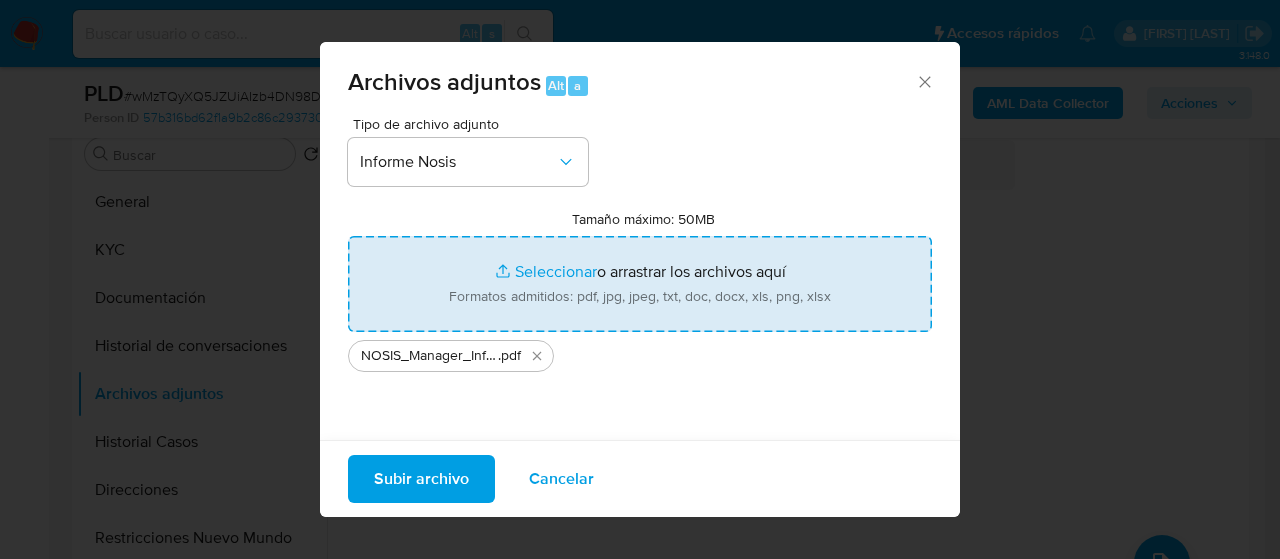 click on "Subir archivo" at bounding box center [421, 479] 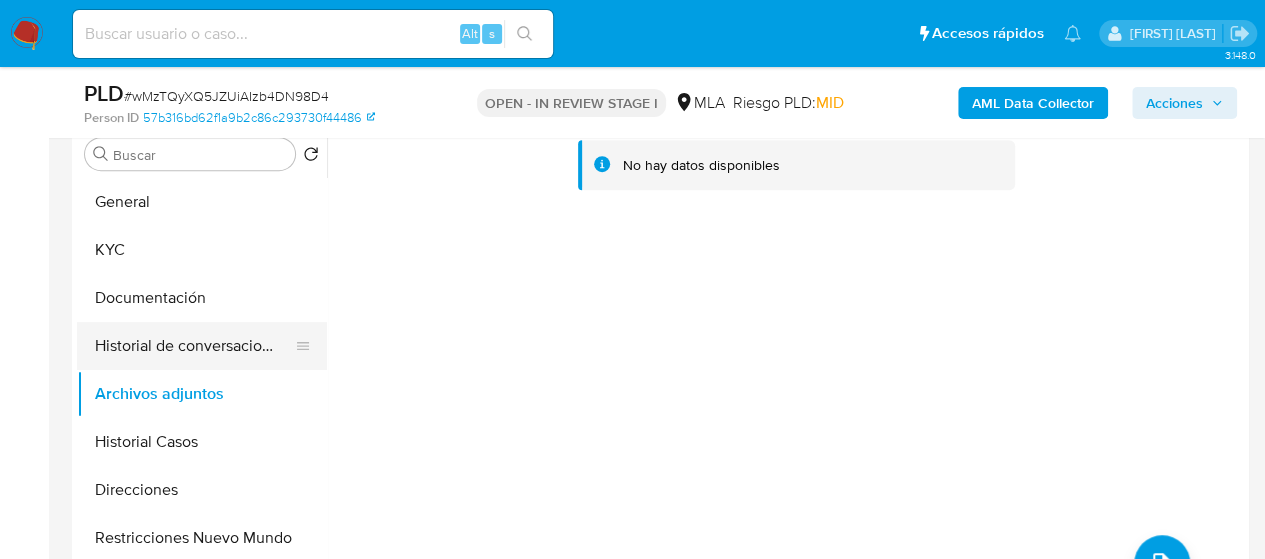 click on "Historial de conversaciones" at bounding box center [194, 346] 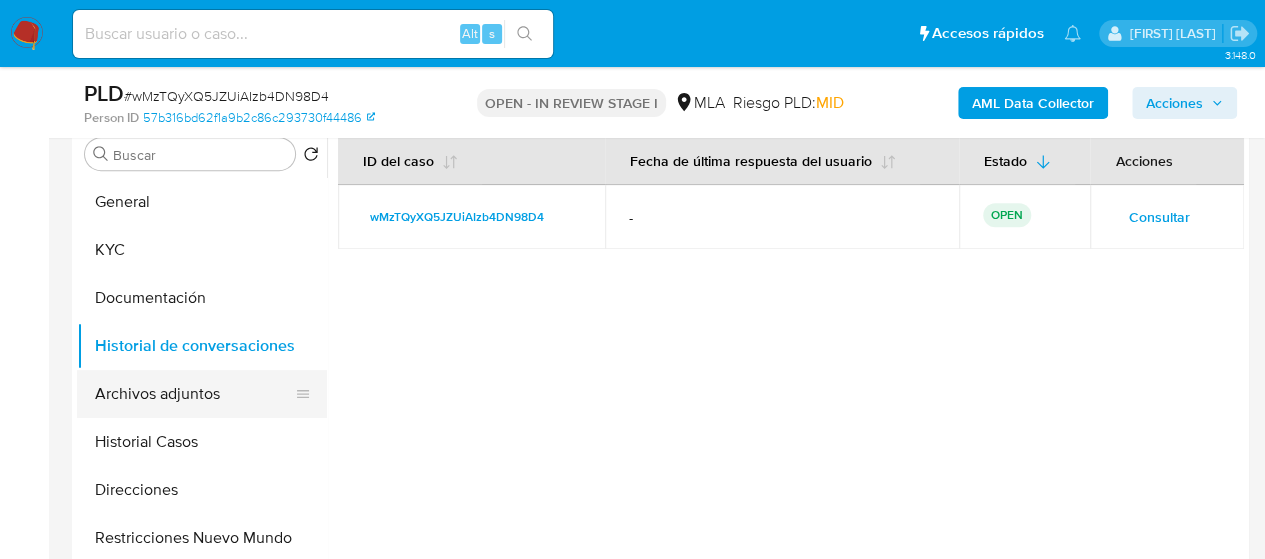 click on "Archivos adjuntos" at bounding box center (194, 394) 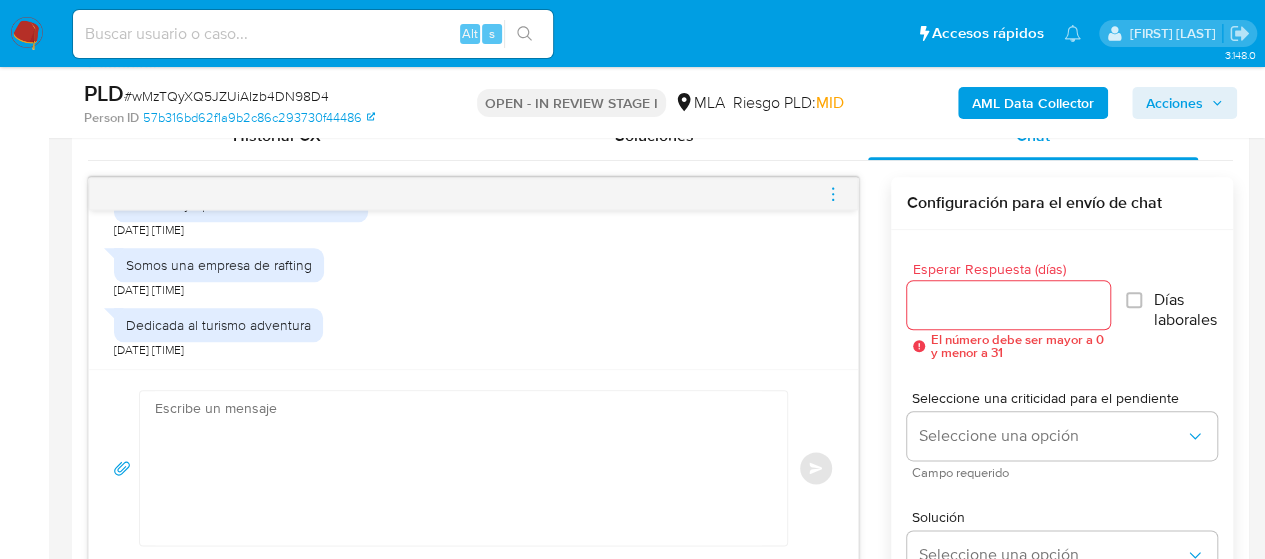 scroll, scrollTop: 1000, scrollLeft: 0, axis: vertical 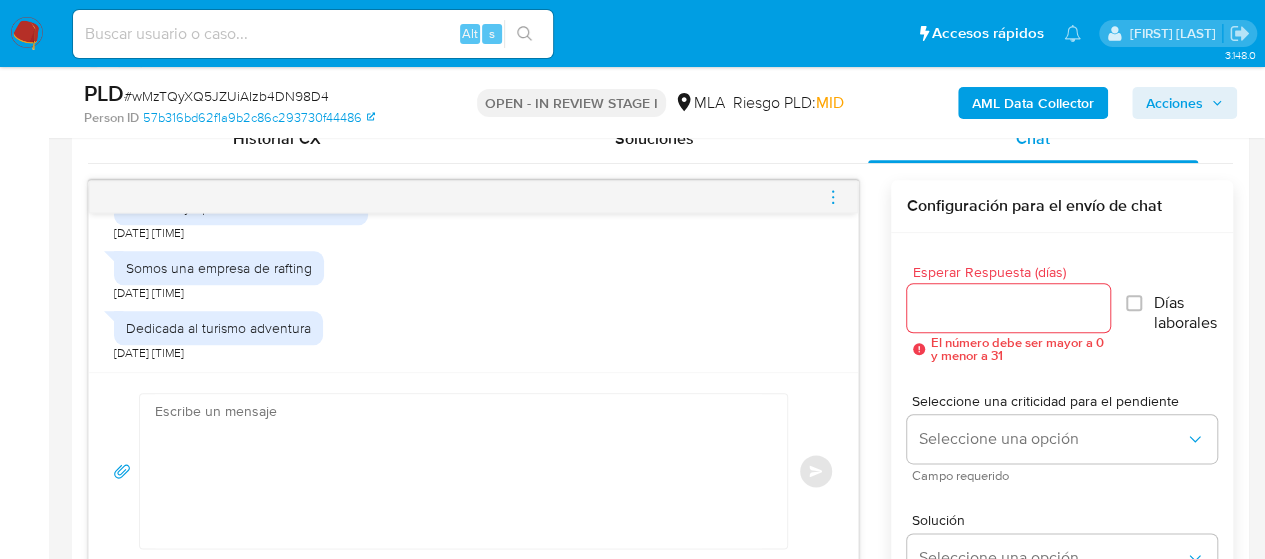 click at bounding box center (458, 471) 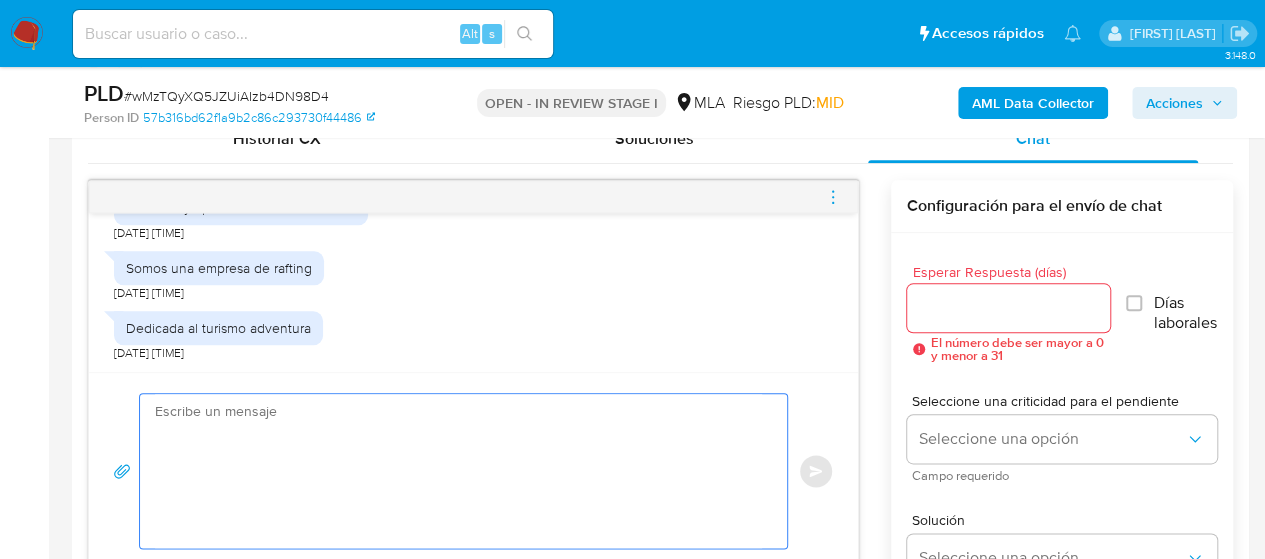 paste on "Hola,
¡Muchas gracias por tu respuesta! Confirmamos la recepción de la documentación.
Te informamos que estaremos analizando la misma y en caso de necesitar información adicional nos pondremos en contacto con vos nuevamente.
Saludos, Equipo de Mercado Pago." 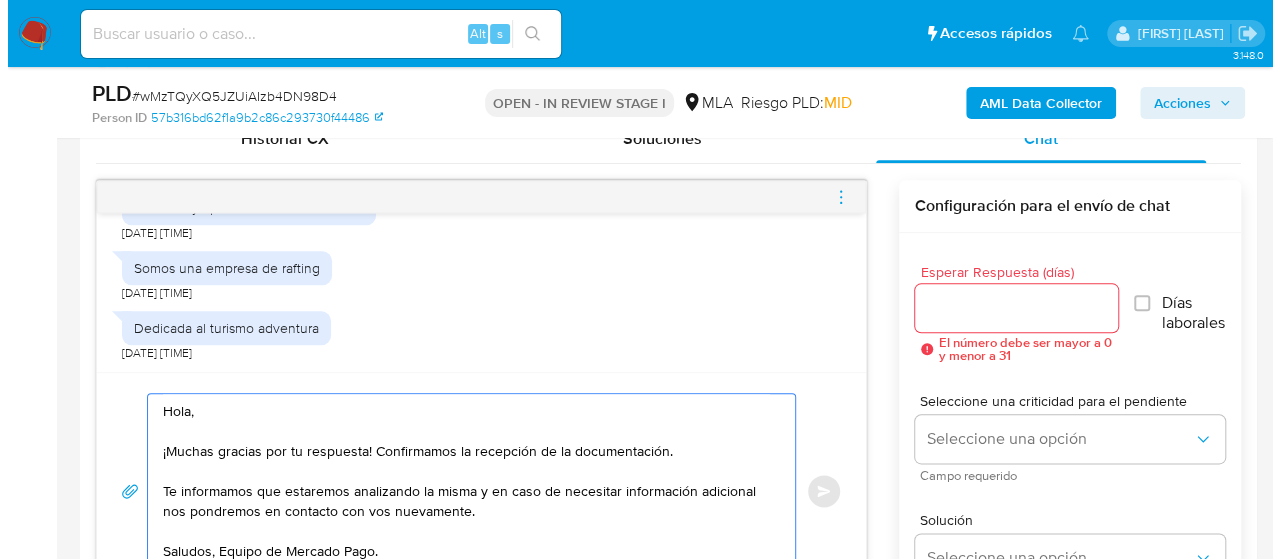 scroll, scrollTop: 1019, scrollLeft: 0, axis: vertical 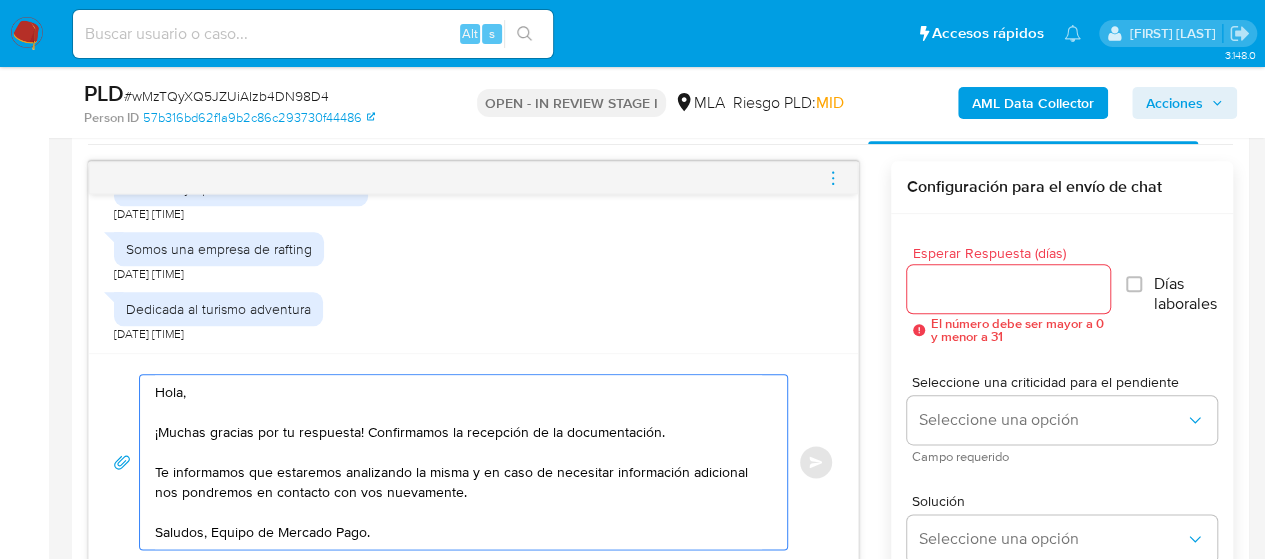 drag, startPoint x: 362, startPoint y: 429, endPoint x: 672, endPoint y: 437, distance: 310.1032 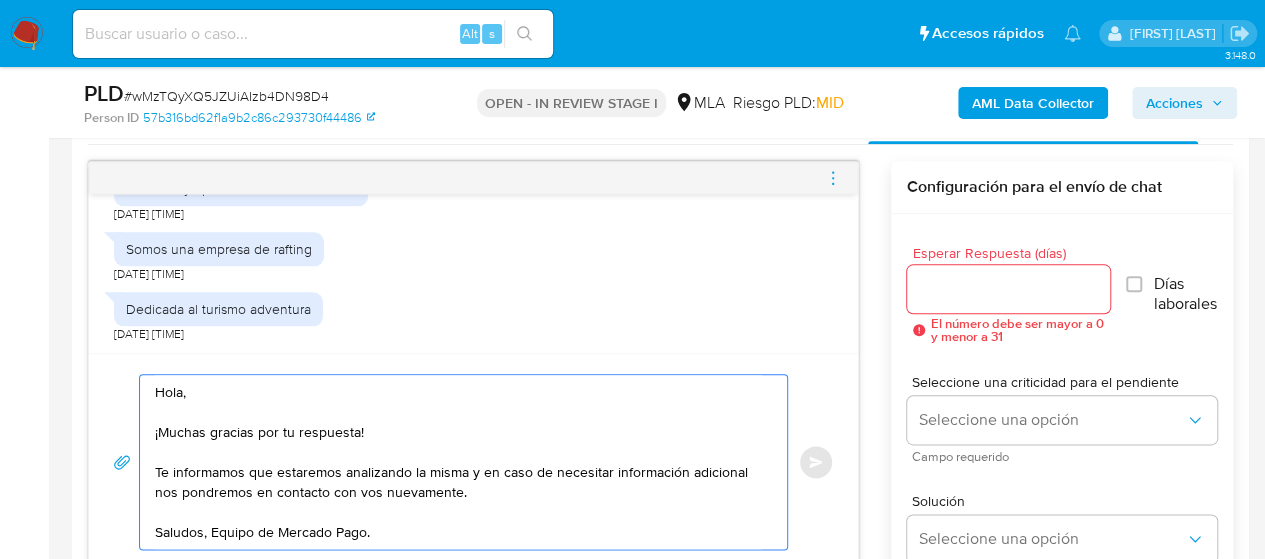 drag, startPoint x: 485, startPoint y: 470, endPoint x: 149, endPoint y: 479, distance: 336.1205 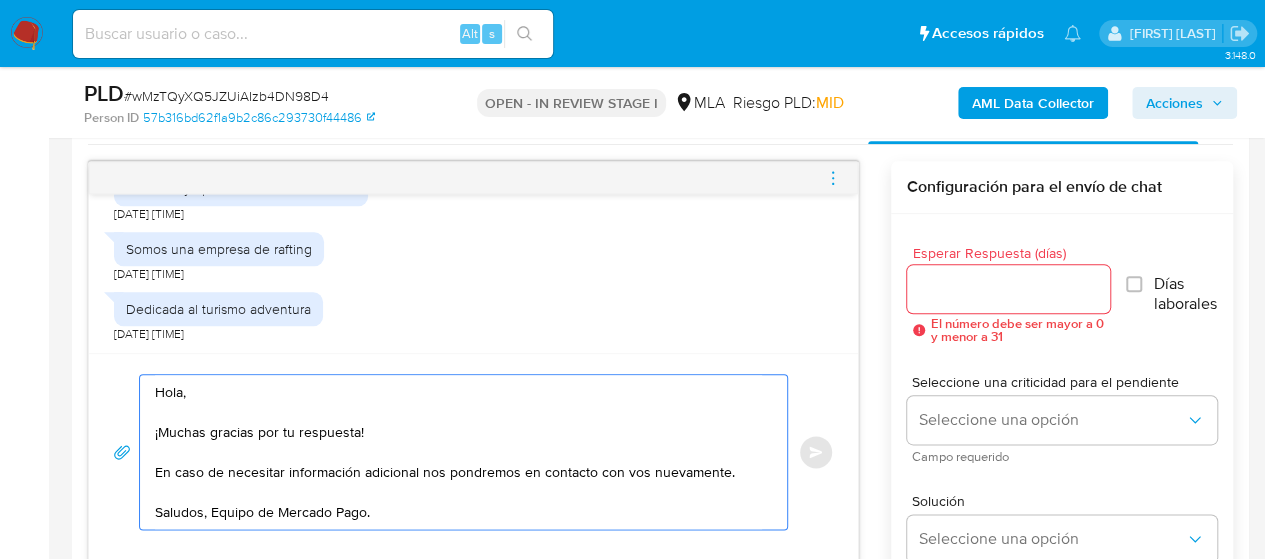 type on "Hola,
¡Muchas gracias por tu respuesta!
En caso de necesitar información adicional nos pondremos en contacto con vos nuevamente.
Saludos, Equipo de Mercado Pago." 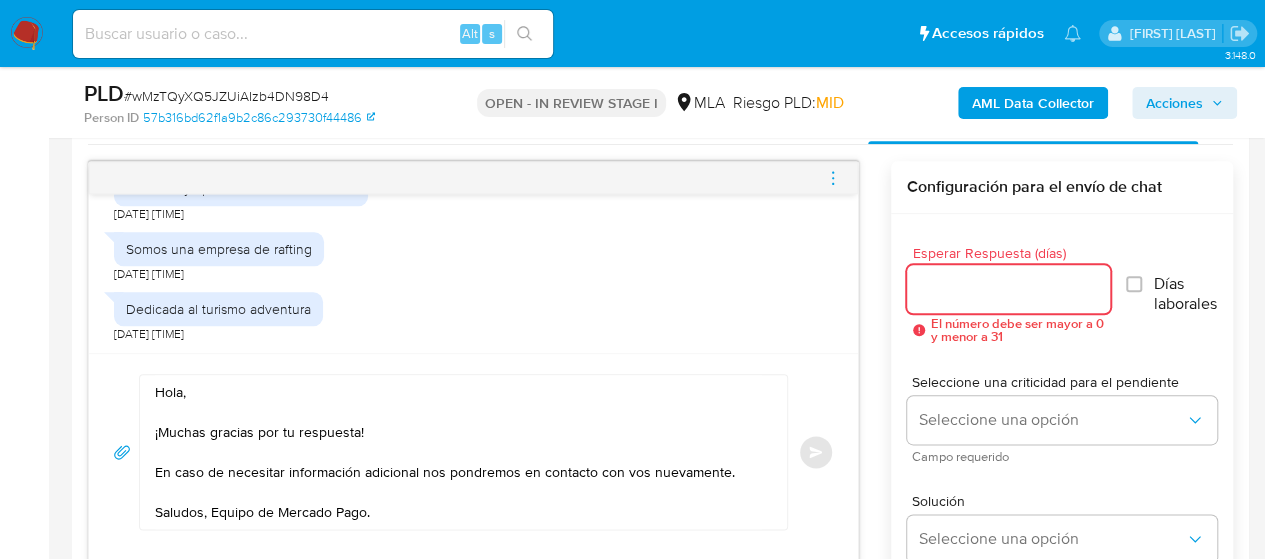 click on "Esperar Respuesta (días)" at bounding box center (1008, 289) 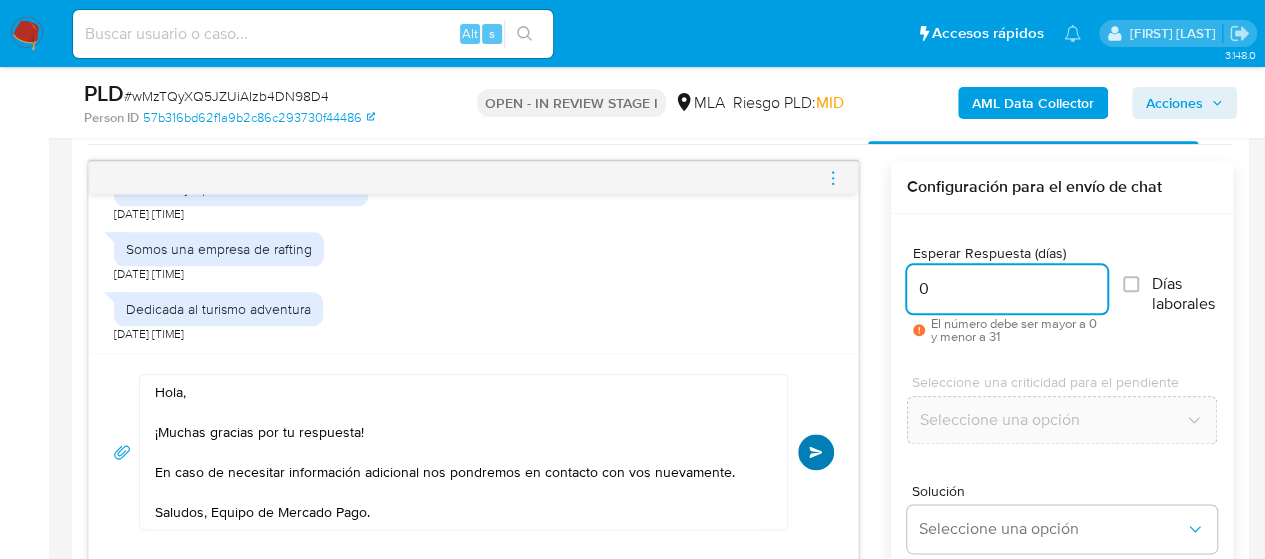 type on "0" 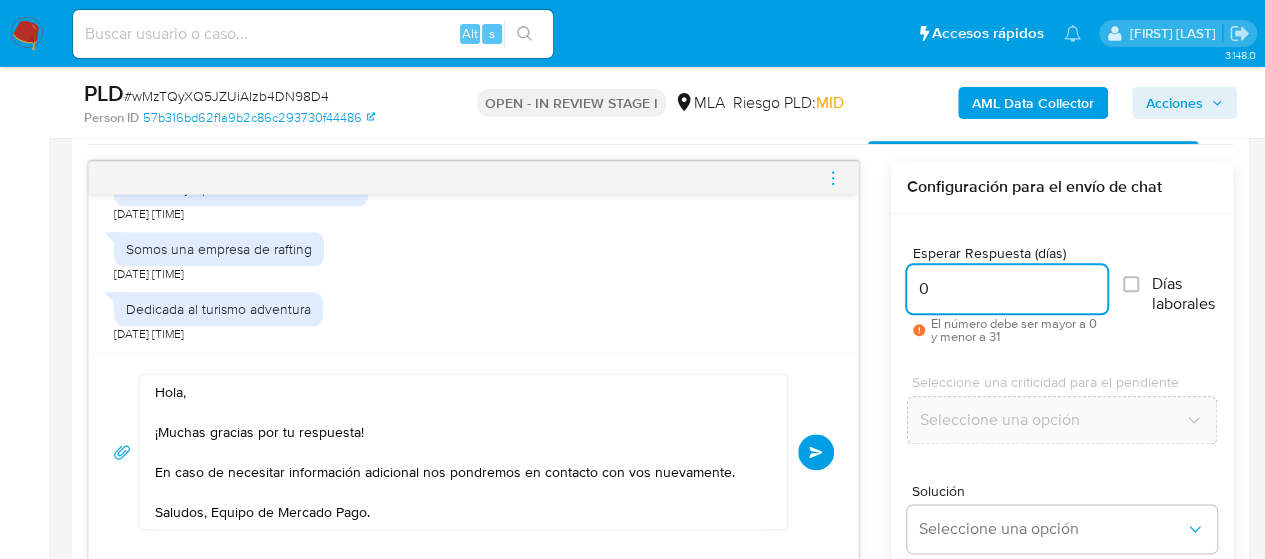 click on "Enviar" at bounding box center [816, 452] 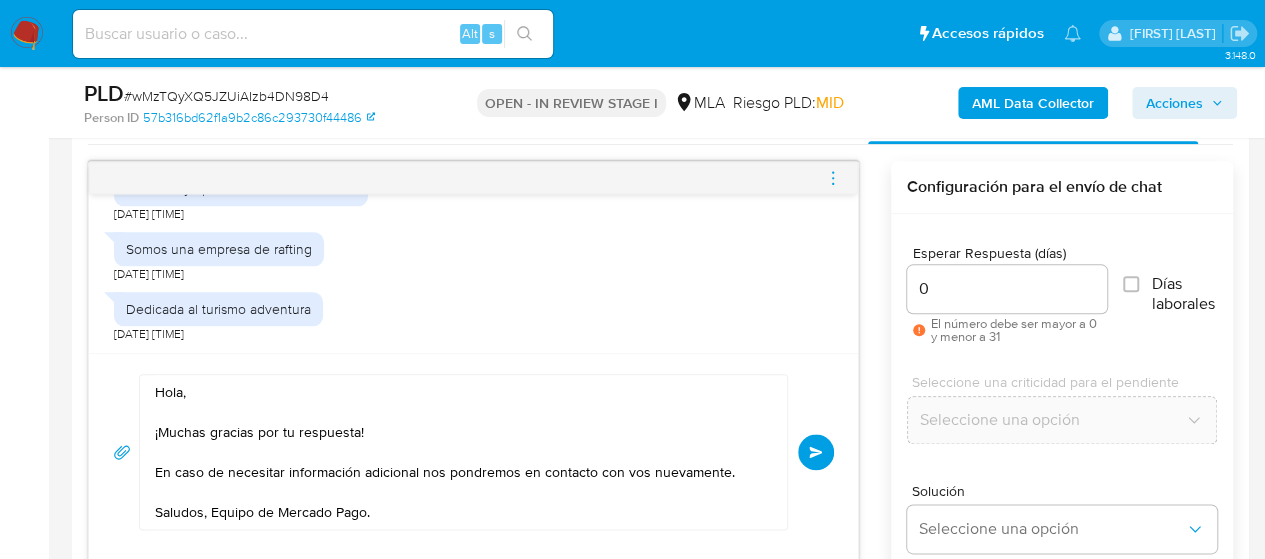 click 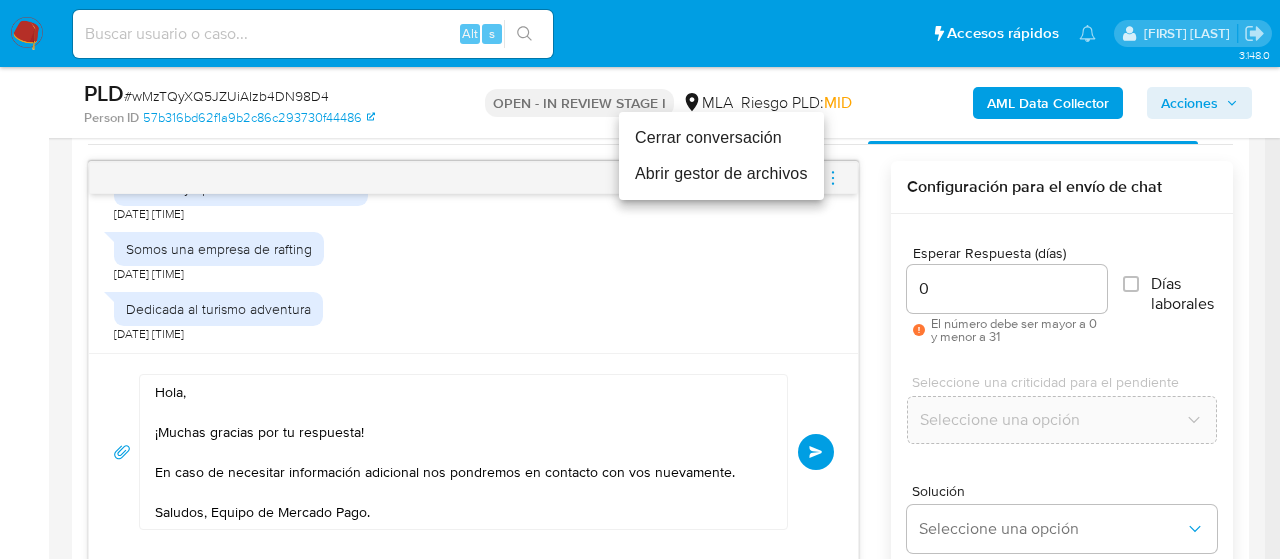 type 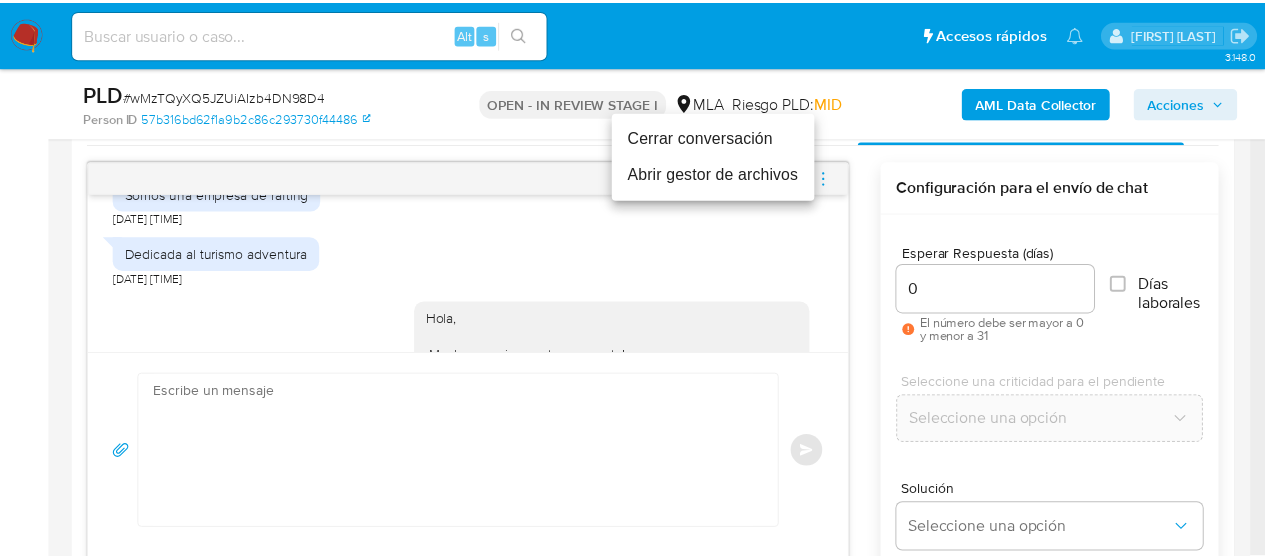 scroll, scrollTop: 1750, scrollLeft: 0, axis: vertical 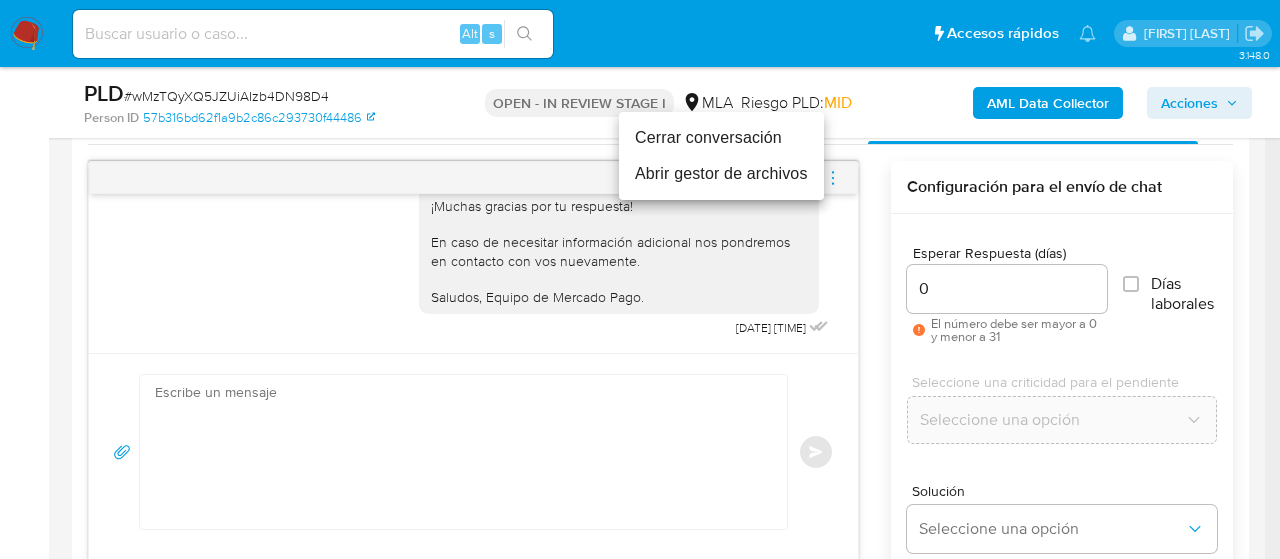 click on "Cerrar conversación" at bounding box center (721, 138) 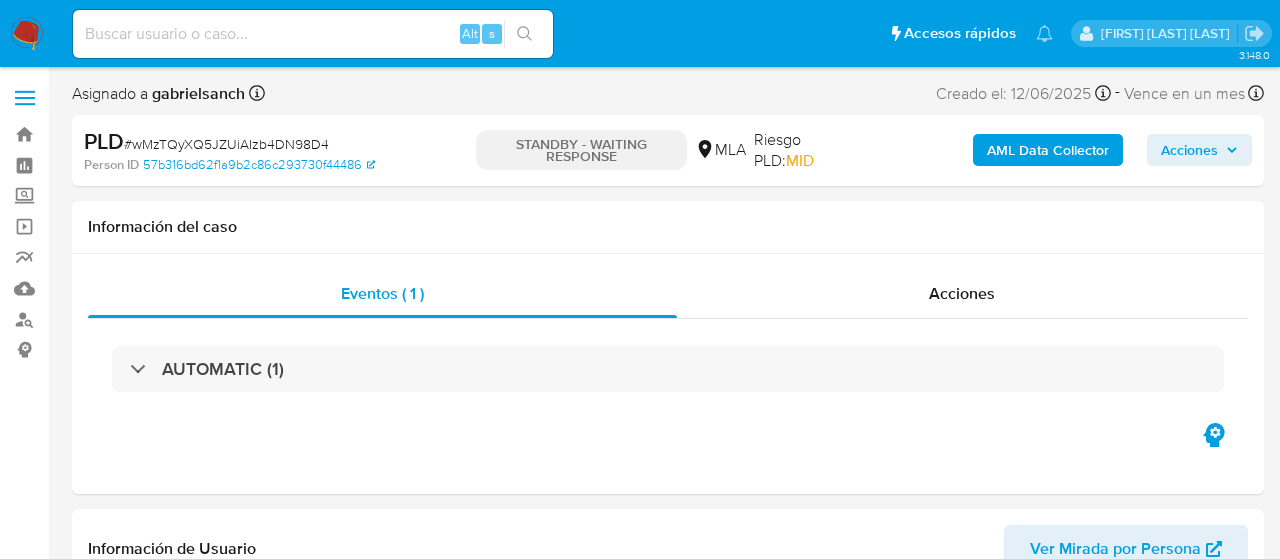 select on "10" 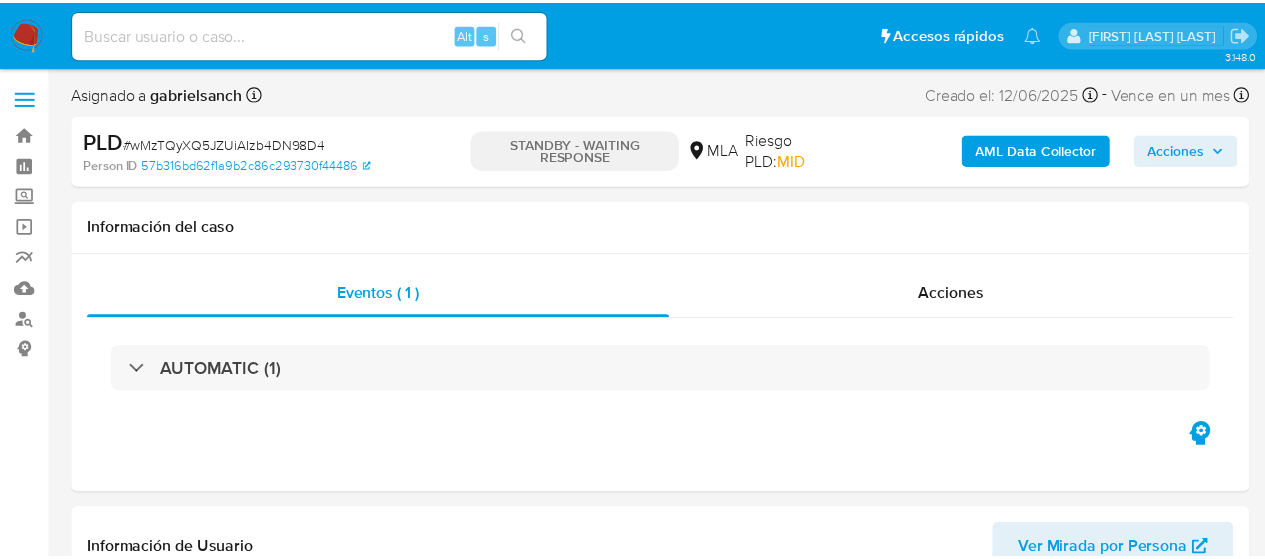 scroll, scrollTop: 0, scrollLeft: 0, axis: both 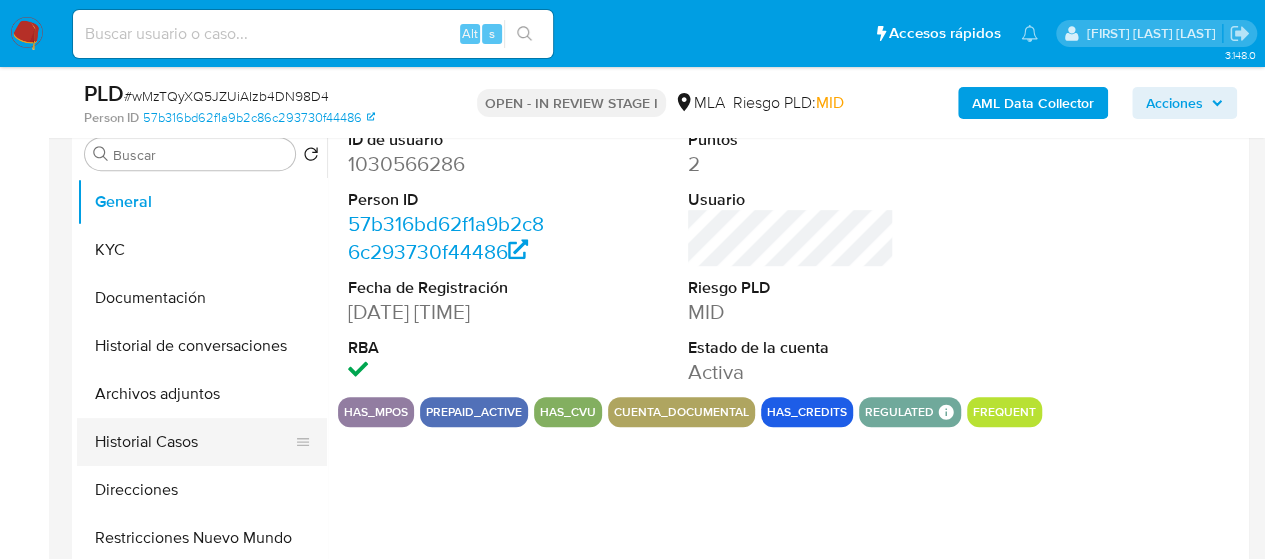 select on "10" 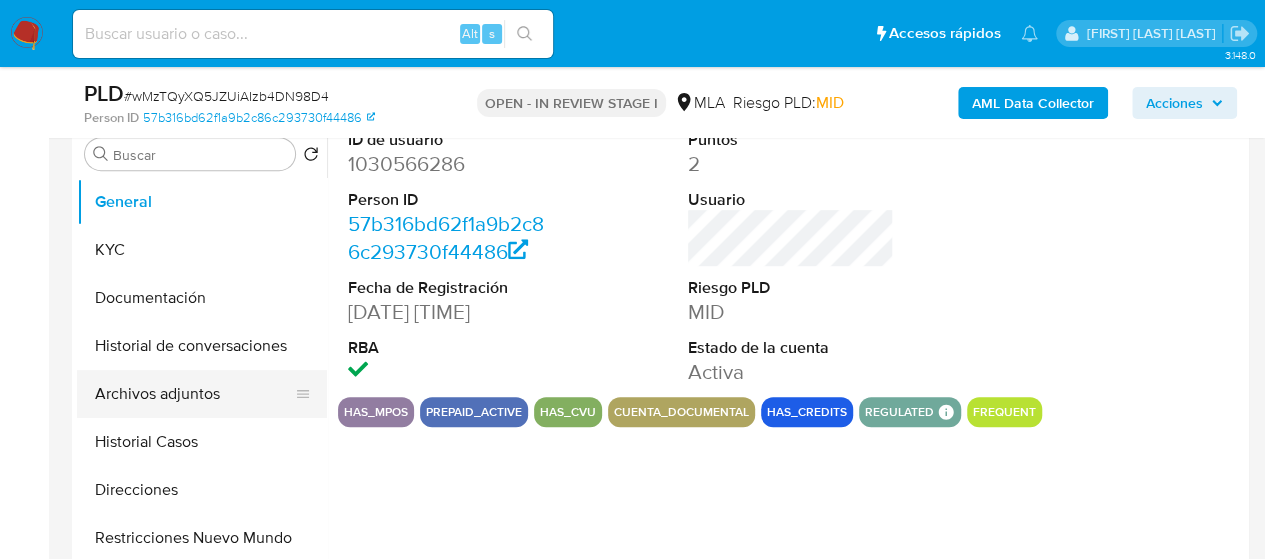 click on "Archivos adjuntos" at bounding box center [194, 394] 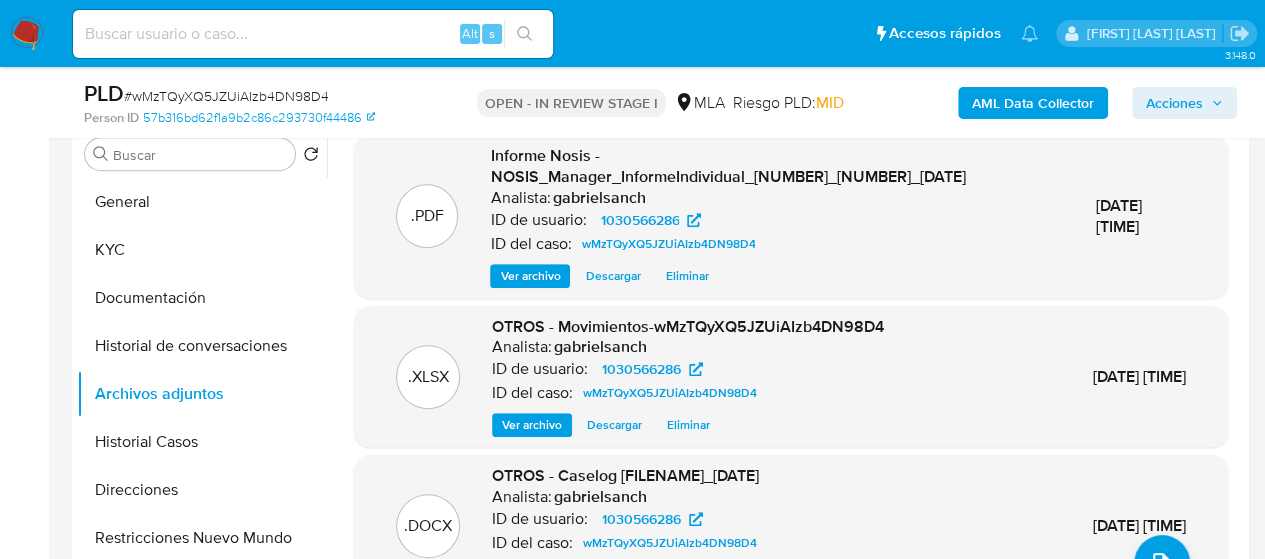 click on "Acciones" at bounding box center [1174, 103] 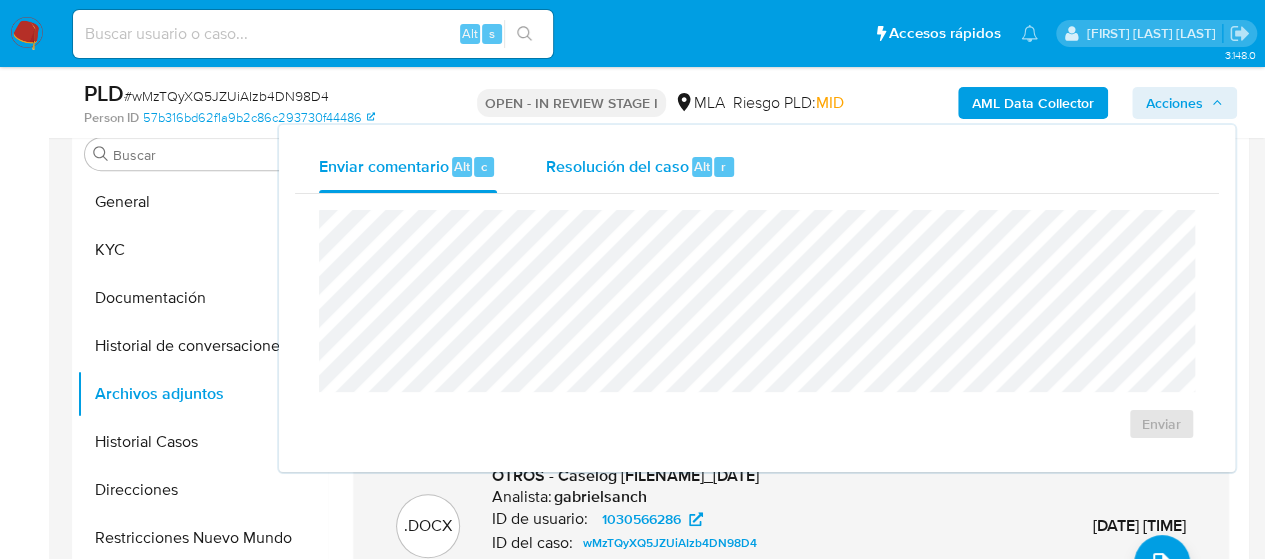 click on "Resolución del caso" at bounding box center [616, 165] 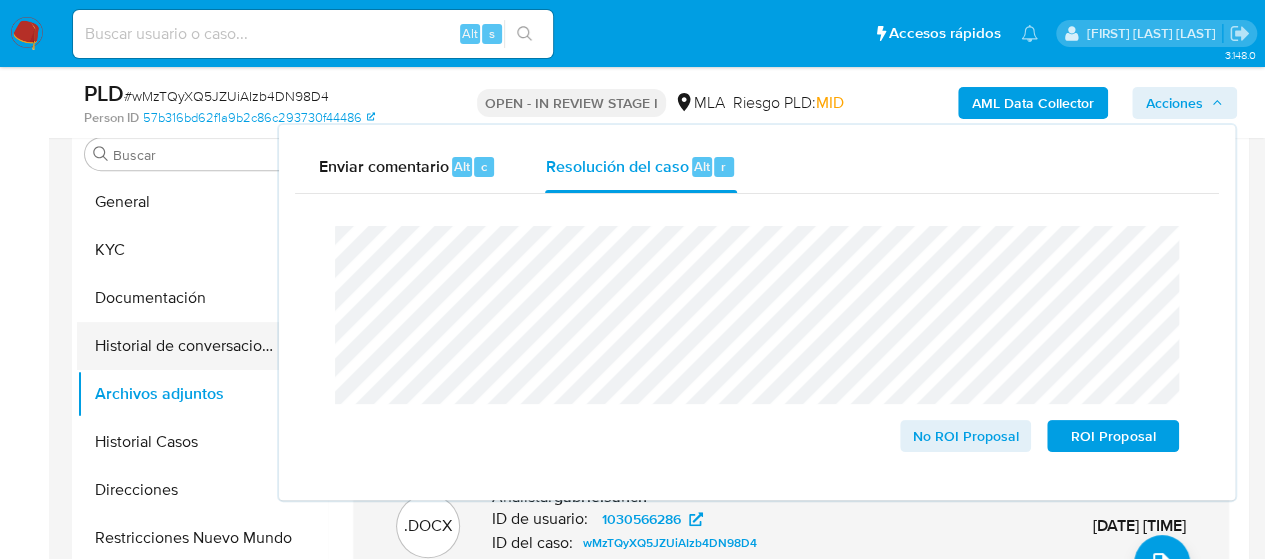 click on "Historial de conversaciones" at bounding box center [194, 346] 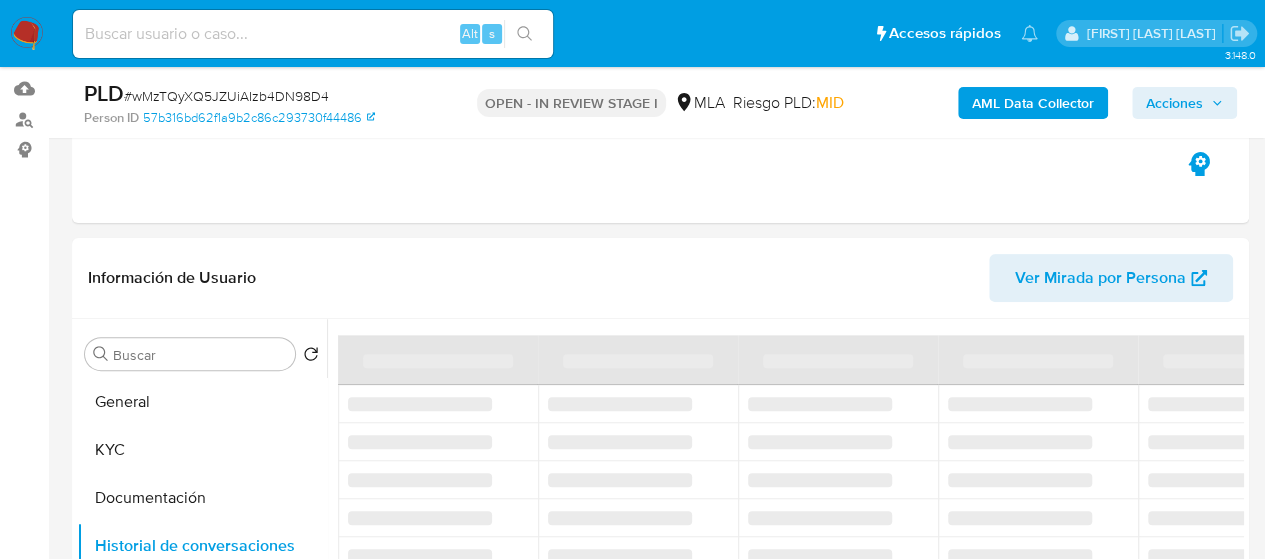 scroll, scrollTop: 300, scrollLeft: 0, axis: vertical 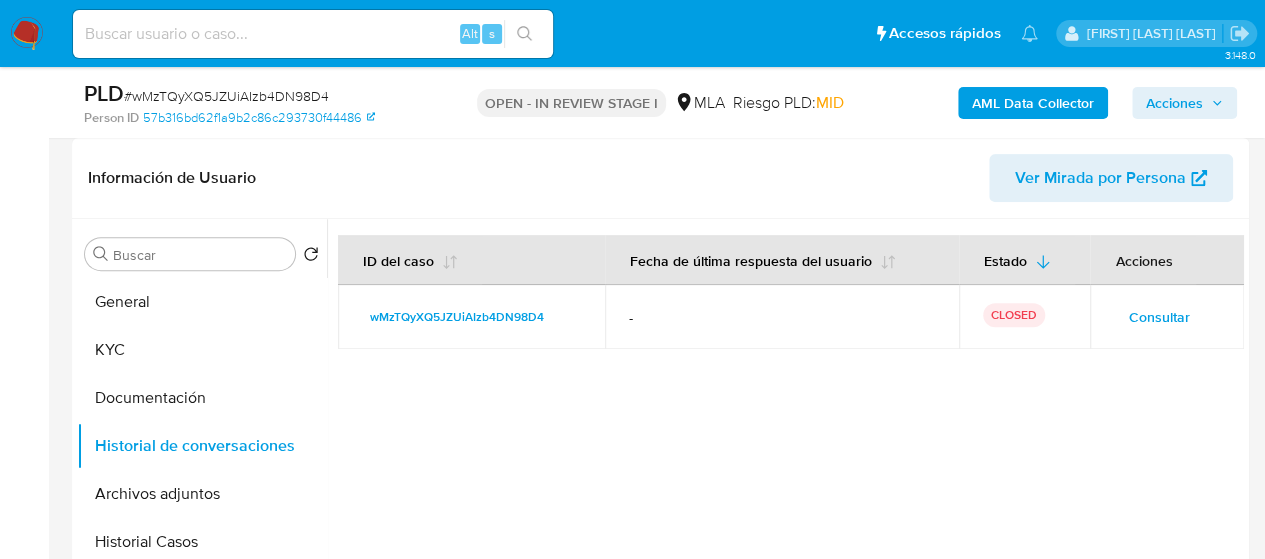 click on "Acciones" at bounding box center (1174, 103) 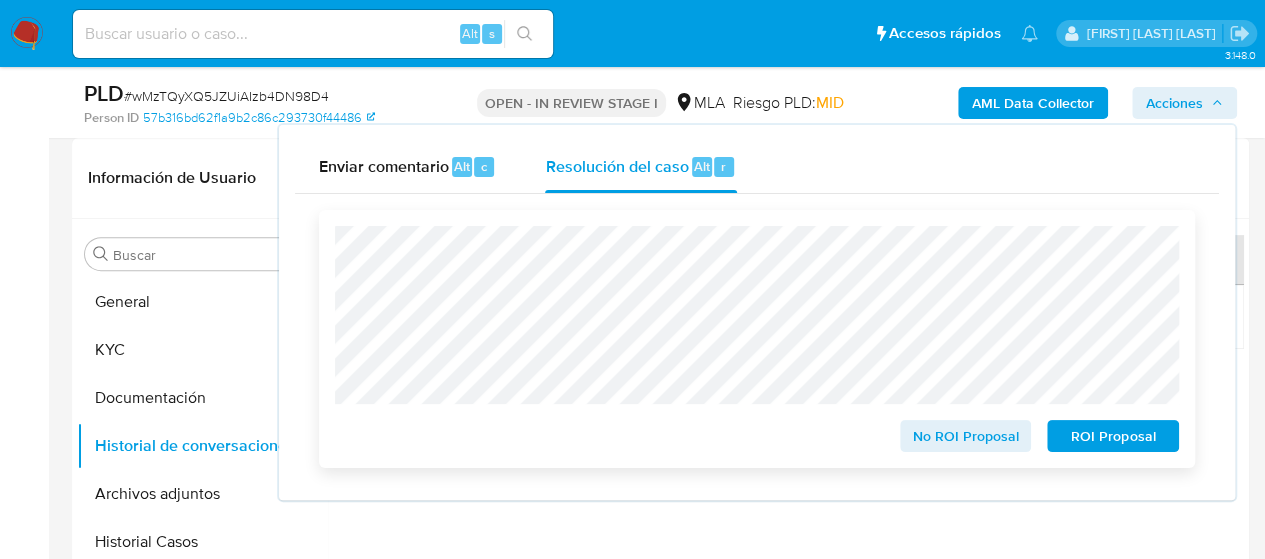 click on "No ROI Proposal" at bounding box center (966, 436) 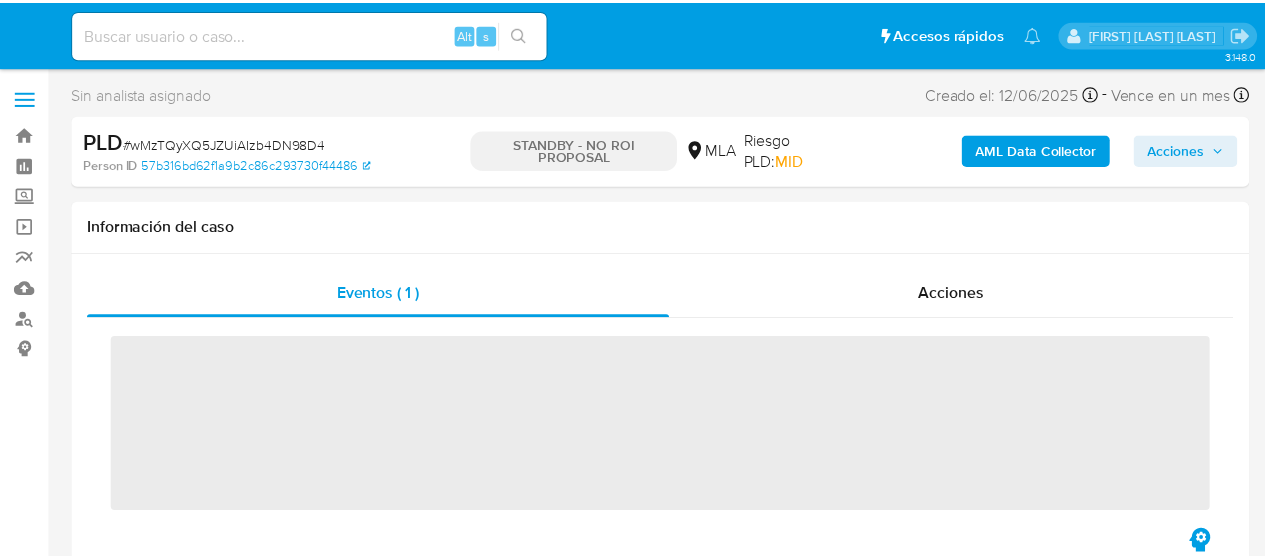 scroll, scrollTop: 0, scrollLeft: 0, axis: both 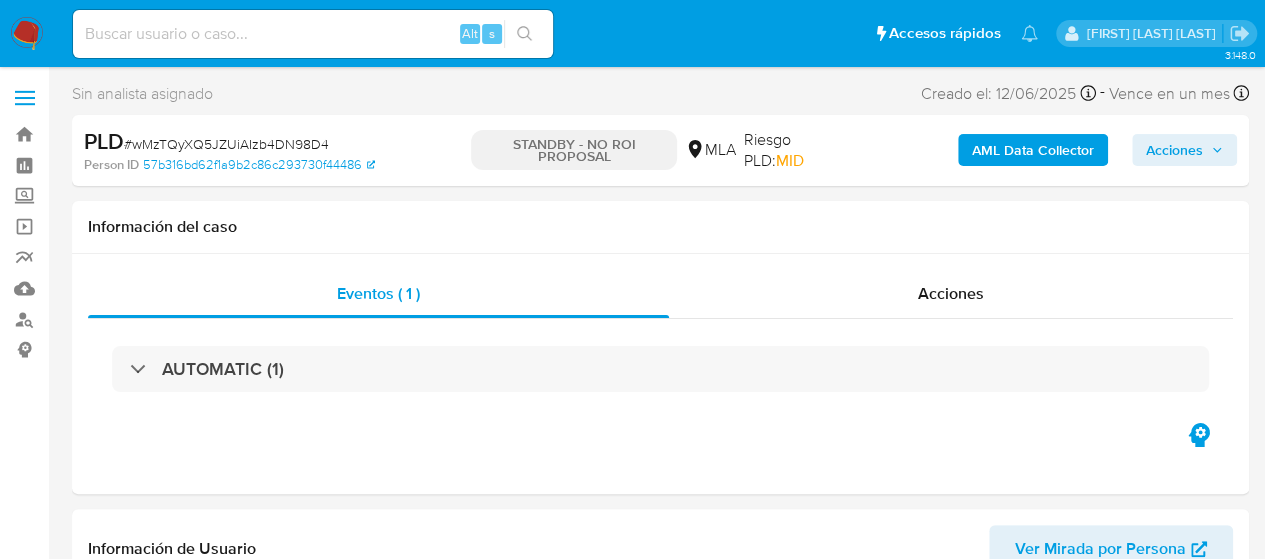 click at bounding box center [313, 34] 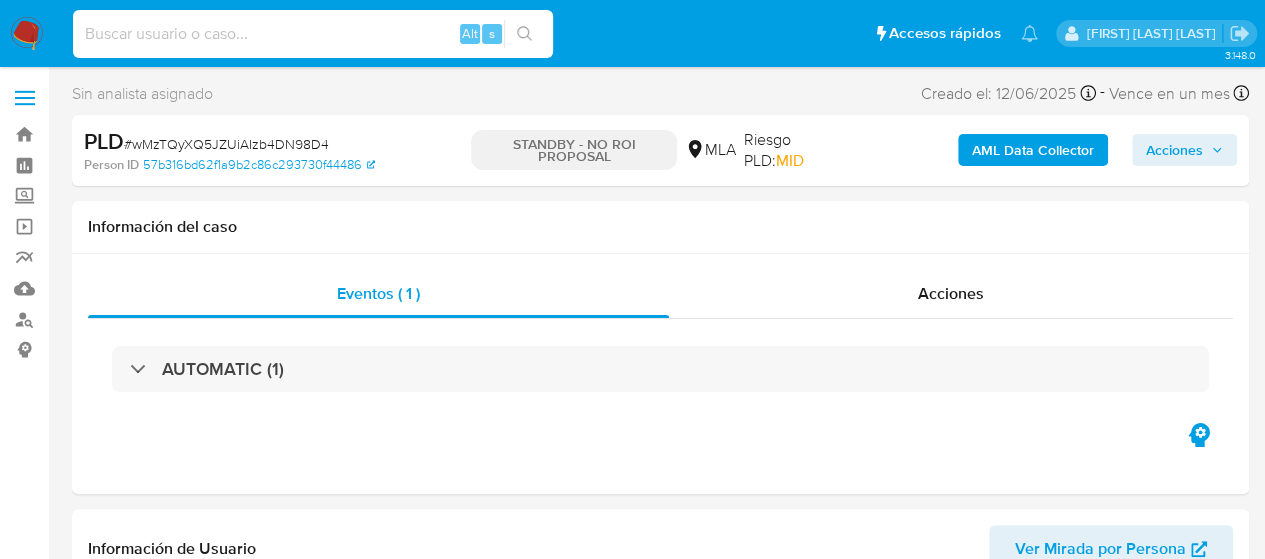 paste on "trQF1xzny2xWuHMIsgdRgW0W" 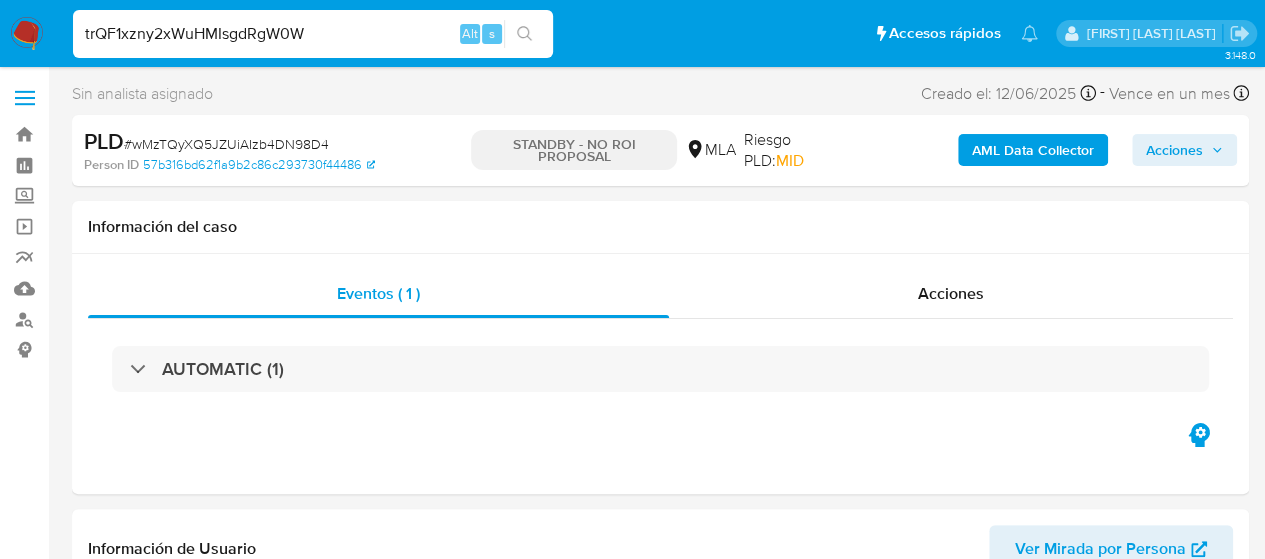type on "trQF1xzny2xWuHMIsgdRgW0W" 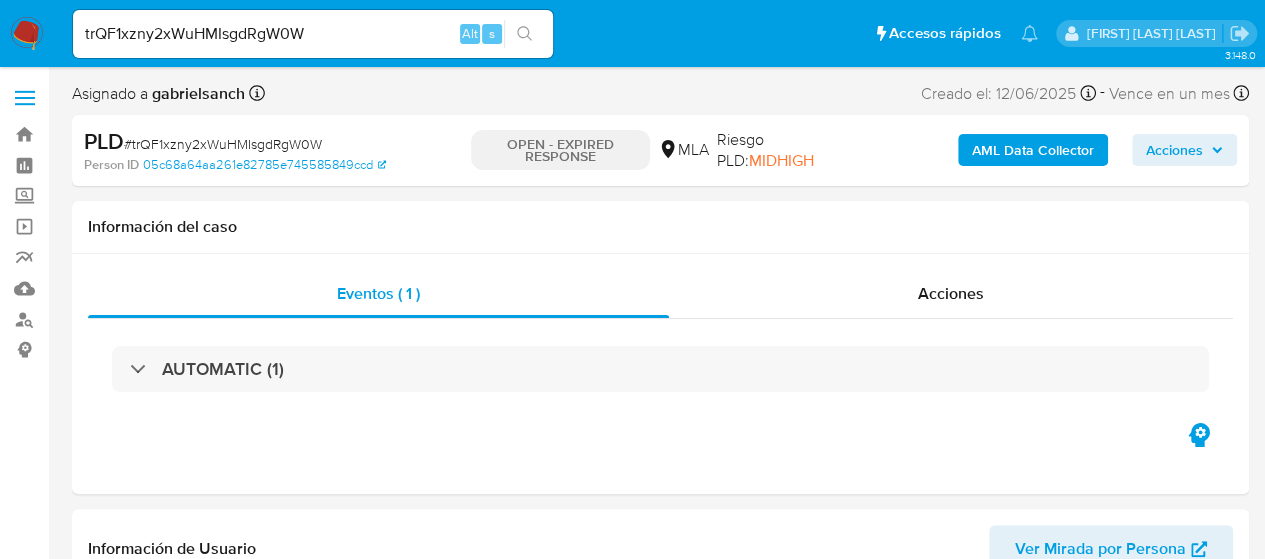 select on "10" 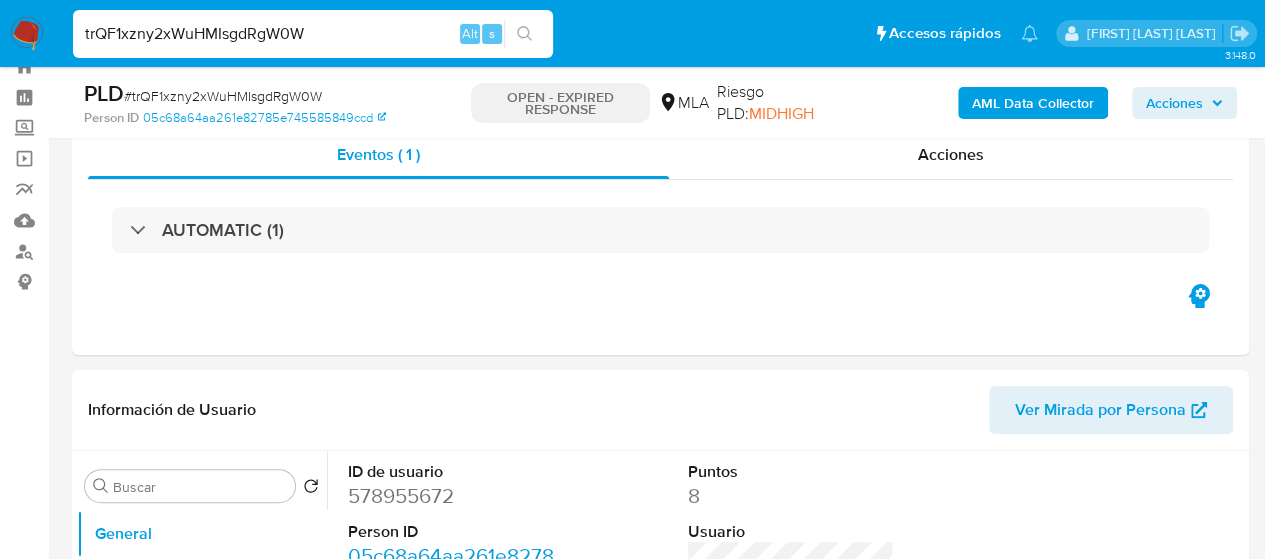 scroll, scrollTop: 100, scrollLeft: 0, axis: vertical 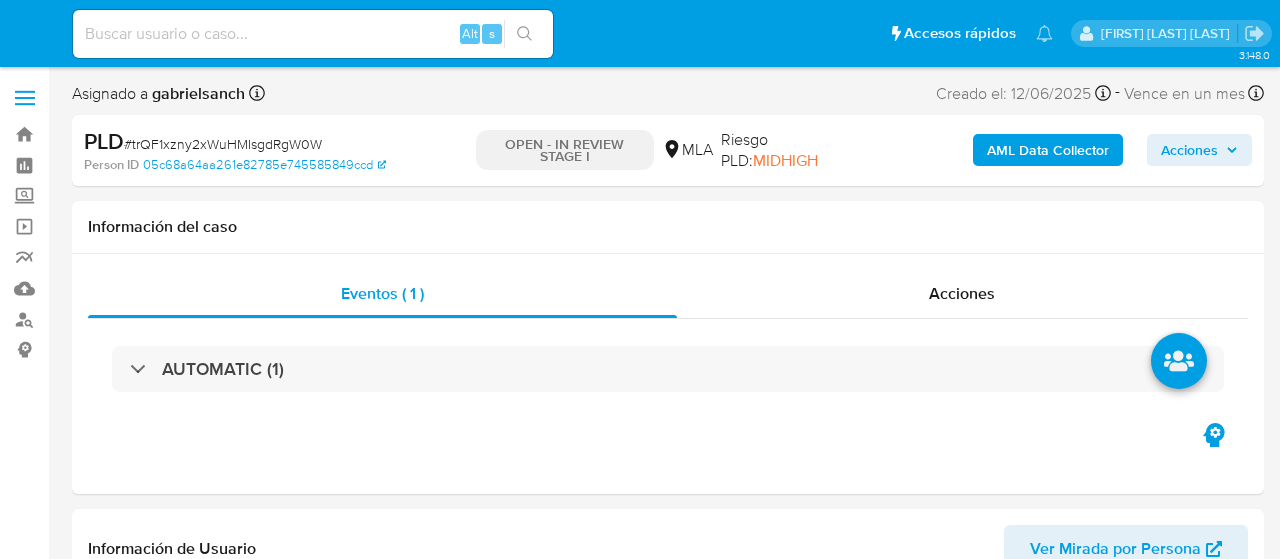 select on "10" 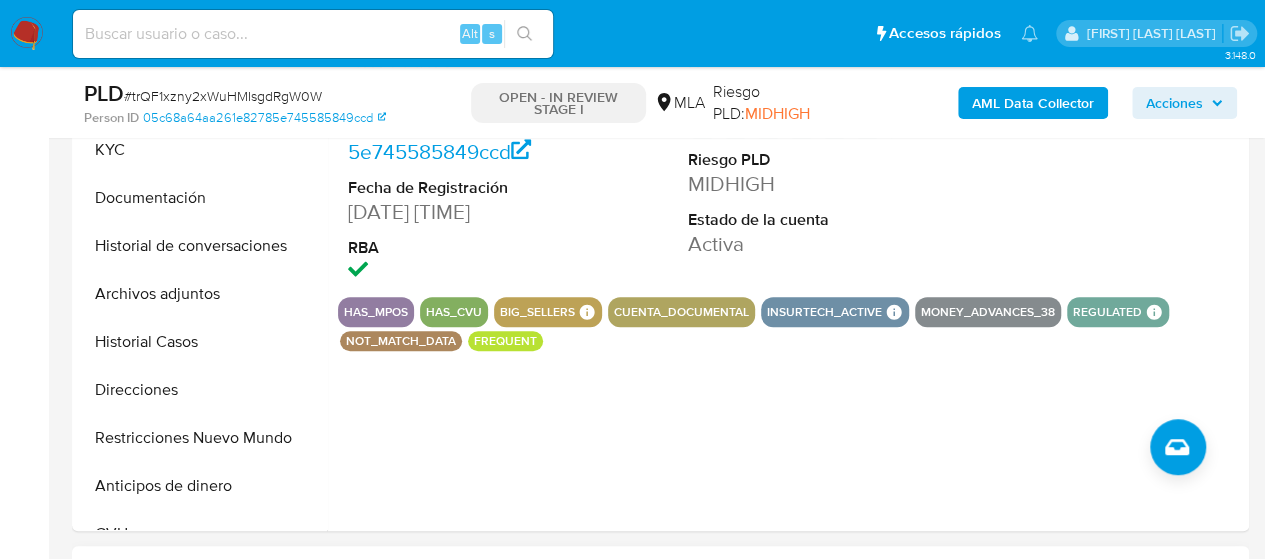 scroll, scrollTop: 900, scrollLeft: 0, axis: vertical 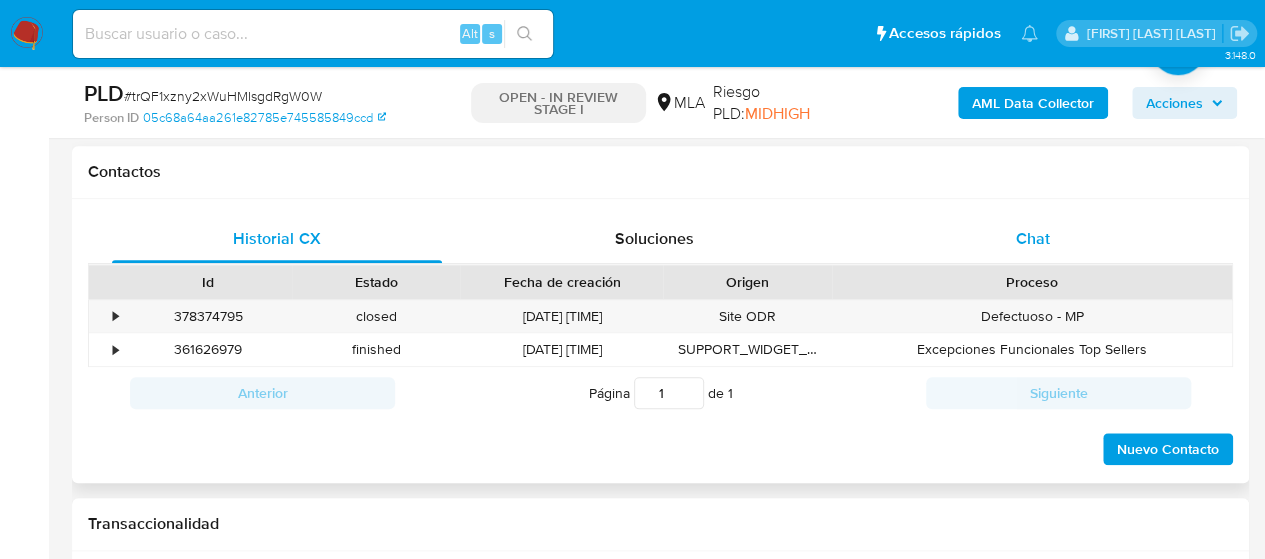 click on "Chat" at bounding box center [1033, 239] 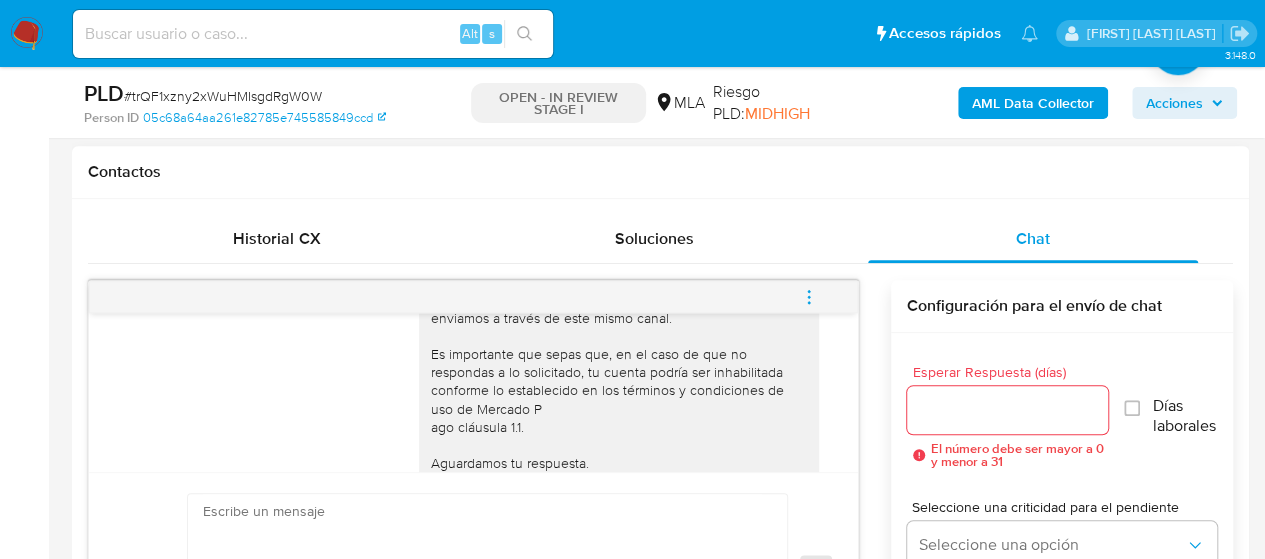 scroll, scrollTop: 1214, scrollLeft: 0, axis: vertical 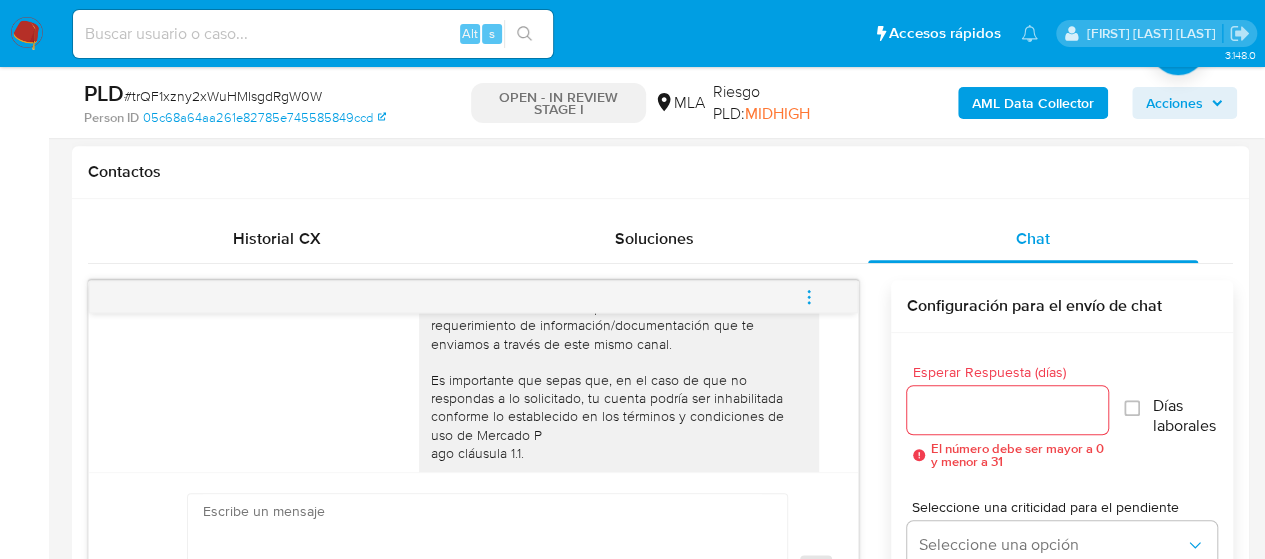 click 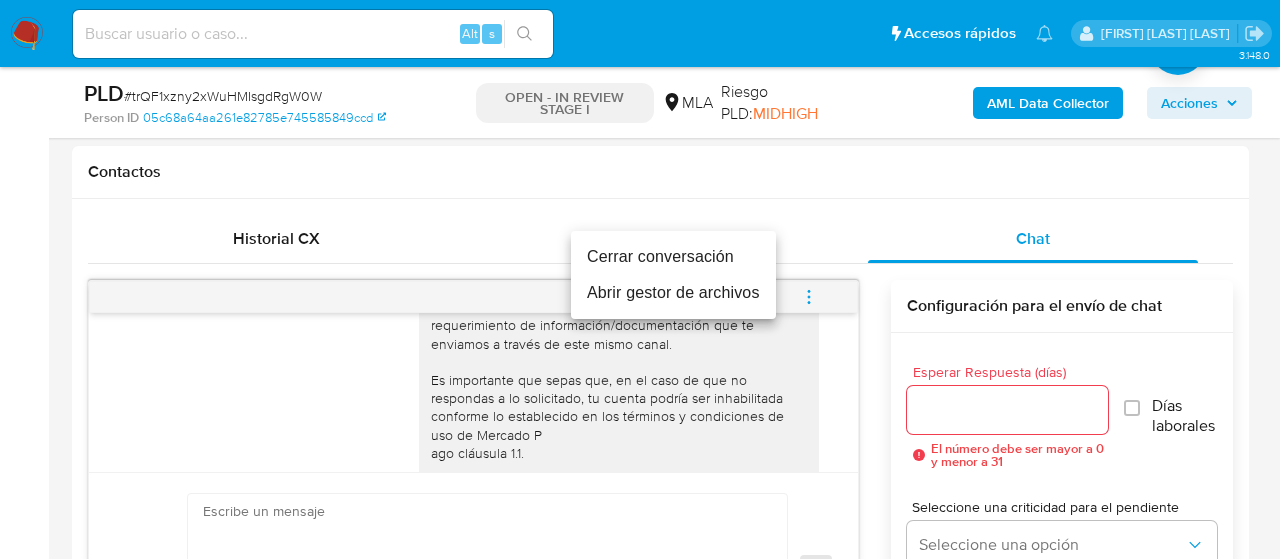 click on "Cerrar conversación" at bounding box center [673, 257] 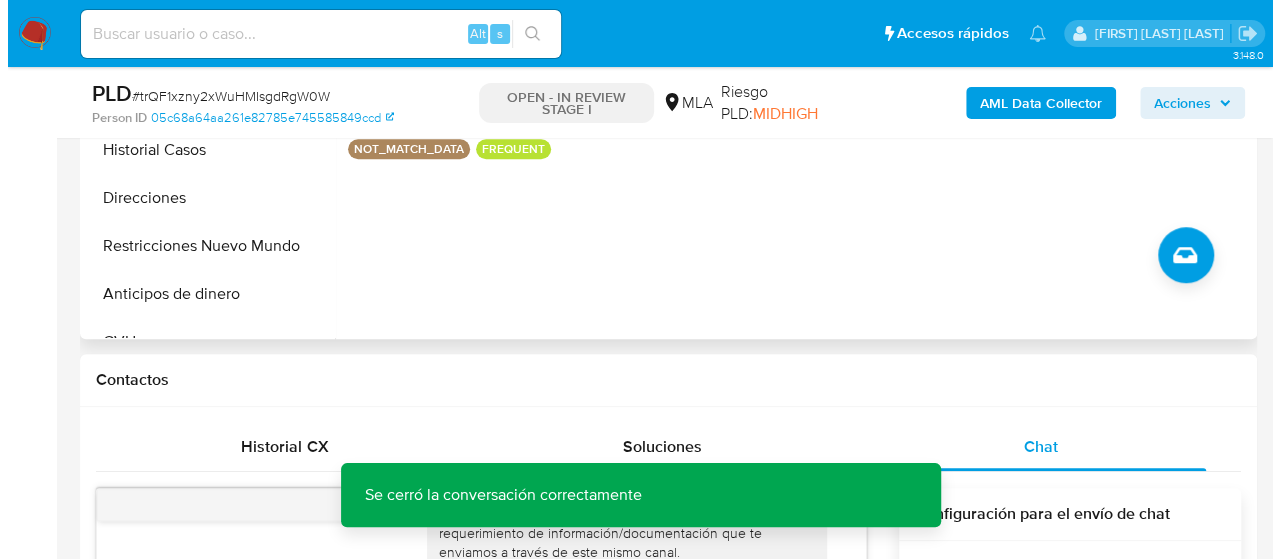 scroll, scrollTop: 500, scrollLeft: 0, axis: vertical 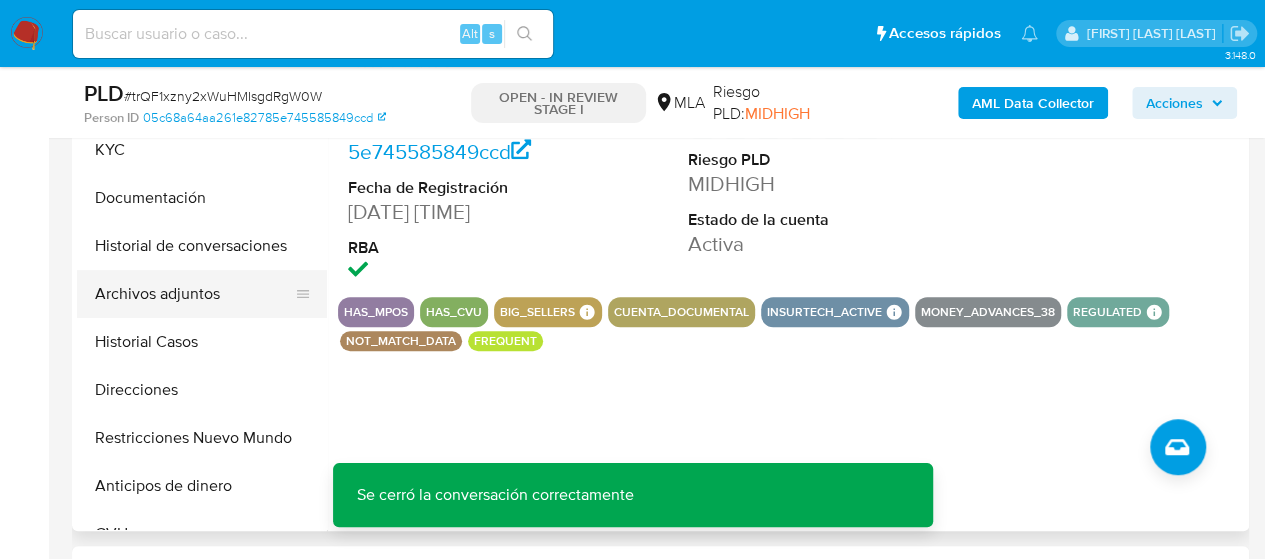 click on "Archivos adjuntos" at bounding box center [194, 294] 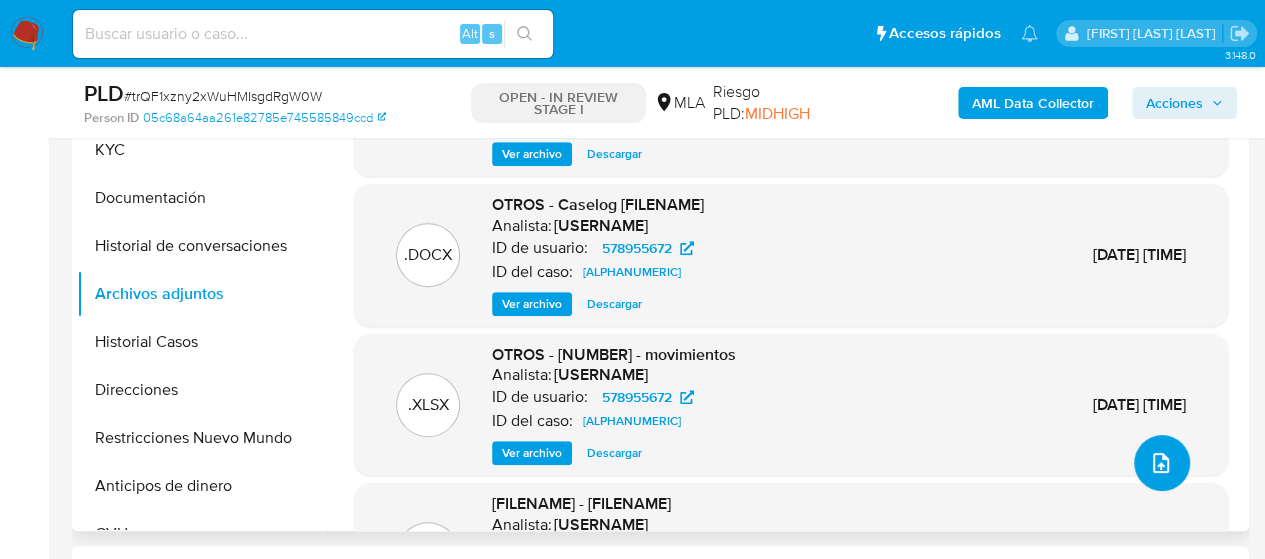 click 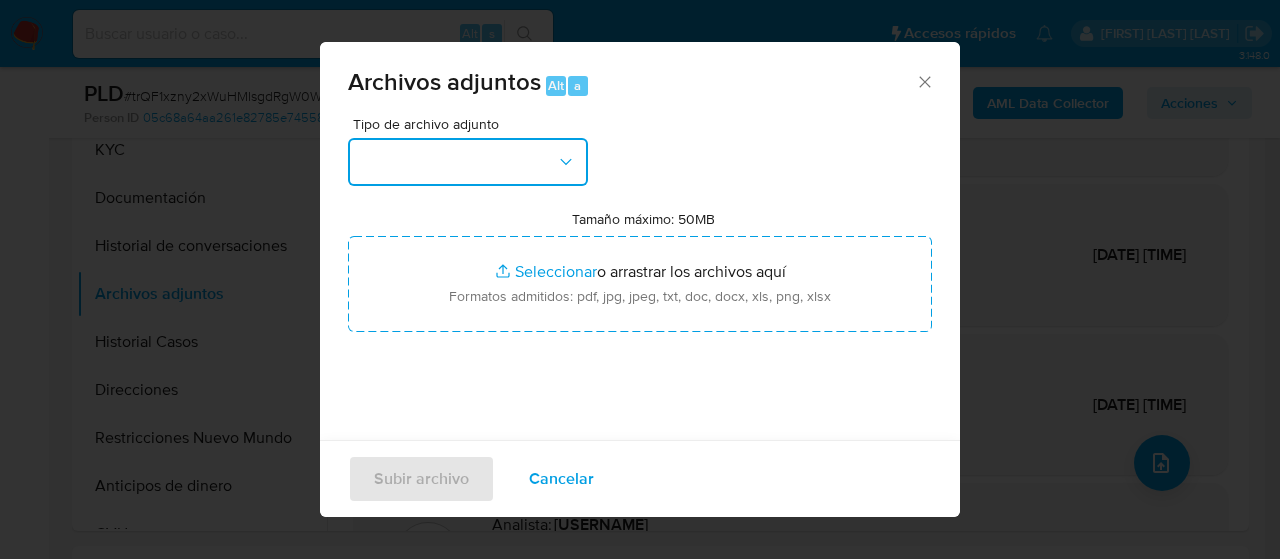 click at bounding box center (468, 162) 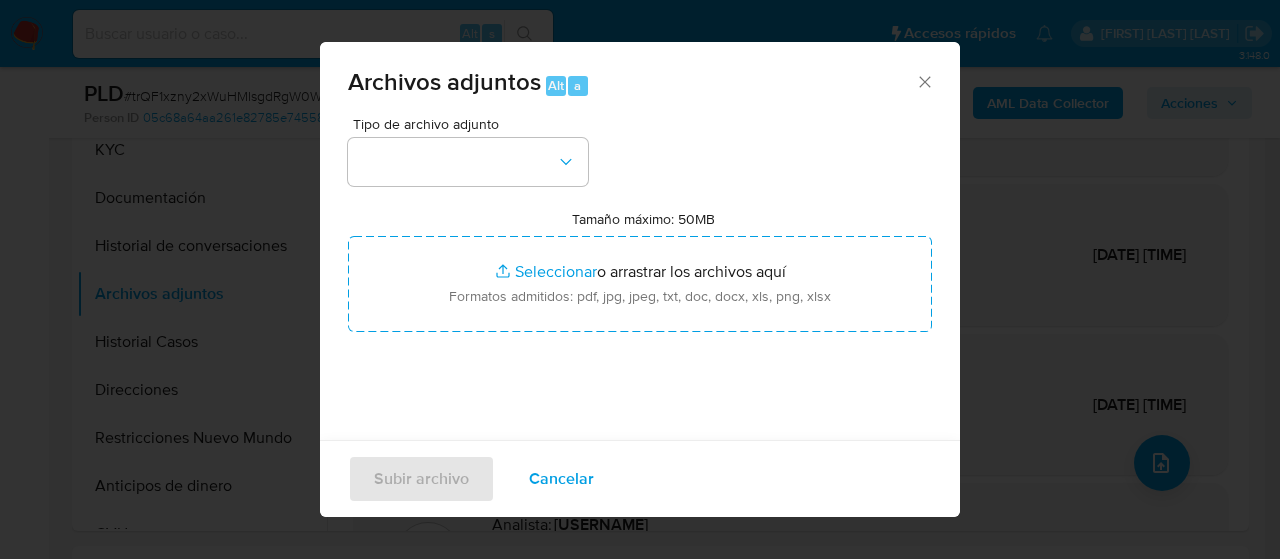 click 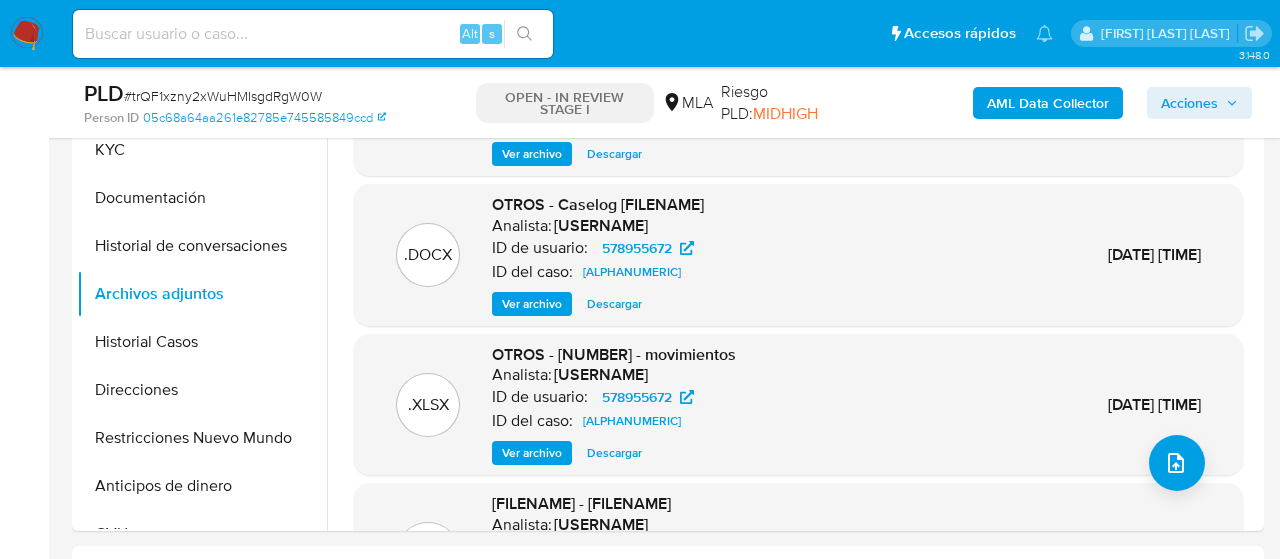 click on "AML Data Collector" at bounding box center (1048, 103) 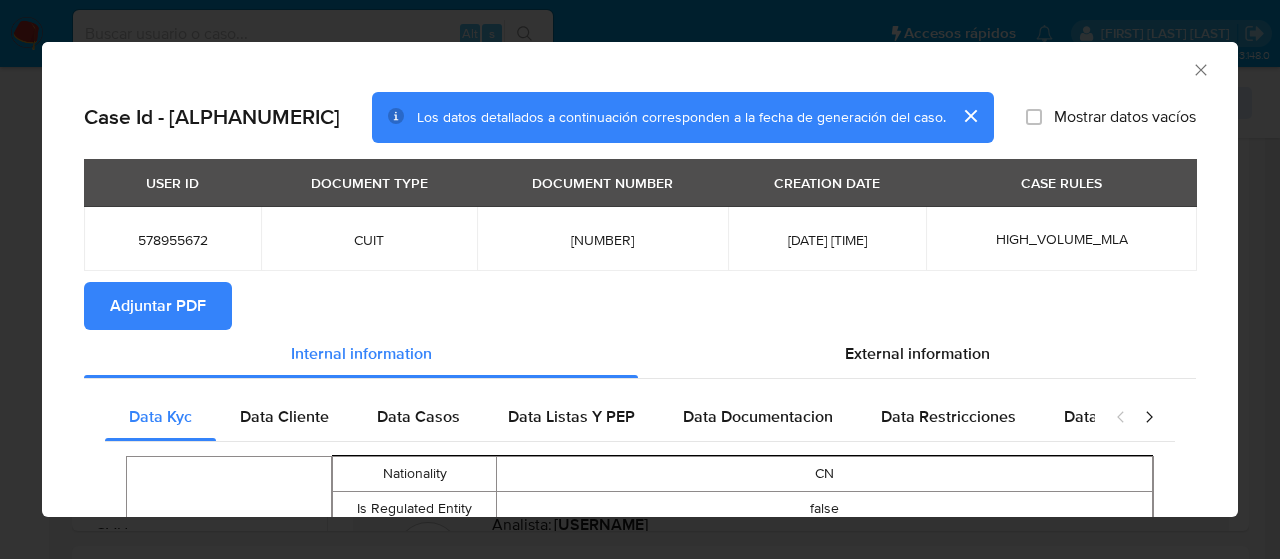 click on "Adjuntar PDF" at bounding box center [158, 306] 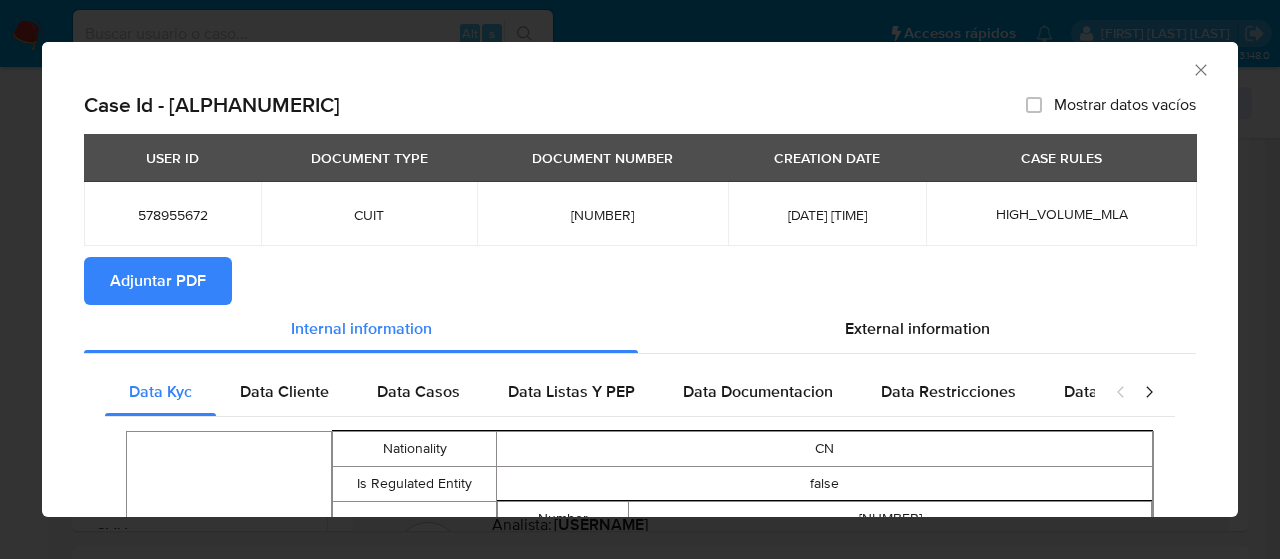 click 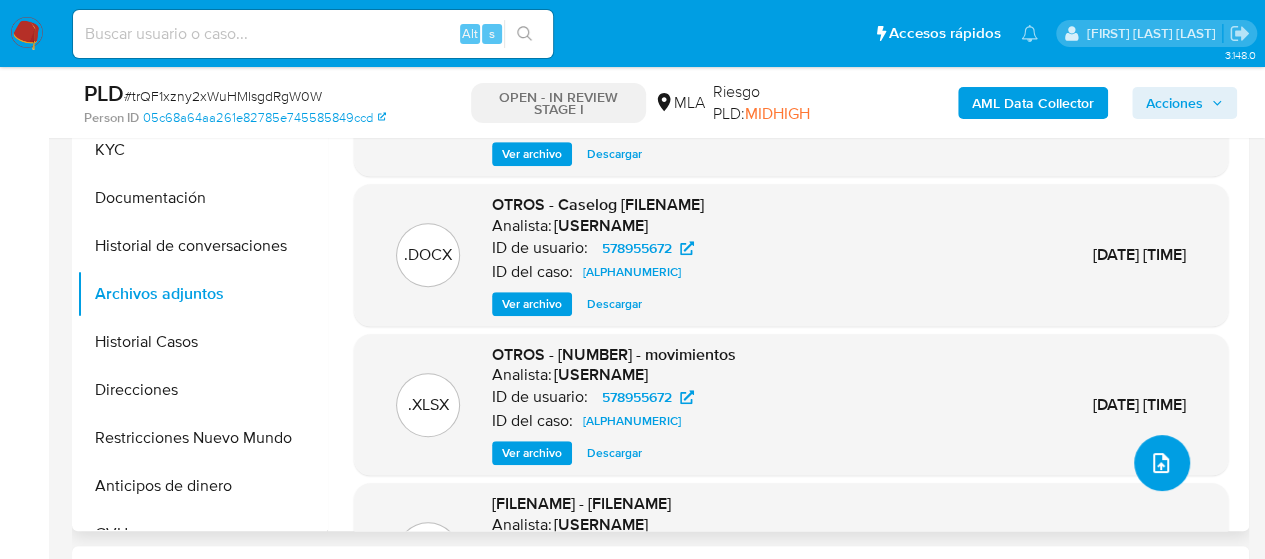 click at bounding box center [1162, 463] 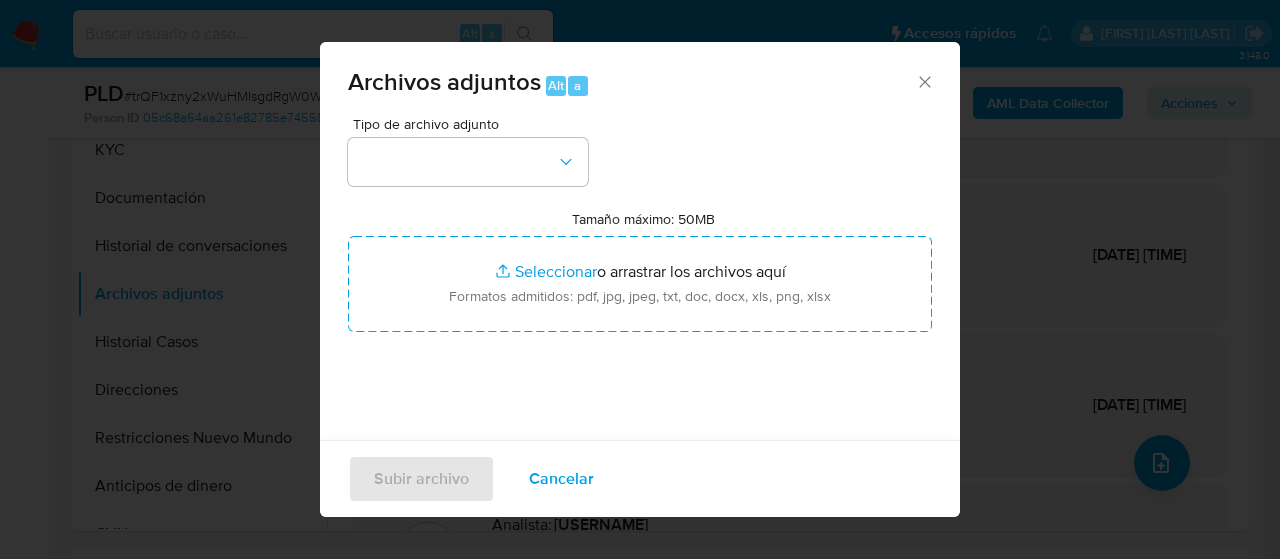 click on "Tipo de archivo adjunto Tamaño máximo: 50MB Seleccionar archivos Seleccionar  o arrastrar los archivos aquí Formatos admitidos: pdf, jpg, jpeg, txt, doc, docx, xls, png, xlsx" at bounding box center (640, 353) 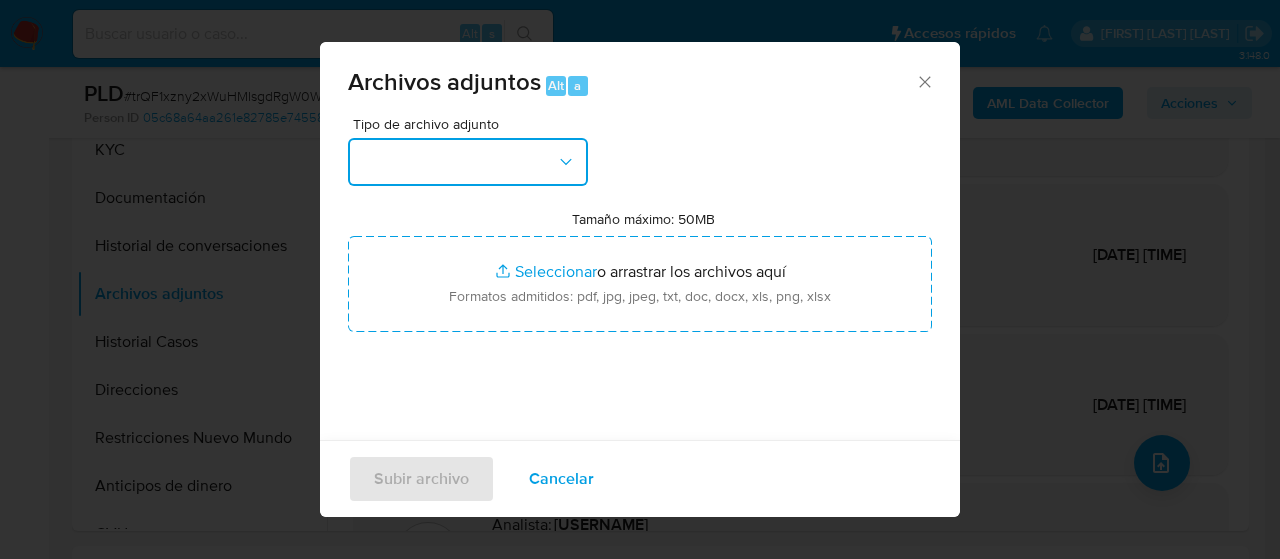 click at bounding box center [468, 162] 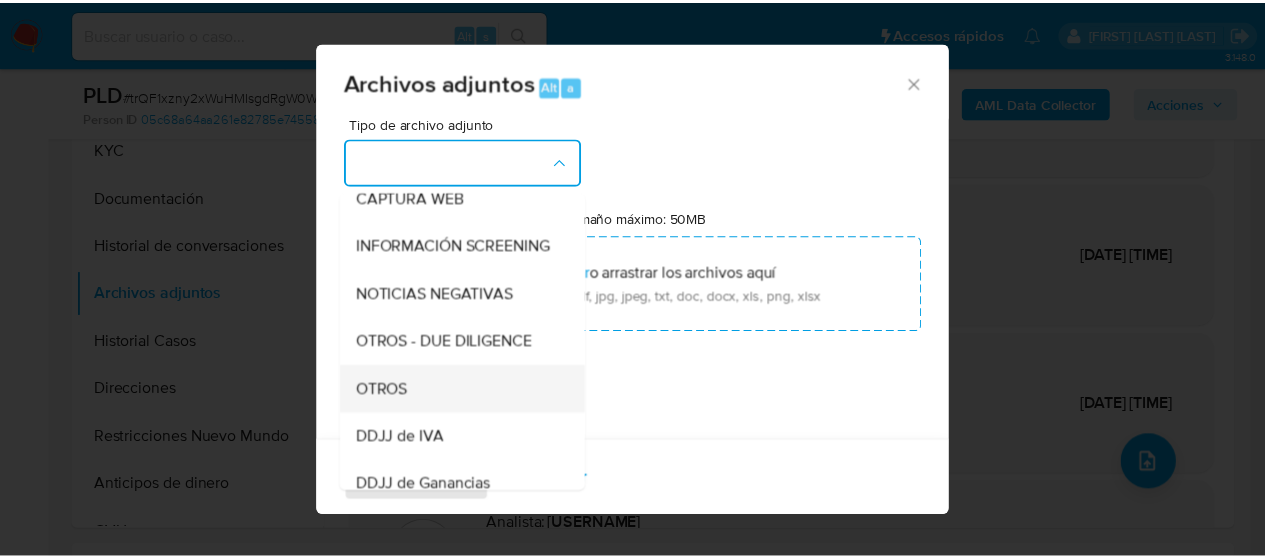 scroll, scrollTop: 300, scrollLeft: 0, axis: vertical 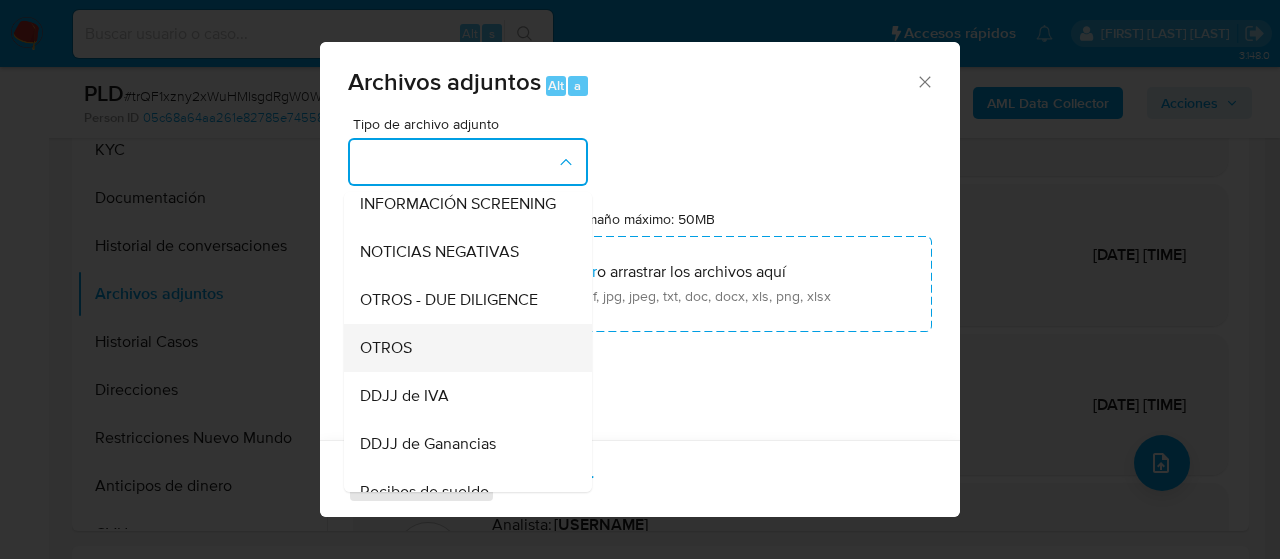 click on "OTROS" at bounding box center [462, 348] 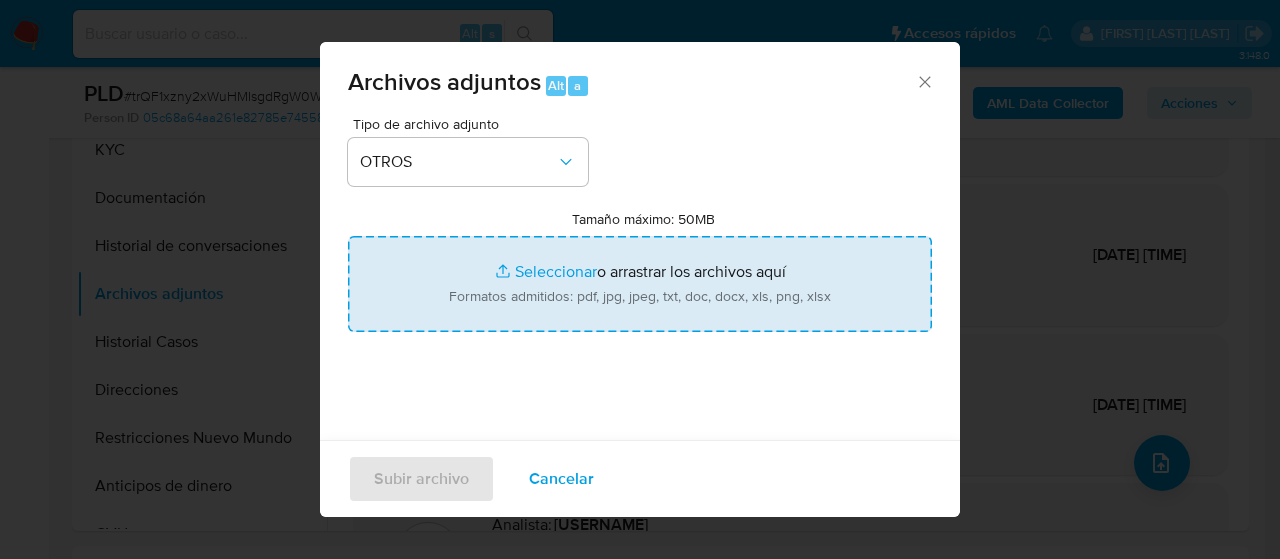 click on "Tamaño máximo: 50MB Seleccionar archivos" at bounding box center (640, 284) 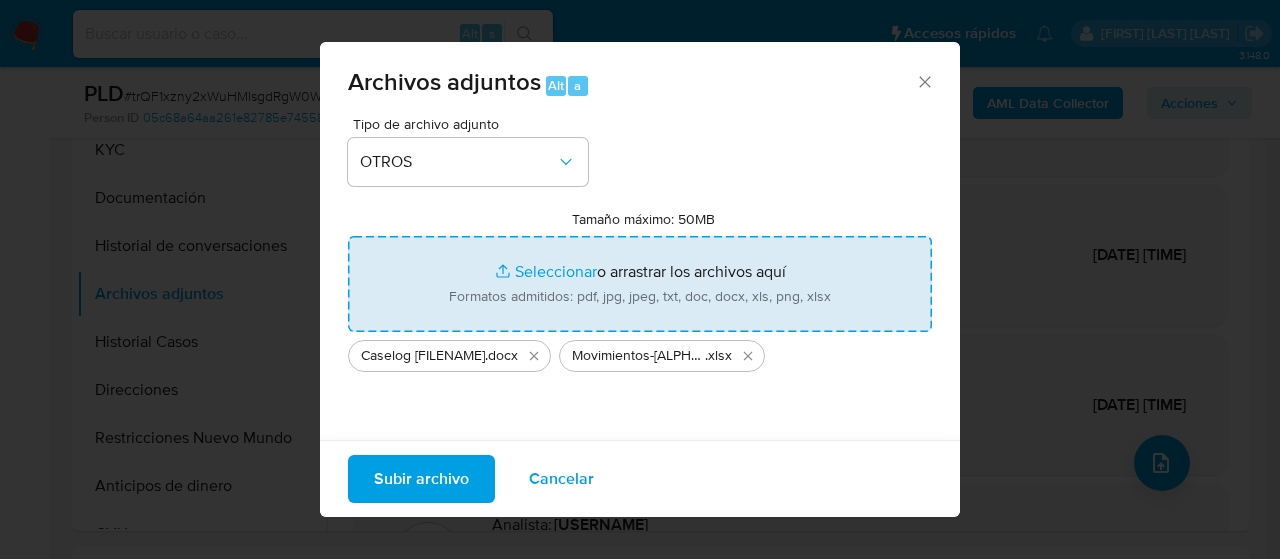 click on "Subir archivo" at bounding box center (421, 479) 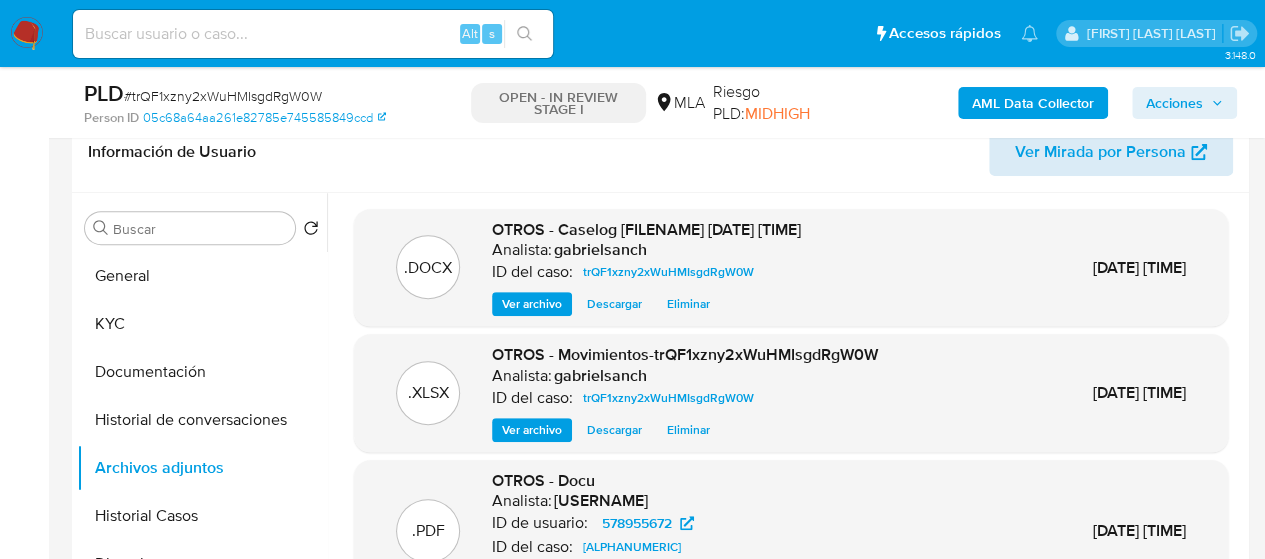 scroll, scrollTop: 300, scrollLeft: 0, axis: vertical 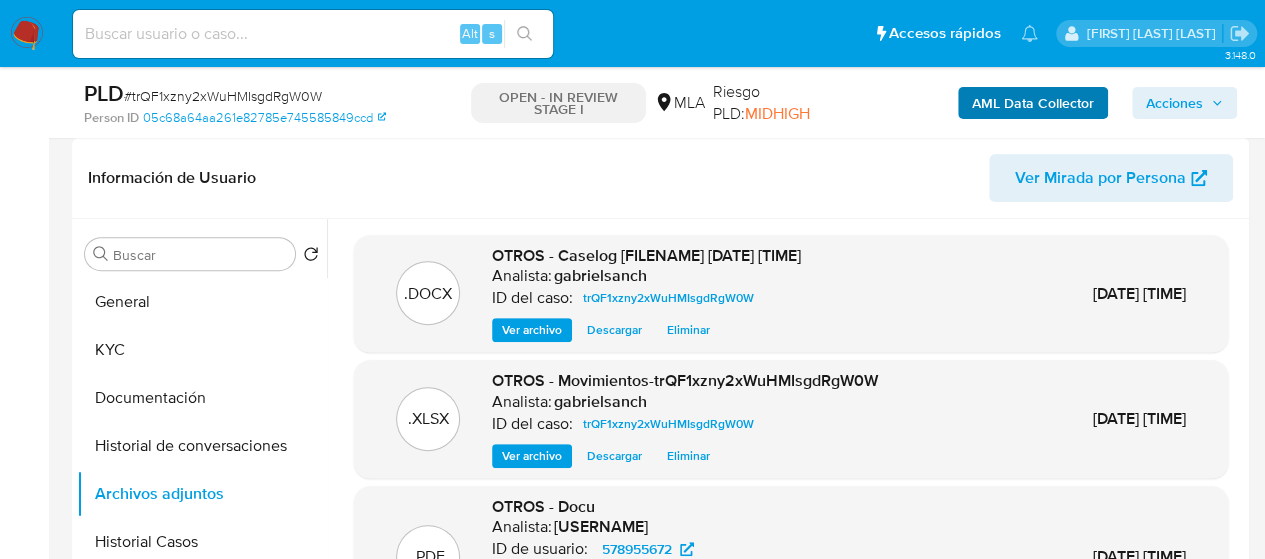 drag, startPoint x: 1196, startPoint y: 102, endPoint x: 1062, endPoint y: 115, distance: 134.62912 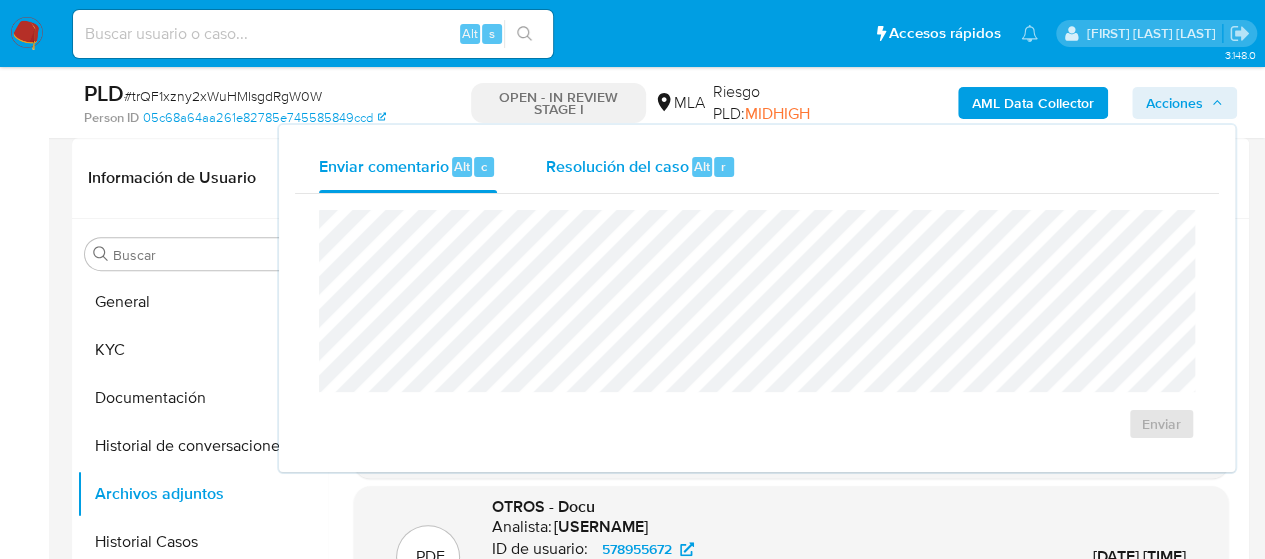 click on "Alt" at bounding box center (702, 166) 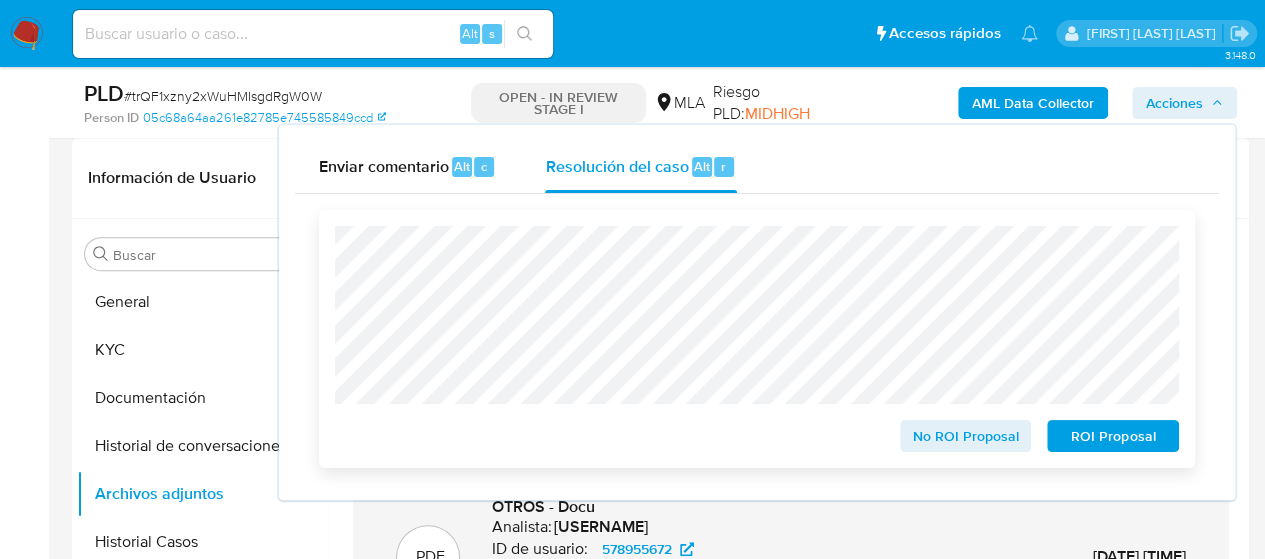 click on "No ROI Proposal" at bounding box center (966, 436) 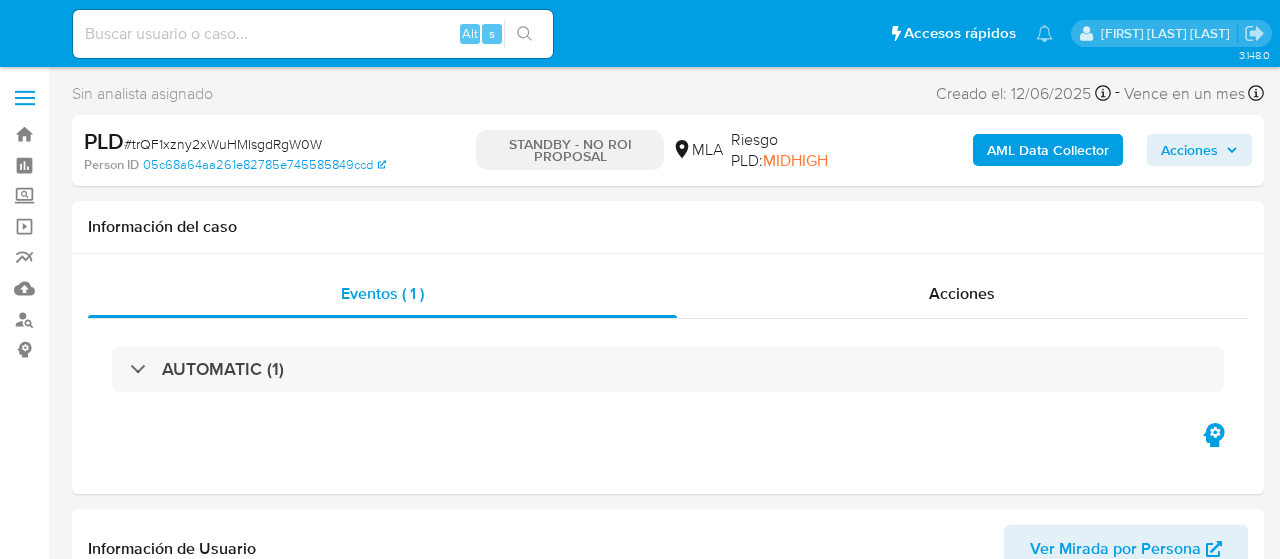 select on "10" 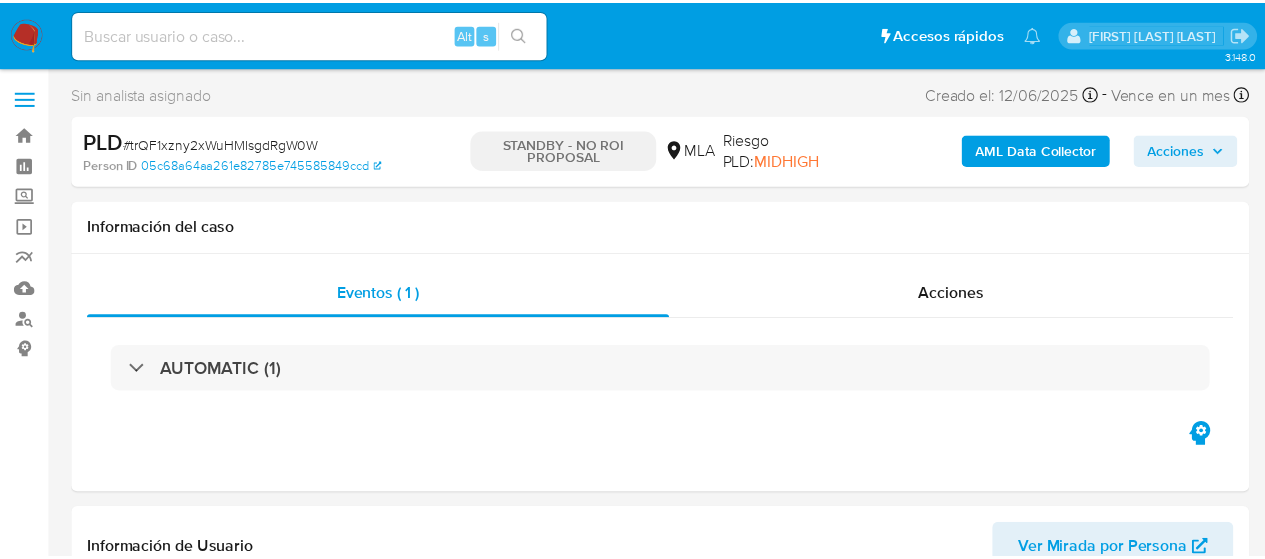 scroll, scrollTop: 0, scrollLeft: 0, axis: both 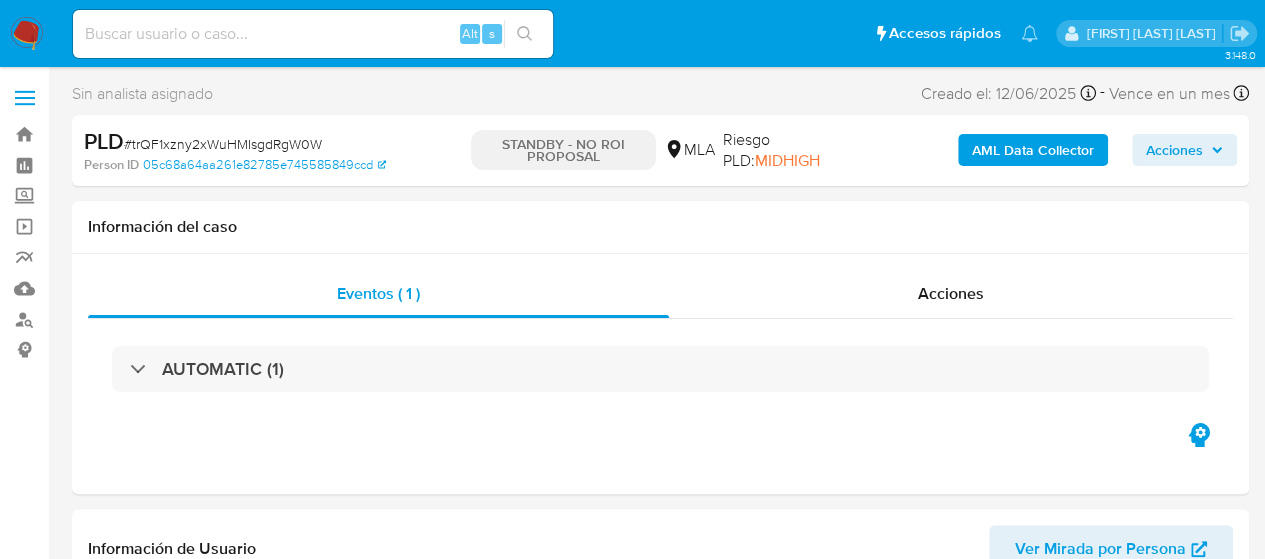 click at bounding box center (313, 34) 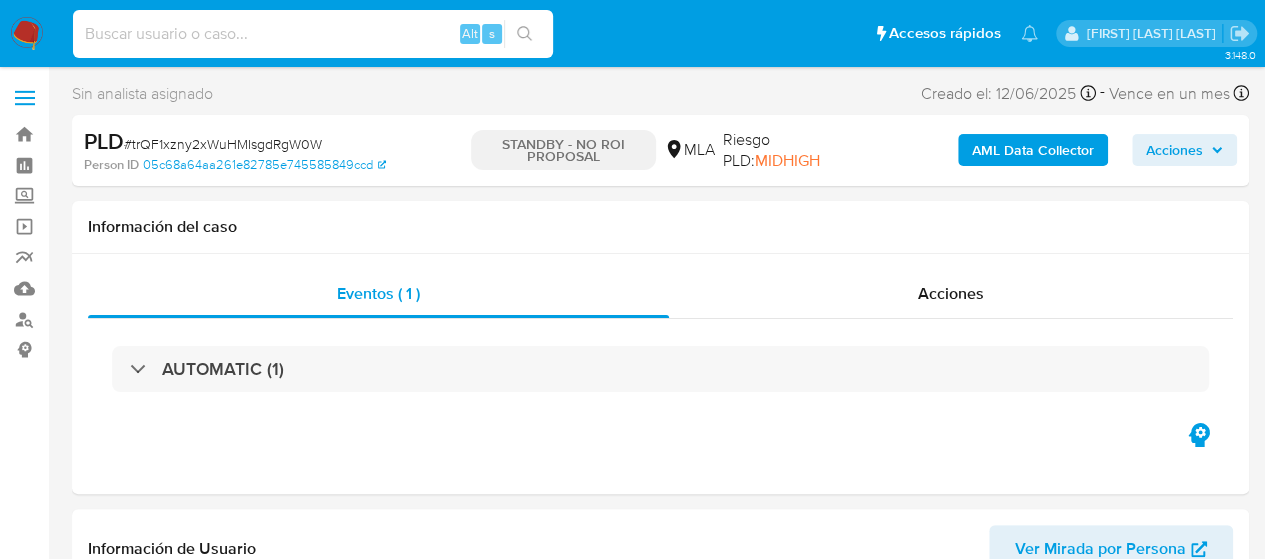 paste on "pqIoTd3U02uhwFaDP45rMQBF" 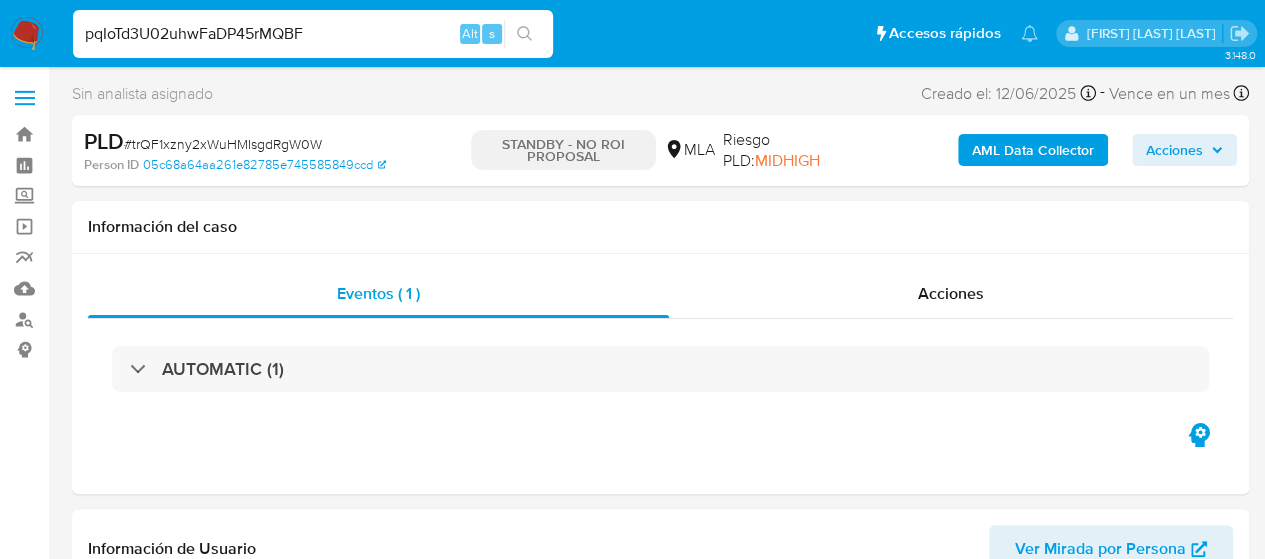 type on "pqIoTd3U02uhwFaDP45rMQBF" 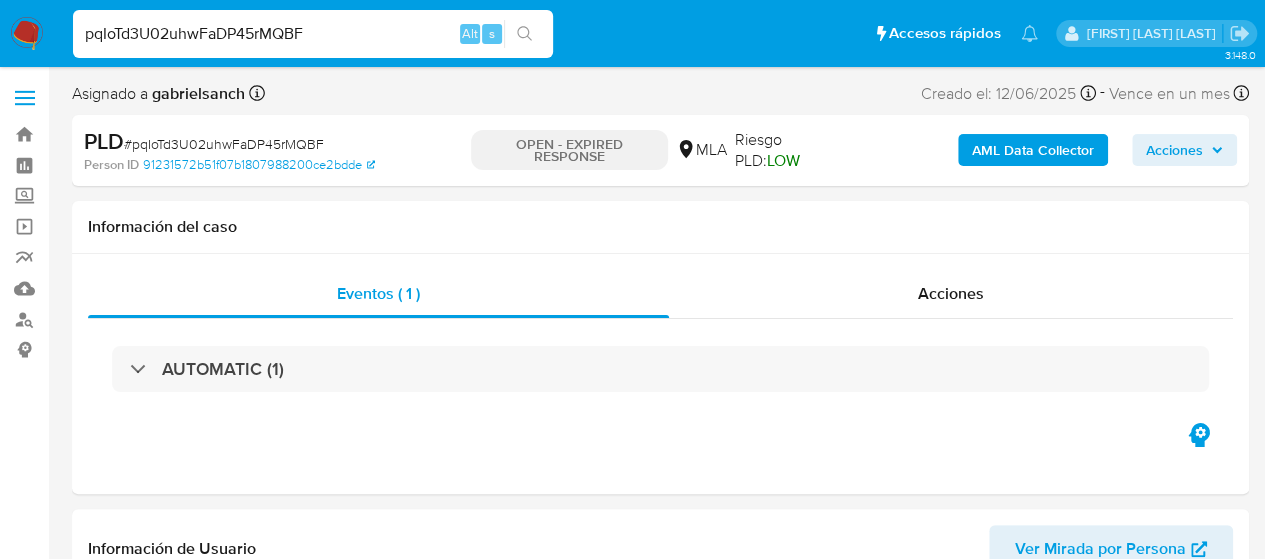select on "10" 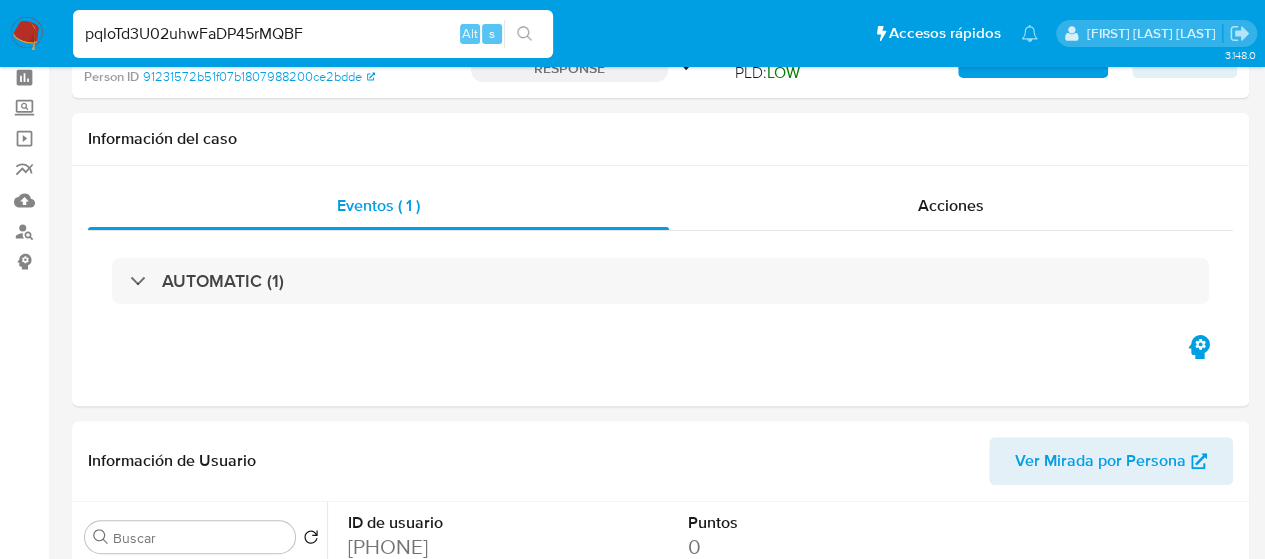 scroll, scrollTop: 200, scrollLeft: 0, axis: vertical 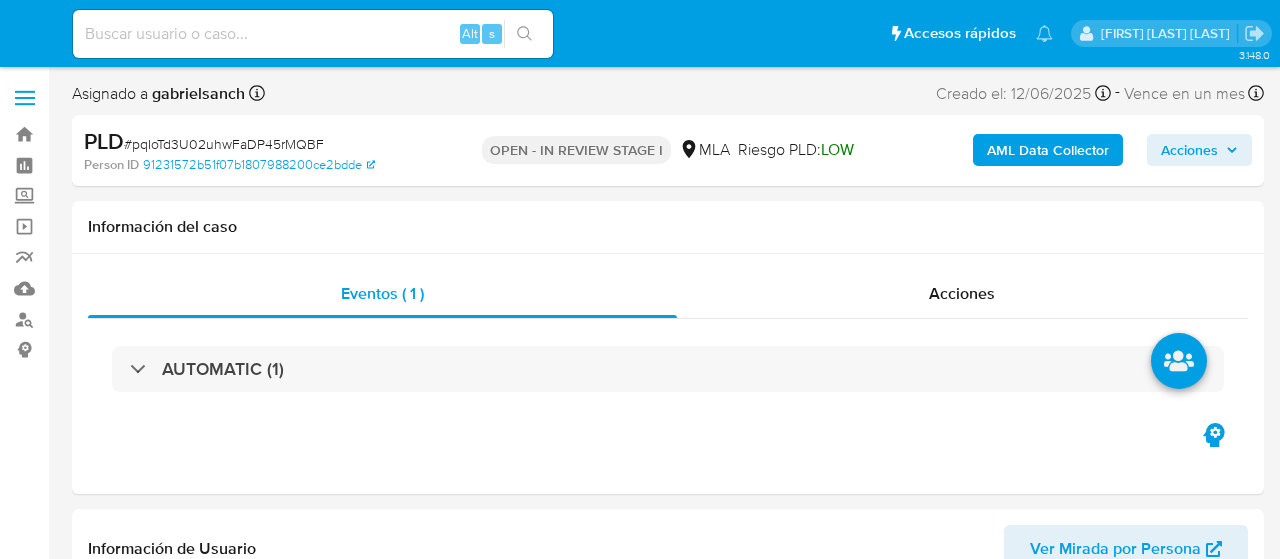 select on "10" 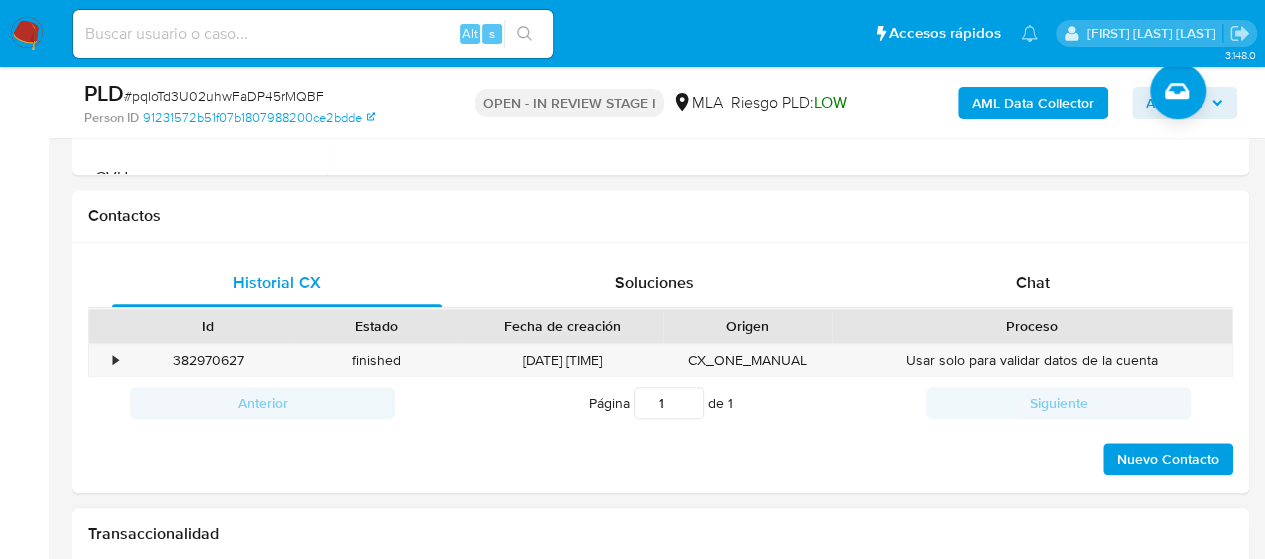 scroll, scrollTop: 1000, scrollLeft: 0, axis: vertical 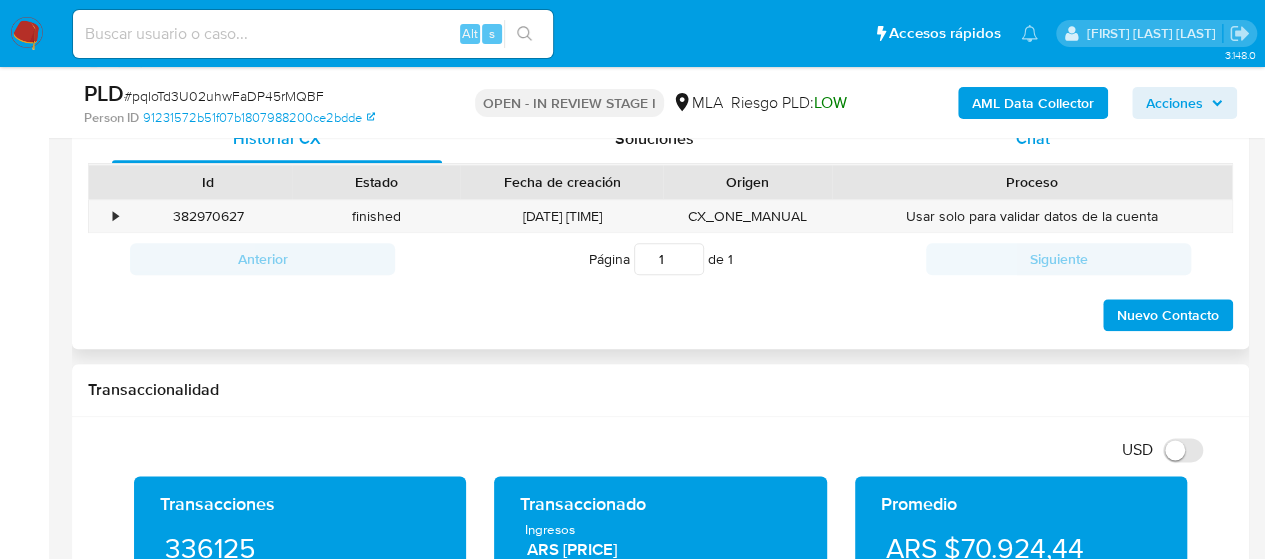 click on "Chat" at bounding box center [1033, 139] 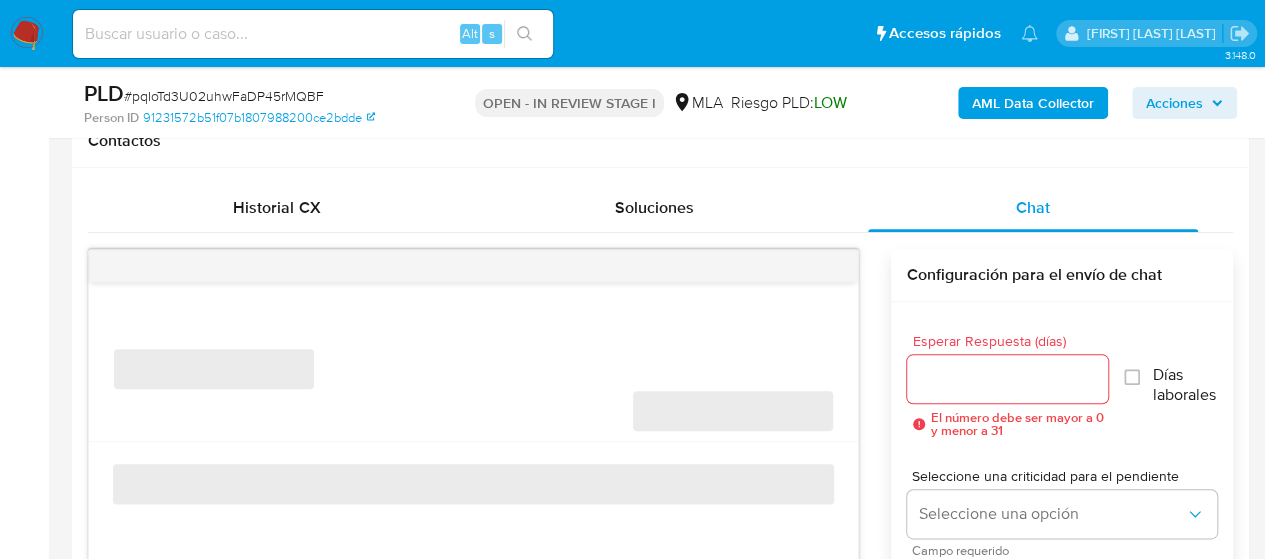 scroll, scrollTop: 900, scrollLeft: 0, axis: vertical 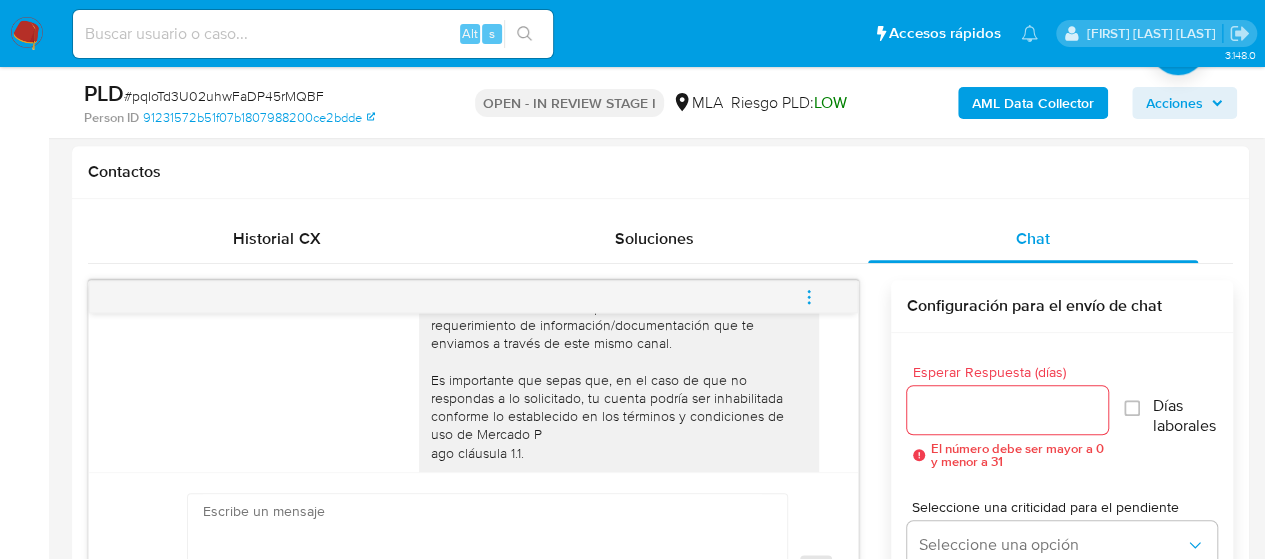 drag, startPoint x: 806, startPoint y: 289, endPoint x: 748, endPoint y: 272, distance: 60.440052 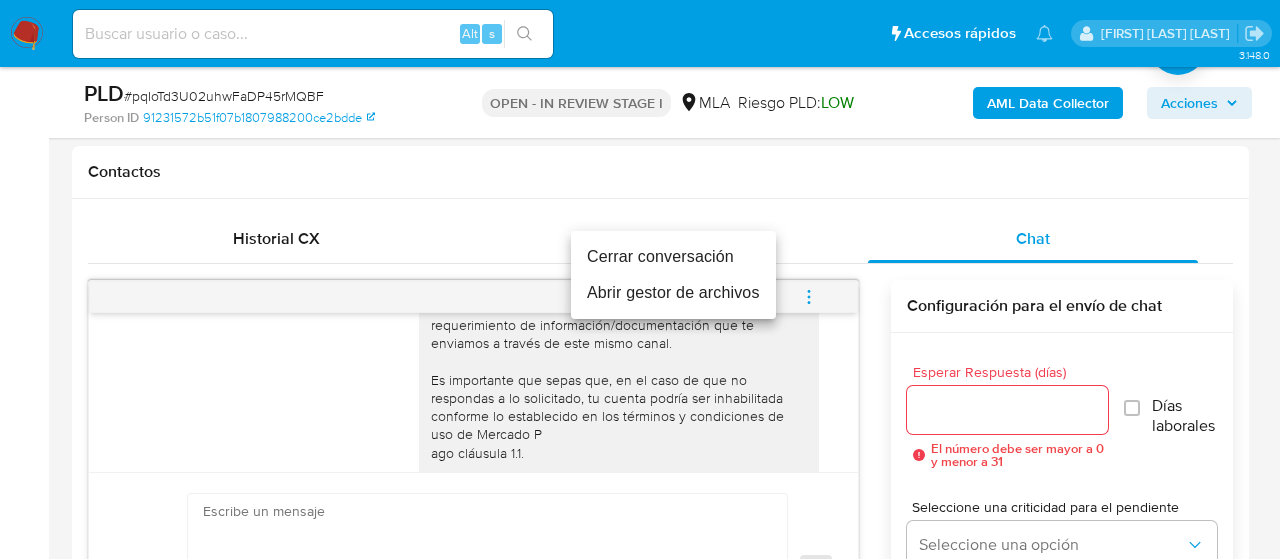 click on "Cerrar conversación Abrir gestor de archivos" at bounding box center [673, 275] 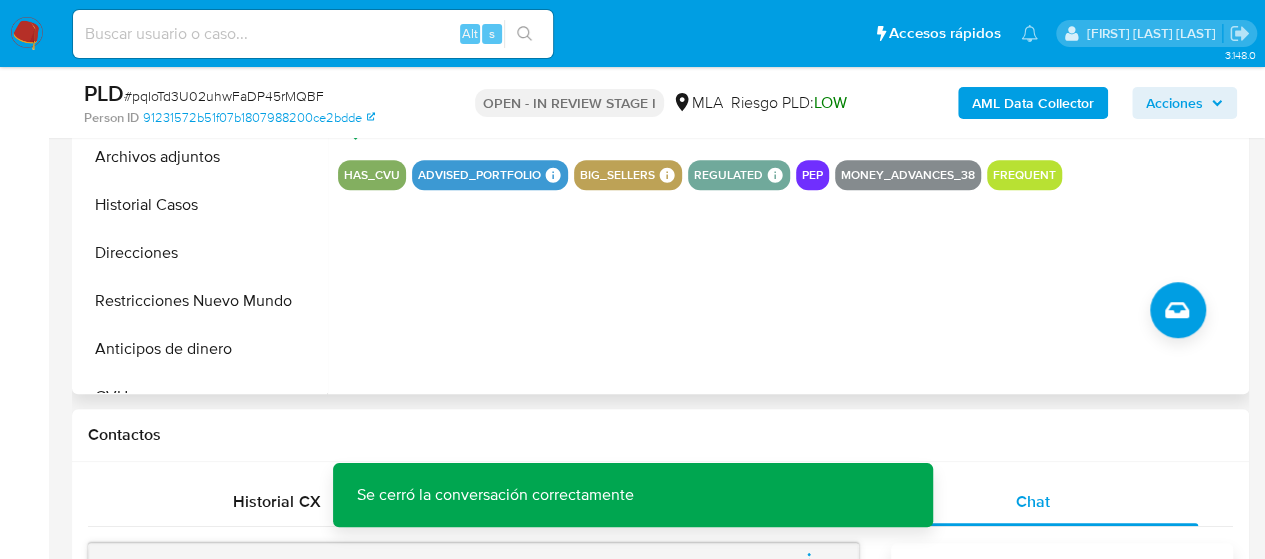 scroll, scrollTop: 600, scrollLeft: 0, axis: vertical 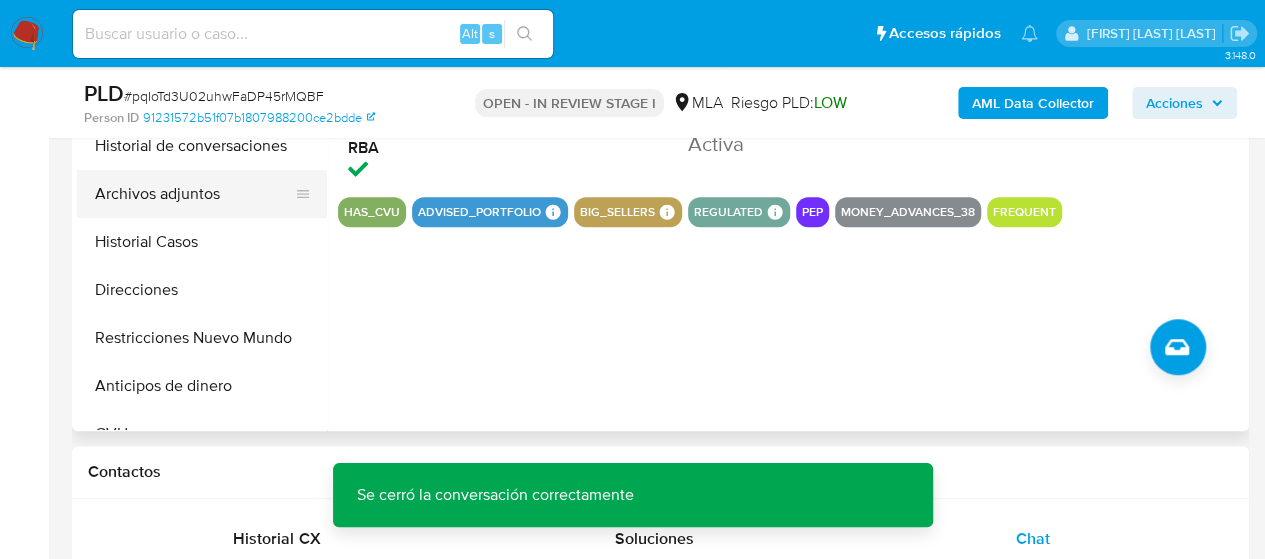 click on "Archivos adjuntos" at bounding box center [194, 194] 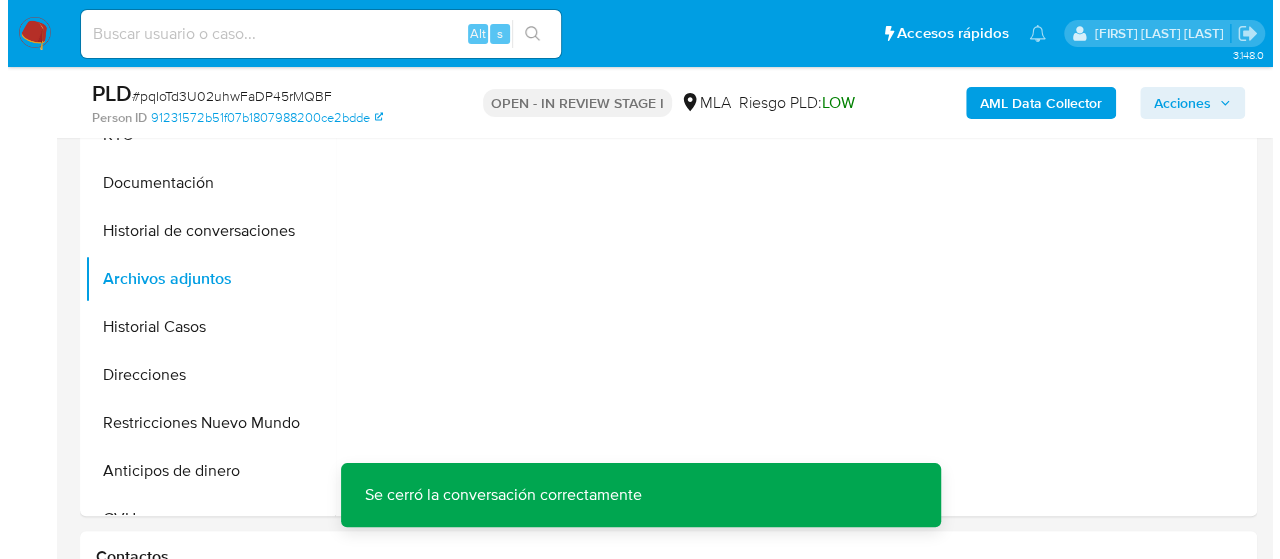scroll, scrollTop: 400, scrollLeft: 0, axis: vertical 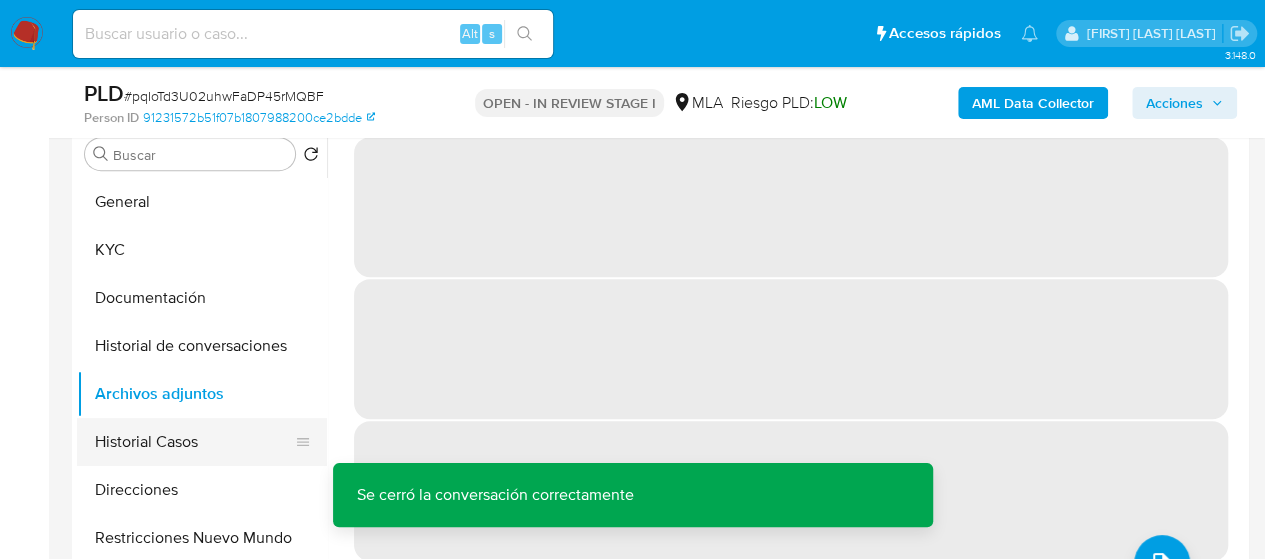 click on "Historial Casos" at bounding box center (194, 442) 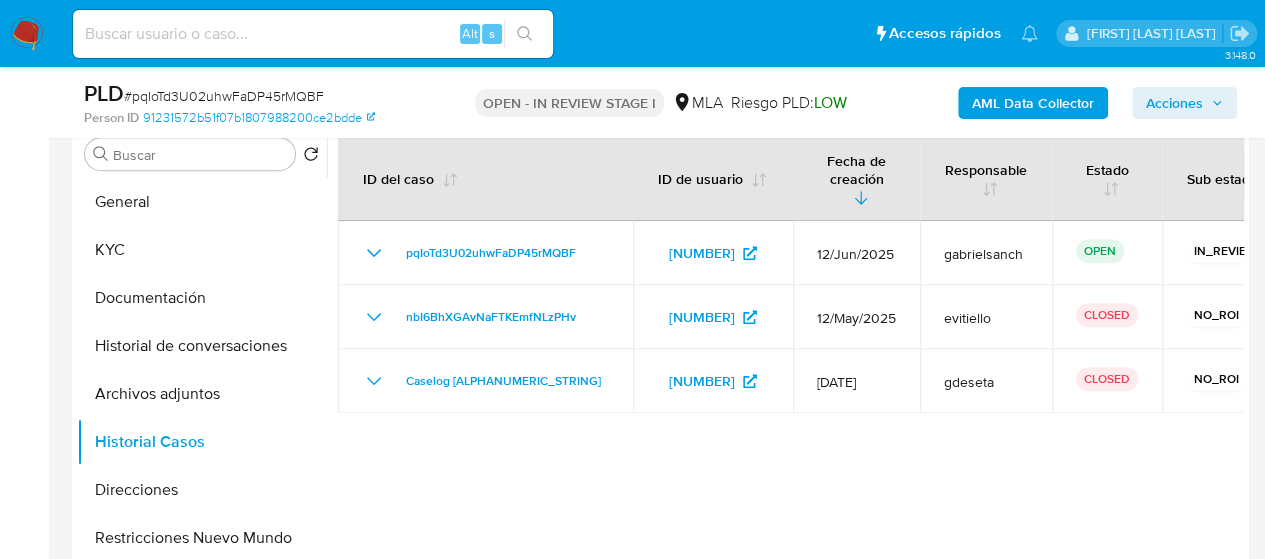 click on "Acciones" at bounding box center [1174, 103] 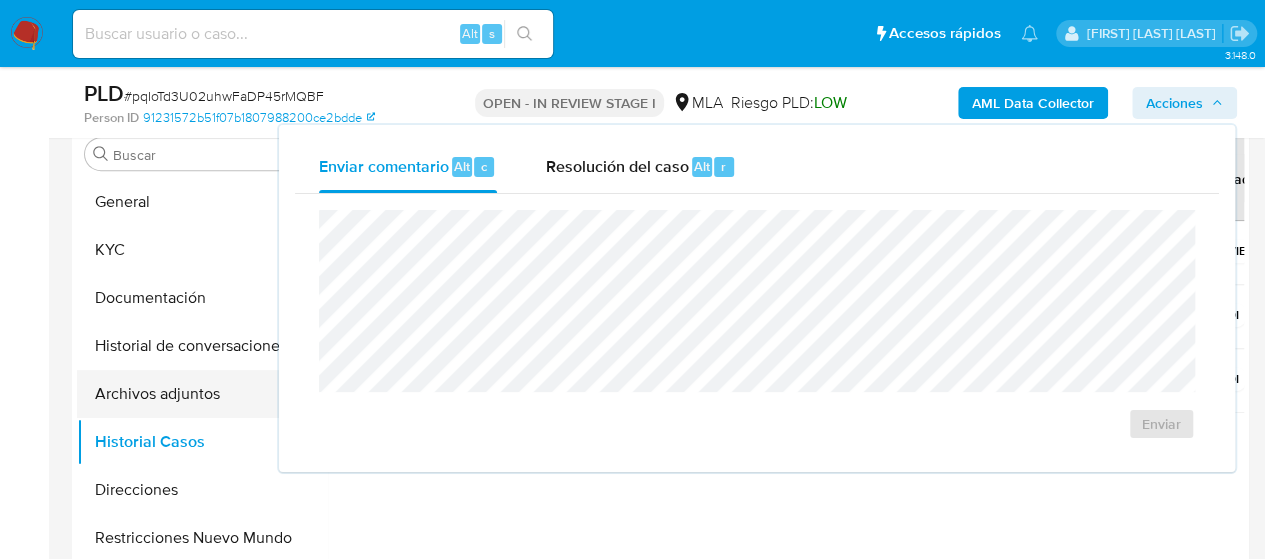 click on "Archivos adjuntos" at bounding box center (194, 394) 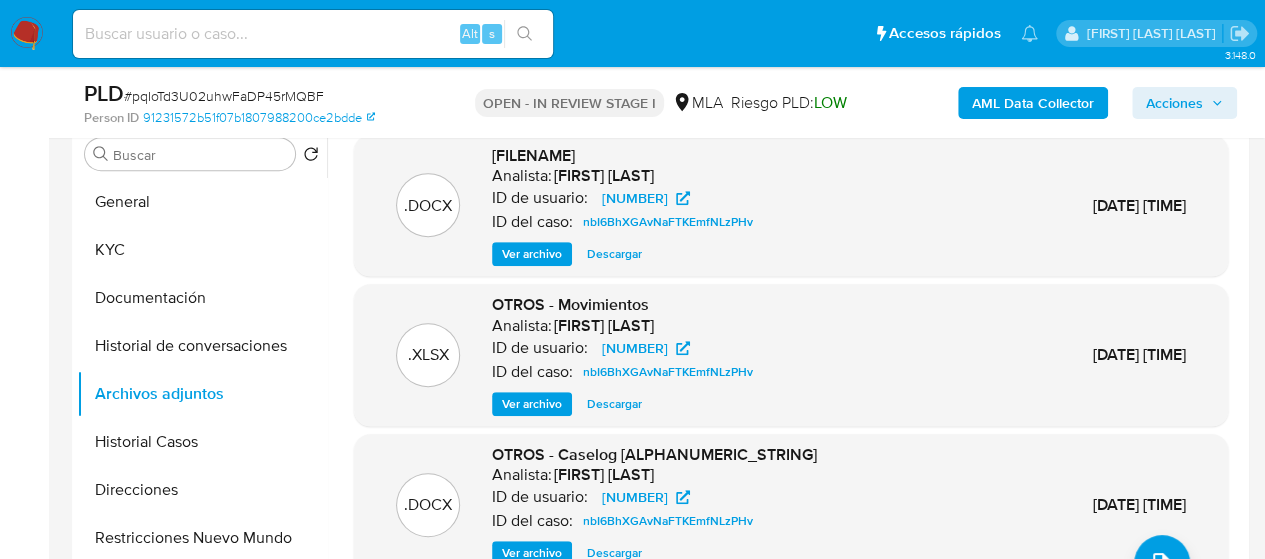 click on "AML Data Collector" at bounding box center (1033, 103) 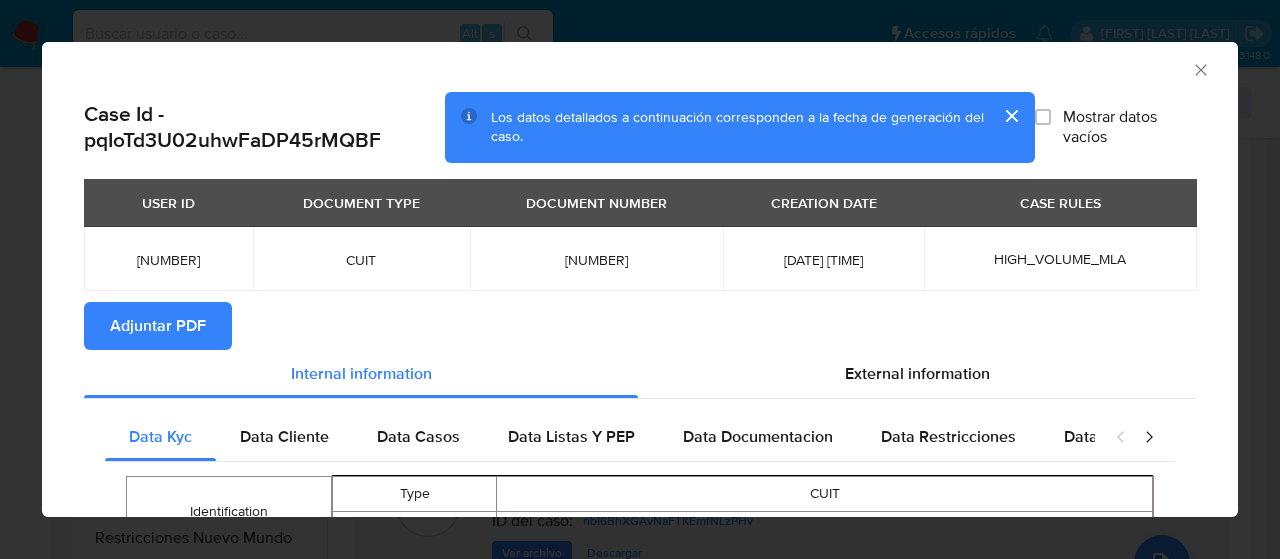click on "Adjuntar PDF" at bounding box center (158, 326) 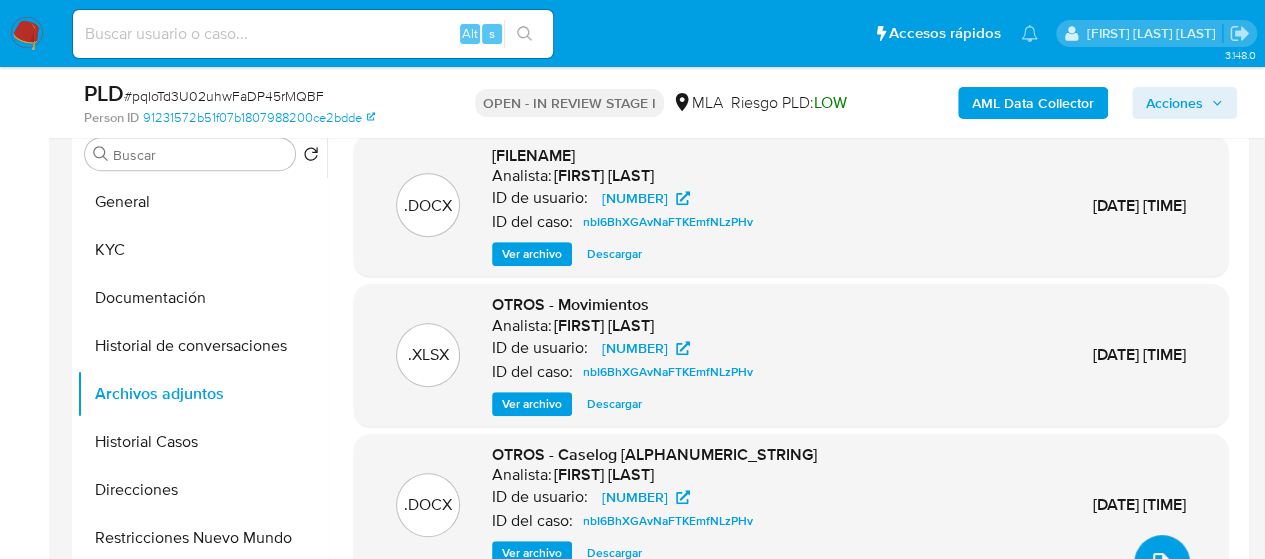 click 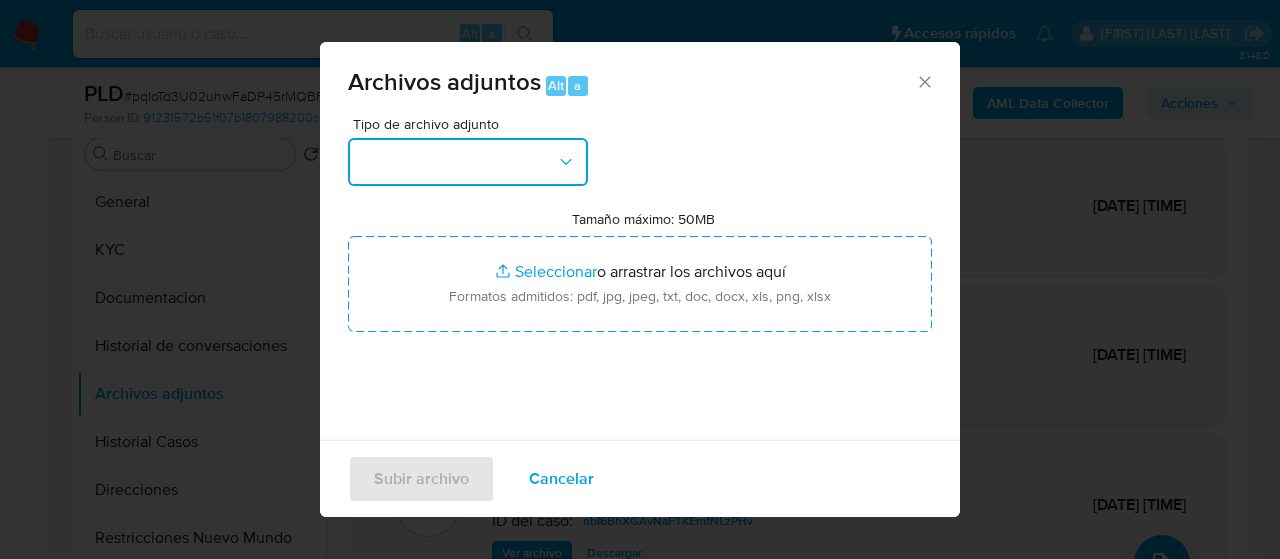 click at bounding box center [468, 162] 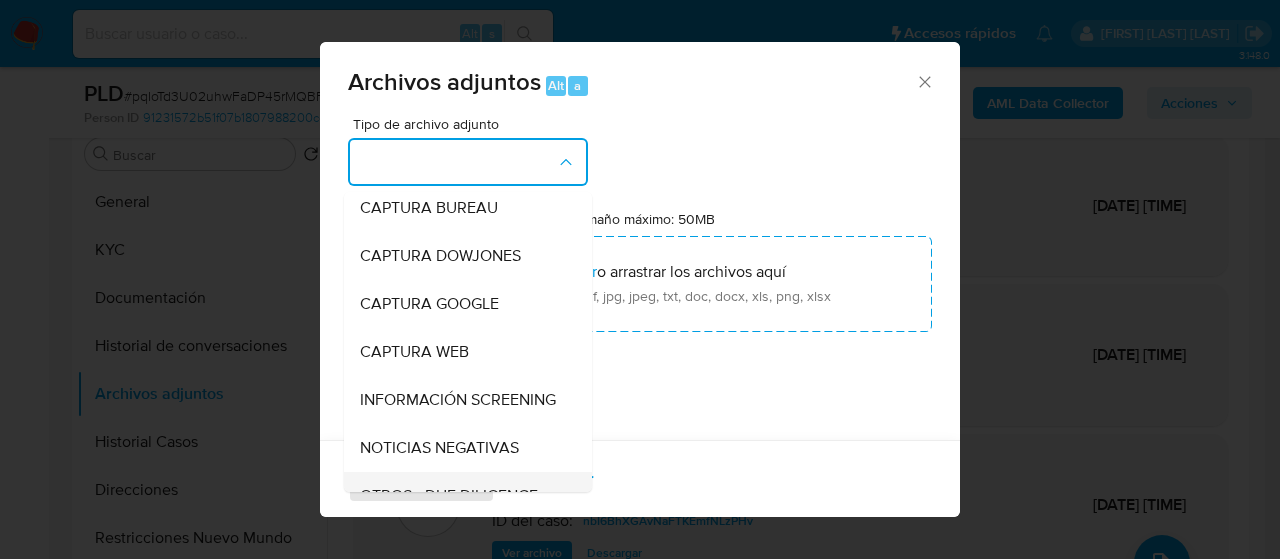 scroll, scrollTop: 300, scrollLeft: 0, axis: vertical 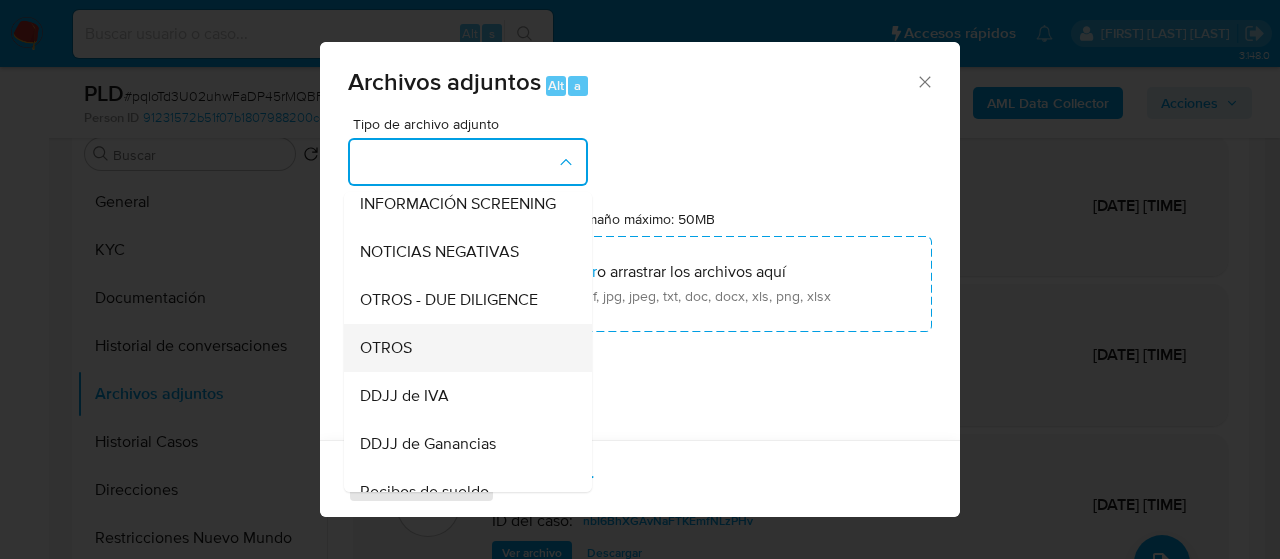 click on "OTROS" at bounding box center [462, 348] 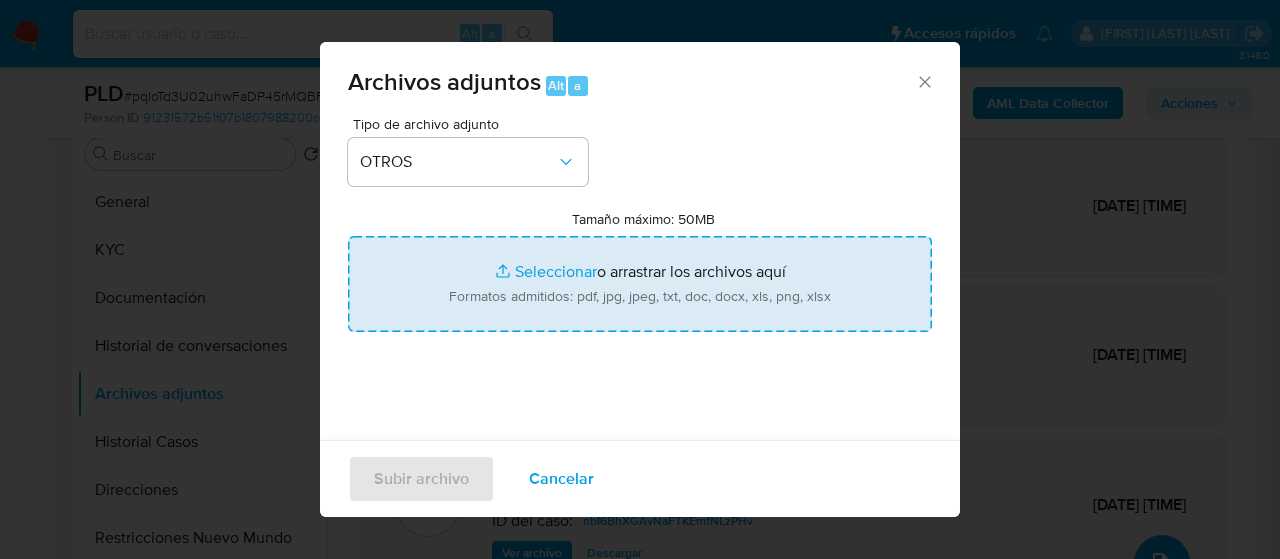 click on "Tamaño máximo: 50MB Seleccionar archivos" at bounding box center [640, 284] 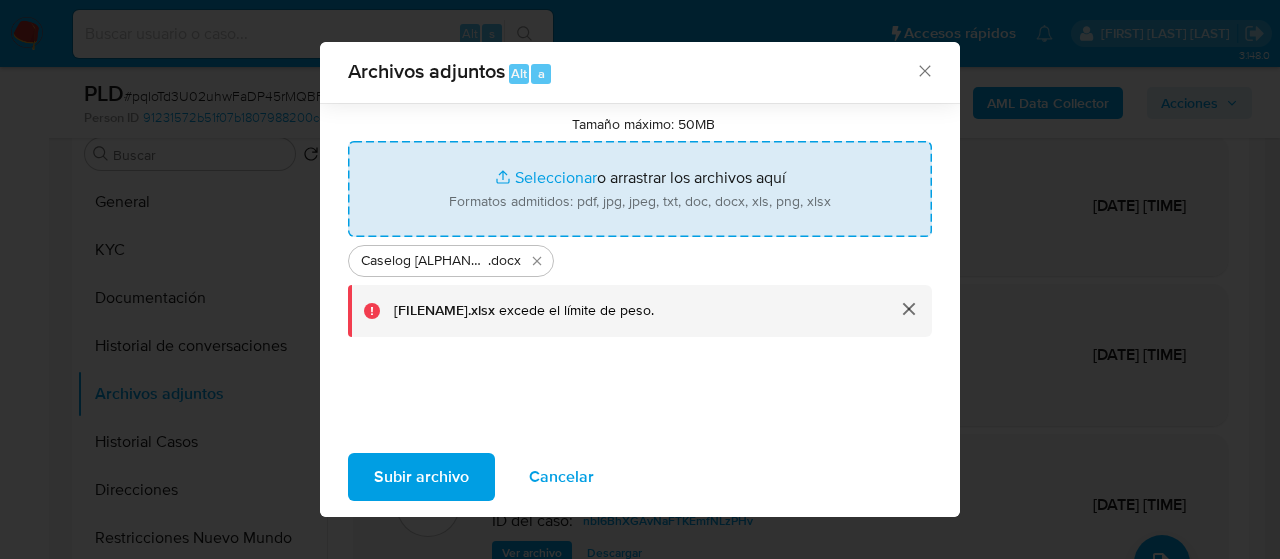 scroll, scrollTop: 64, scrollLeft: 0, axis: vertical 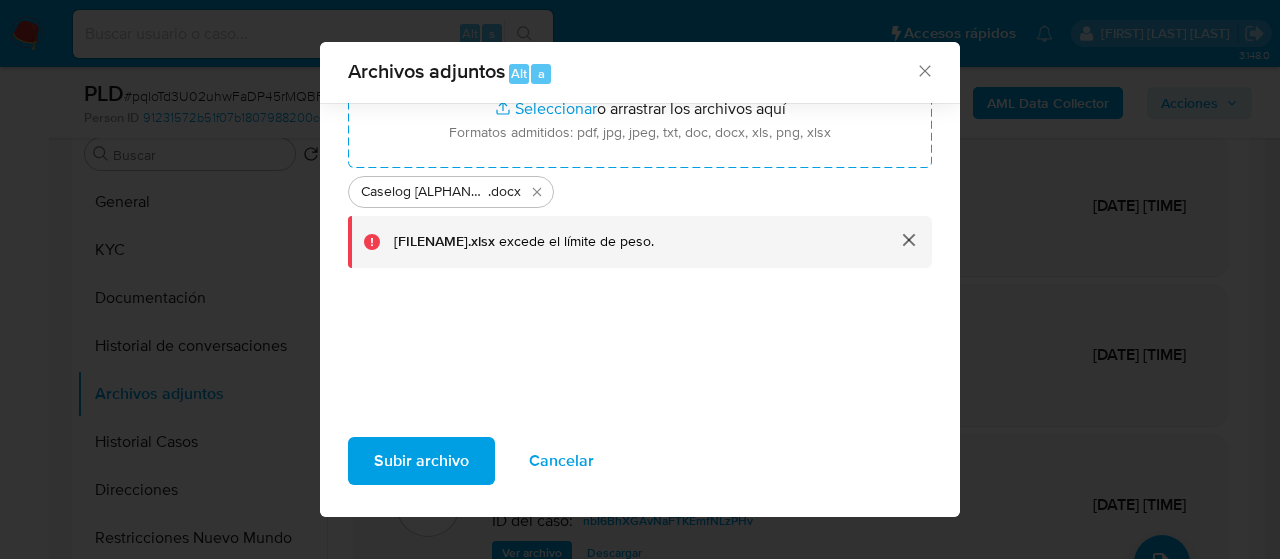click at bounding box center [908, 240] 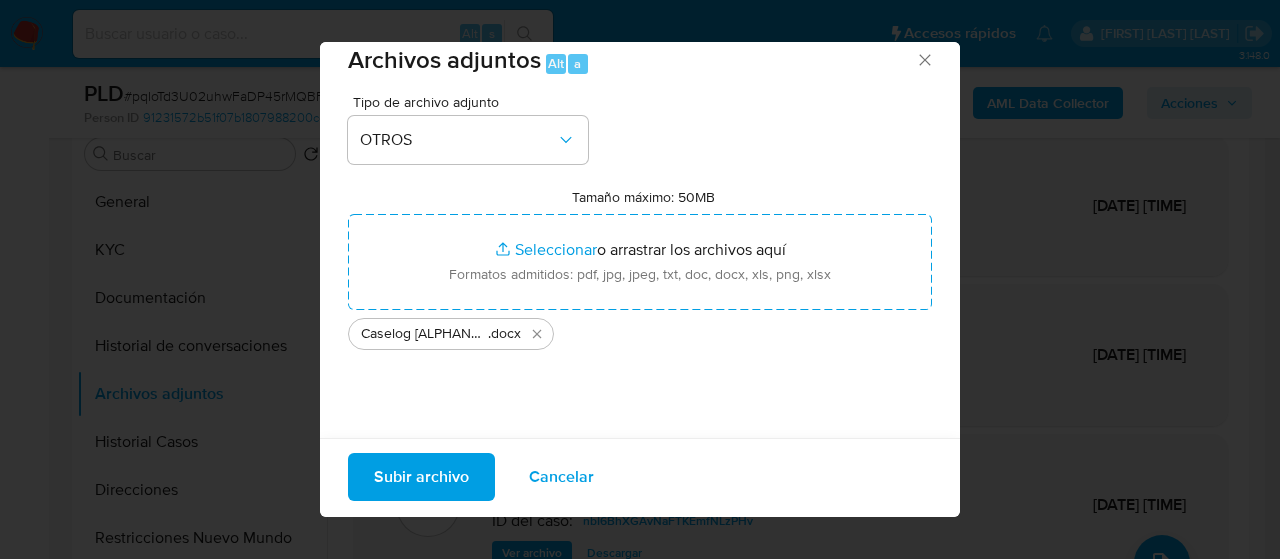 scroll, scrollTop: 14, scrollLeft: 0, axis: vertical 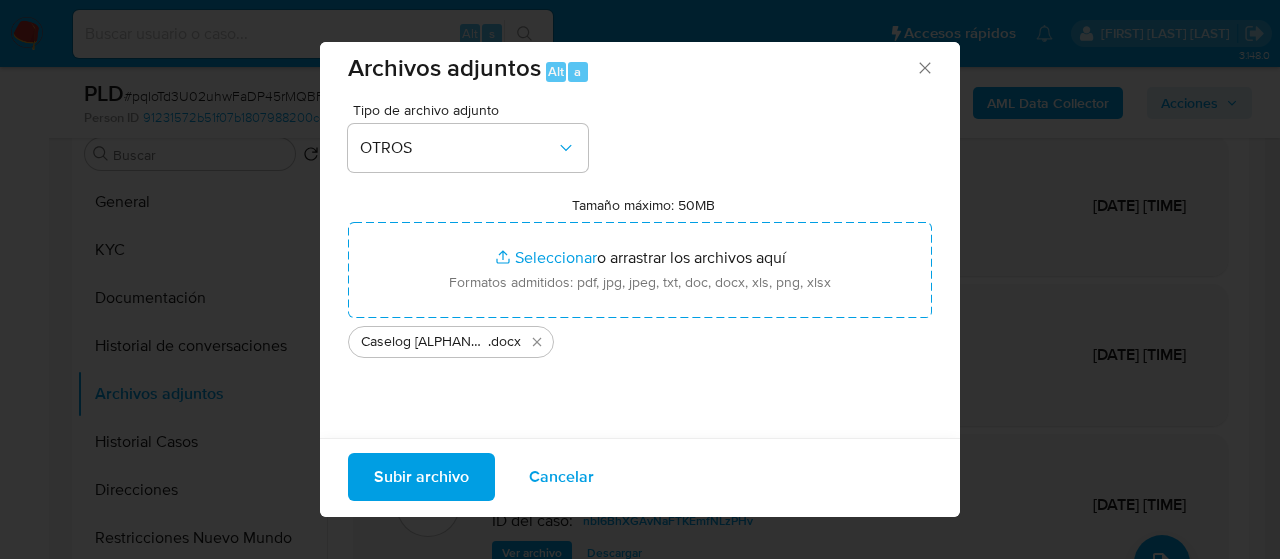 click on "Caselog pqIoTd3U02uhwFaDP45rMQBF_2025_07_29_16_38_01 .docx" at bounding box center [441, 342] 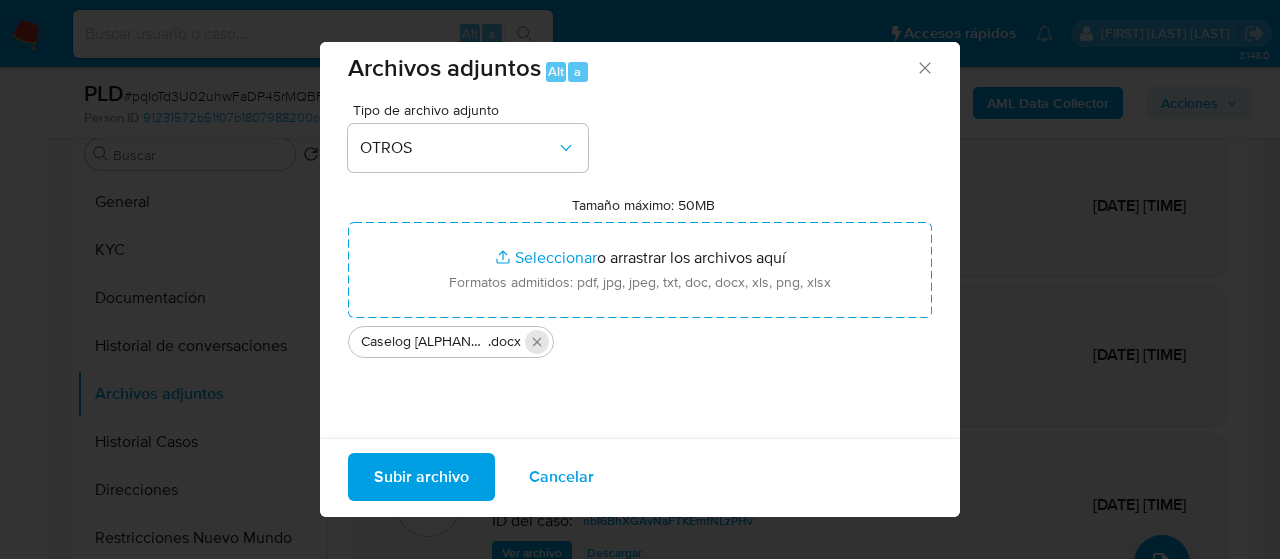 click 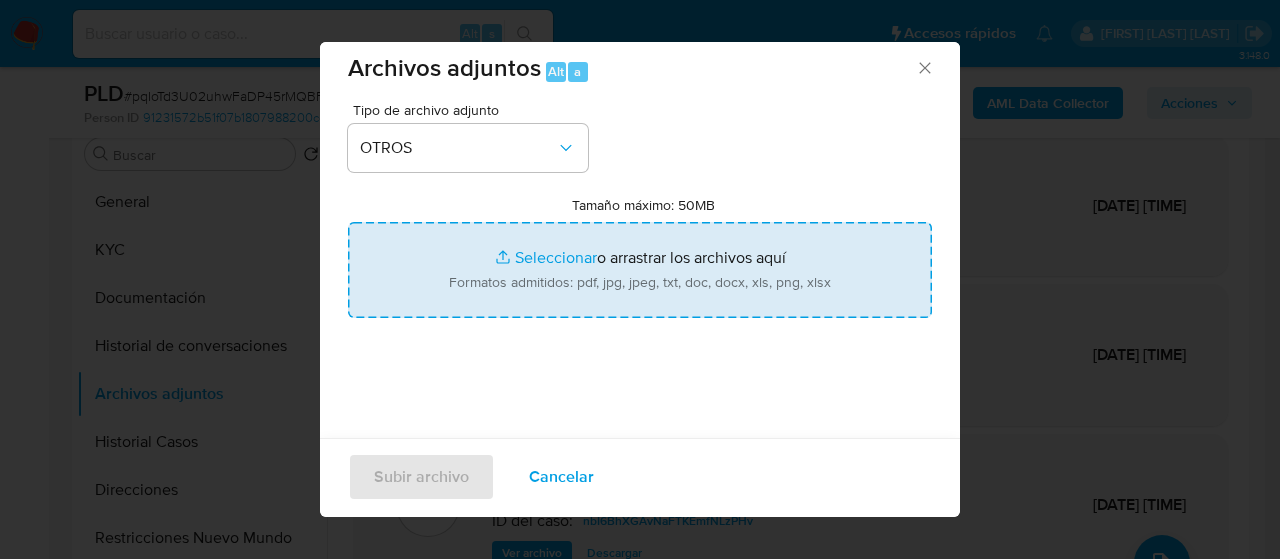 click on "Tamaño máximo: 50MB Seleccionar archivos" at bounding box center (640, 270) 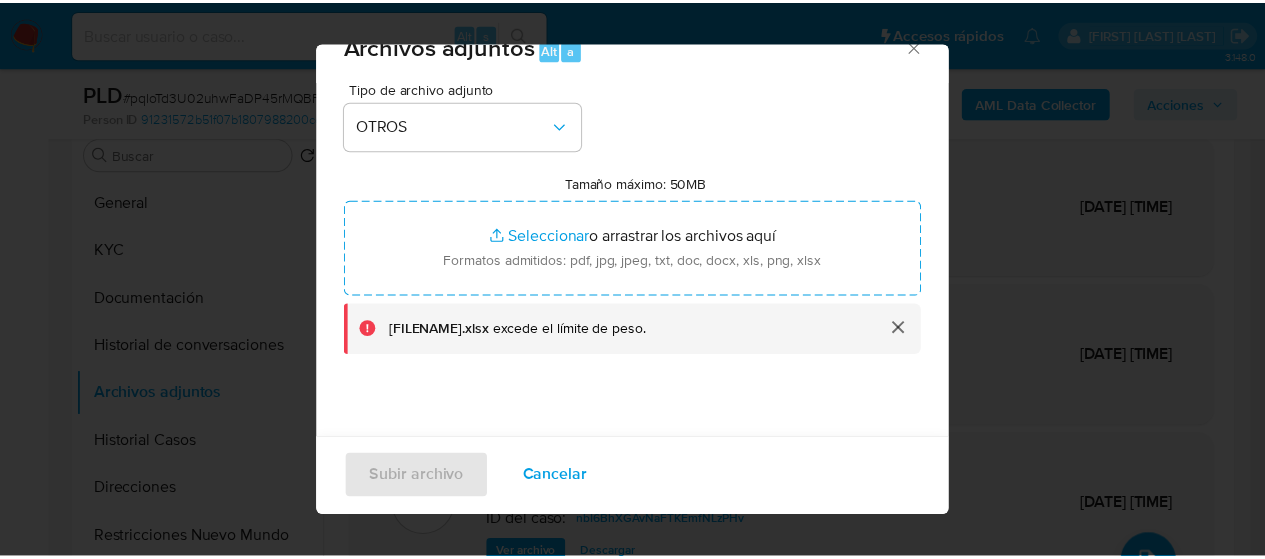 scroll, scrollTop: 14, scrollLeft: 0, axis: vertical 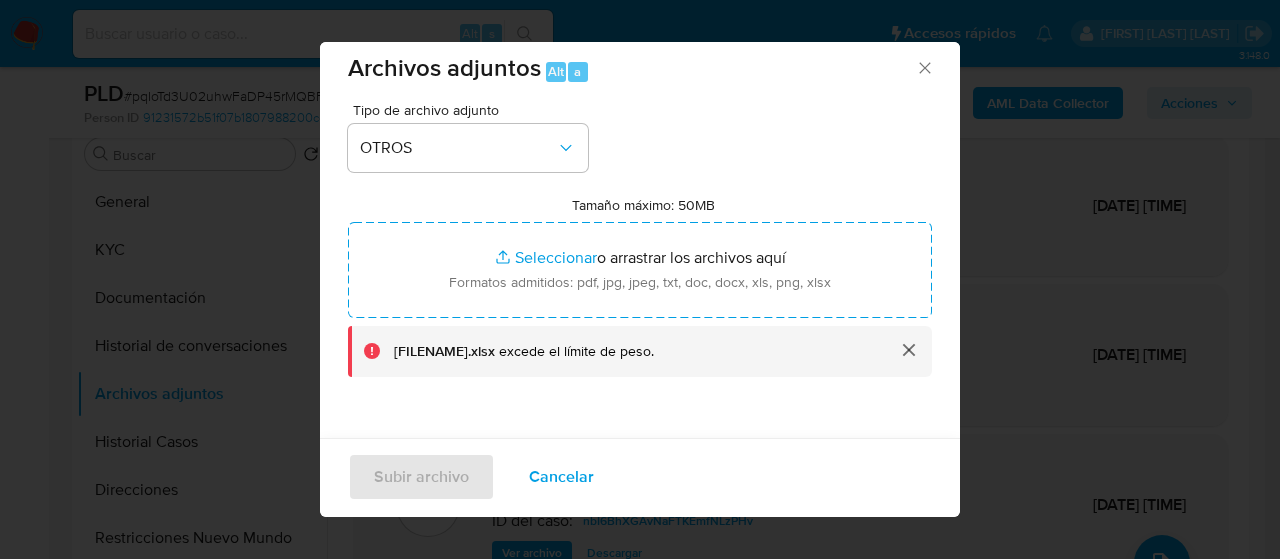 click at bounding box center (908, 350) 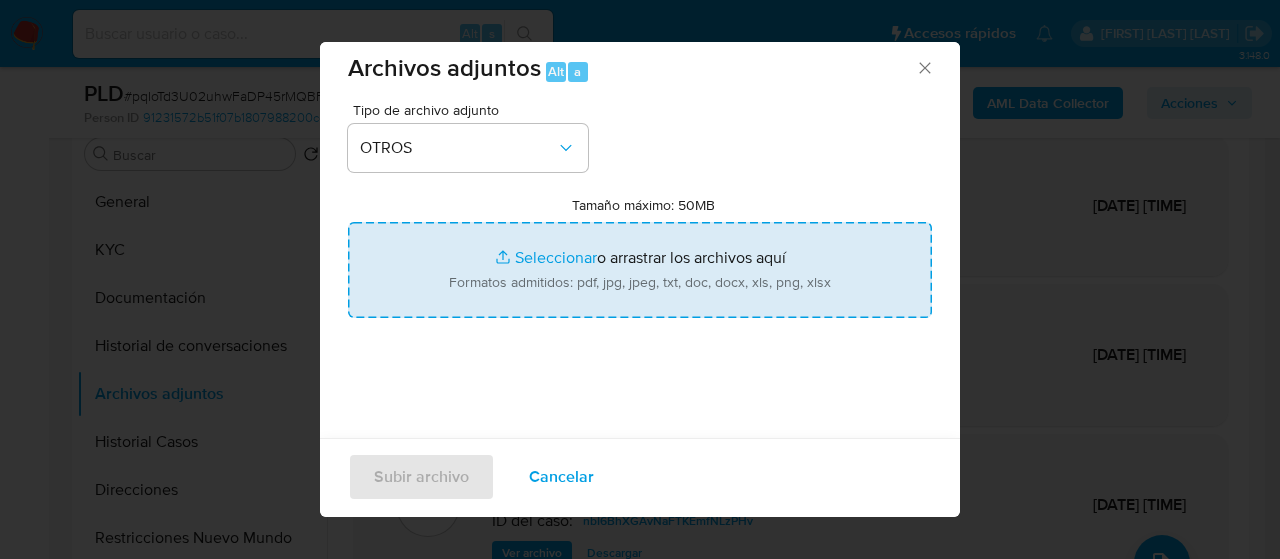 click on "Tamaño máximo: 50MB Seleccionar archivos" at bounding box center [640, 270] 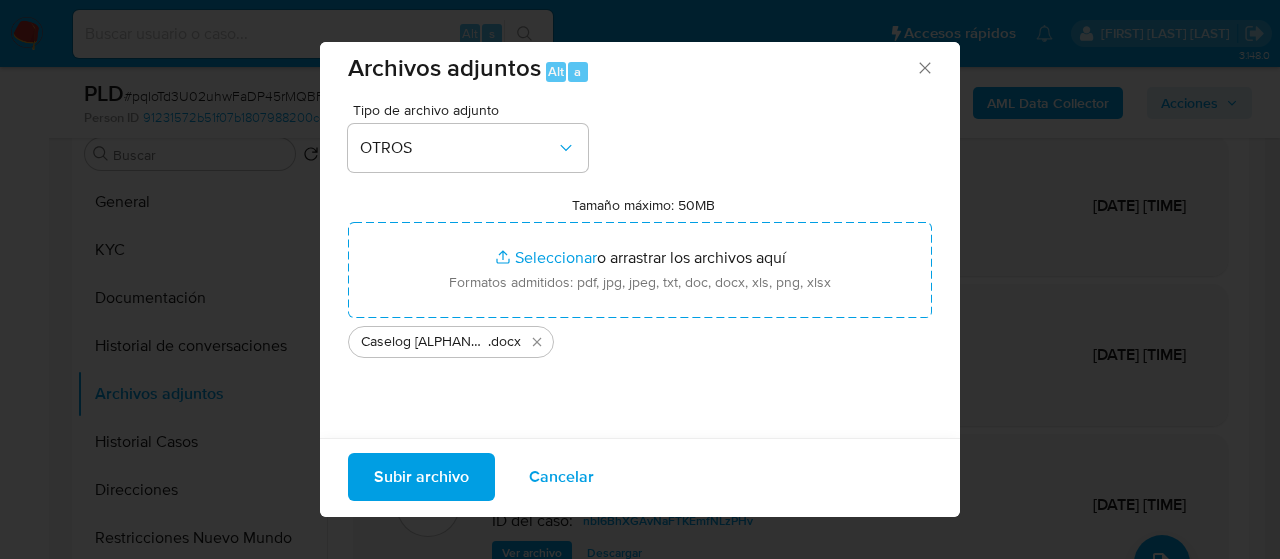 drag, startPoint x: 569, startPoint y: 270, endPoint x: 450, endPoint y: 463, distance: 226.73773 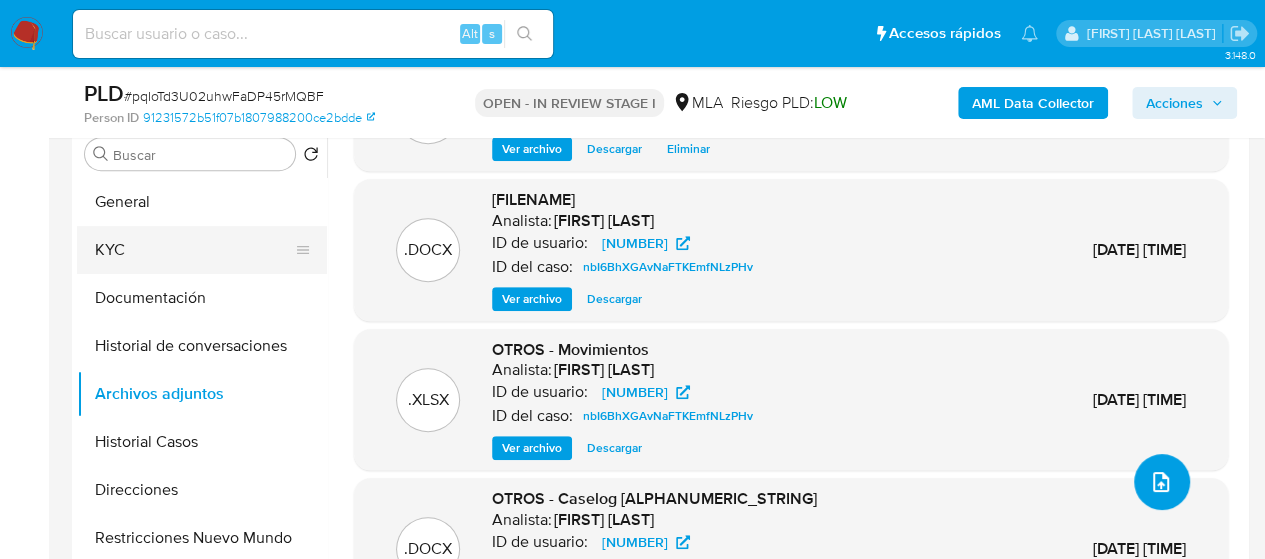 scroll, scrollTop: 100, scrollLeft: 0, axis: vertical 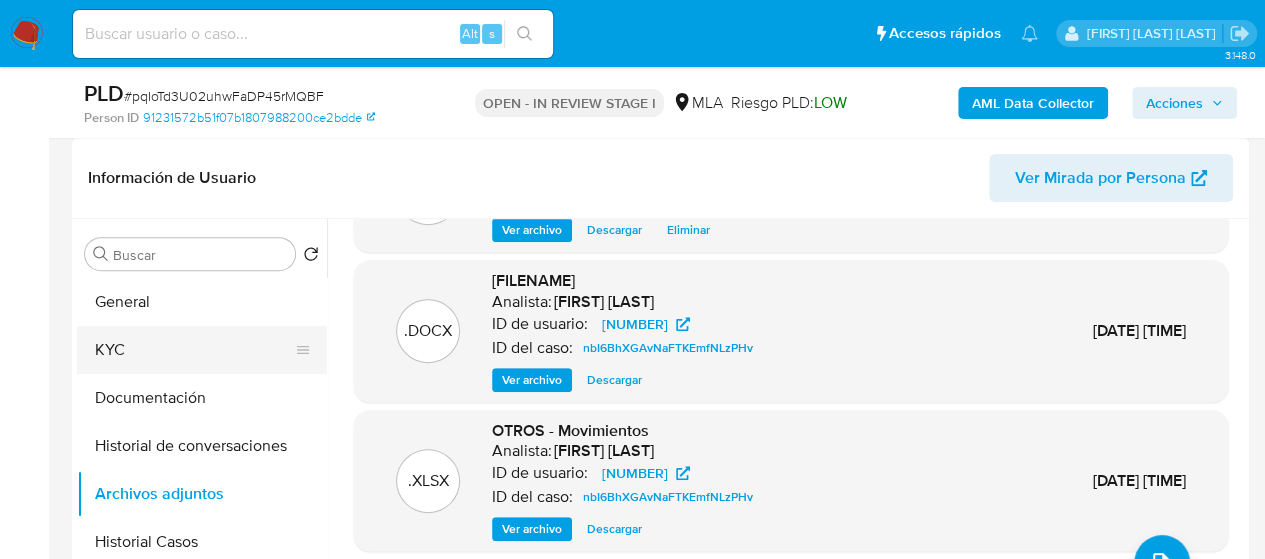 click on "KYC" at bounding box center [194, 350] 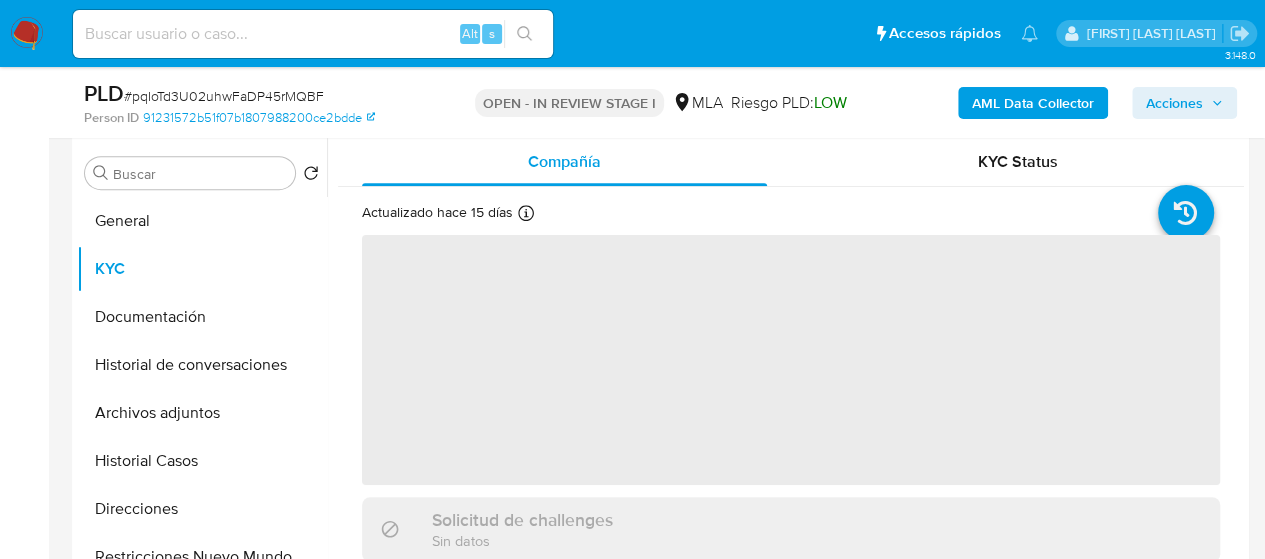 scroll, scrollTop: 400, scrollLeft: 0, axis: vertical 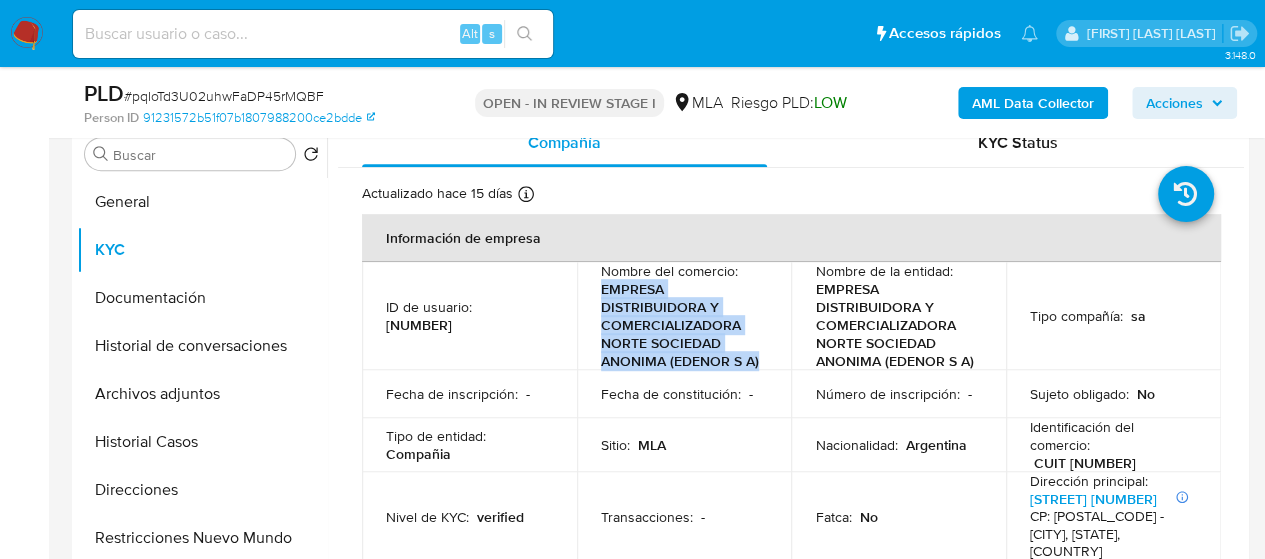 drag, startPoint x: 598, startPoint y: 291, endPoint x: 623, endPoint y: 379, distance: 91.48224 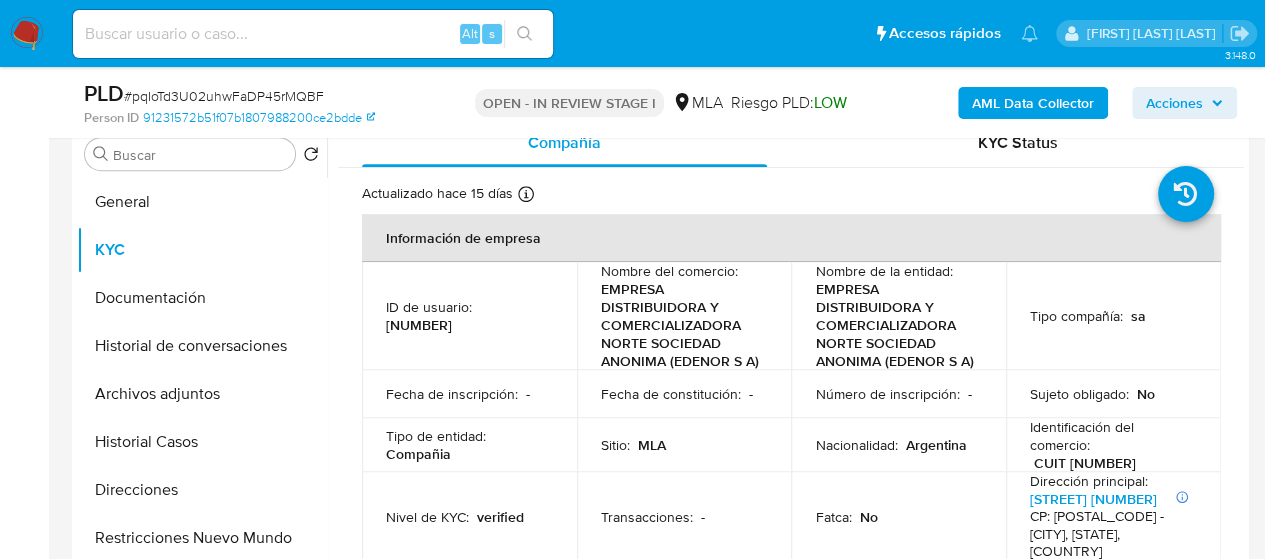 click on "2126710602" at bounding box center [419, 325] 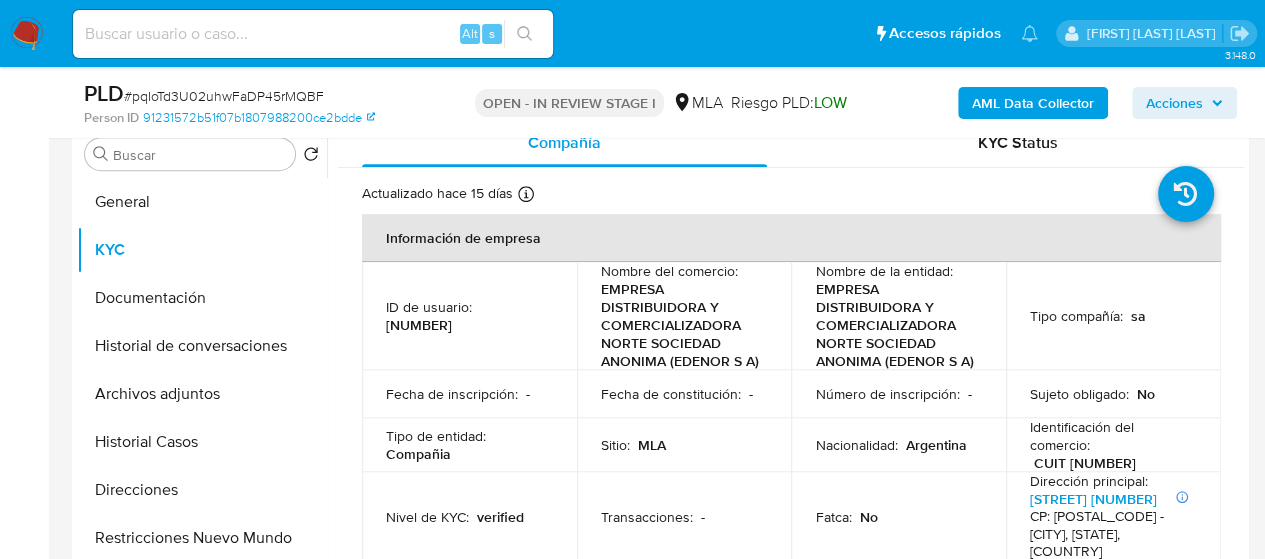 copy on "2126710602" 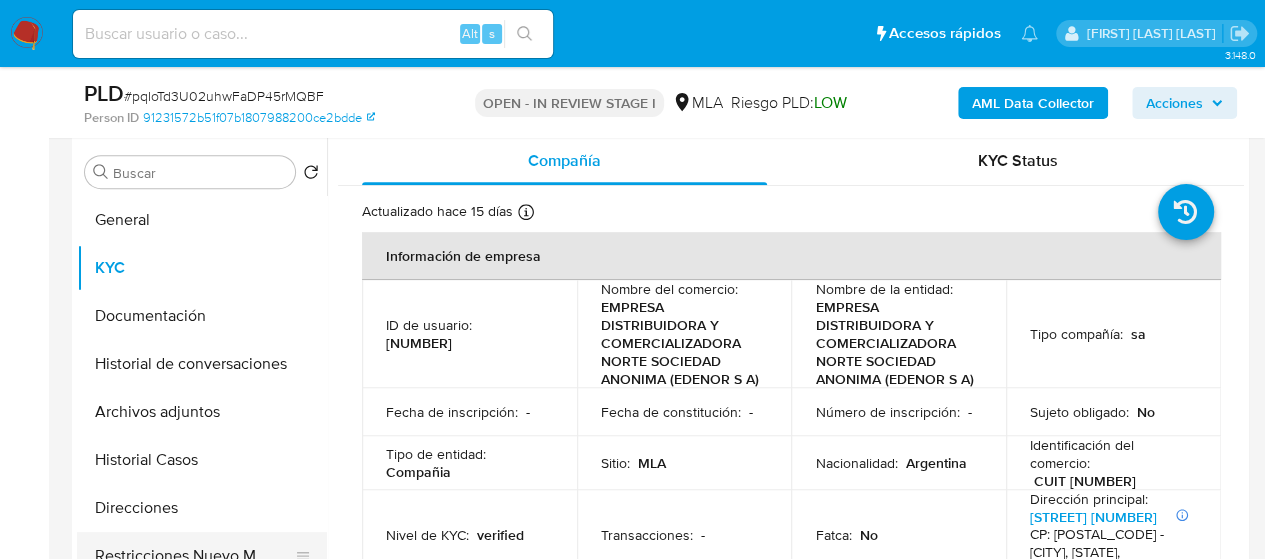 scroll, scrollTop: 500, scrollLeft: 0, axis: vertical 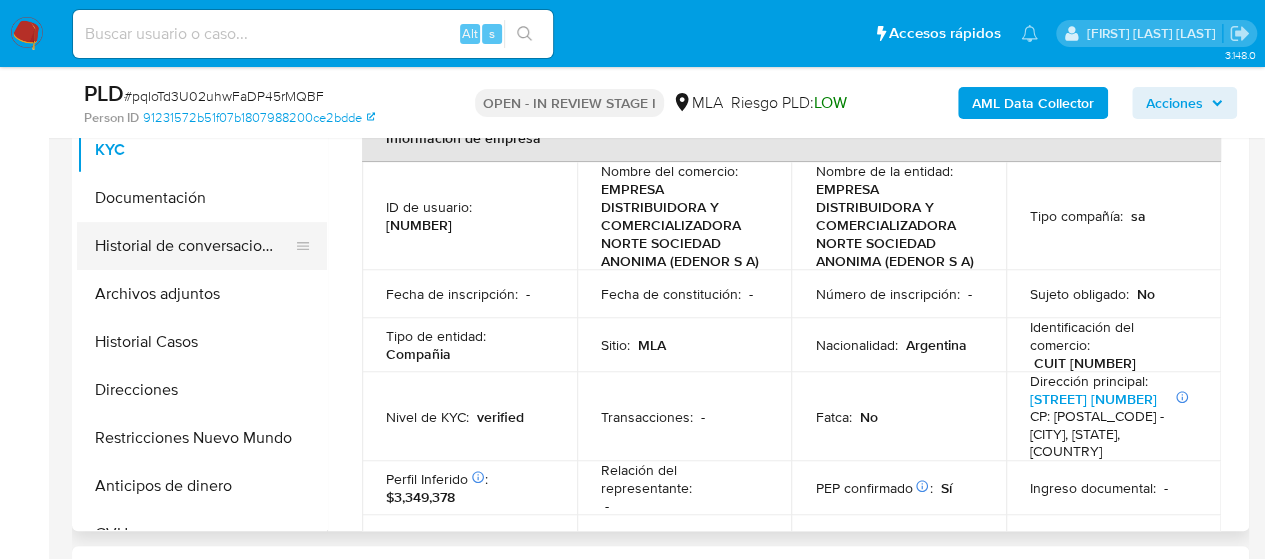 click on "Historial de conversaciones" at bounding box center (194, 246) 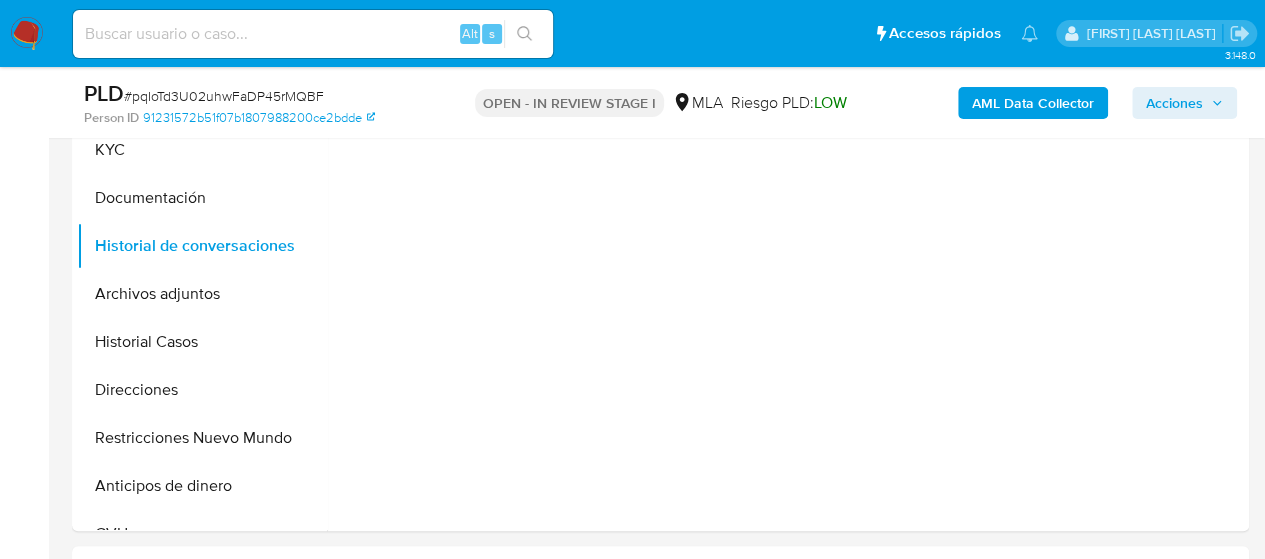 scroll, scrollTop: 400, scrollLeft: 0, axis: vertical 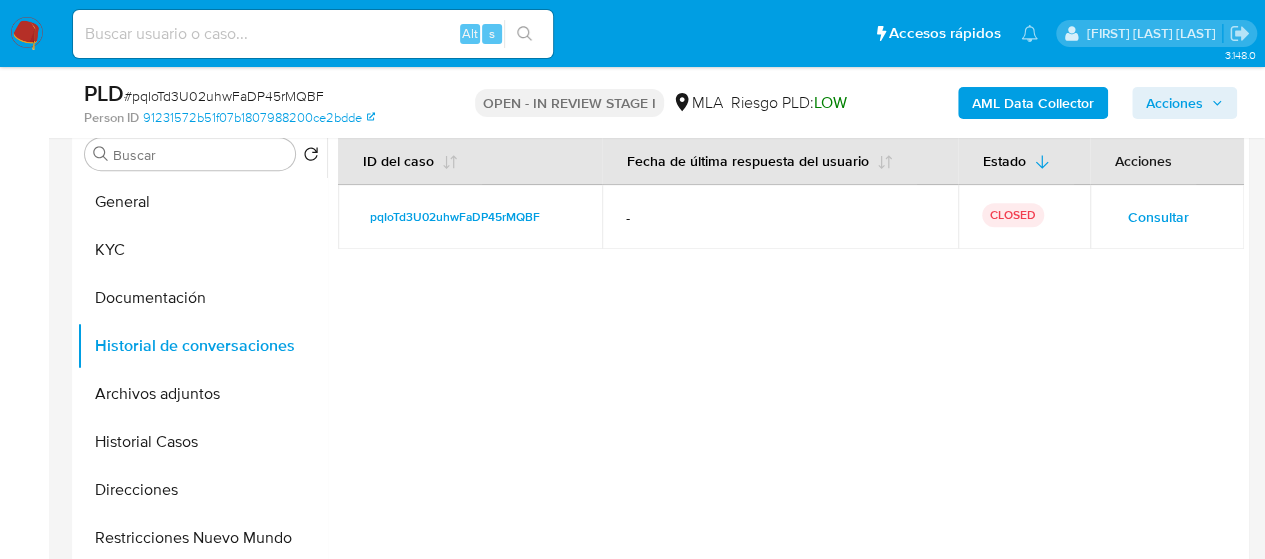 click on "Acciones" at bounding box center (1174, 103) 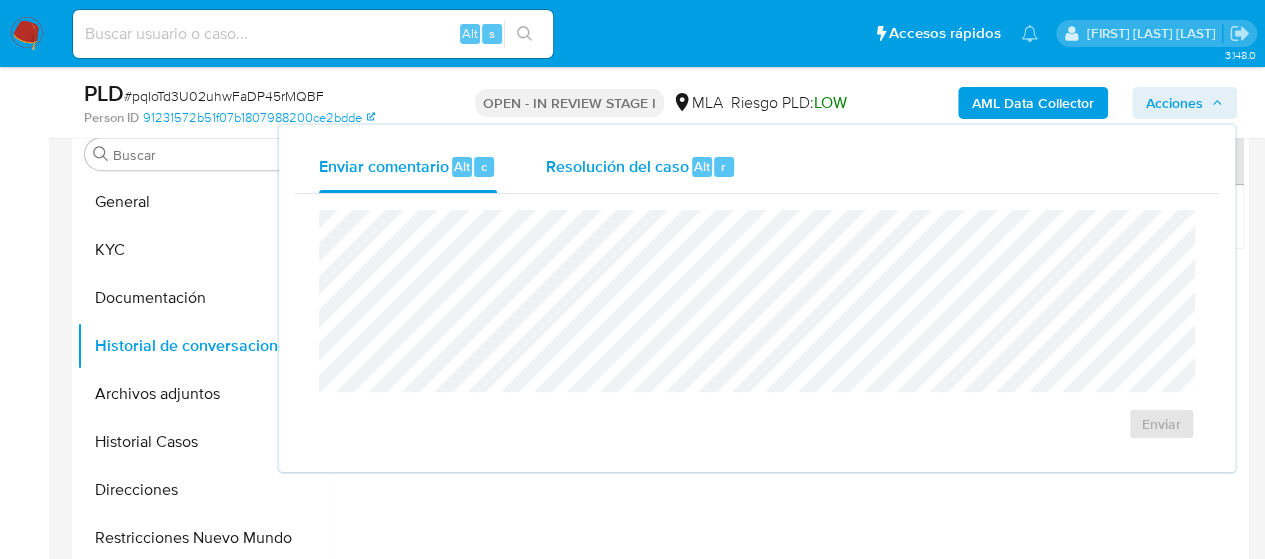 click on "Resolución del caso" at bounding box center [616, 165] 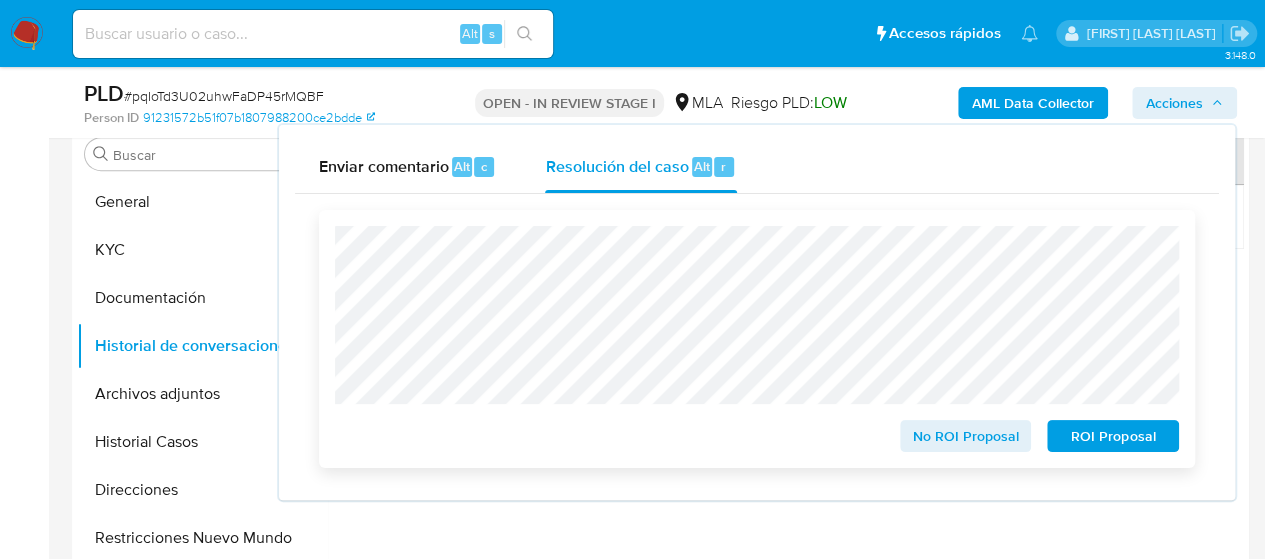 click on "No ROI Proposal" at bounding box center [966, 436] 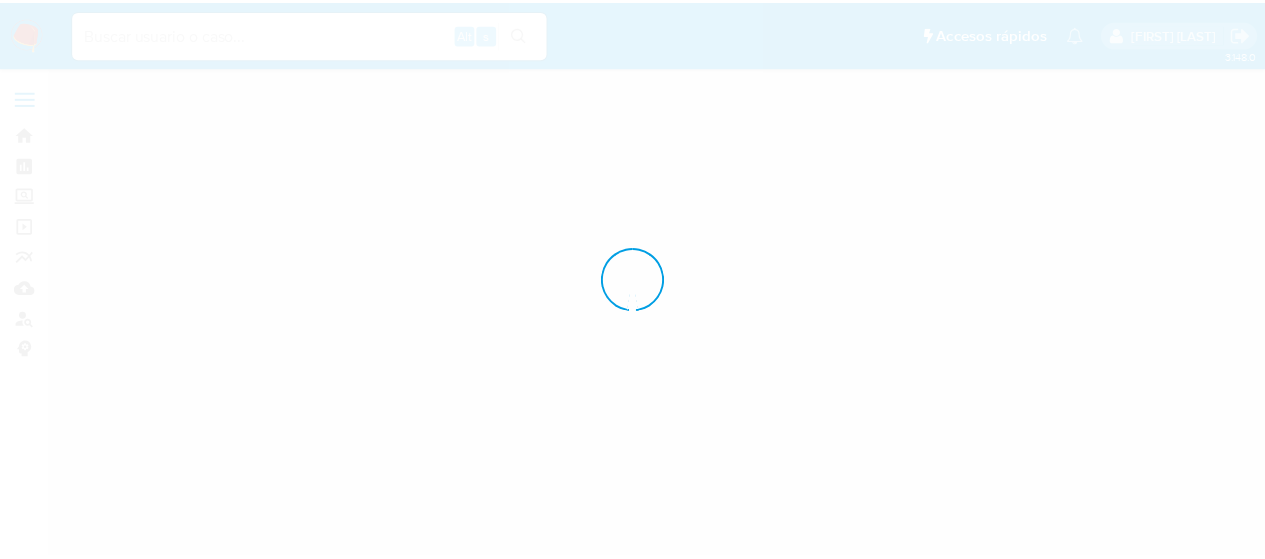 scroll, scrollTop: 0, scrollLeft: 0, axis: both 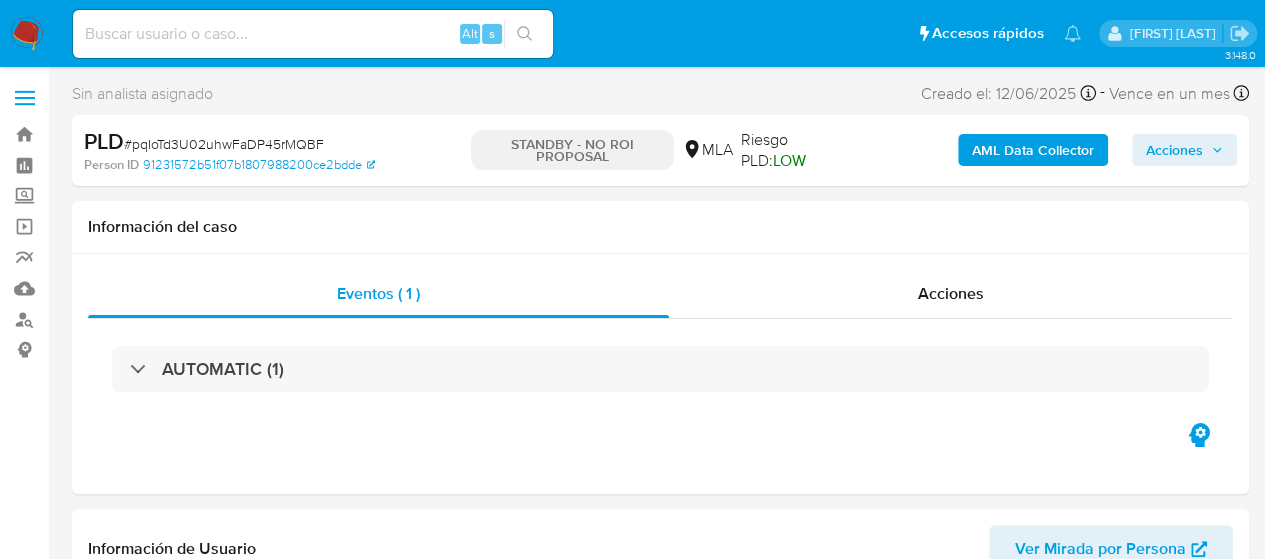 select on "10" 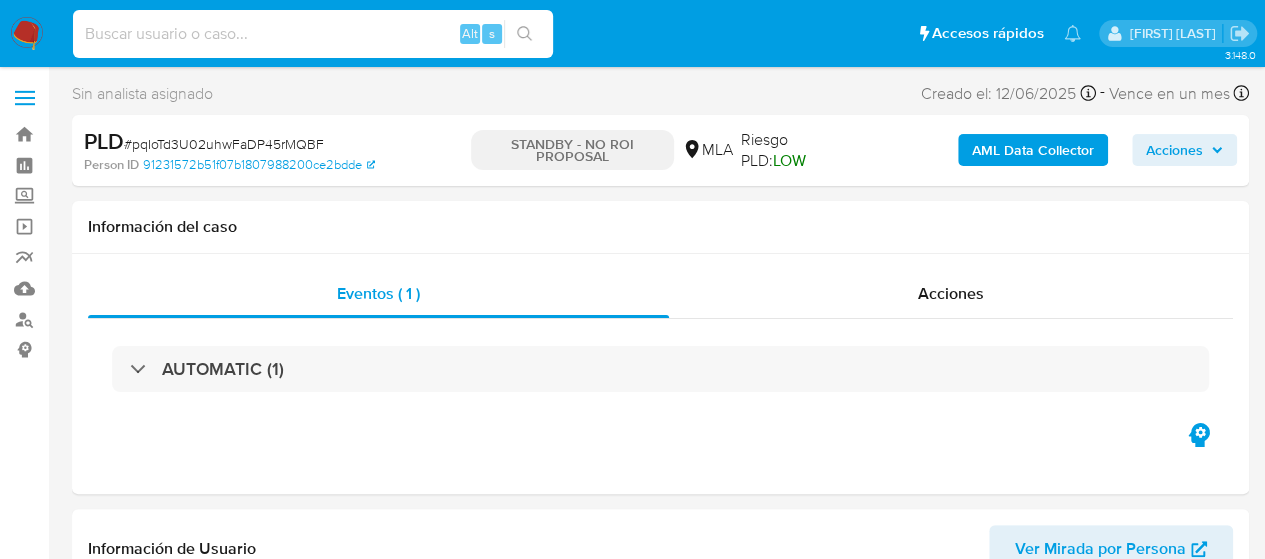 click at bounding box center [313, 34] 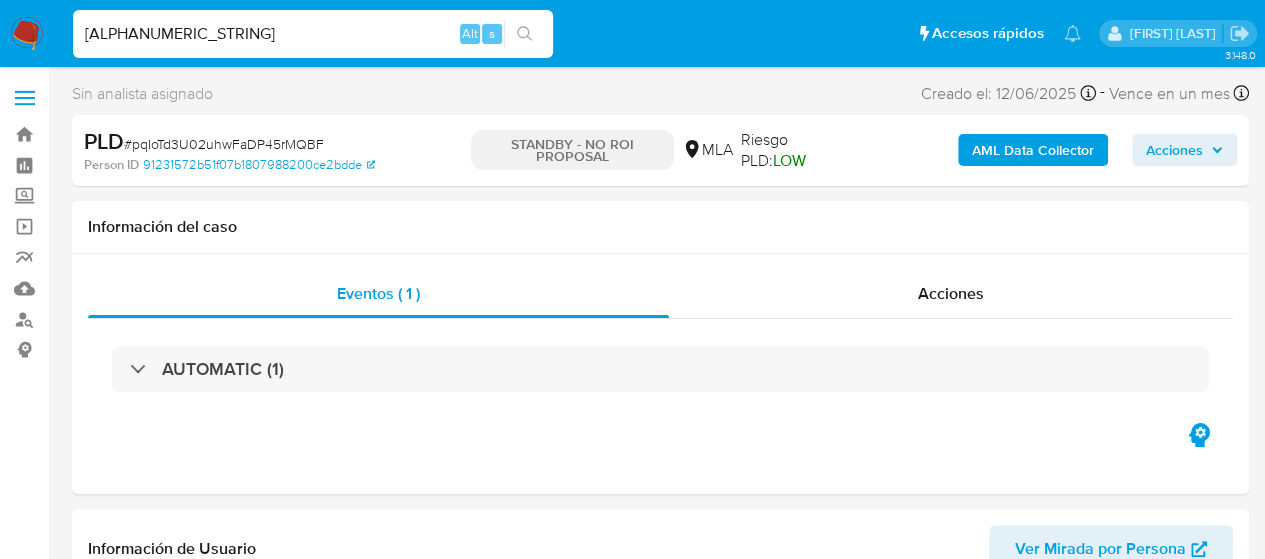 type on "[ALPHANUMERIC_STRING]" 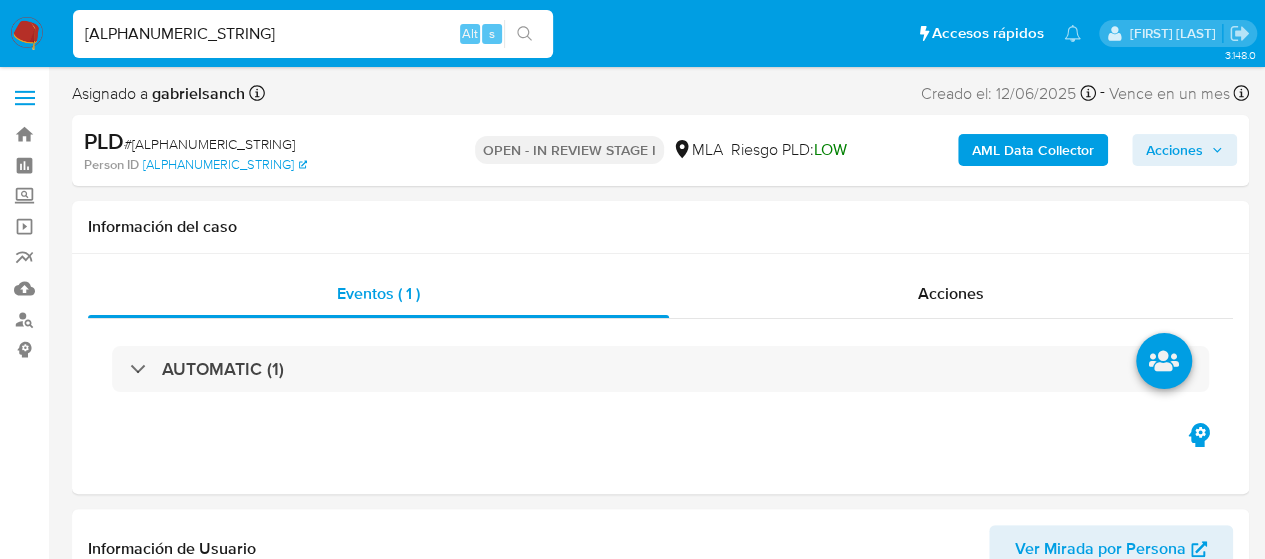 select on "10" 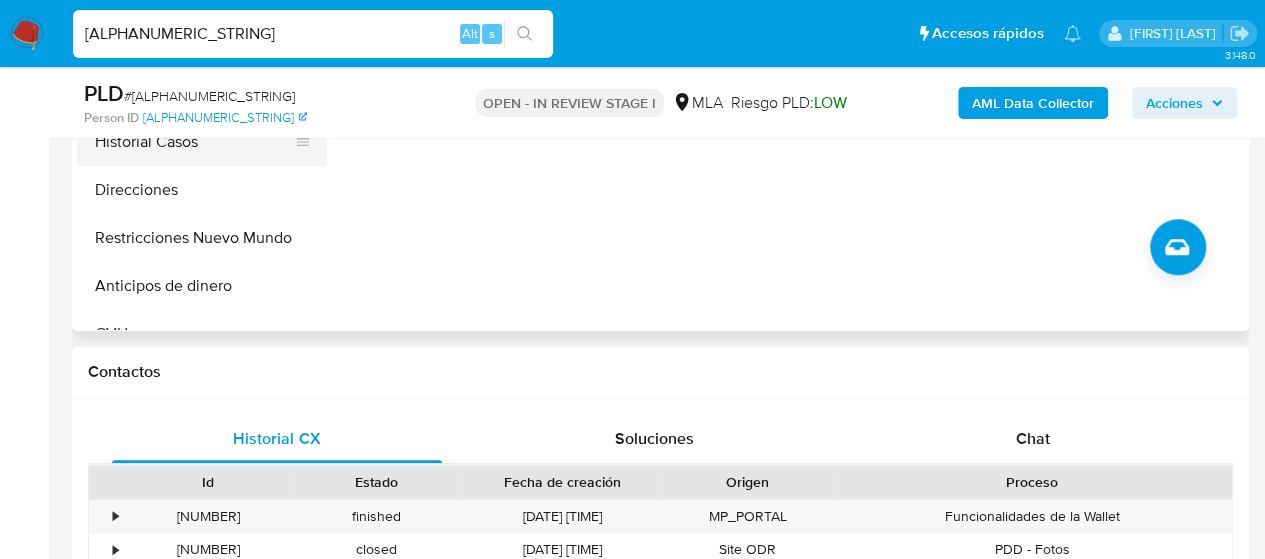 scroll, scrollTop: 600, scrollLeft: 0, axis: vertical 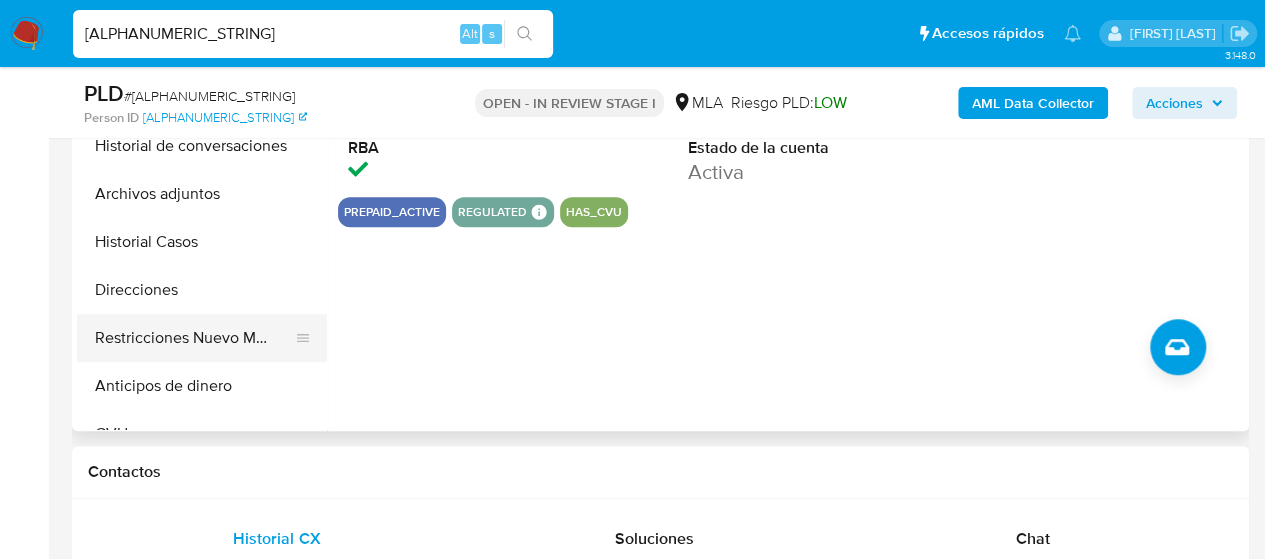 click on "Restricciones Nuevo Mundo" at bounding box center [194, 338] 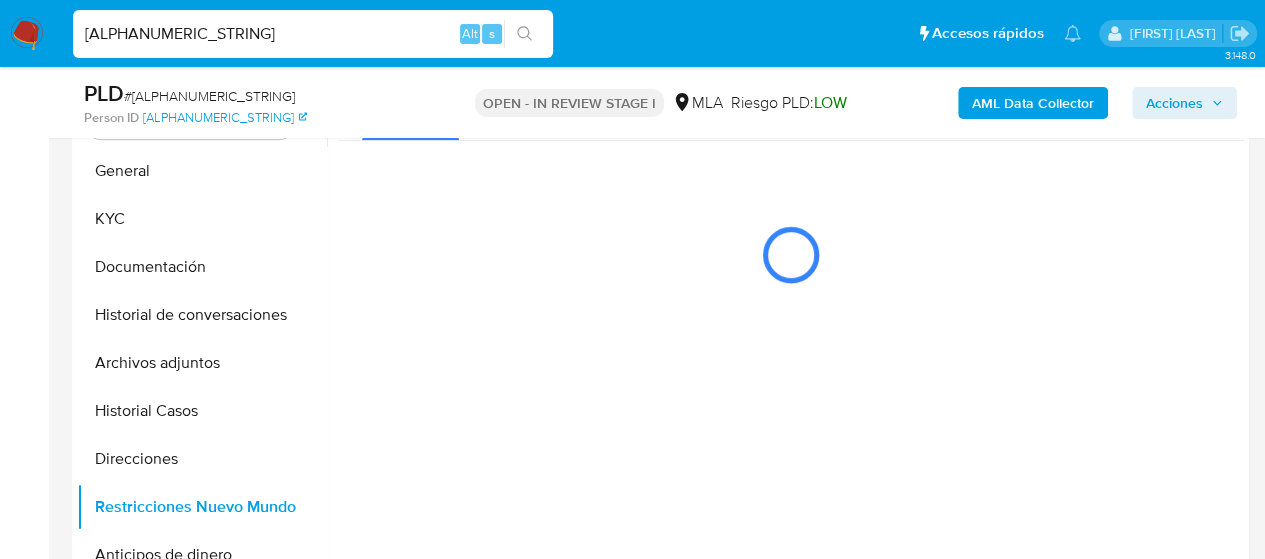 scroll, scrollTop: 400, scrollLeft: 0, axis: vertical 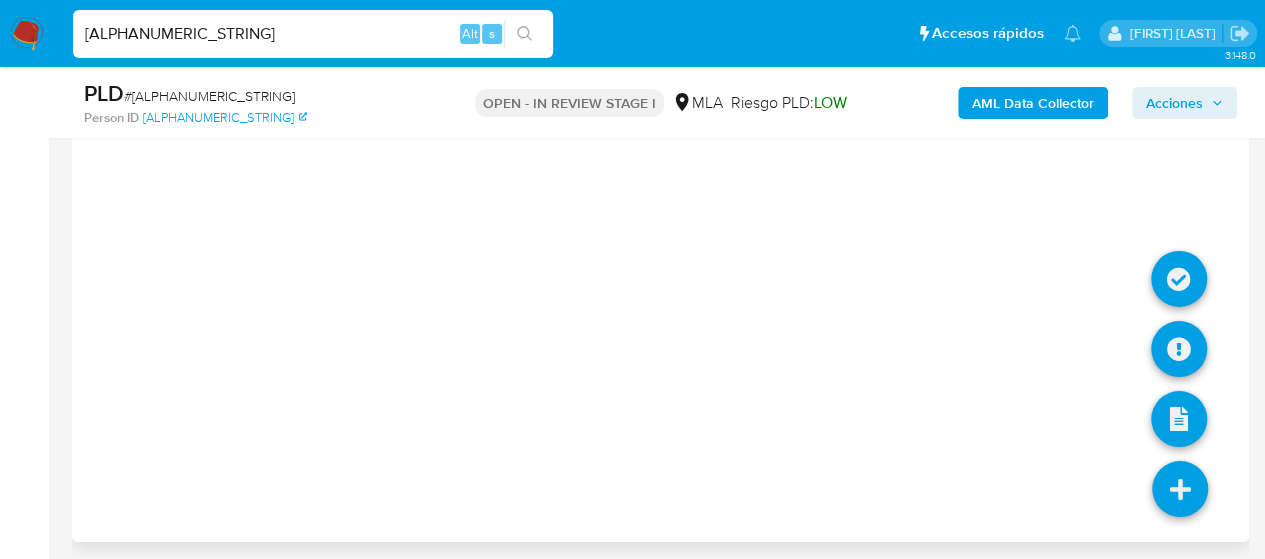click at bounding box center (1180, 489) 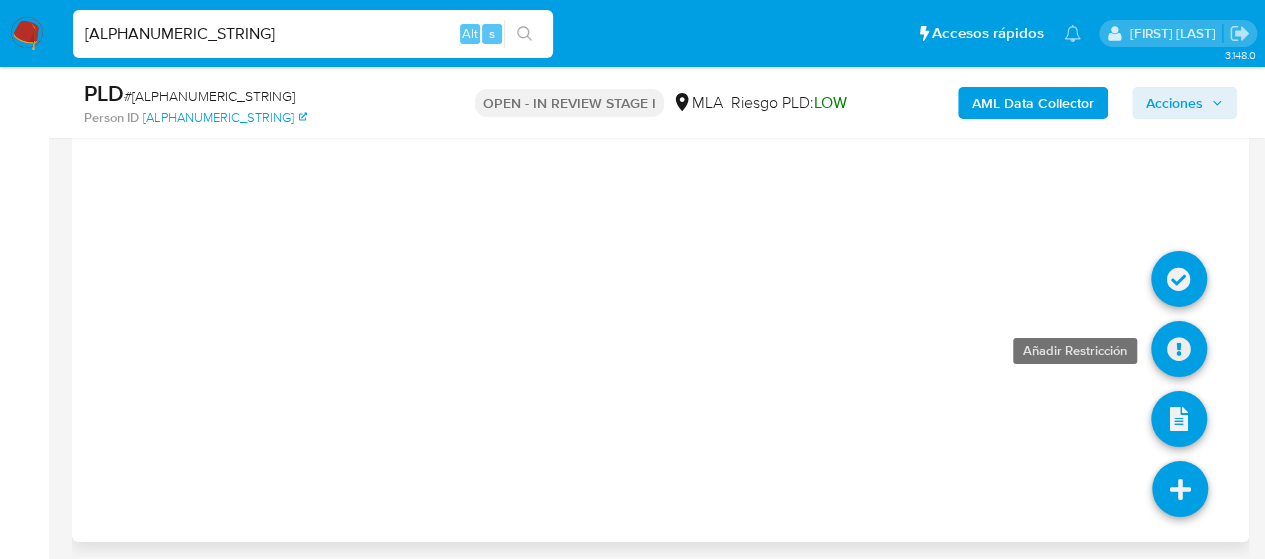 click at bounding box center [1179, 349] 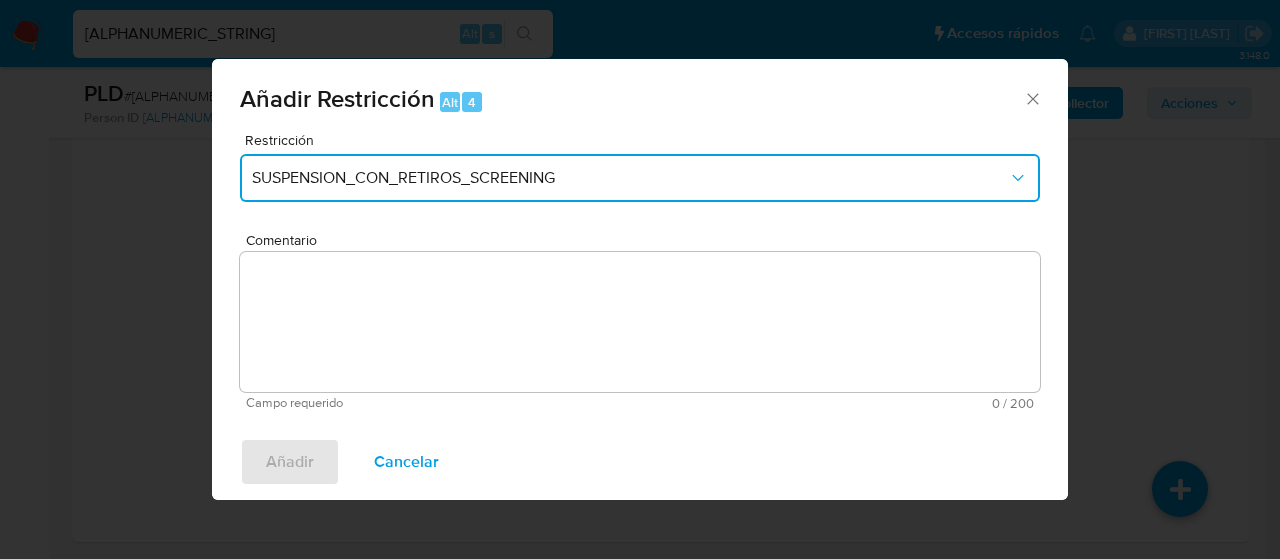 click on "SUSPENSION_CON_RETIROS_SCREENING" at bounding box center (630, 178) 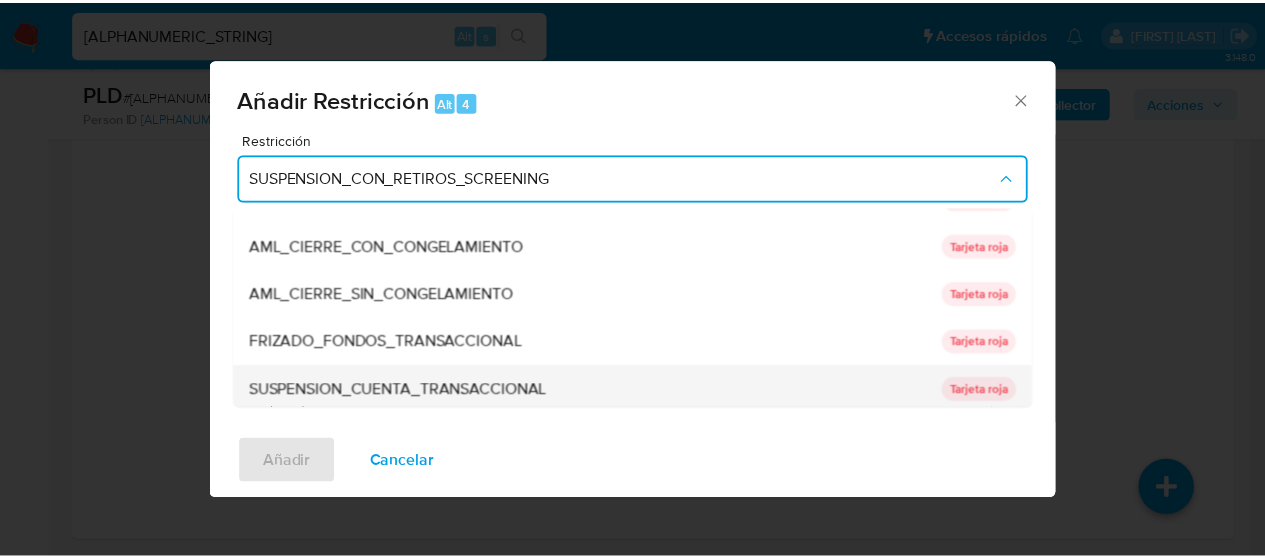 scroll, scrollTop: 136, scrollLeft: 0, axis: vertical 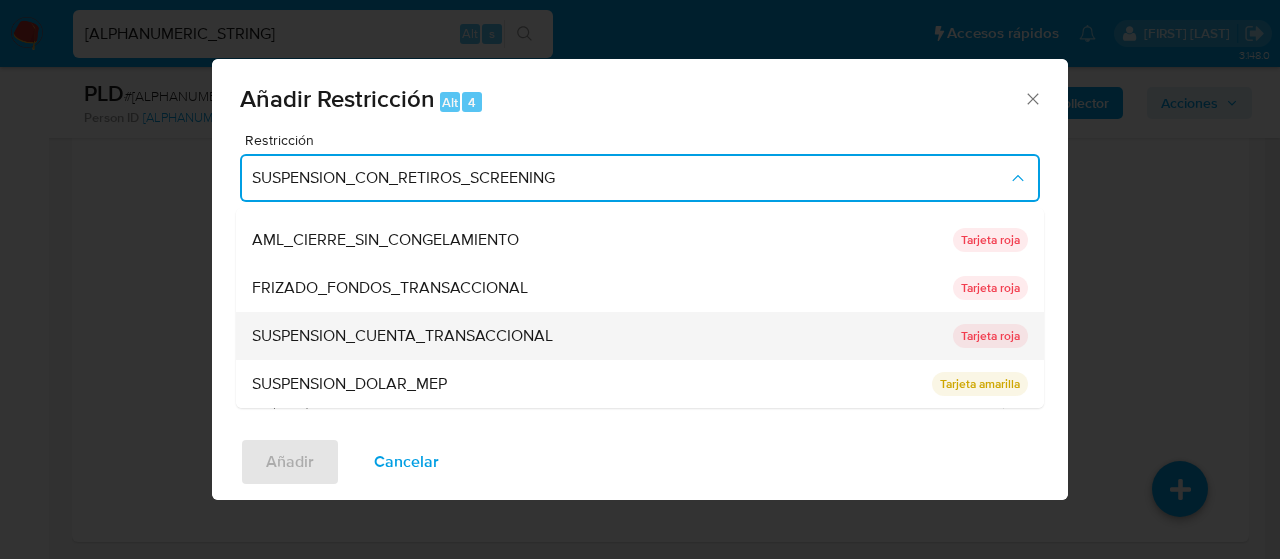 click on "SUSPENSION_CUENTA_TRANSACCIONAL" at bounding box center (402, 336) 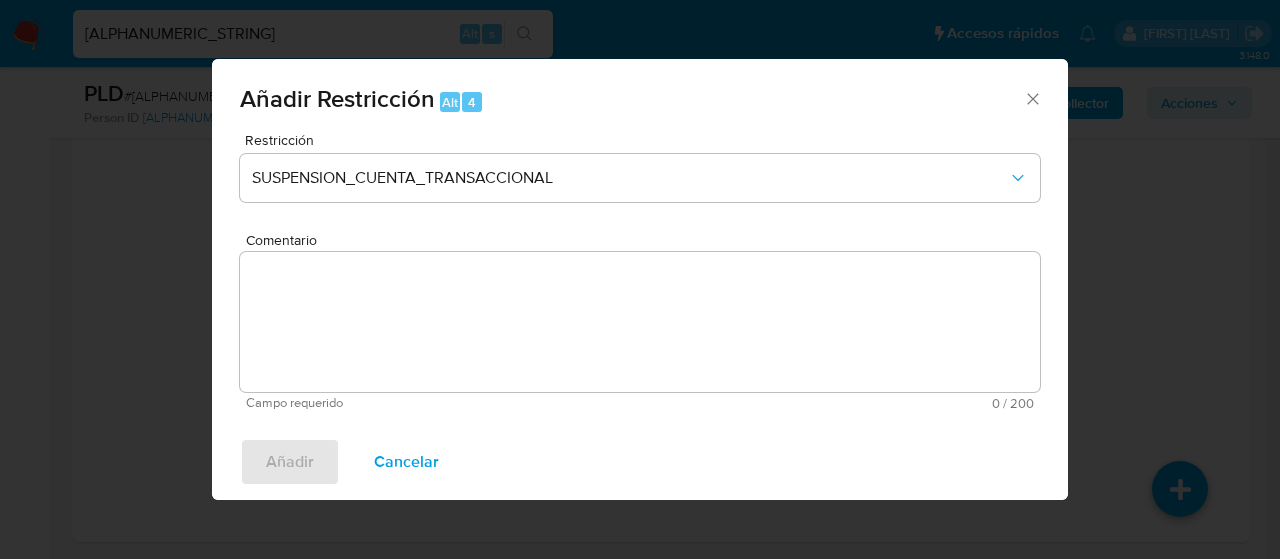 click on "Comentario" at bounding box center (640, 322) 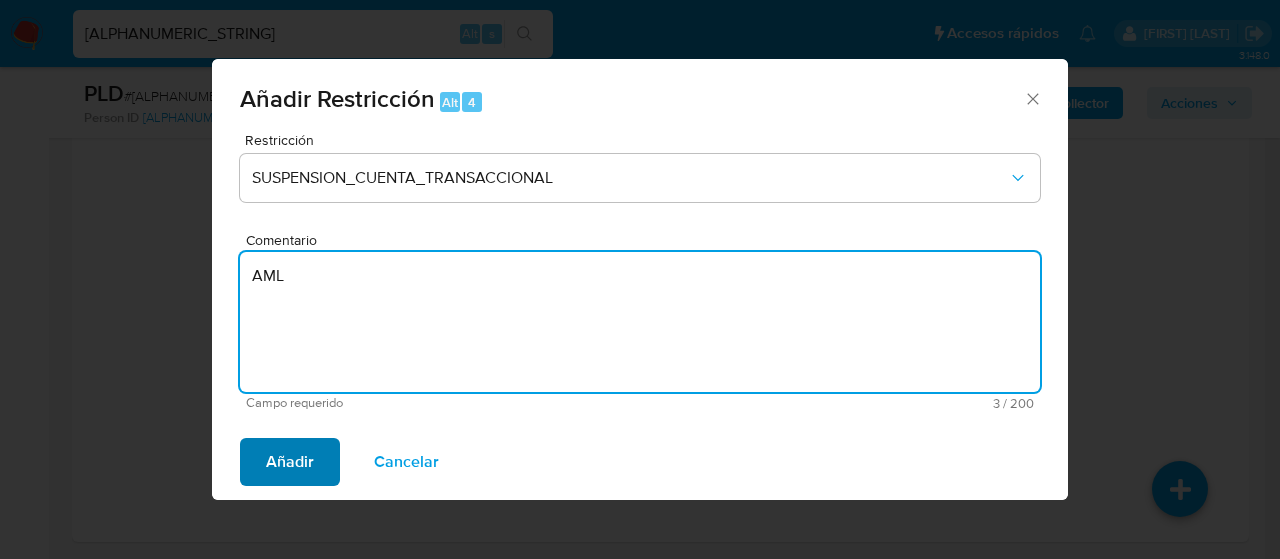 type on "AML" 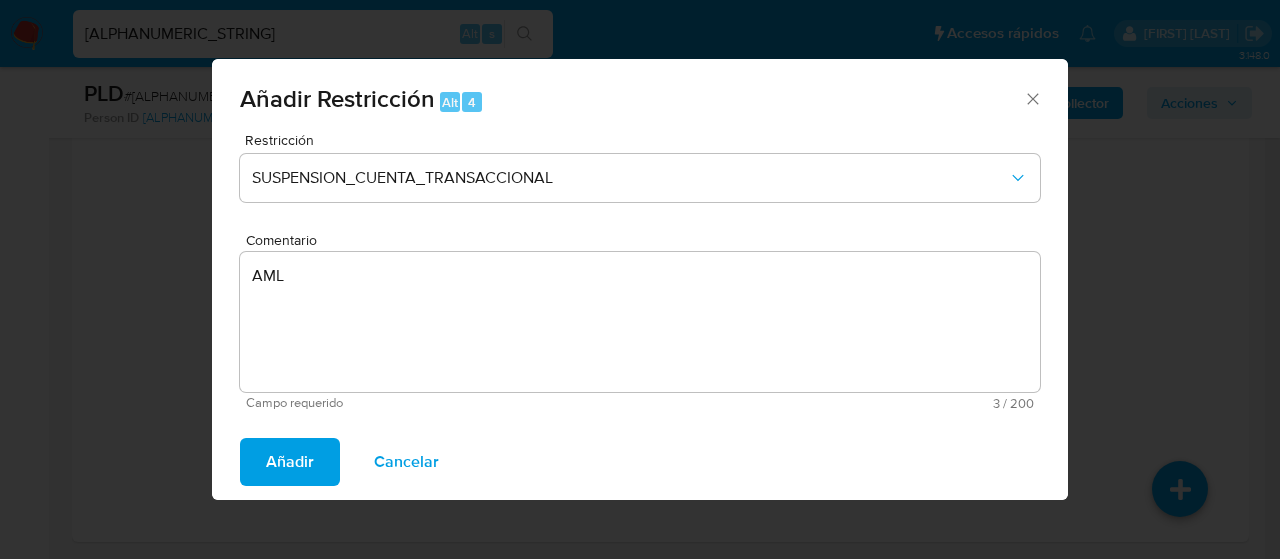 click on "Añadir" at bounding box center (290, 462) 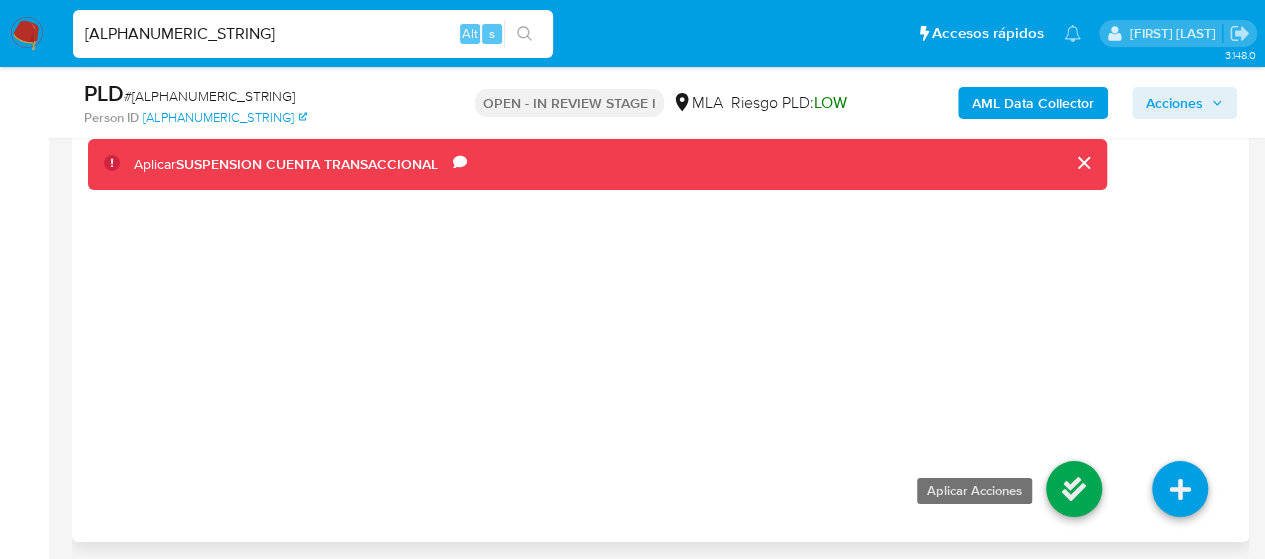 click at bounding box center (1074, 489) 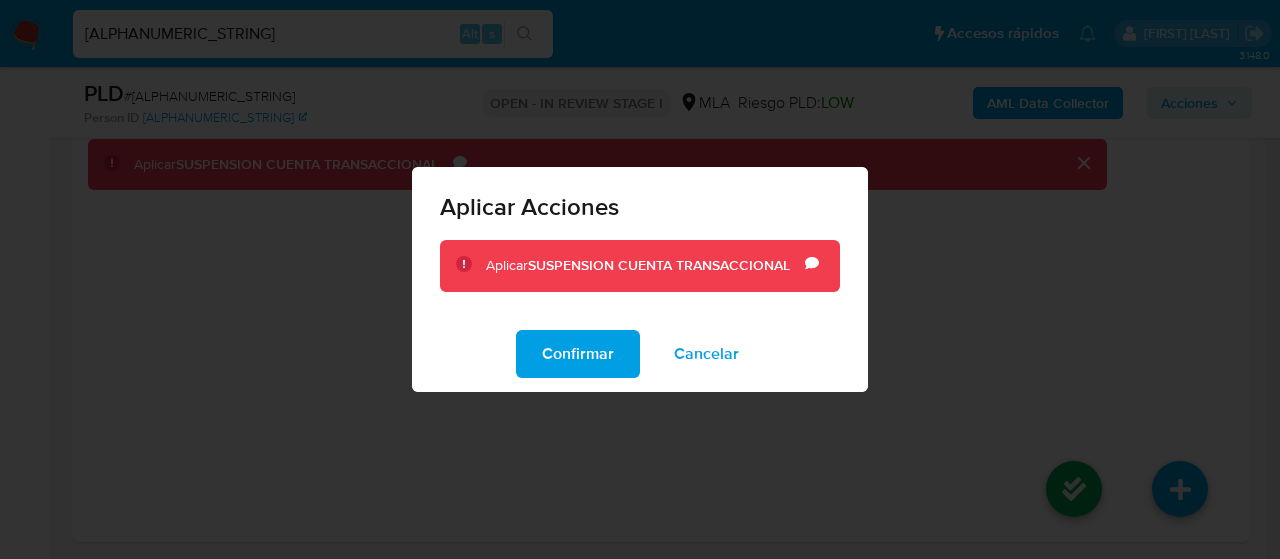 click on "Confirmar" at bounding box center (578, 354) 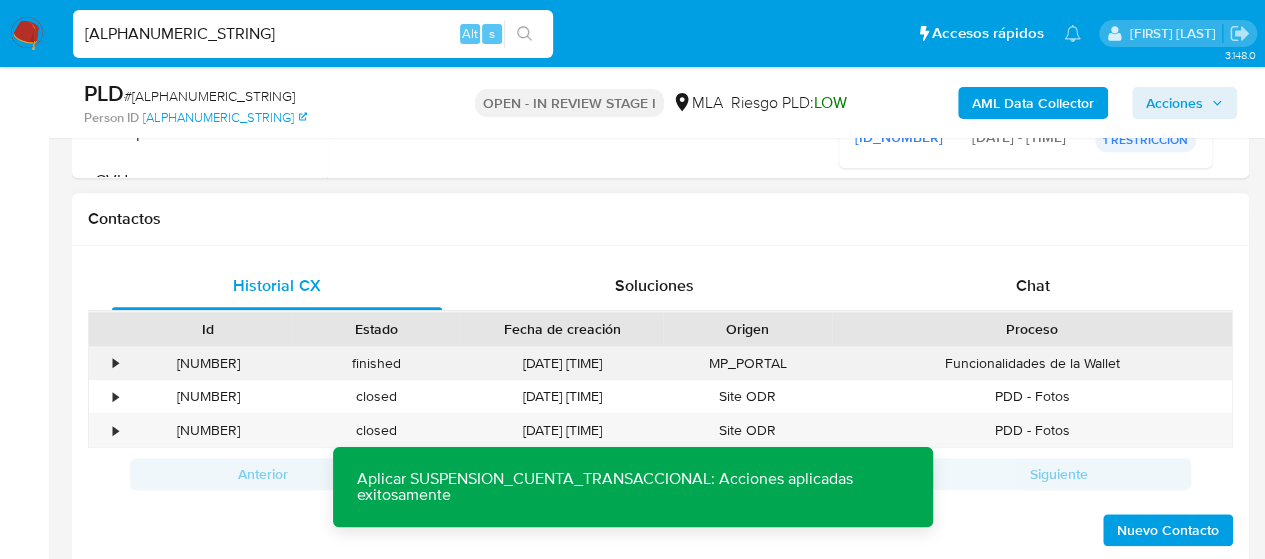 scroll, scrollTop: 886, scrollLeft: 0, axis: vertical 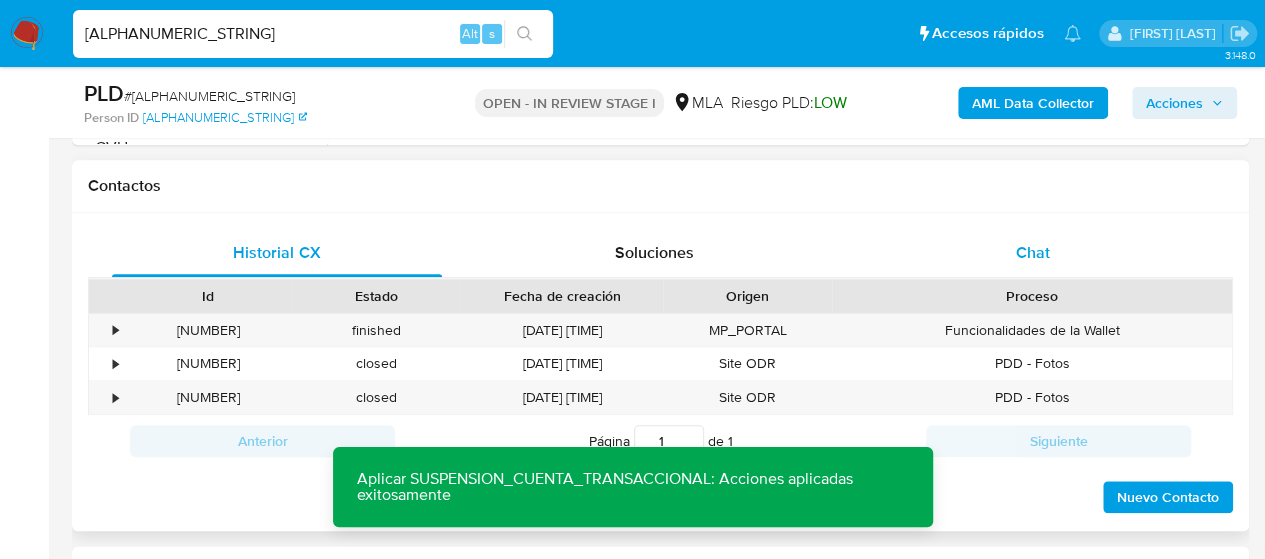 click on "Chat" at bounding box center [1033, 253] 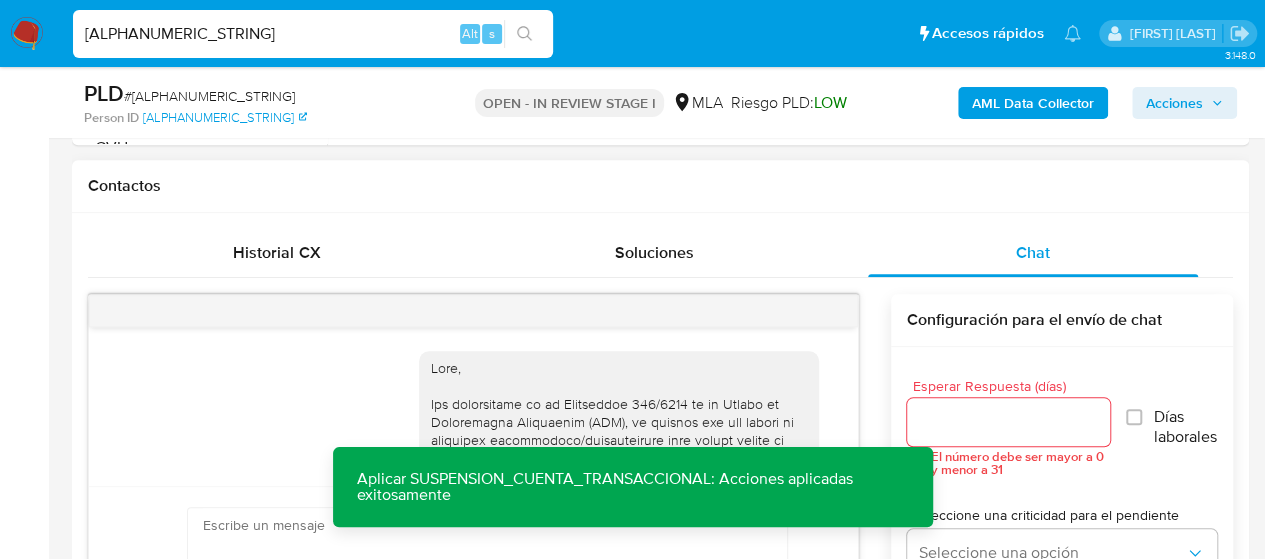 scroll, scrollTop: 2588, scrollLeft: 0, axis: vertical 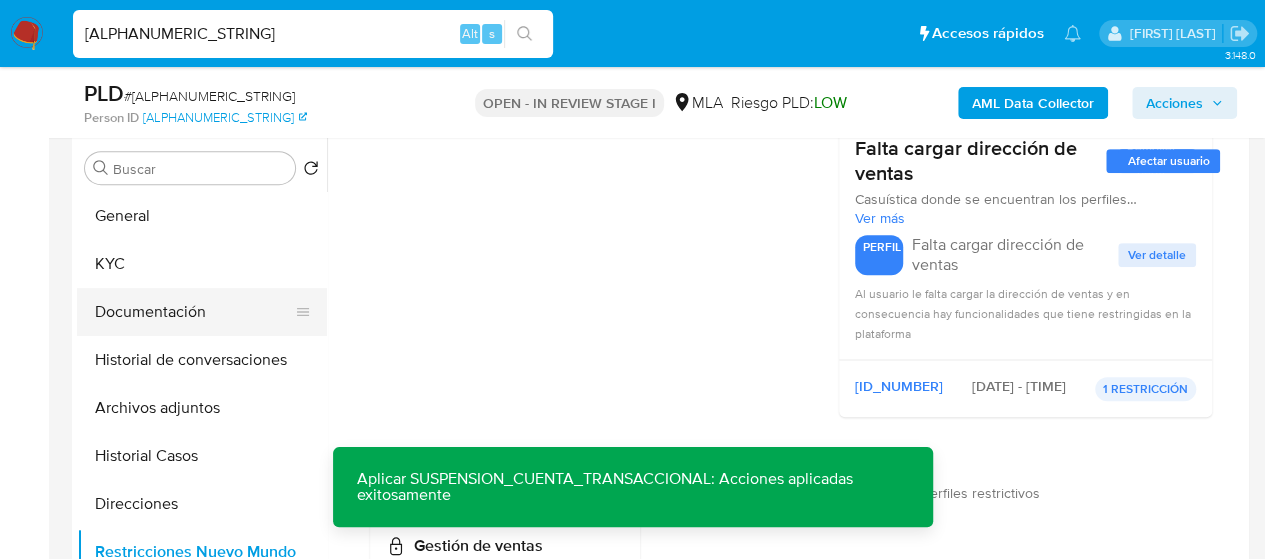 click on "Documentación" at bounding box center [194, 312] 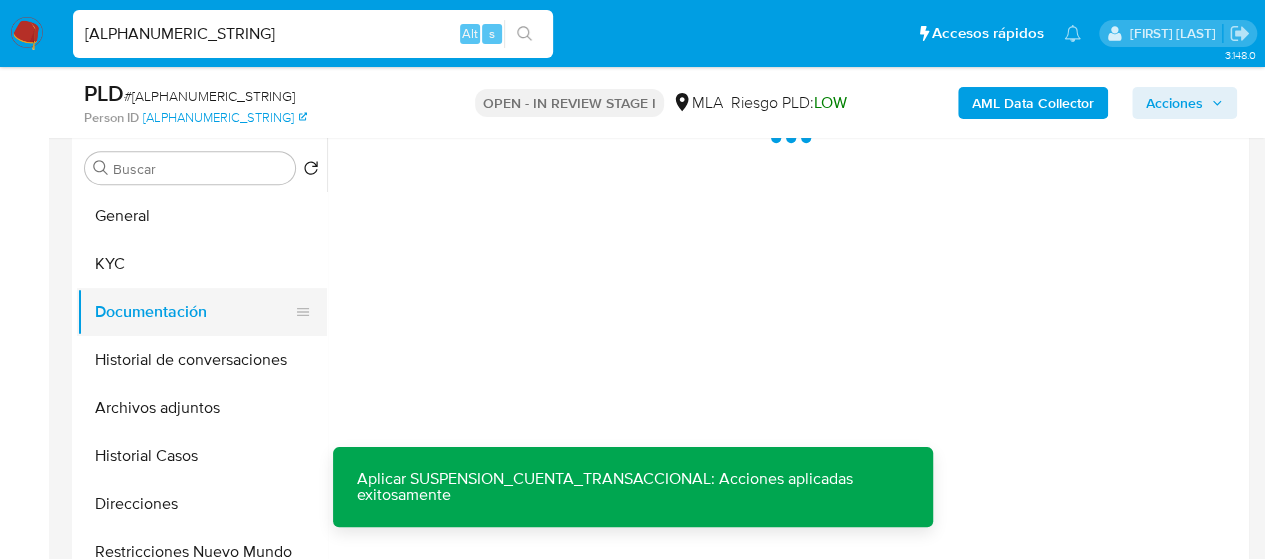 scroll, scrollTop: 0, scrollLeft: 0, axis: both 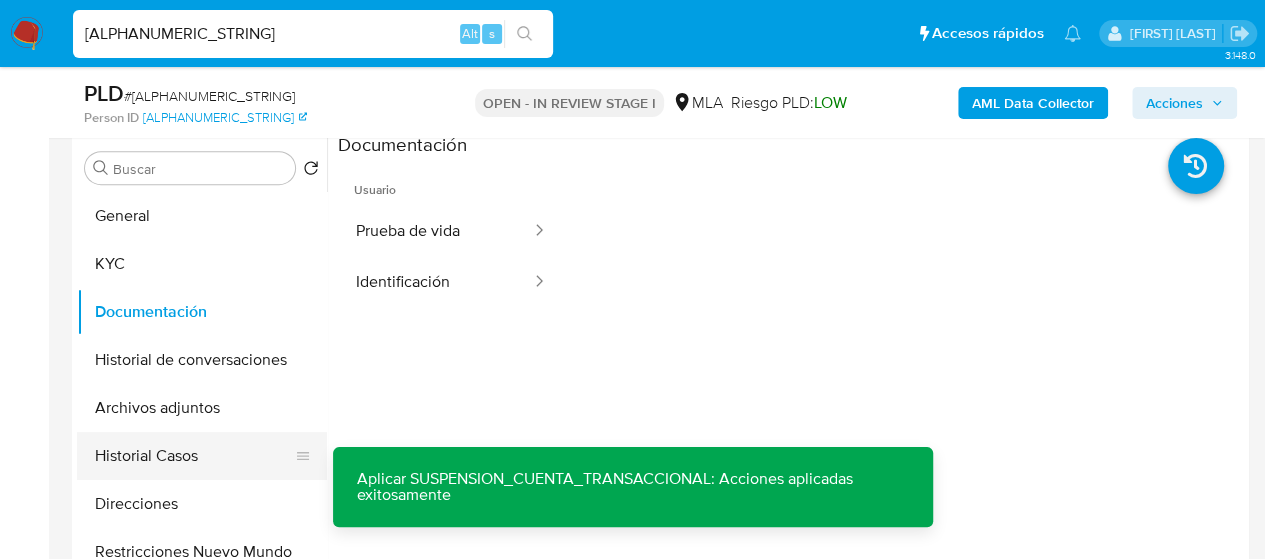 click on "Historial Casos" at bounding box center (194, 456) 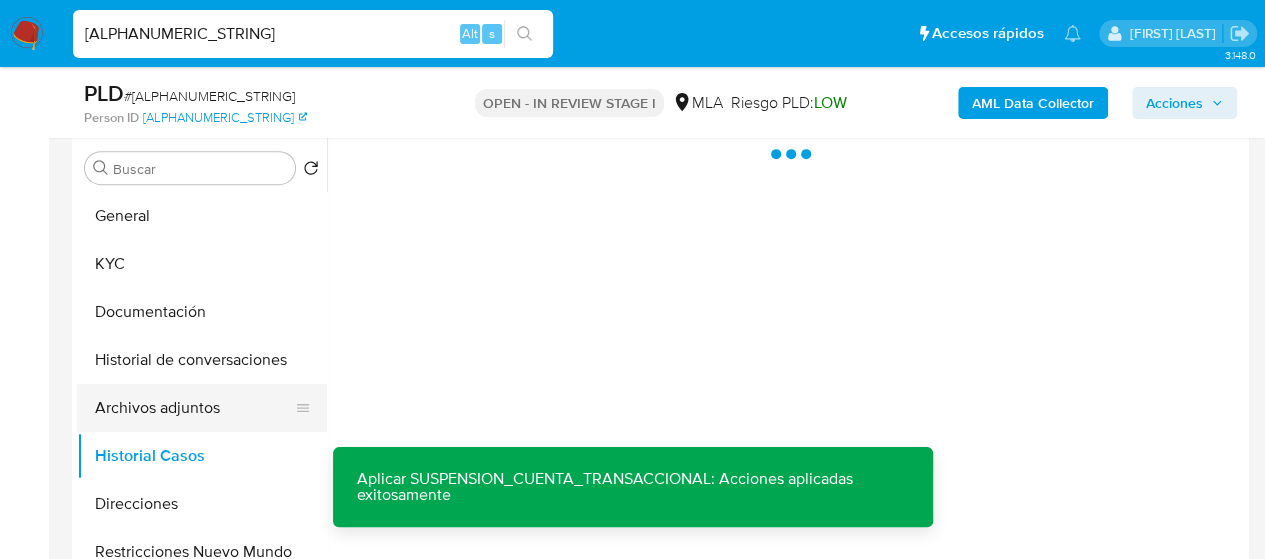 click on "Archivos adjuntos" at bounding box center [194, 408] 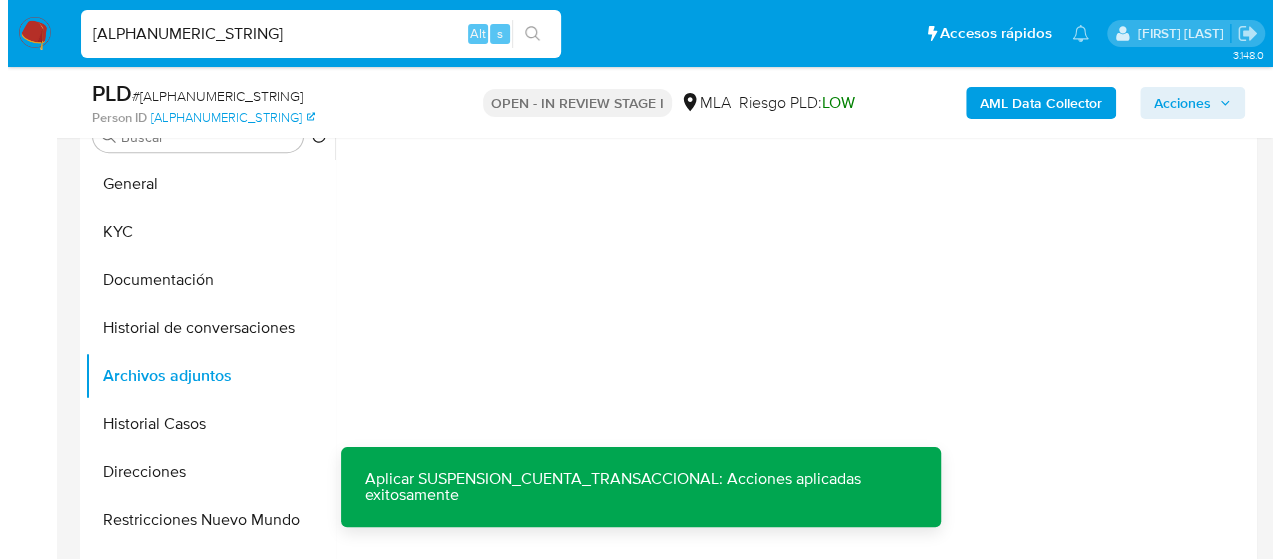 scroll, scrollTop: 386, scrollLeft: 0, axis: vertical 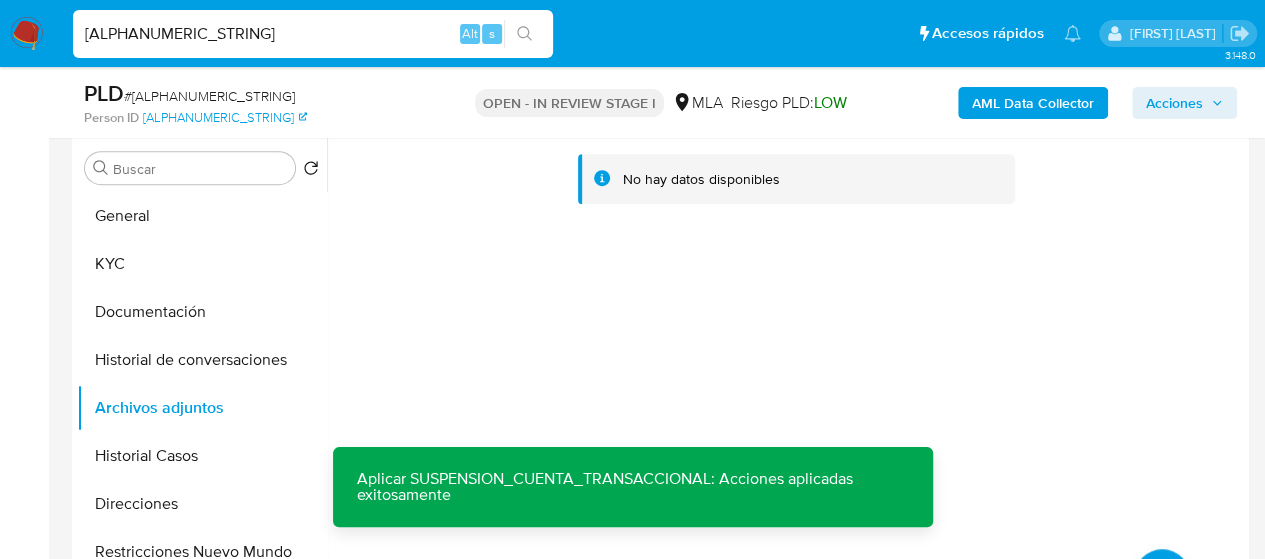 click on "AML Data Collector" at bounding box center (1033, 103) 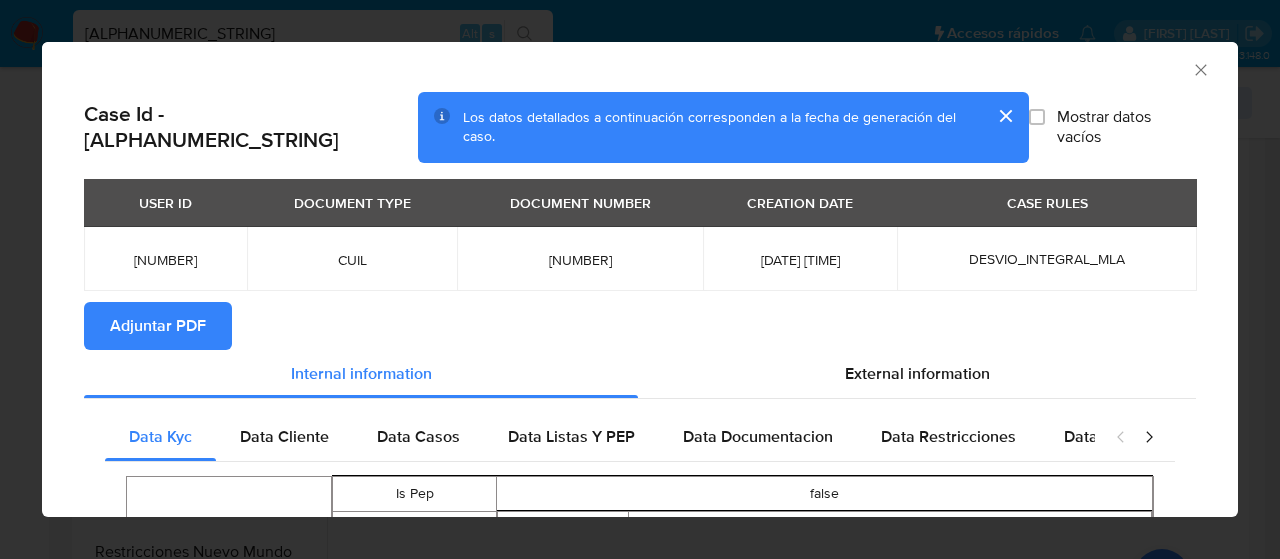 click on "Adjuntar PDF" at bounding box center [158, 326] 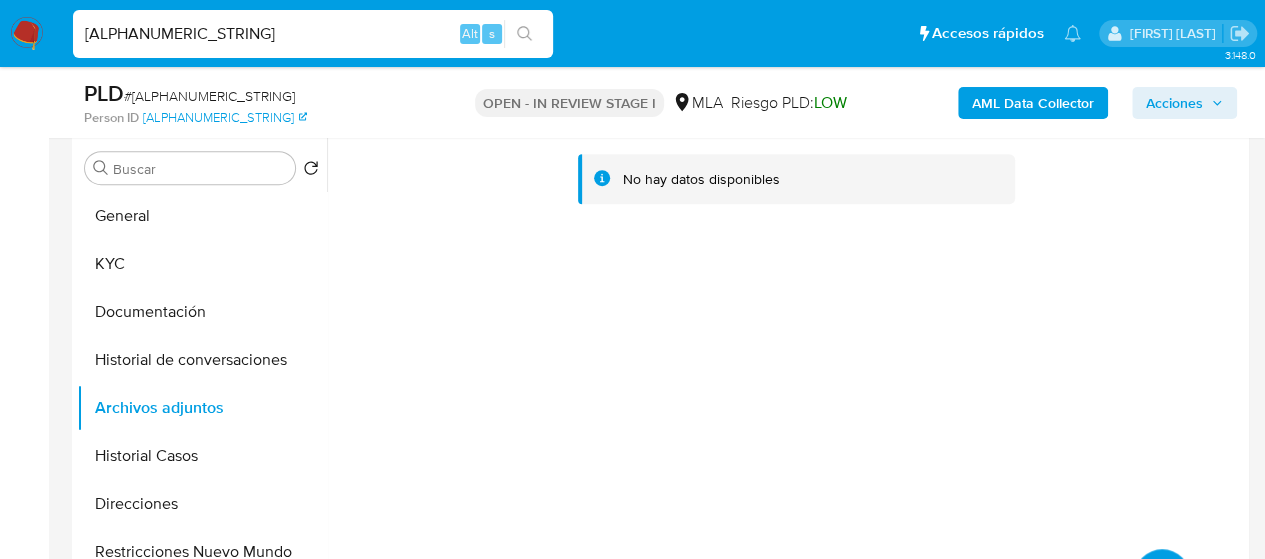 click at bounding box center [1162, 577] 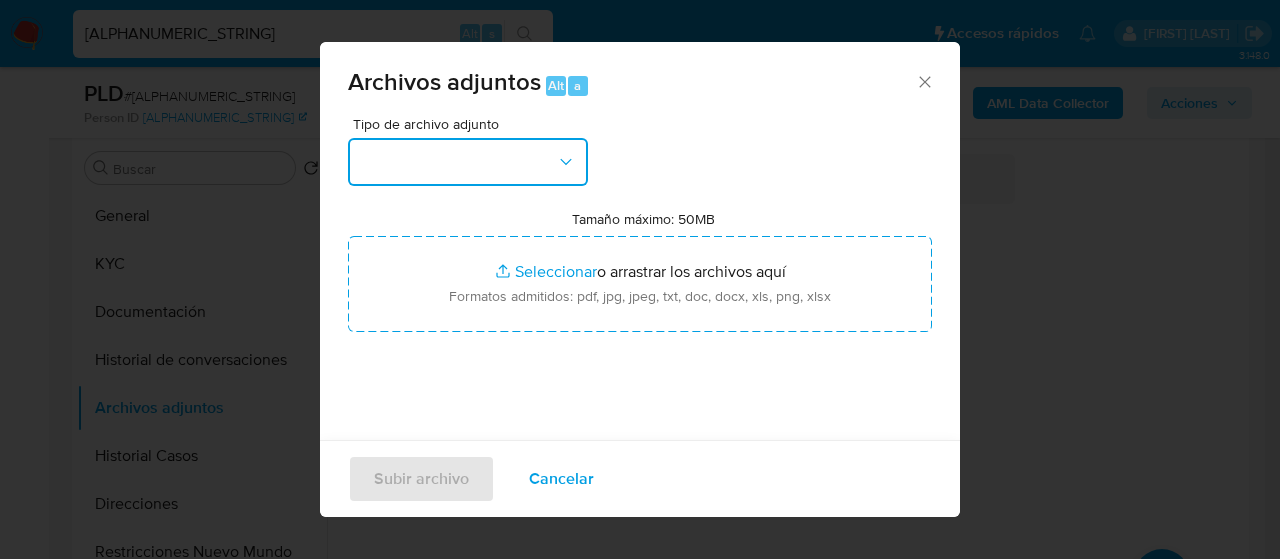click at bounding box center (468, 162) 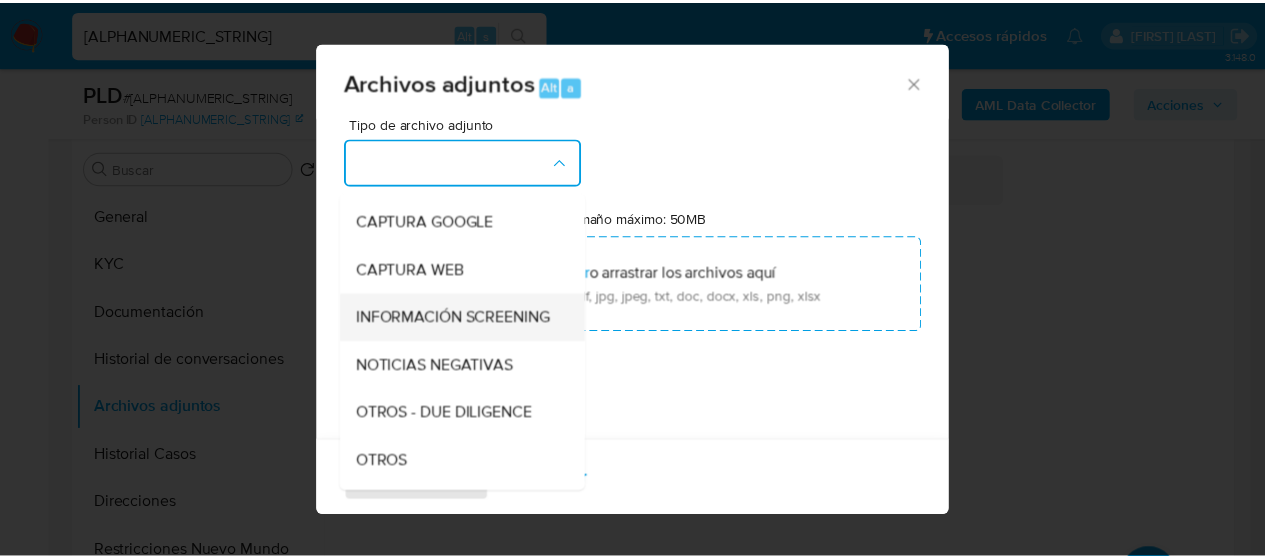 scroll, scrollTop: 200, scrollLeft: 0, axis: vertical 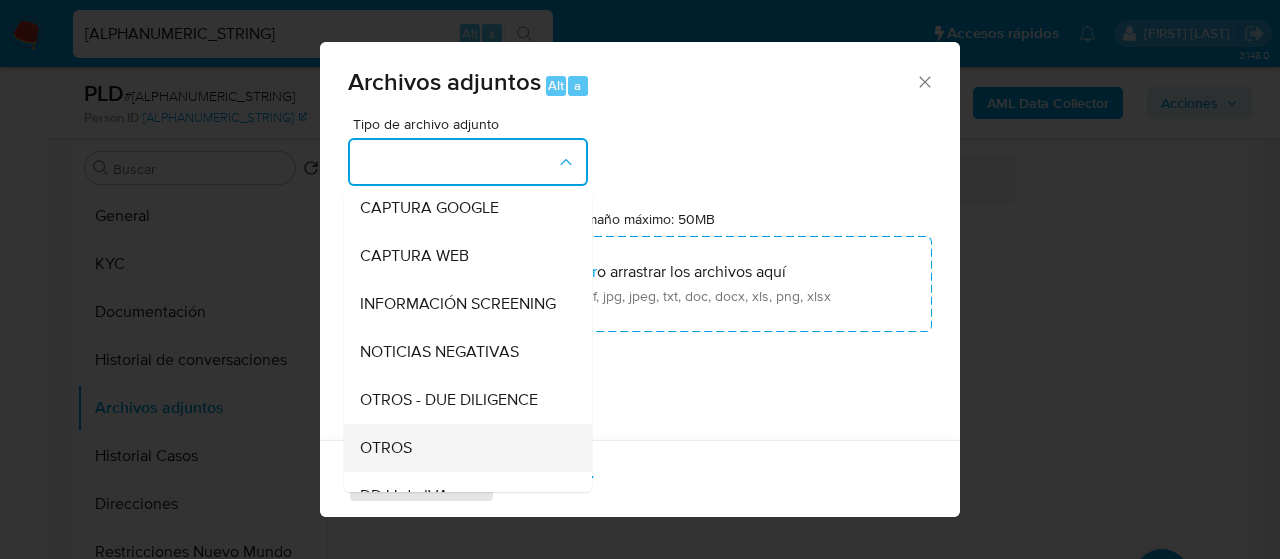 click on "OTROS" at bounding box center [462, 448] 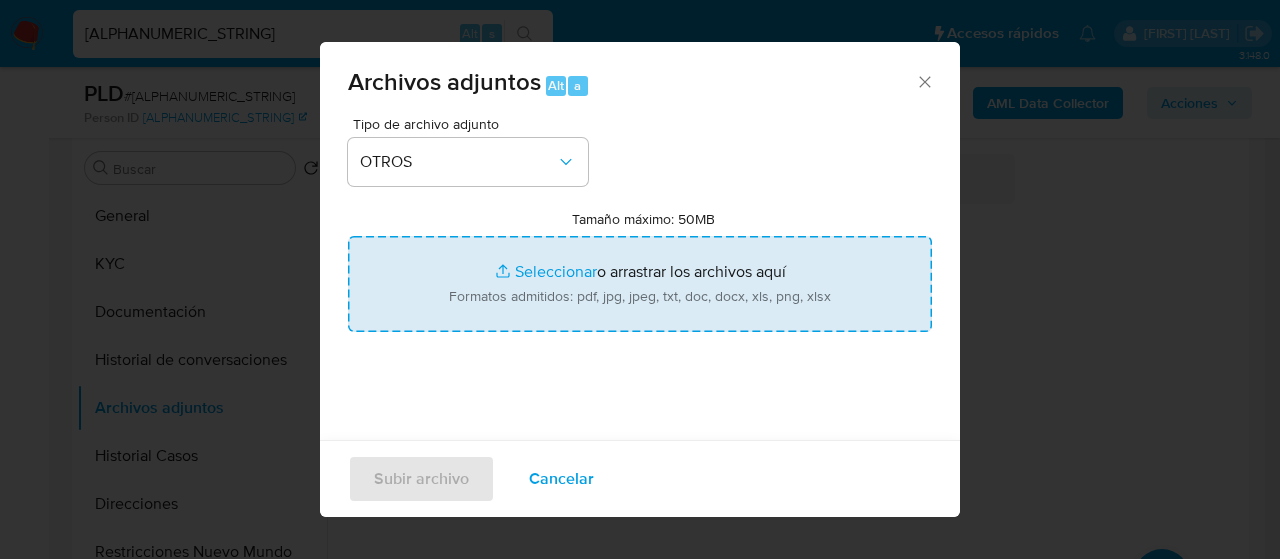 click on "Tamaño máximo: 50MB Seleccionar archivos" at bounding box center [640, 284] 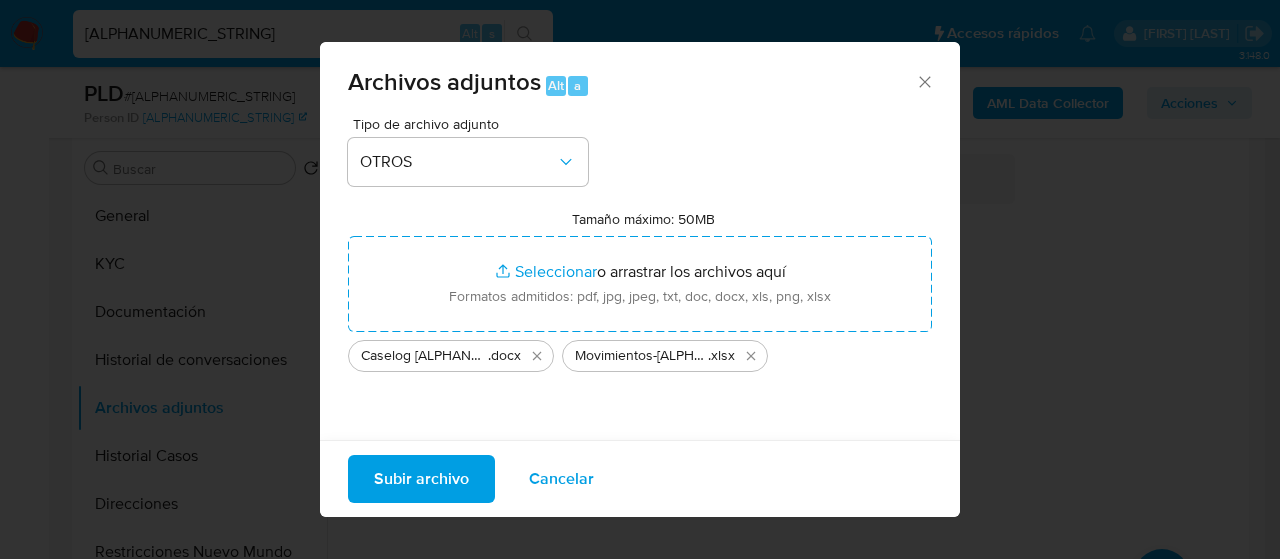 click on "Subir archivo" at bounding box center [421, 479] 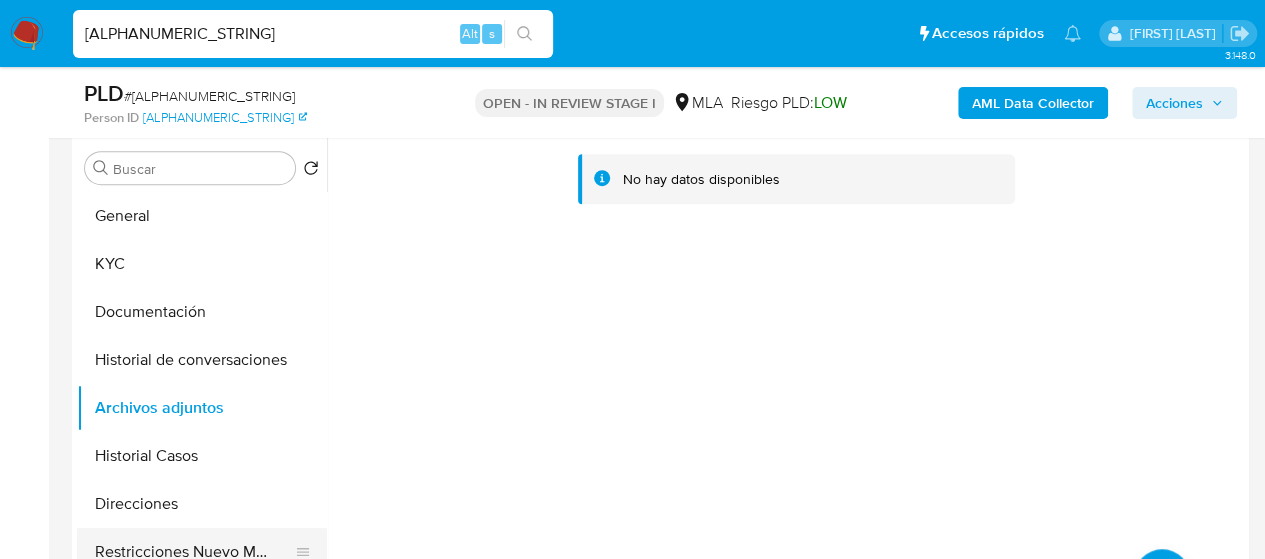 click on "Restricciones Nuevo Mundo" at bounding box center [194, 552] 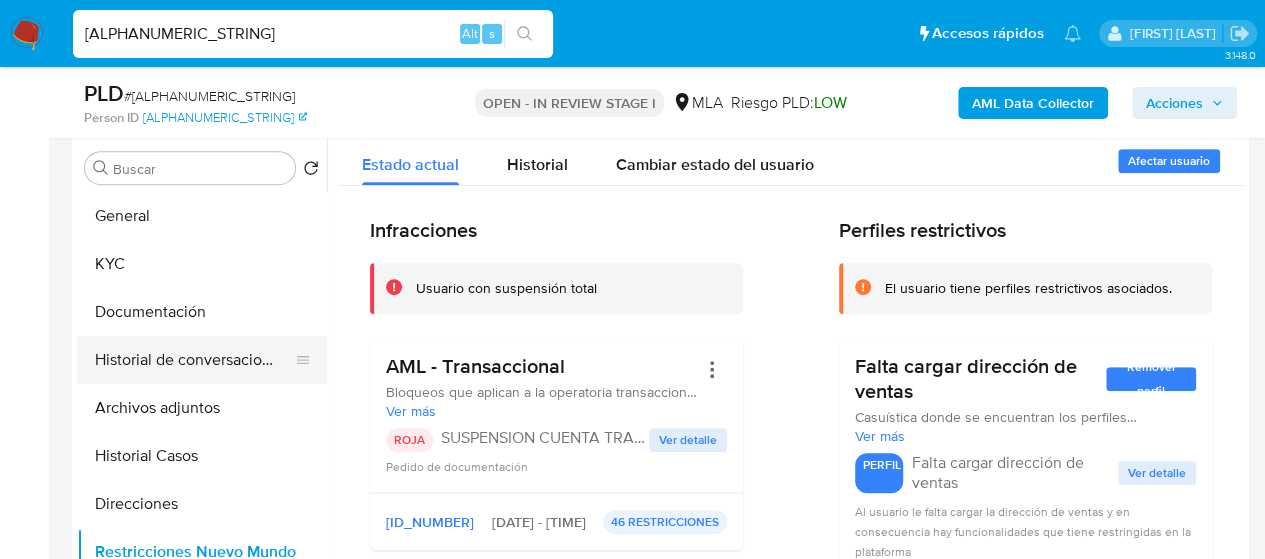 click on "Historial de conversaciones" at bounding box center [194, 360] 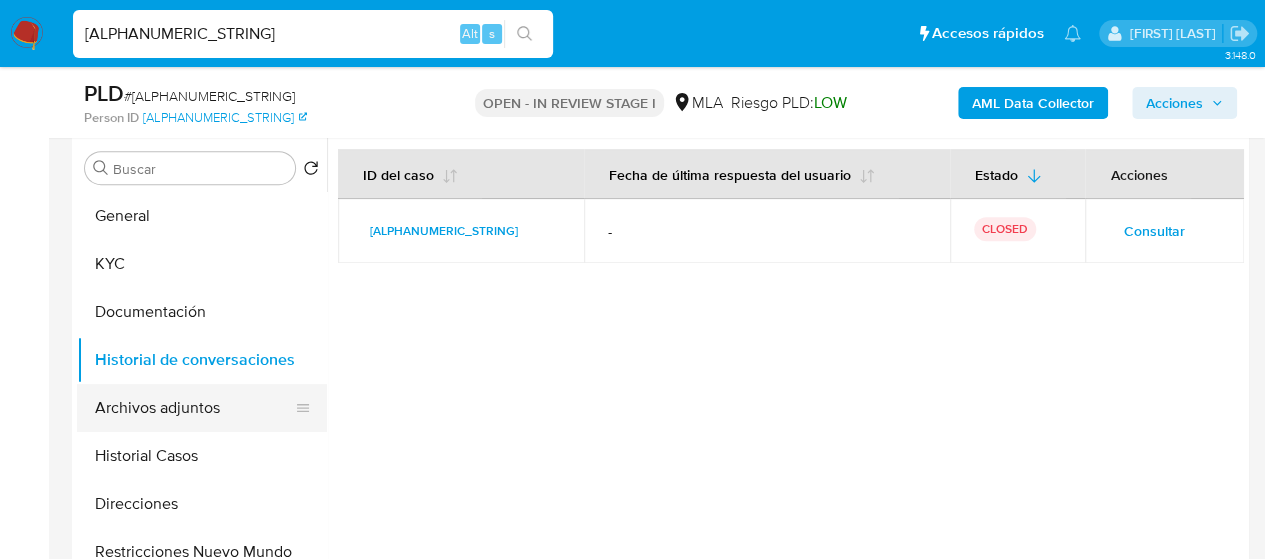 click on "Archivos adjuntos" at bounding box center [194, 408] 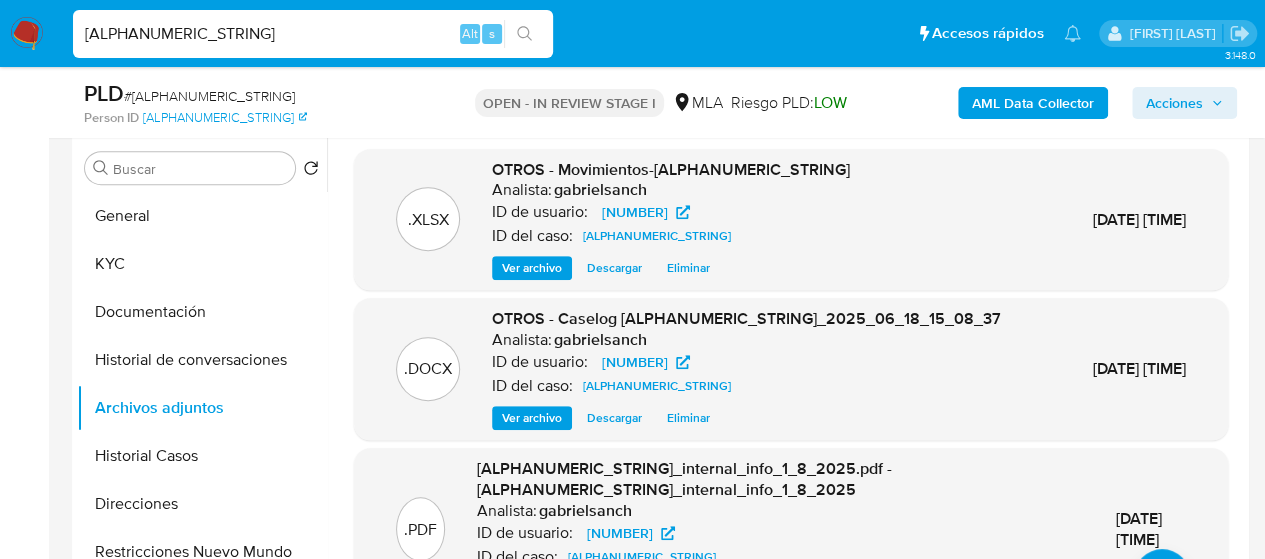 click on "Acciones" at bounding box center (1174, 103) 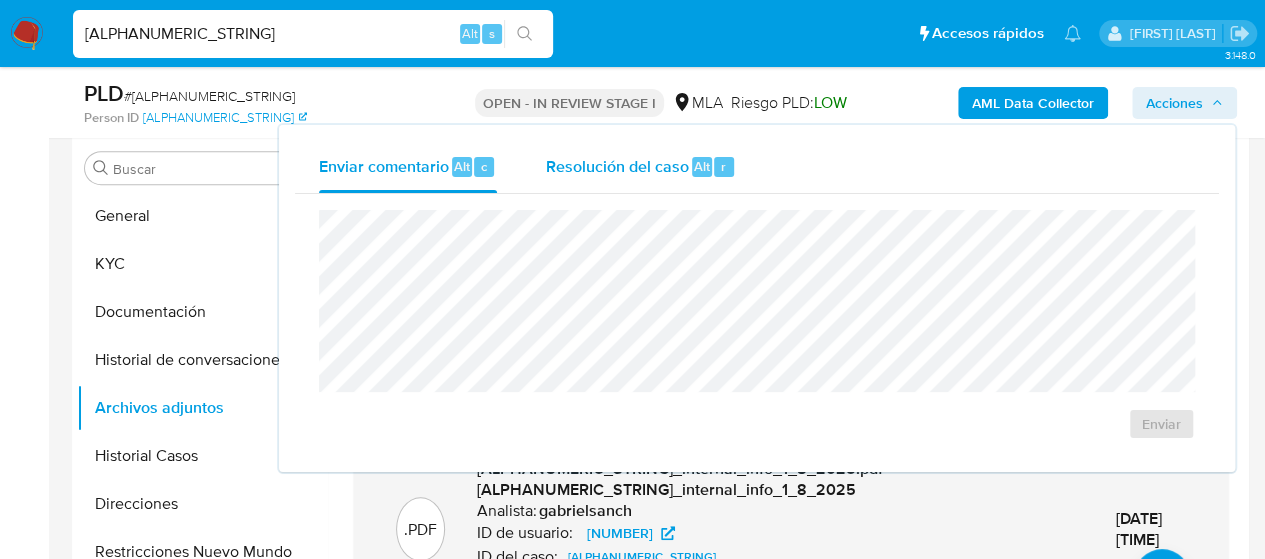 click on "Resolución del caso" at bounding box center [616, 165] 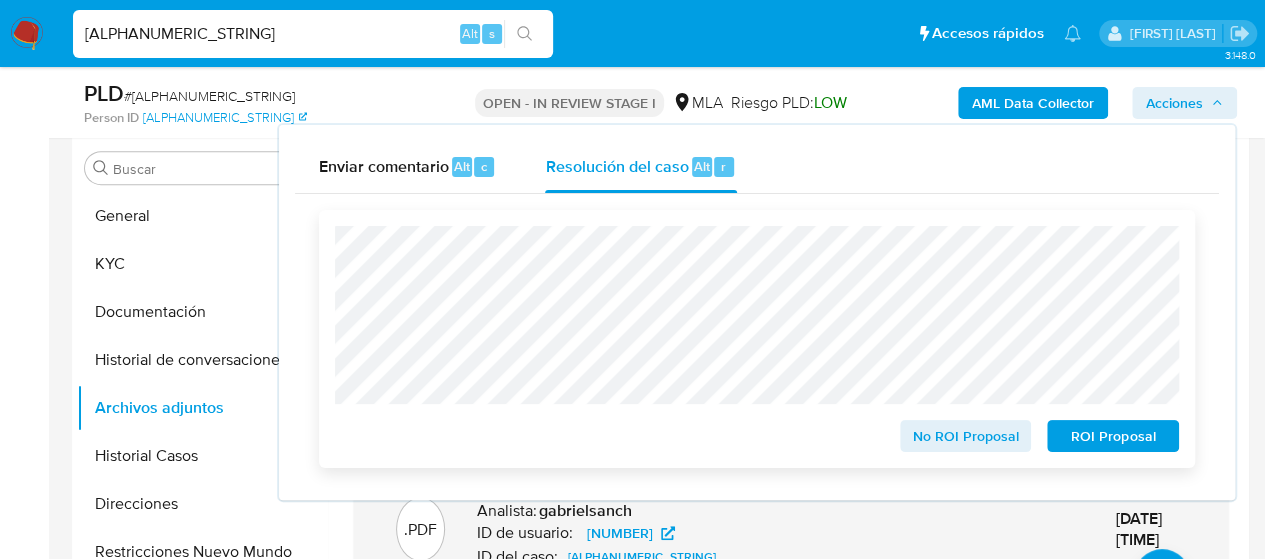 click on "ROI Proposal" at bounding box center (1113, 436) 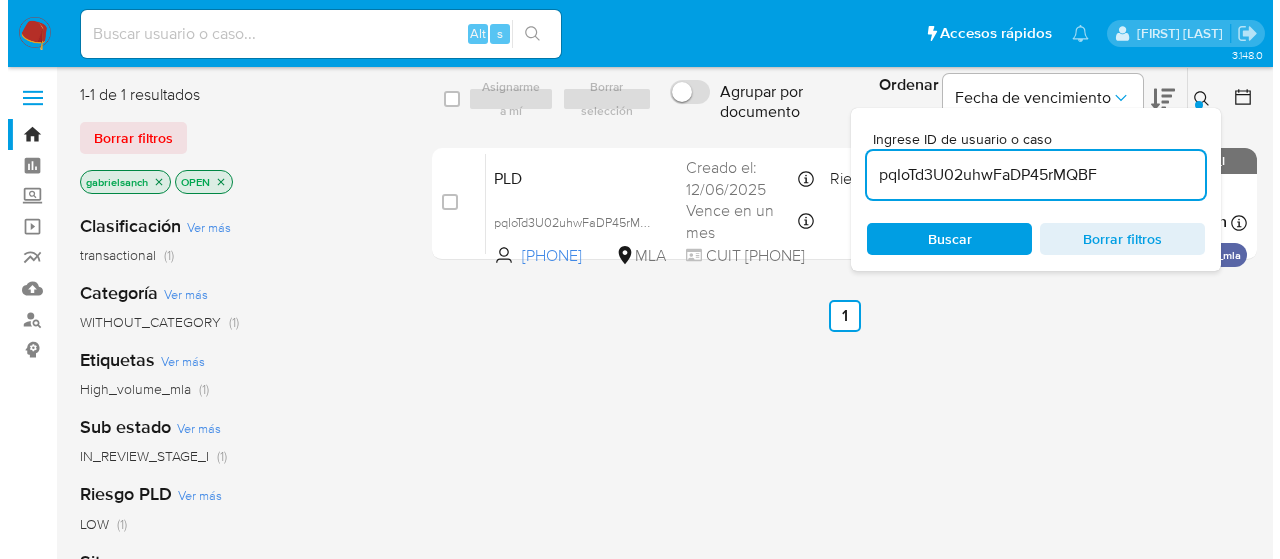scroll, scrollTop: 0, scrollLeft: 0, axis: both 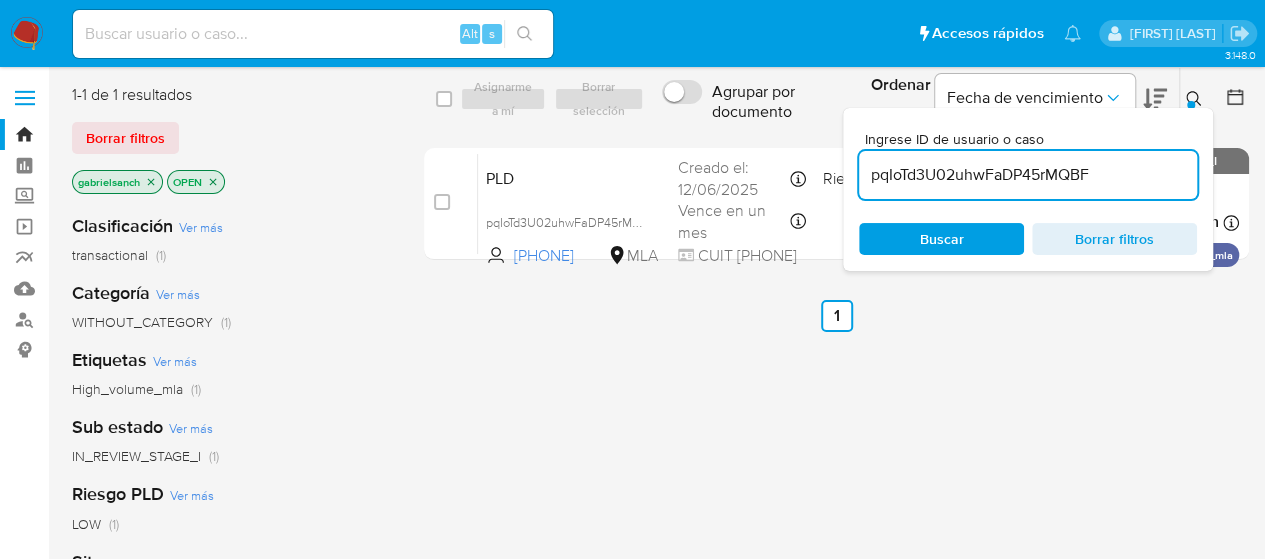 drag, startPoint x: 0, startPoint y: 0, endPoint x: 929, endPoint y: 178, distance: 945.89905 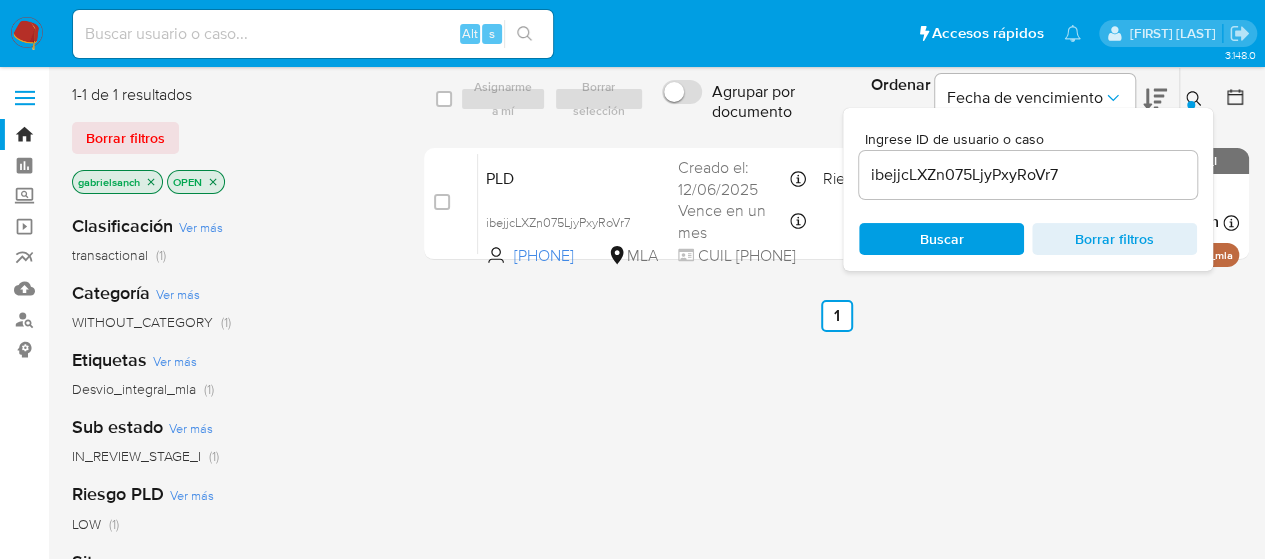 click on "[ALPHANUMERIC_STRING]" at bounding box center (1028, 175) 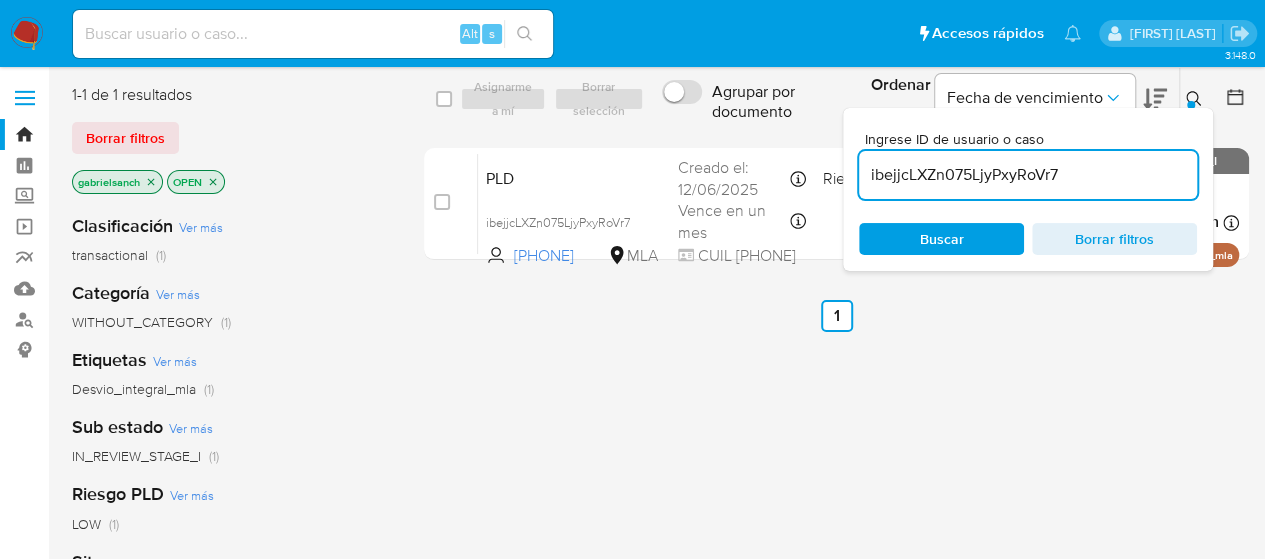 paste on "ZciYMwePxgLDBrQvUupC0rP6" 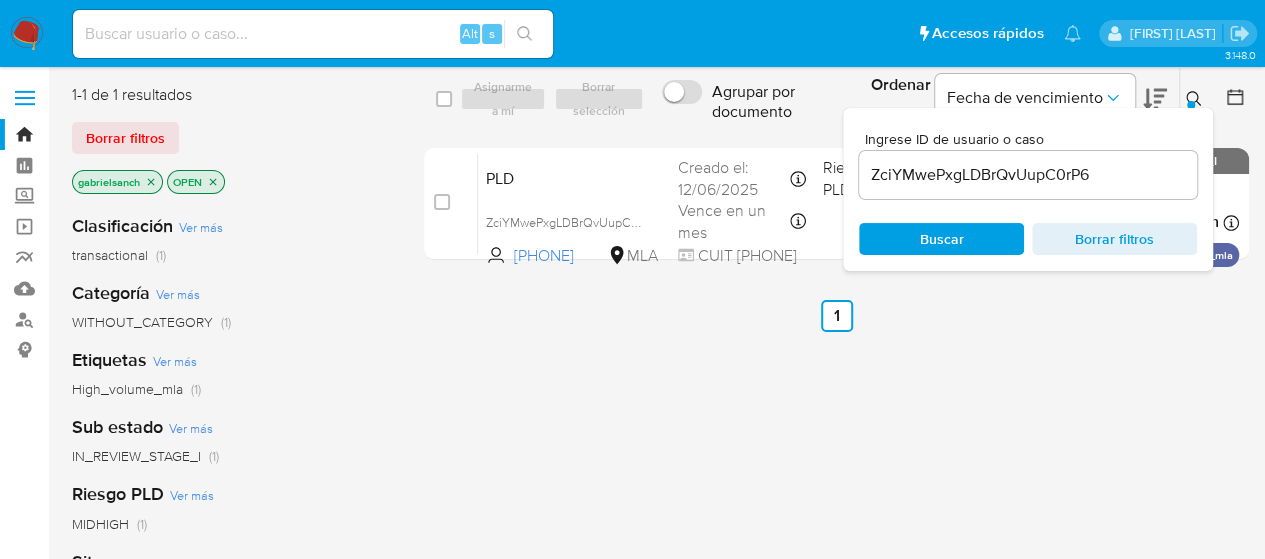 click on "ZciYMwePxgLDBrQvUupC0rP6" at bounding box center (1028, 175) 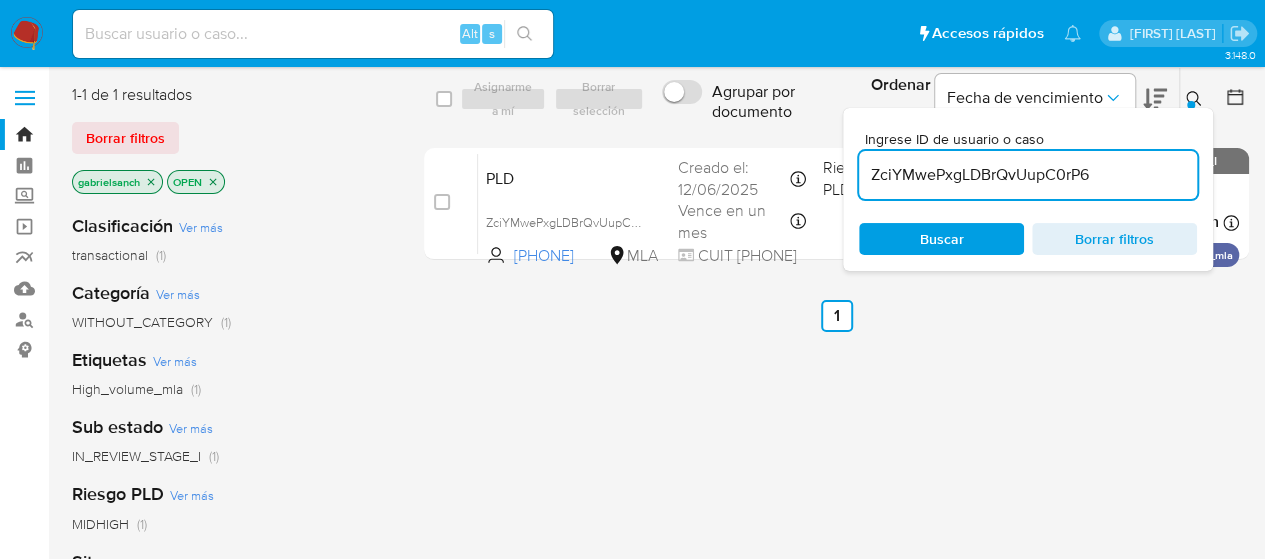 click on "ZciYMwePxgLDBrQvUupC0rP6" at bounding box center (1028, 175) 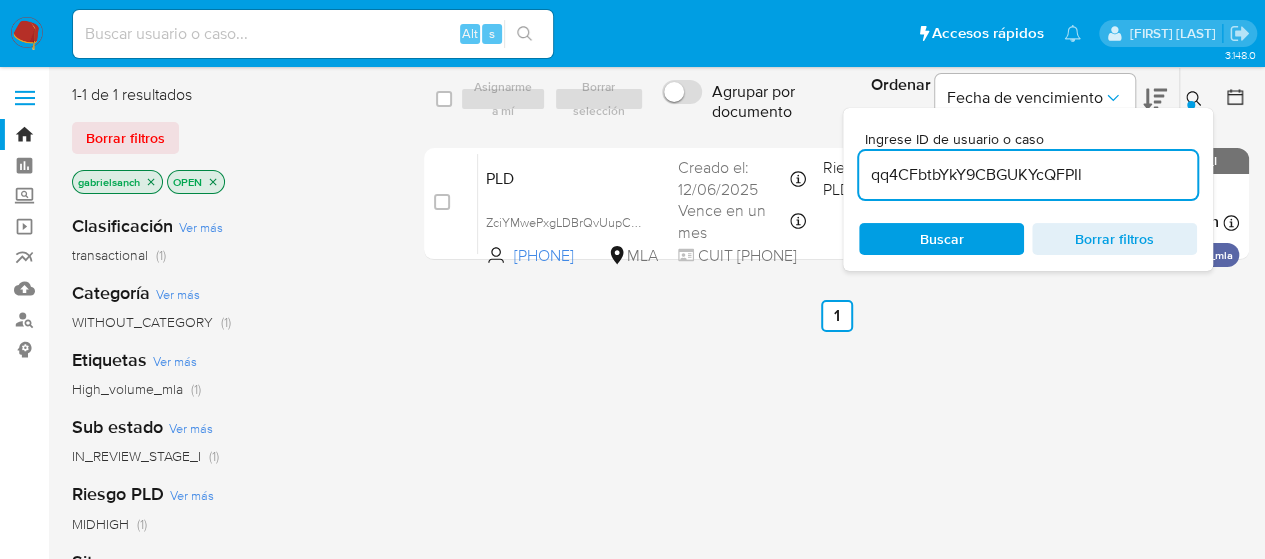 type on "qq4CFbtbYkY9CBGUKYcQFPIl" 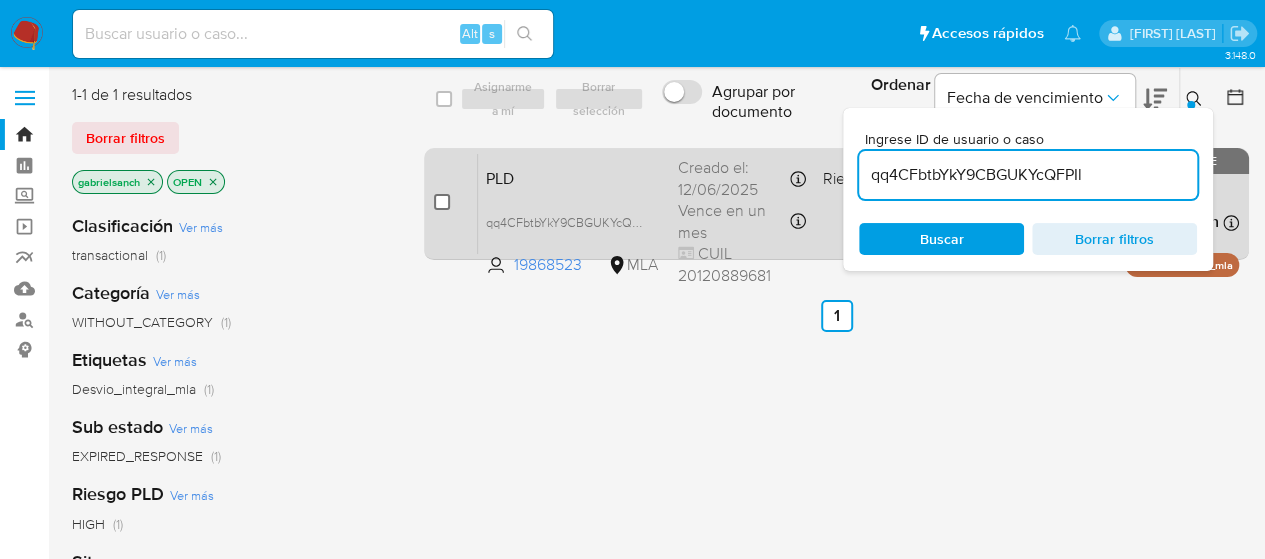 click at bounding box center [442, 202] 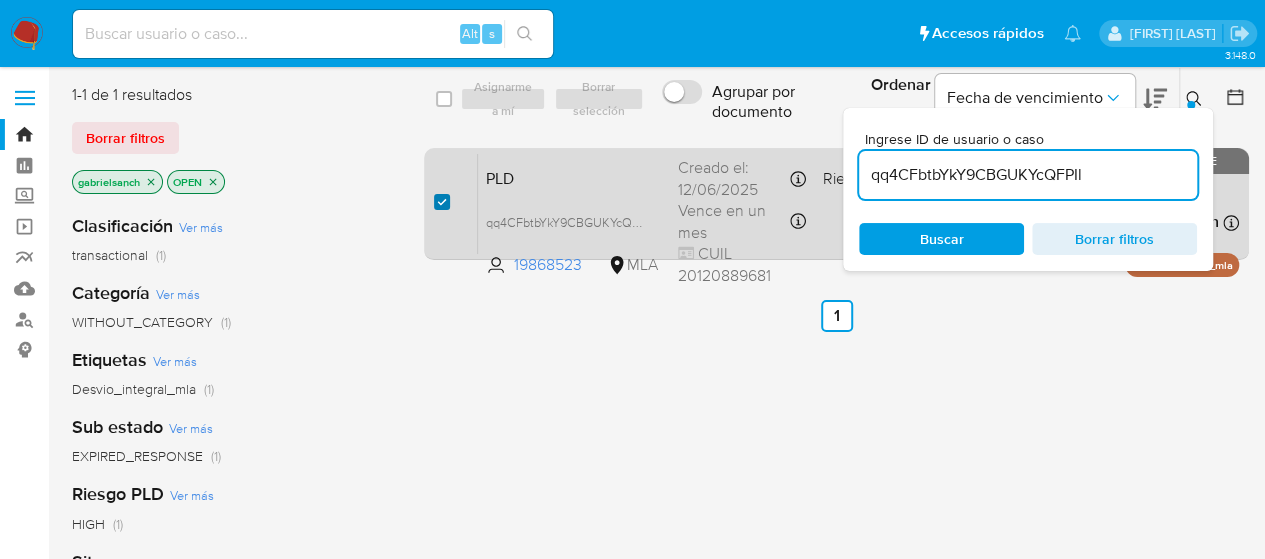 checkbox on "true" 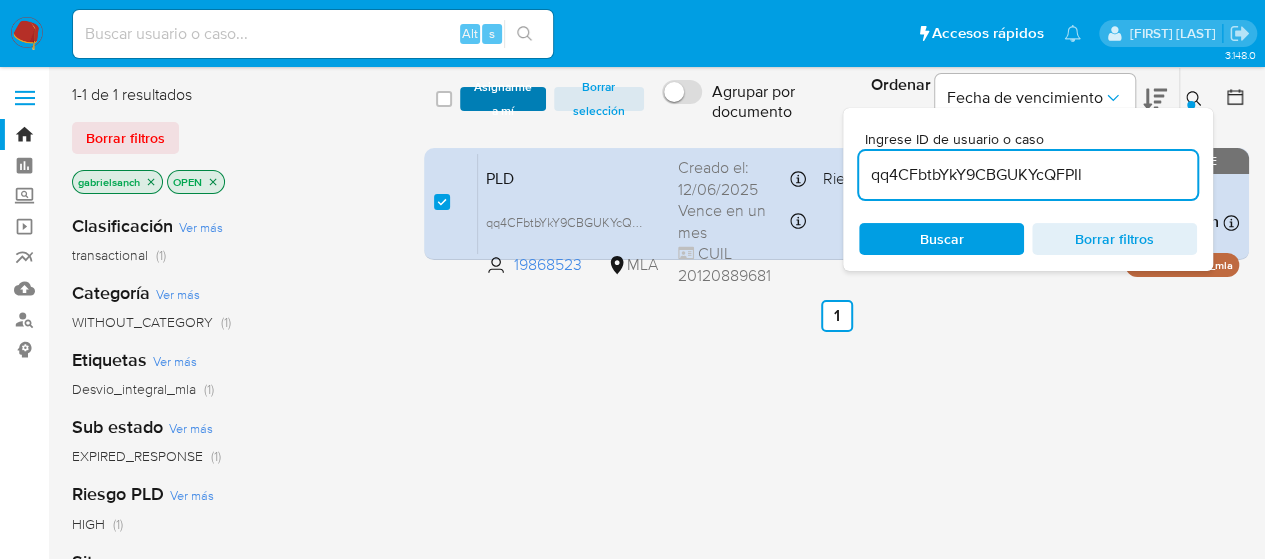 click on "Asignarme a mí" at bounding box center [503, 99] 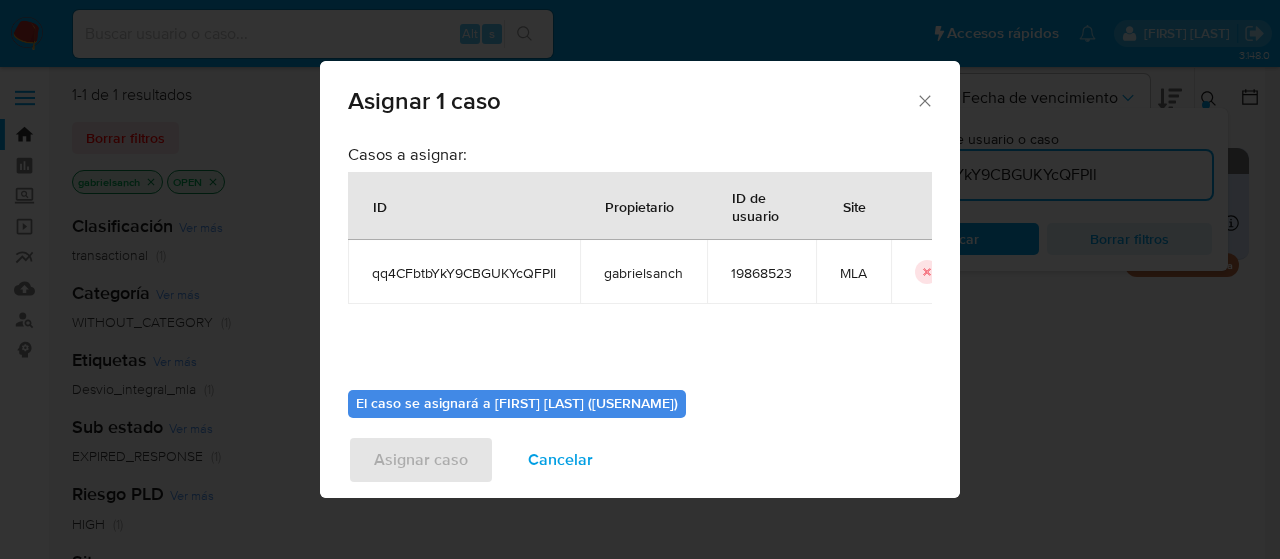 click on "Asignar 1 caso" at bounding box center (631, 101) 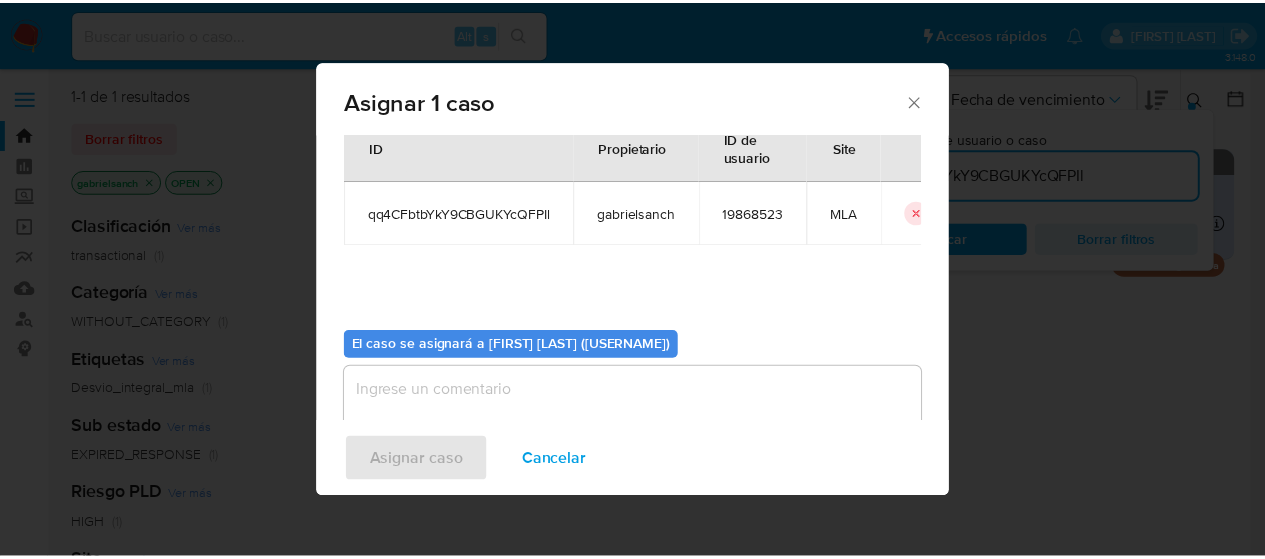scroll, scrollTop: 102, scrollLeft: 0, axis: vertical 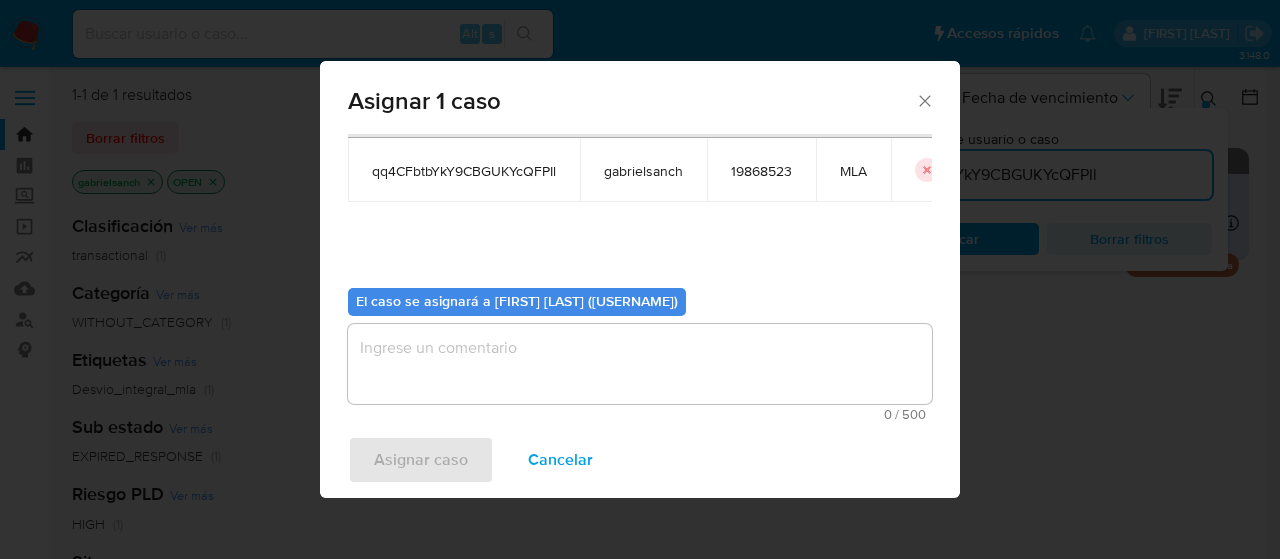 click at bounding box center [640, 364] 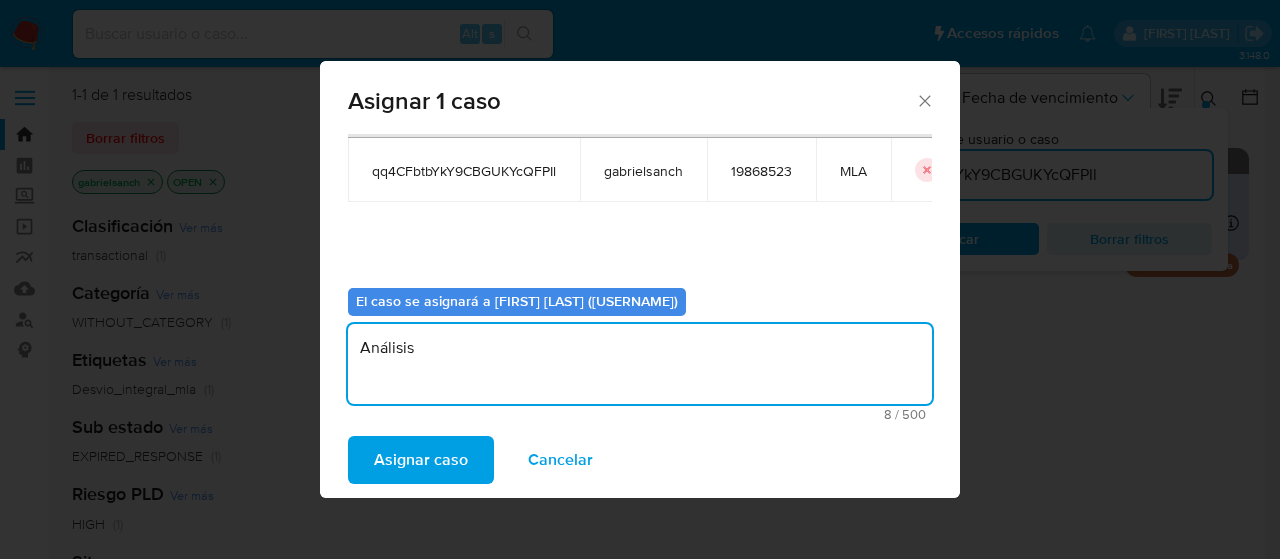 type on "Análisis" 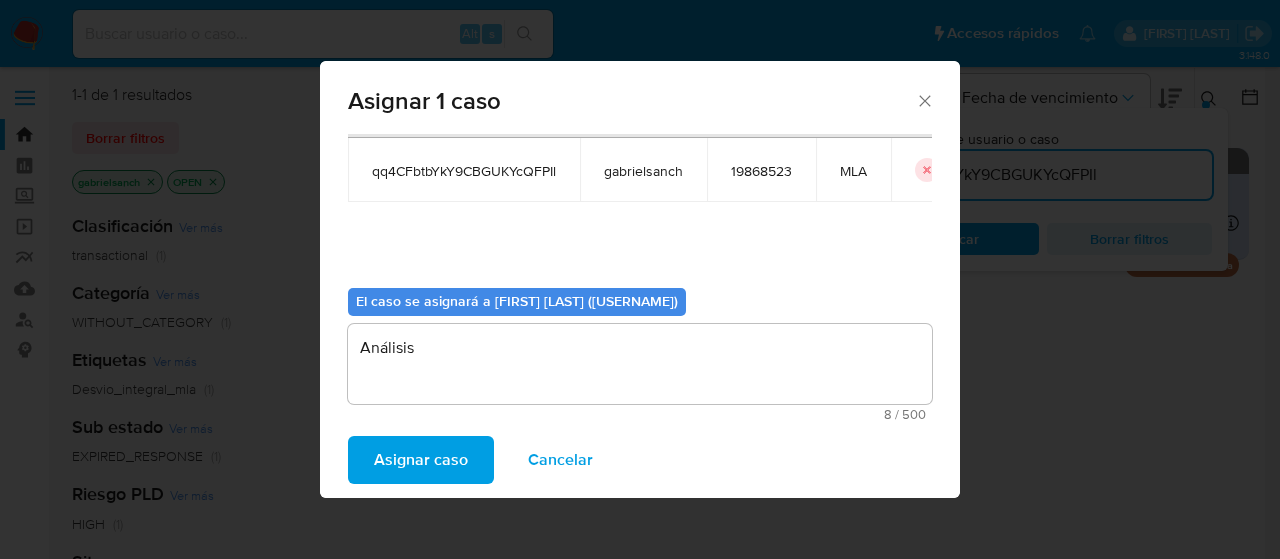 click on "Asignar caso Cancelar" at bounding box center (640, 460) 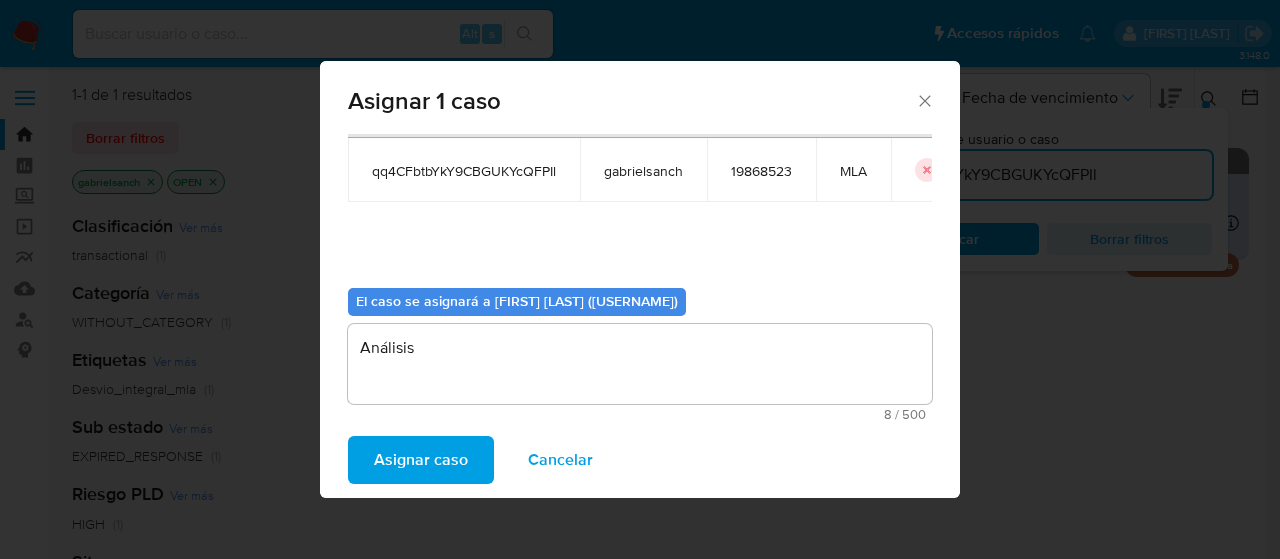 click on "Asignar caso" at bounding box center (421, 460) 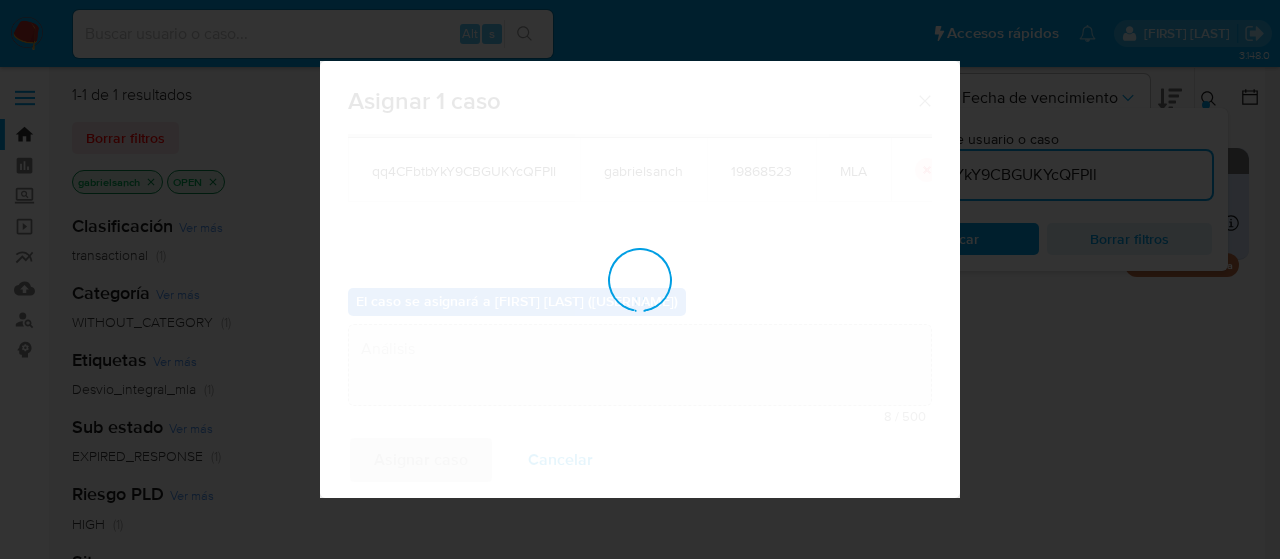 type 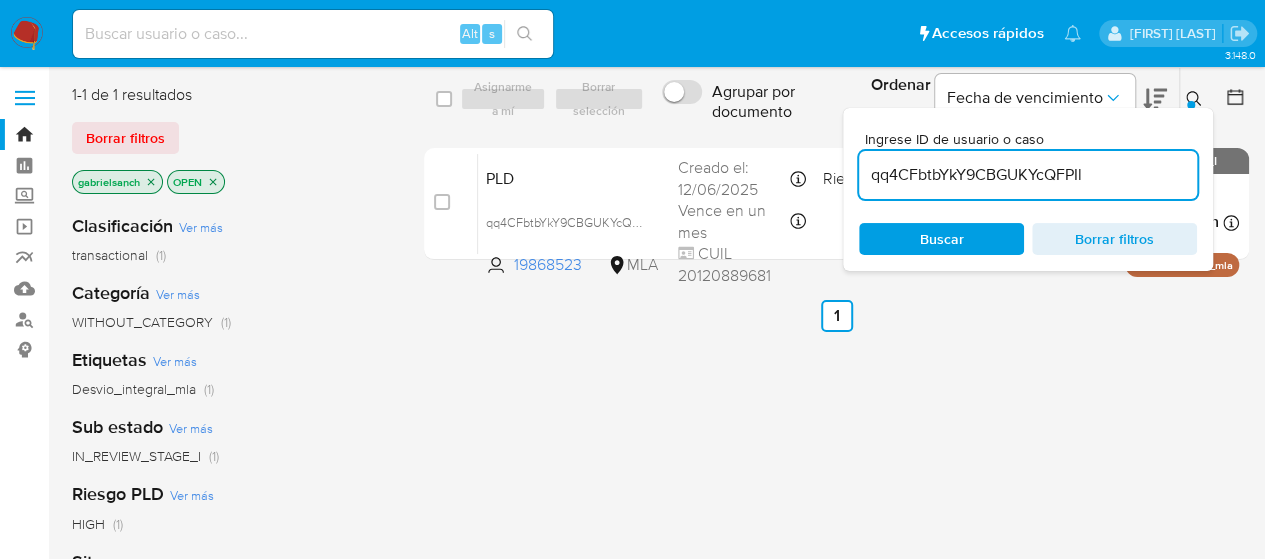click on "qq4CFbtbYkY9CBGUKYcQFPIl" at bounding box center (1028, 175) 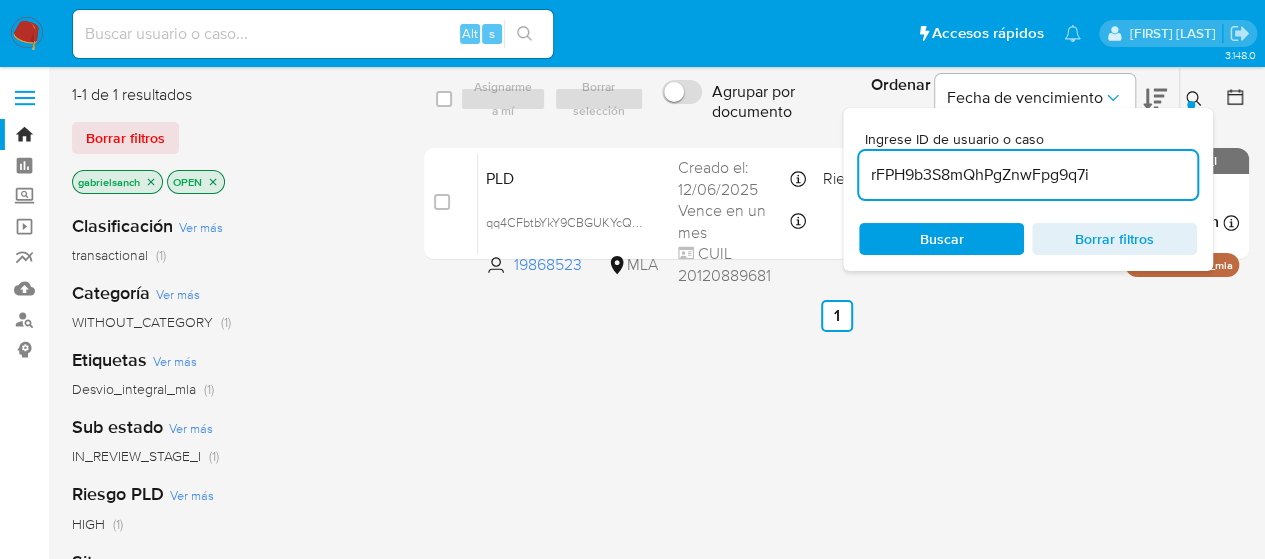 type on "rFPH9b3S8mQhPgZnwFpg9q7i" 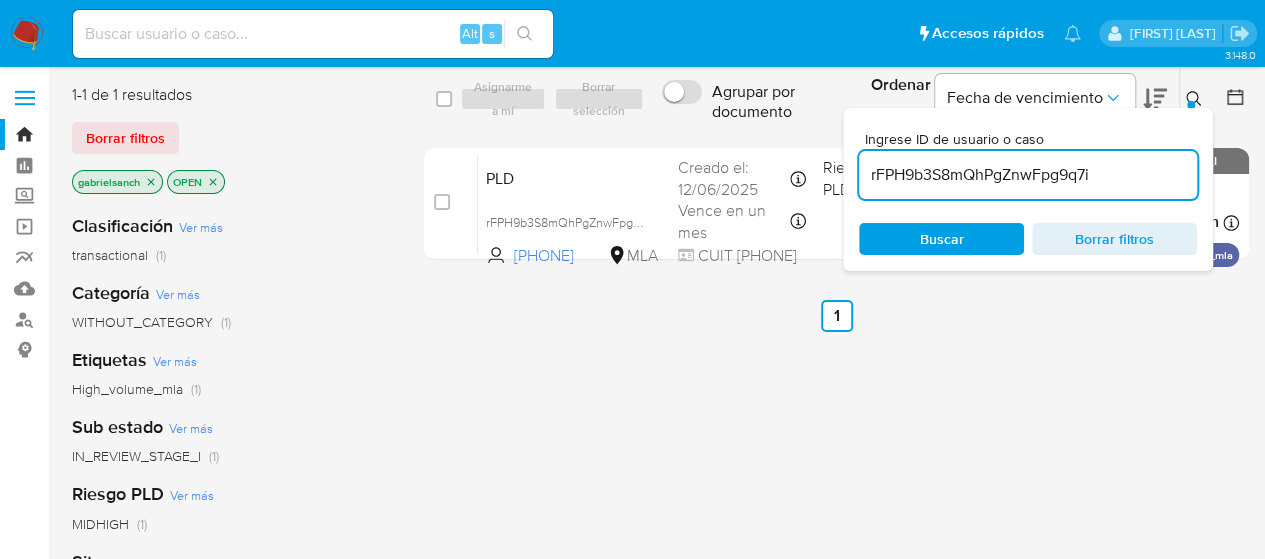 click at bounding box center (27, 34) 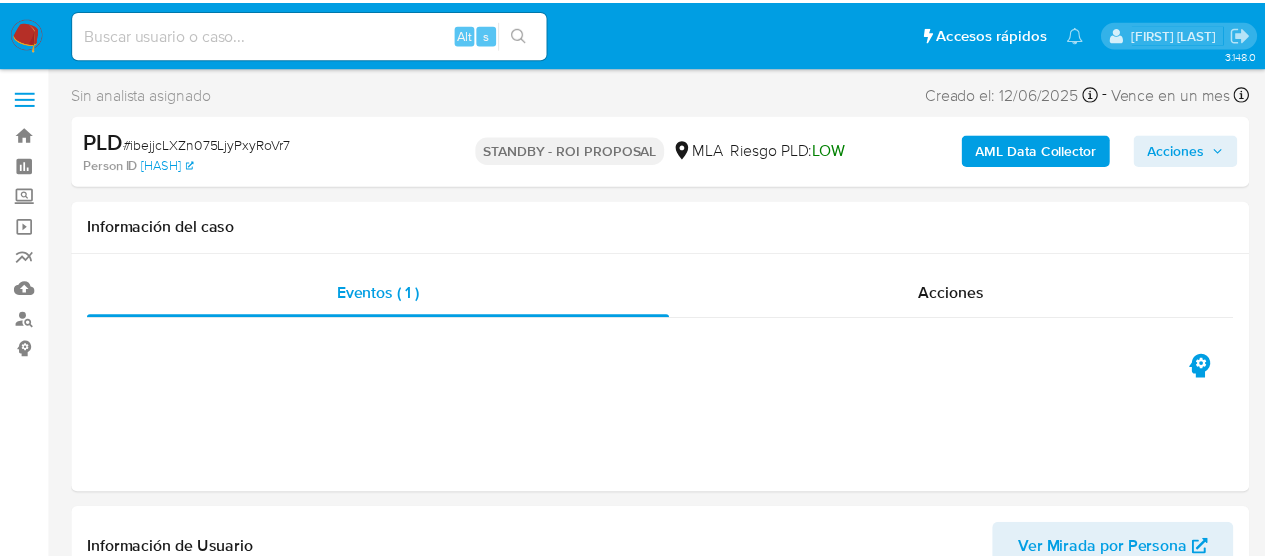 scroll, scrollTop: 0, scrollLeft: 0, axis: both 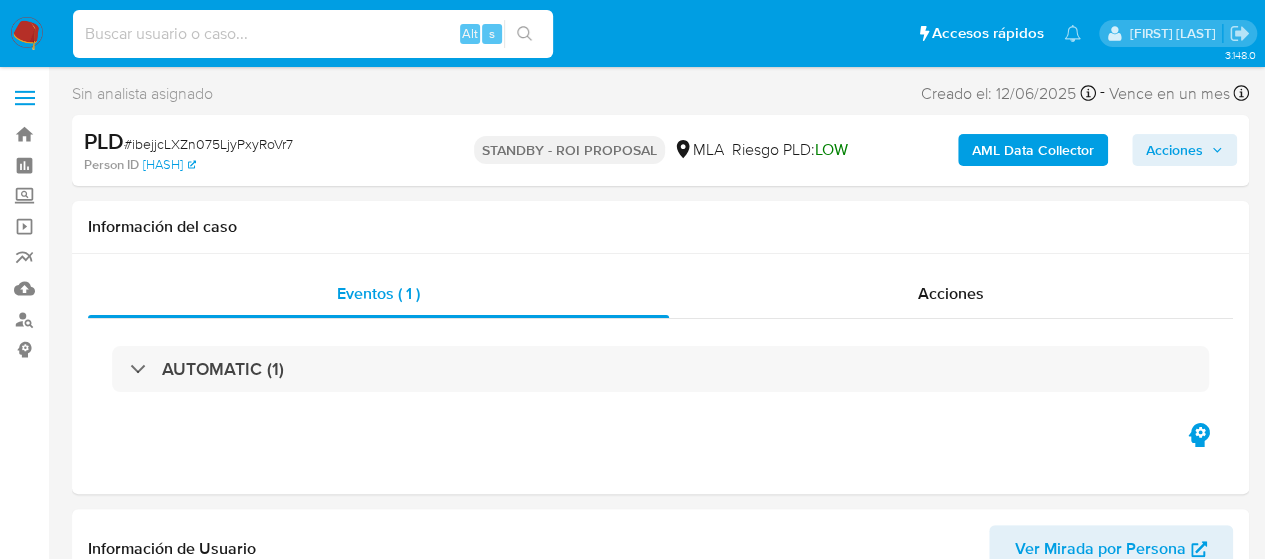 click at bounding box center (313, 34) 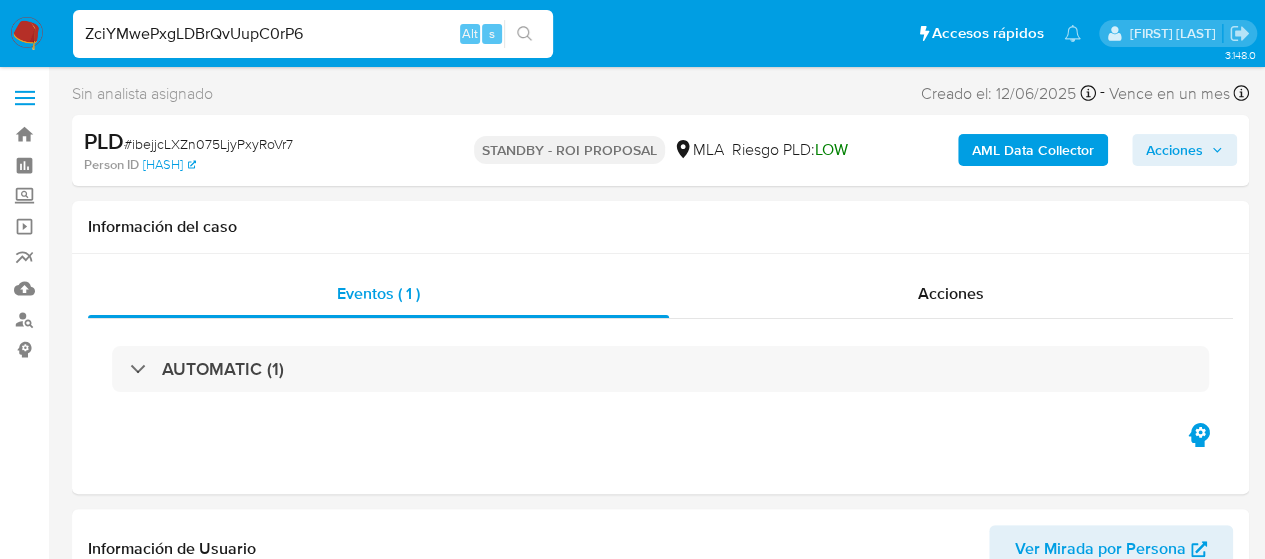 type on "ZciYMwePxgLDBrQvUupC0rP6" 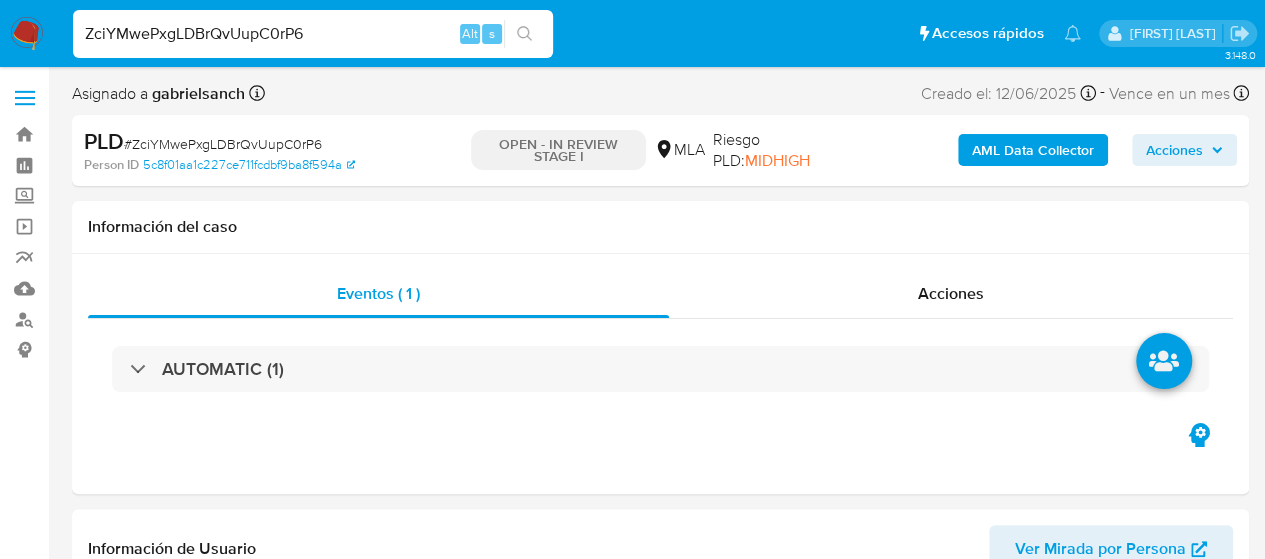 select on "10" 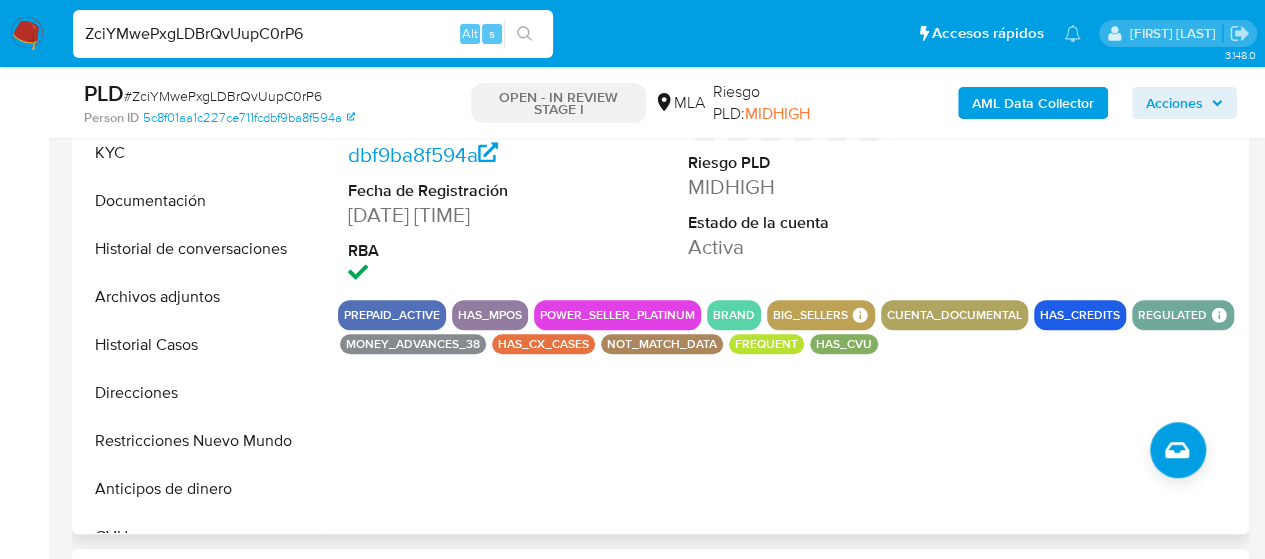 scroll, scrollTop: 500, scrollLeft: 0, axis: vertical 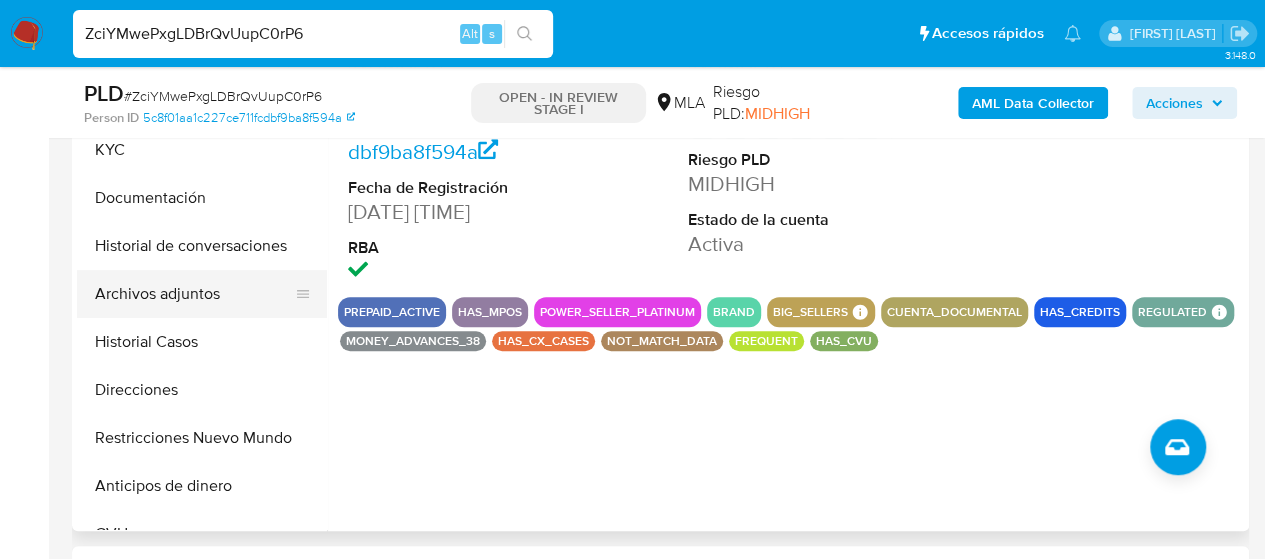 click on "Archivos adjuntos" at bounding box center [194, 294] 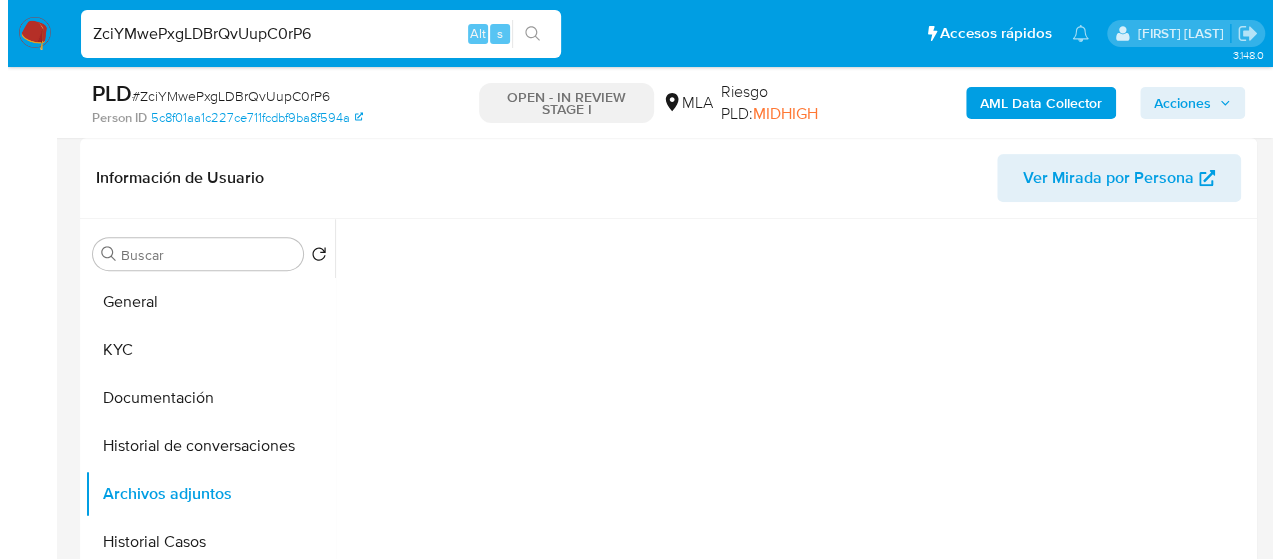 scroll, scrollTop: 400, scrollLeft: 0, axis: vertical 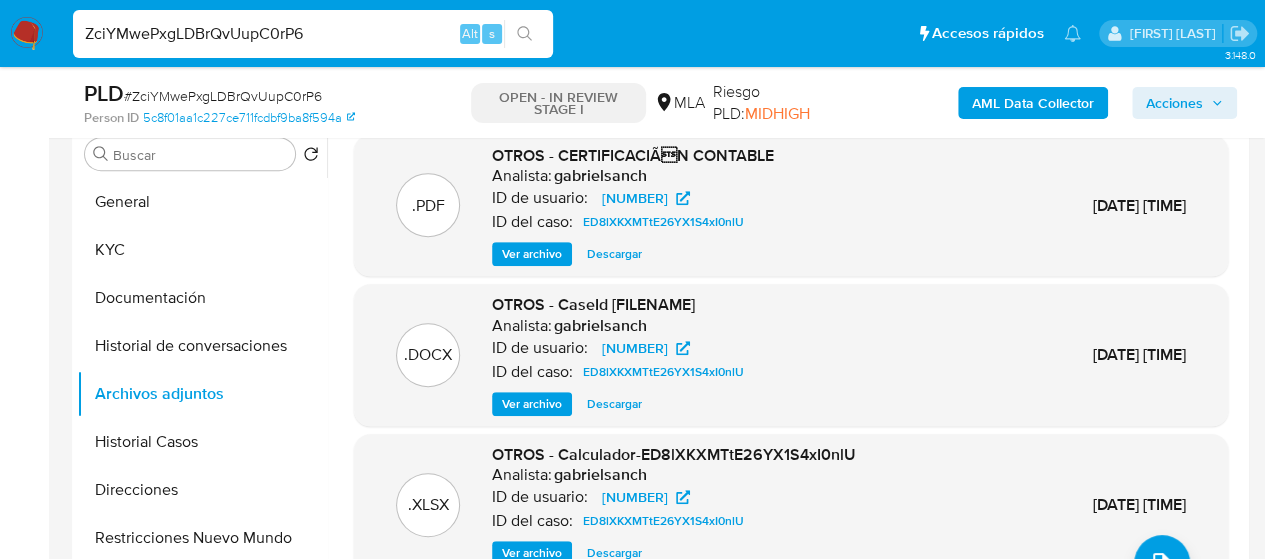 click on "AML Data Collector" at bounding box center (1033, 103) 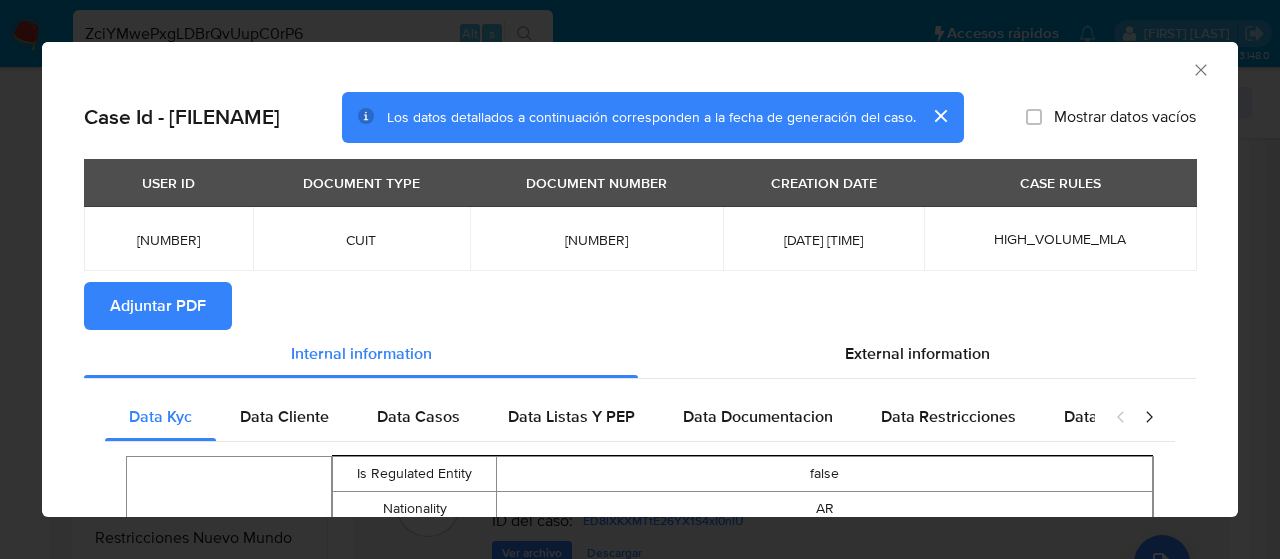 click on "Adjuntar PDF" at bounding box center [158, 306] 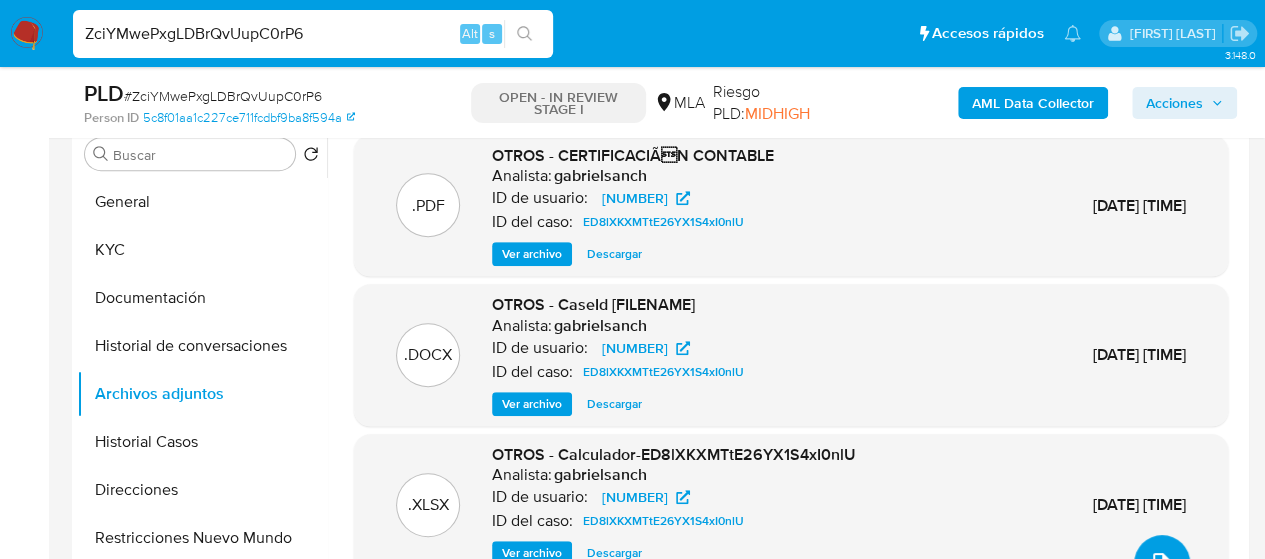 click at bounding box center [1162, 563] 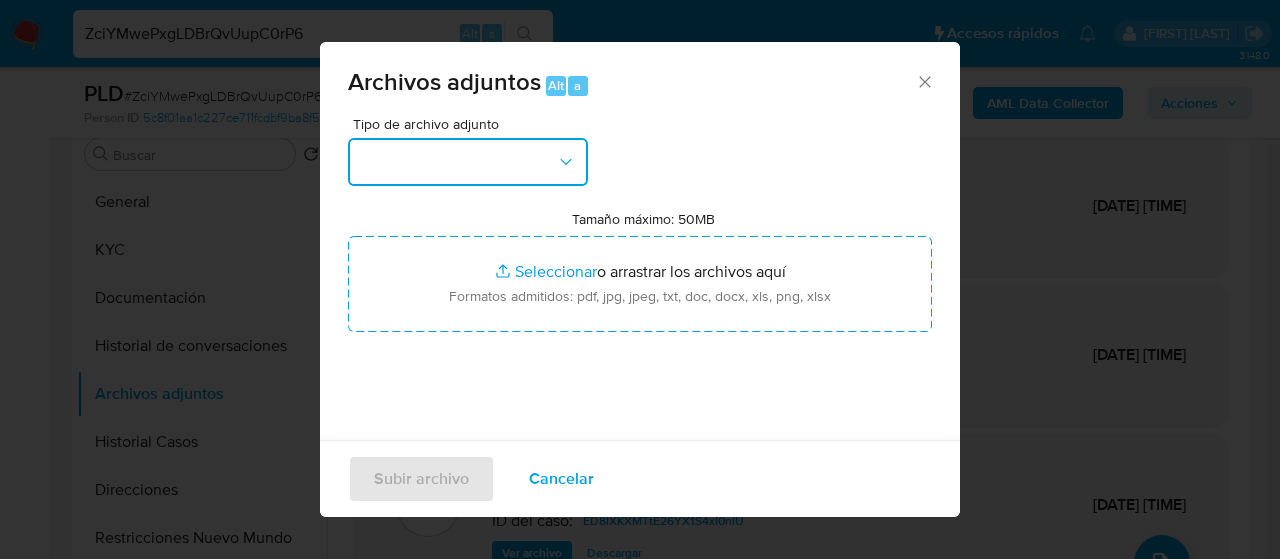 click at bounding box center (468, 162) 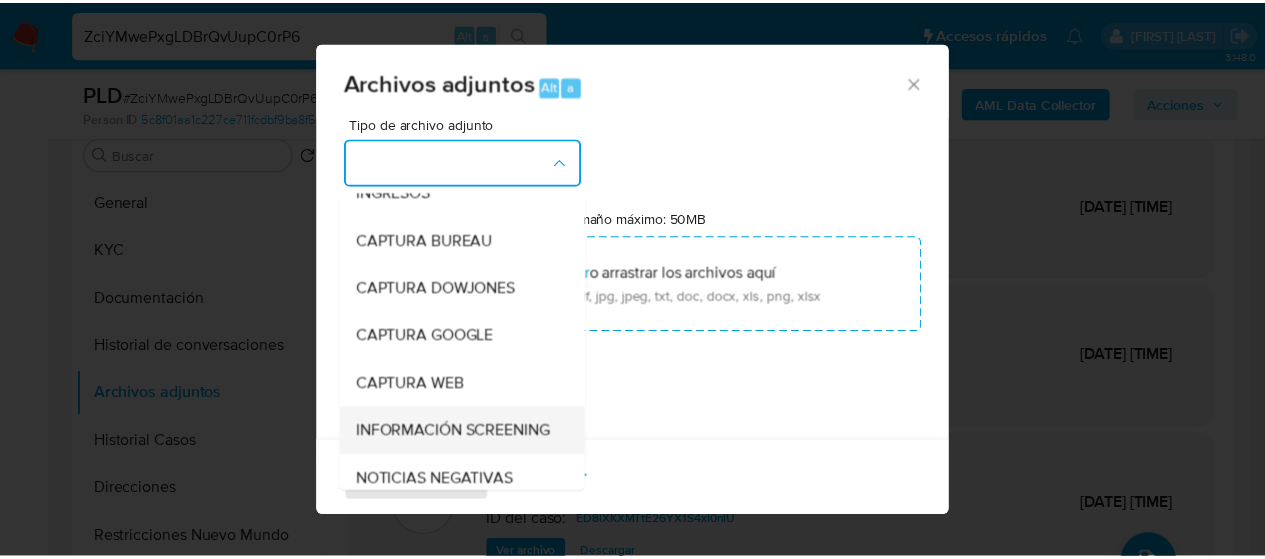 scroll, scrollTop: 200, scrollLeft: 0, axis: vertical 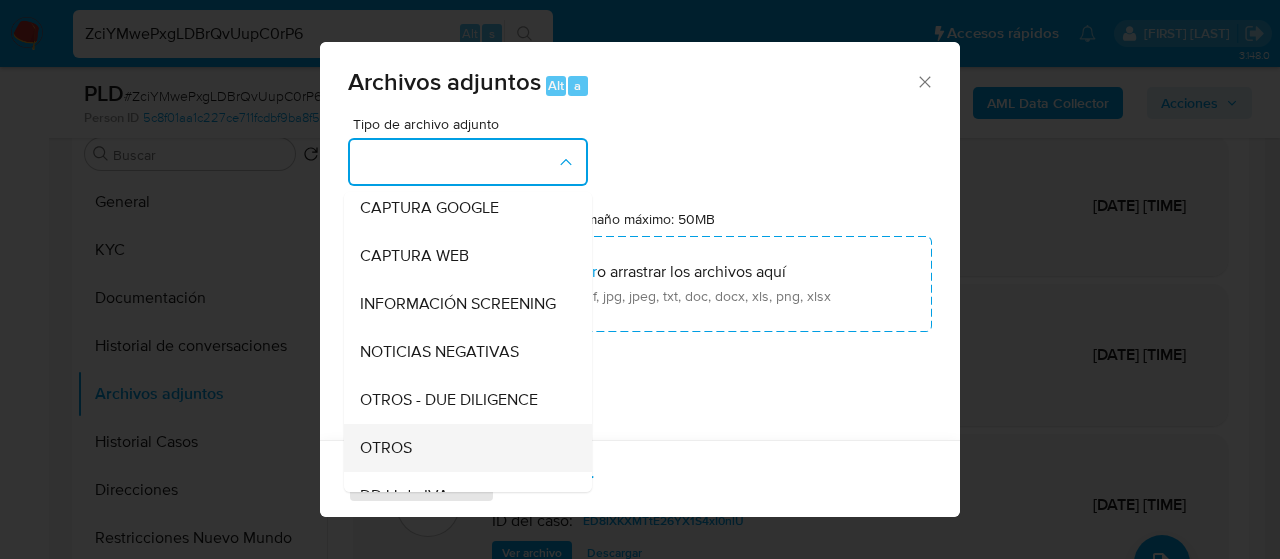 click on "OTROS" at bounding box center [462, 448] 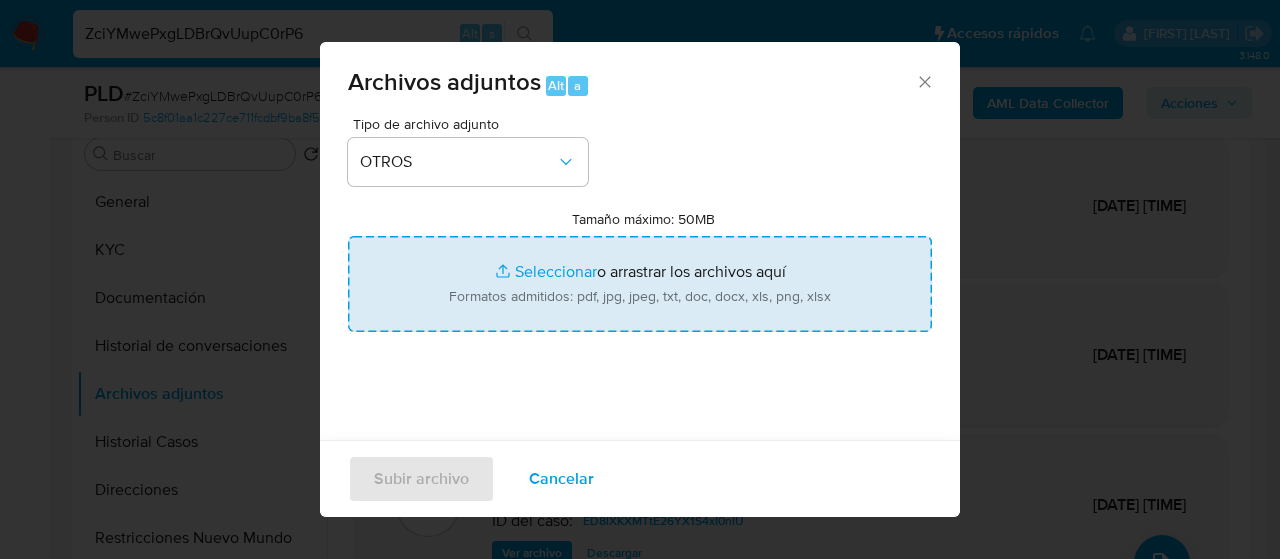 click on "Tamaño máximo: 50MB Seleccionar archivos" at bounding box center (640, 284) 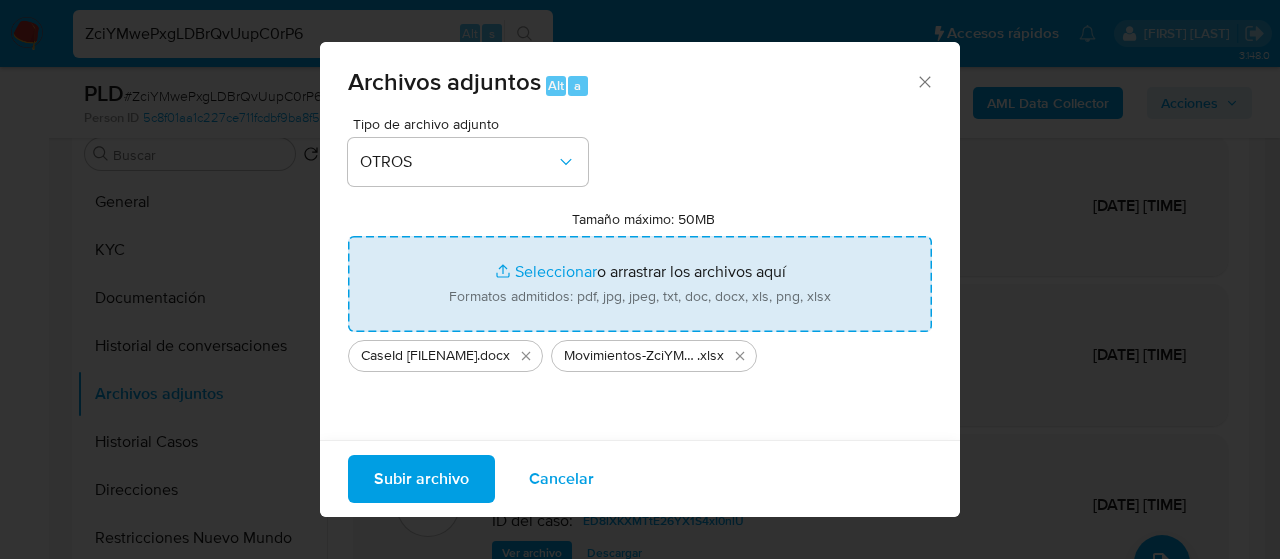 click on "Subir archivo" at bounding box center [421, 479] 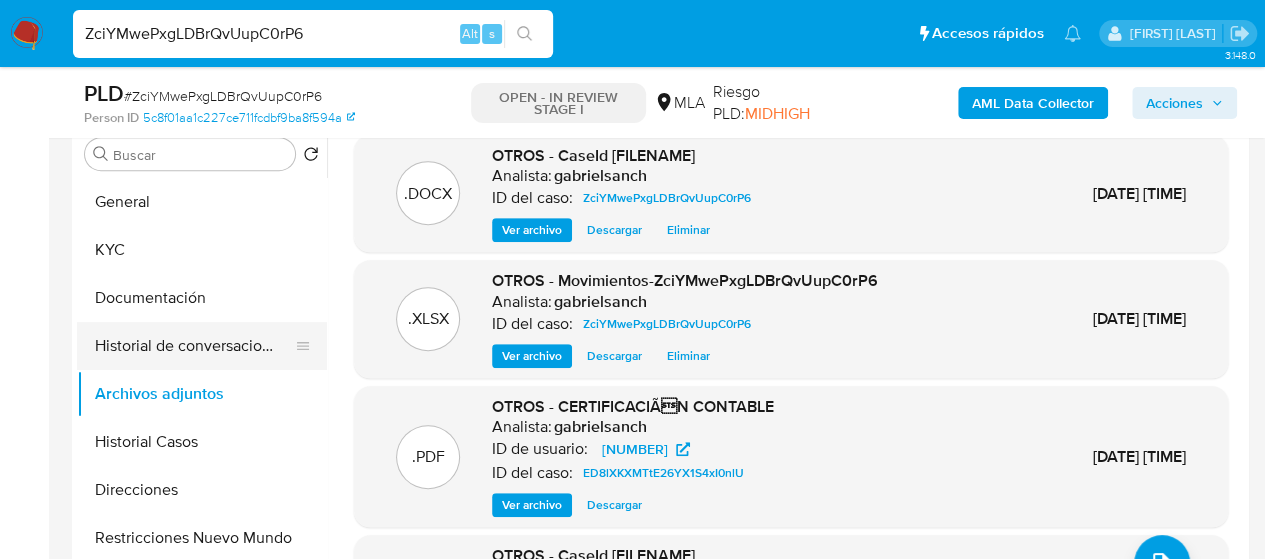 click on "Historial de conversaciones" at bounding box center [194, 346] 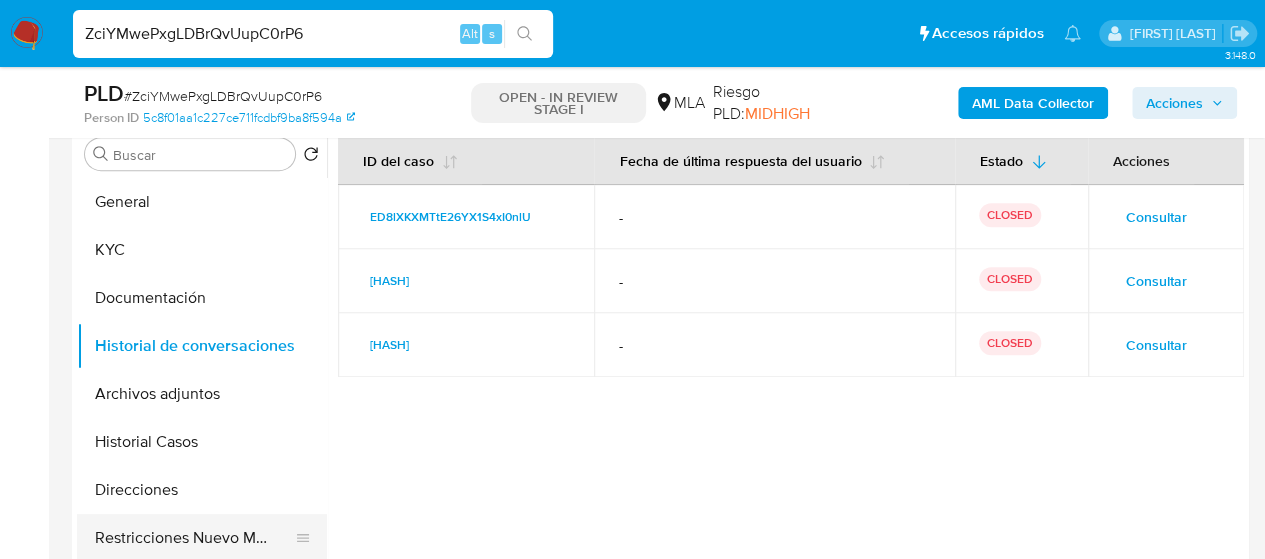 click on "Restricciones Nuevo Mundo" at bounding box center [194, 538] 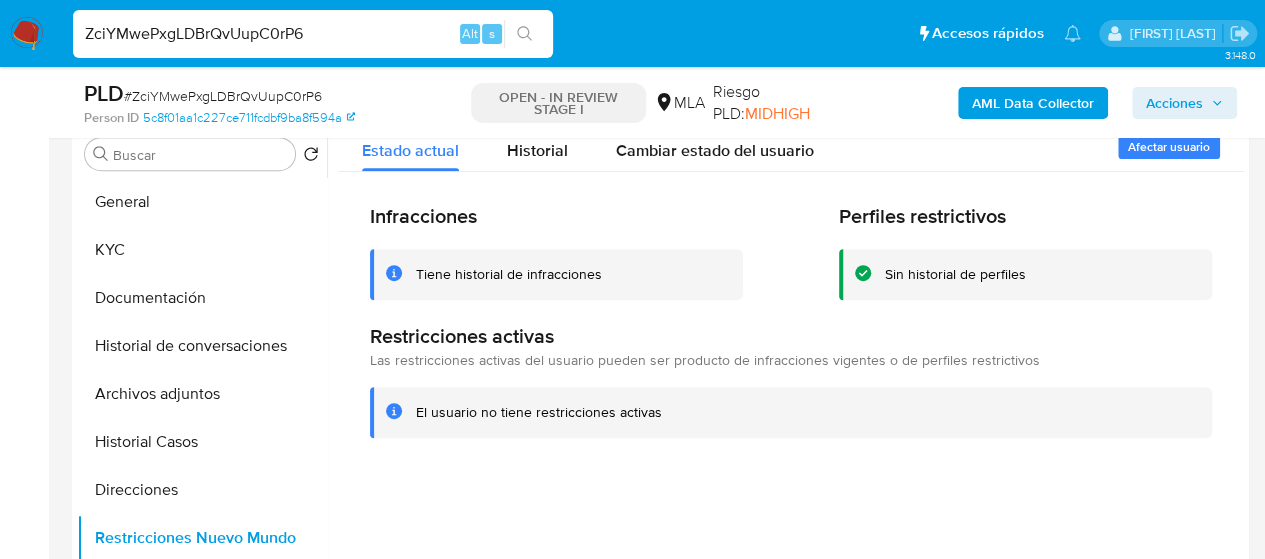 click on "Acciones" at bounding box center [1174, 103] 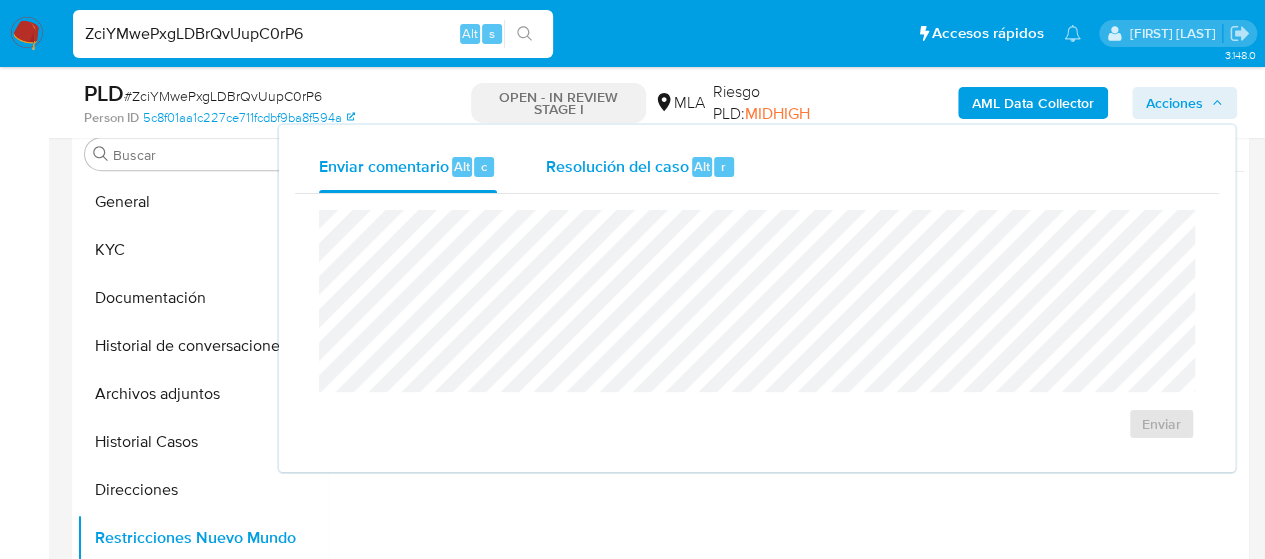 click on "Resolución del caso" at bounding box center (616, 165) 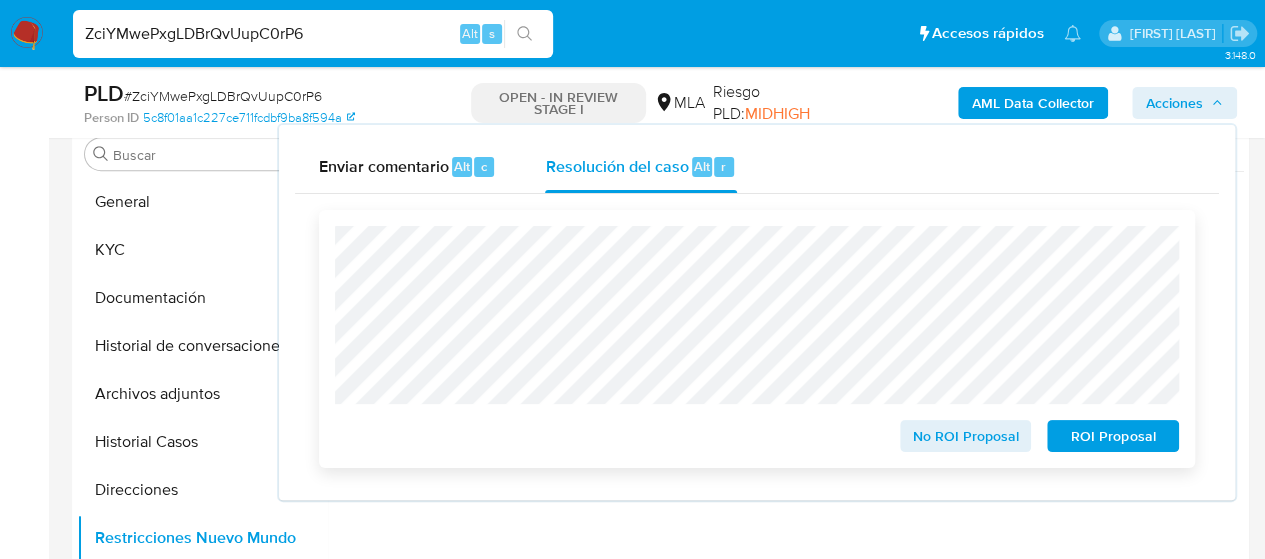 click on "No ROI Proposal" at bounding box center (966, 436) 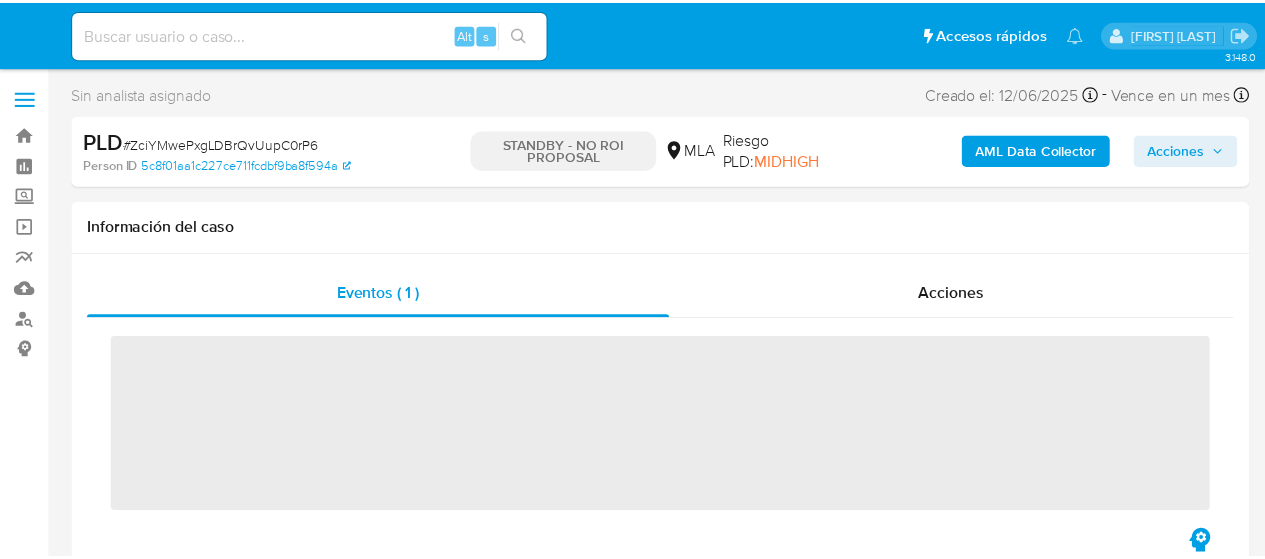 scroll, scrollTop: 0, scrollLeft: 0, axis: both 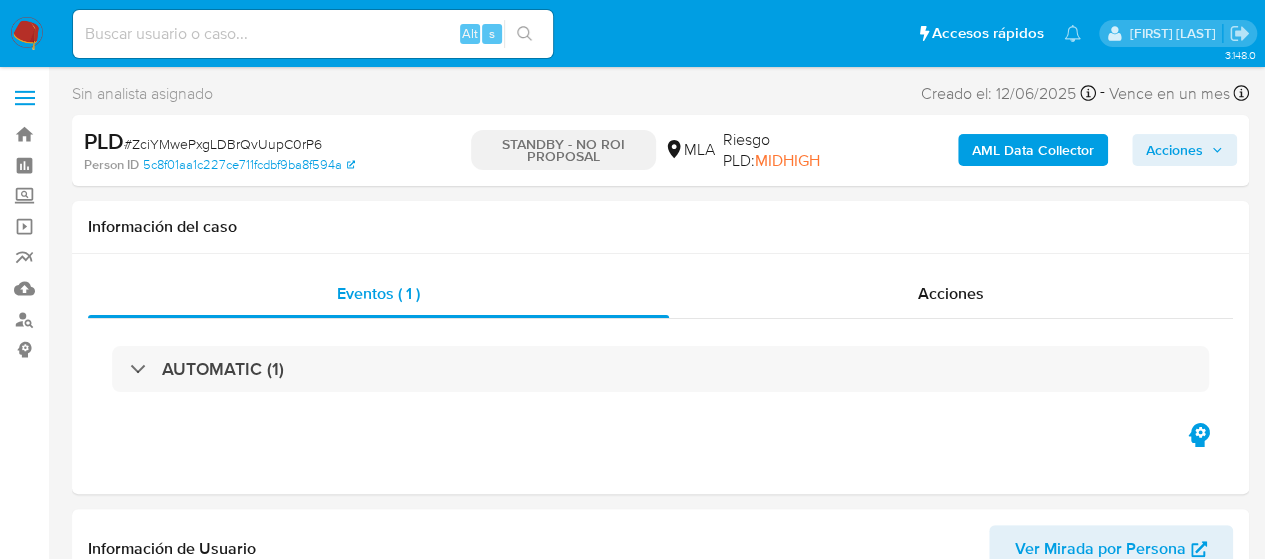 click on "Alt s" at bounding box center (313, 34) 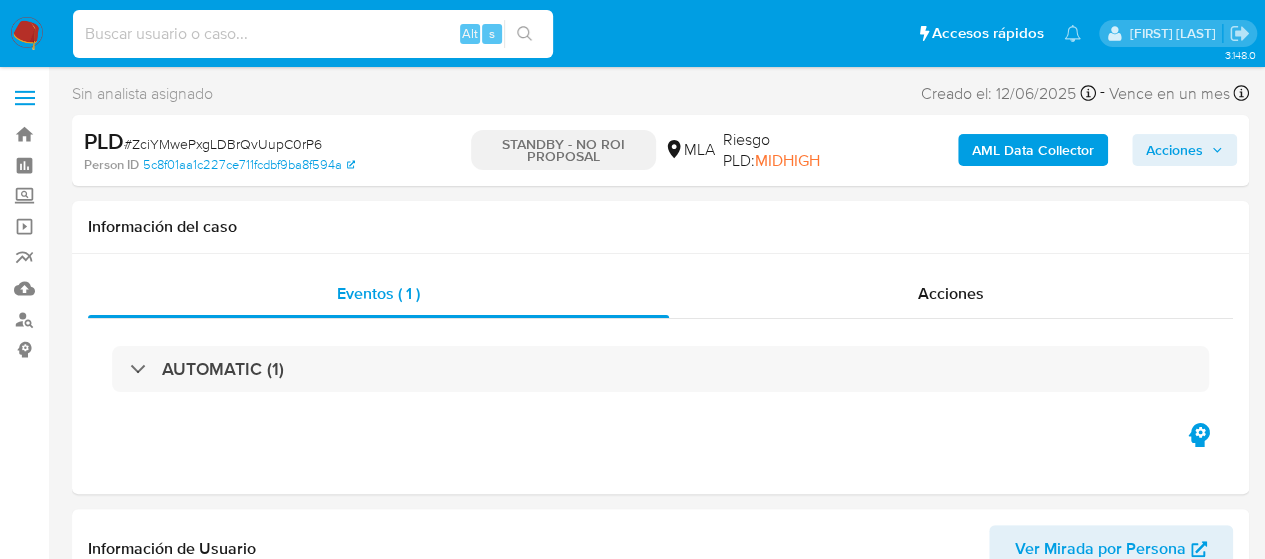click at bounding box center (313, 34) 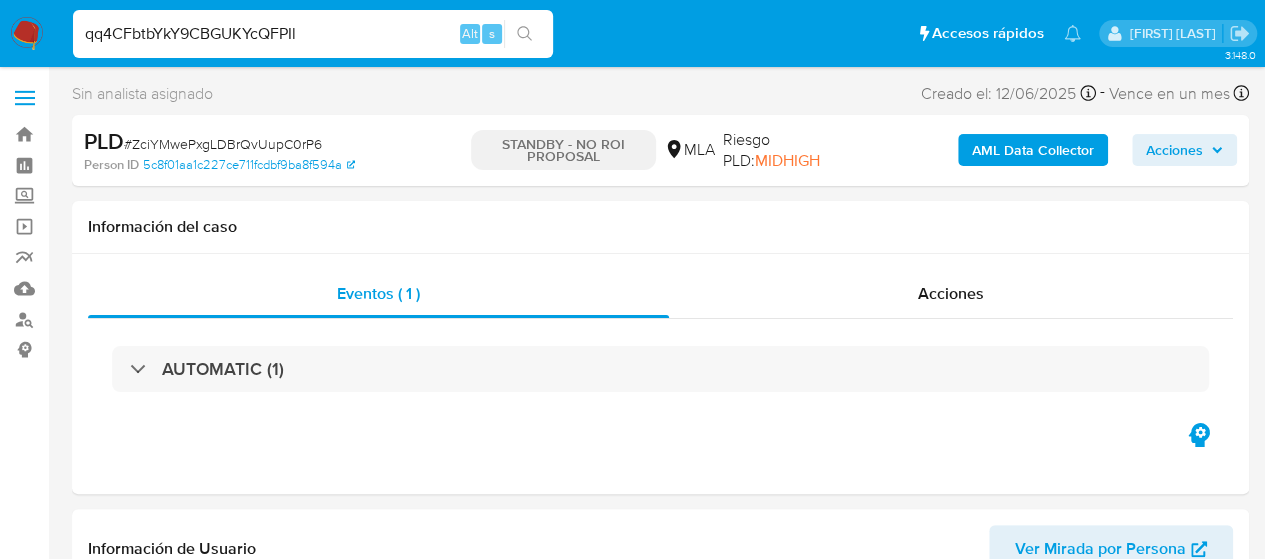 type on "qq4CFbtbYkY9CBGUKYcQFPIl" 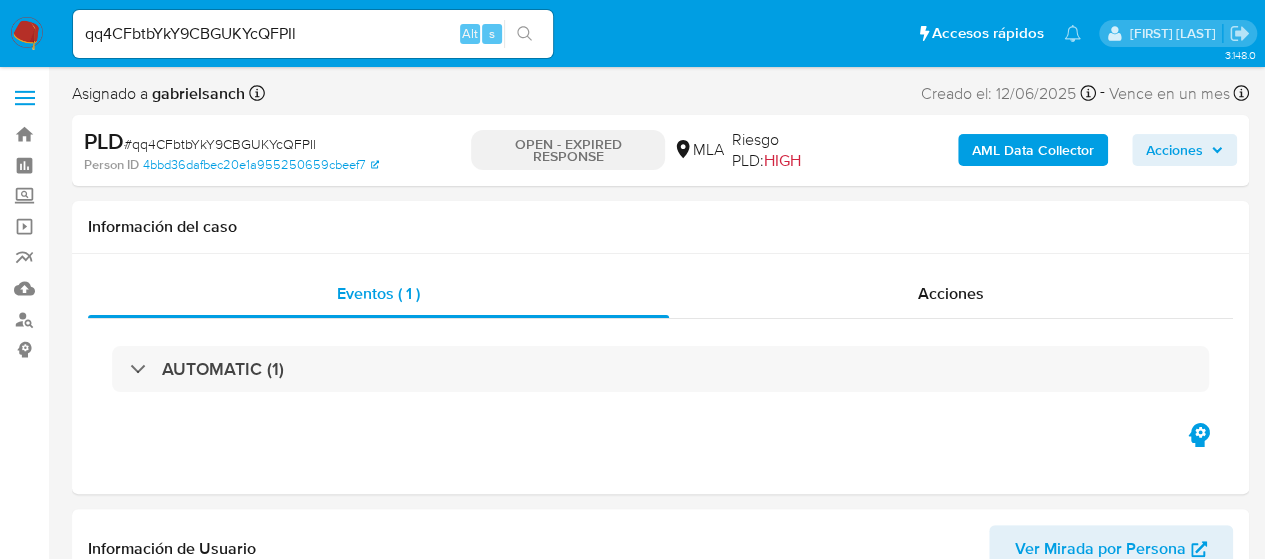 select on "10" 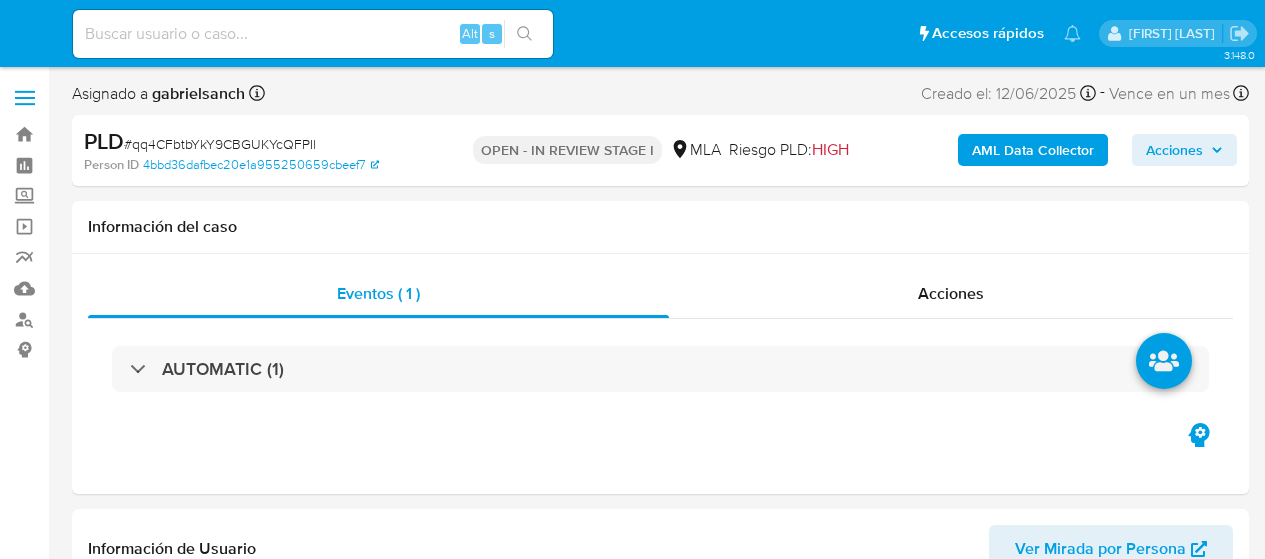select on "10" 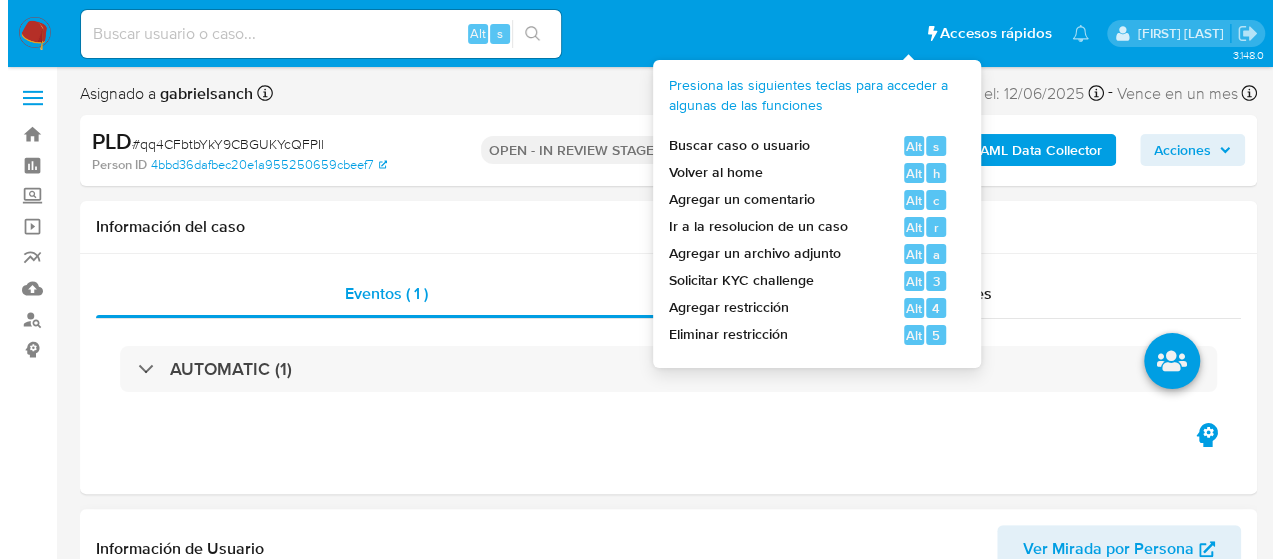scroll, scrollTop: 400, scrollLeft: 0, axis: vertical 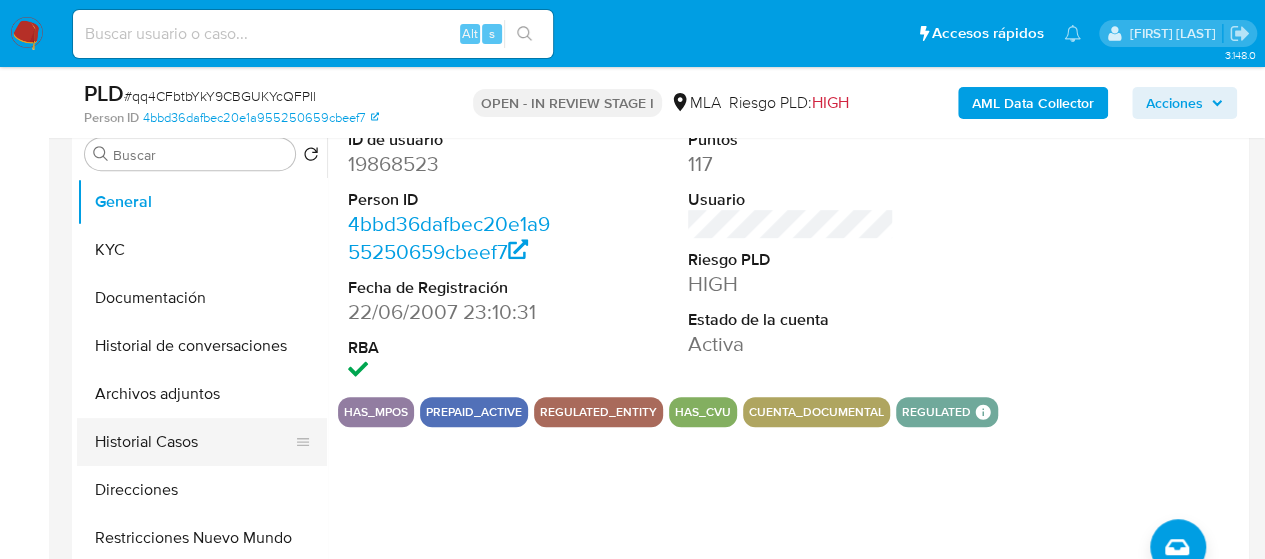 click on "Historial Casos" at bounding box center [194, 442] 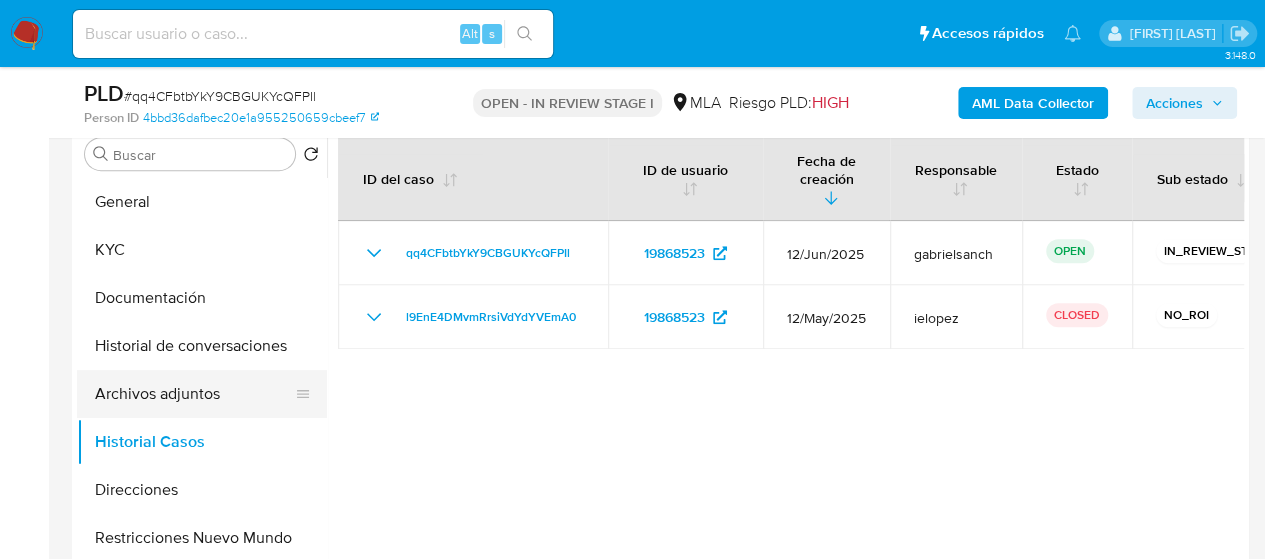click on "Archivos adjuntos" at bounding box center (194, 394) 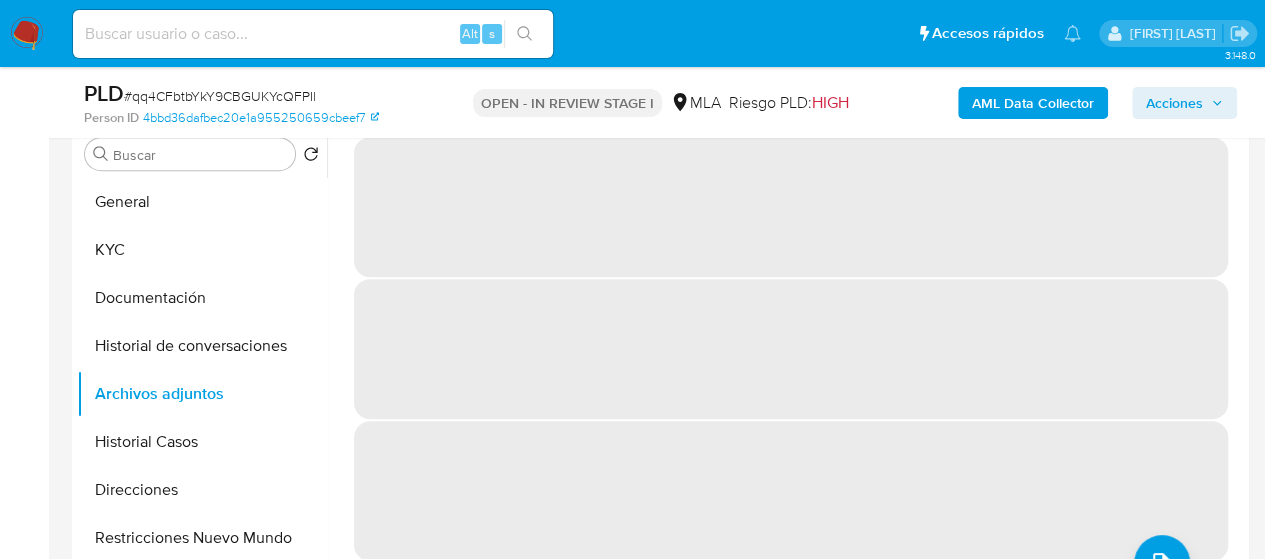 click on "AML Data Collector" at bounding box center (1033, 103) 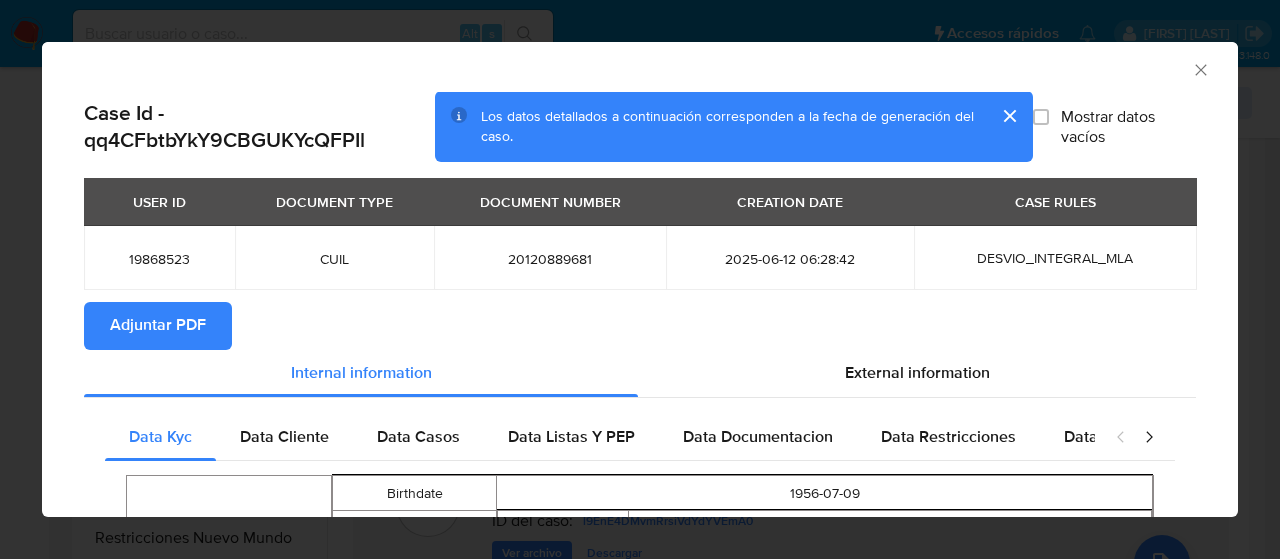 click on "Adjuntar PDF" at bounding box center (158, 326) 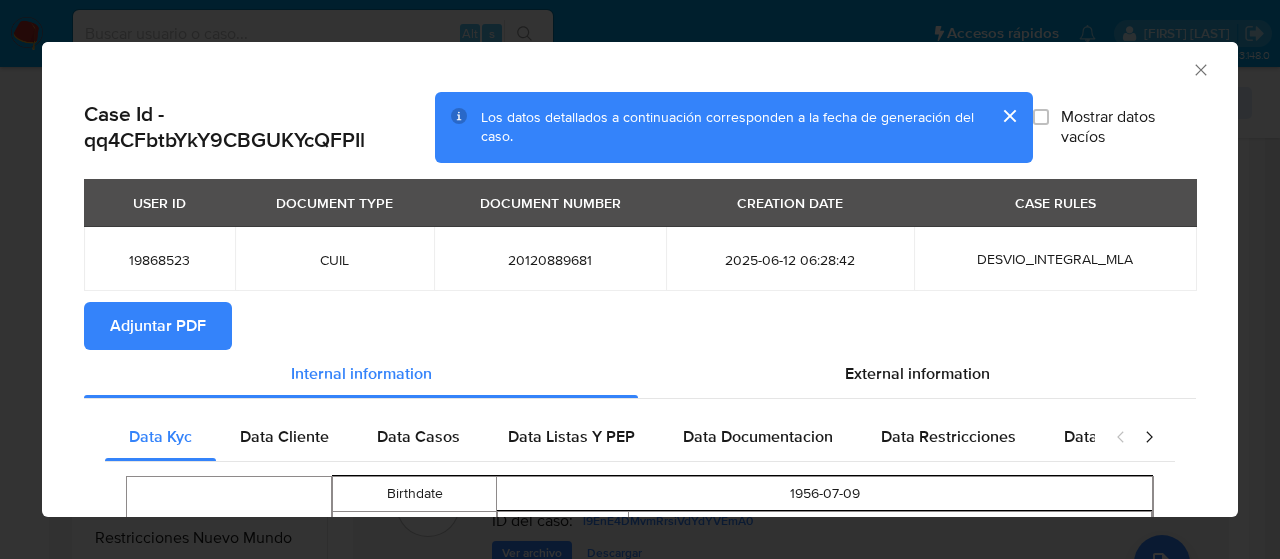 click 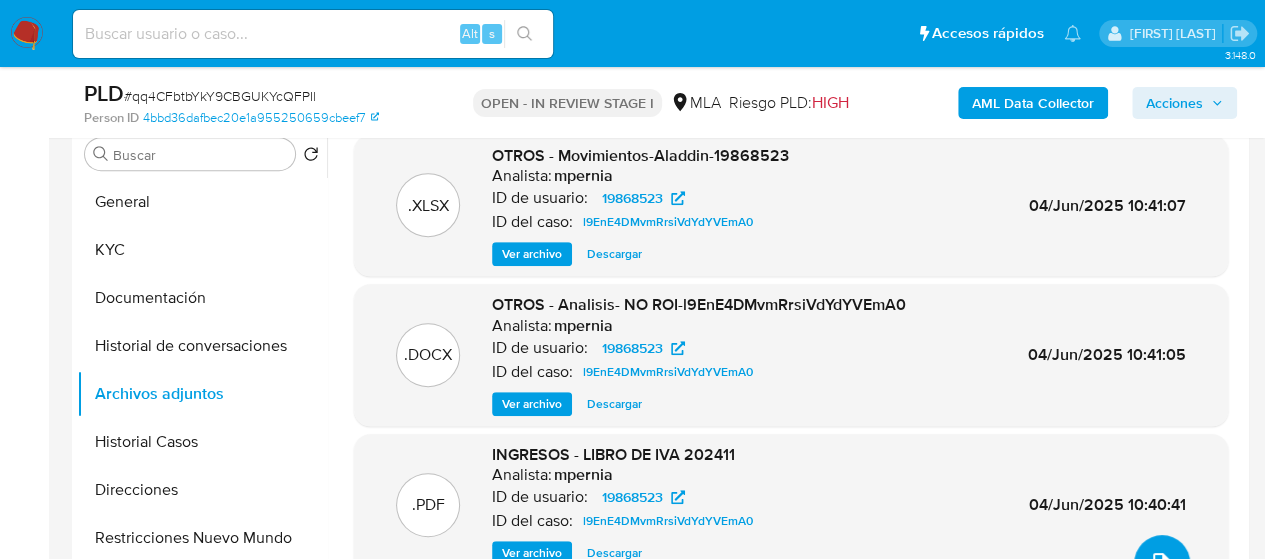 click at bounding box center [1162, 563] 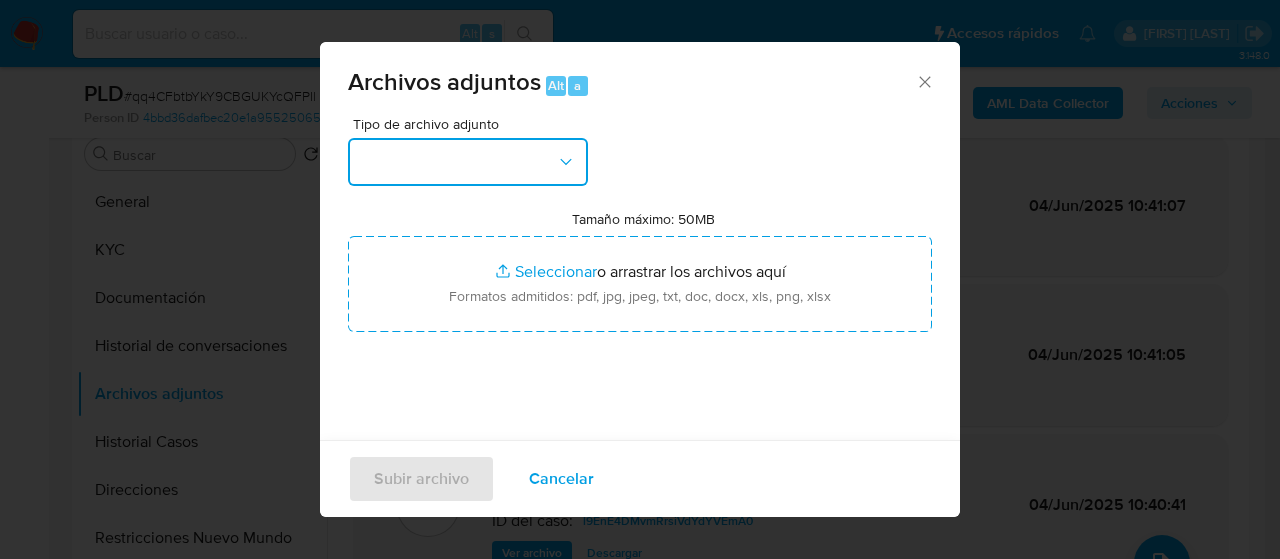 click at bounding box center (468, 162) 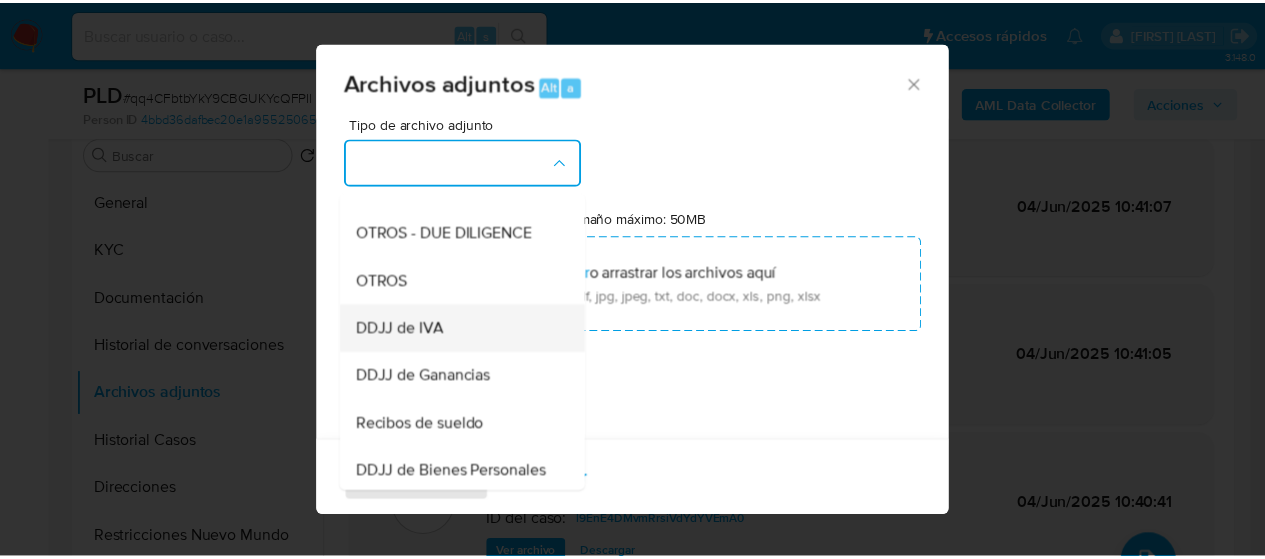 scroll, scrollTop: 400, scrollLeft: 0, axis: vertical 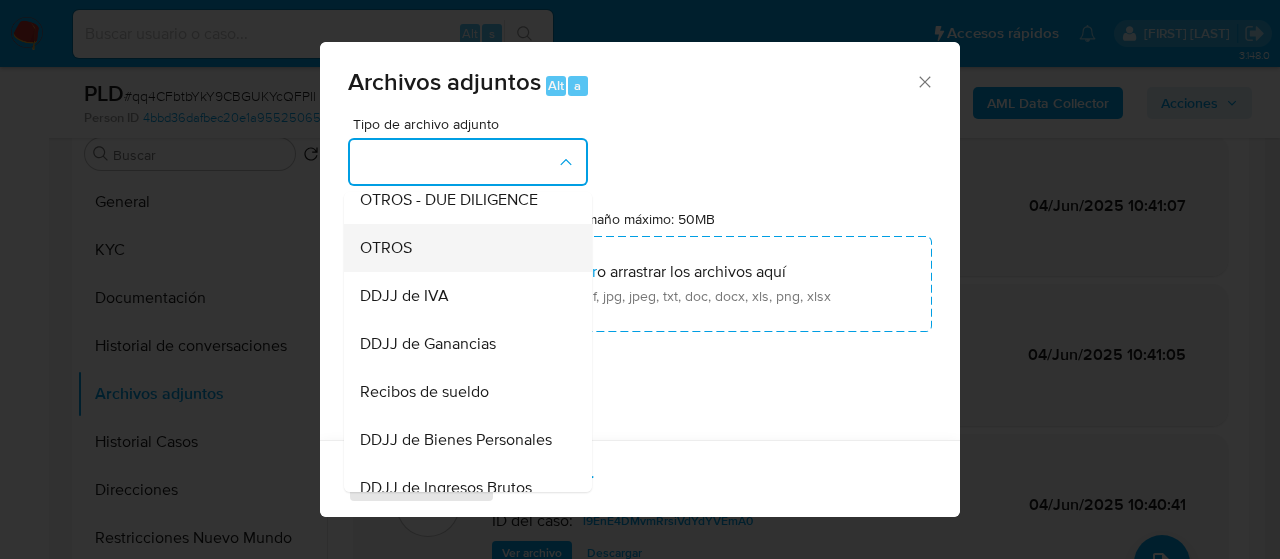 click on "OTROS" at bounding box center (386, 248) 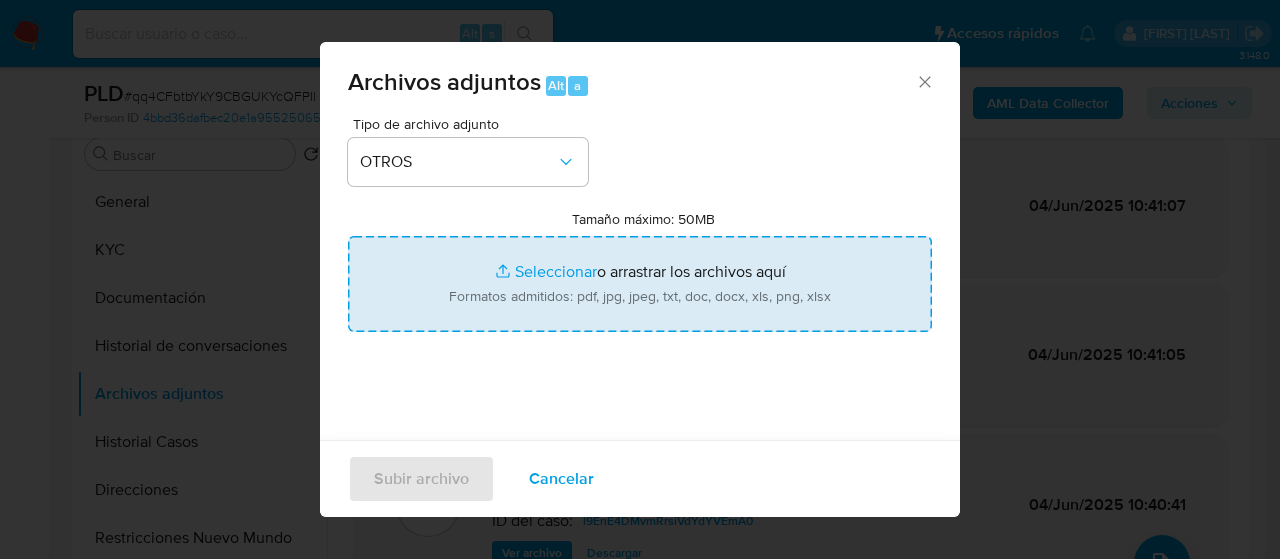 click on "Tamaño máximo: 50MB Seleccionar archivos" at bounding box center [640, 284] 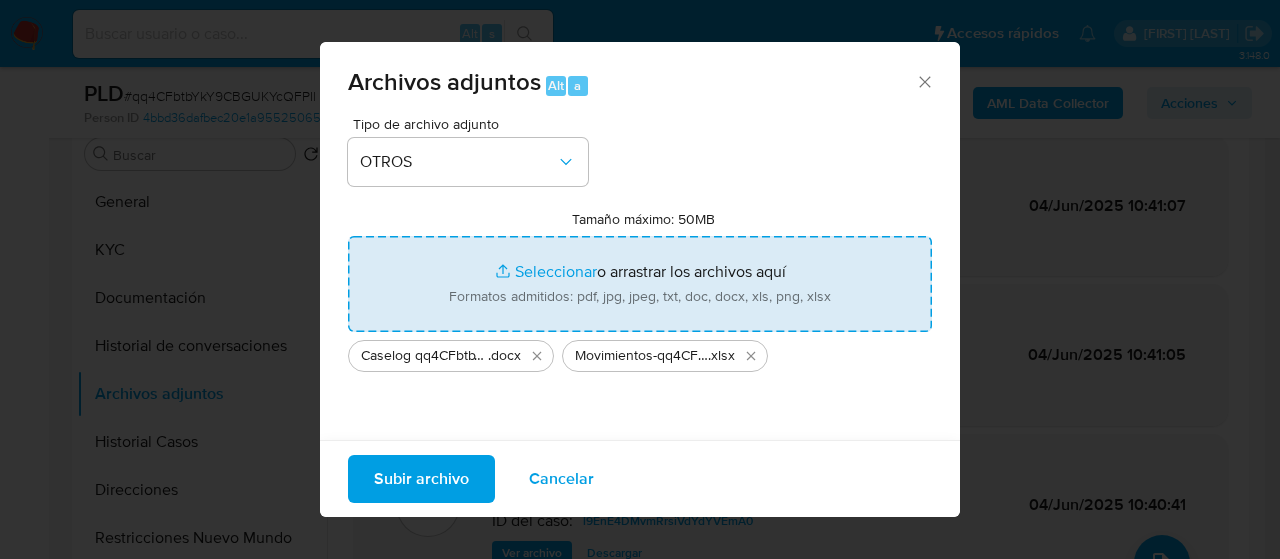 click on "Subir archivo" at bounding box center (421, 479) 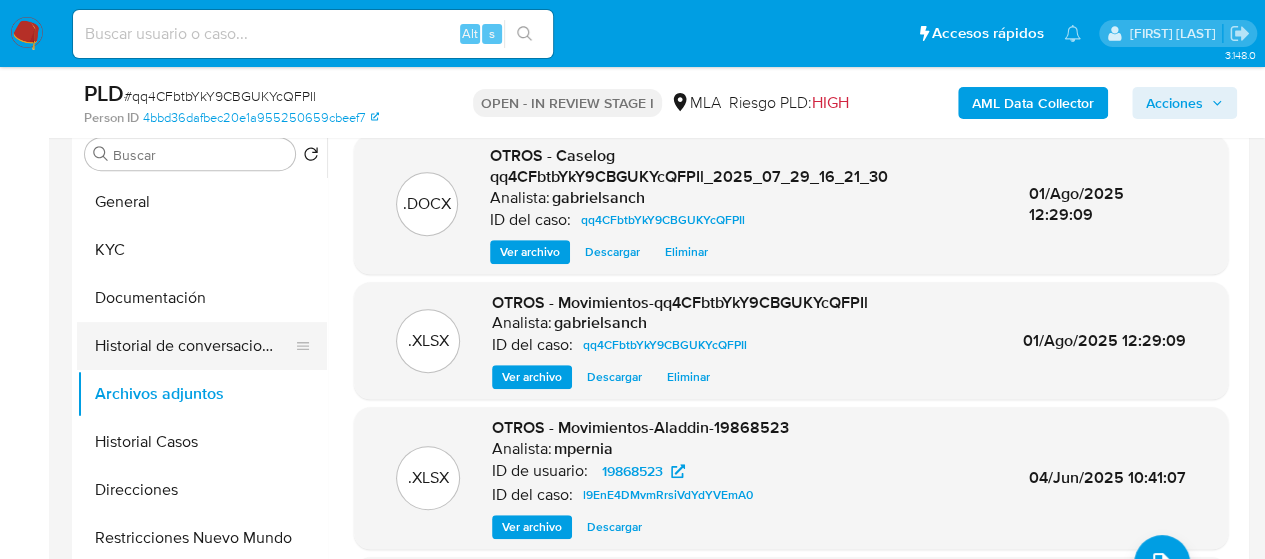 click on "Historial de conversaciones" at bounding box center [194, 346] 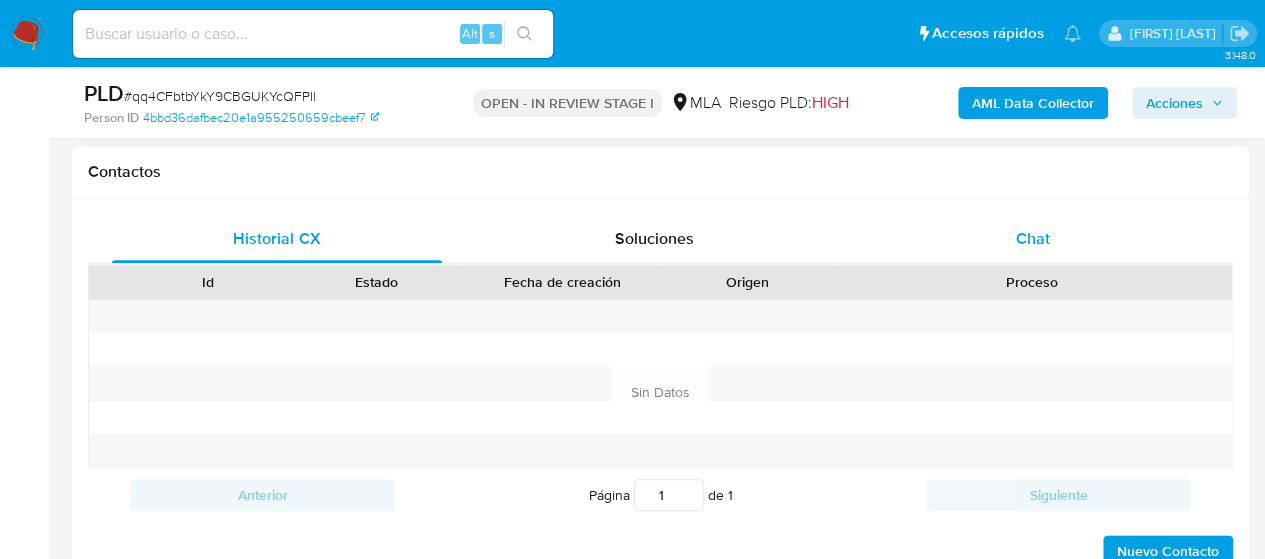 click on "Chat" at bounding box center [1033, 238] 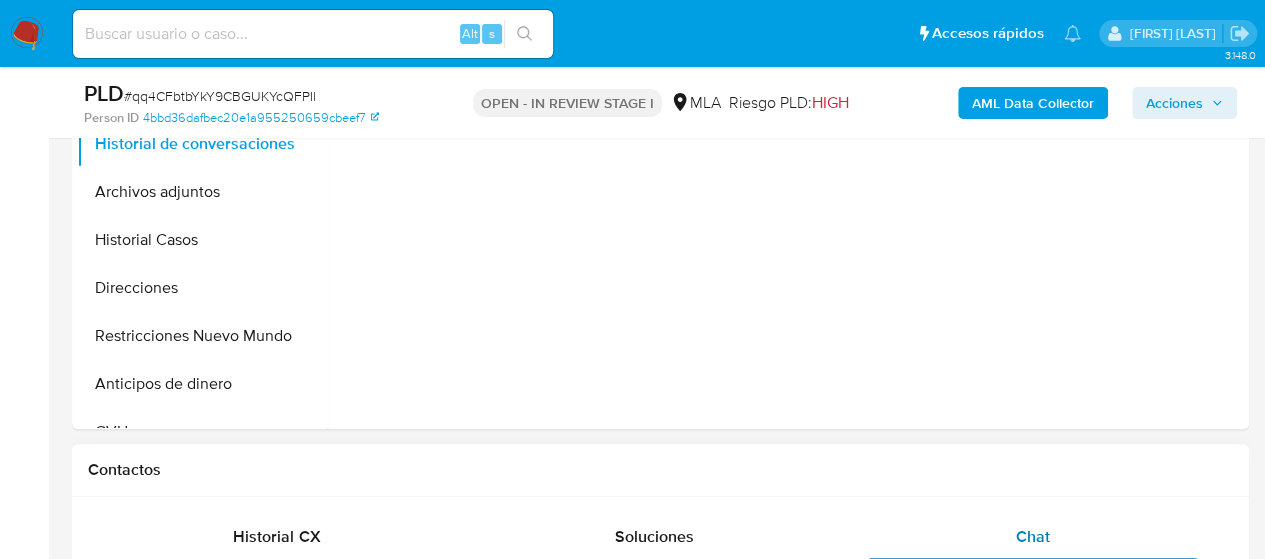 scroll, scrollTop: 600, scrollLeft: 0, axis: vertical 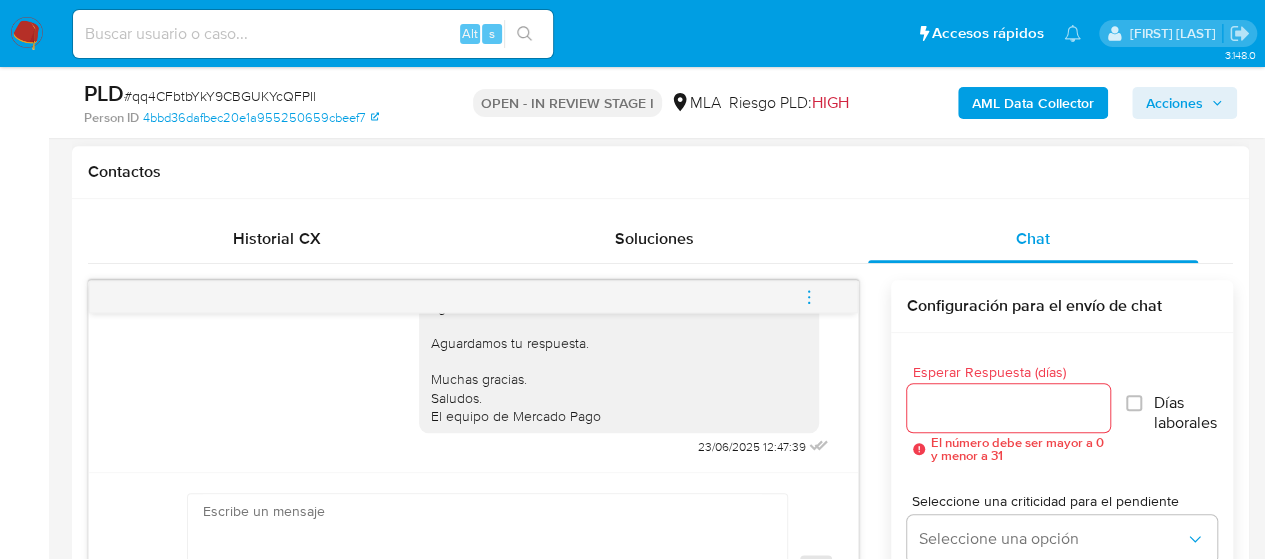 click at bounding box center (809, 297) 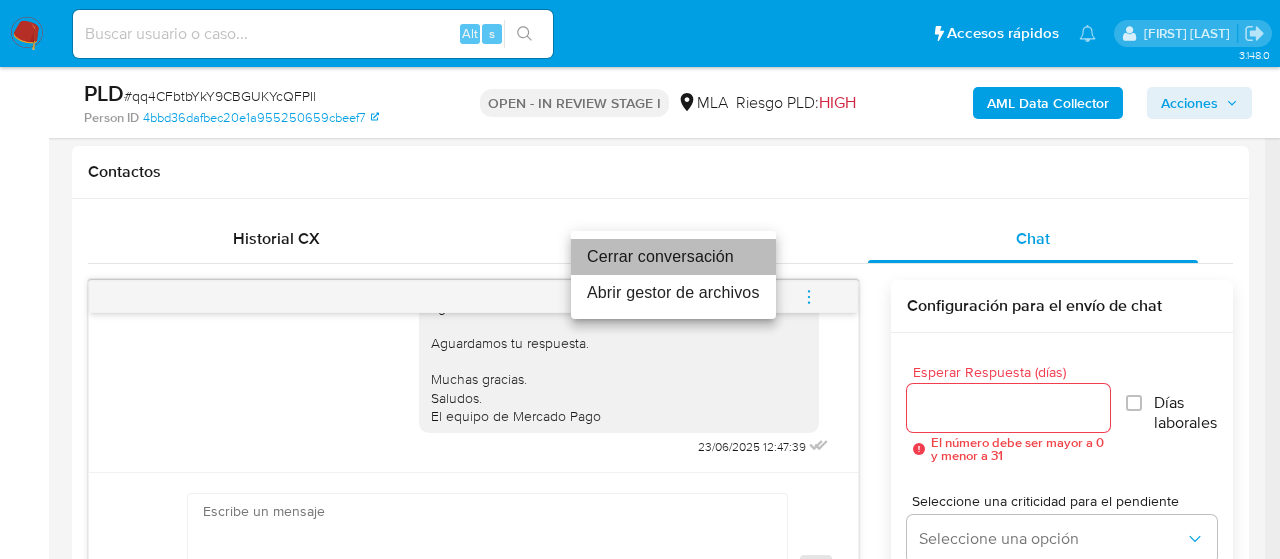 click on "Cerrar conversación" at bounding box center [673, 257] 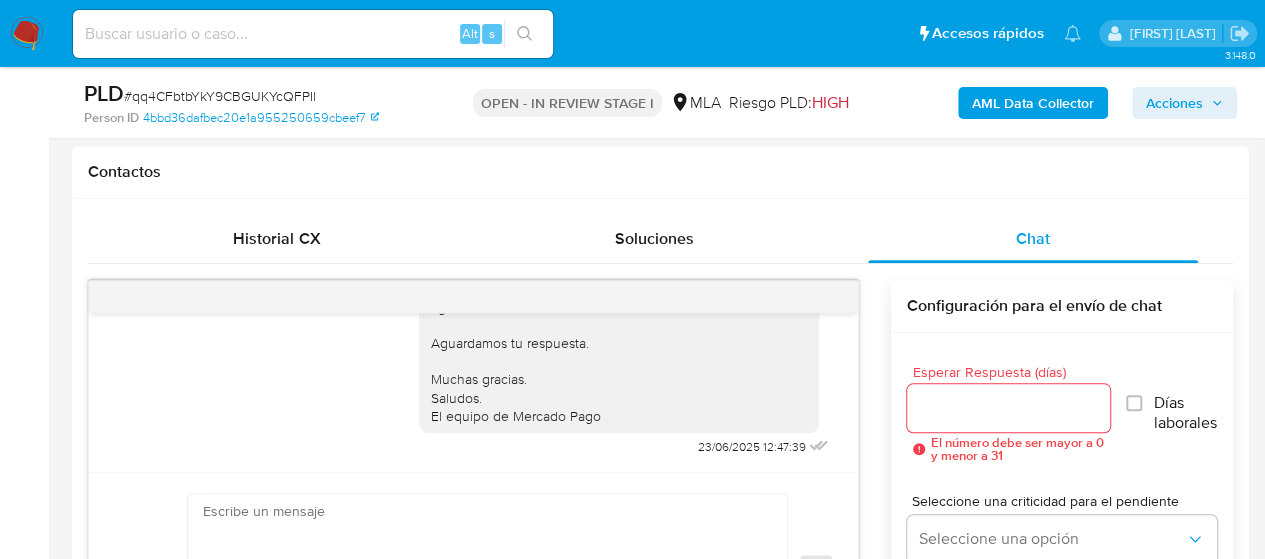 click on "Acciones" at bounding box center [1174, 103] 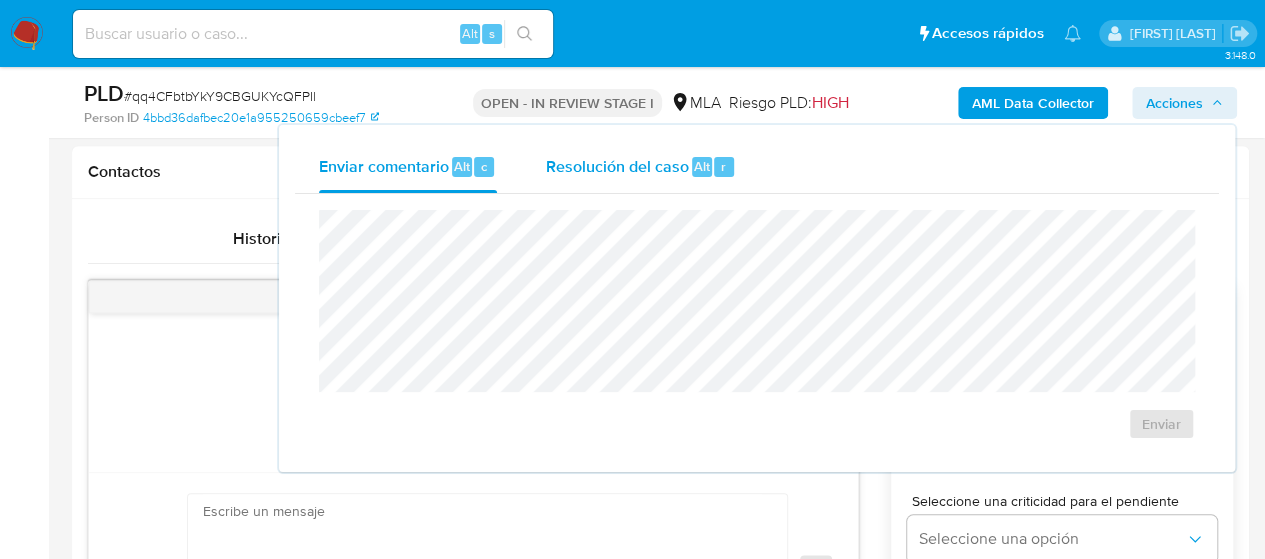 click on "Alt r" at bounding box center [713, 167] 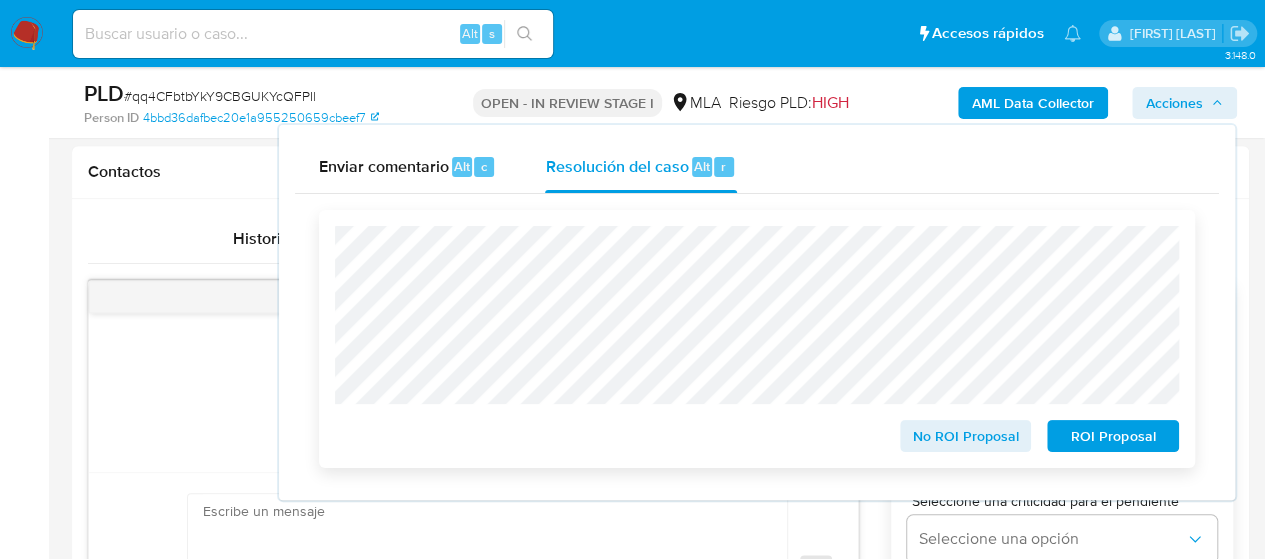 click on "No ROI Proposal" at bounding box center (966, 436) 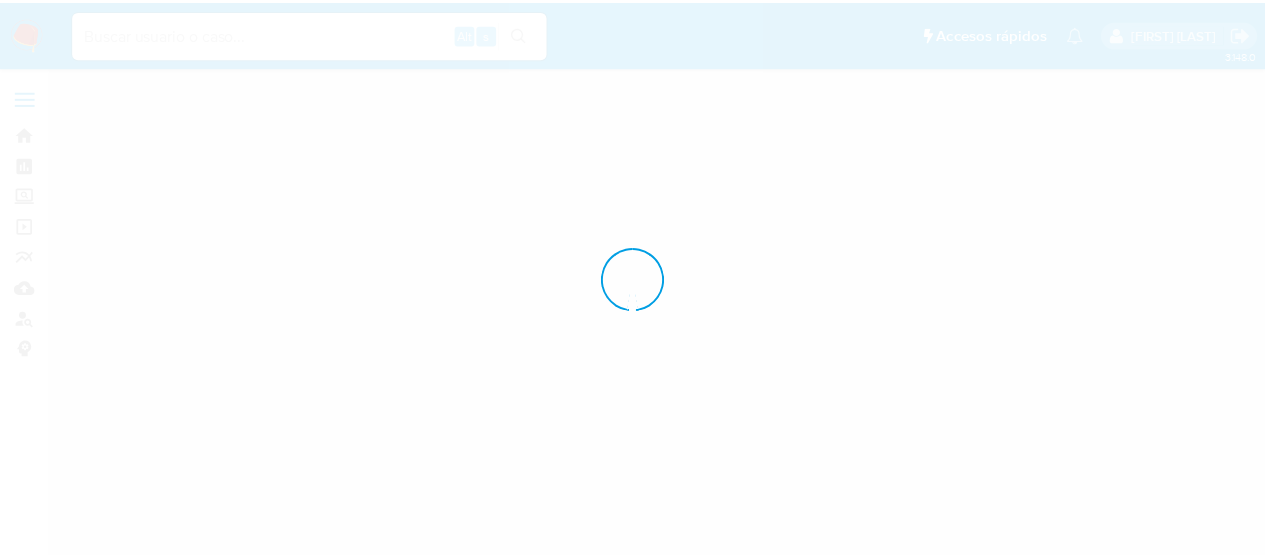scroll, scrollTop: 0, scrollLeft: 0, axis: both 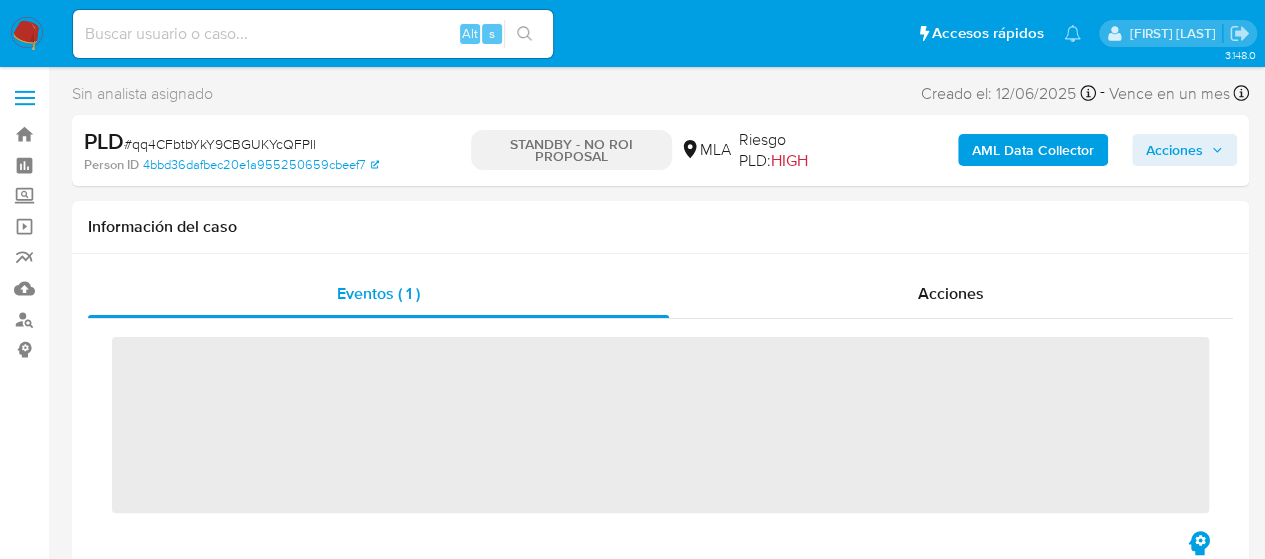 click at bounding box center [313, 34] 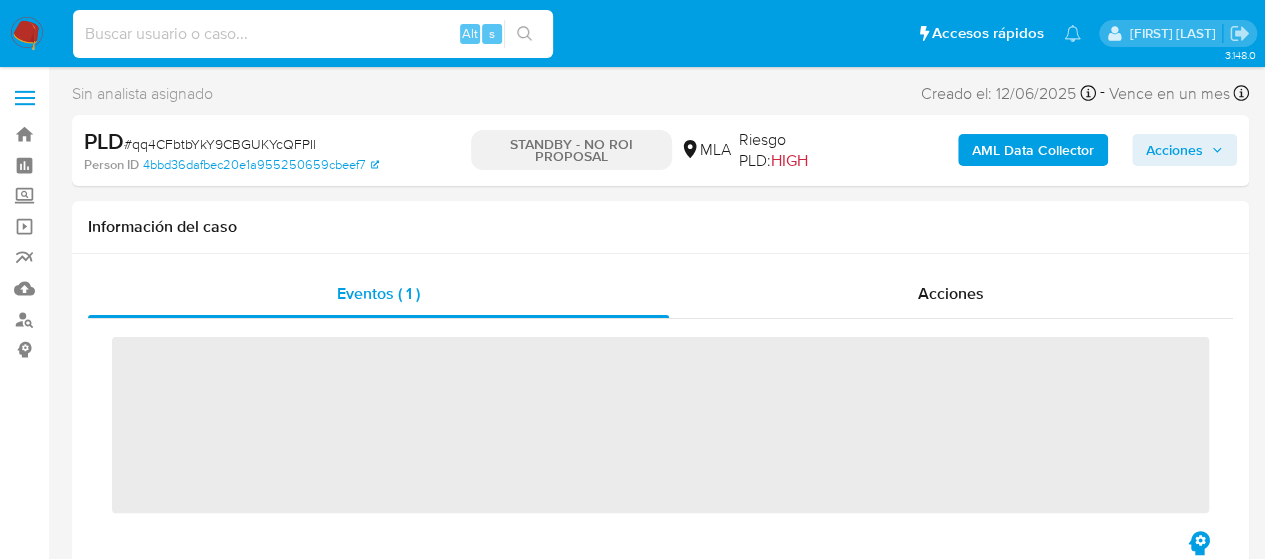 paste on "rFPH9b3S8mQhPgZnwFpg9q7i" 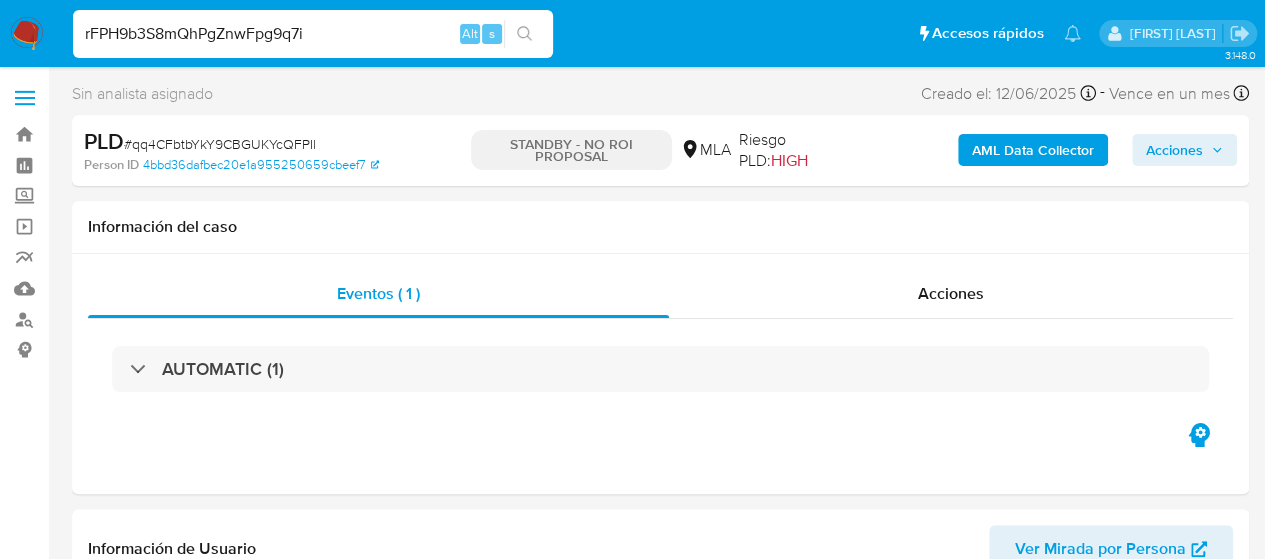 type on "rFPH9b3S8mQhPgZnwFpg9q7i" 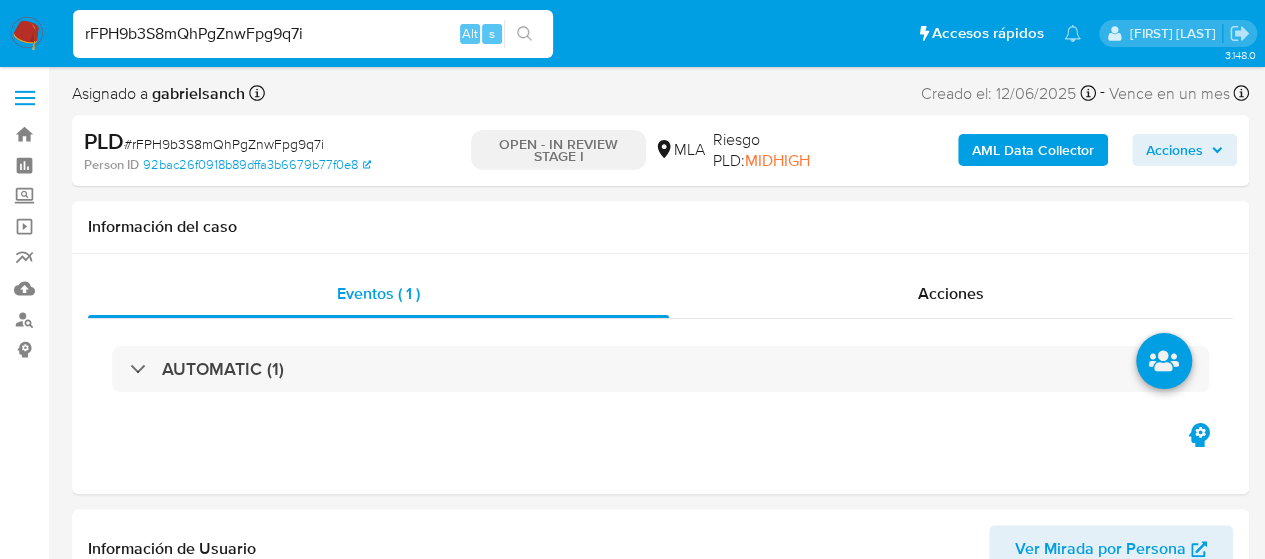 select on "10" 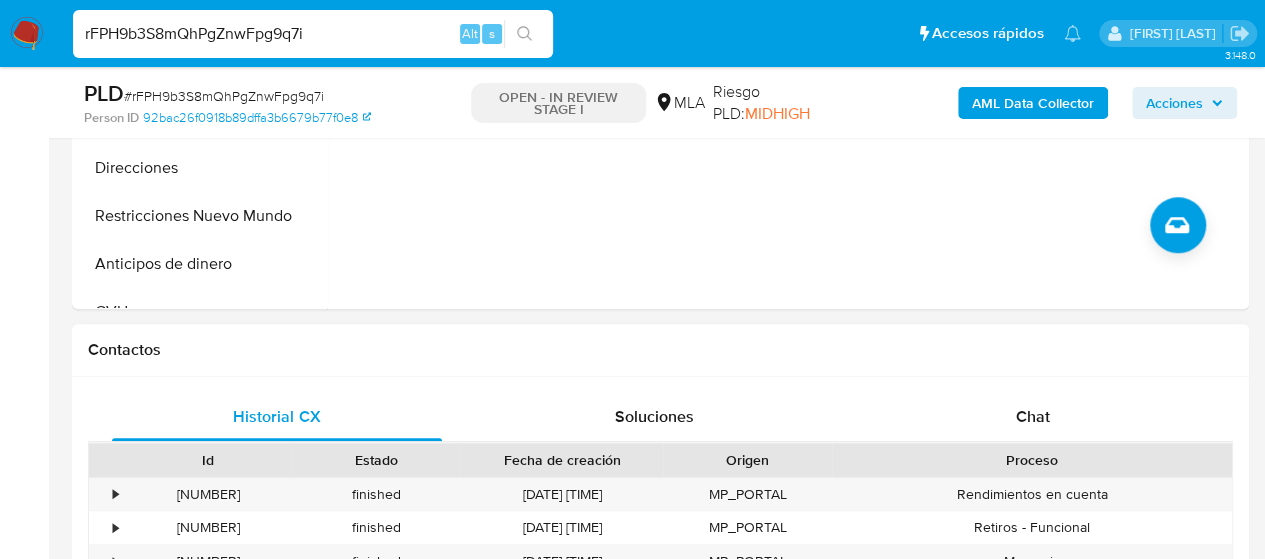 scroll, scrollTop: 800, scrollLeft: 0, axis: vertical 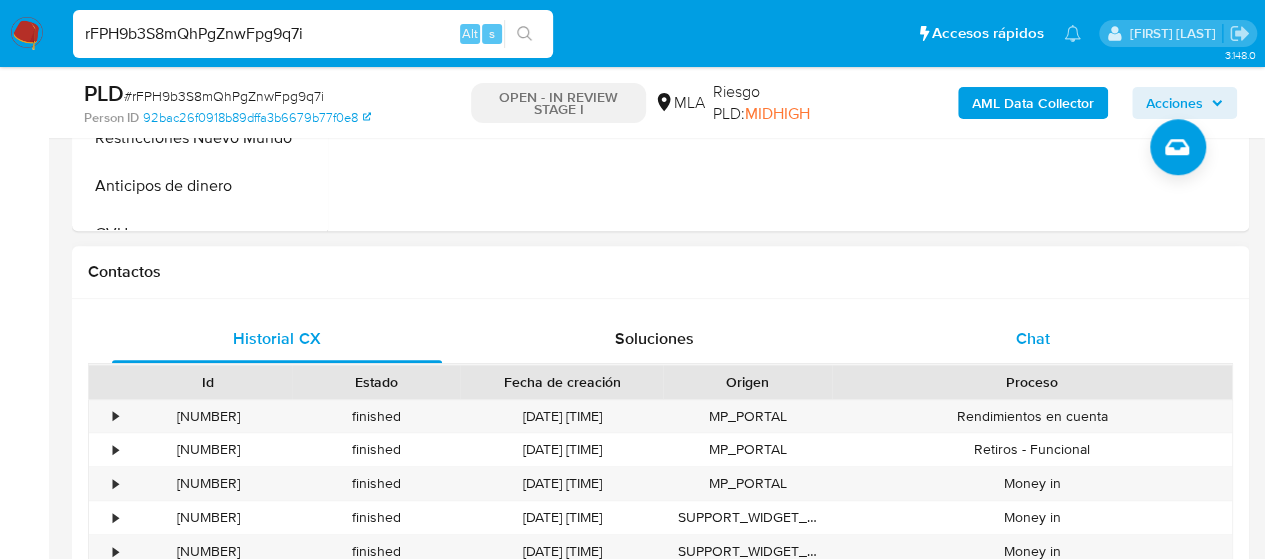 click on "Chat" at bounding box center [1033, 338] 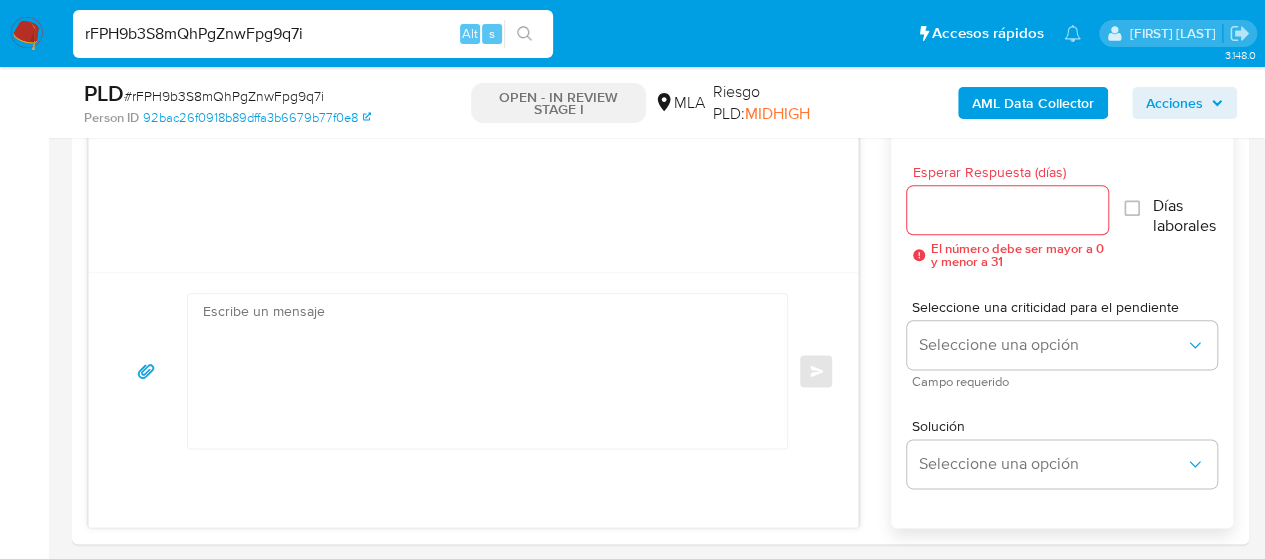 scroll, scrollTop: 1000, scrollLeft: 0, axis: vertical 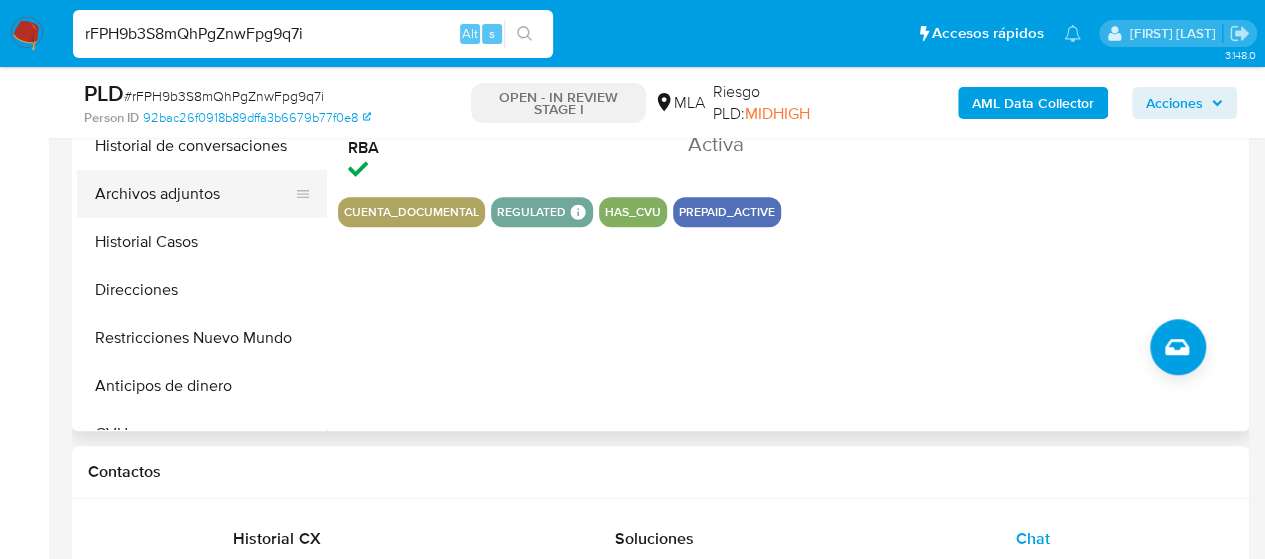 click on "Archivos adjuntos" at bounding box center (194, 194) 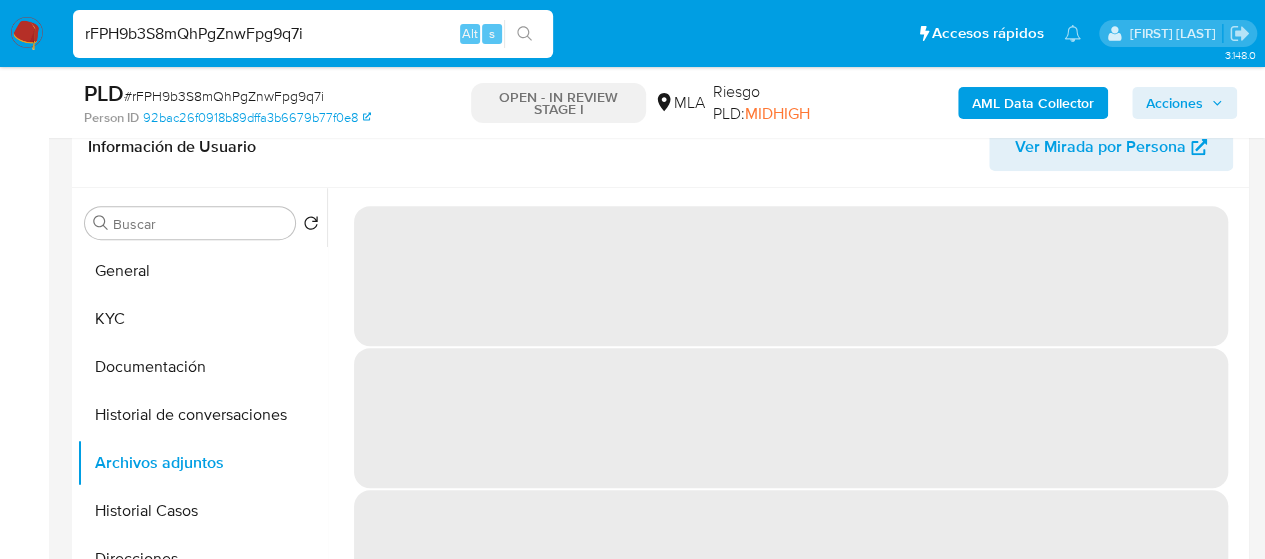 scroll, scrollTop: 300, scrollLeft: 0, axis: vertical 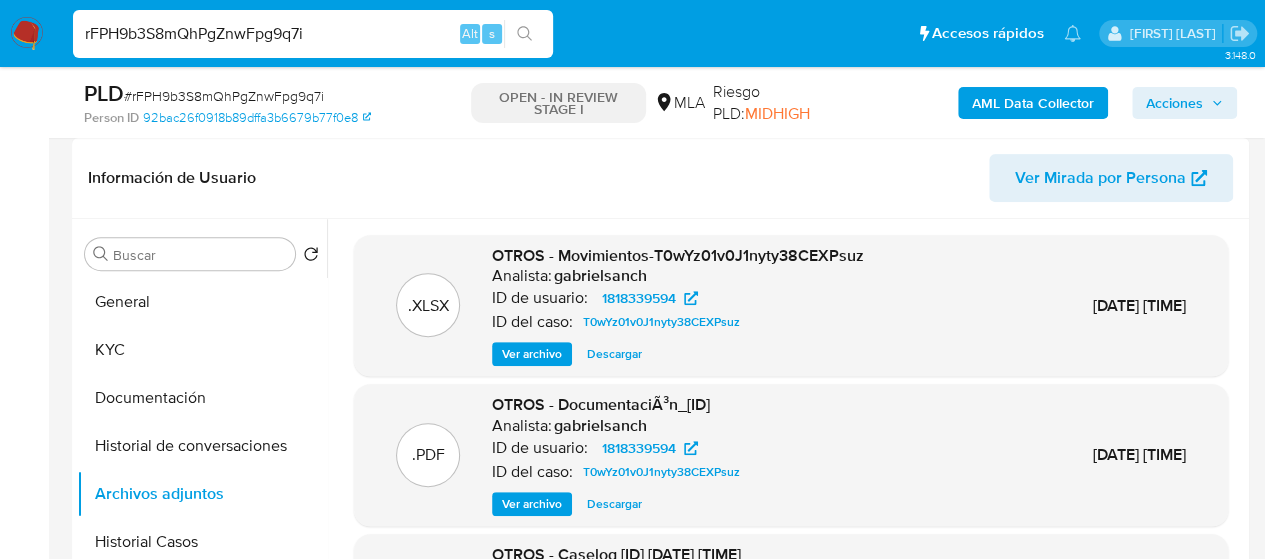 click on "AML Data Collector" at bounding box center (1033, 103) 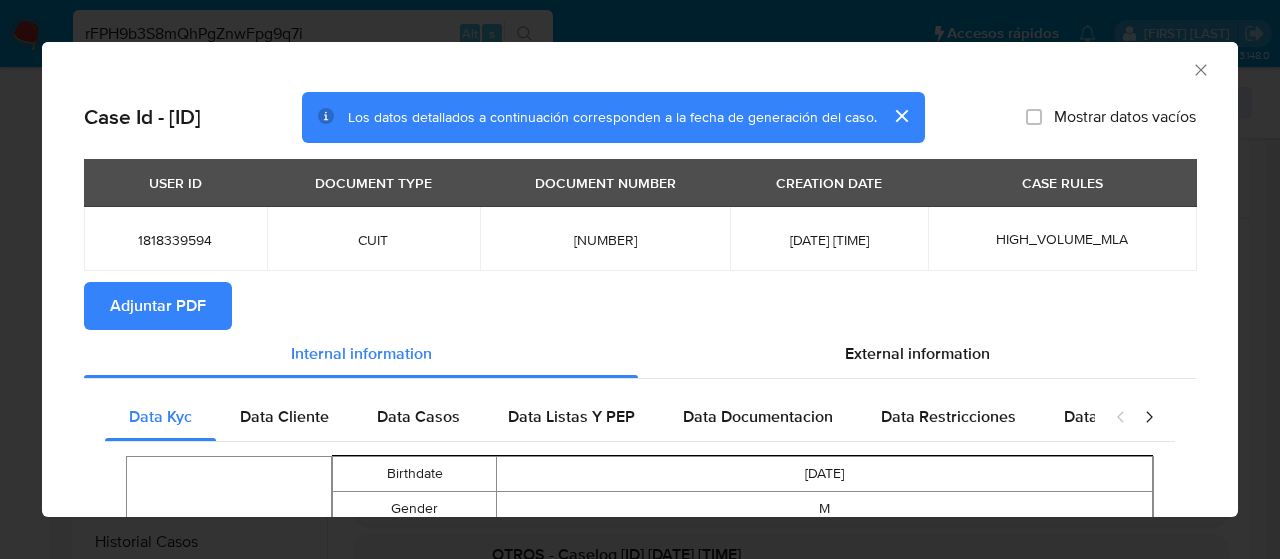 click on "Adjuntar PDF" at bounding box center [158, 306] 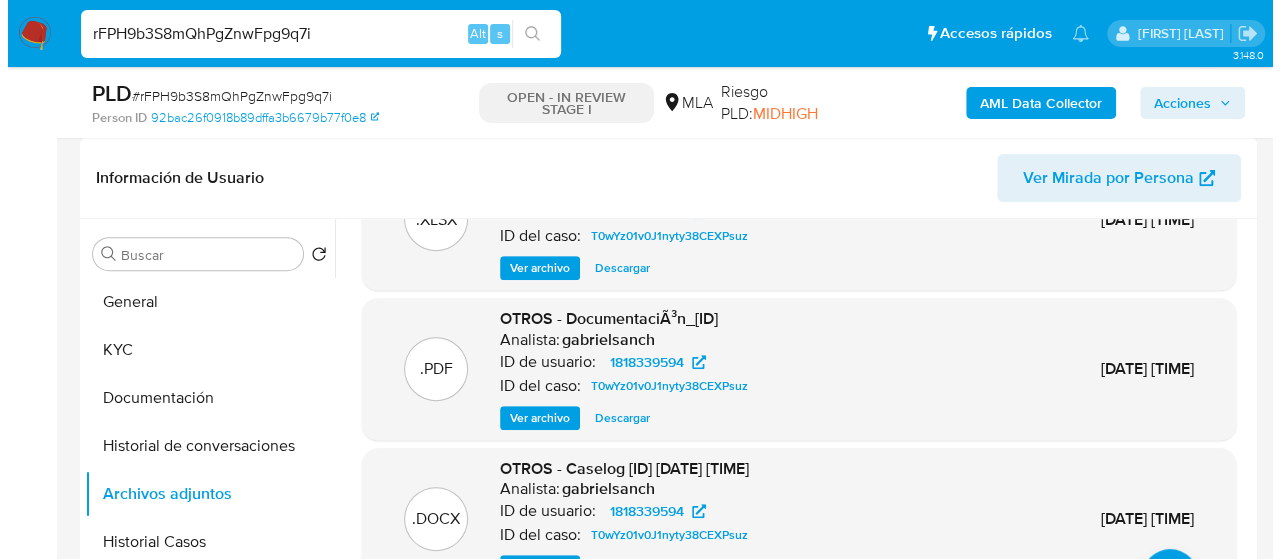scroll, scrollTop: 190, scrollLeft: 0, axis: vertical 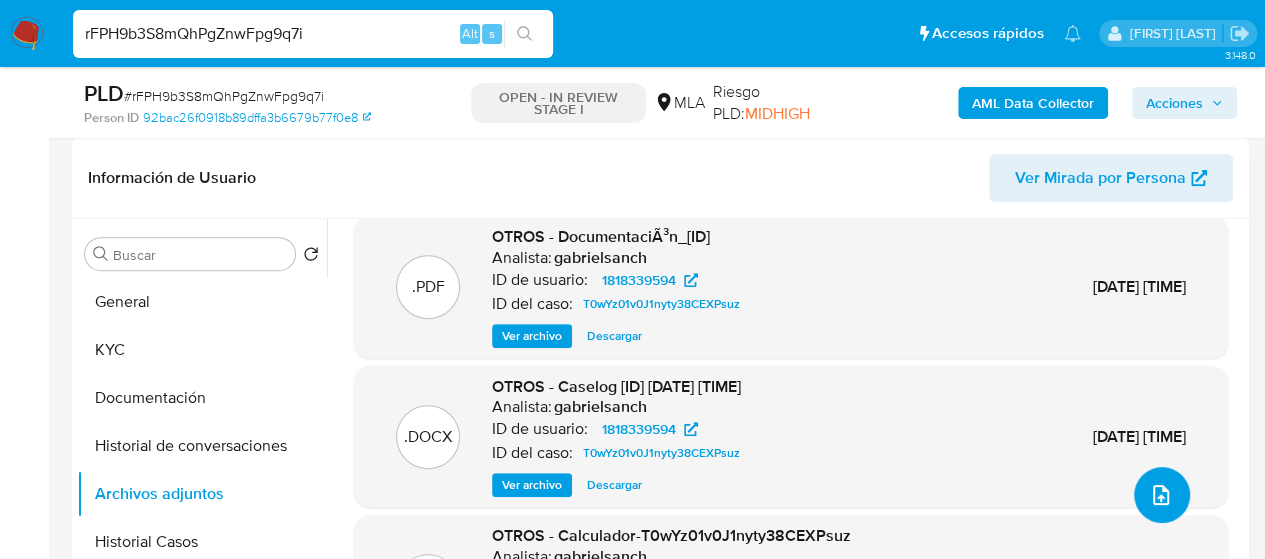 click 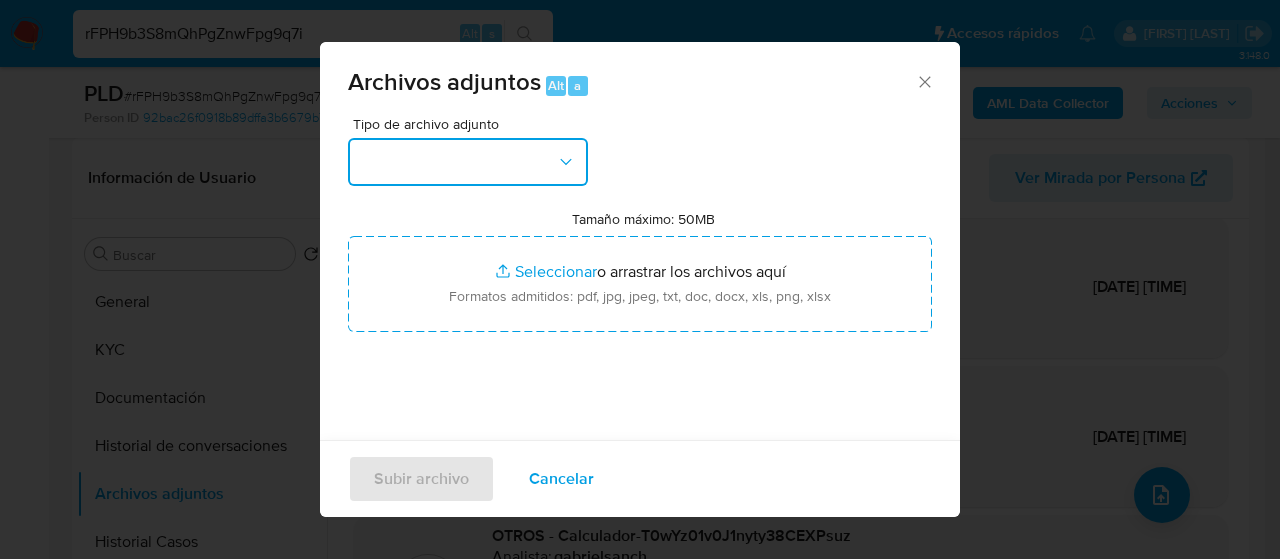 click at bounding box center [468, 162] 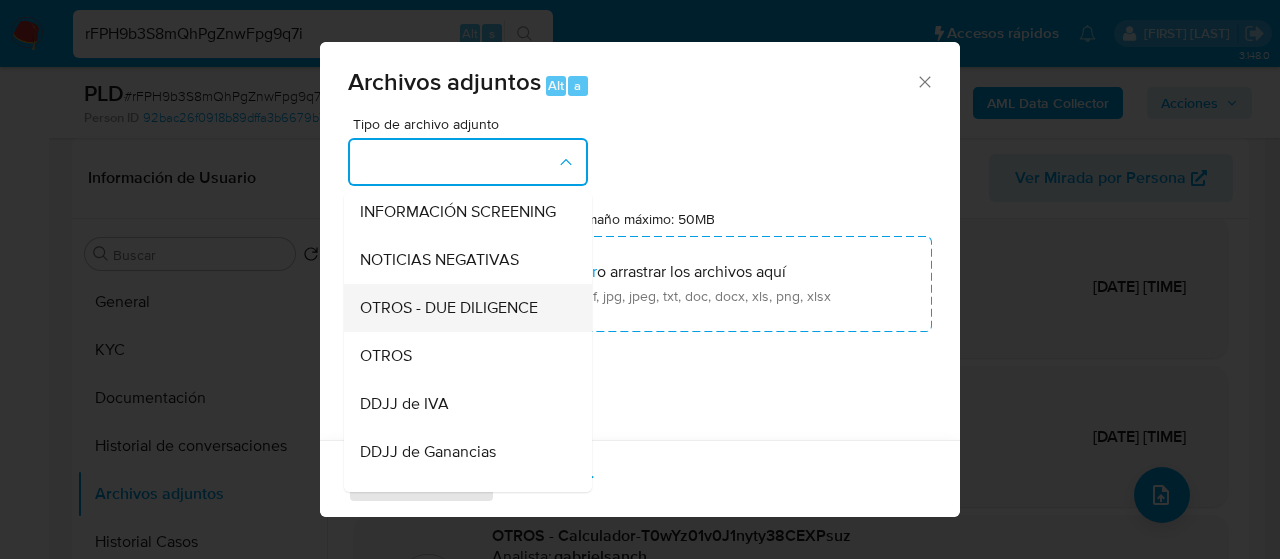 scroll, scrollTop: 300, scrollLeft: 0, axis: vertical 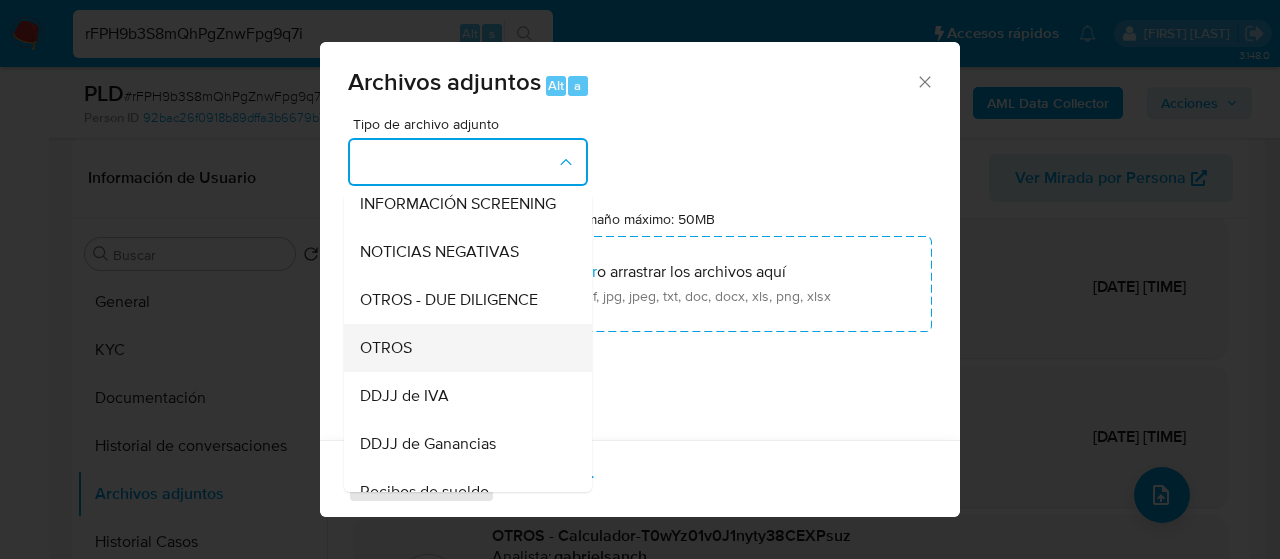 click on "OTROS" at bounding box center (462, 348) 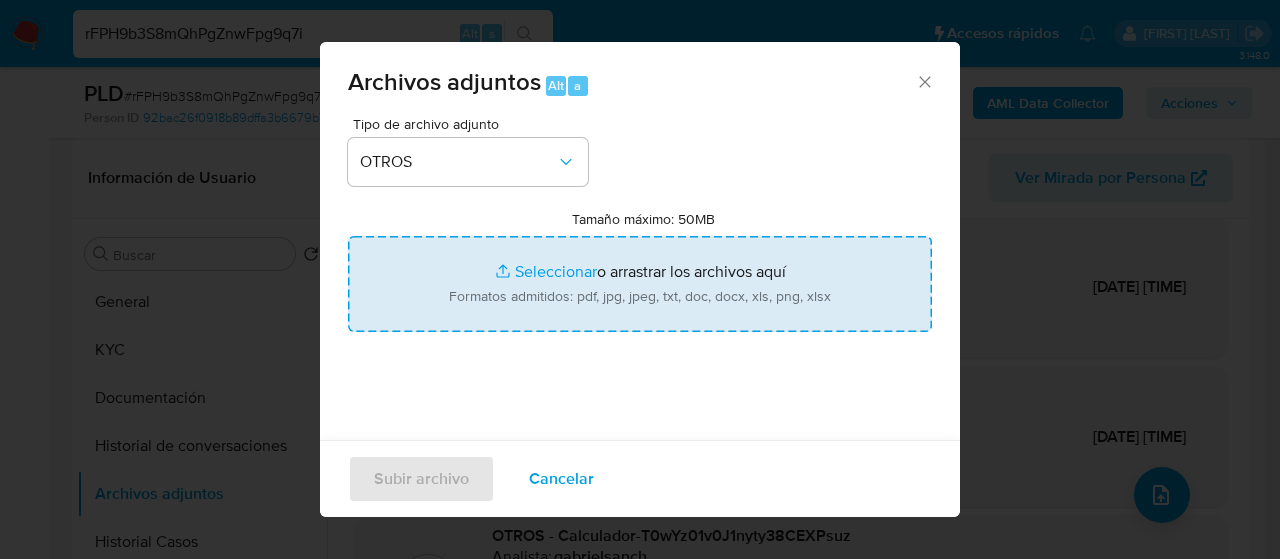 click on "Tamaño máximo: 50MB Seleccionar archivos" at bounding box center [640, 284] 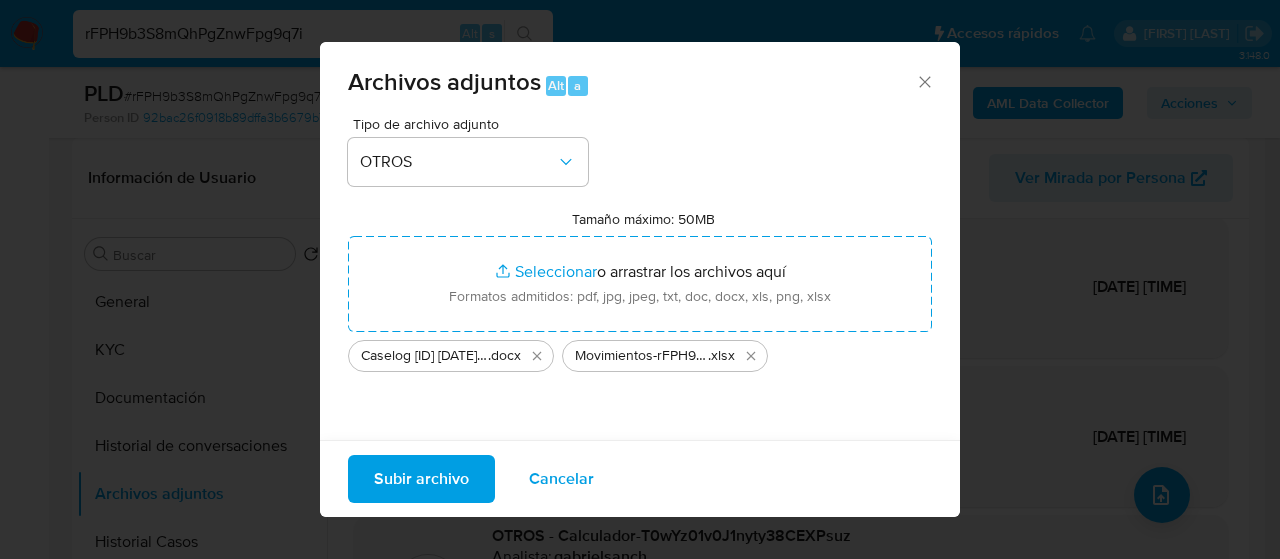 drag, startPoint x: 577, startPoint y: 278, endPoint x: 416, endPoint y: 470, distance: 250.56935 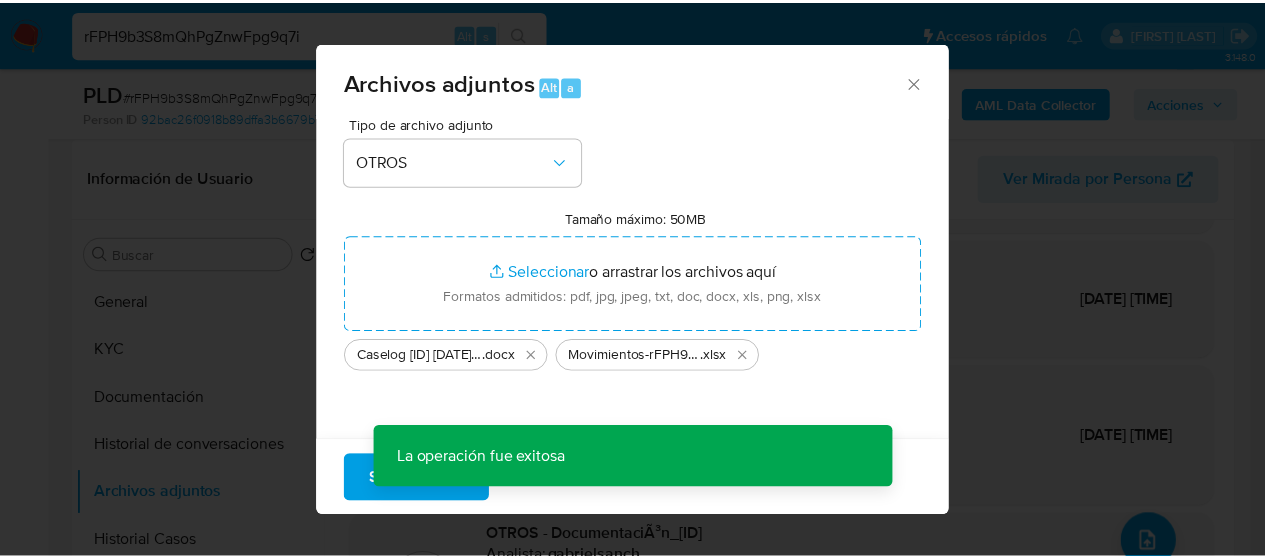 scroll, scrollTop: 142, scrollLeft: 0, axis: vertical 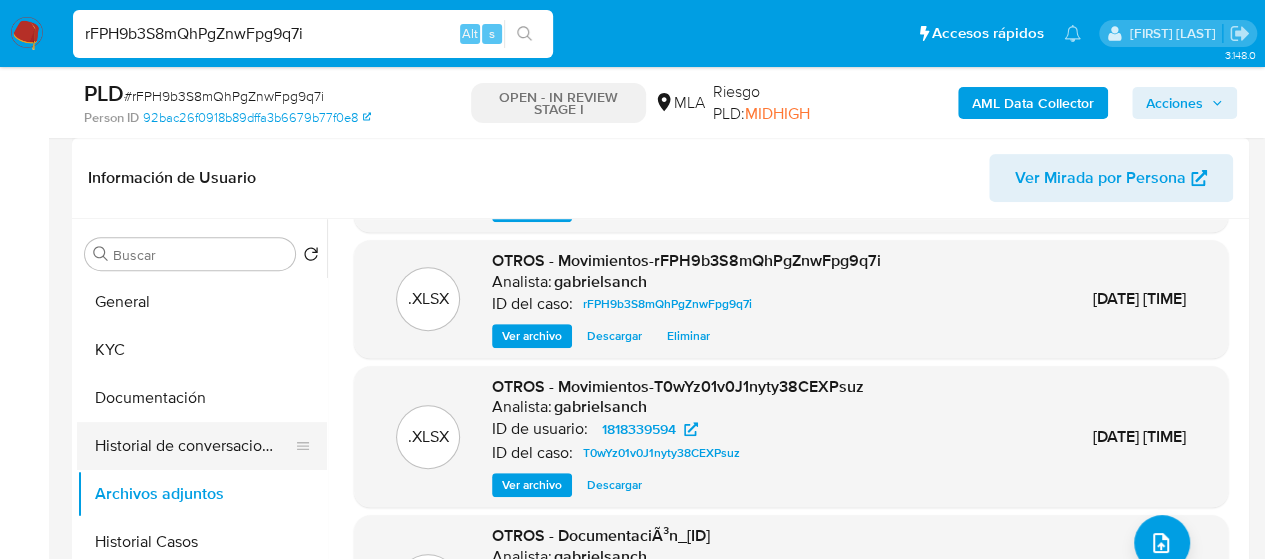 click on "Historial de conversaciones" at bounding box center [194, 446] 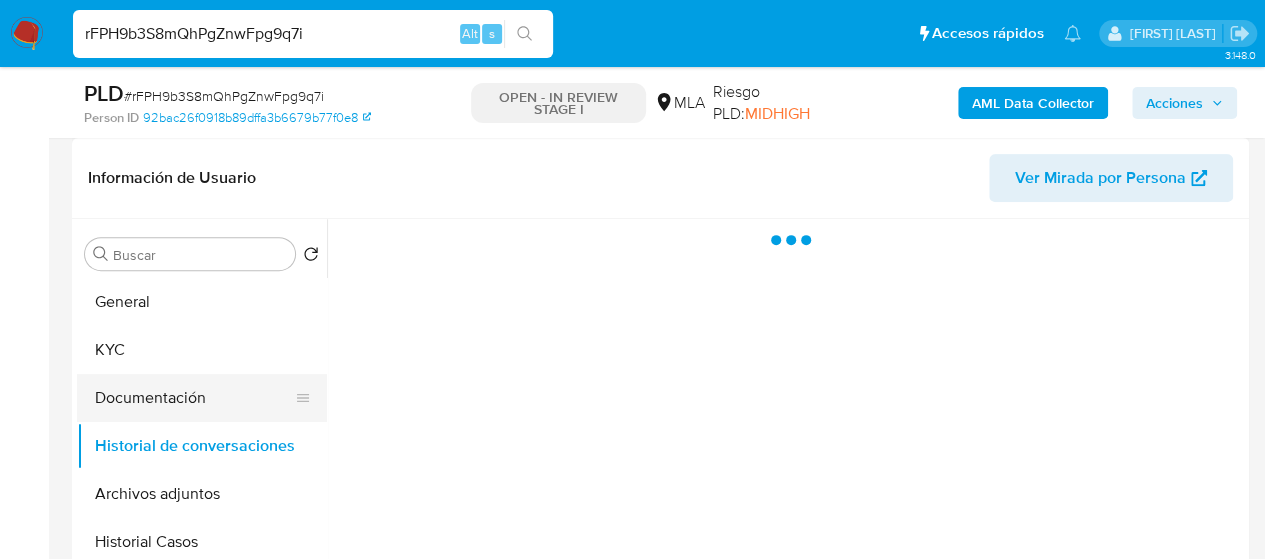 scroll, scrollTop: 0, scrollLeft: 0, axis: both 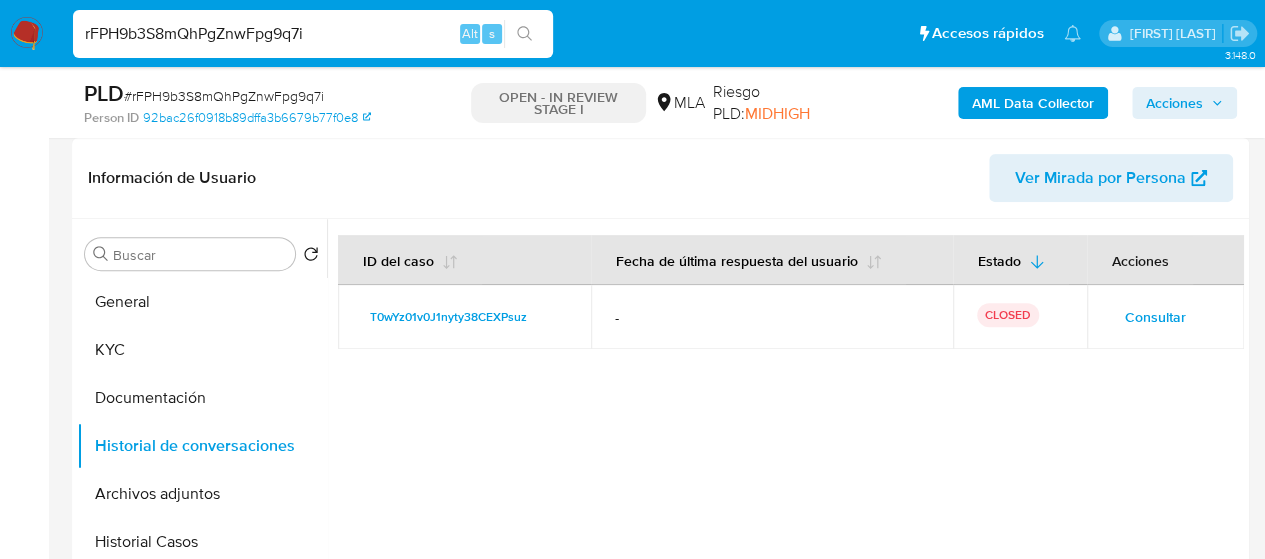 click on "Acciones" at bounding box center [1174, 103] 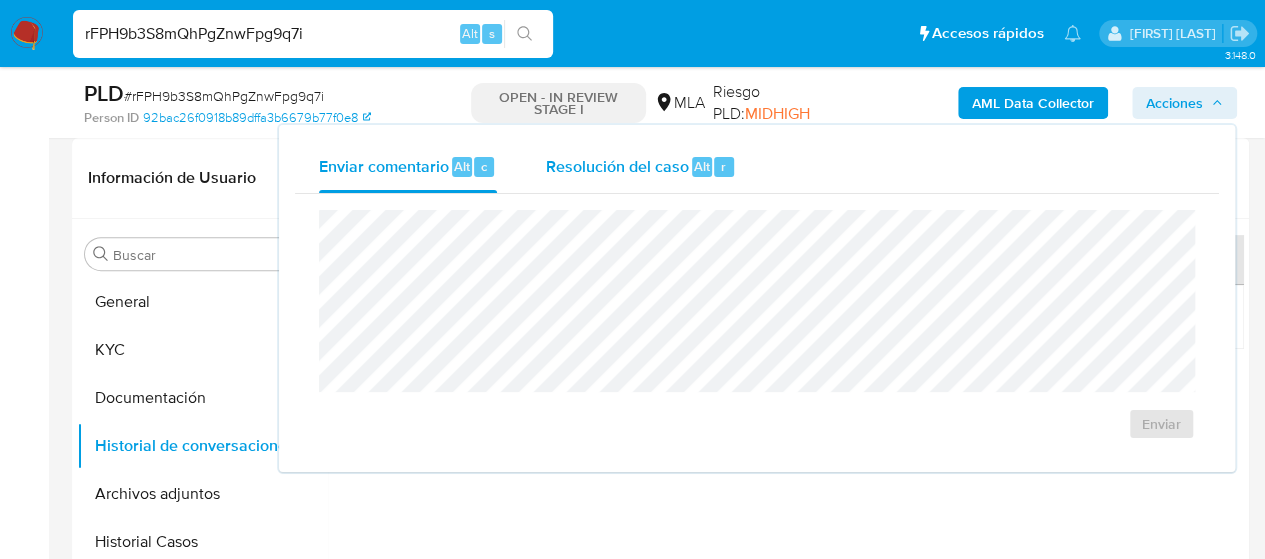 click on "Resolución del caso" at bounding box center [616, 165] 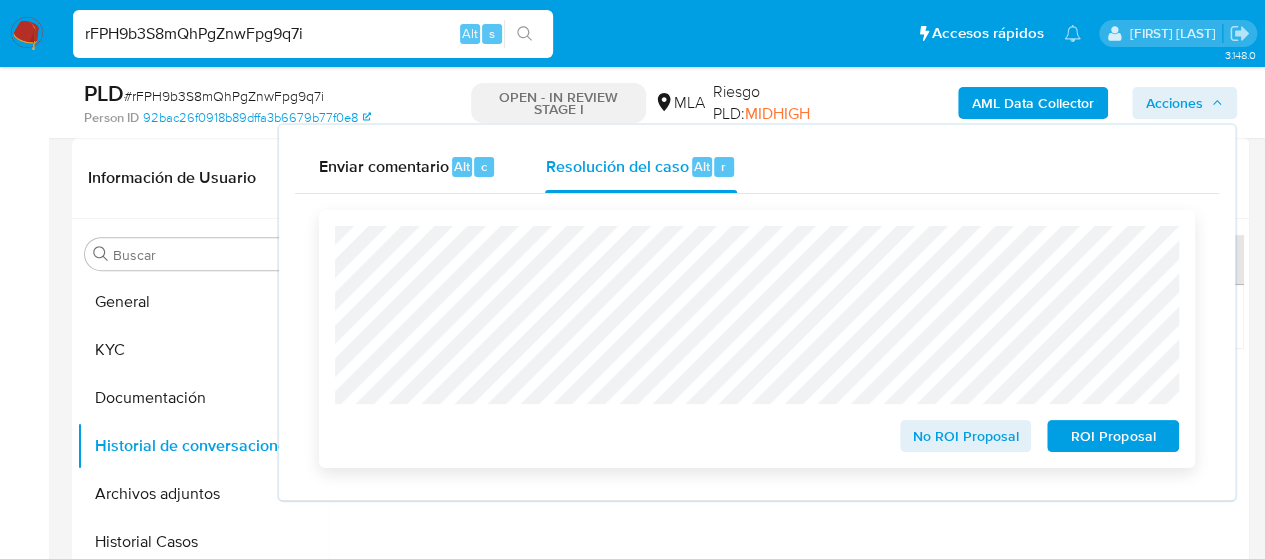 click on "No ROI Proposal" at bounding box center [966, 436] 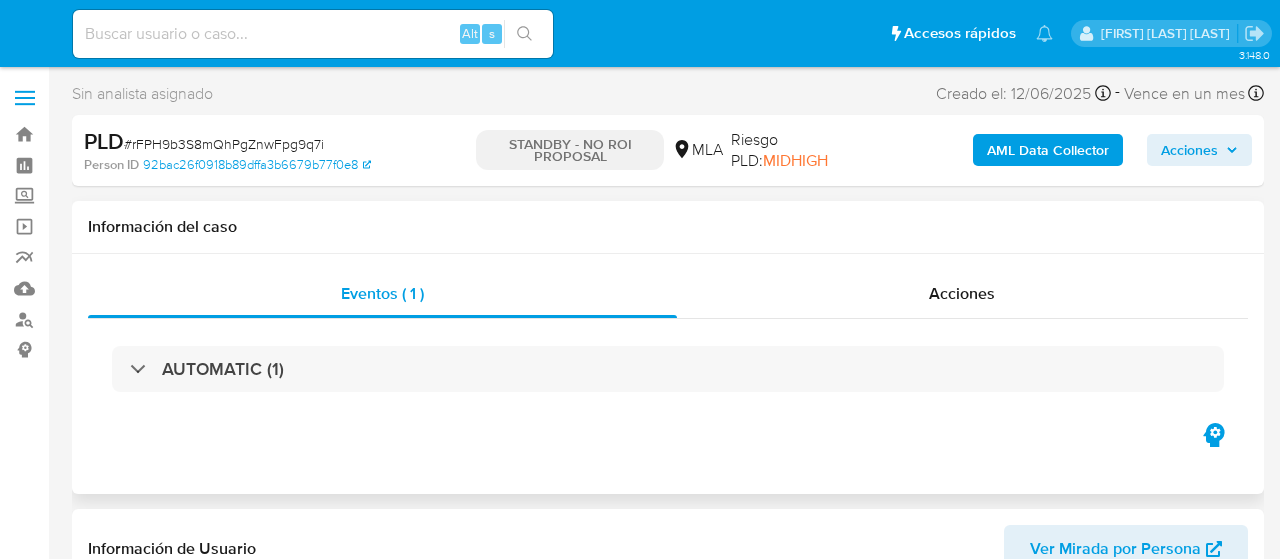 select on "10" 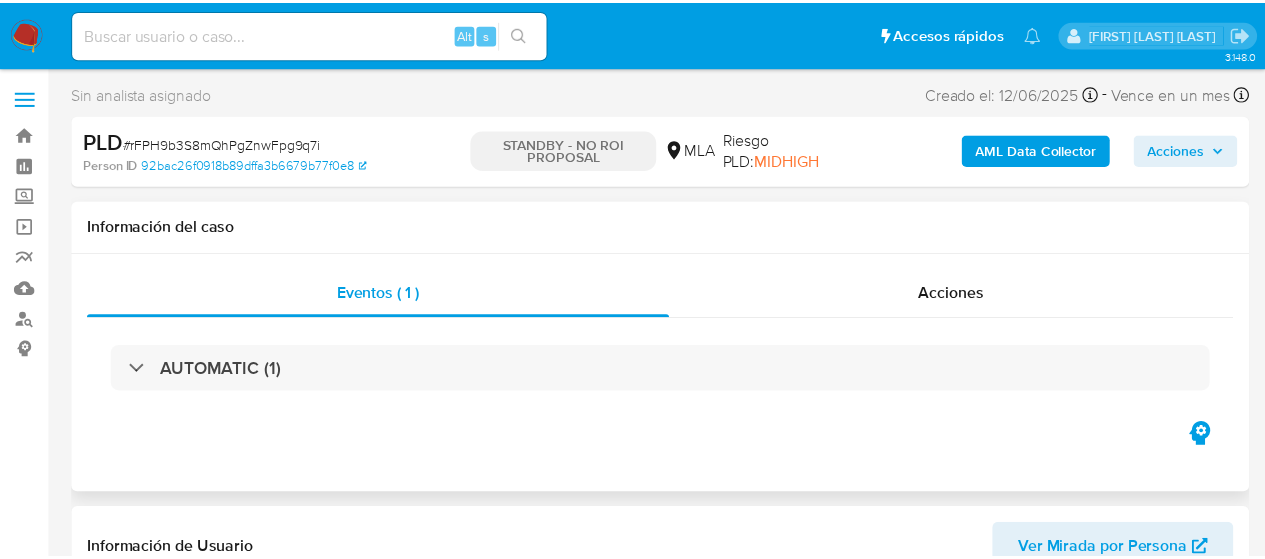 scroll, scrollTop: 0, scrollLeft: 0, axis: both 